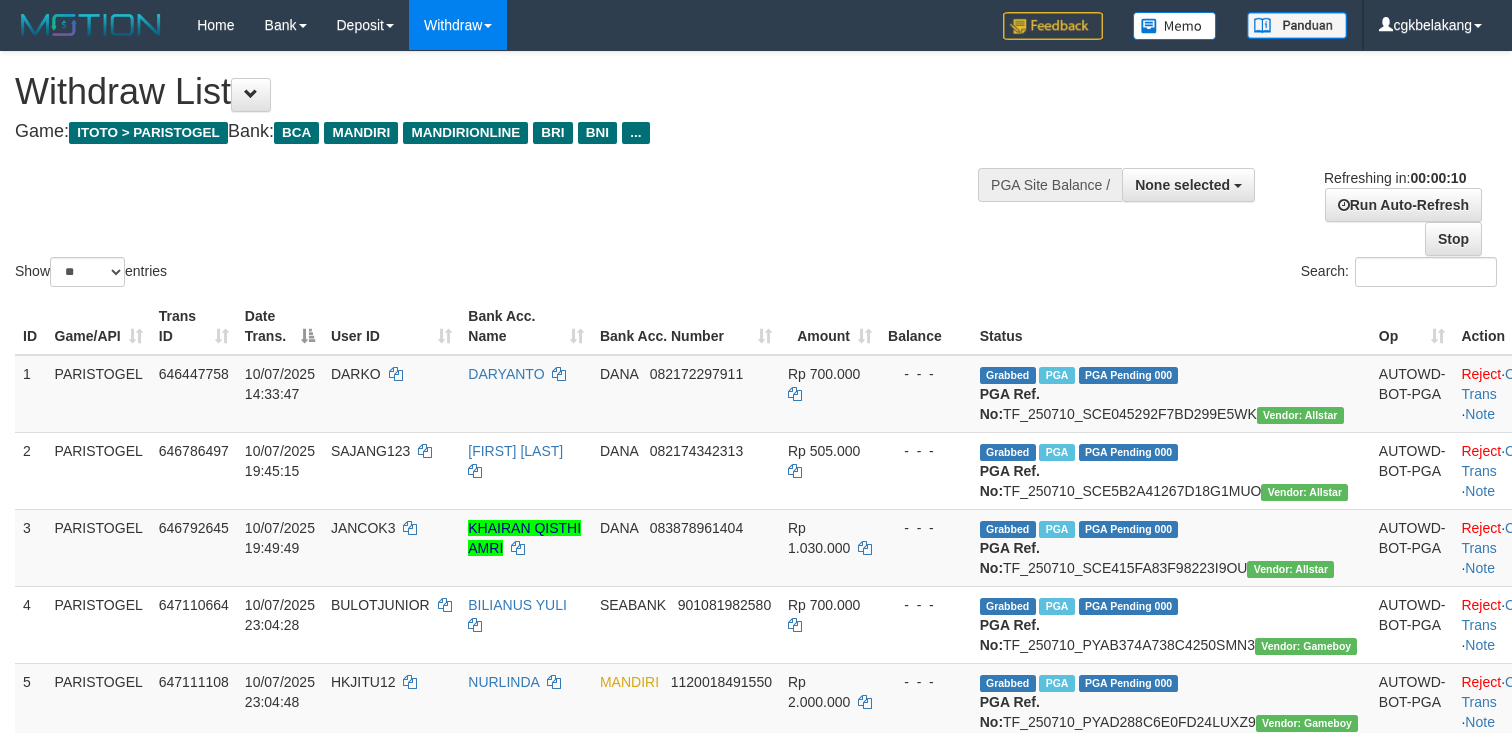 select 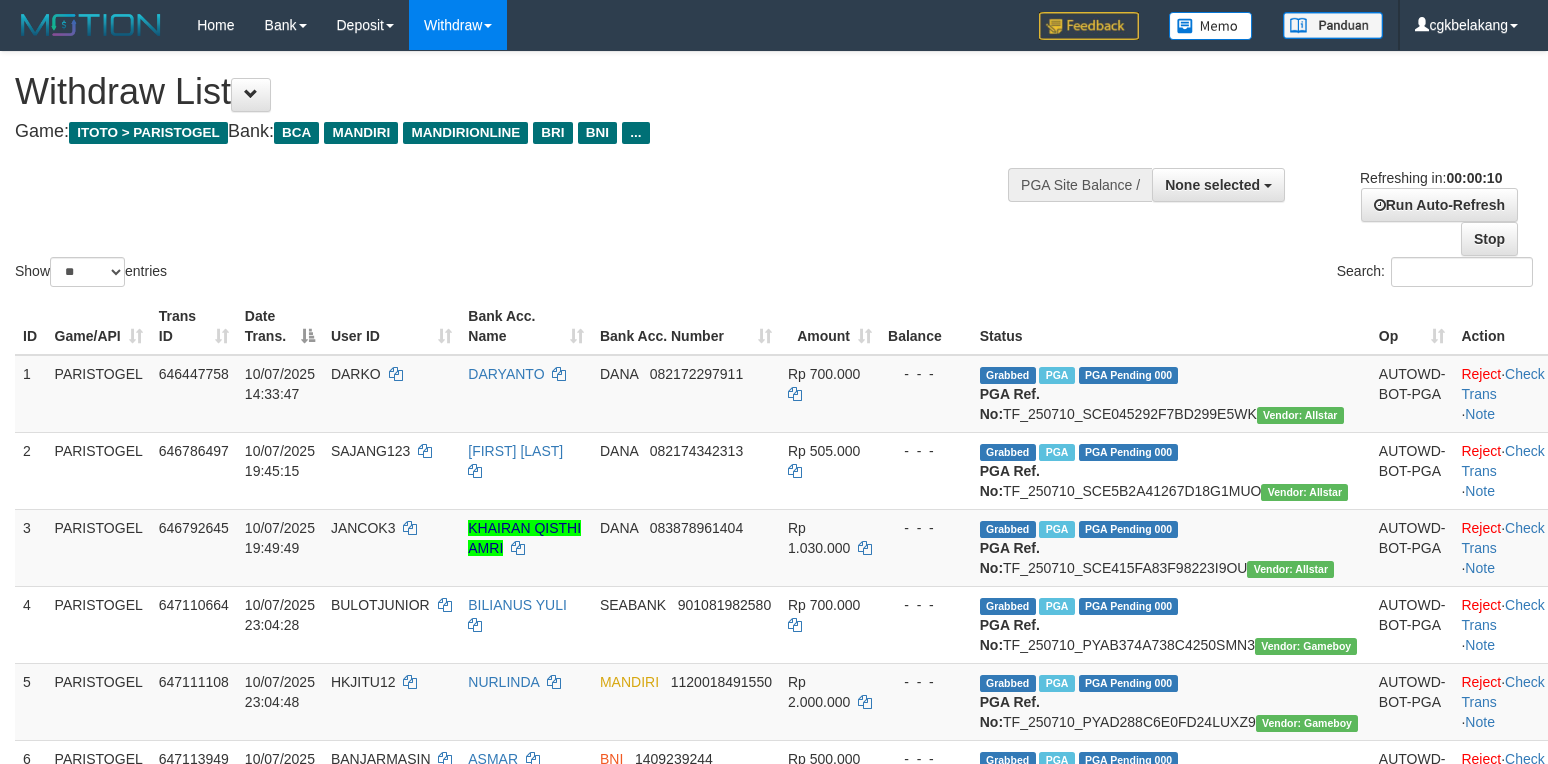 select 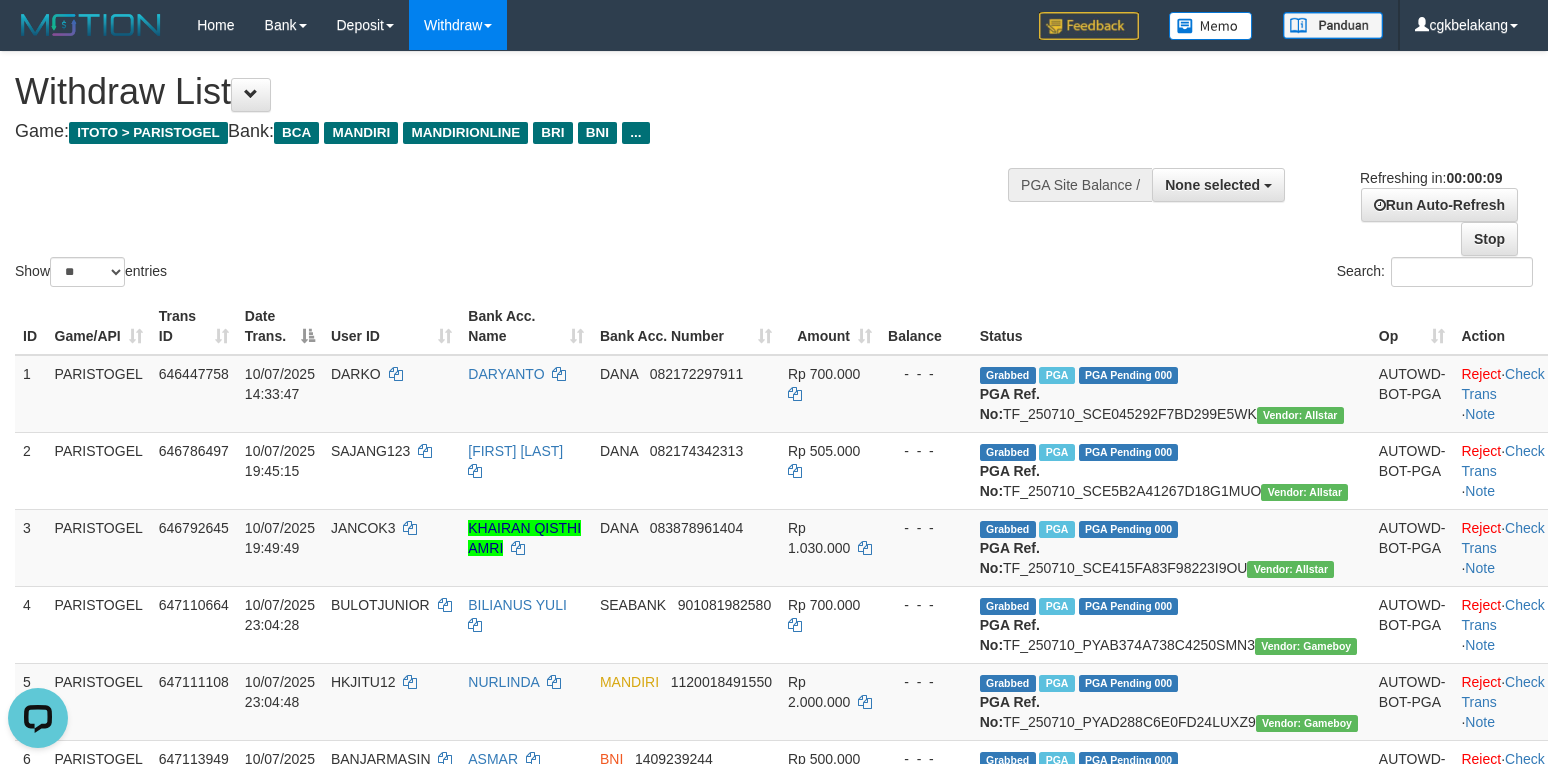 scroll, scrollTop: 0, scrollLeft: 0, axis: both 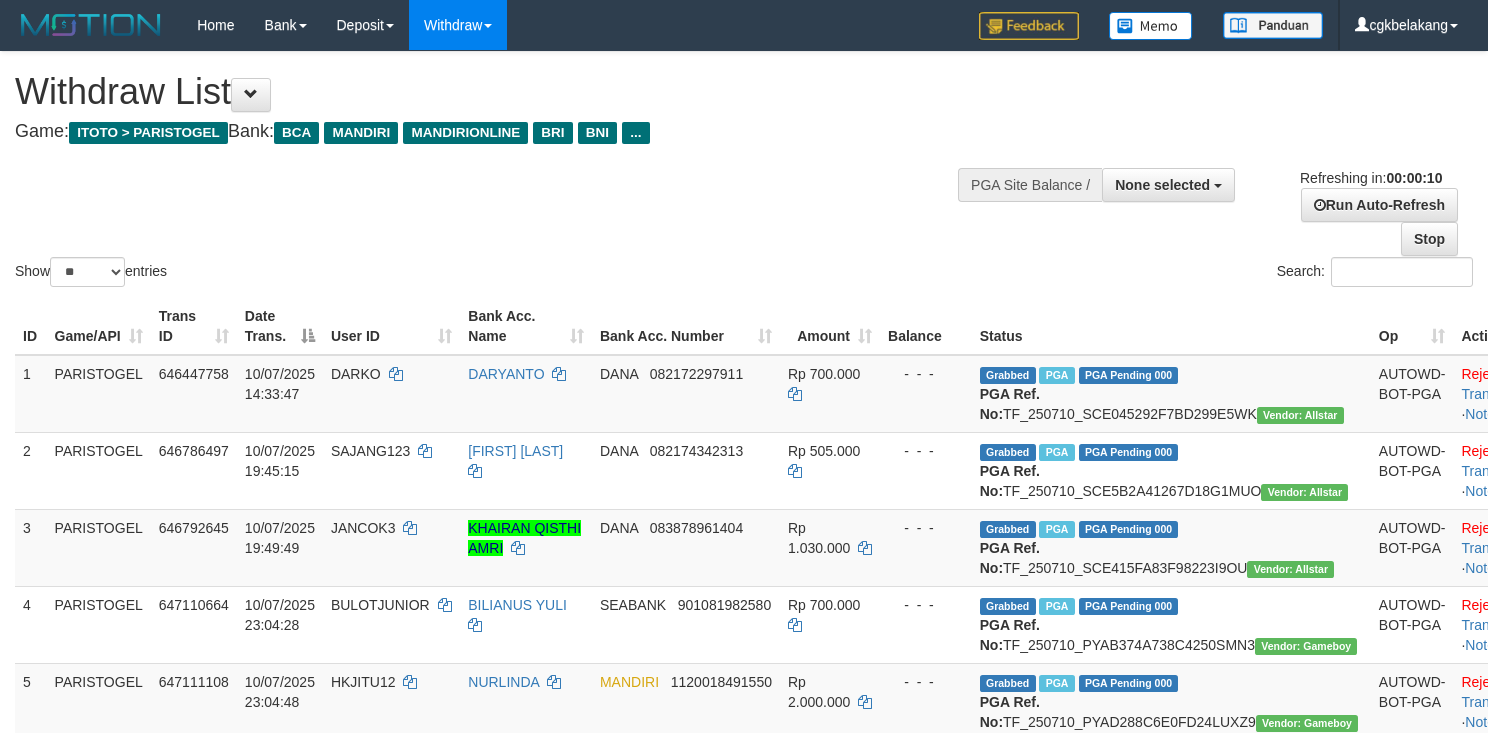 select 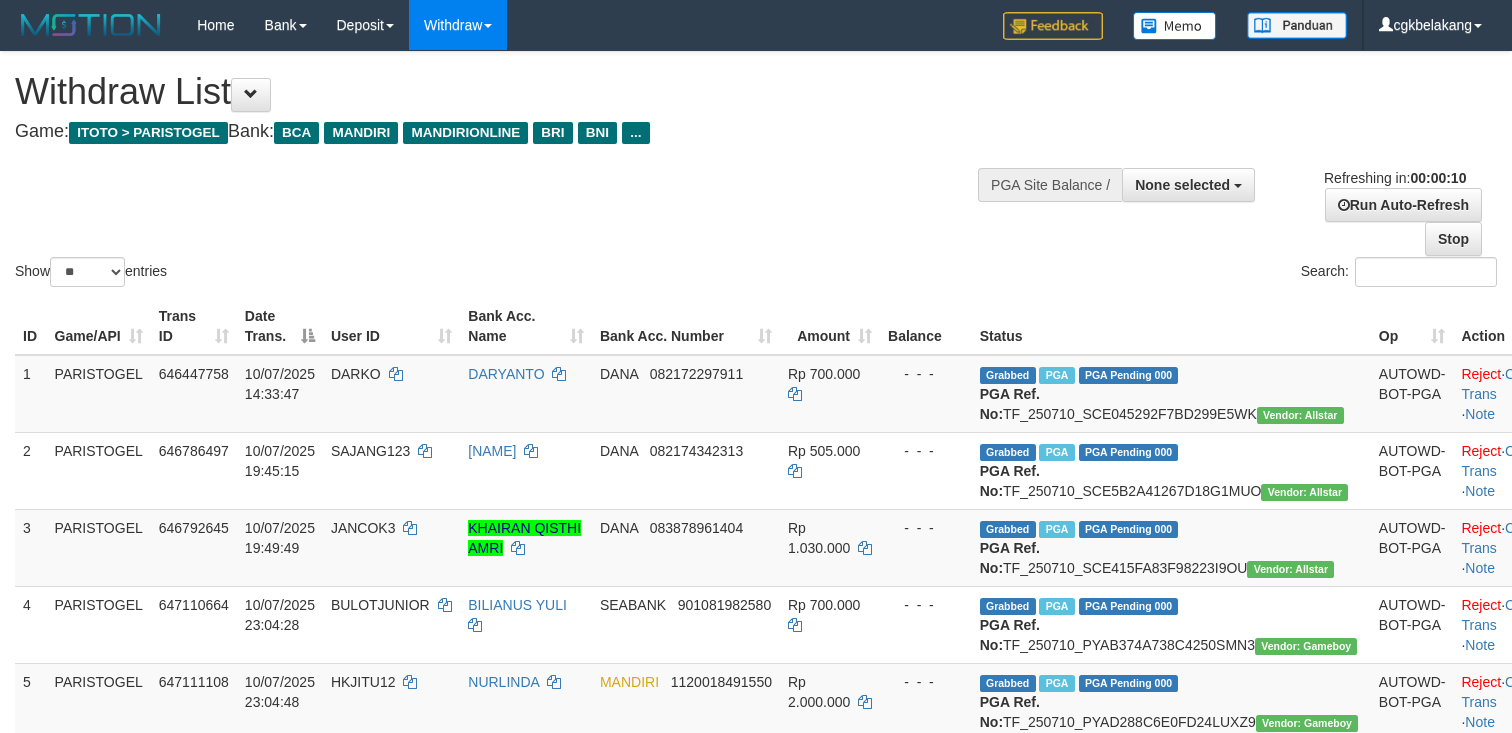 select 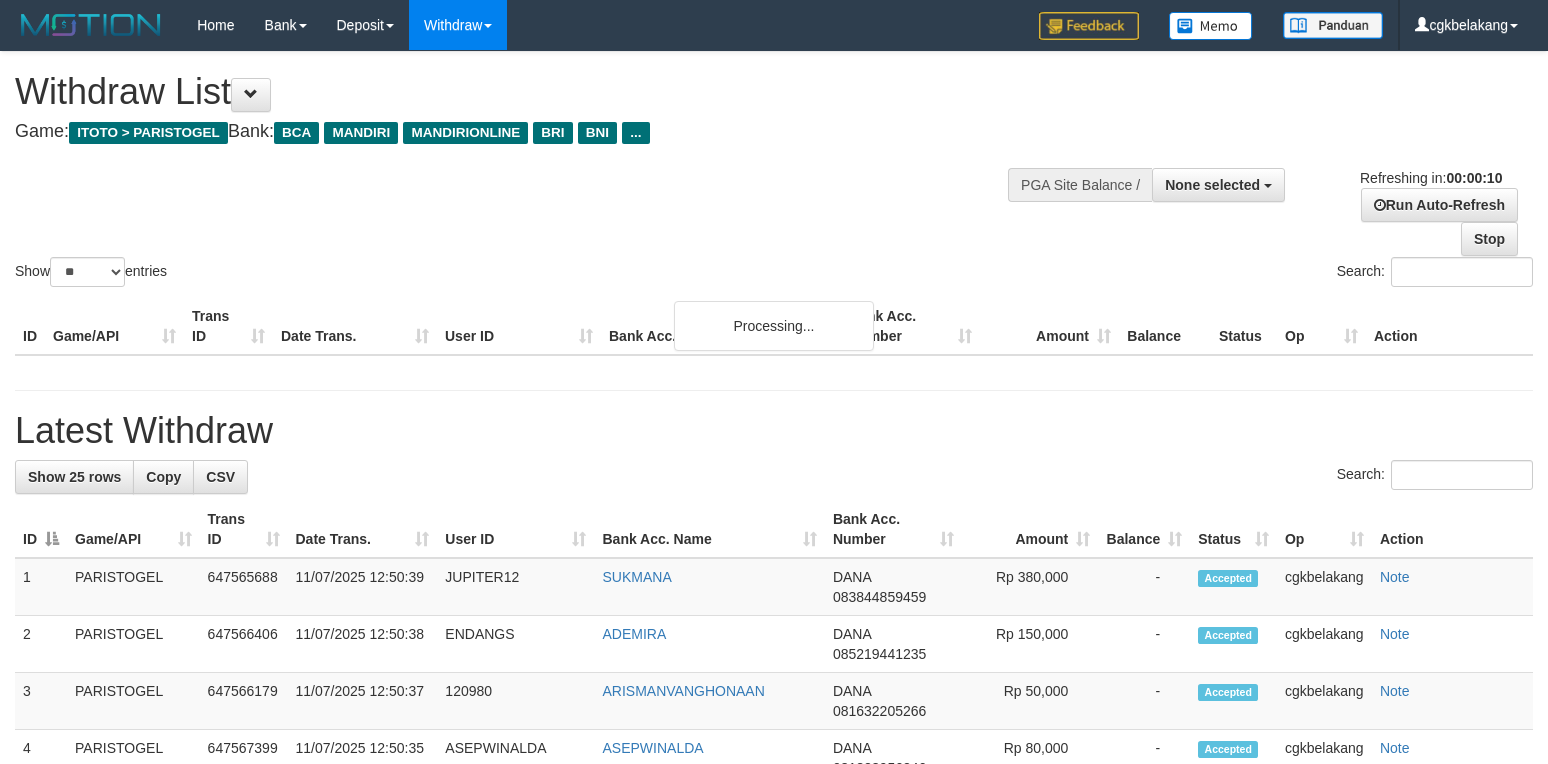 select 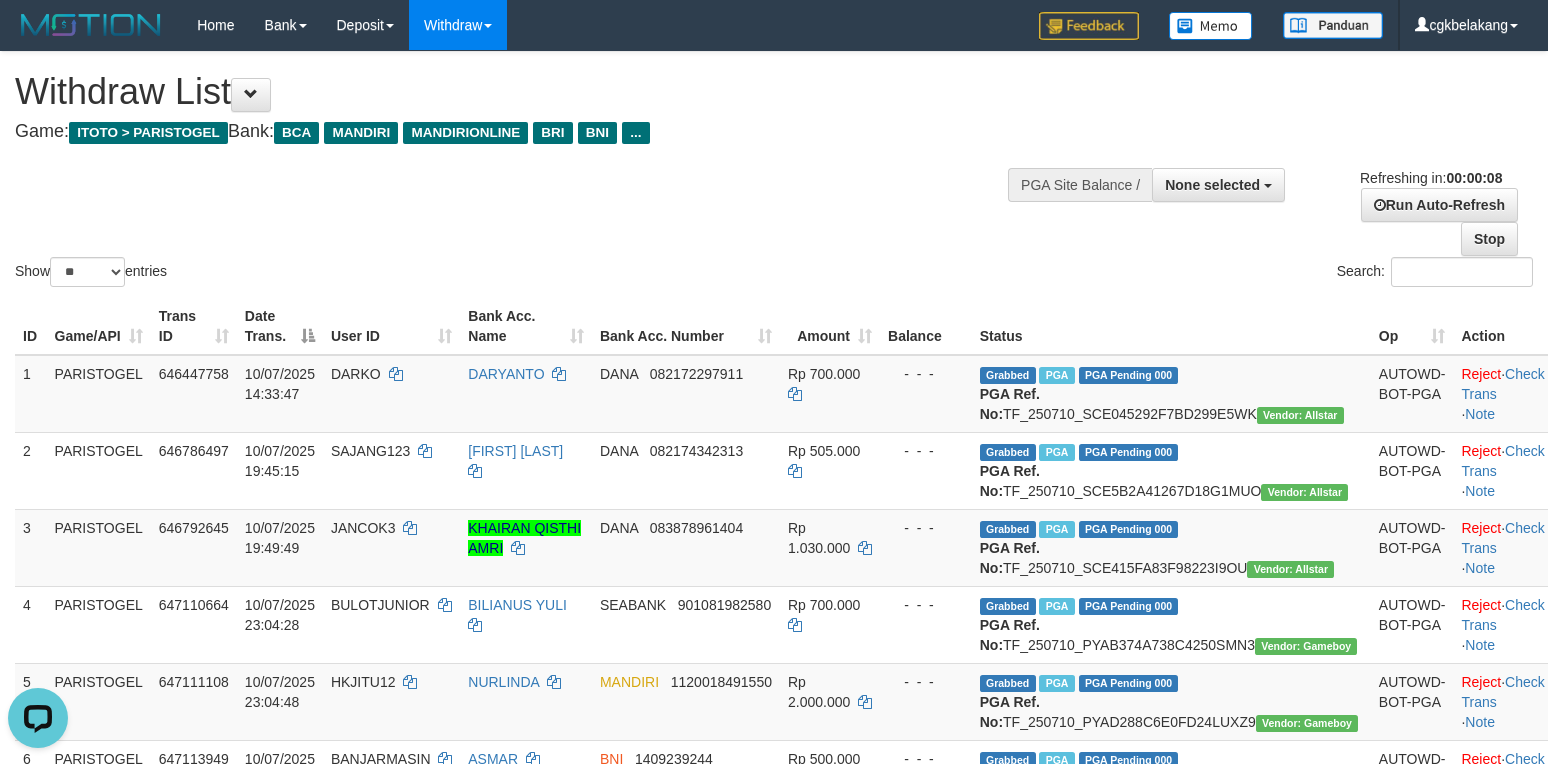 scroll, scrollTop: 0, scrollLeft: 0, axis: both 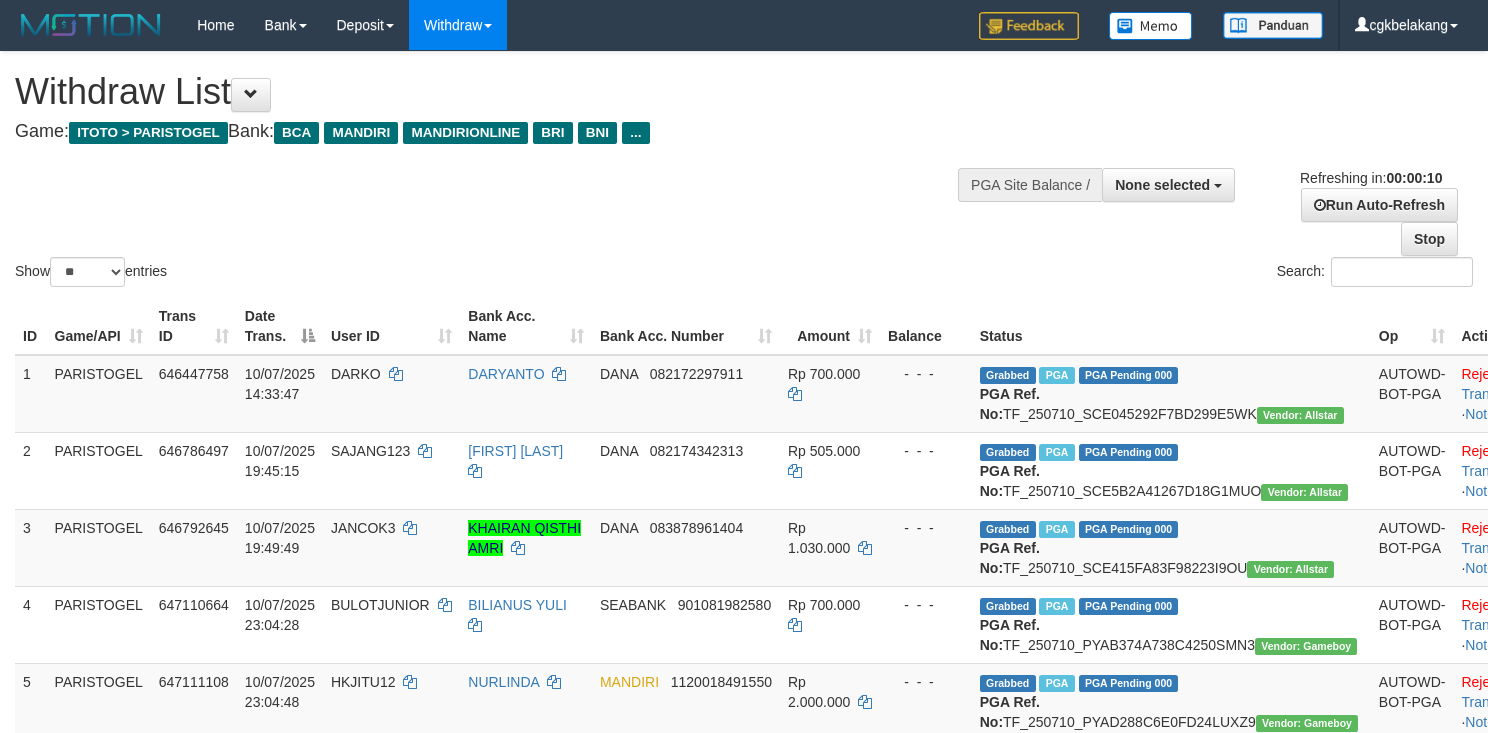 select 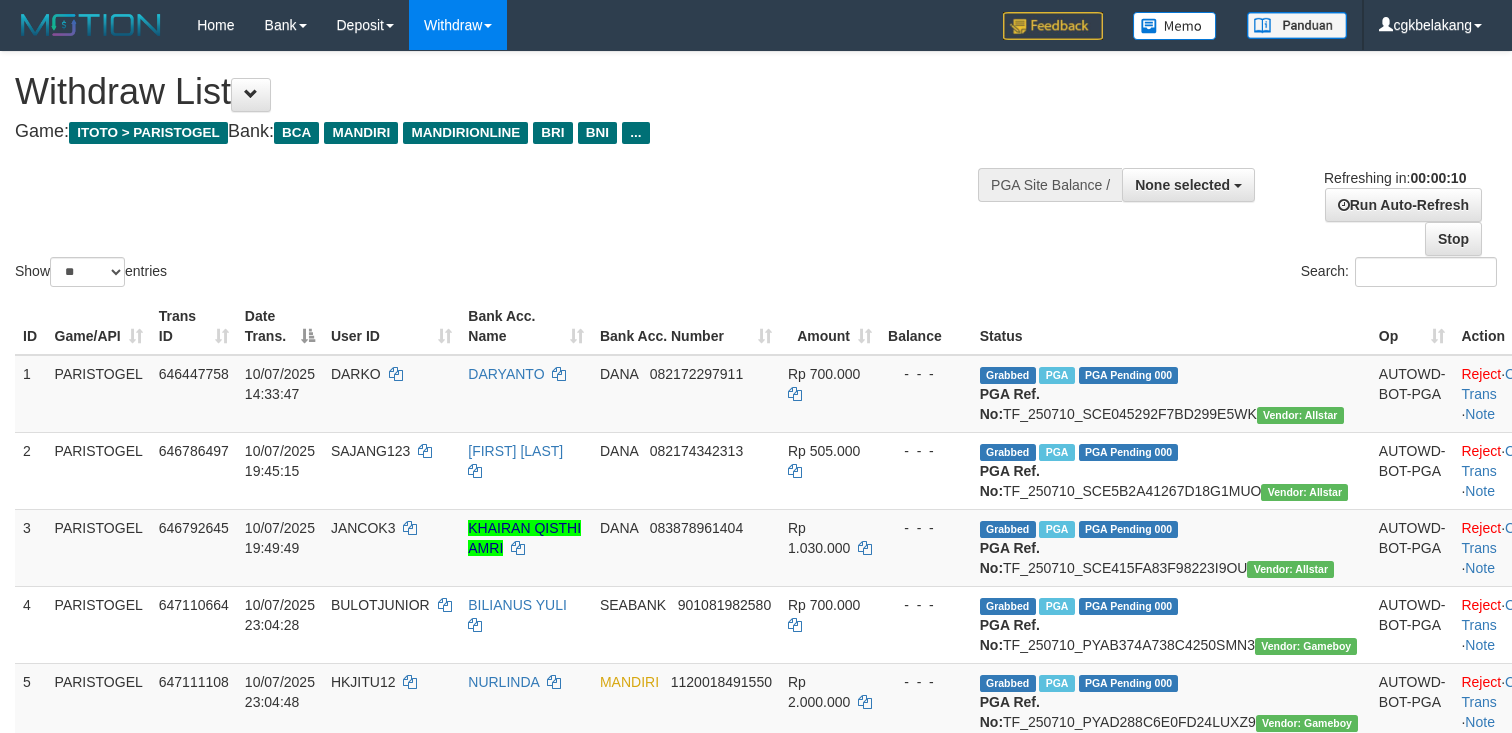 select 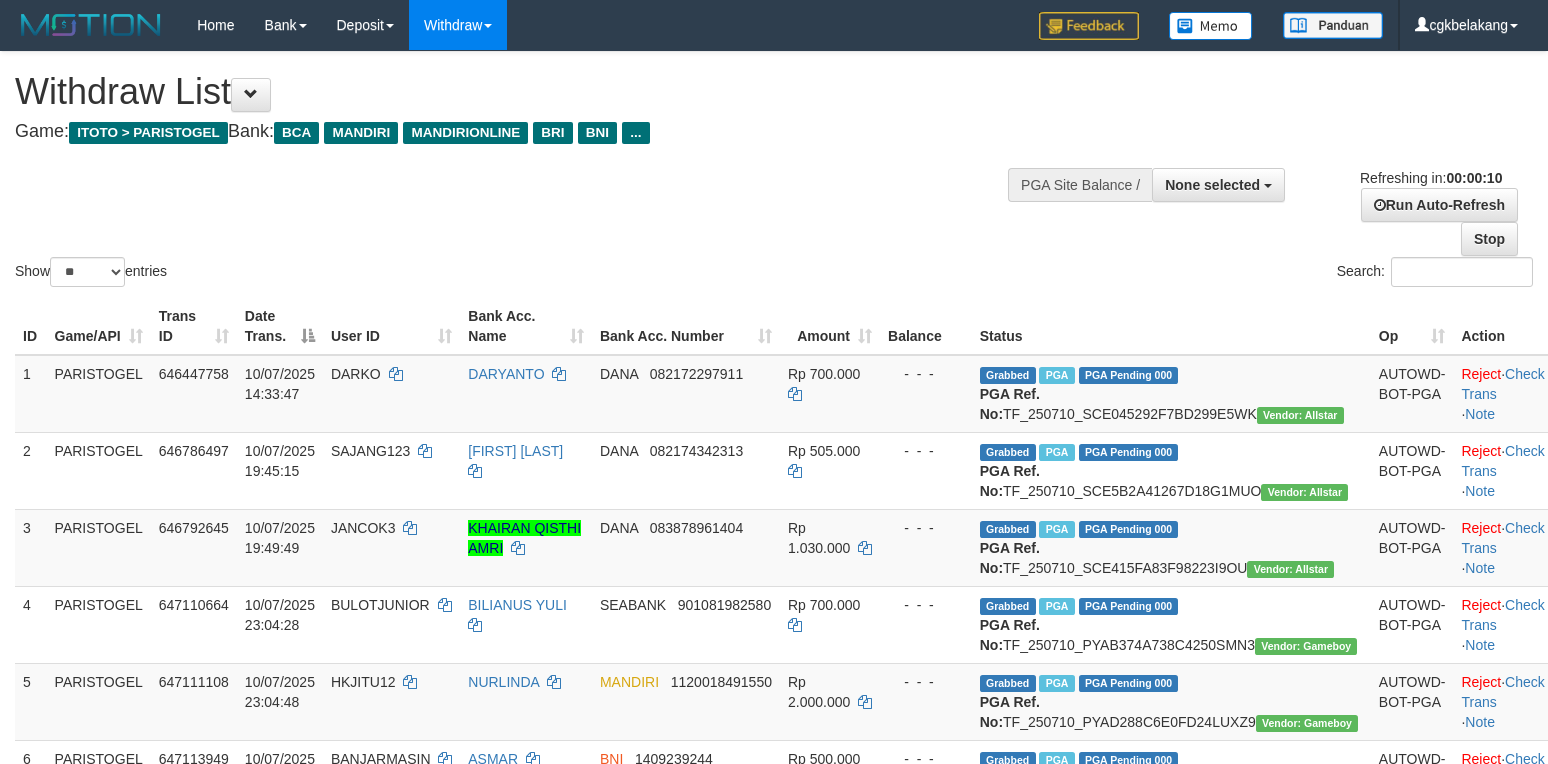select 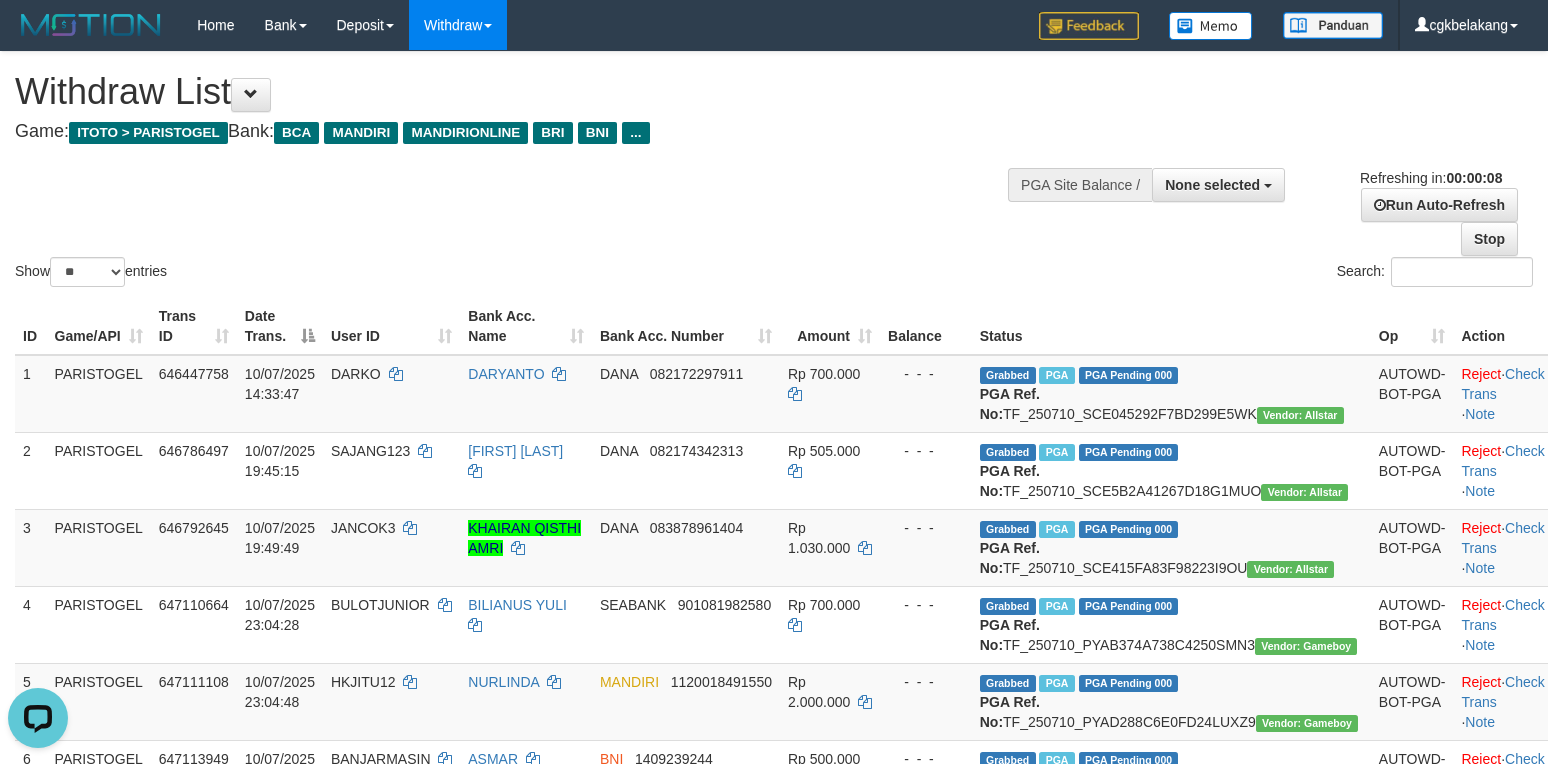 scroll, scrollTop: 0, scrollLeft: 0, axis: both 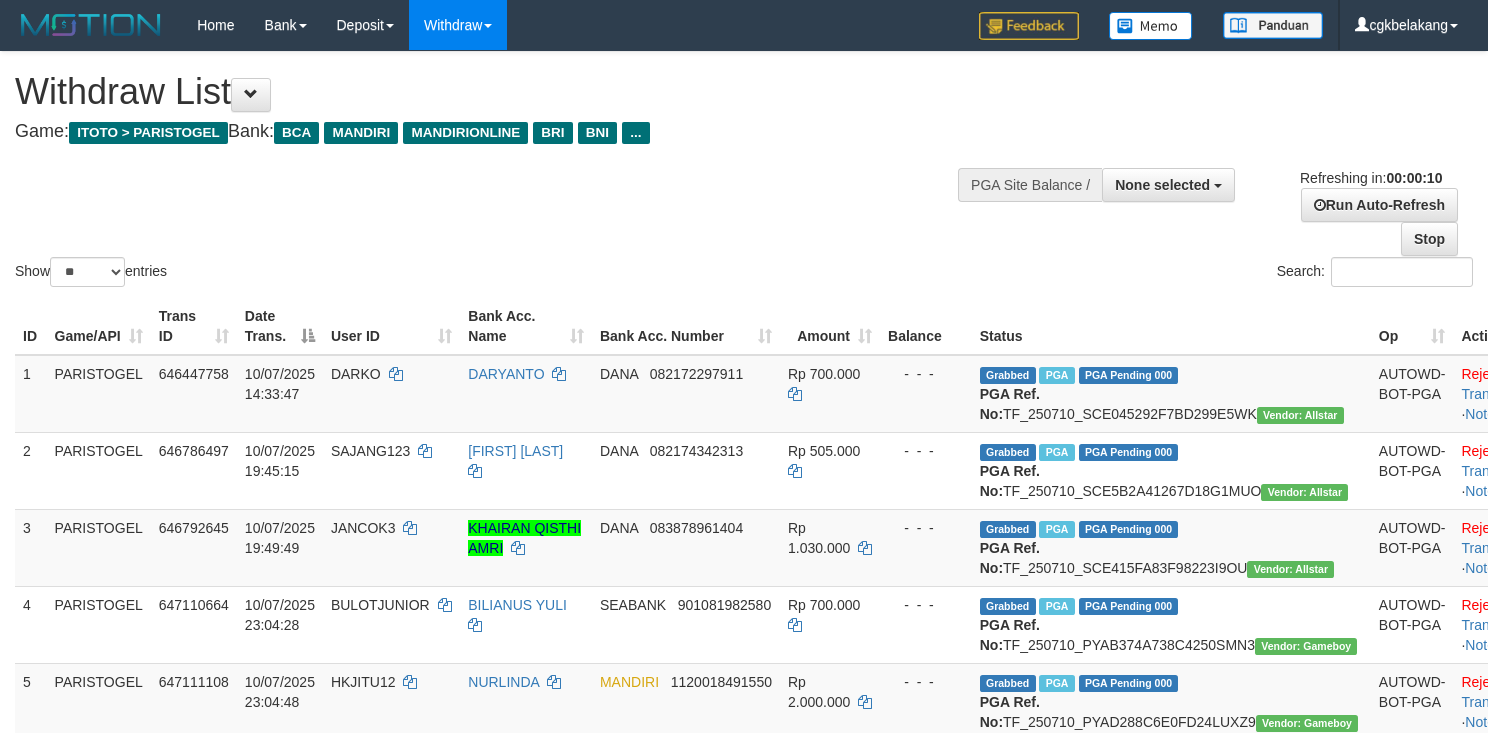 select 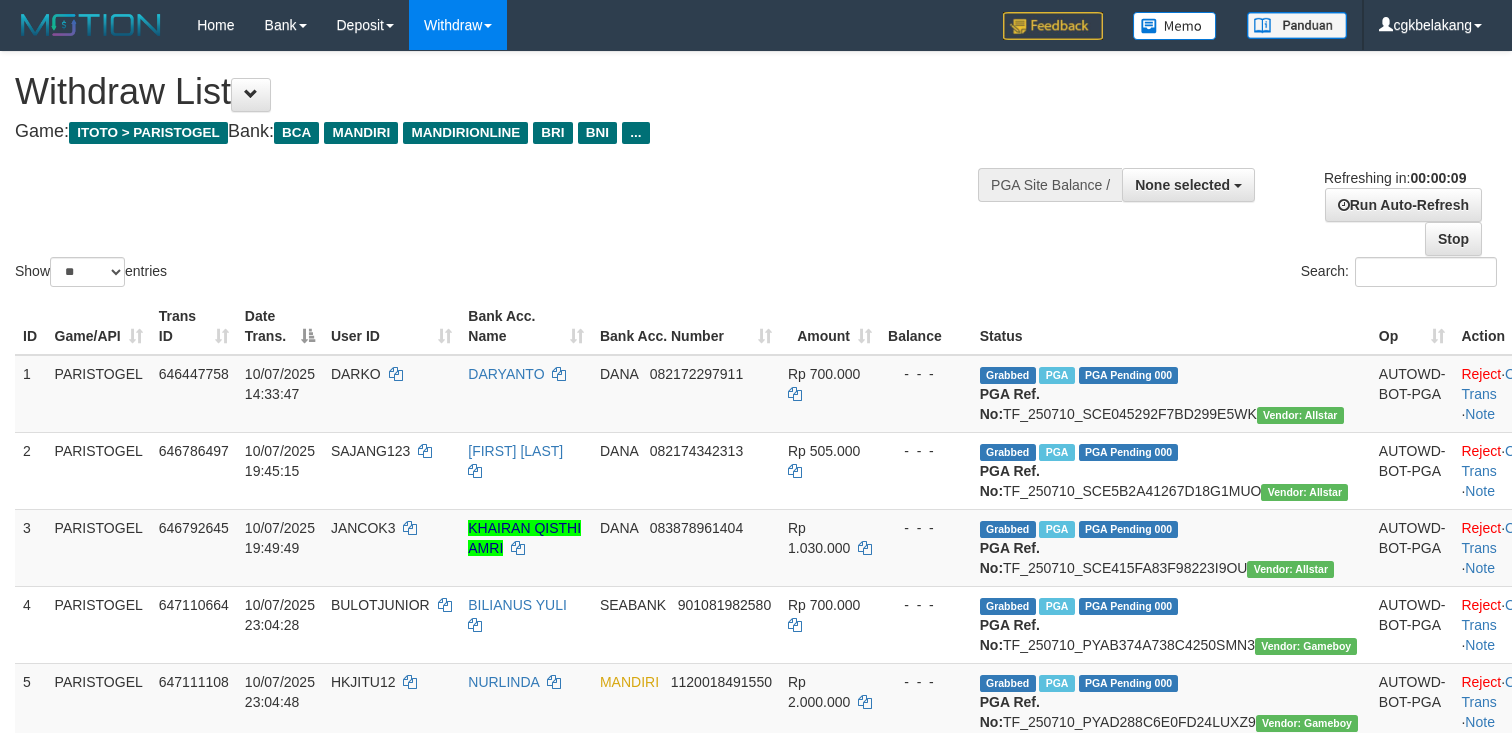 select 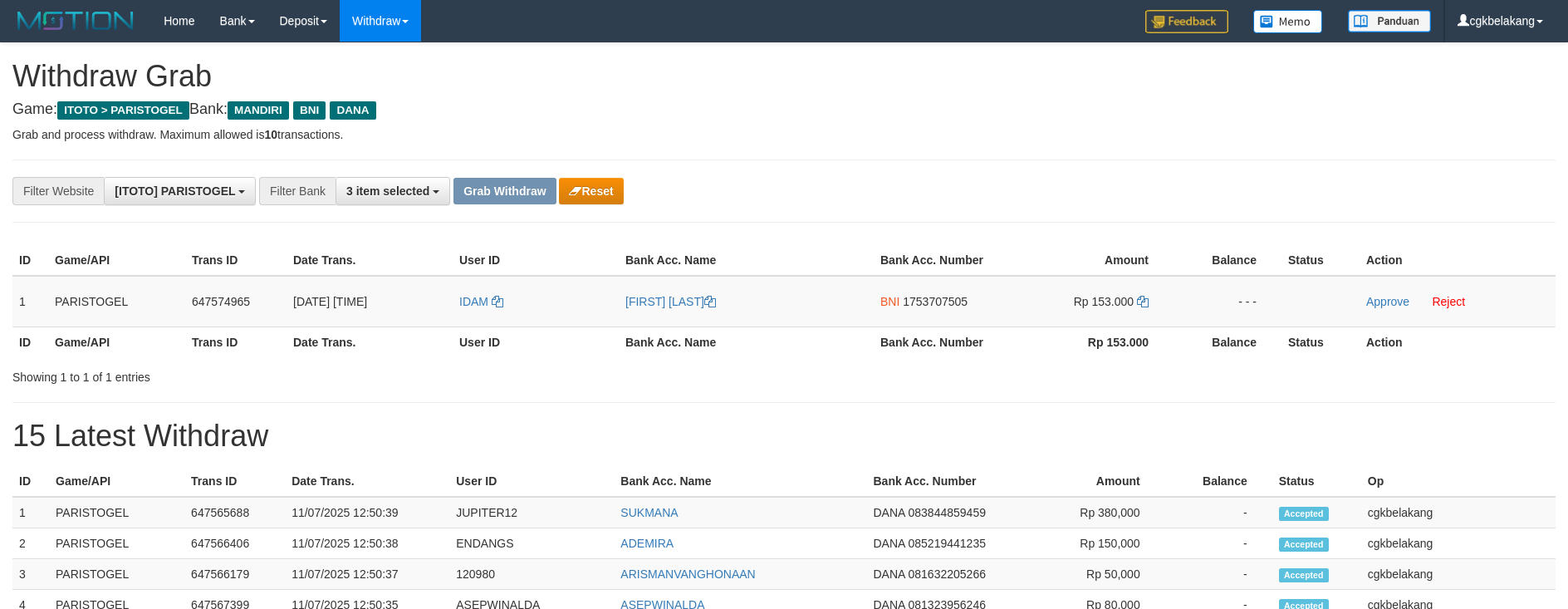 scroll, scrollTop: 0, scrollLeft: 0, axis: both 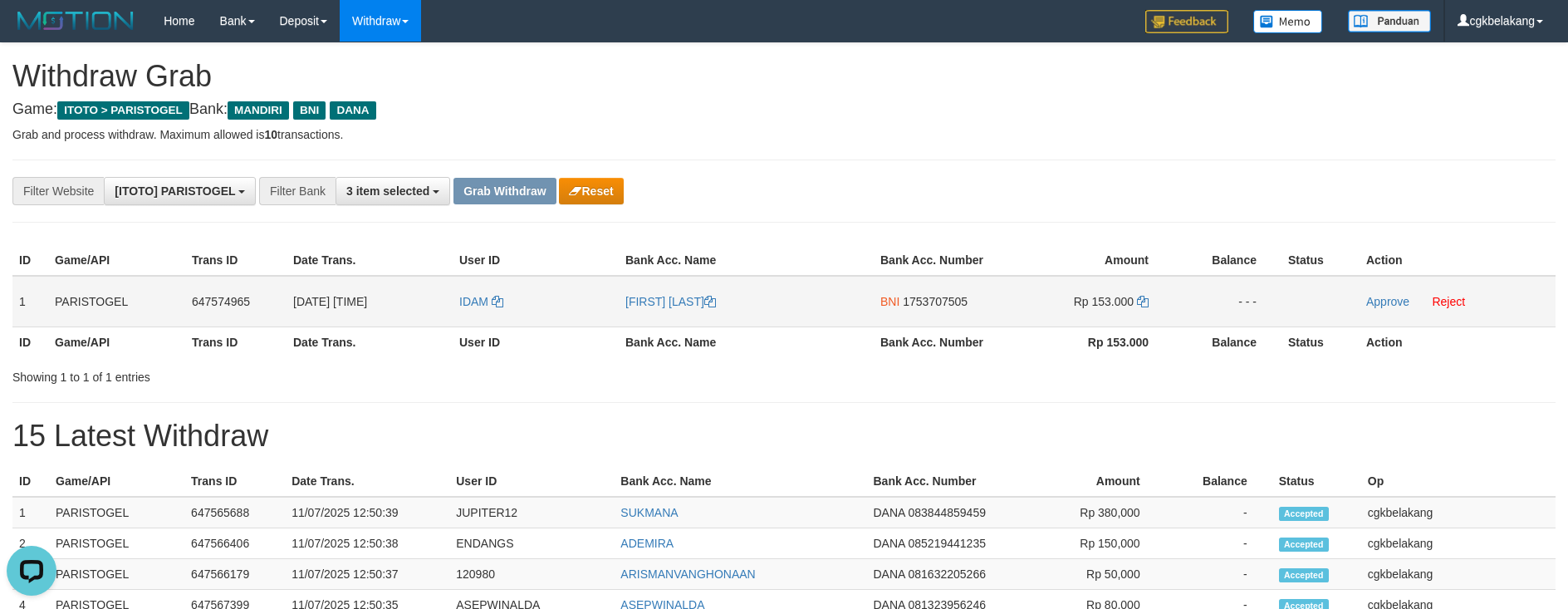 click on "IDAM" at bounding box center (536, 302) 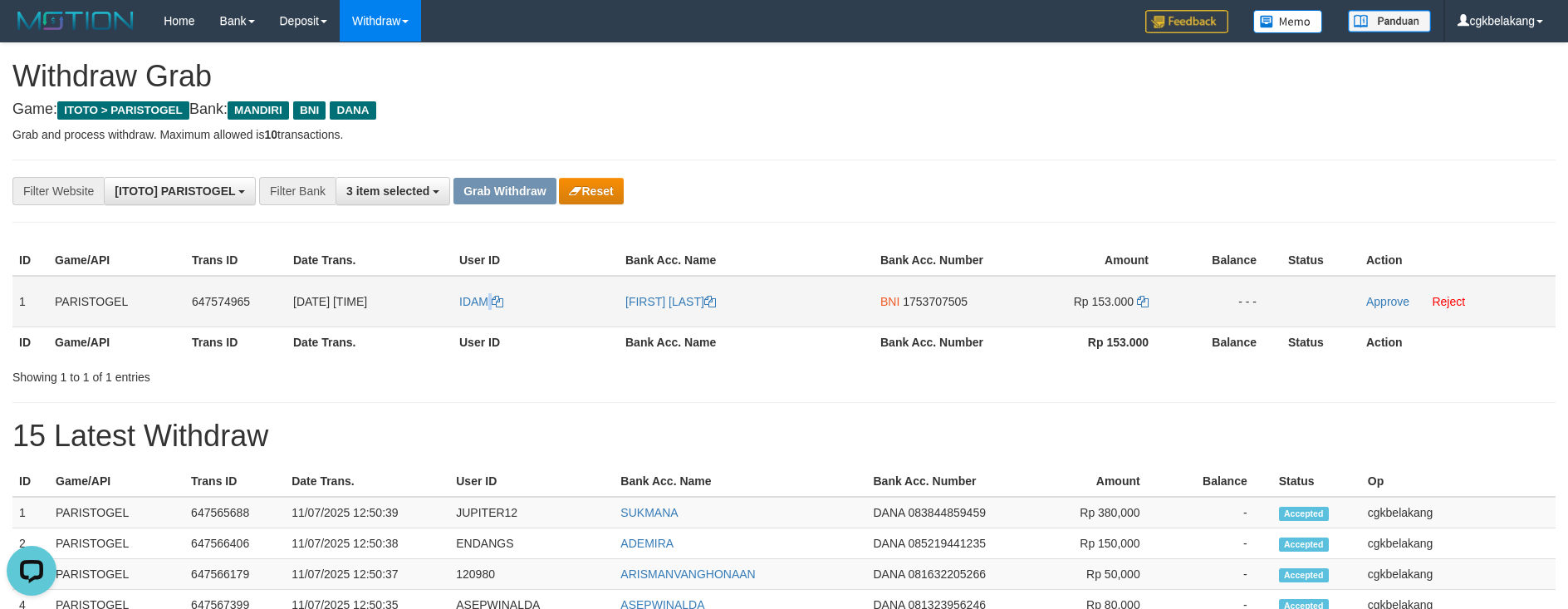 click on "IDAM" at bounding box center [536, 302] 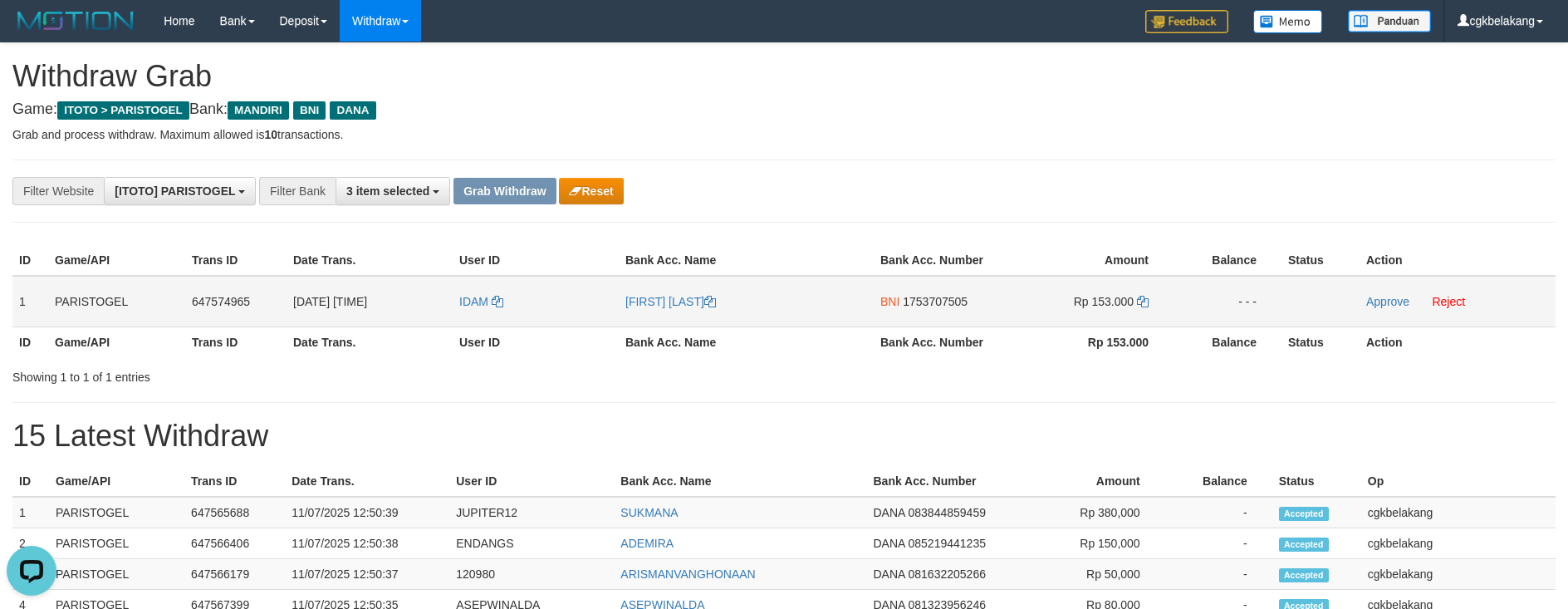 click on "IDAM" at bounding box center (536, 302) 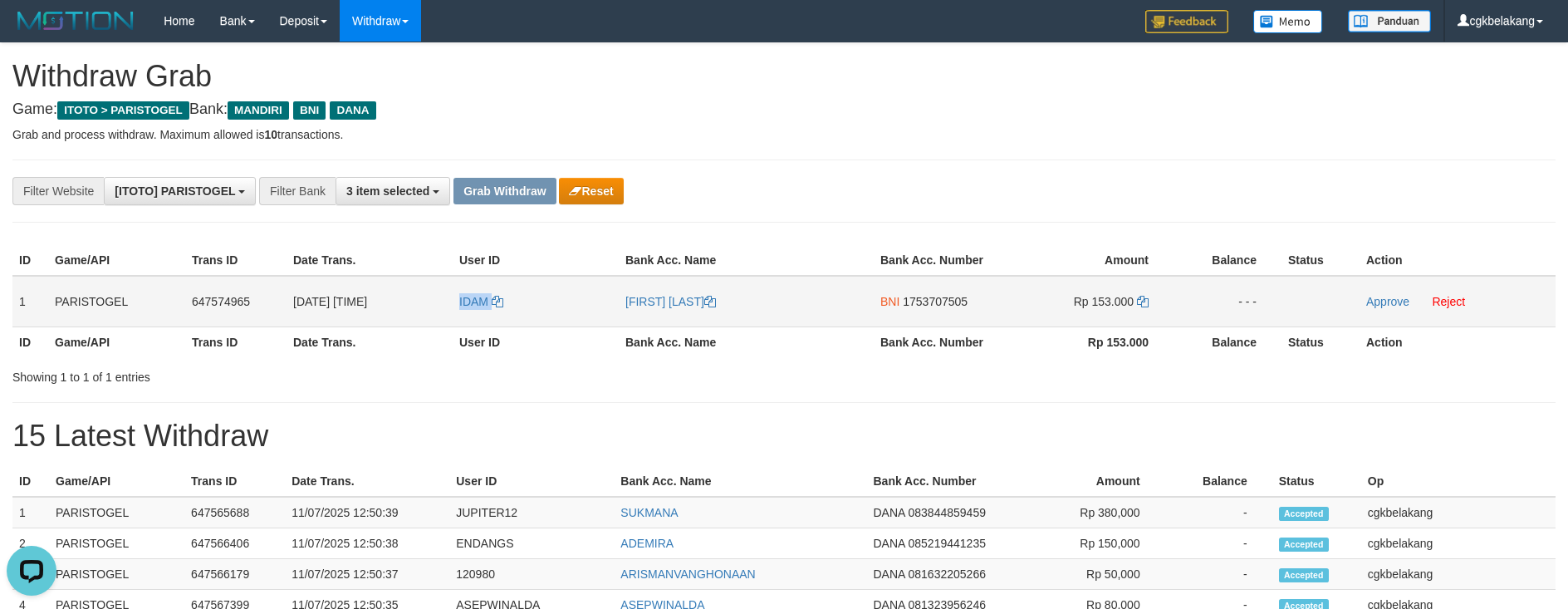 click on "IDAM" at bounding box center [536, 302] 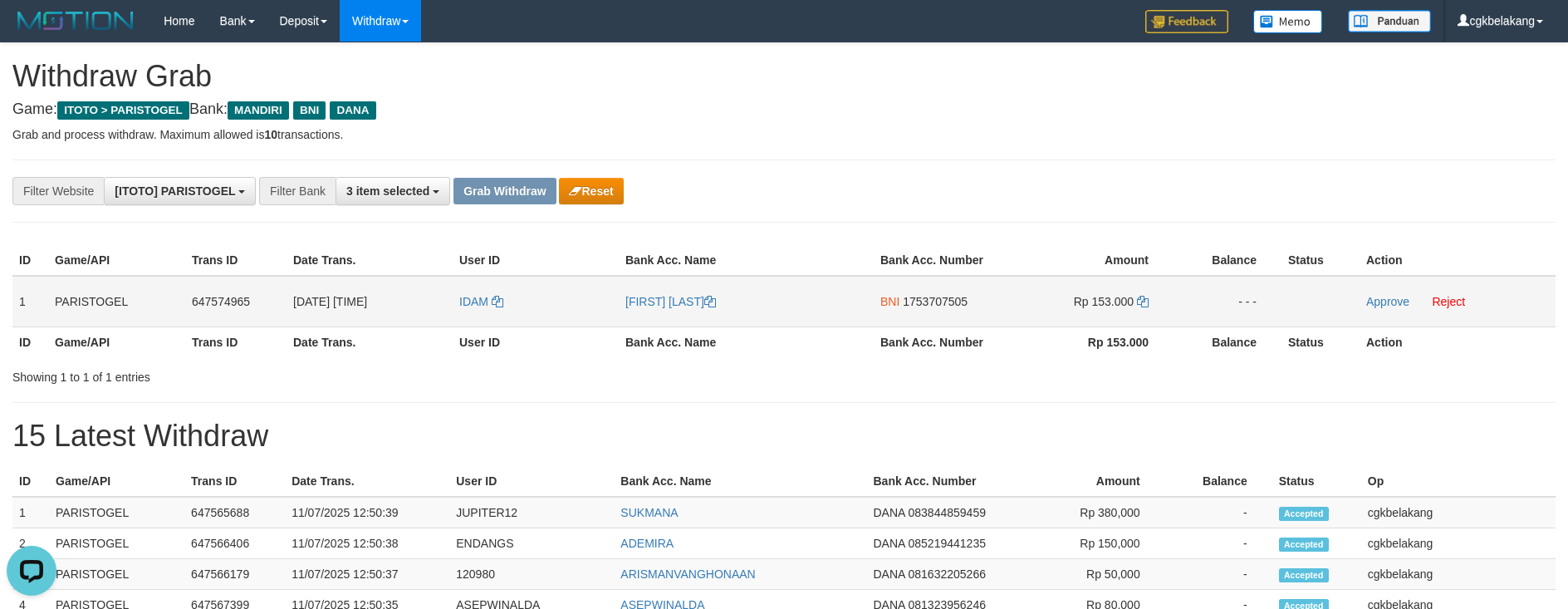 click on "[FIRST] [LAST]" at bounding box center (746, 302) 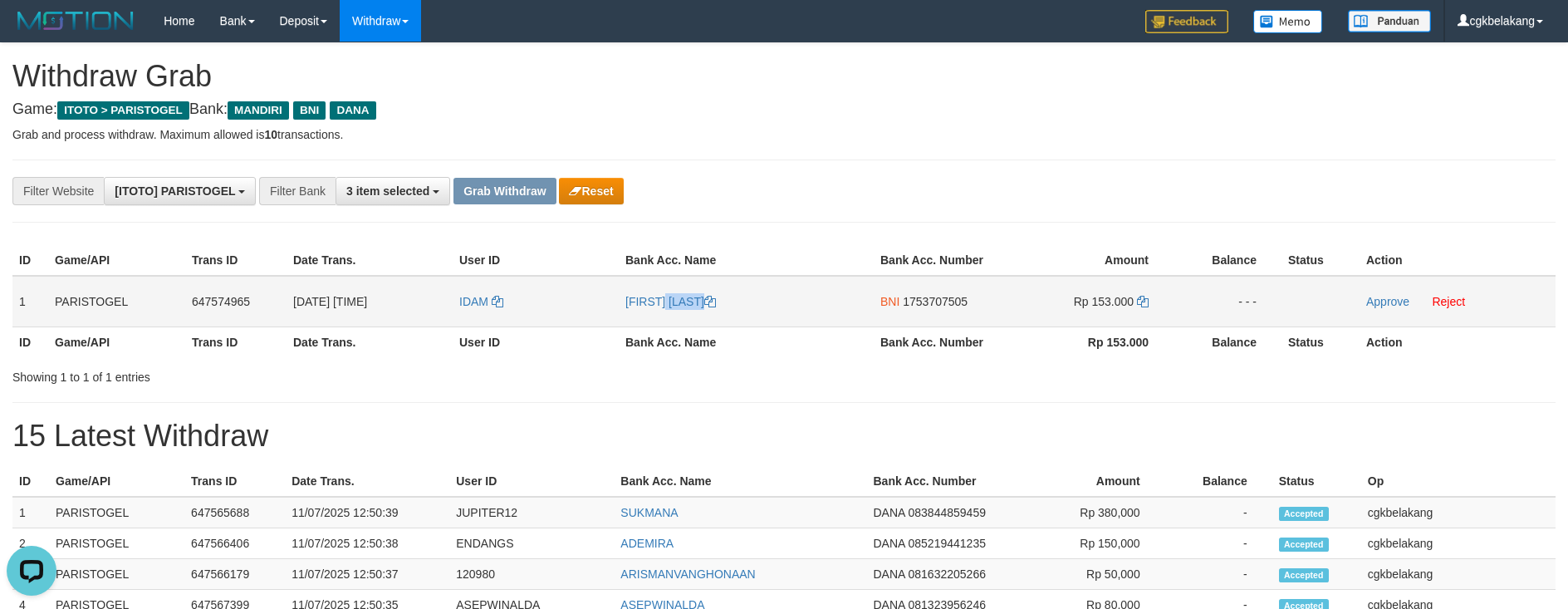 click on "[FIRST] [LAST]" at bounding box center [746, 302] 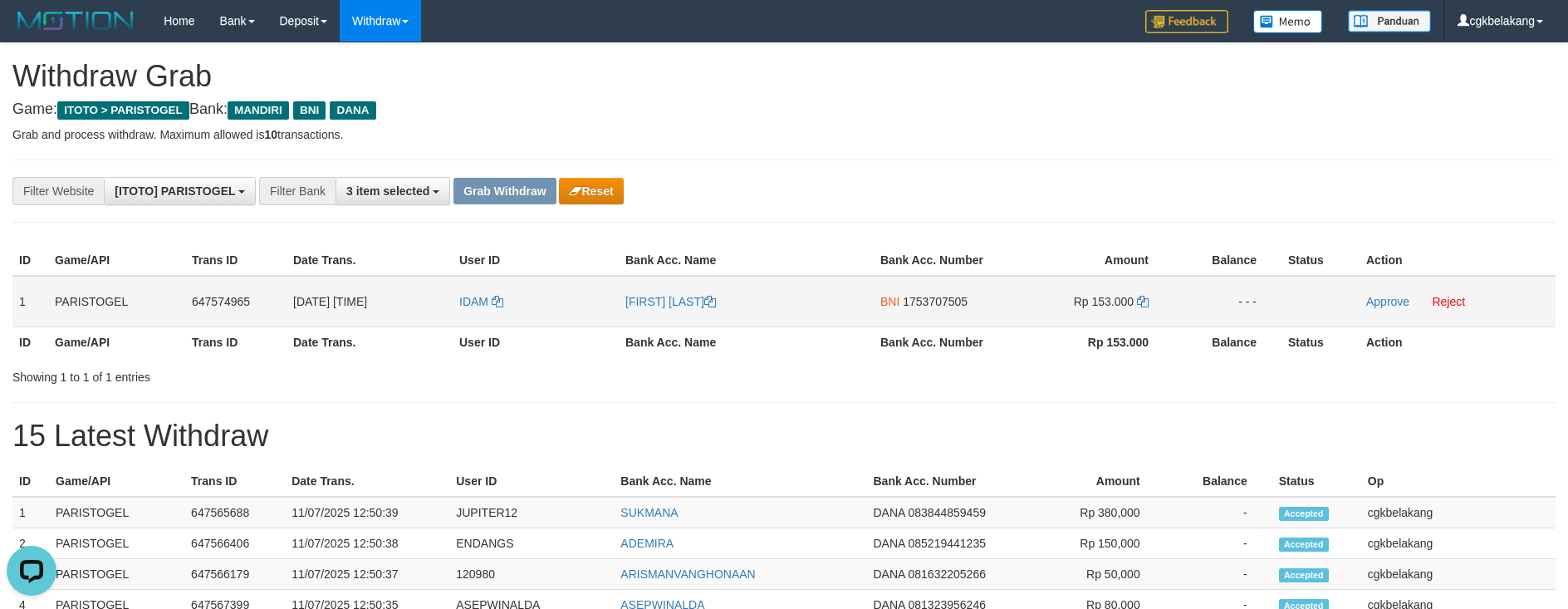 click on "BNI
1753707505" at bounding box center (942, 302) 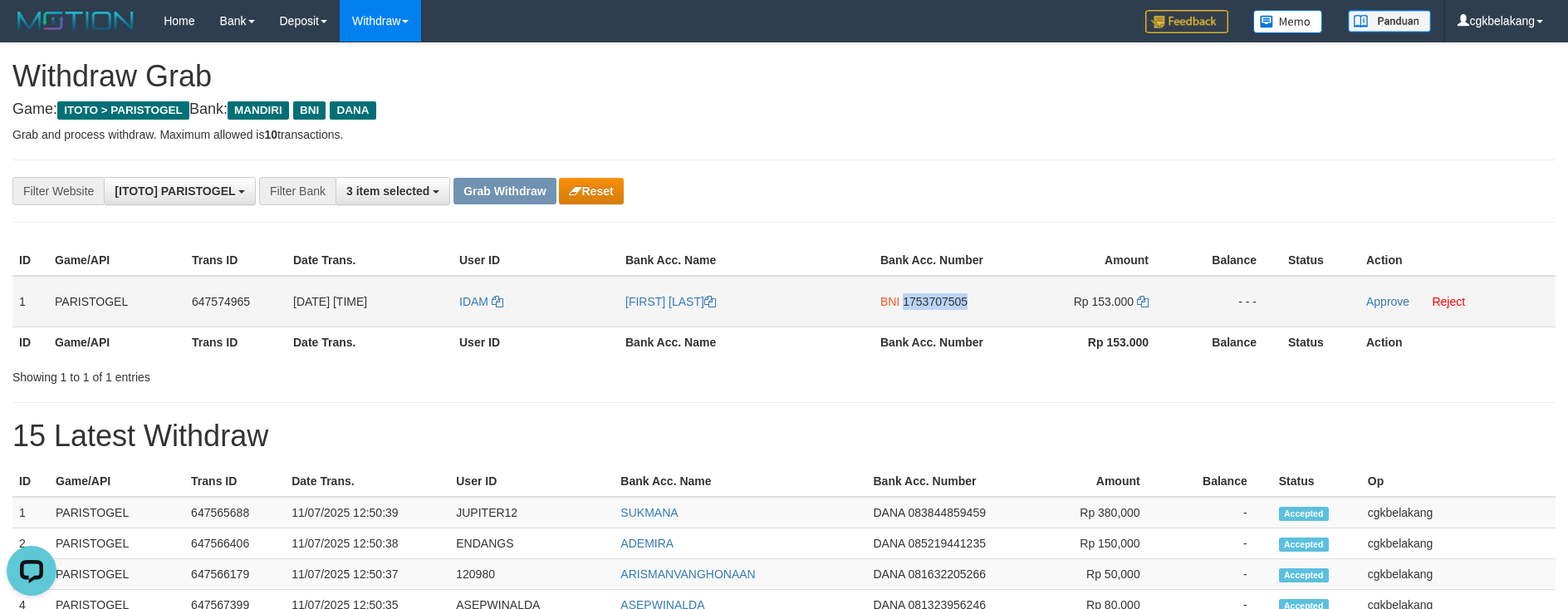 click on "BNI
1753707505" at bounding box center (942, 302) 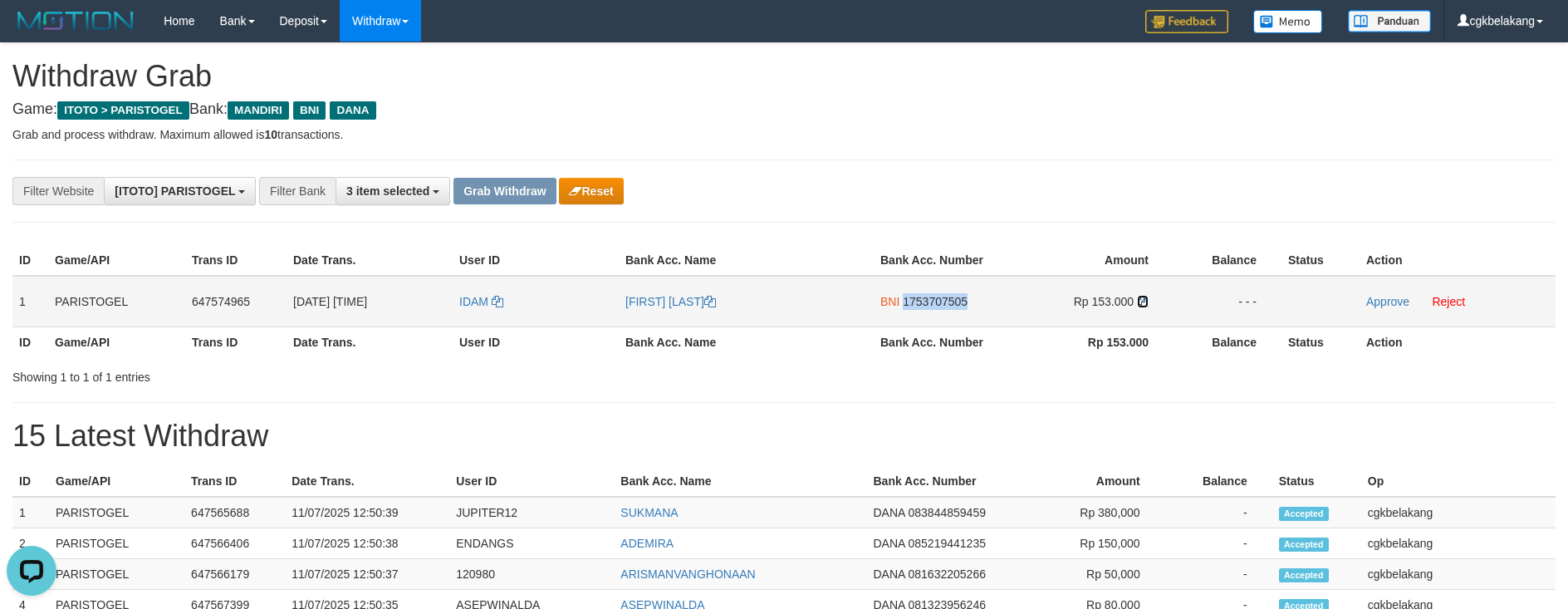 click at bounding box center [1143, 302] 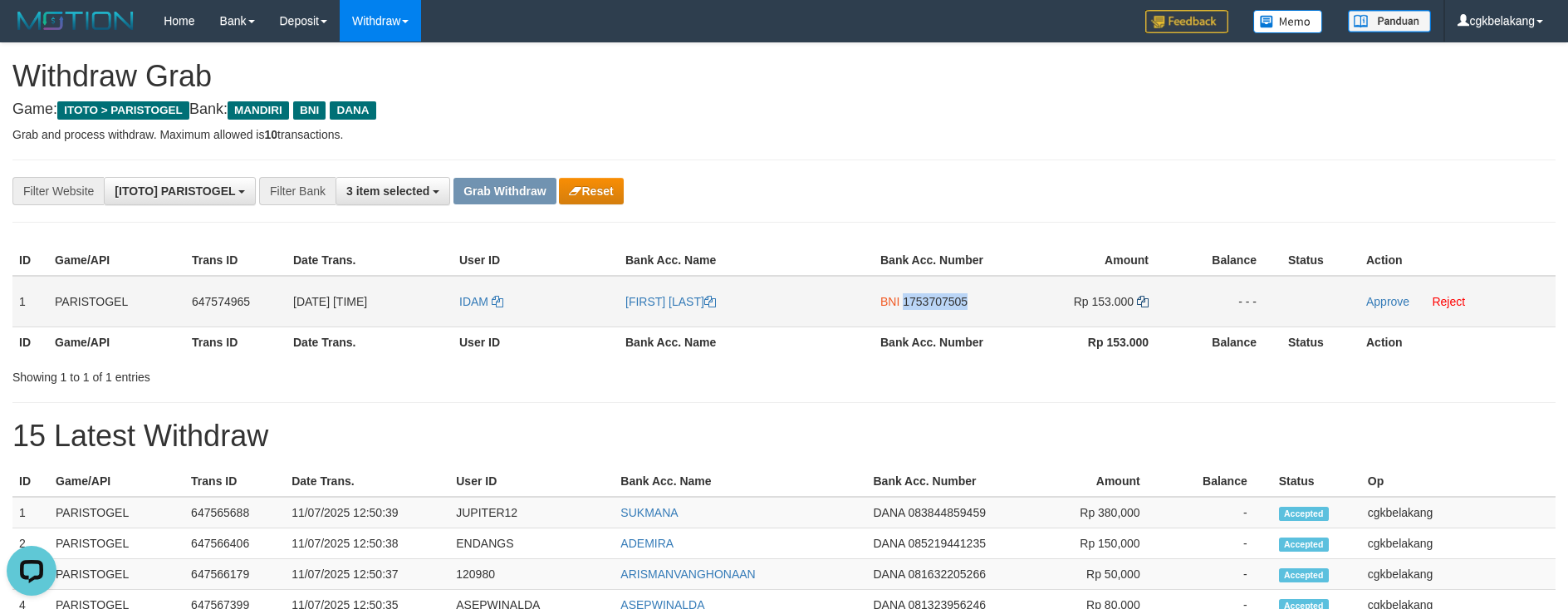copy on "1753707505" 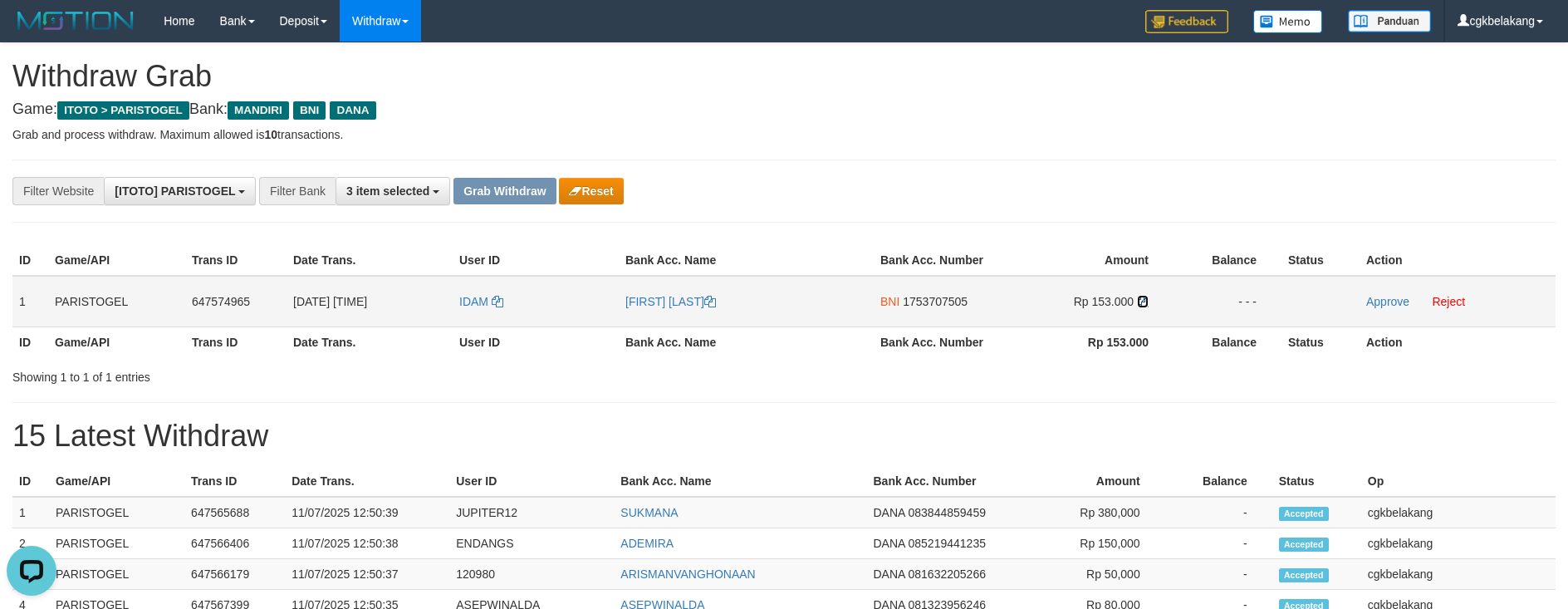 click at bounding box center (1143, 302) 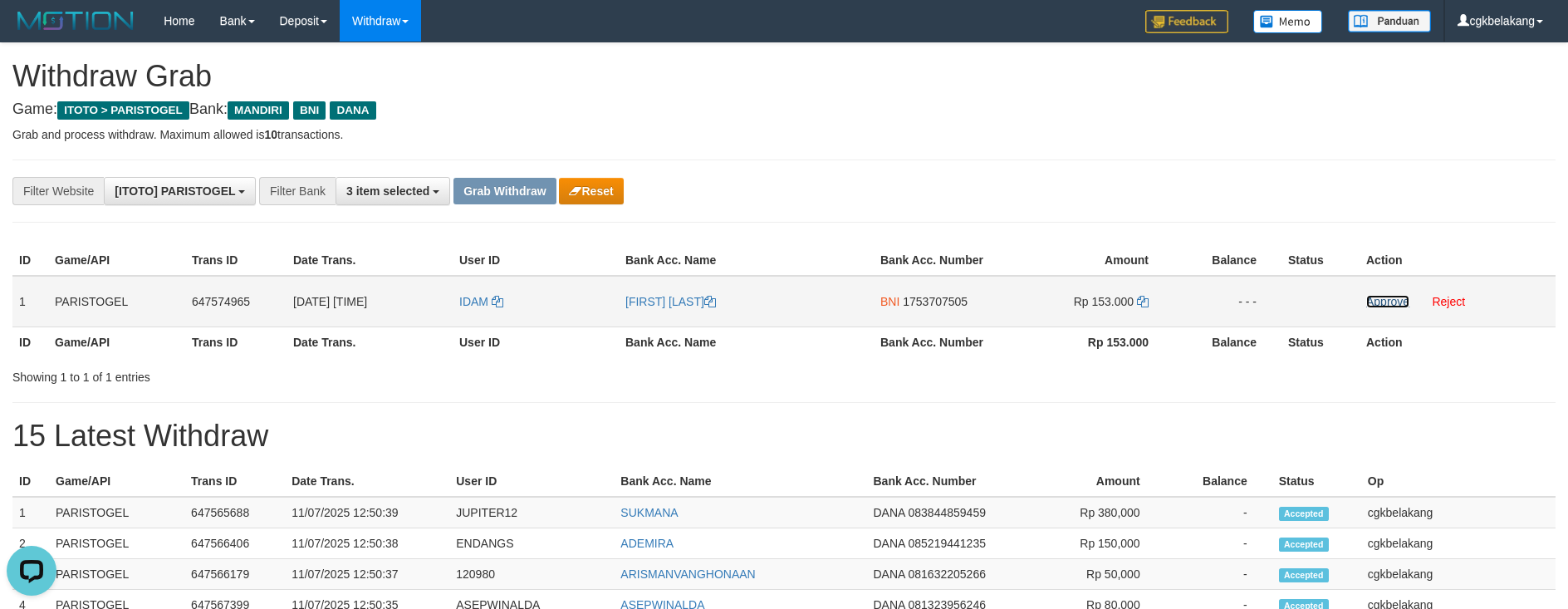 click on "Approve" at bounding box center (1388, 302) 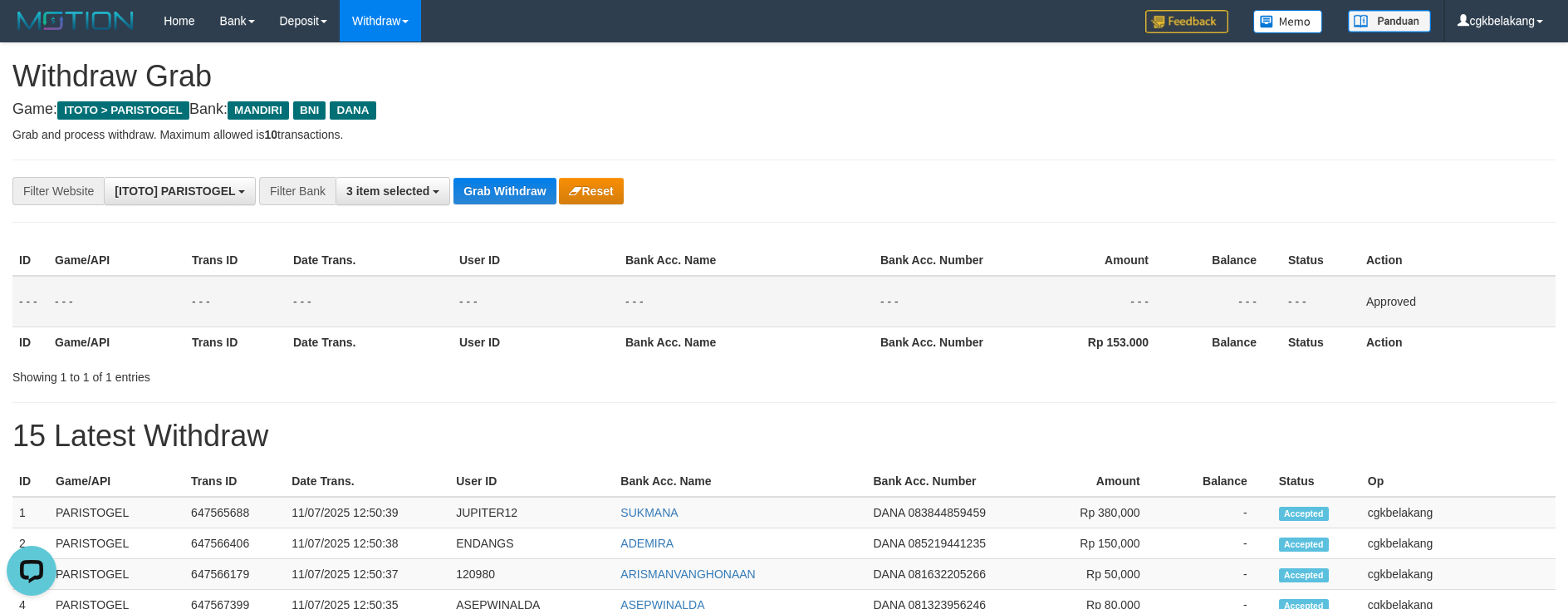 click on "15 Latest Withdraw" at bounding box center [784, 436] 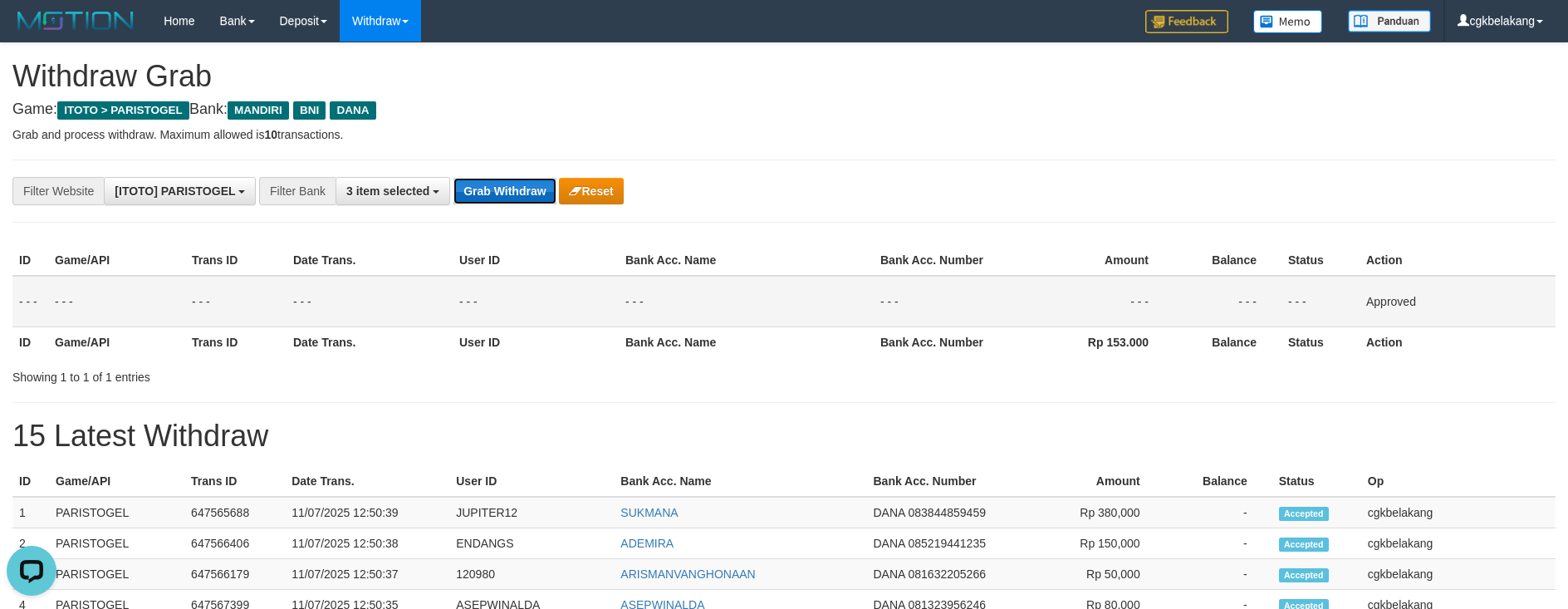 click on "Grab Withdraw" at bounding box center (504, 191) 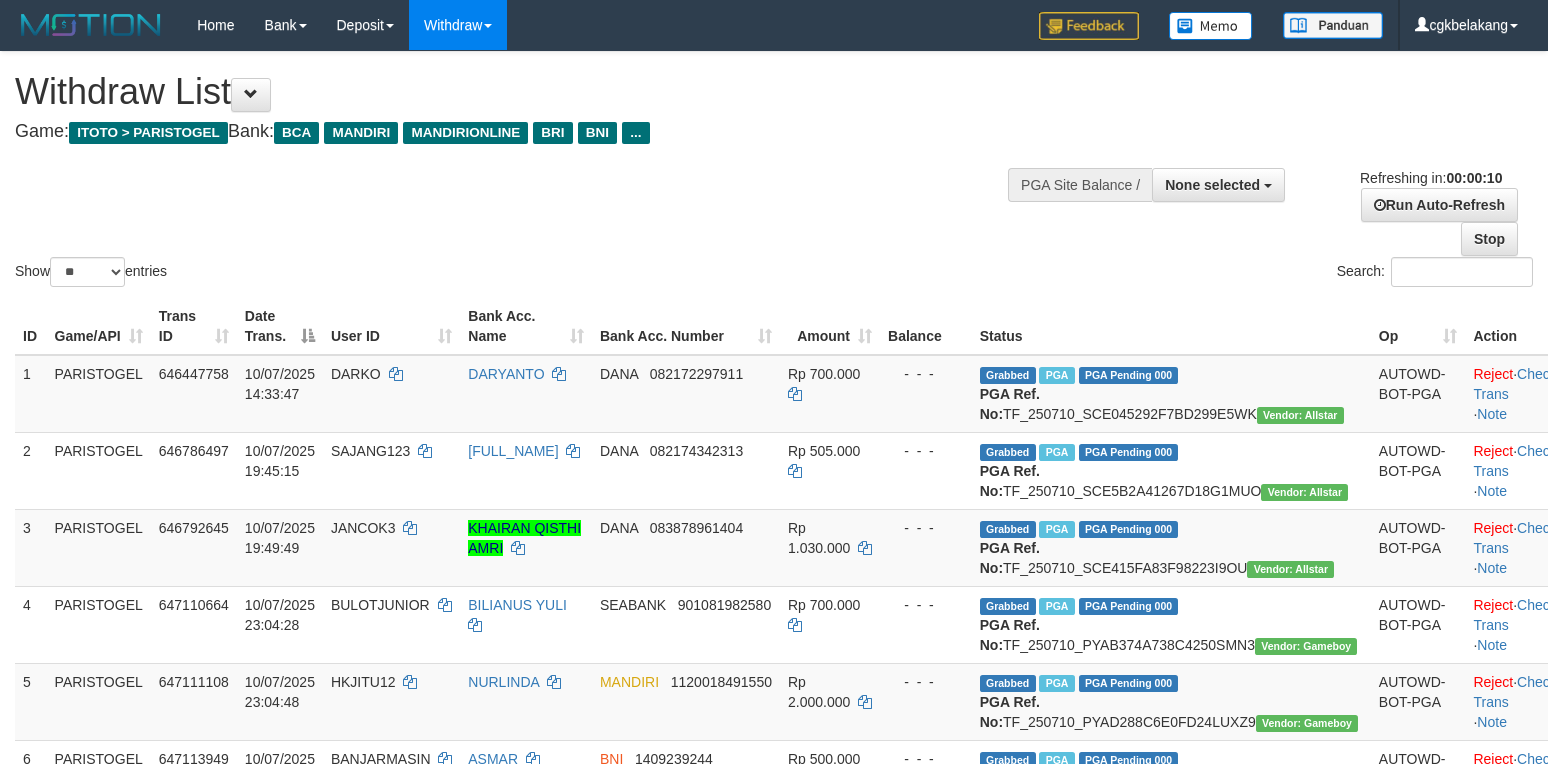 select 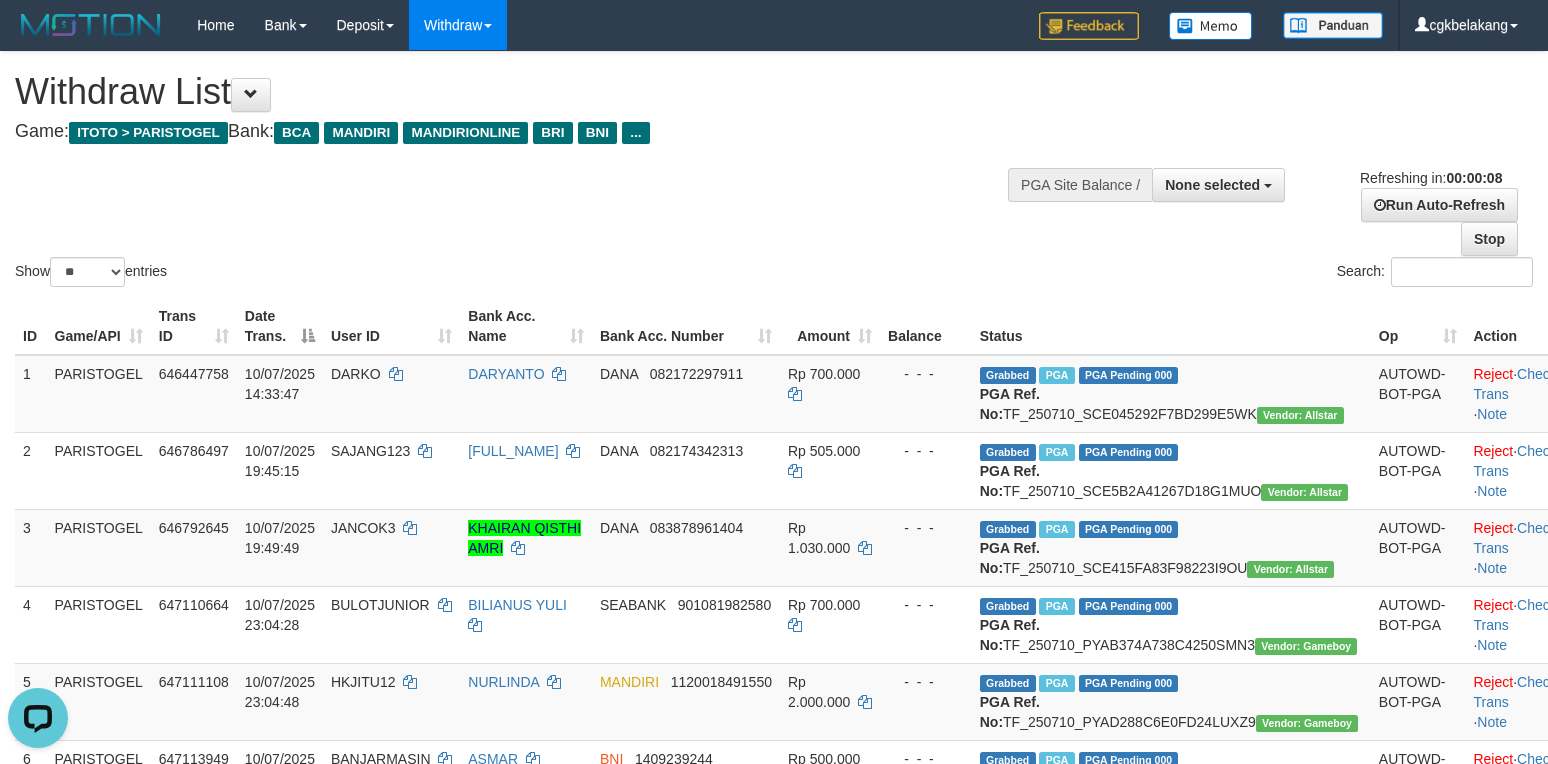 scroll, scrollTop: 0, scrollLeft: 0, axis: both 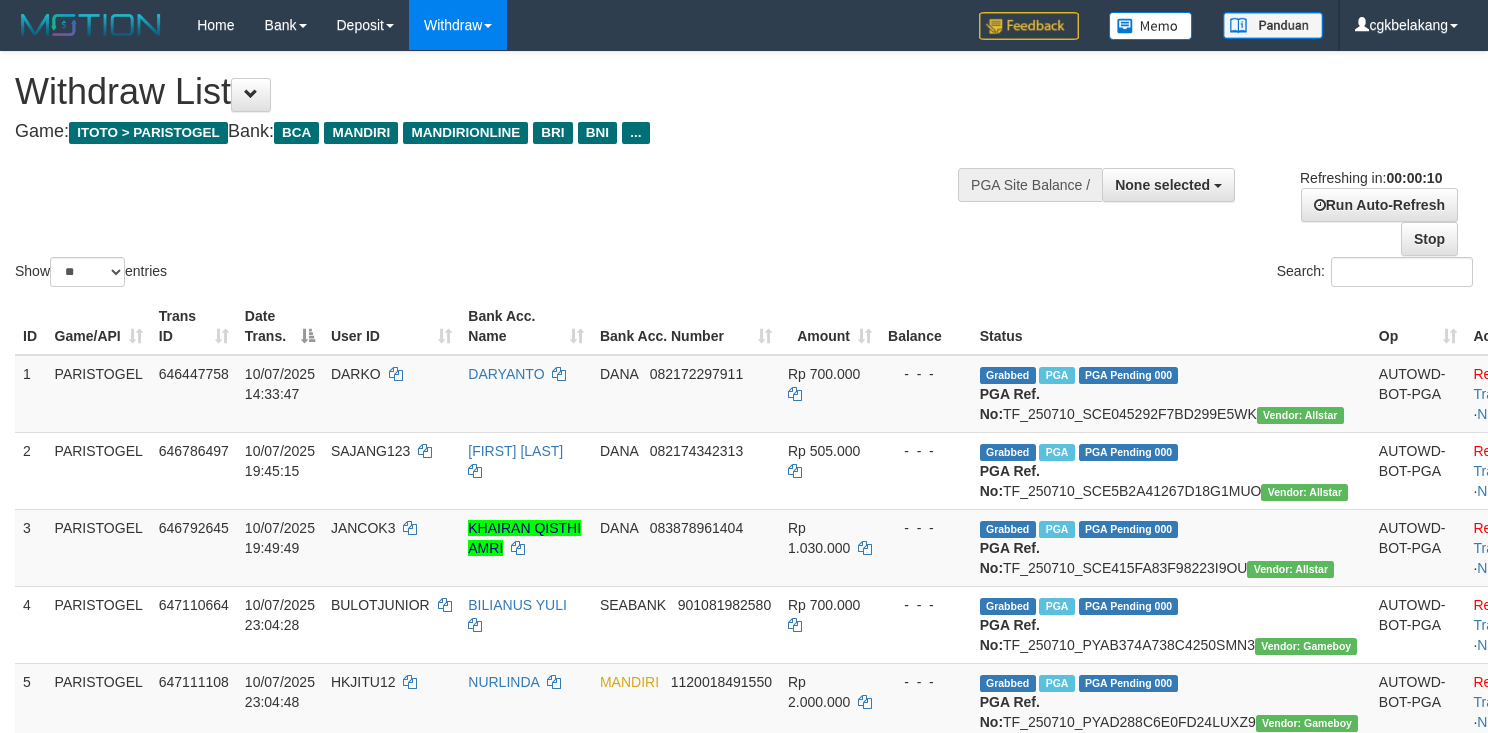 select 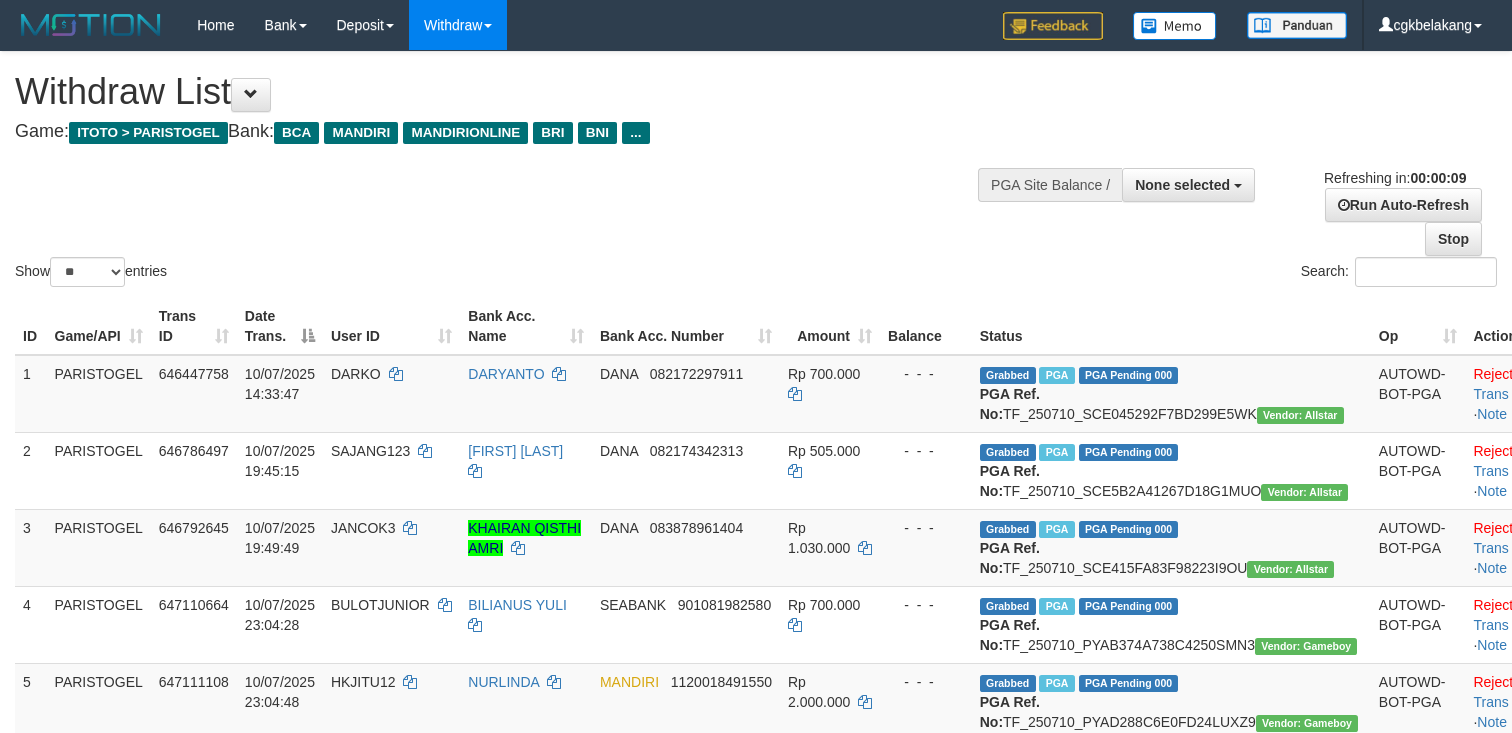 select 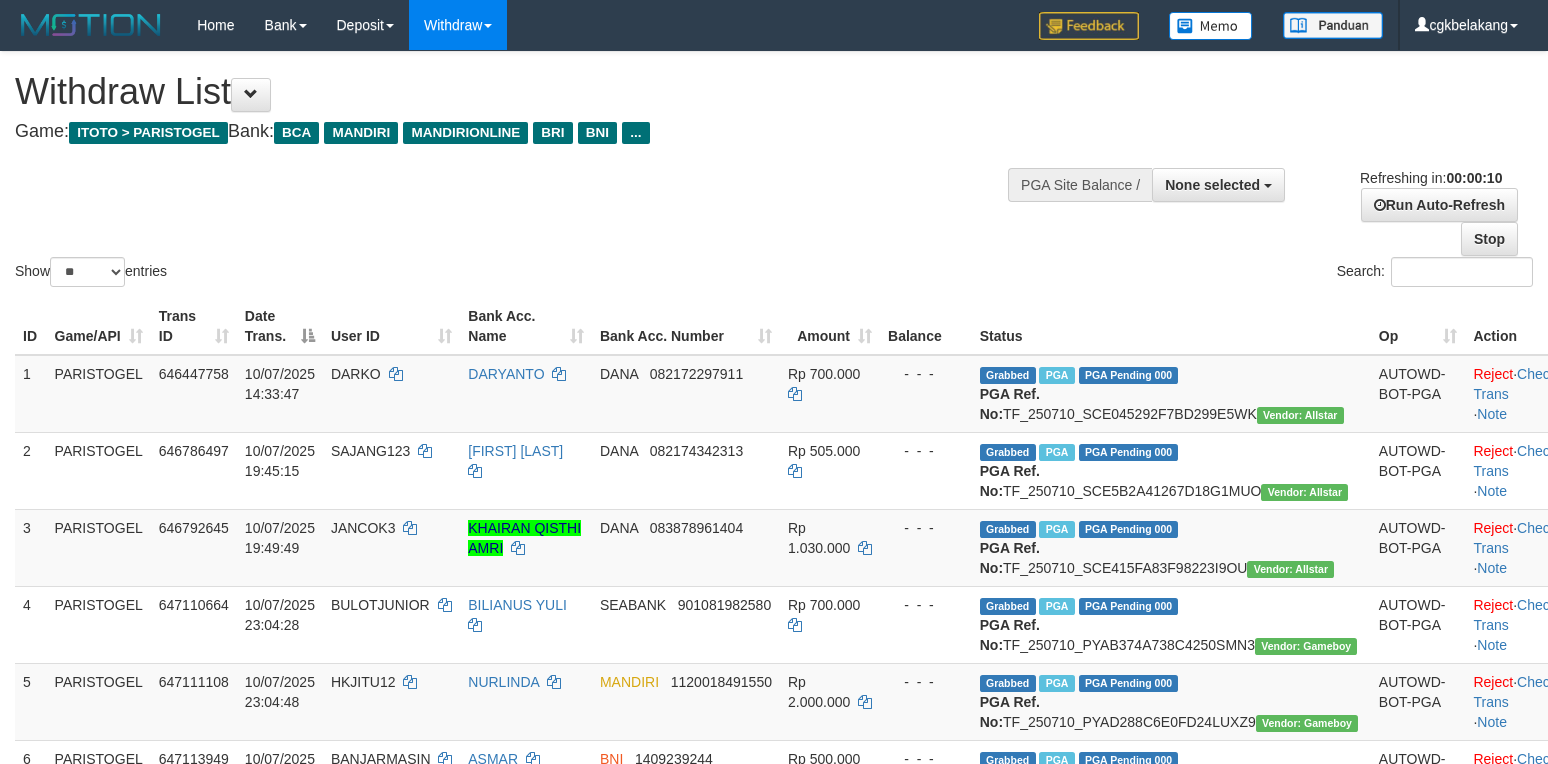 select 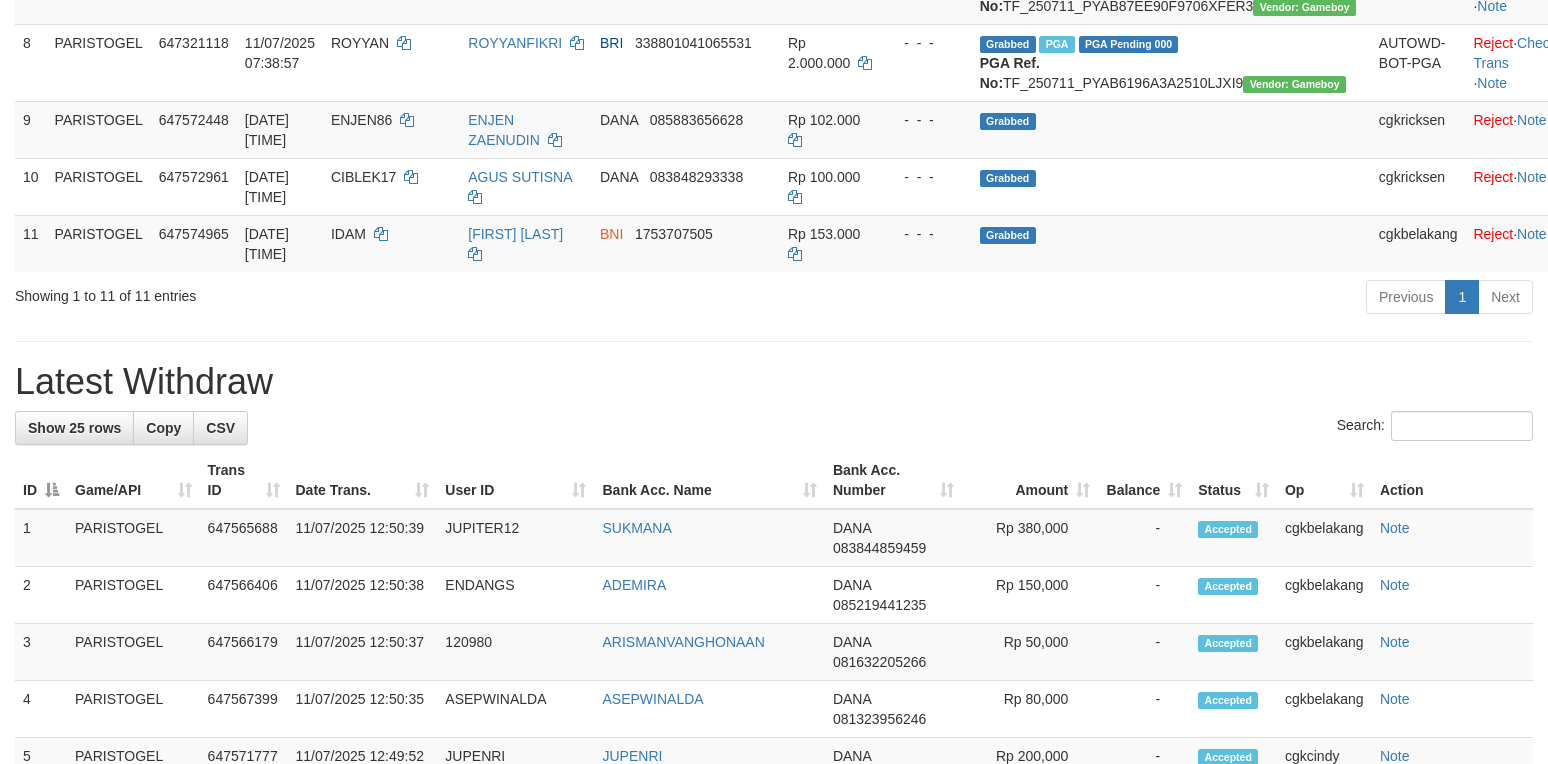 scroll, scrollTop: 674, scrollLeft: 0, axis: vertical 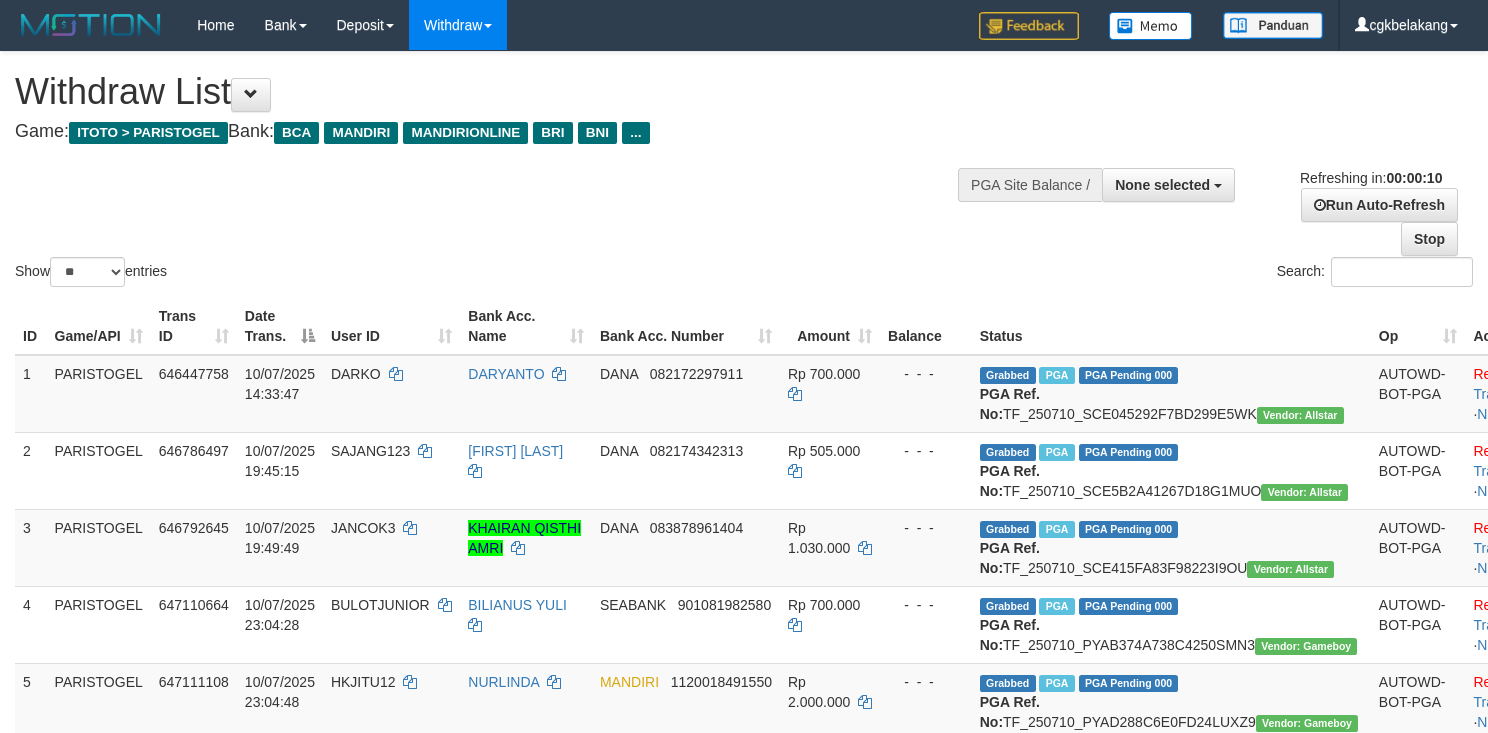 select 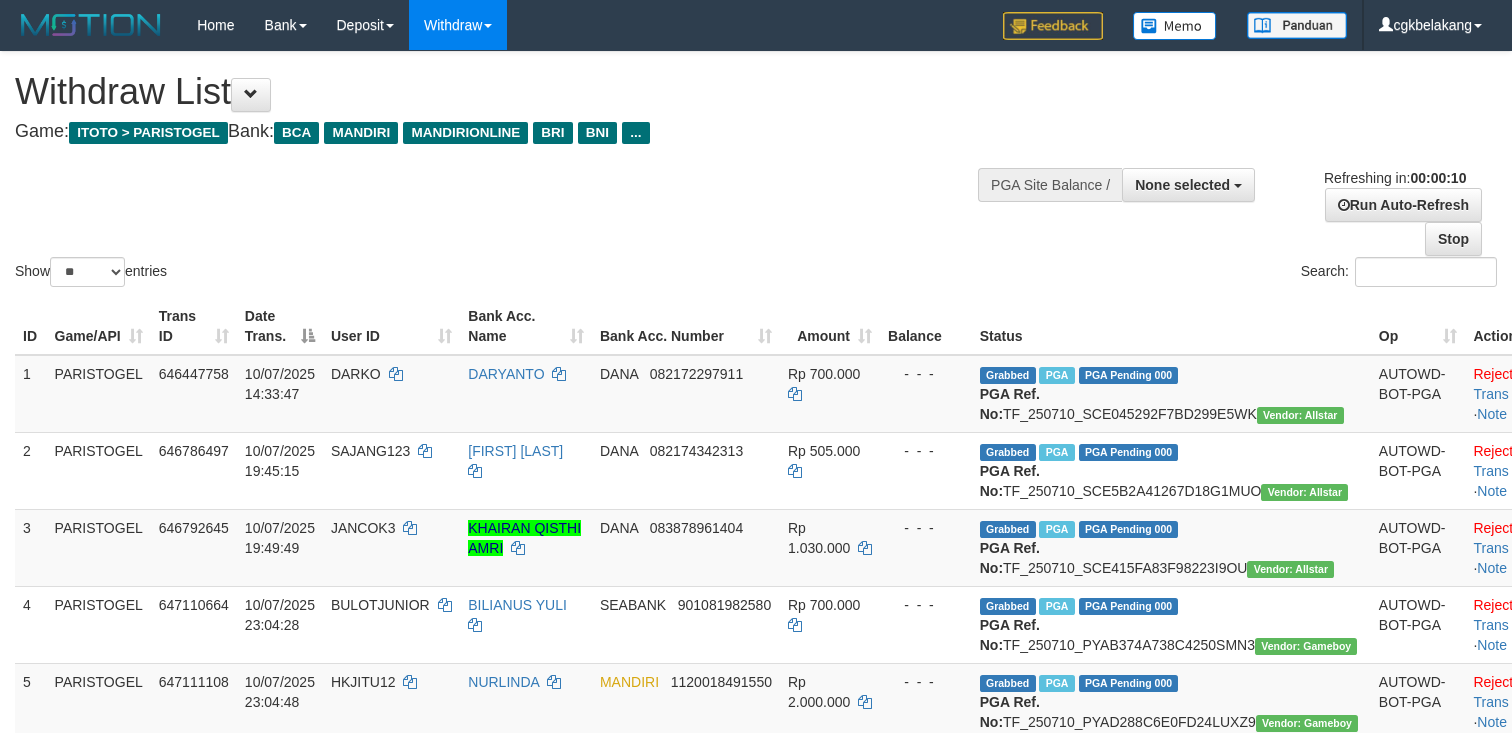 select 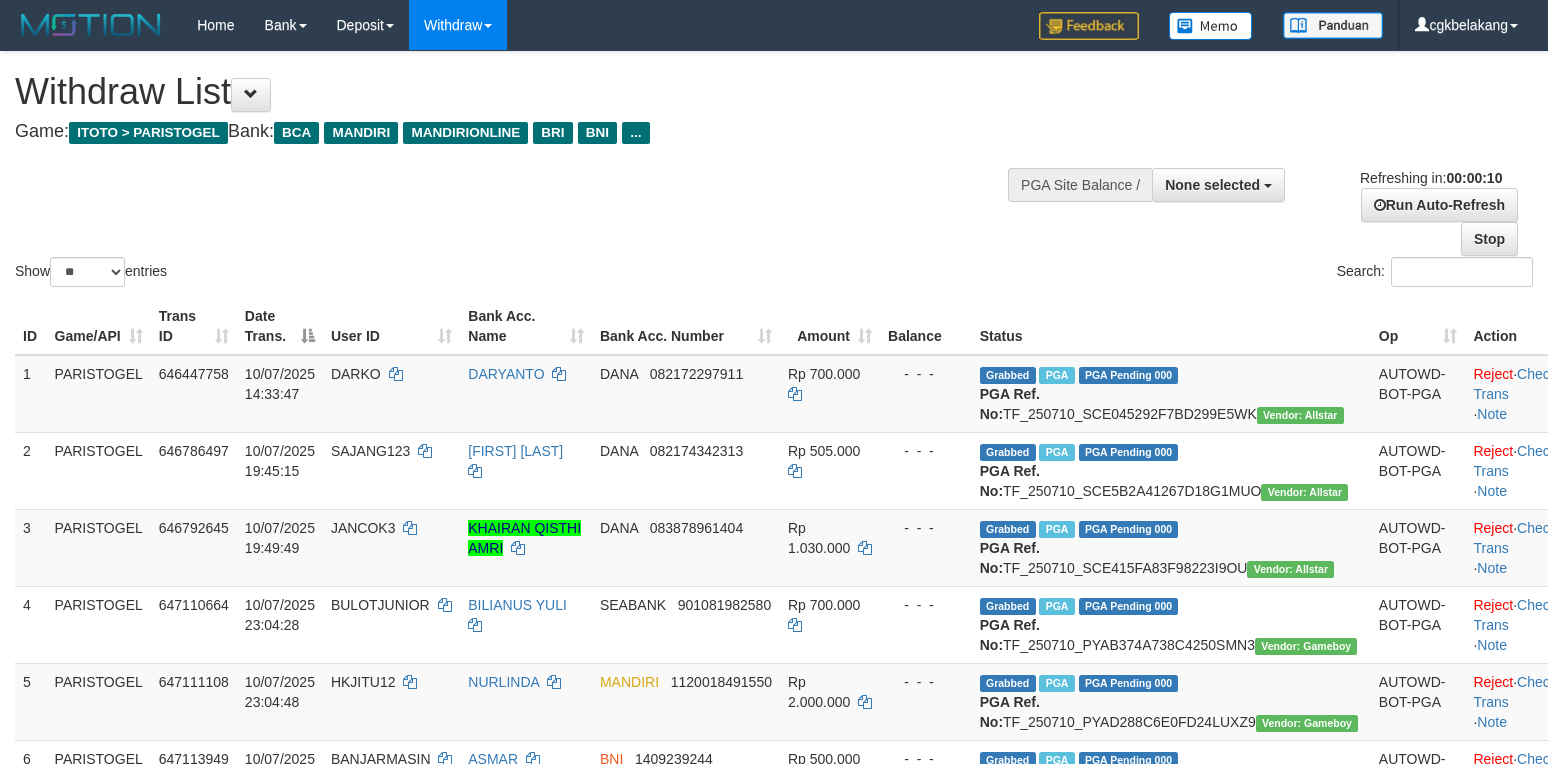 select 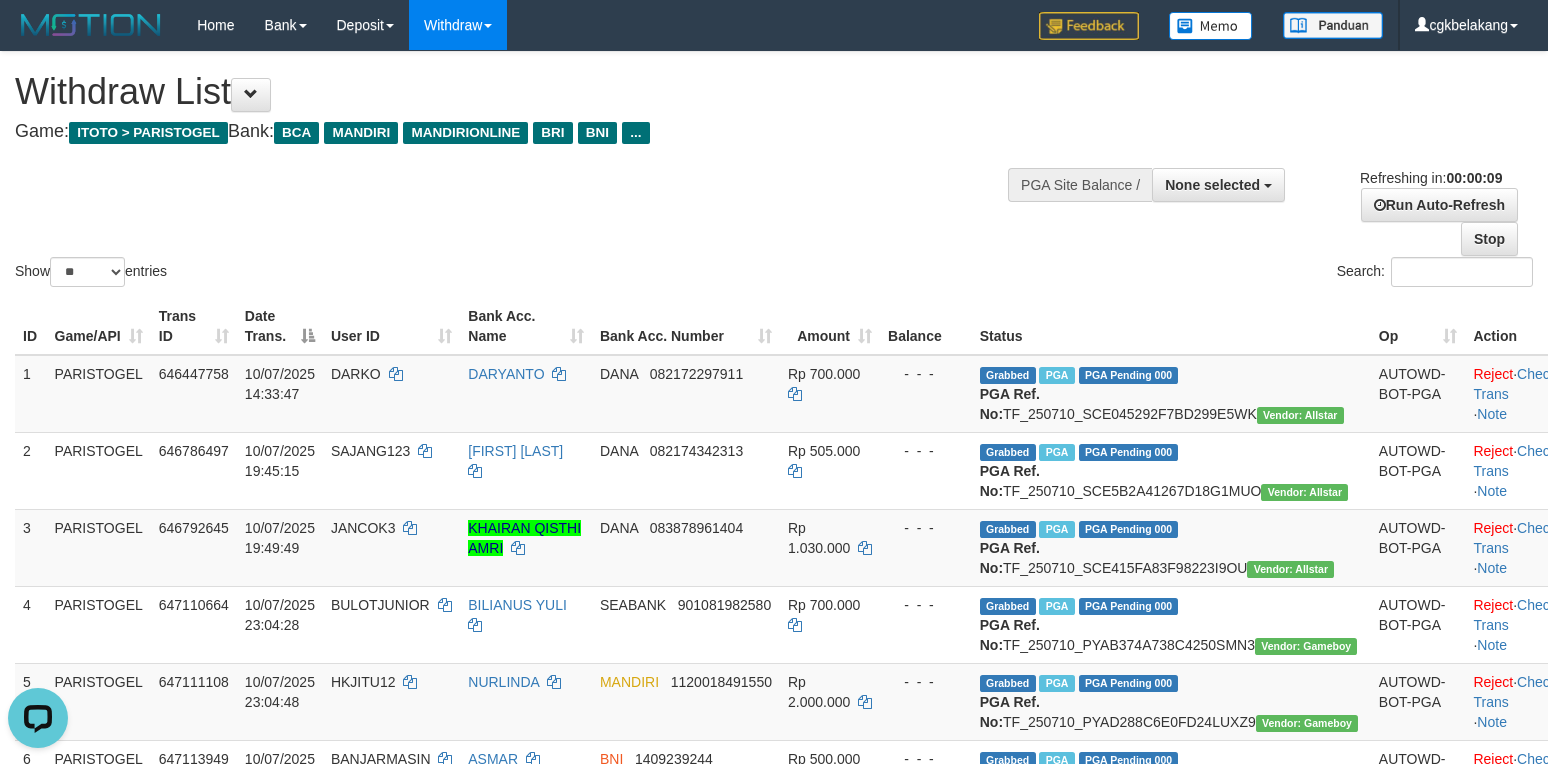 scroll, scrollTop: 0, scrollLeft: 0, axis: both 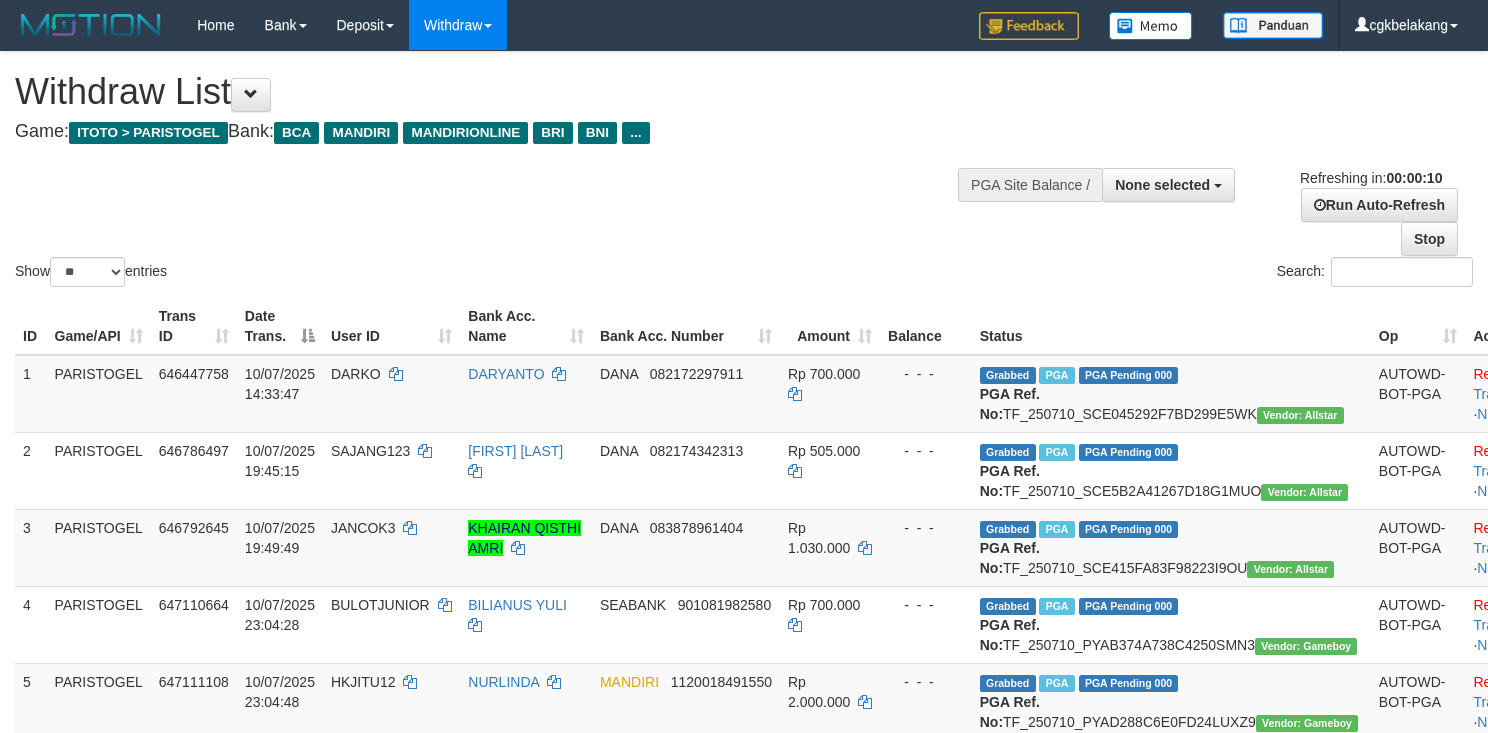 select 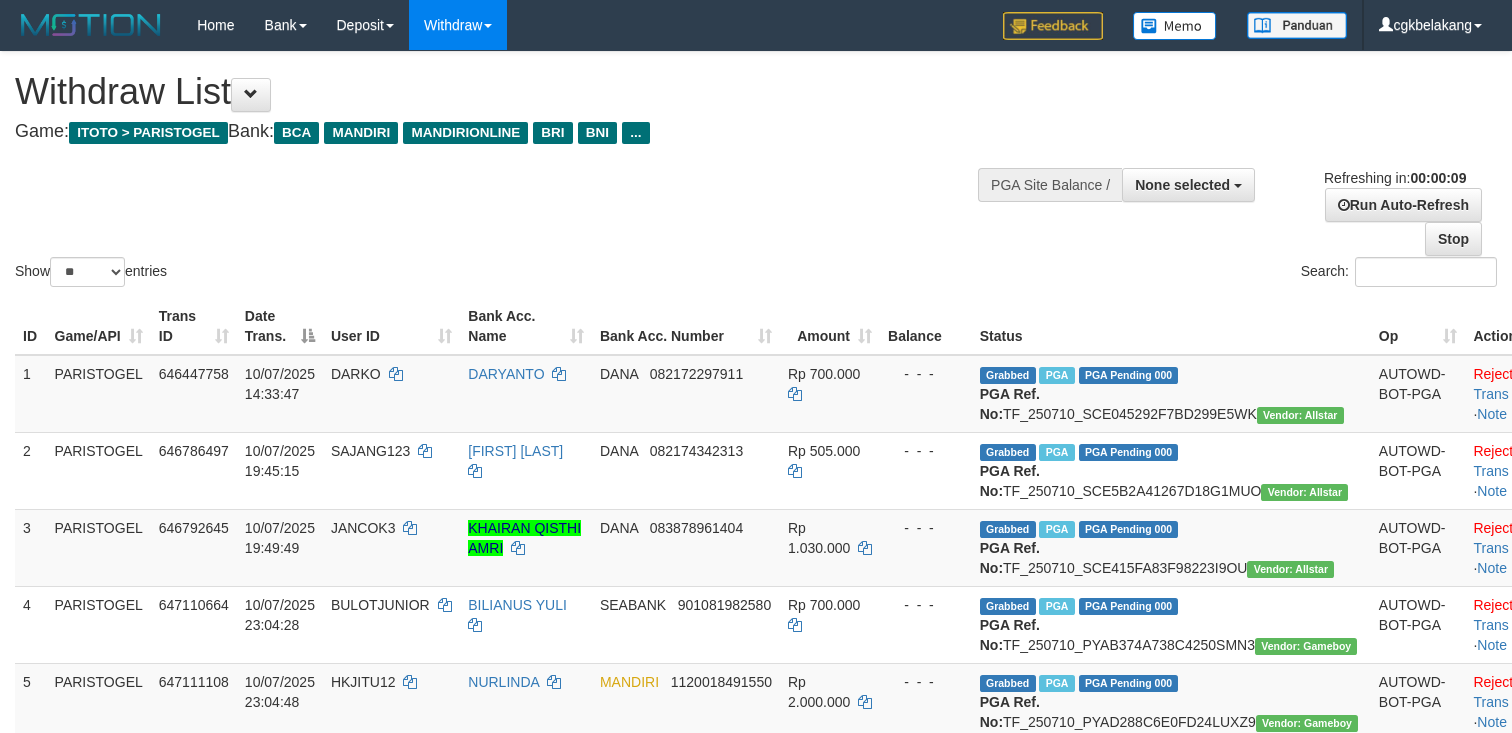 select 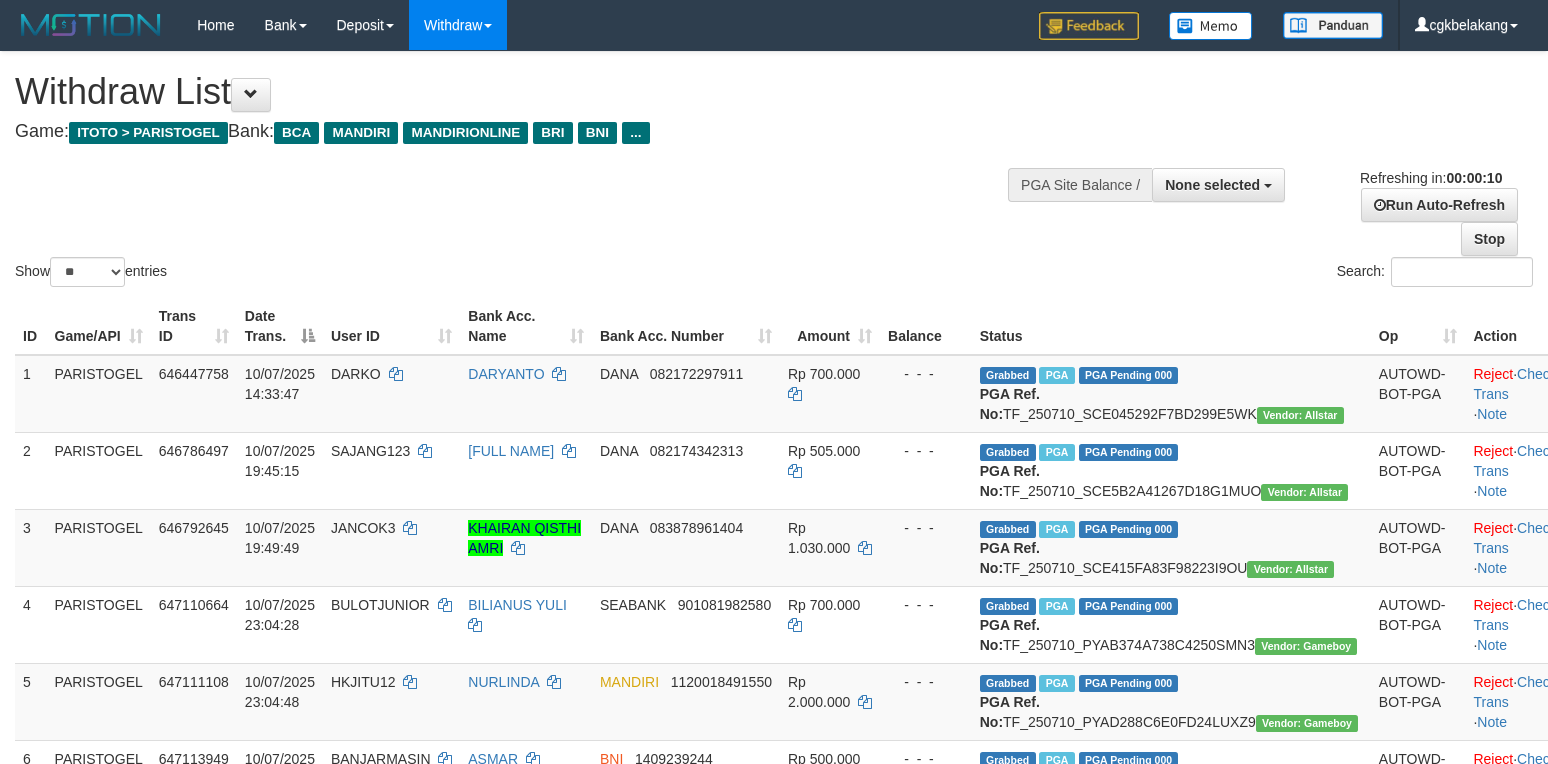 select 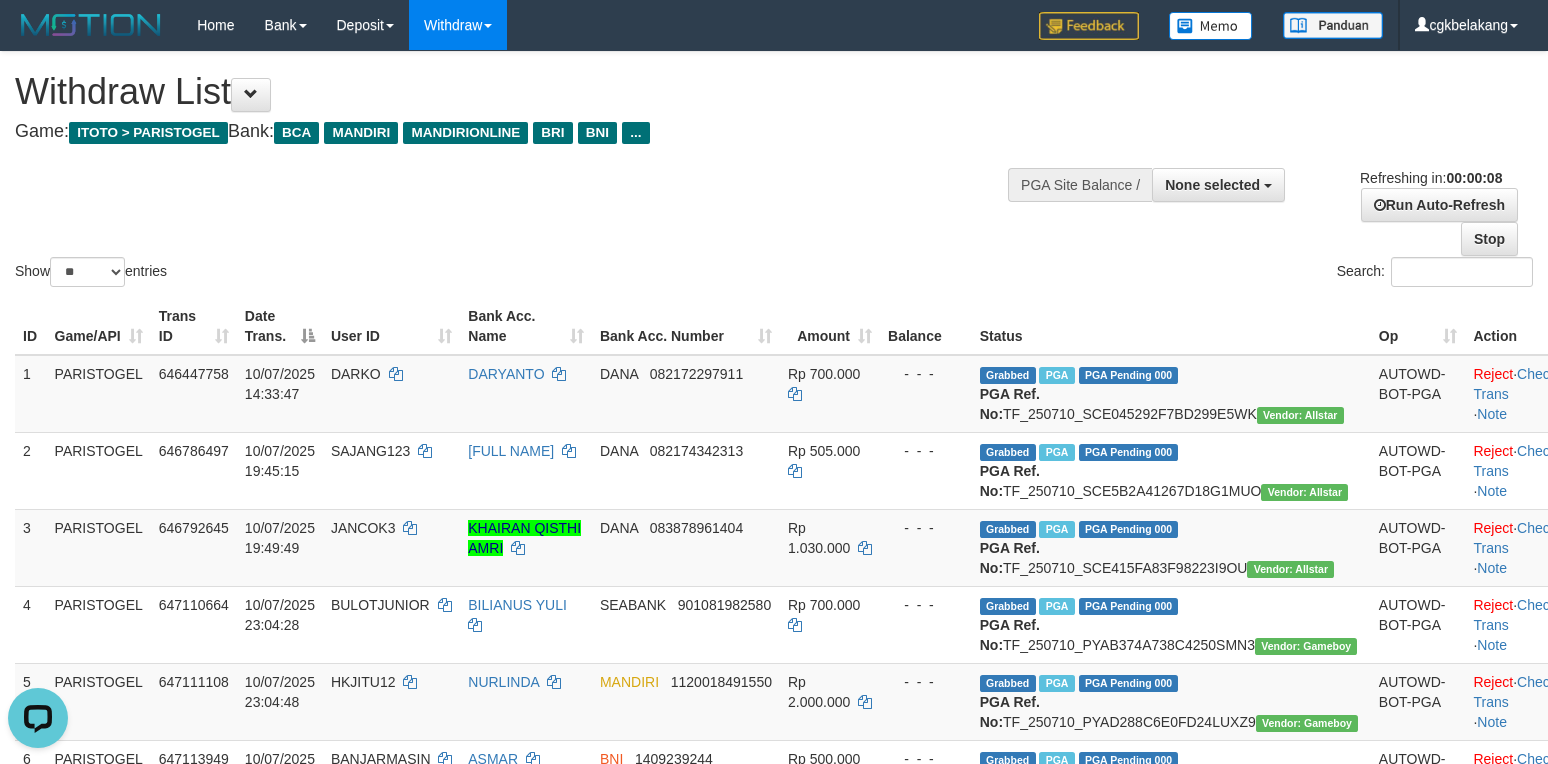 scroll, scrollTop: 0, scrollLeft: 0, axis: both 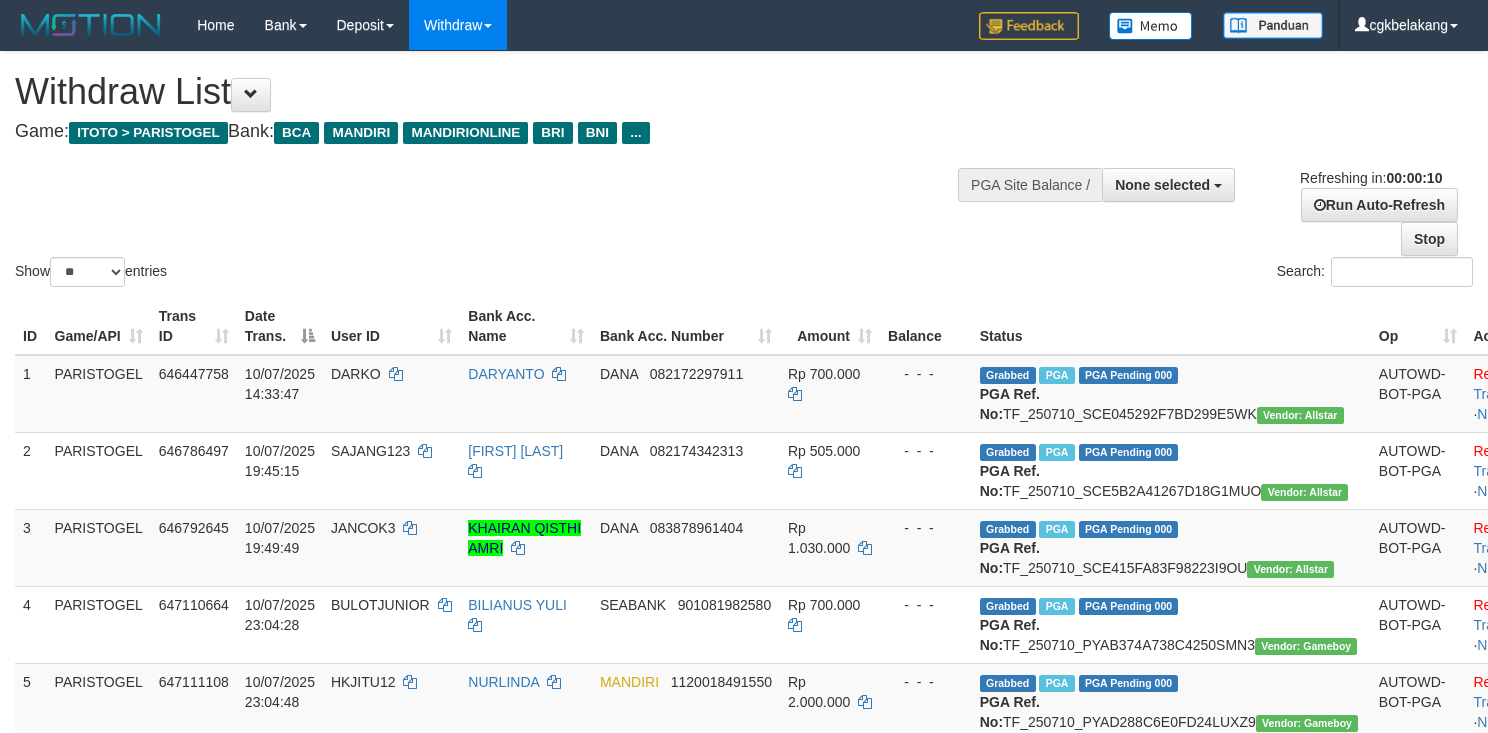 select 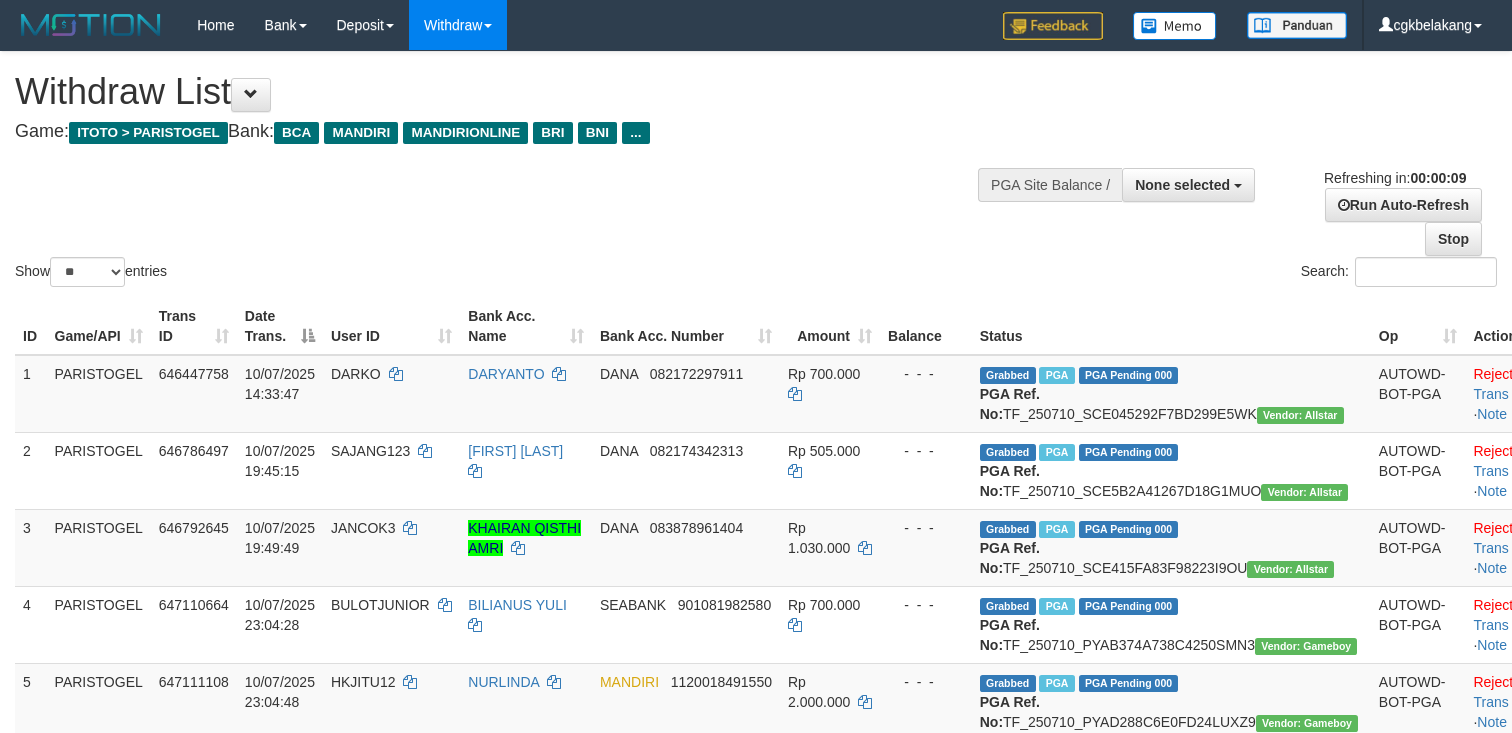 select 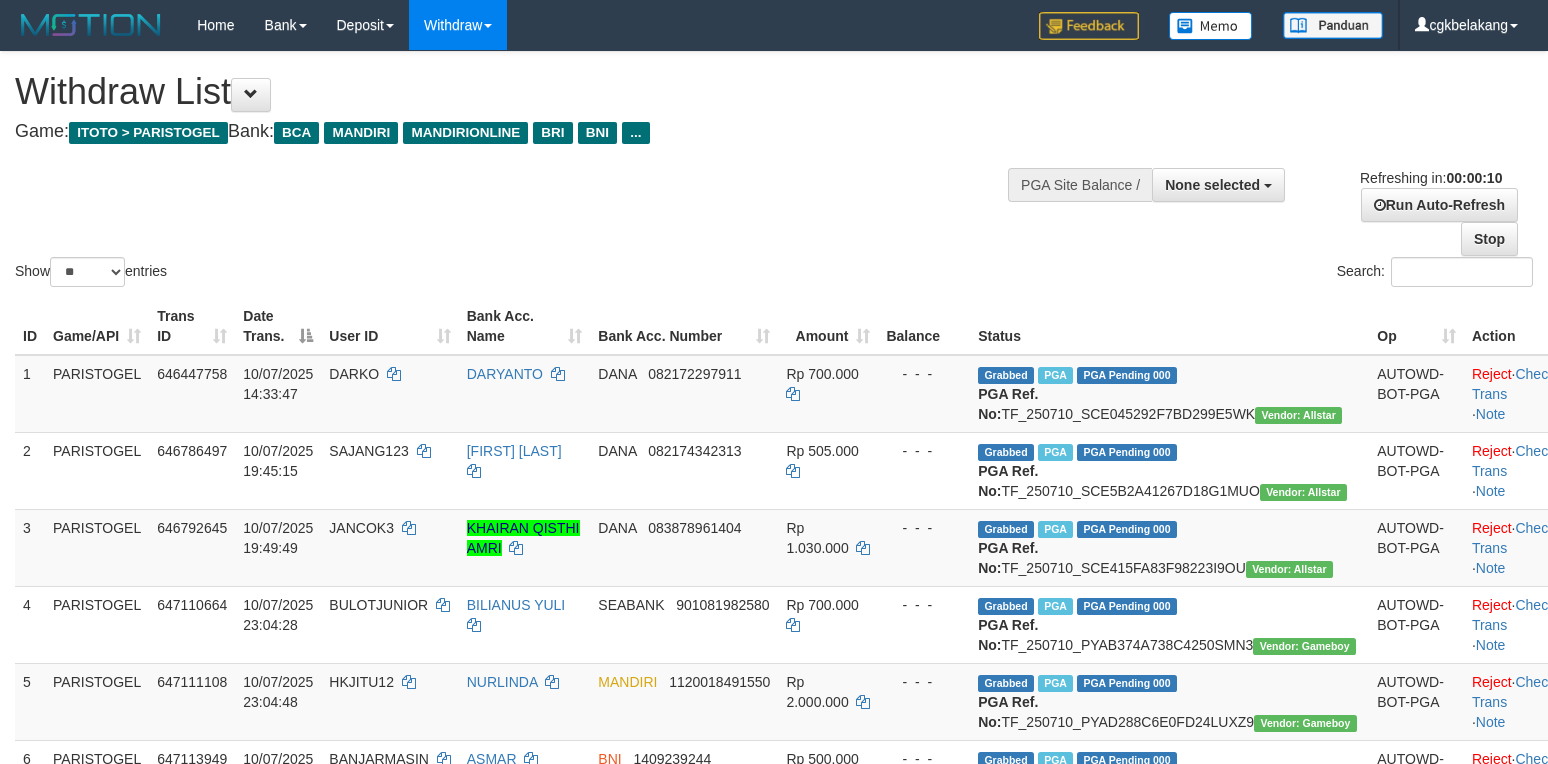 select 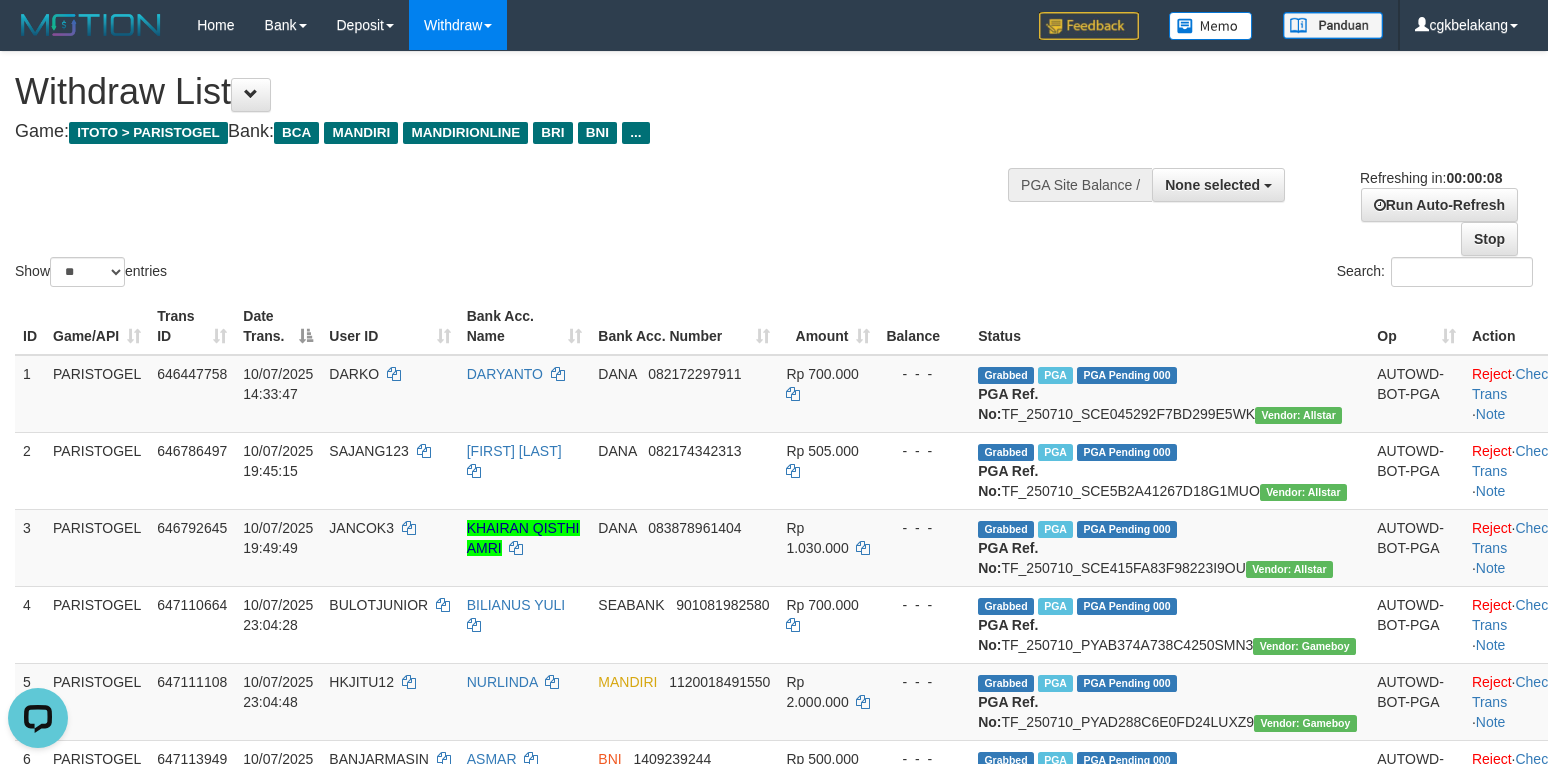 scroll, scrollTop: 0, scrollLeft: 0, axis: both 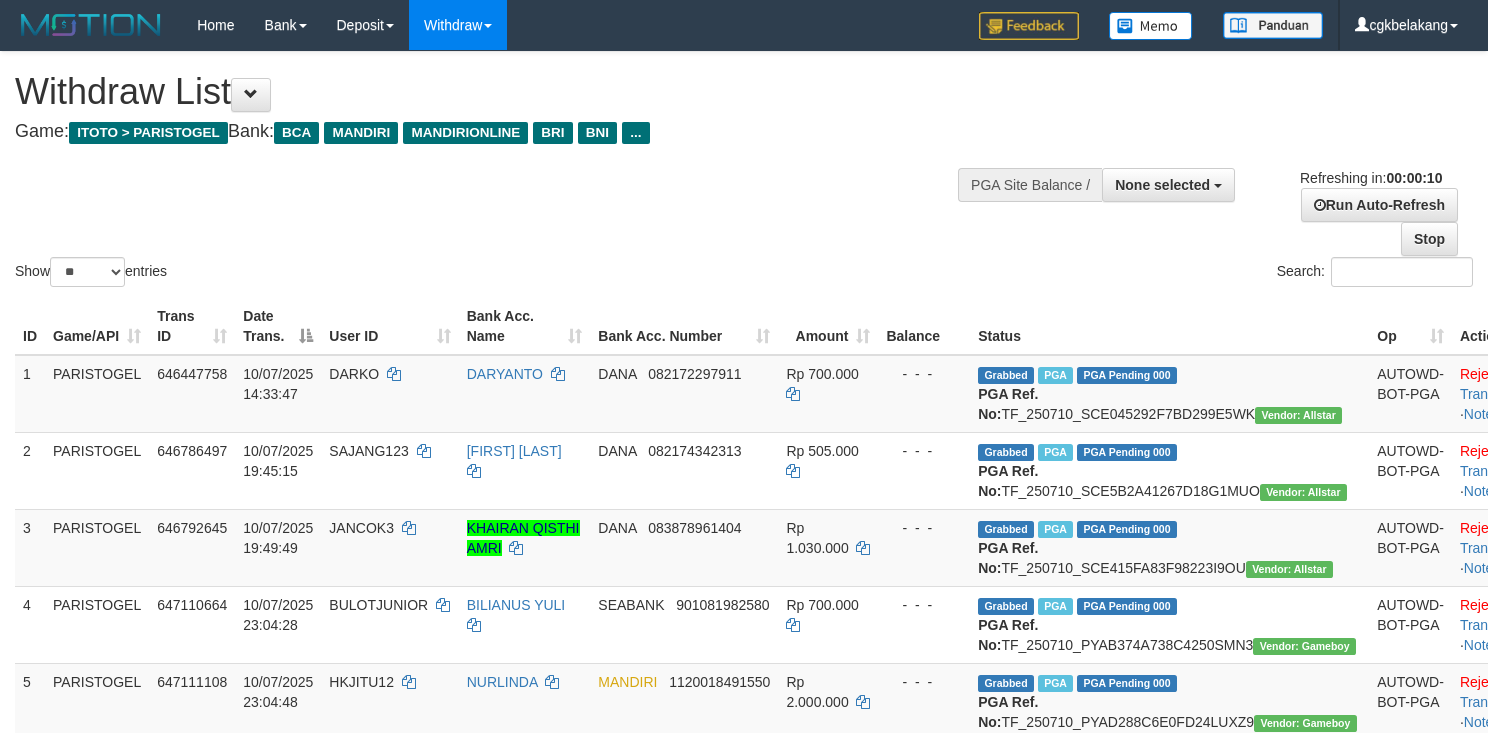 select 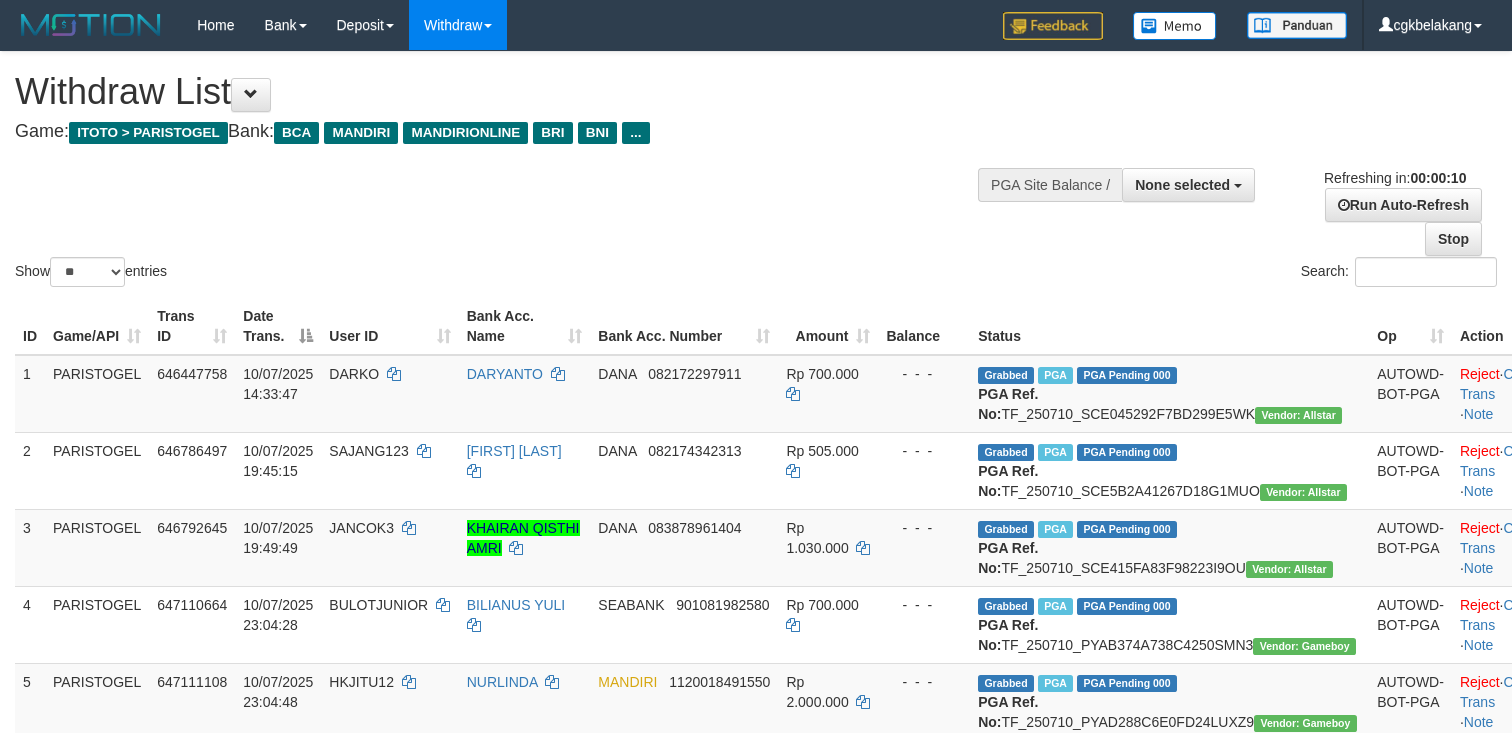 select 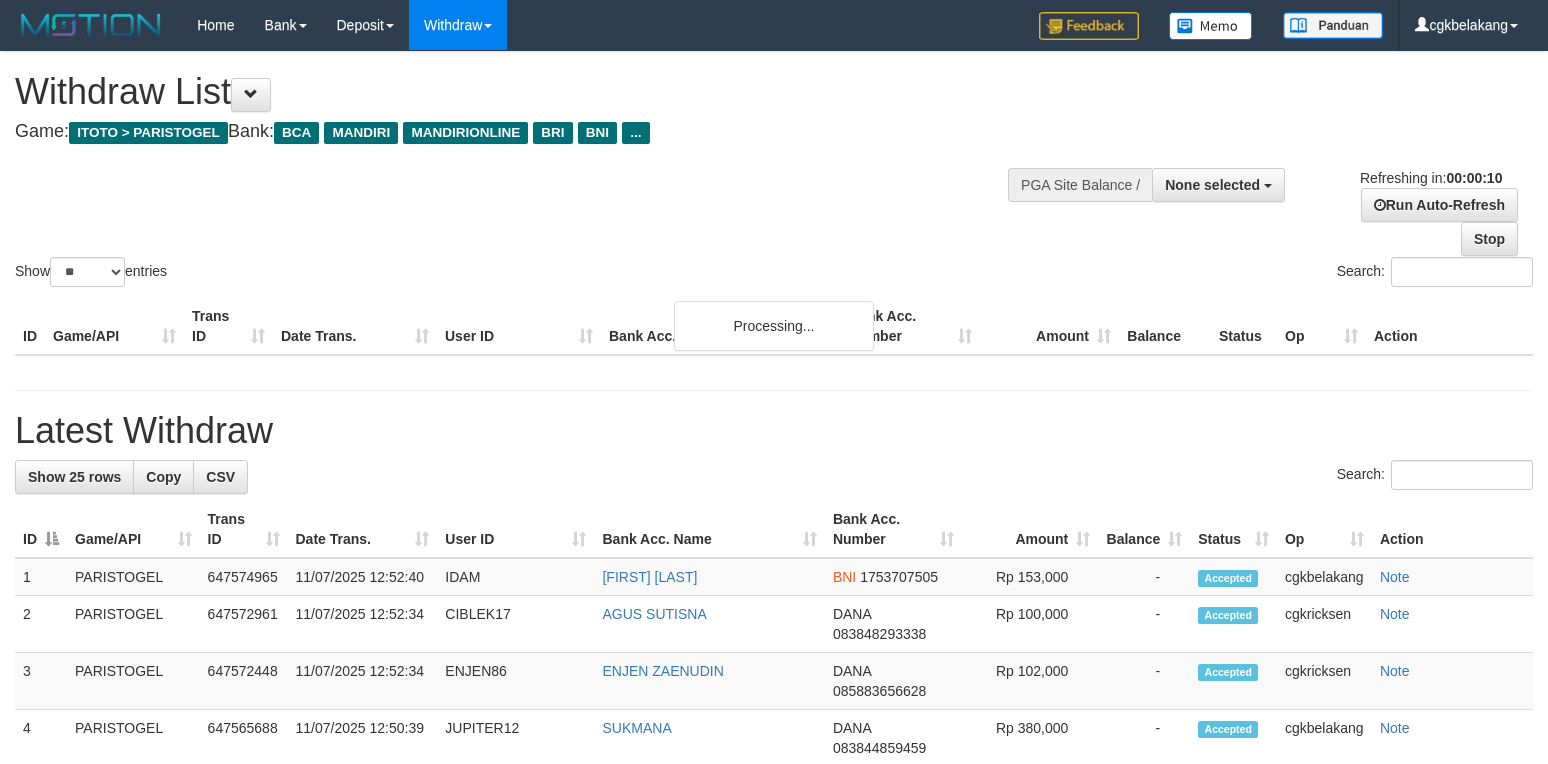 select 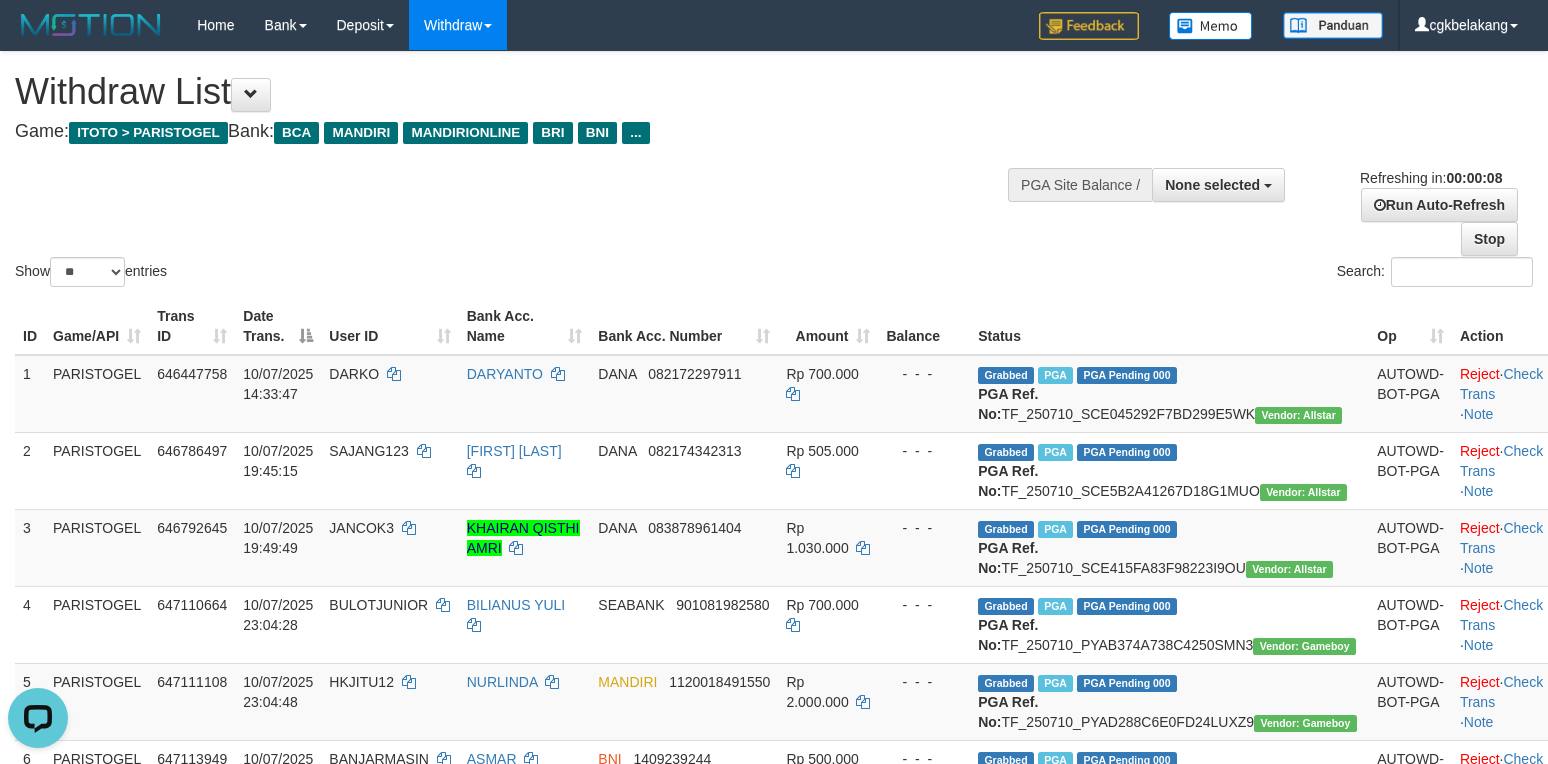 scroll, scrollTop: 0, scrollLeft: 0, axis: both 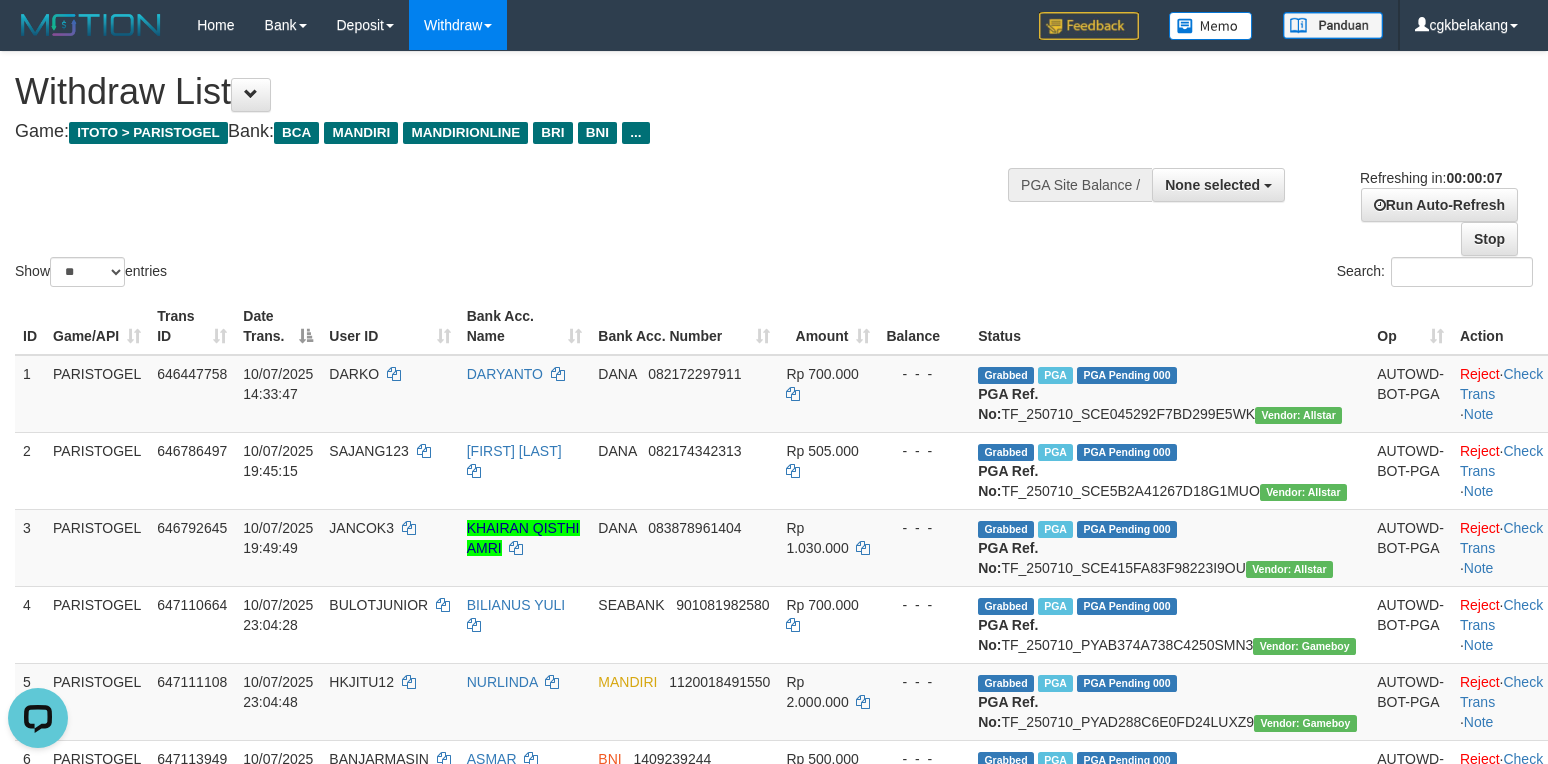click on "Bank Acc. Number" at bounding box center (684, 326) 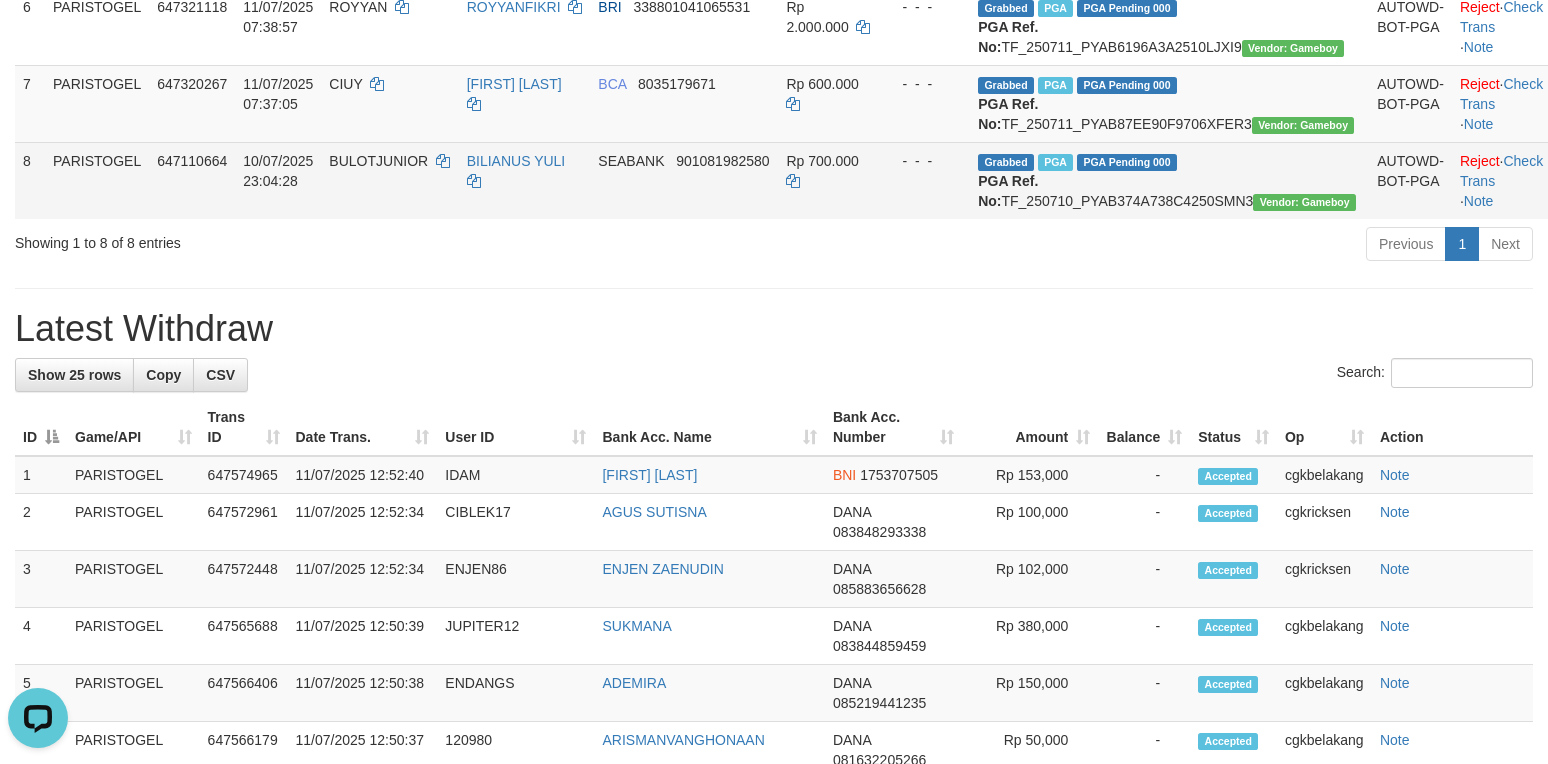 scroll, scrollTop: 800, scrollLeft: 0, axis: vertical 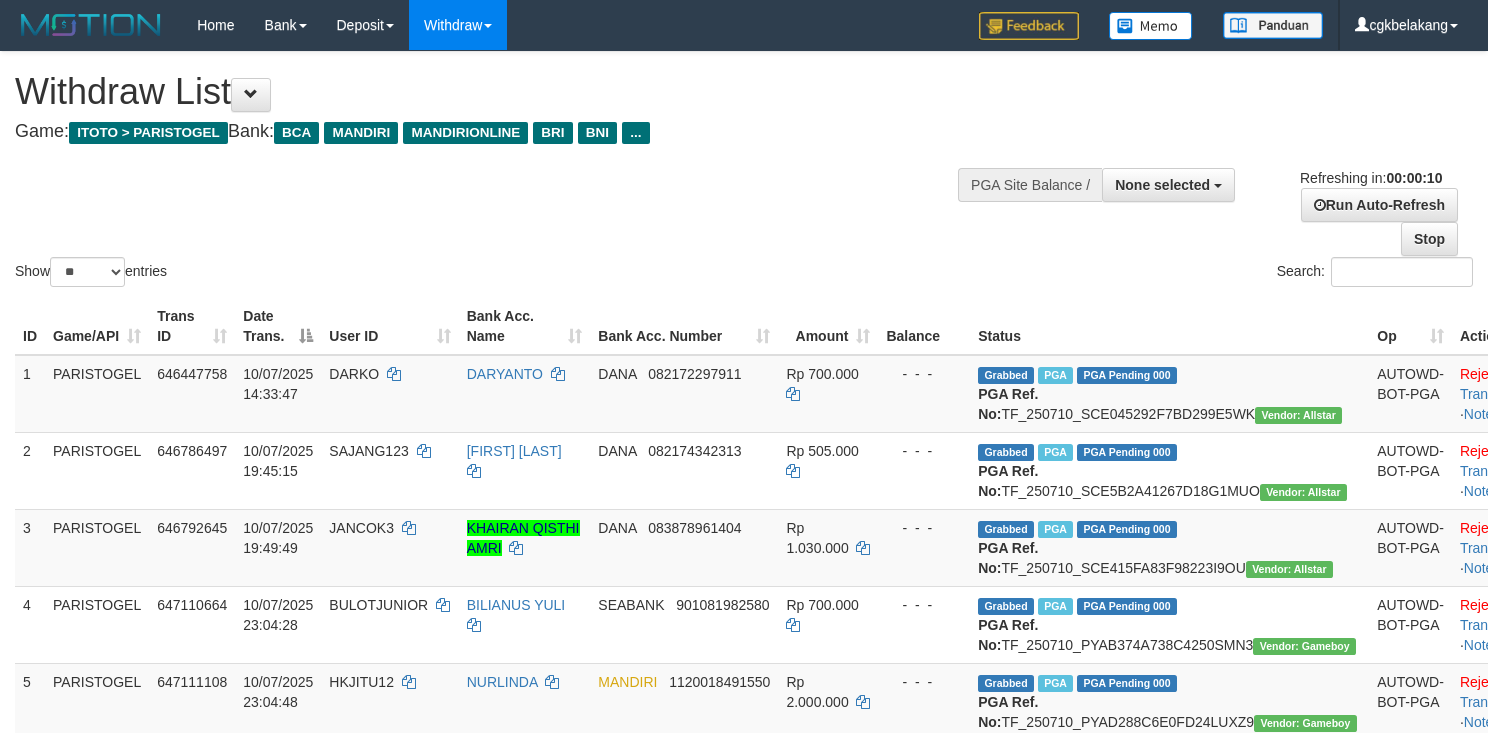 select 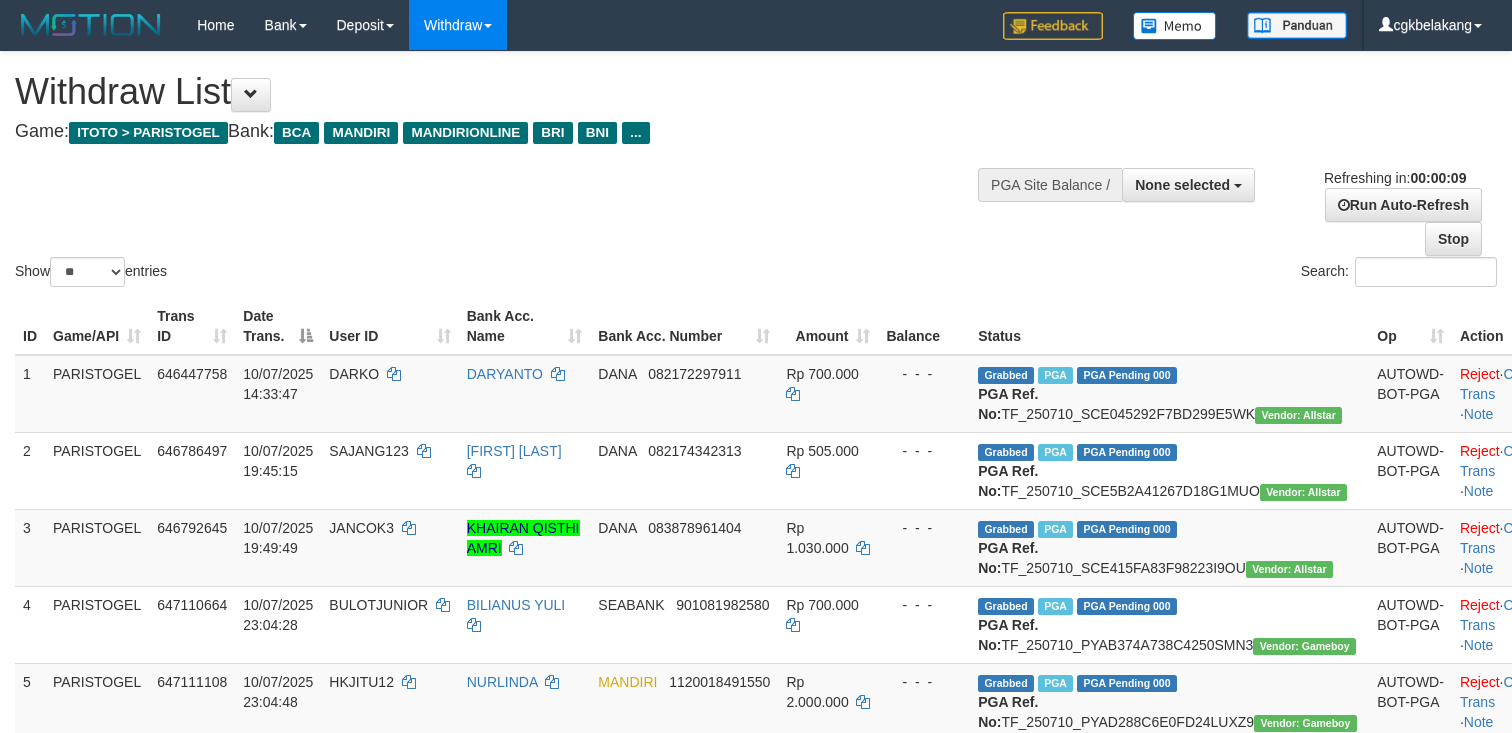 select 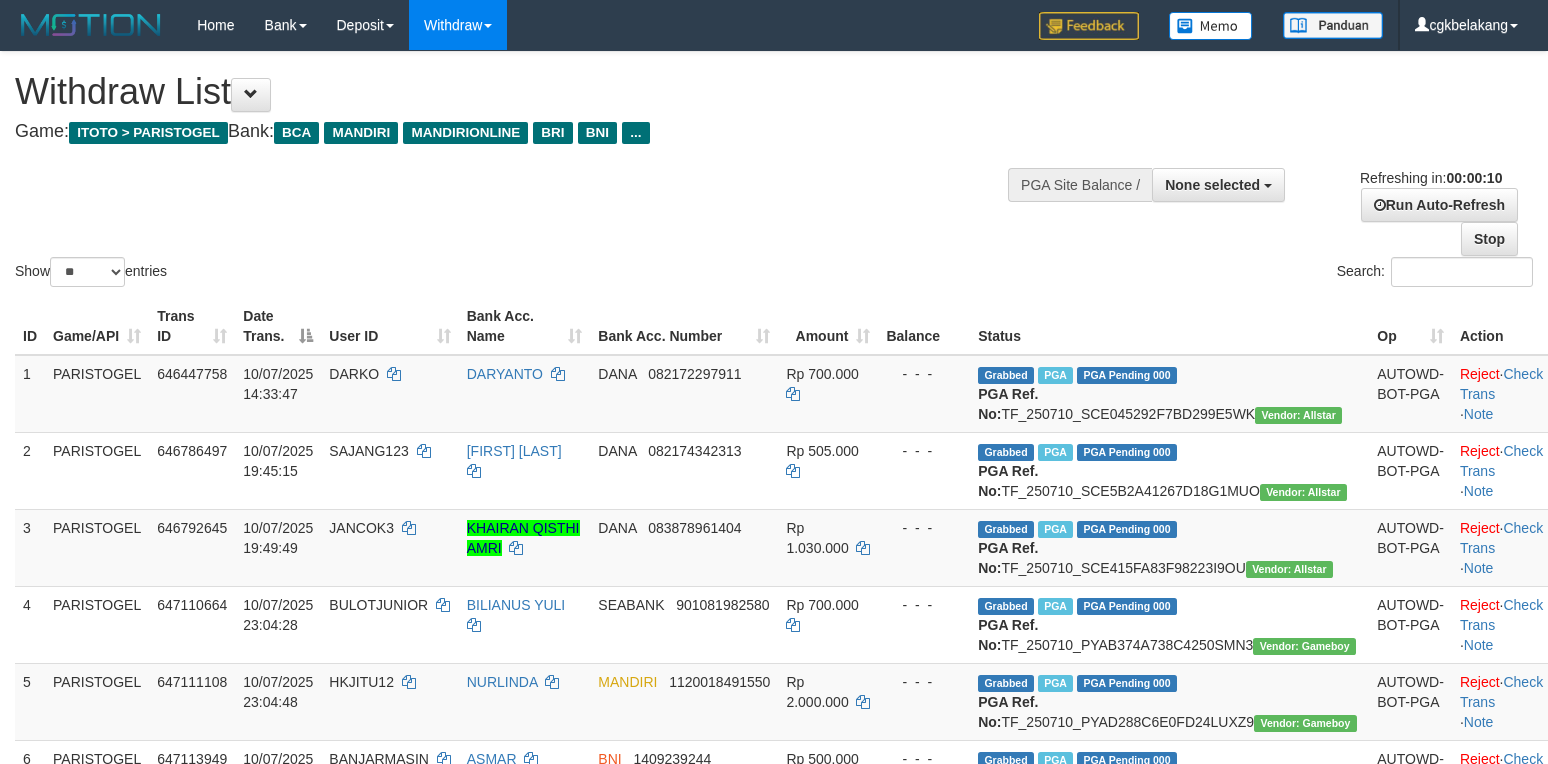 select 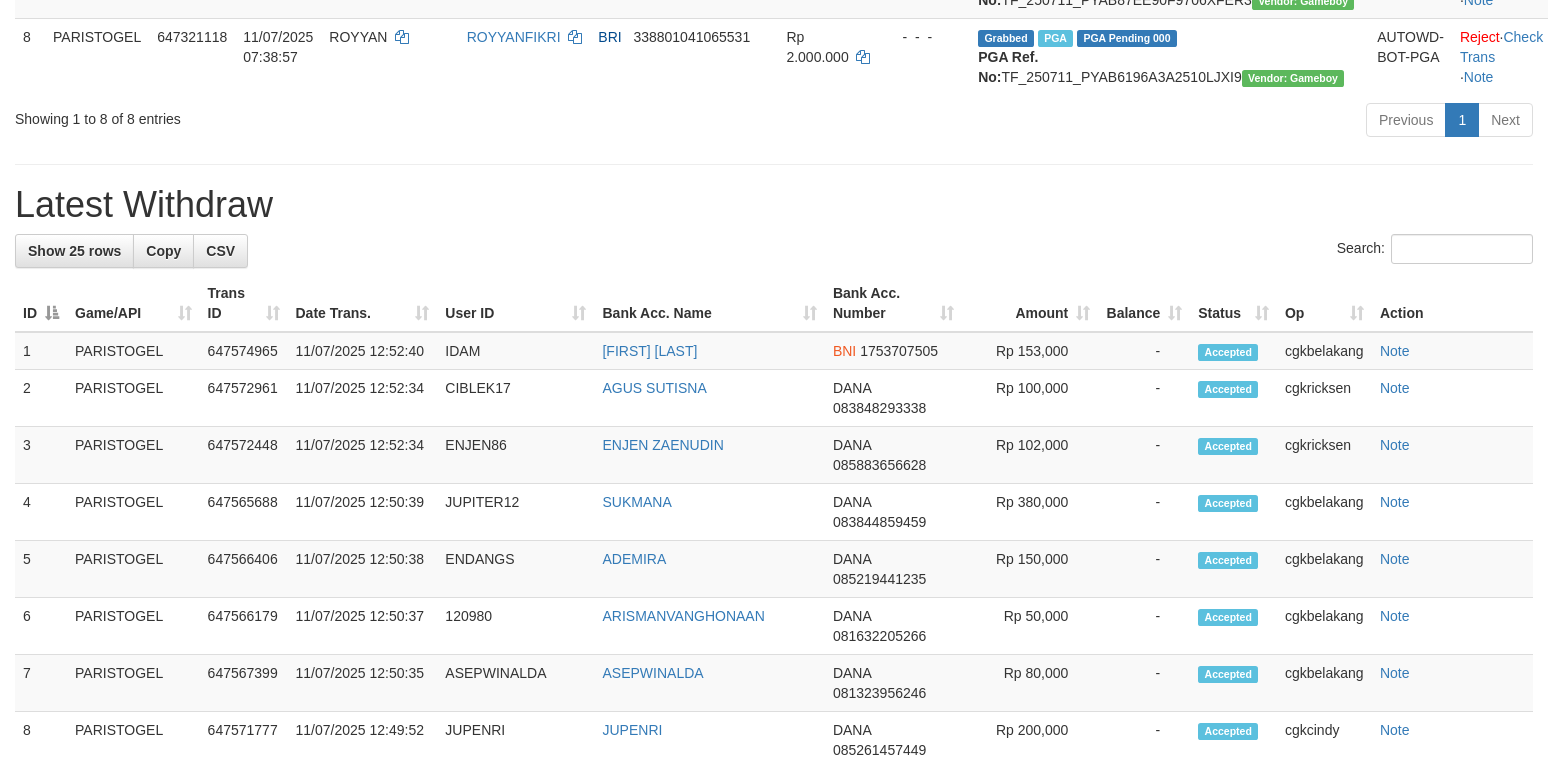 scroll, scrollTop: 800, scrollLeft: 0, axis: vertical 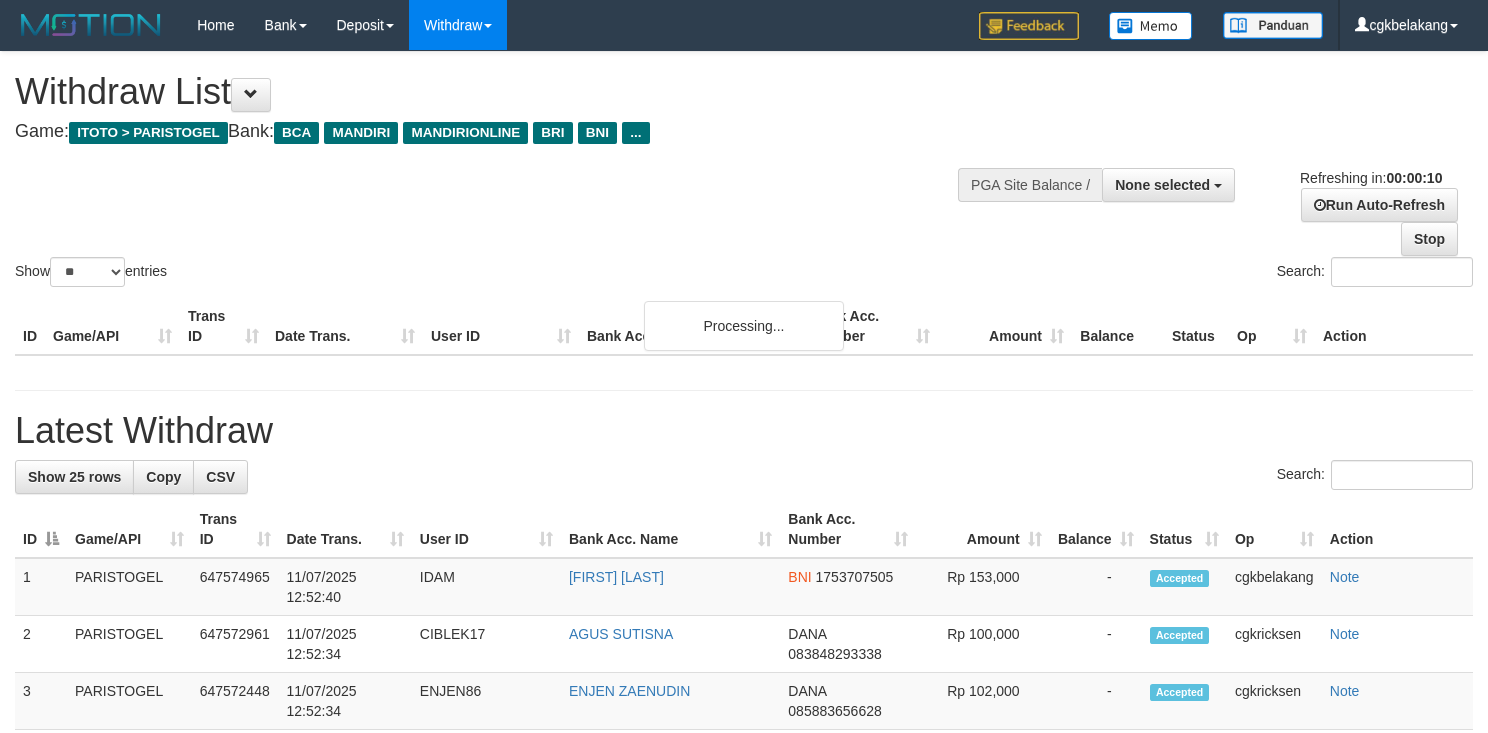 select 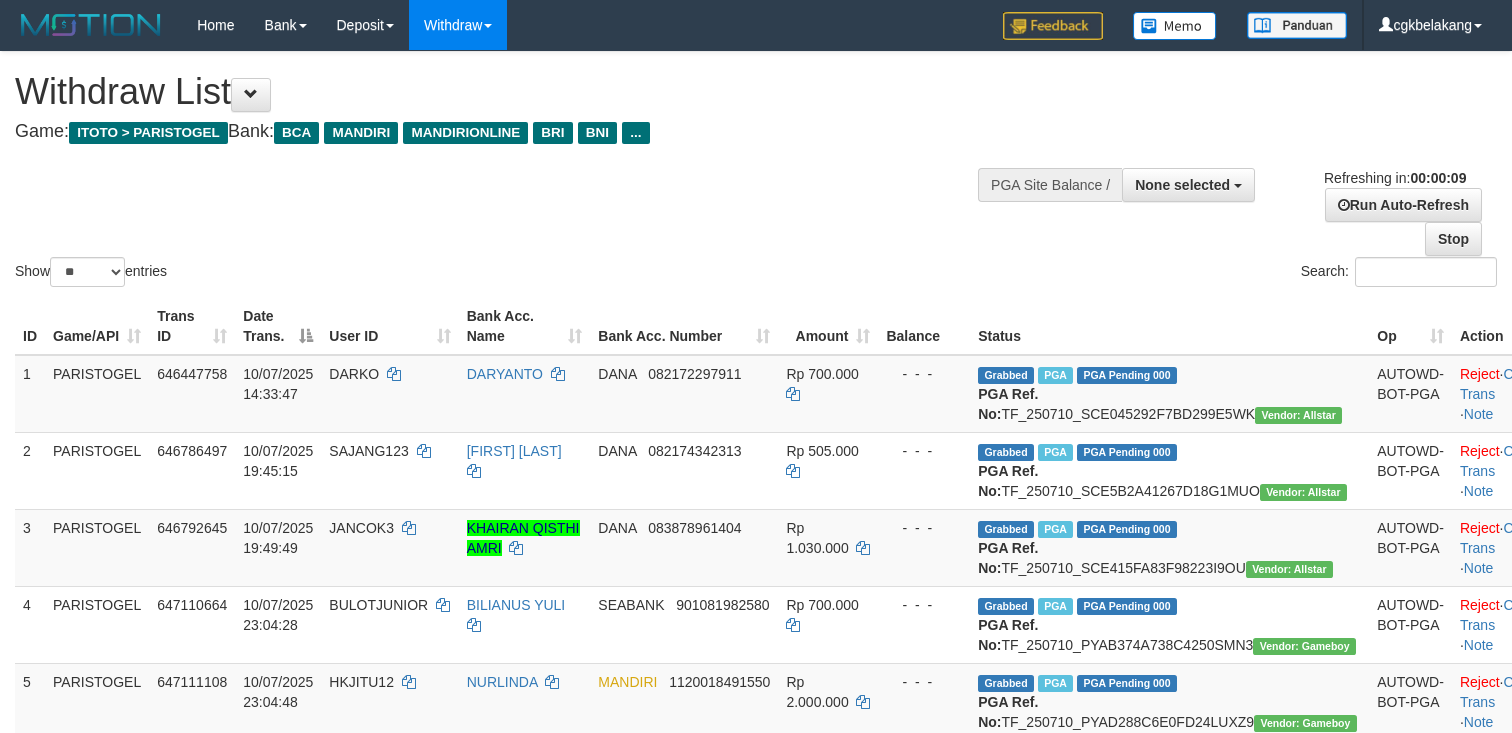 select 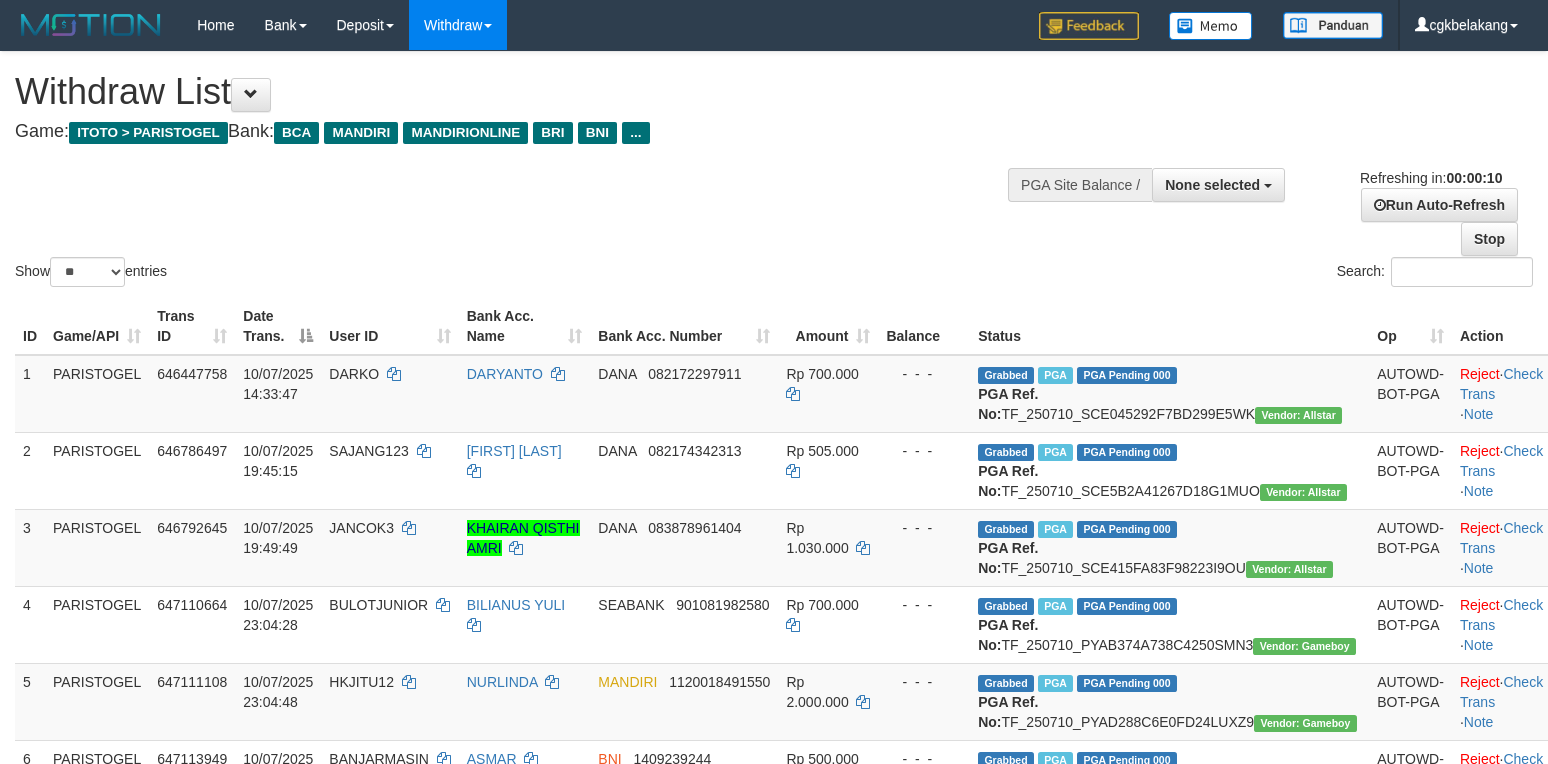select 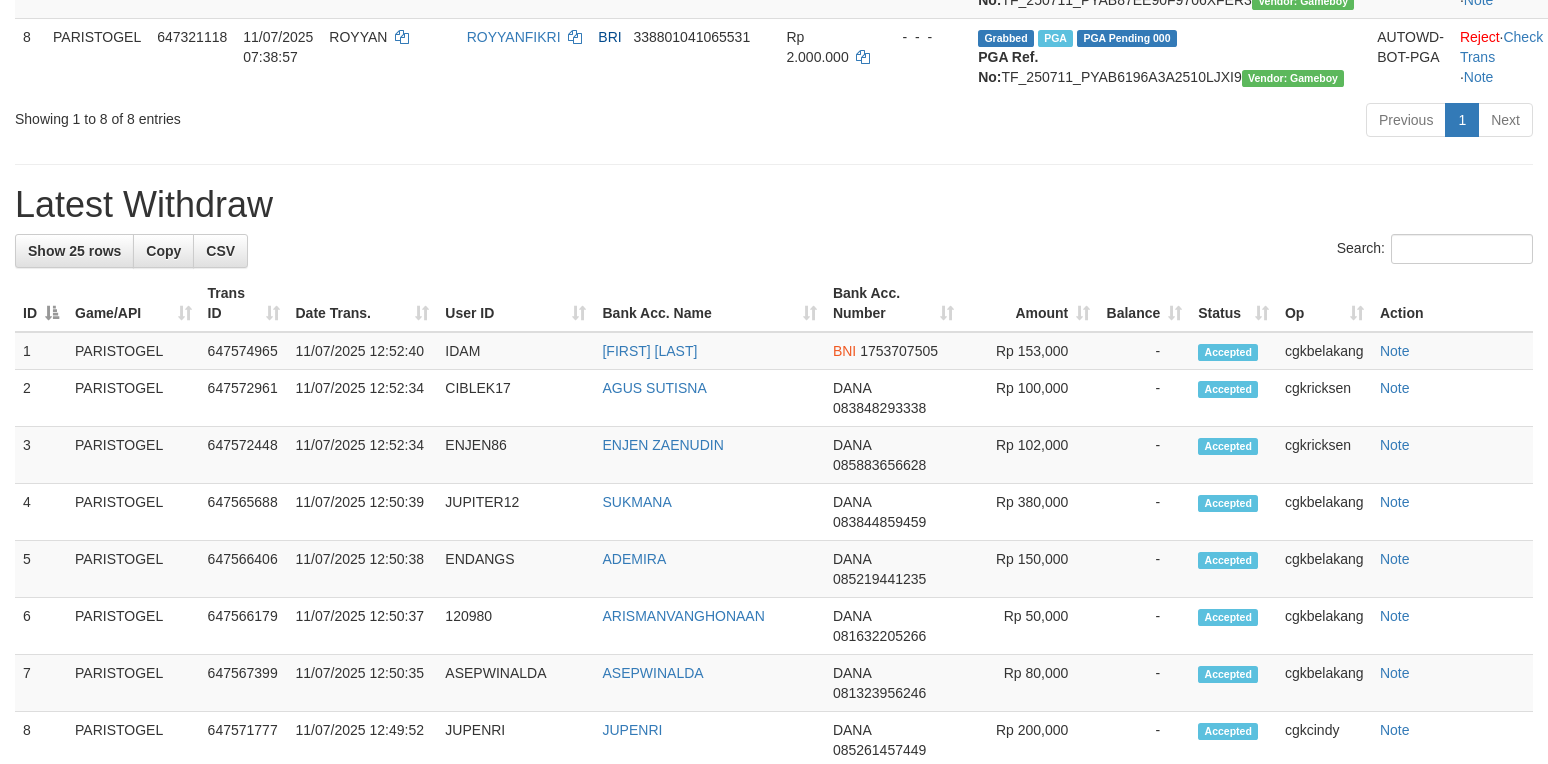 scroll, scrollTop: 800, scrollLeft: 0, axis: vertical 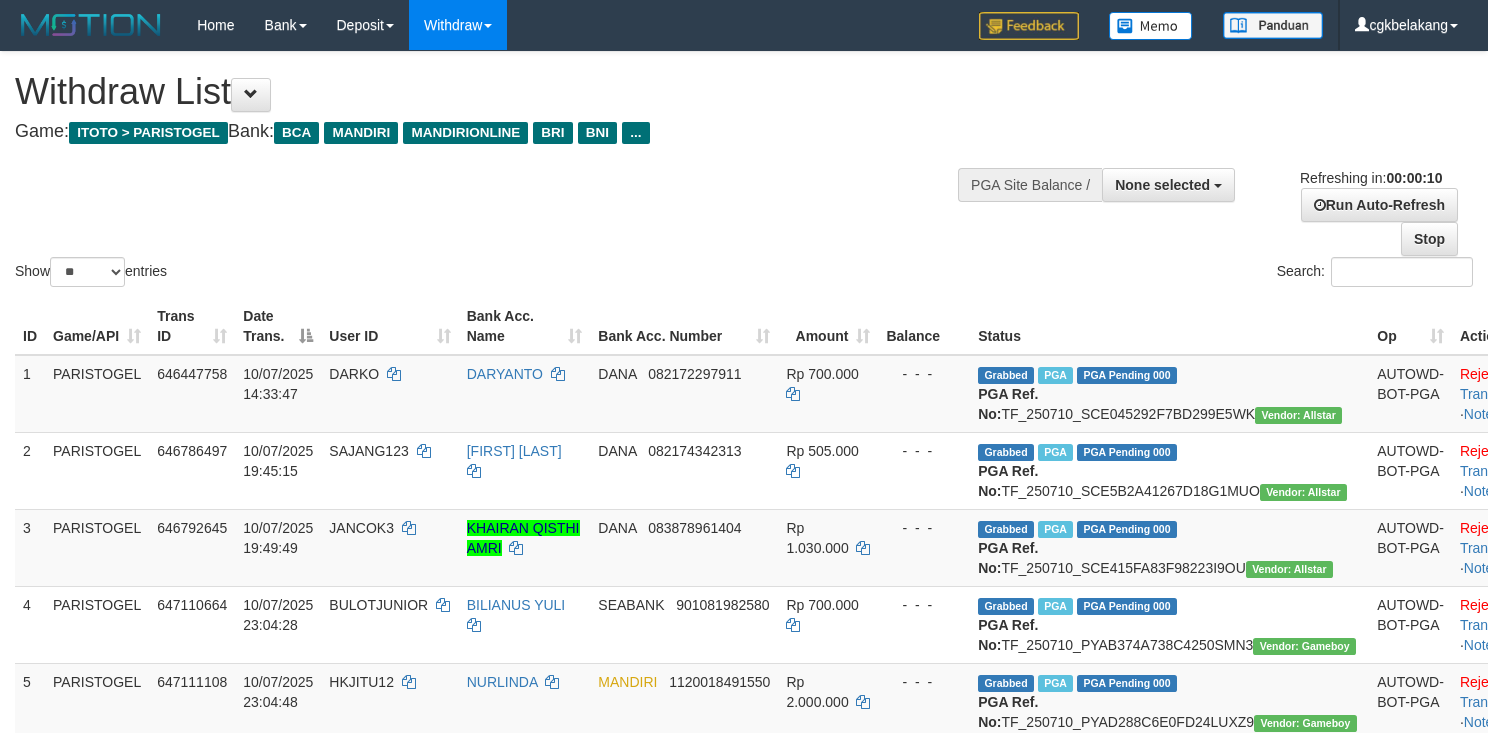 select 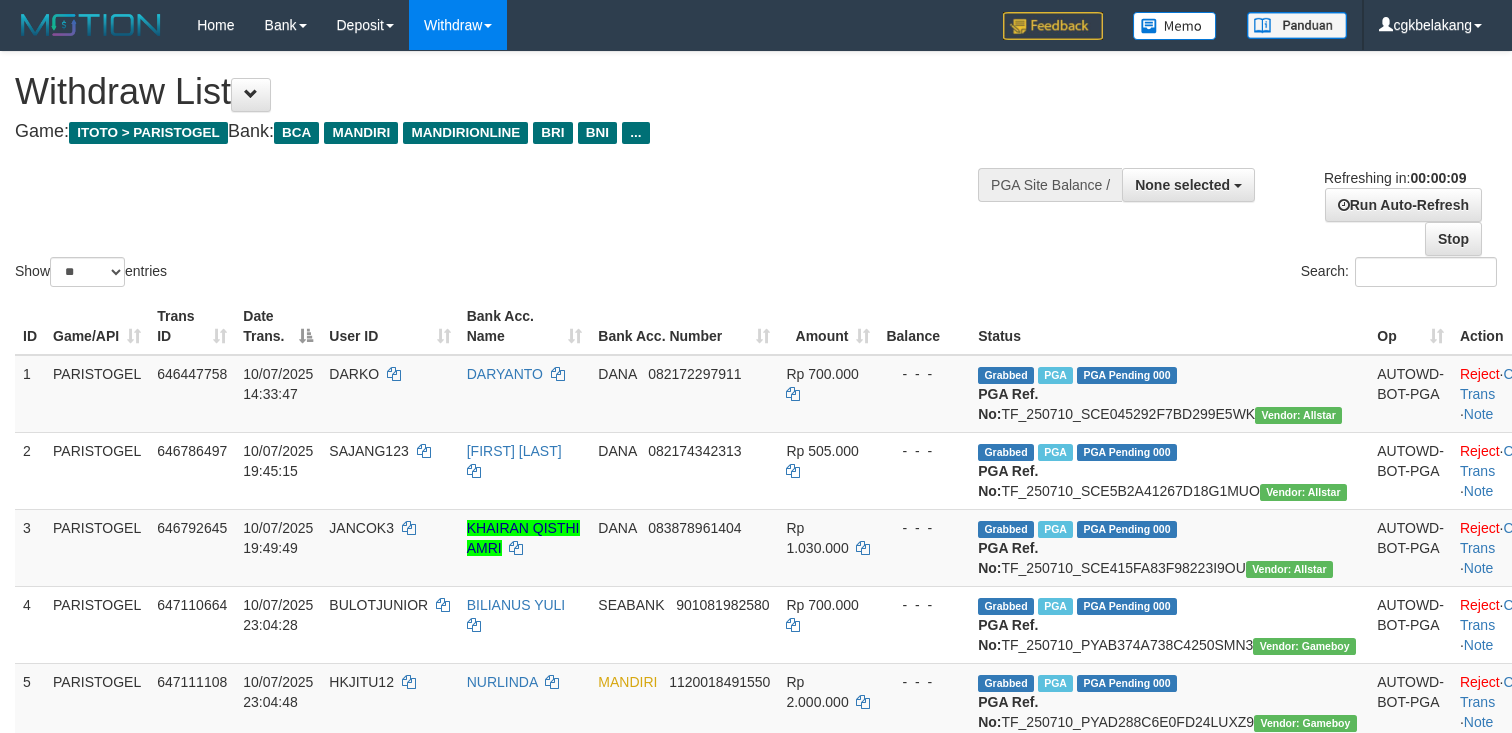 select 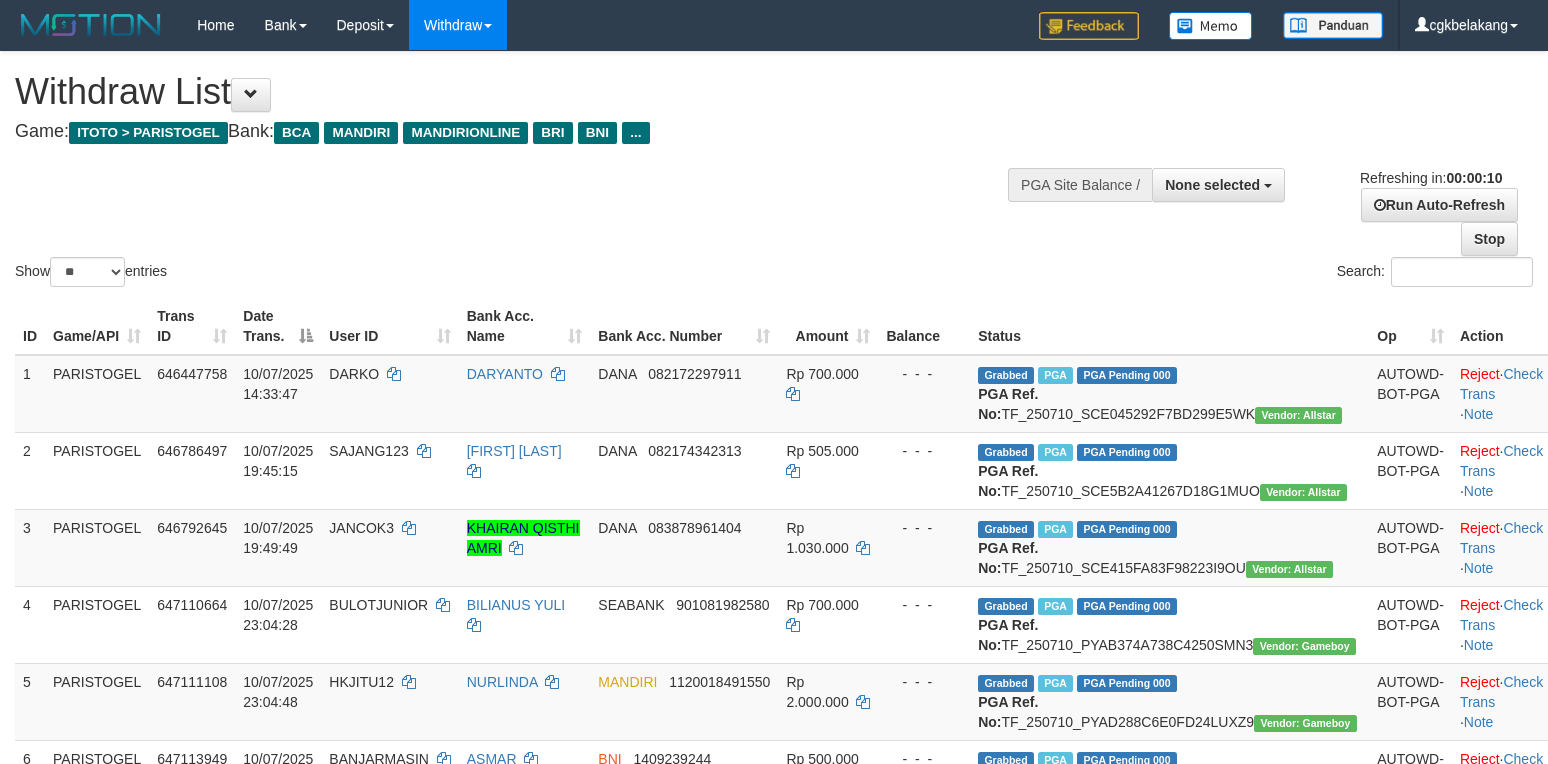 select 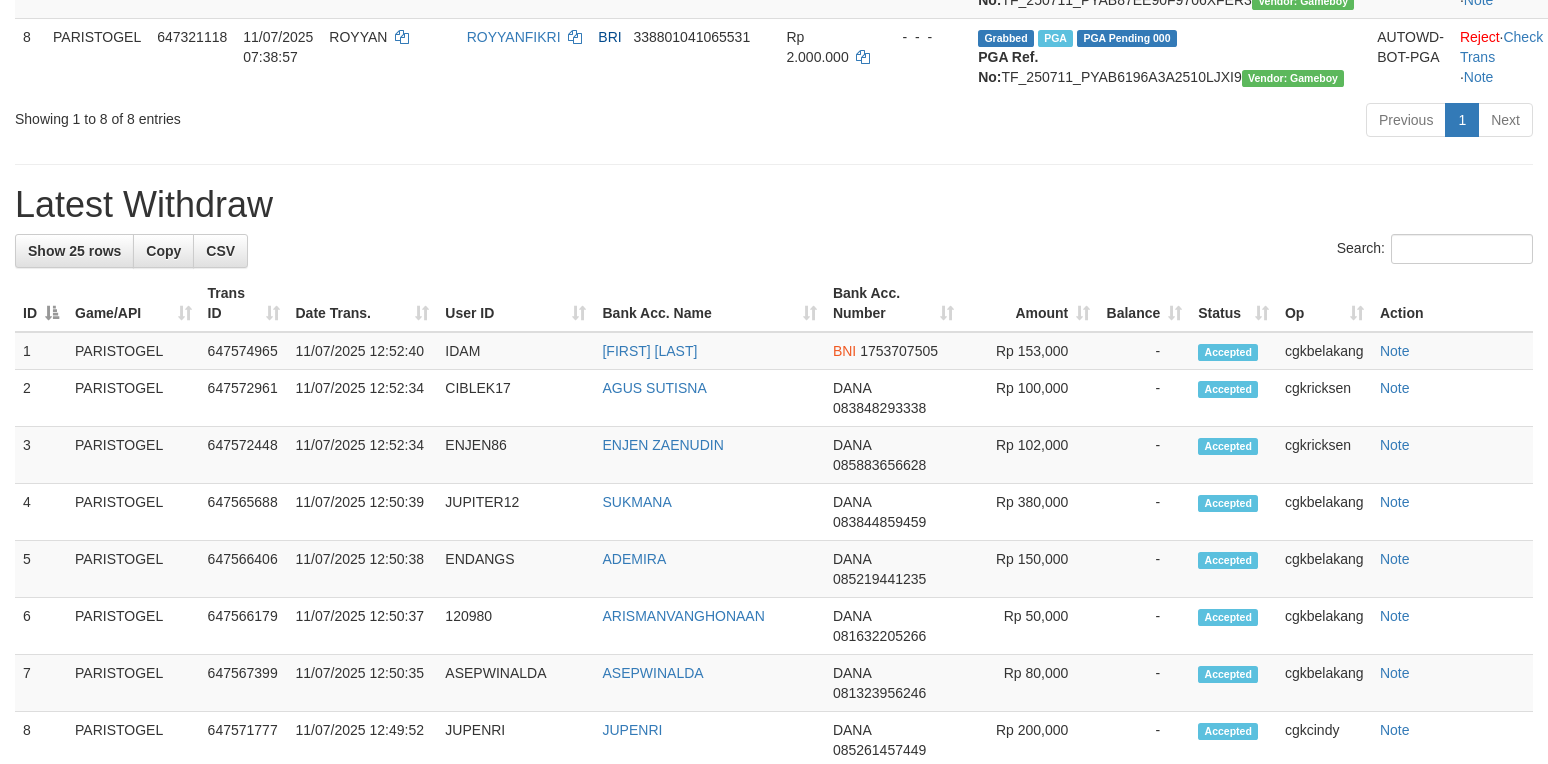 scroll, scrollTop: 800, scrollLeft: 0, axis: vertical 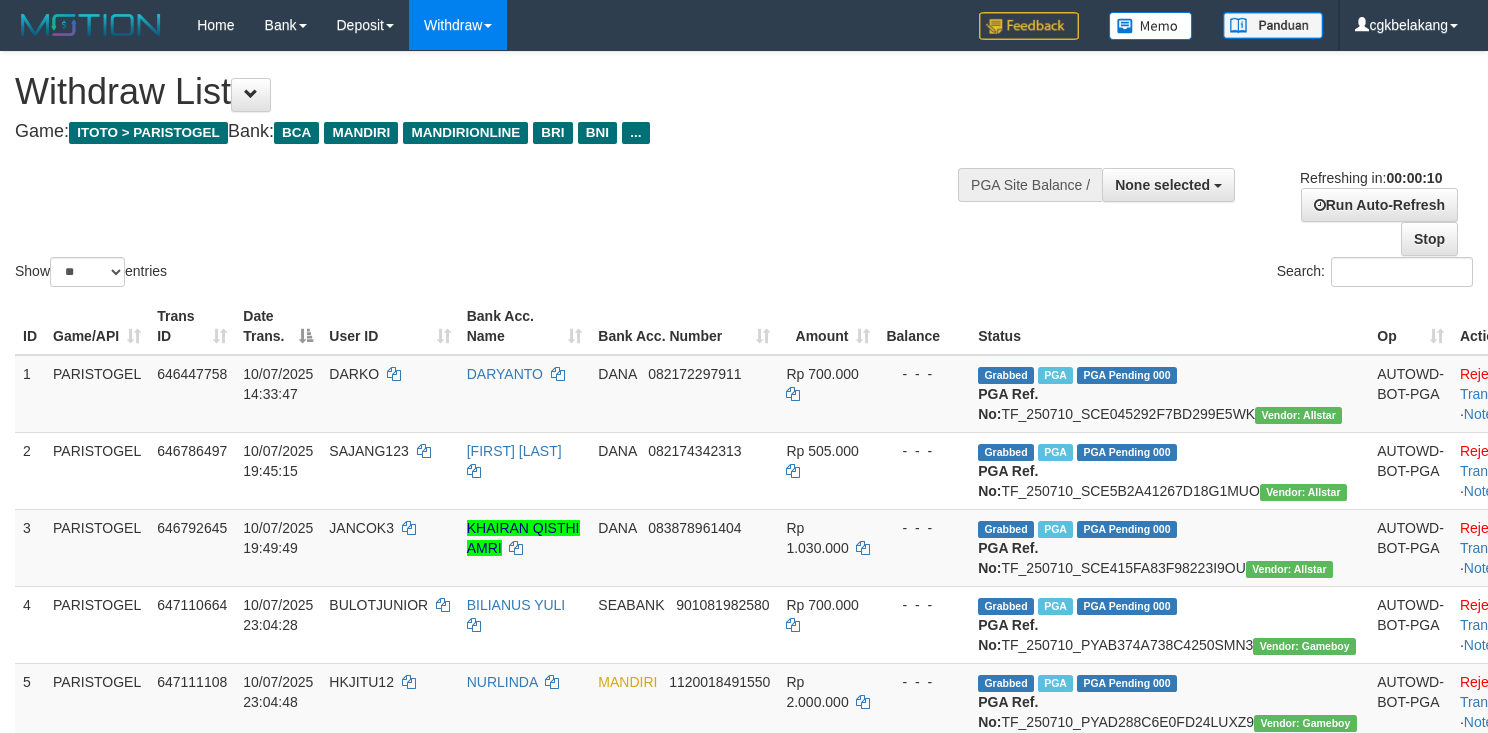 select 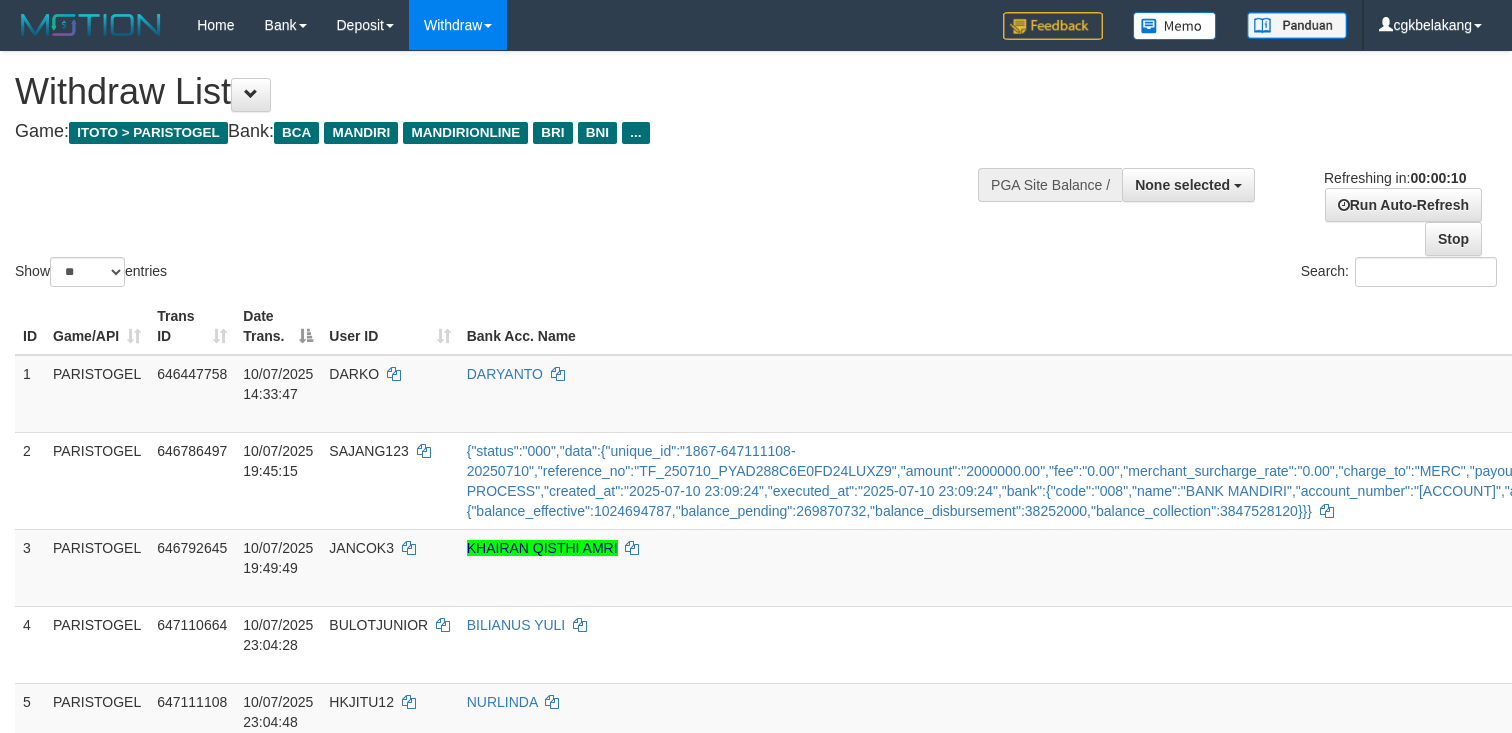 select 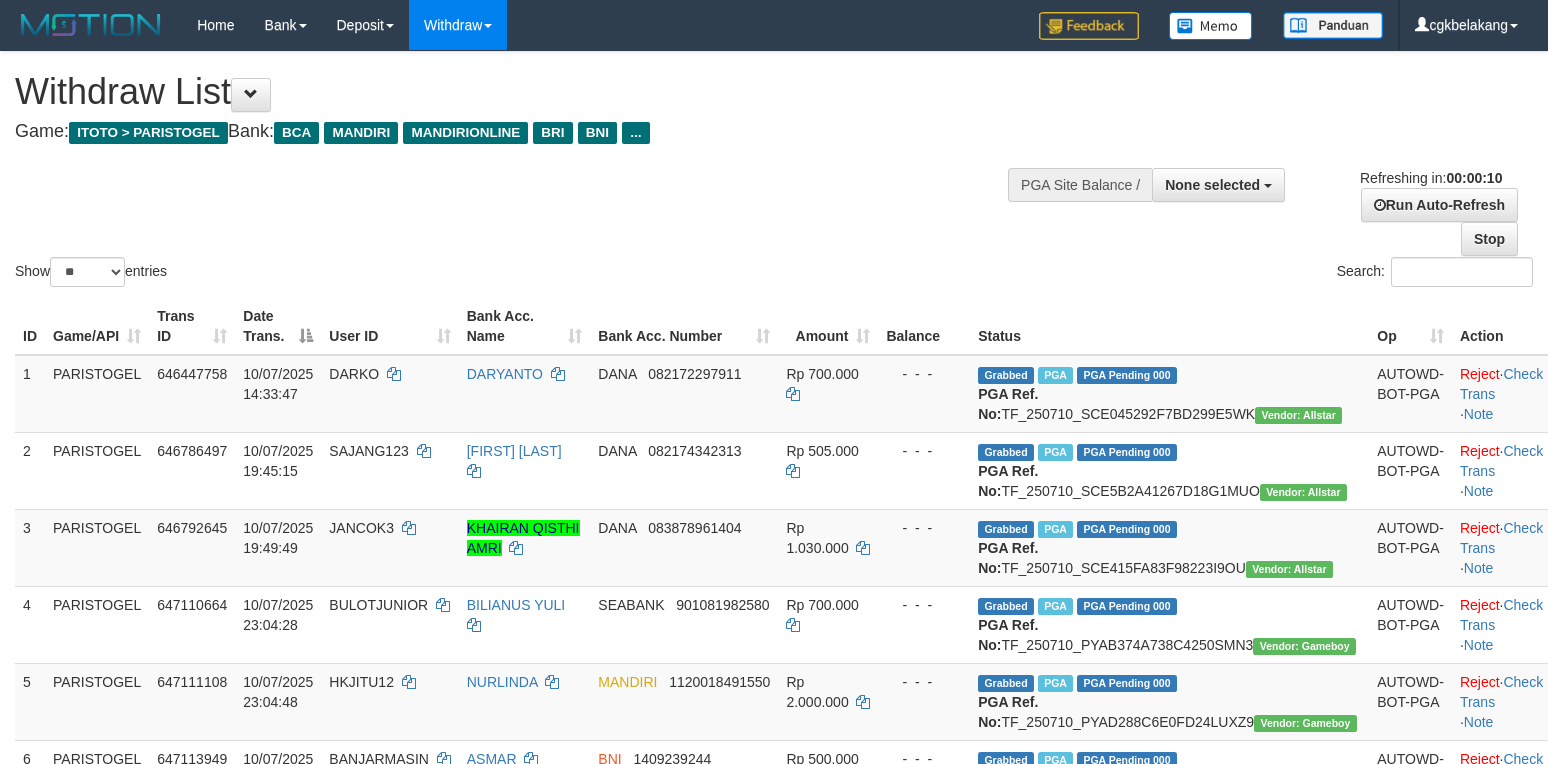 select 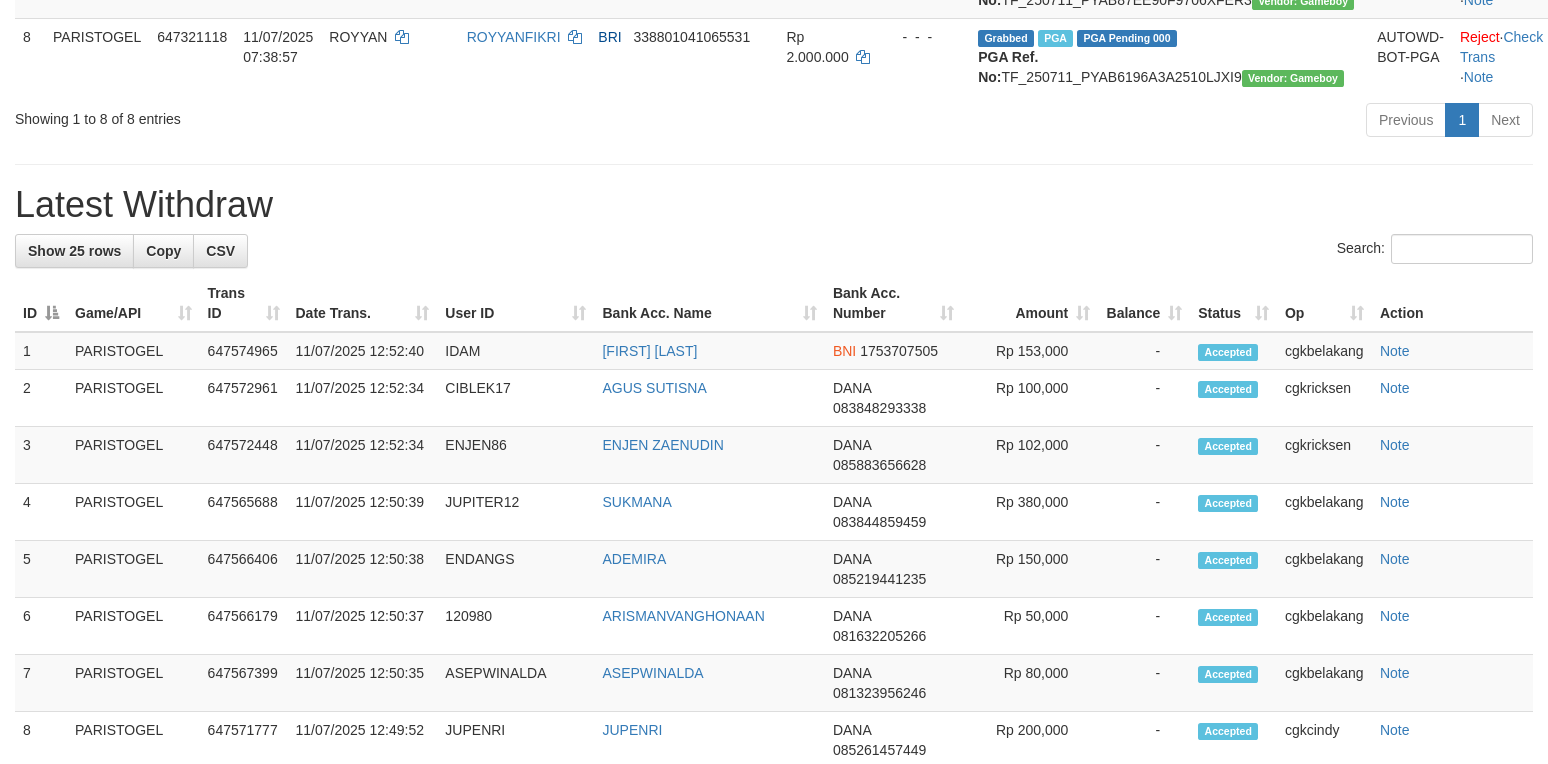 scroll, scrollTop: 800, scrollLeft: 0, axis: vertical 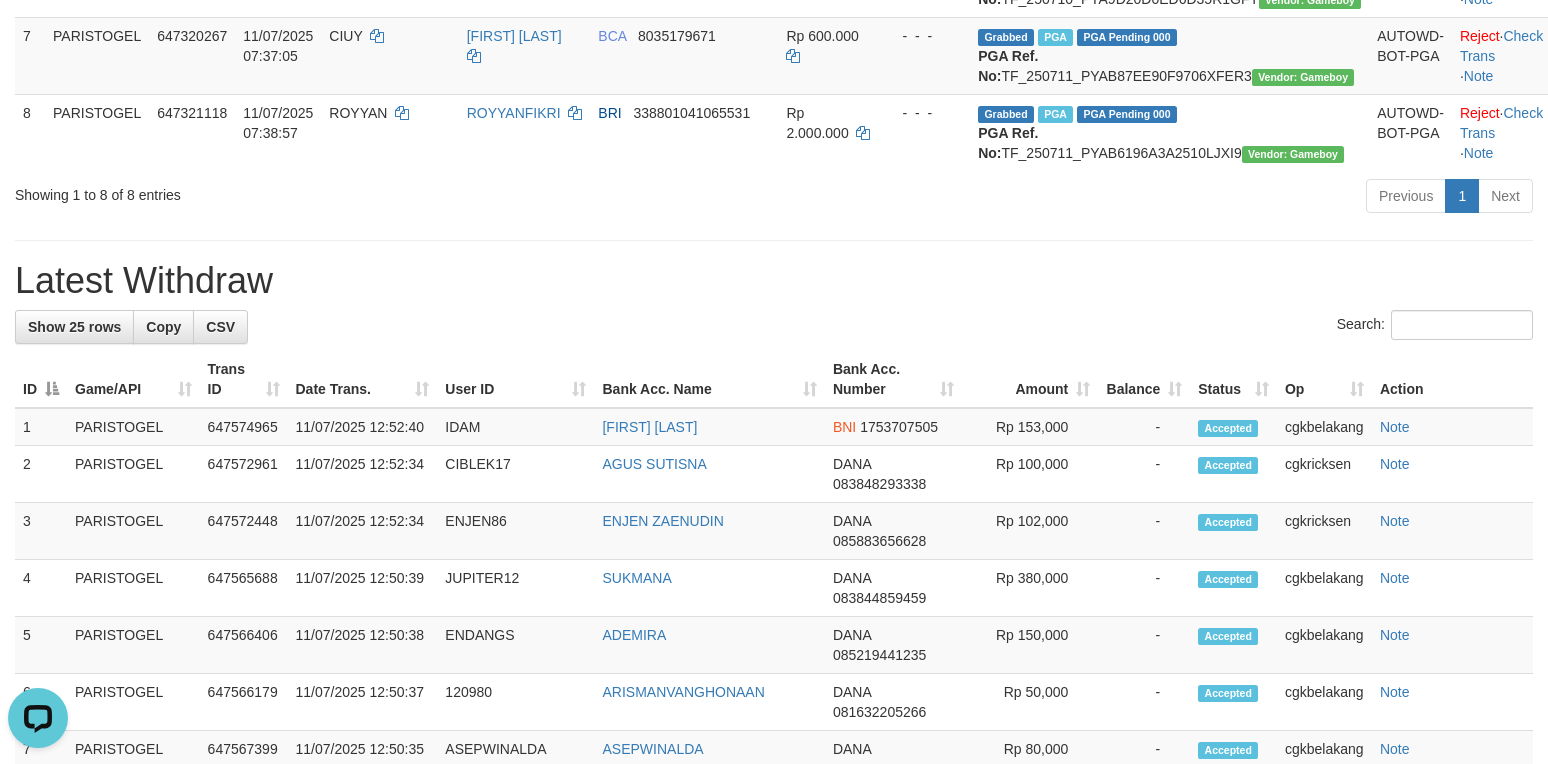 click on "Previous 1 Next" at bounding box center (1096, 198) 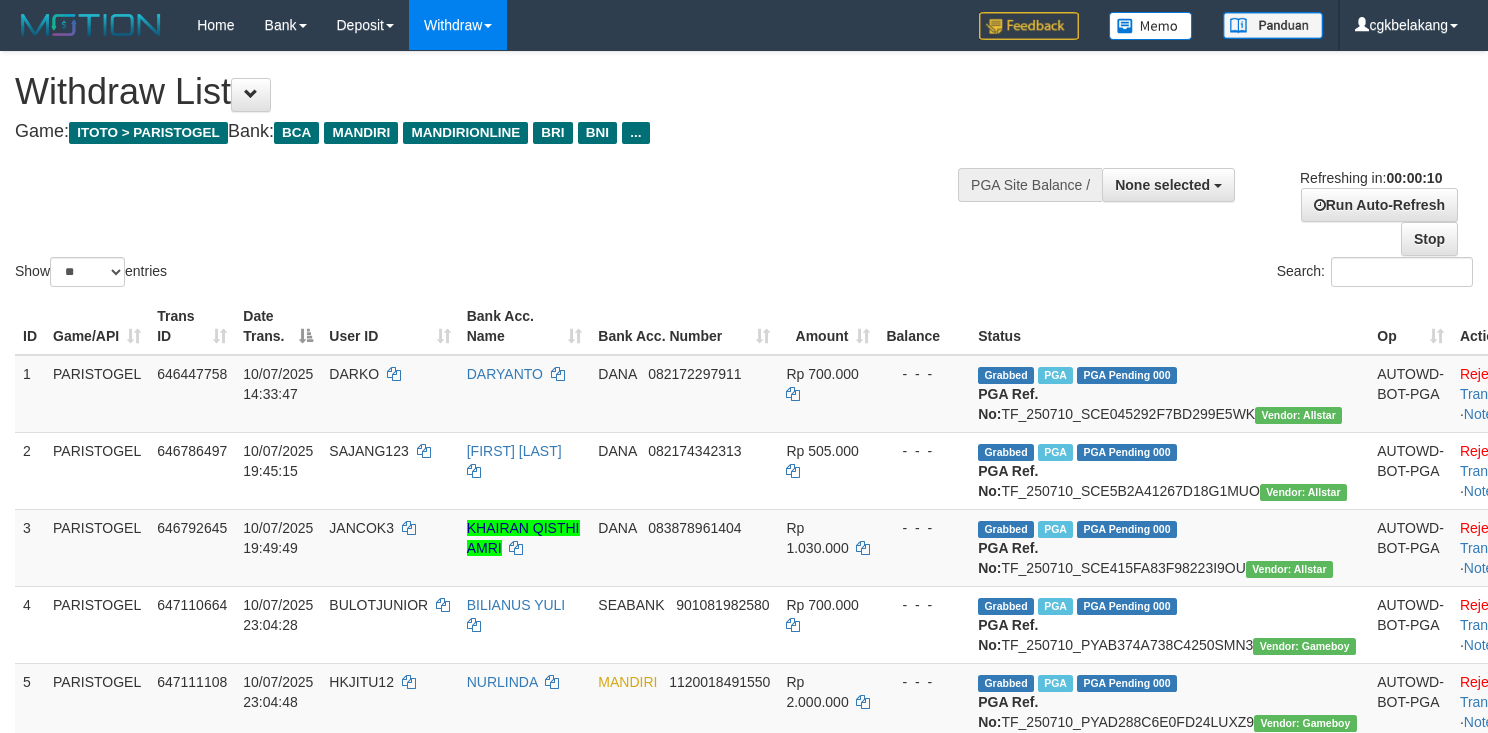 select 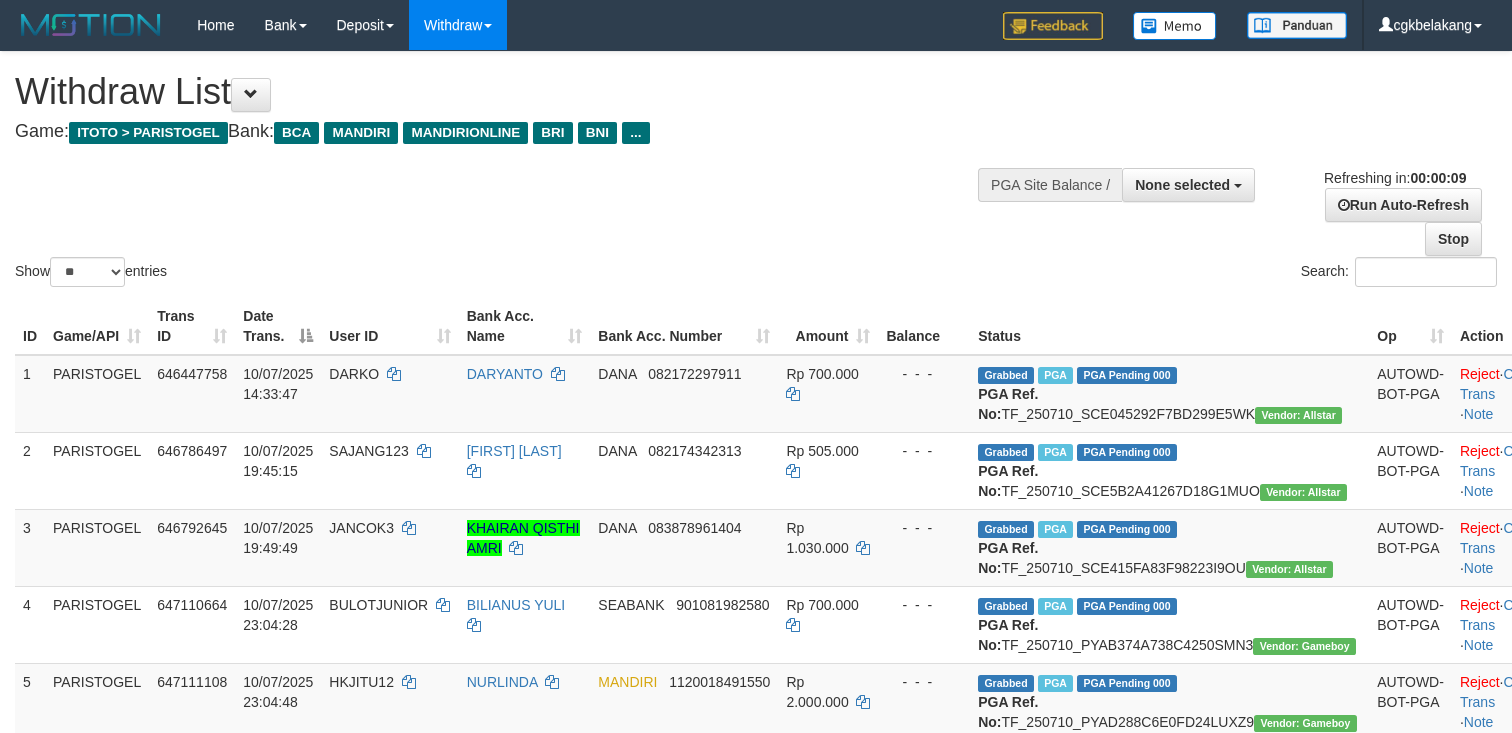 select 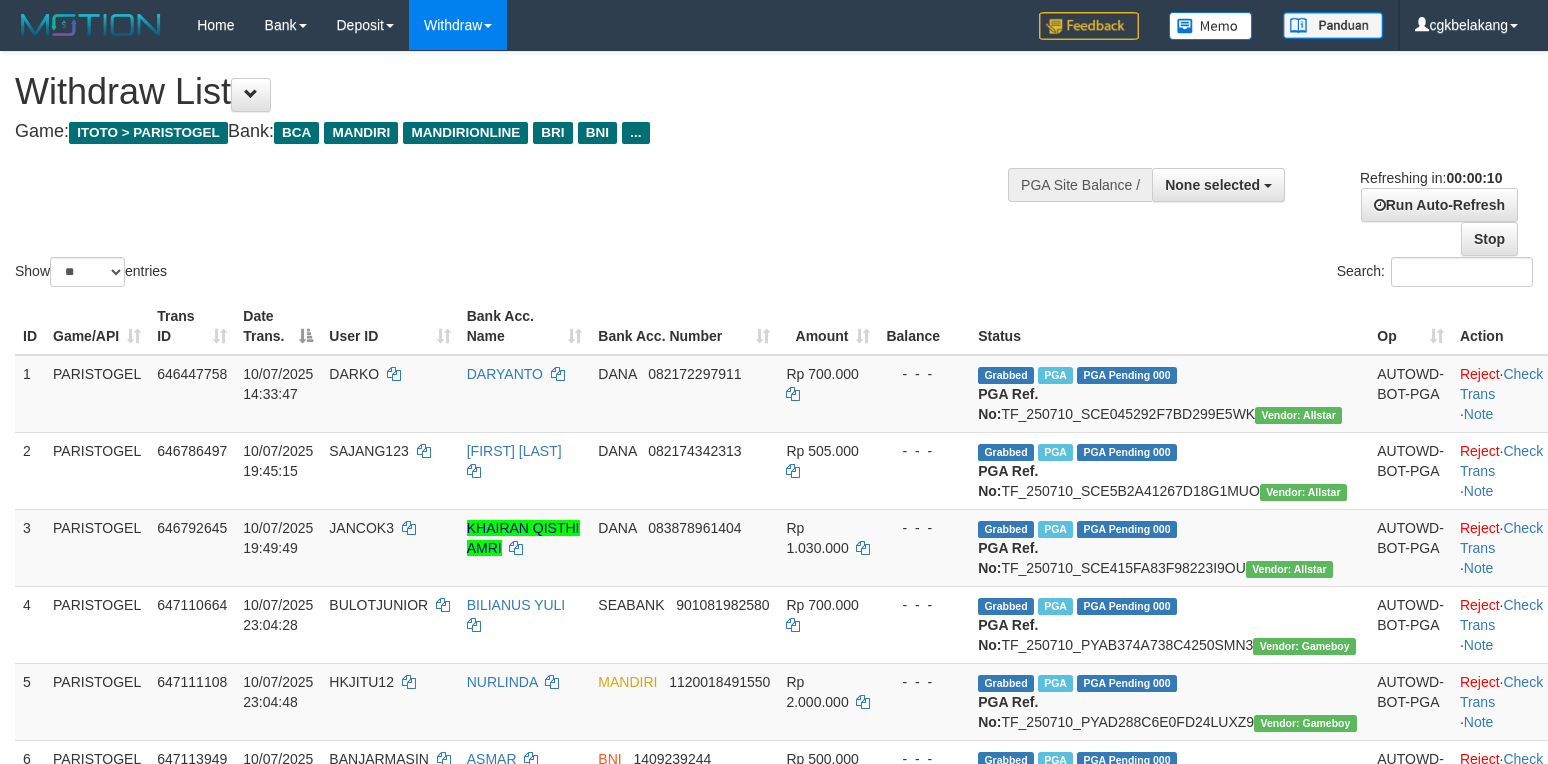 select 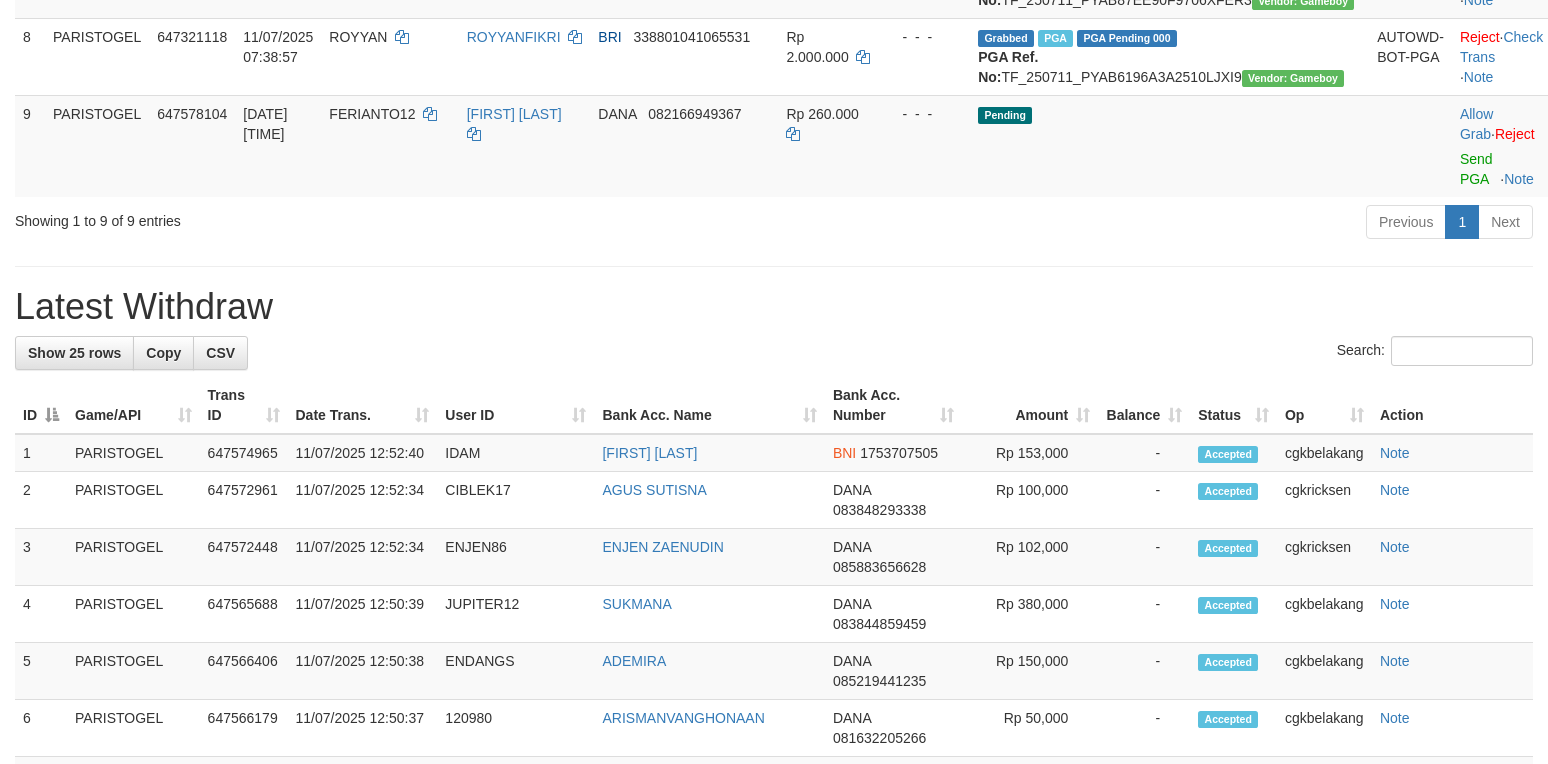 scroll, scrollTop: 800, scrollLeft: 0, axis: vertical 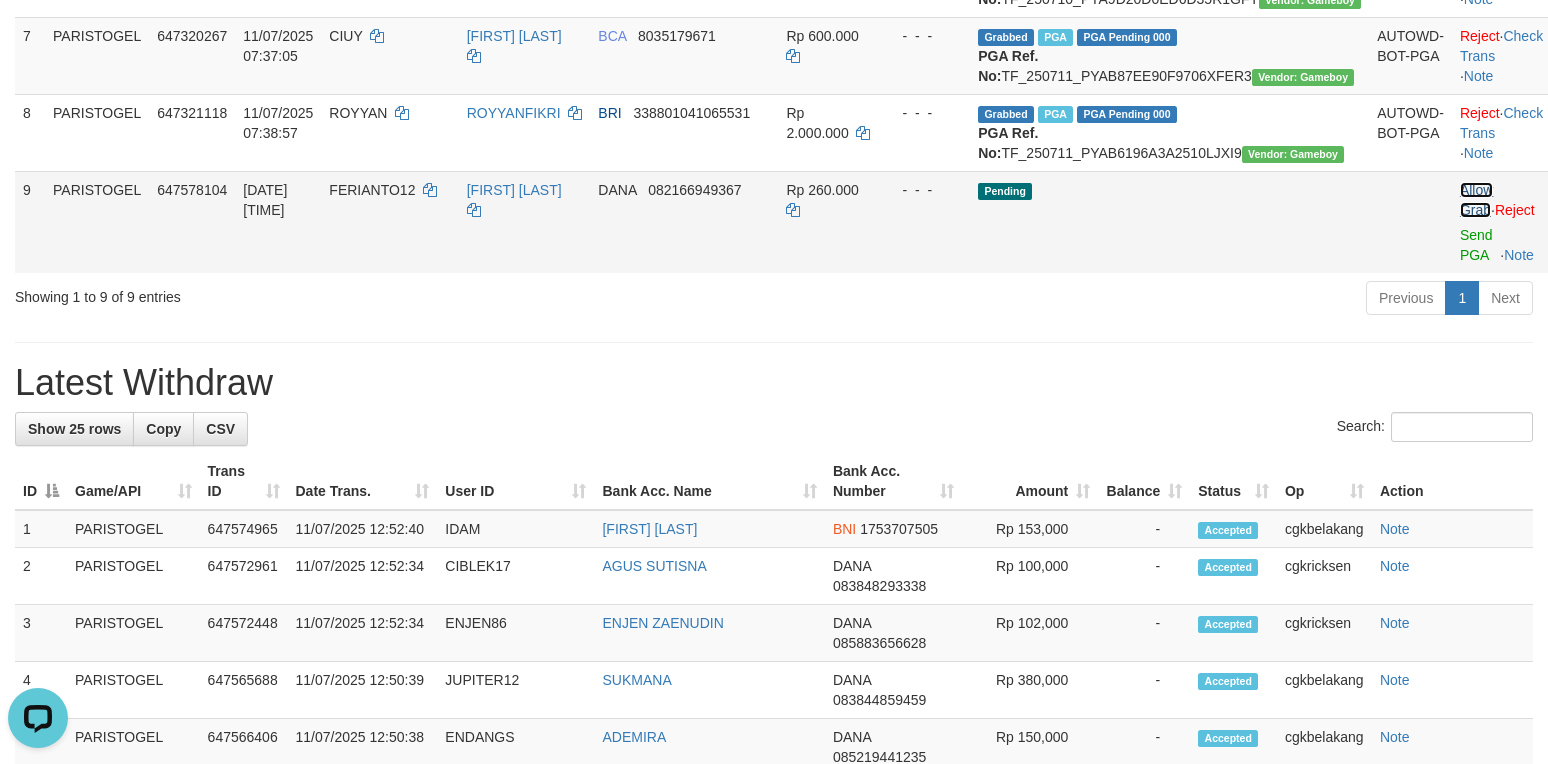 click on "Allow Grab" at bounding box center (1476, 200) 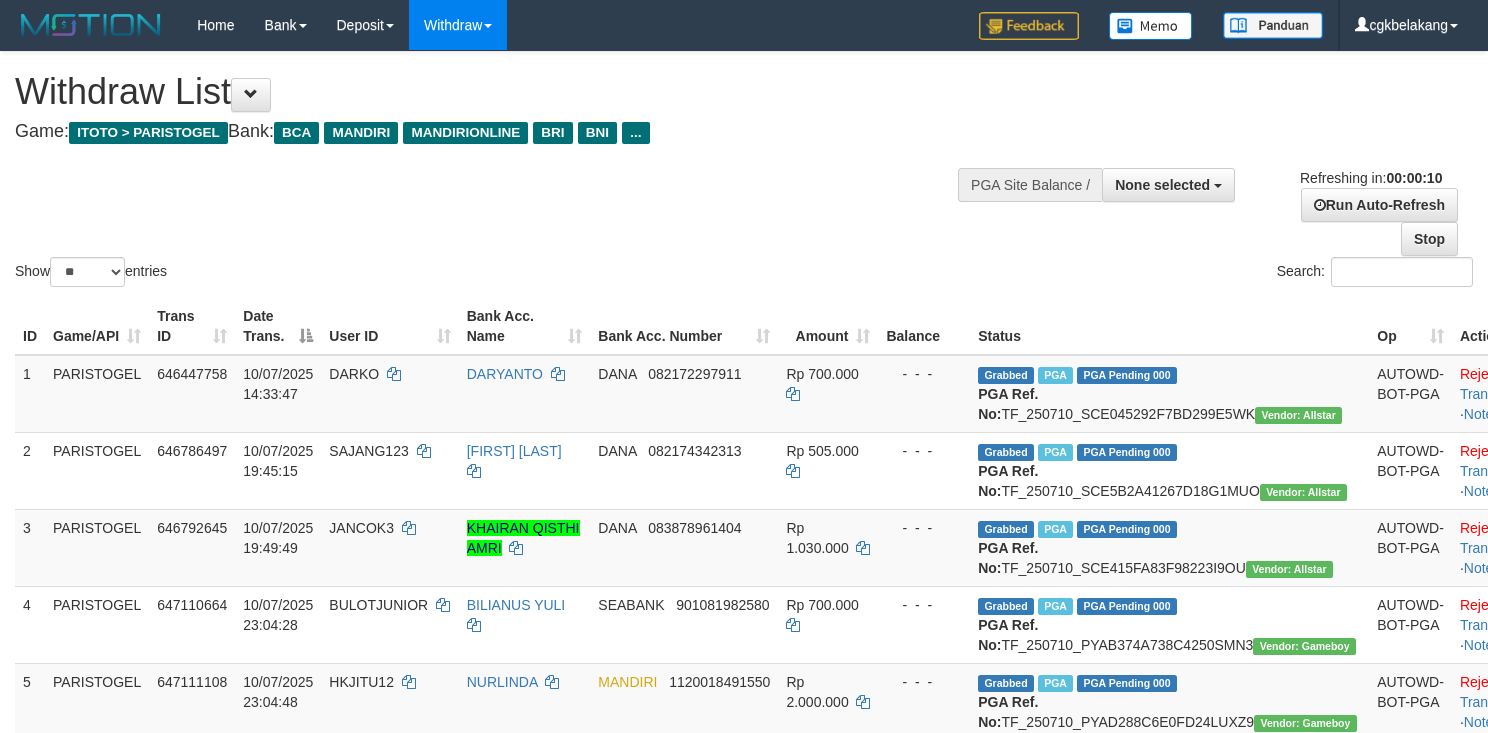 select 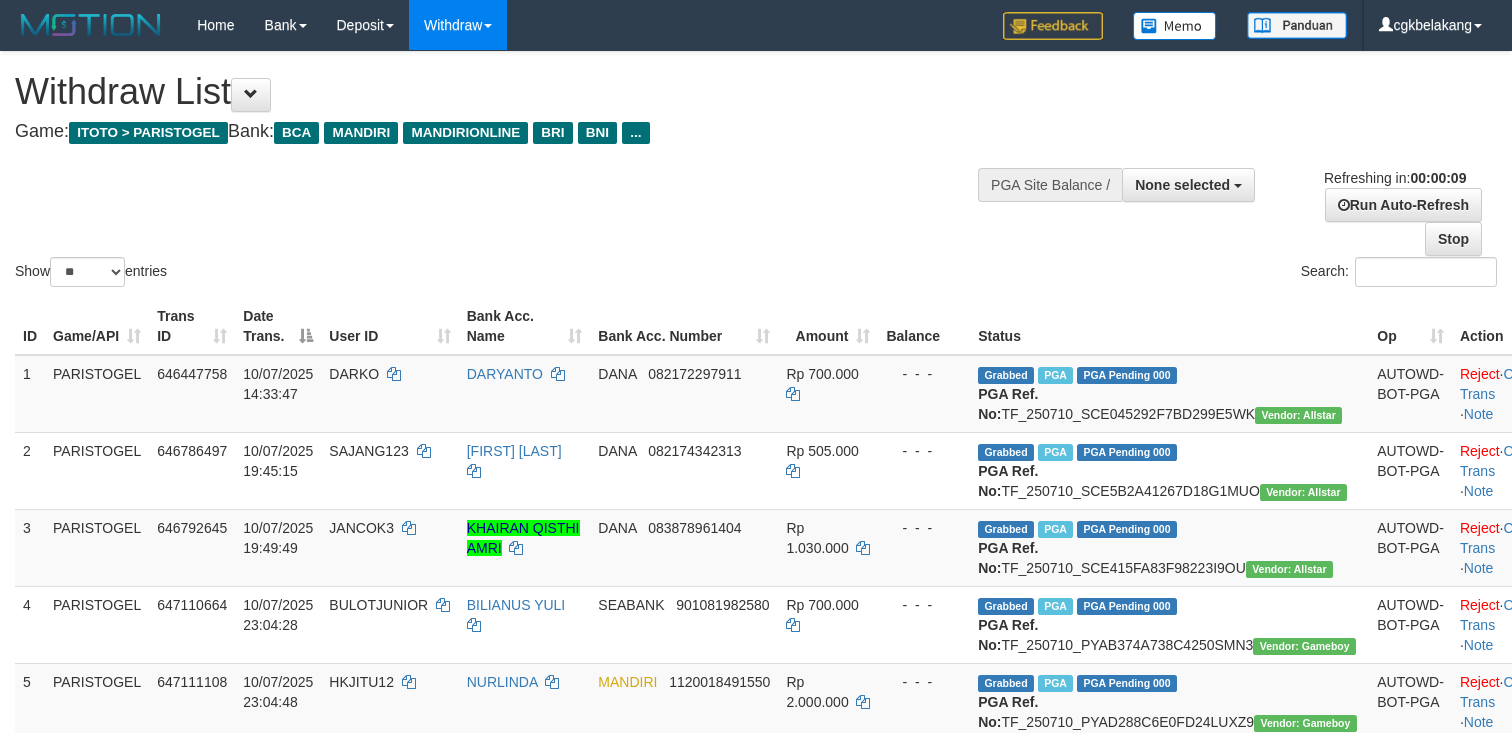 select 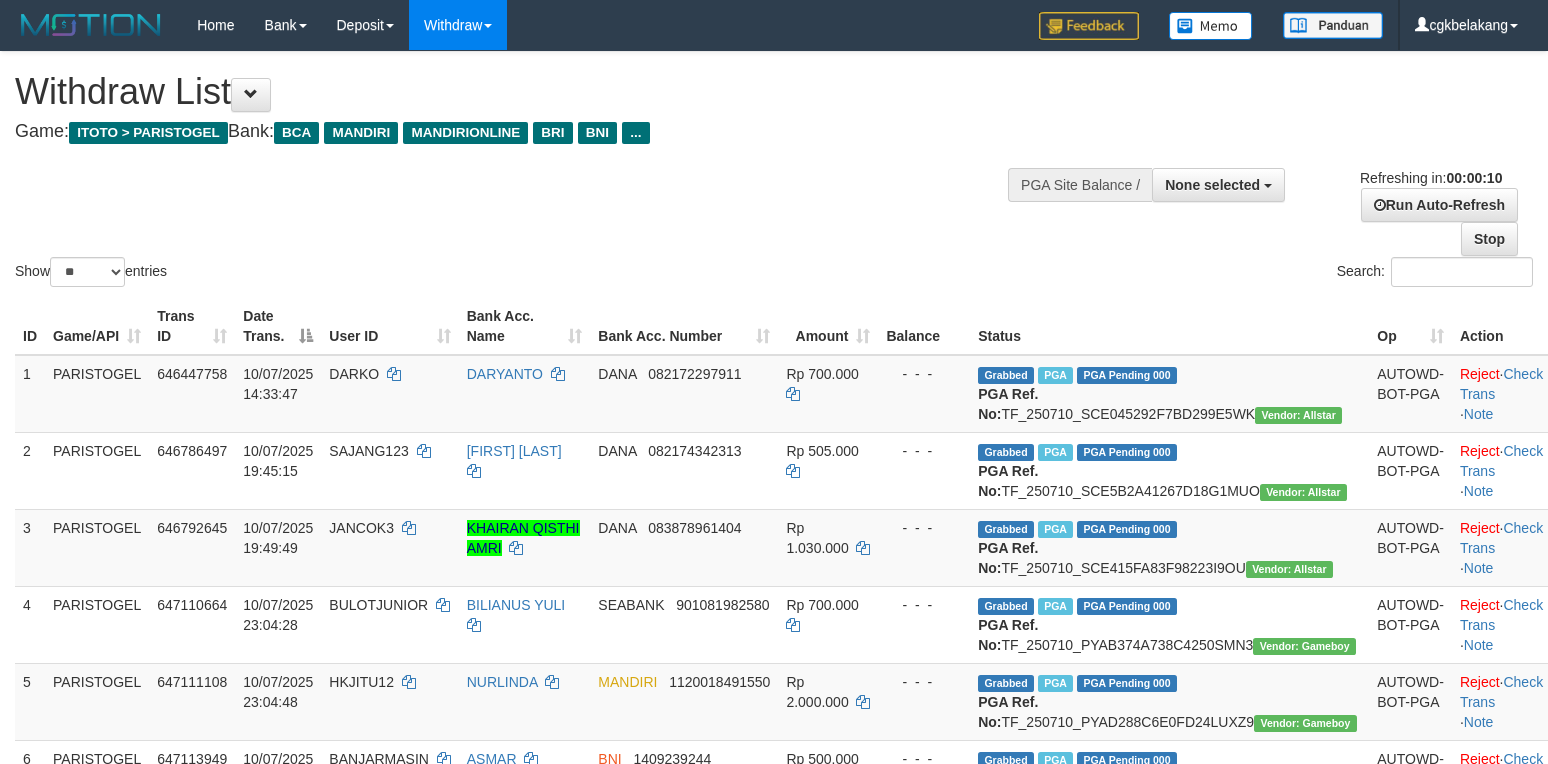 select 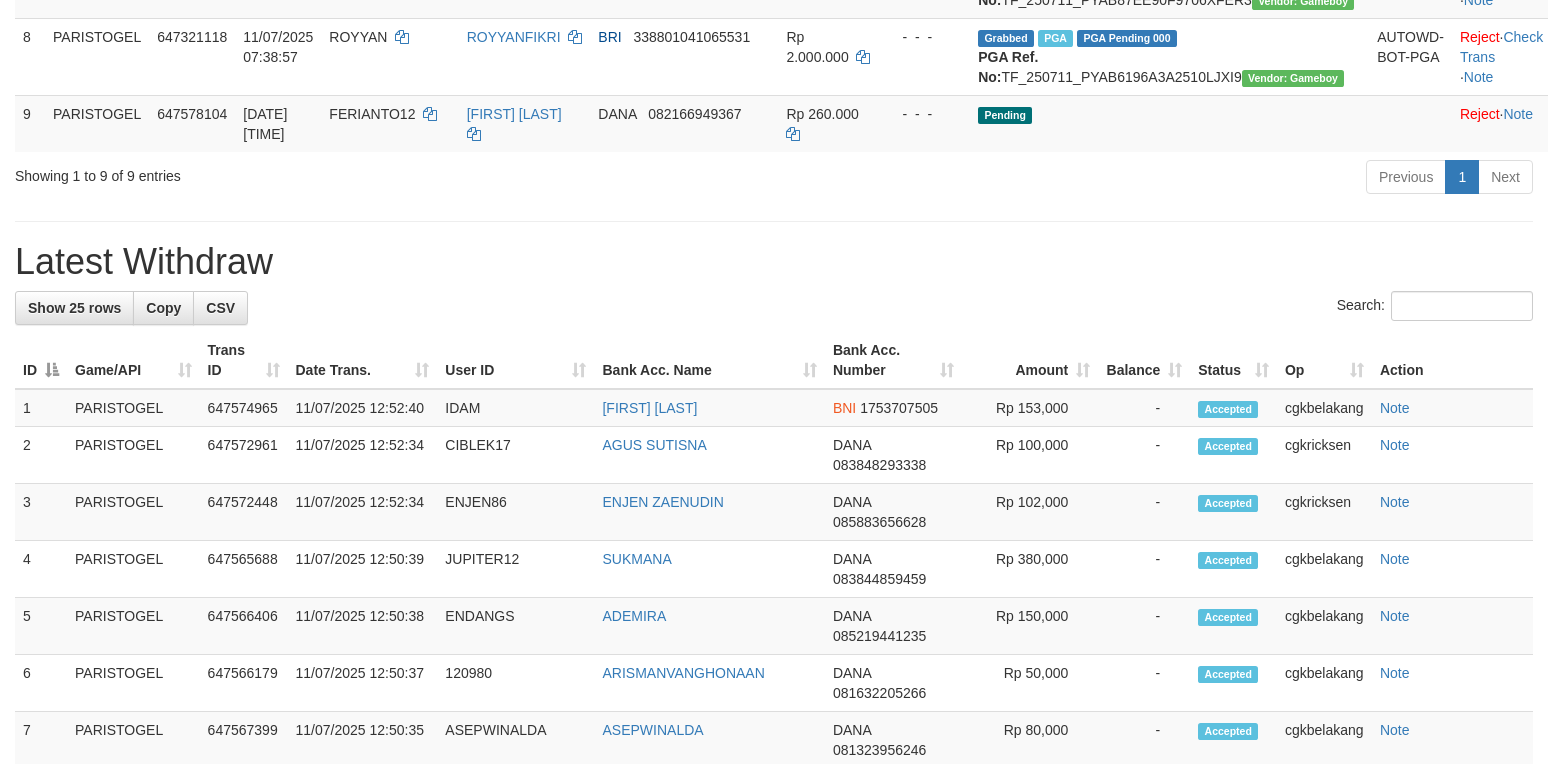 scroll, scrollTop: 800, scrollLeft: 0, axis: vertical 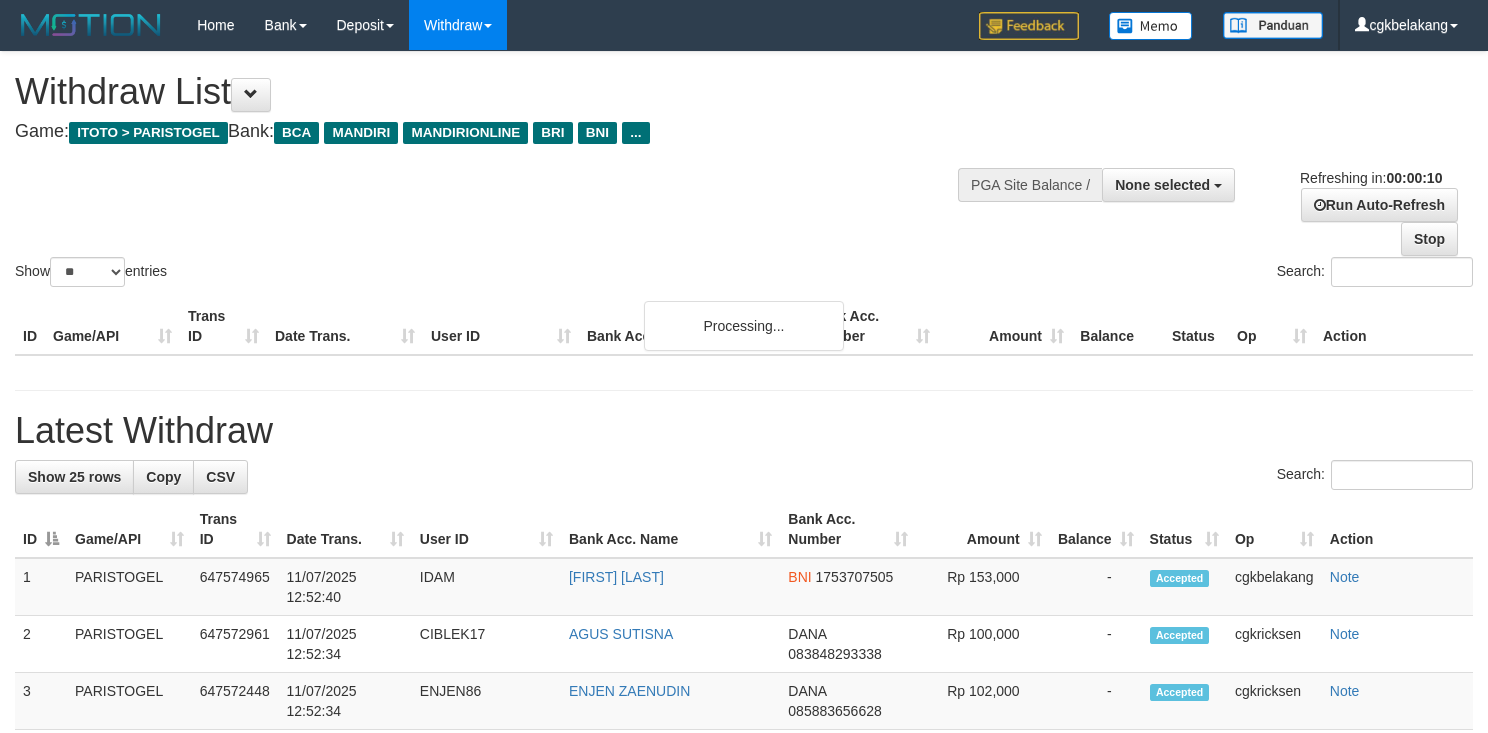 select 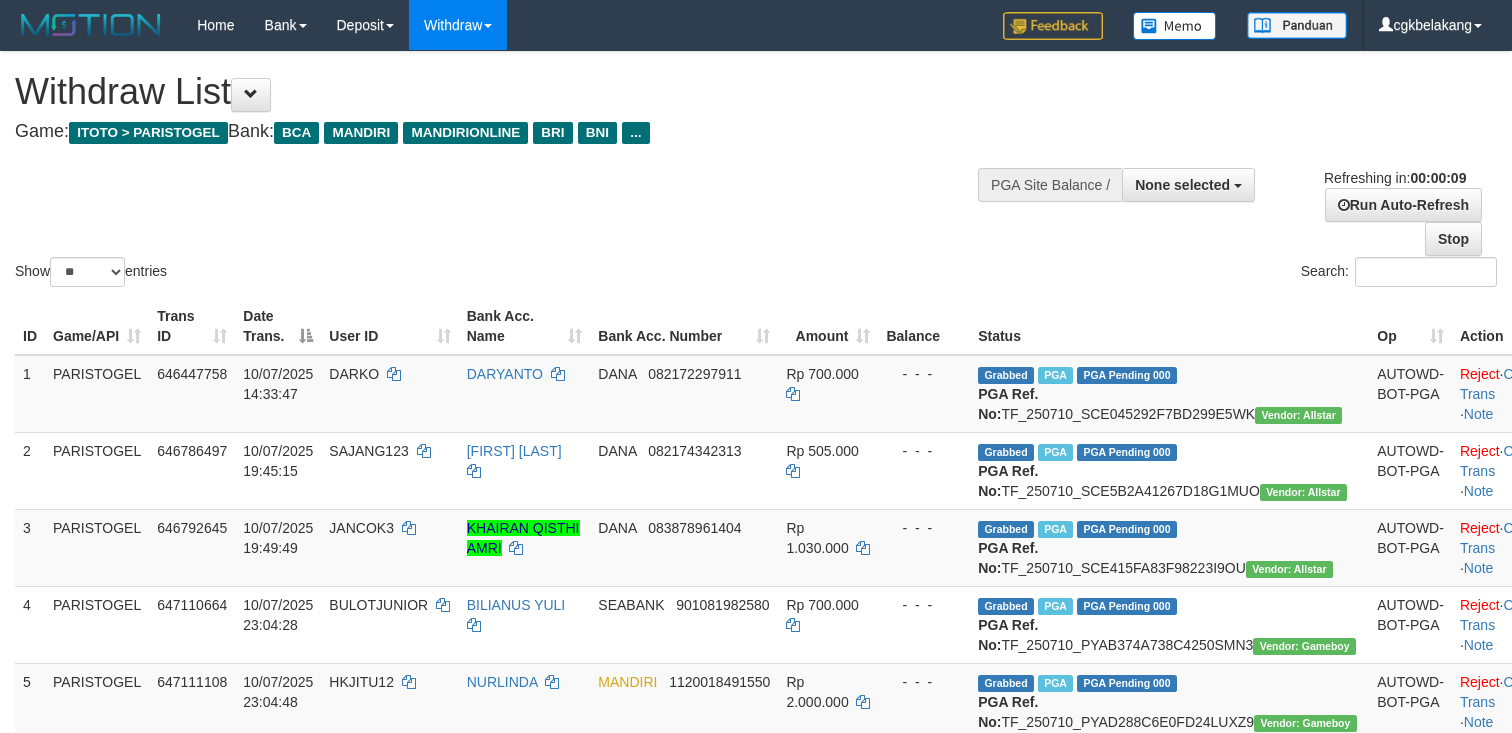 select 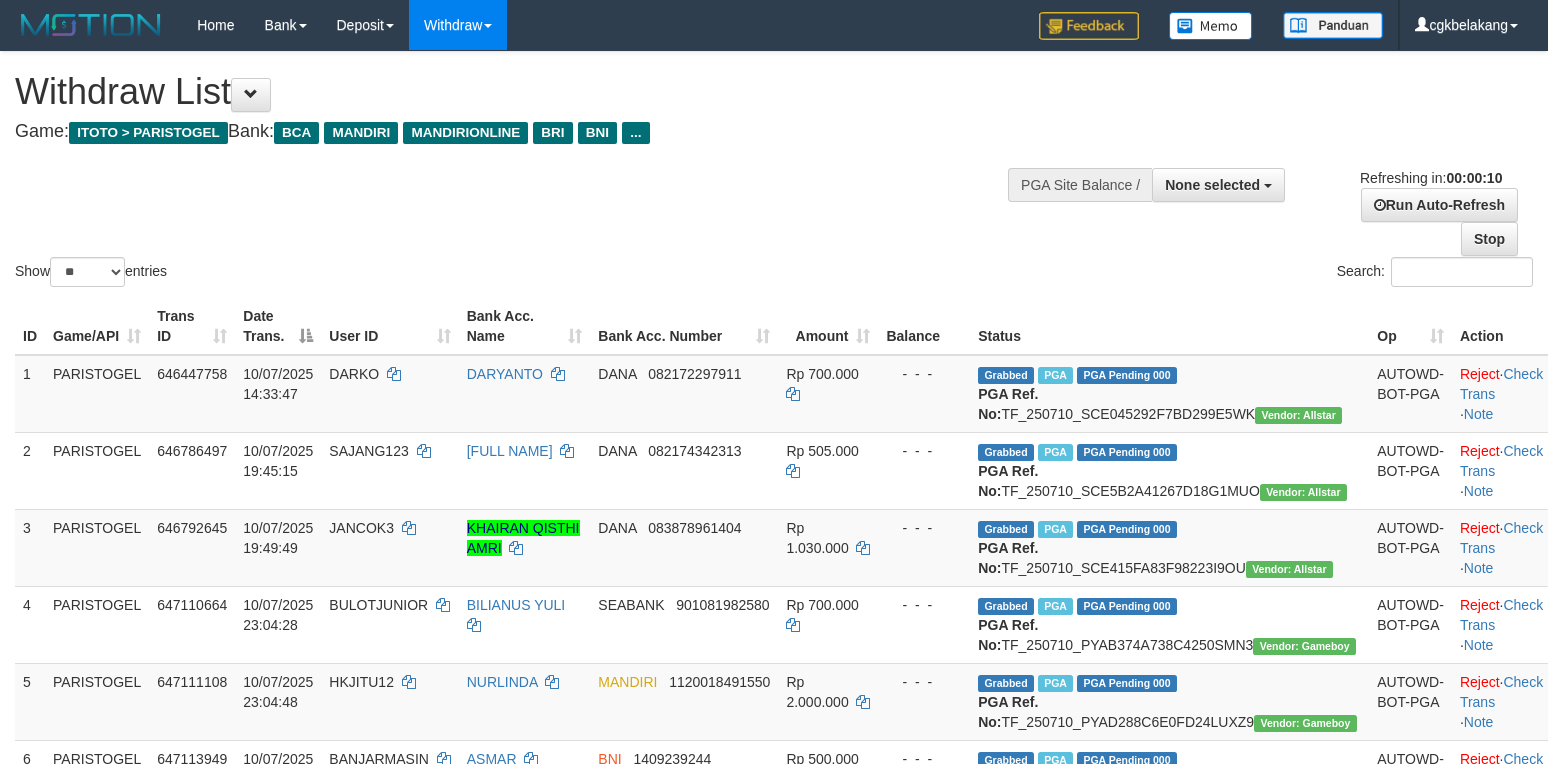 select 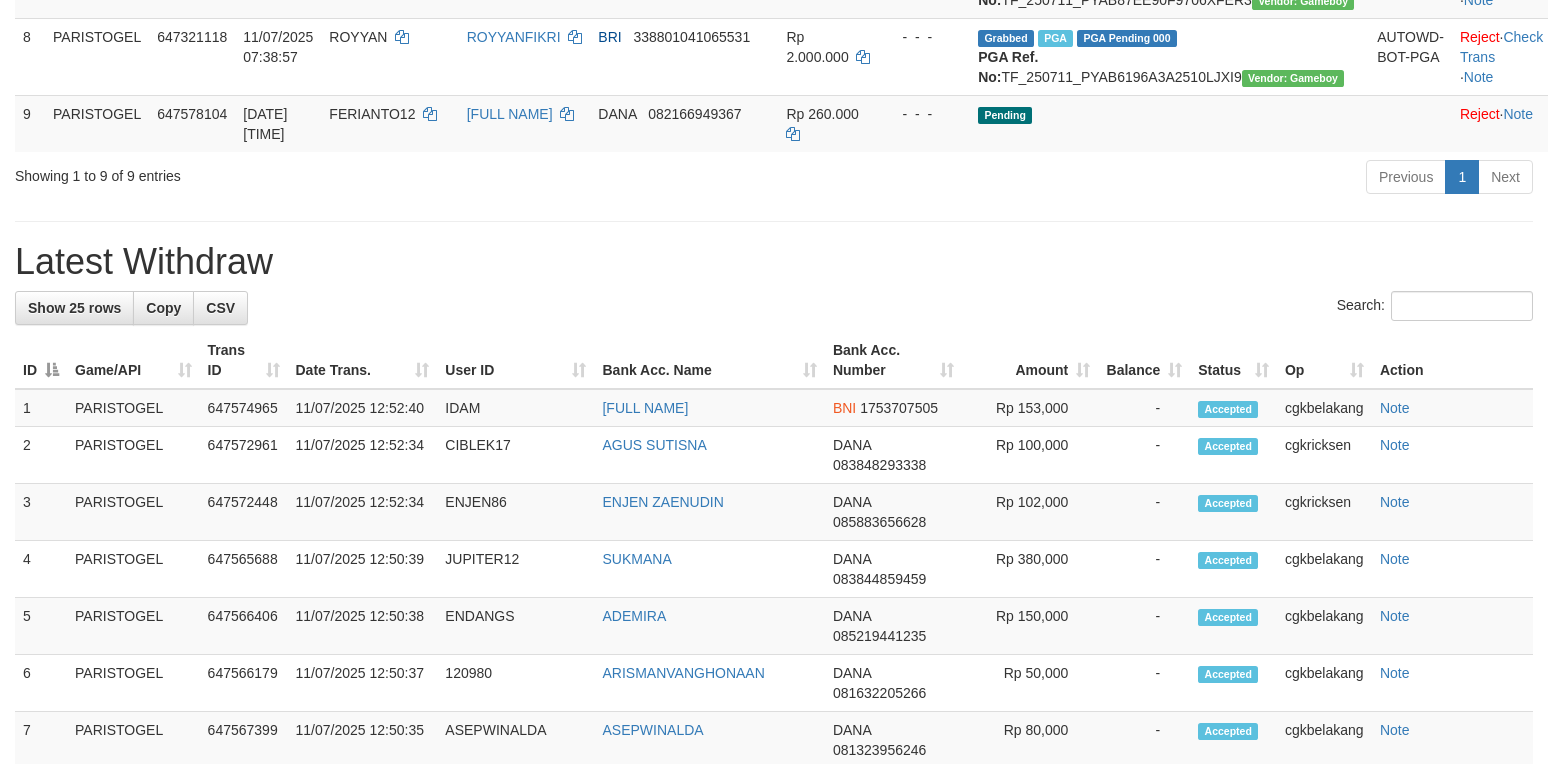 scroll, scrollTop: 800, scrollLeft: 0, axis: vertical 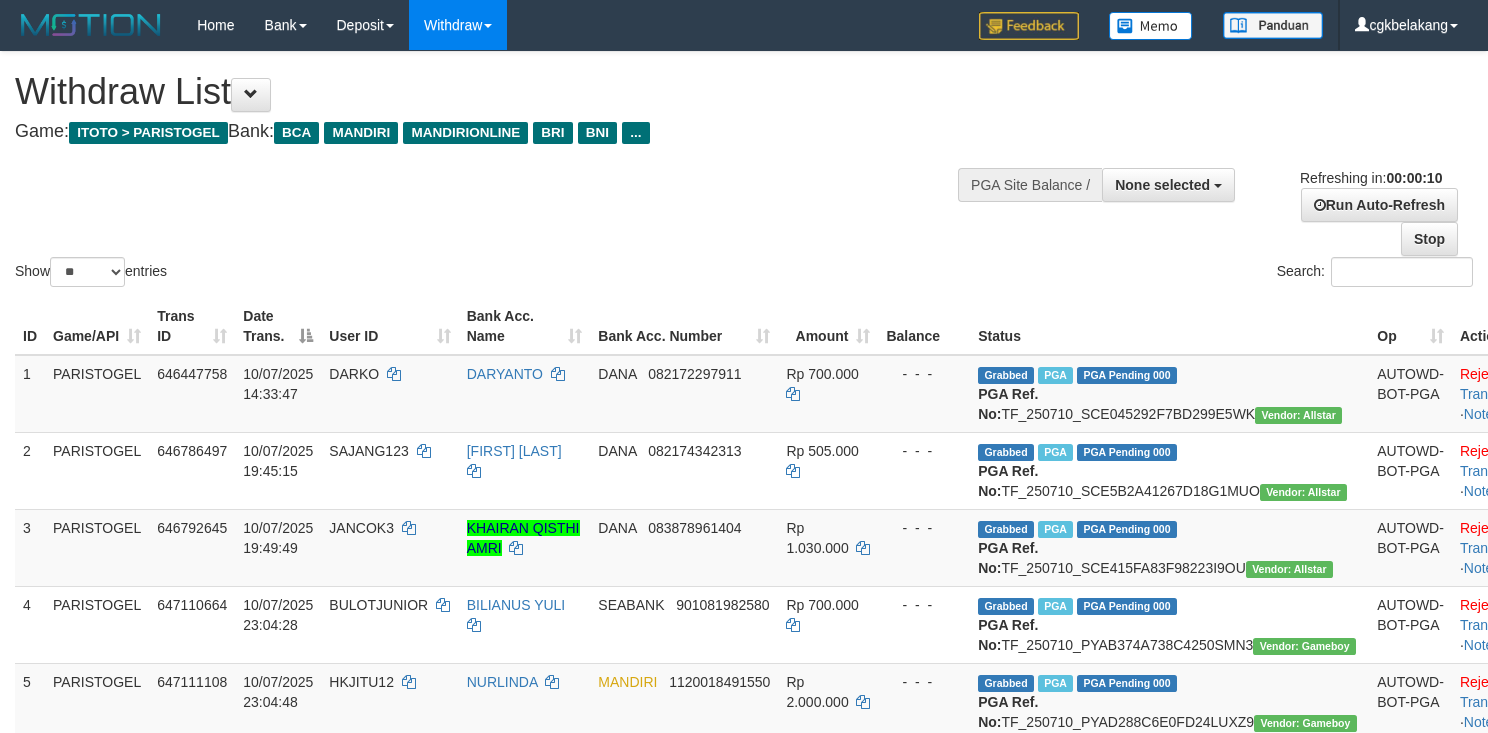 select 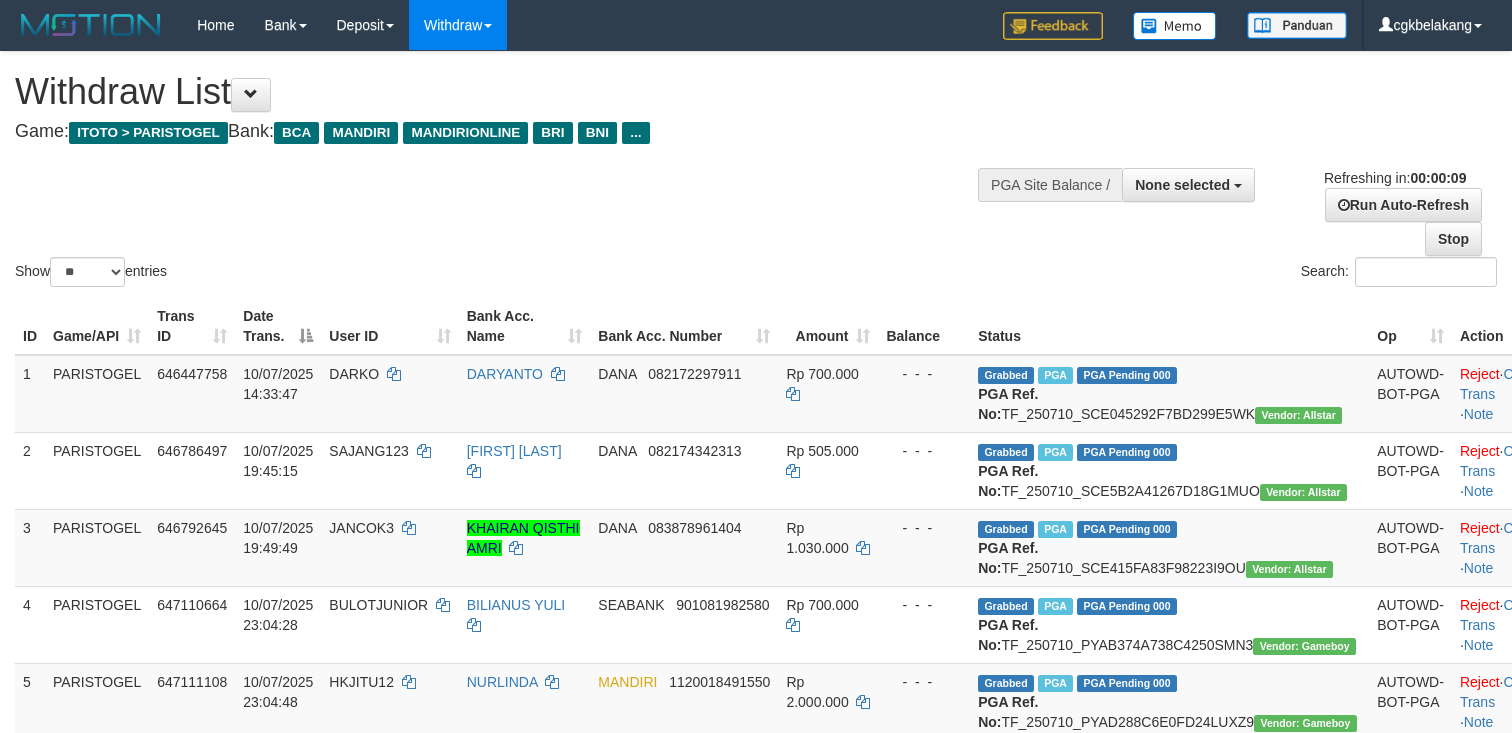 select 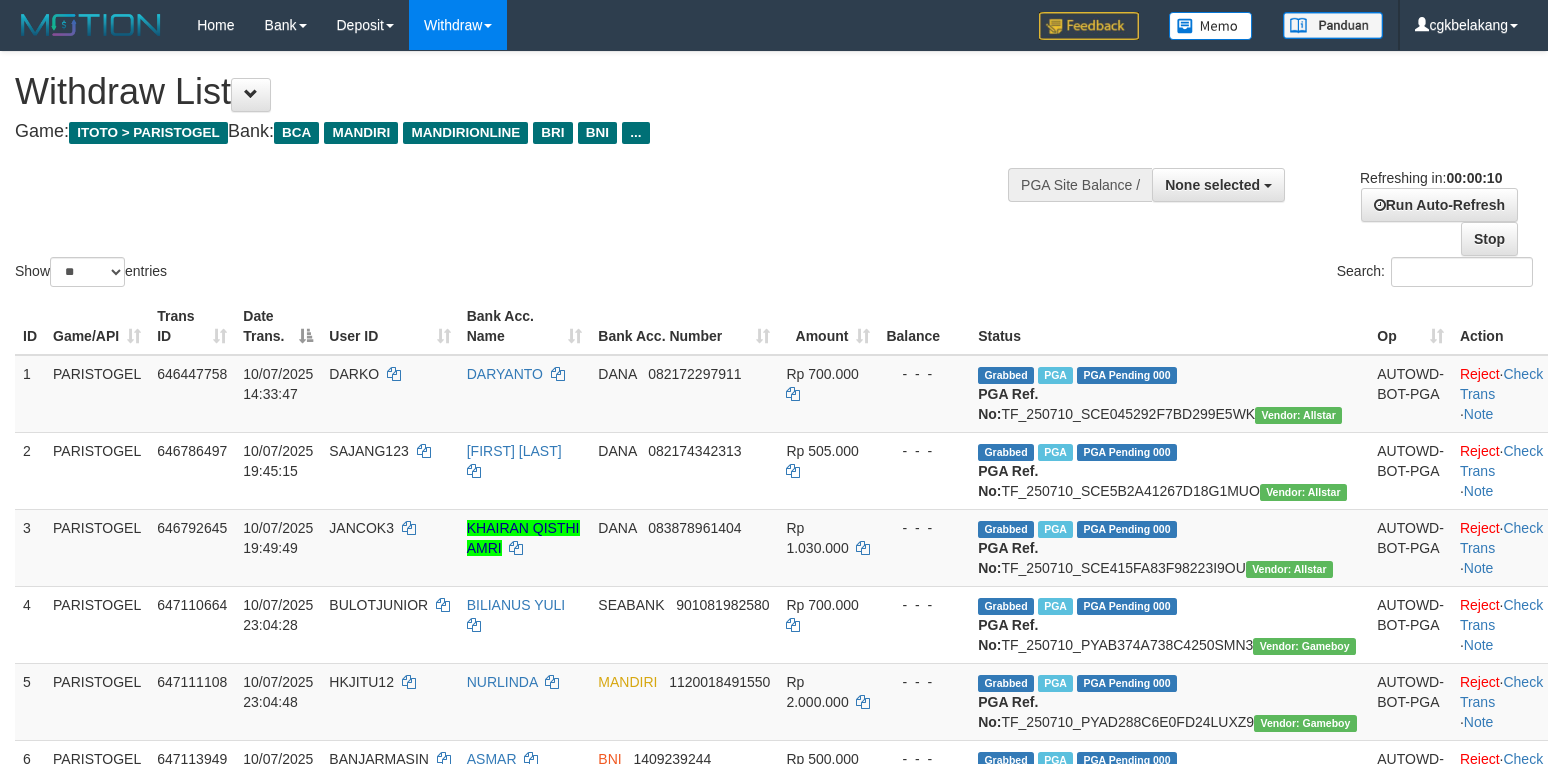 select 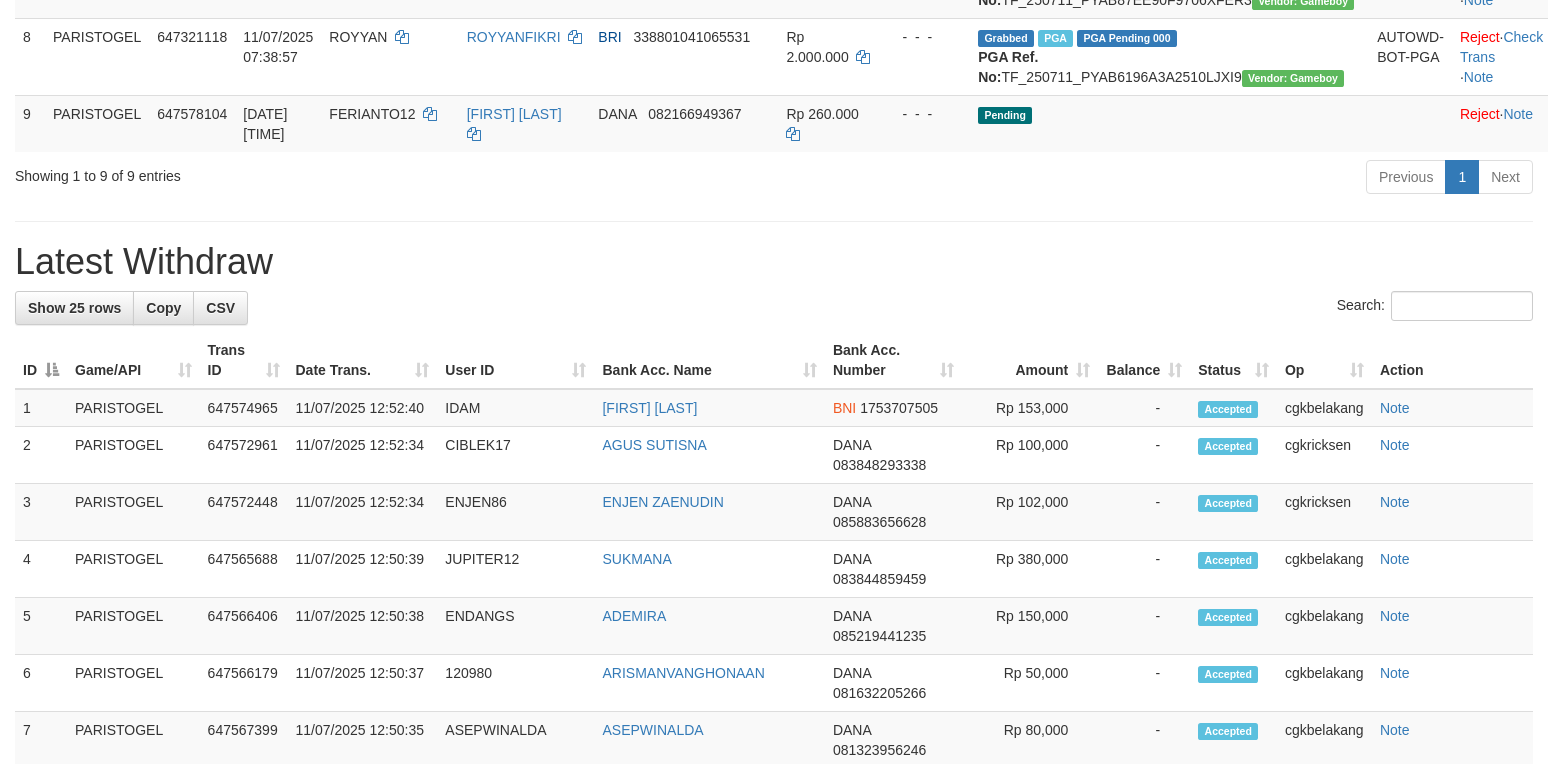 scroll, scrollTop: 800, scrollLeft: 0, axis: vertical 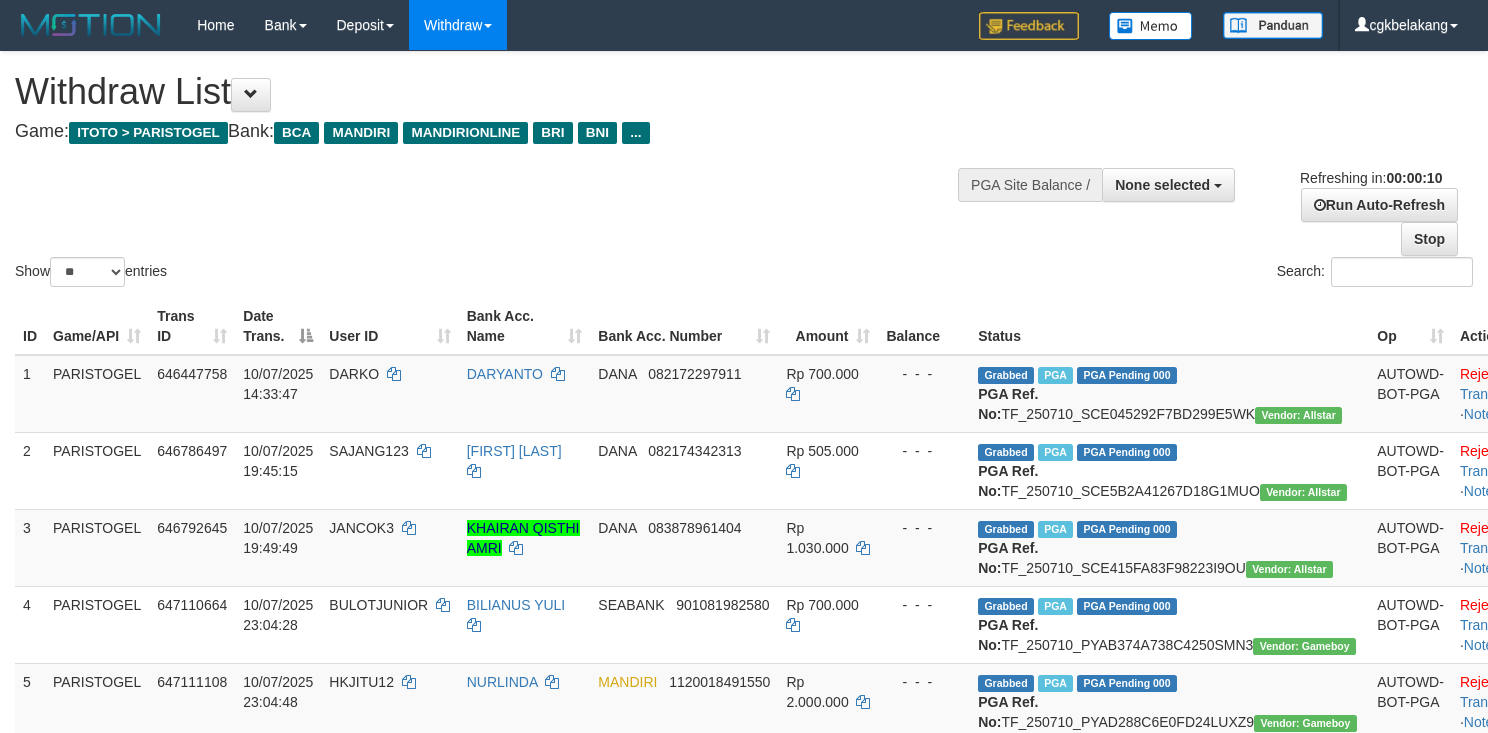 select 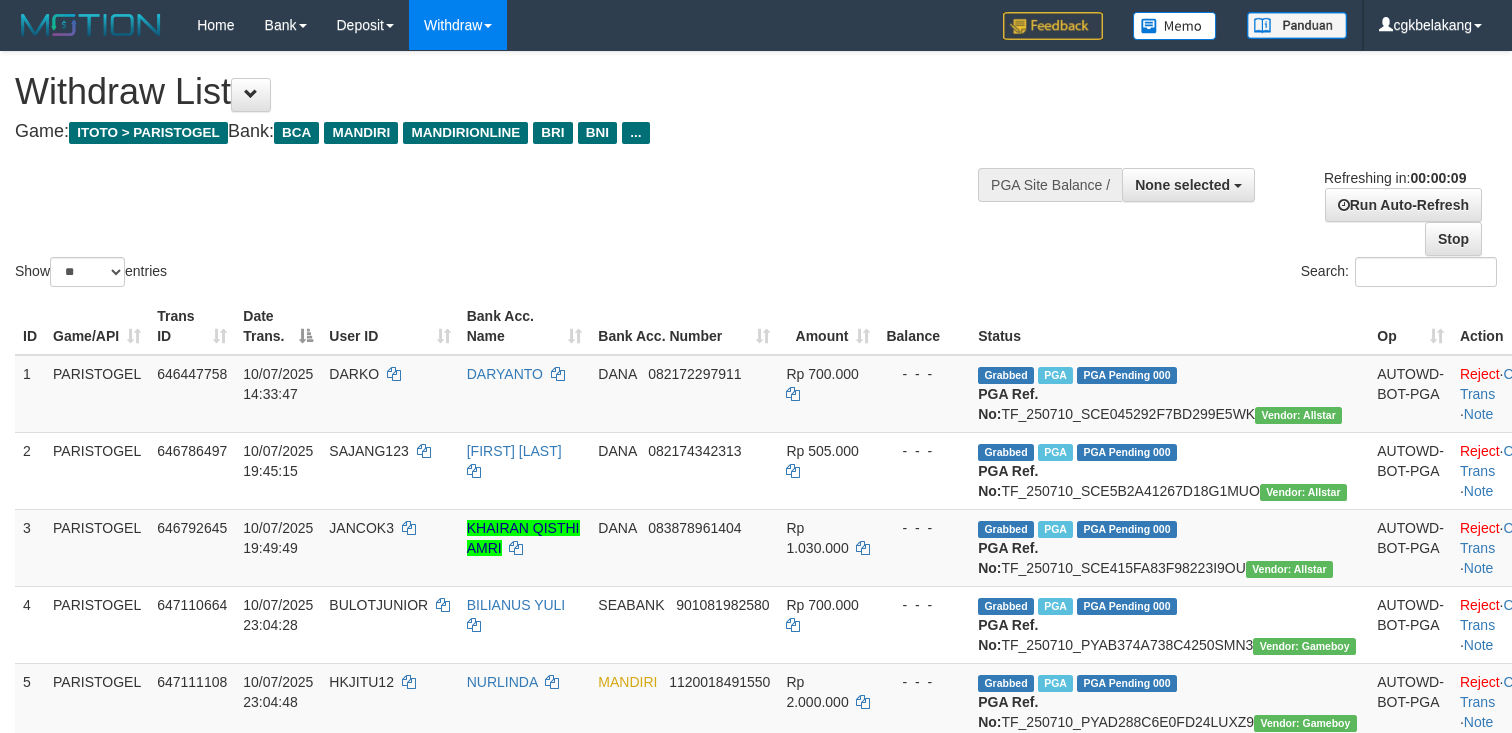 select 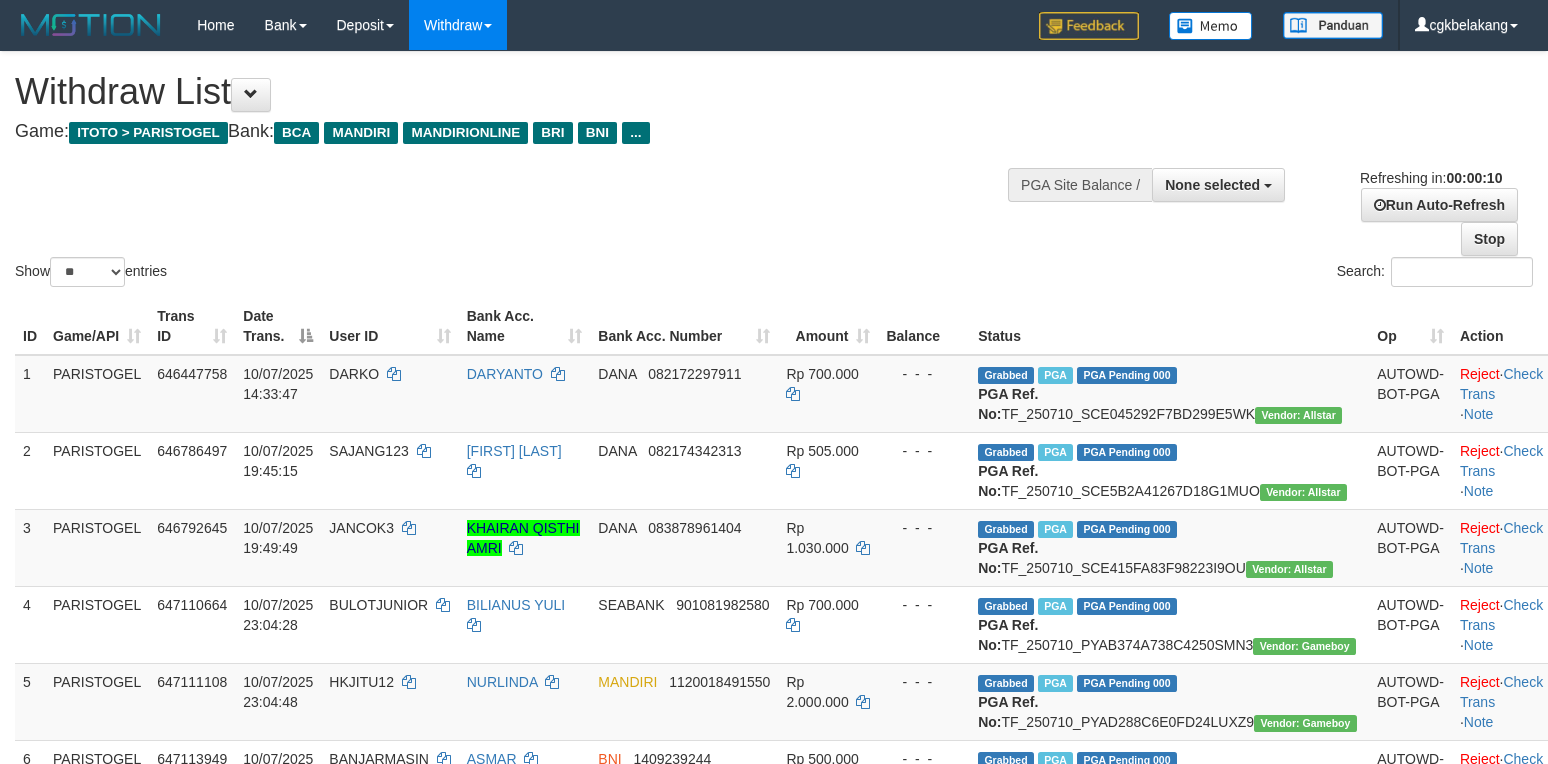 select 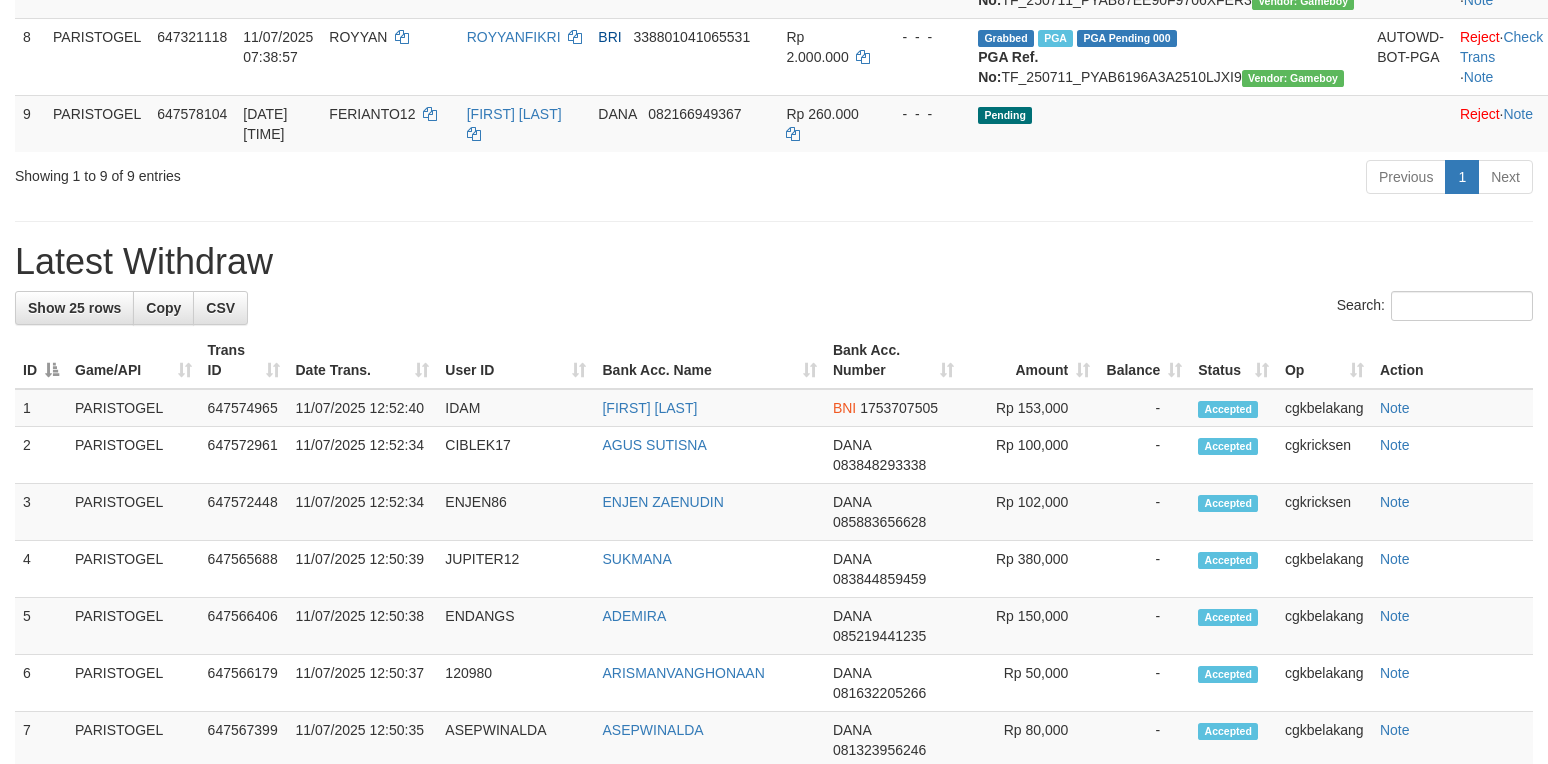 scroll, scrollTop: 800, scrollLeft: 0, axis: vertical 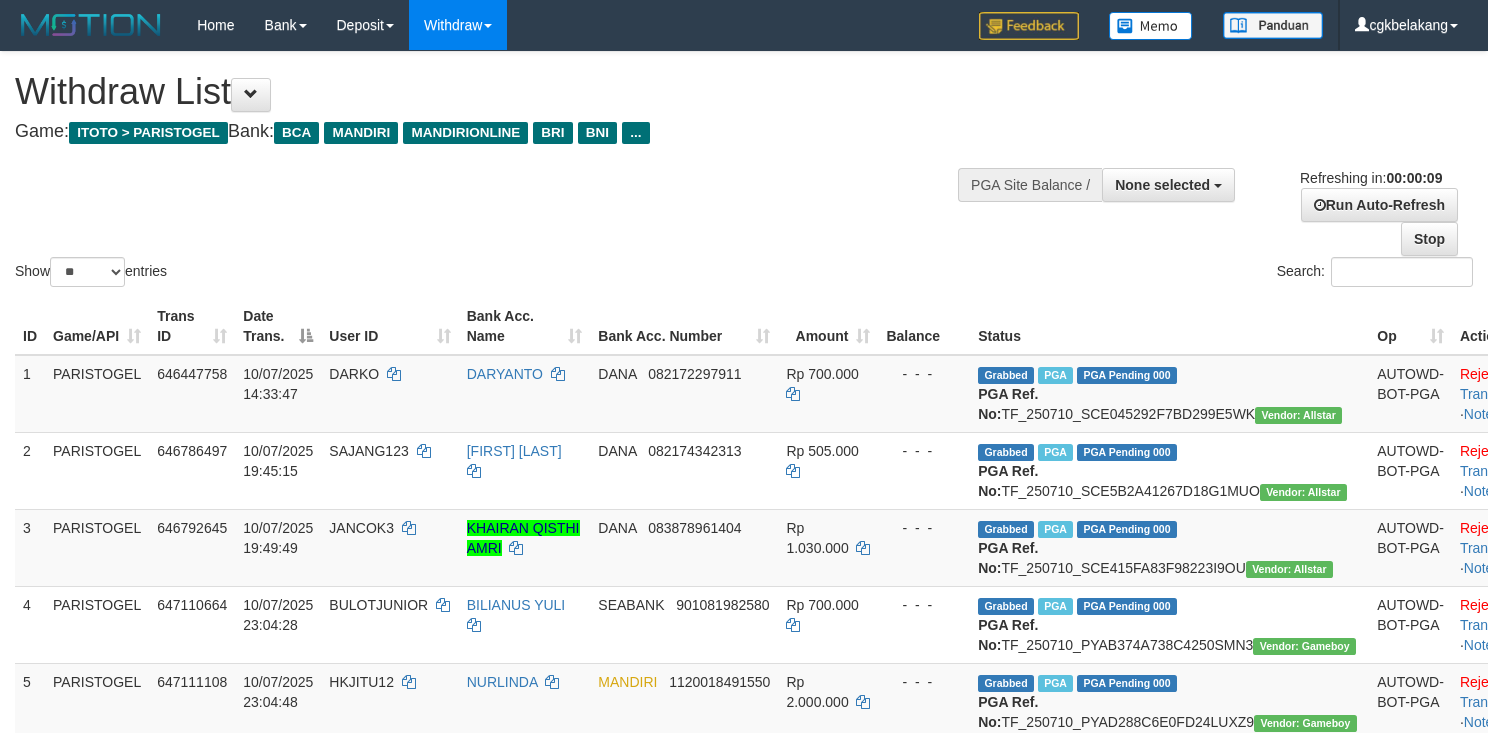 select 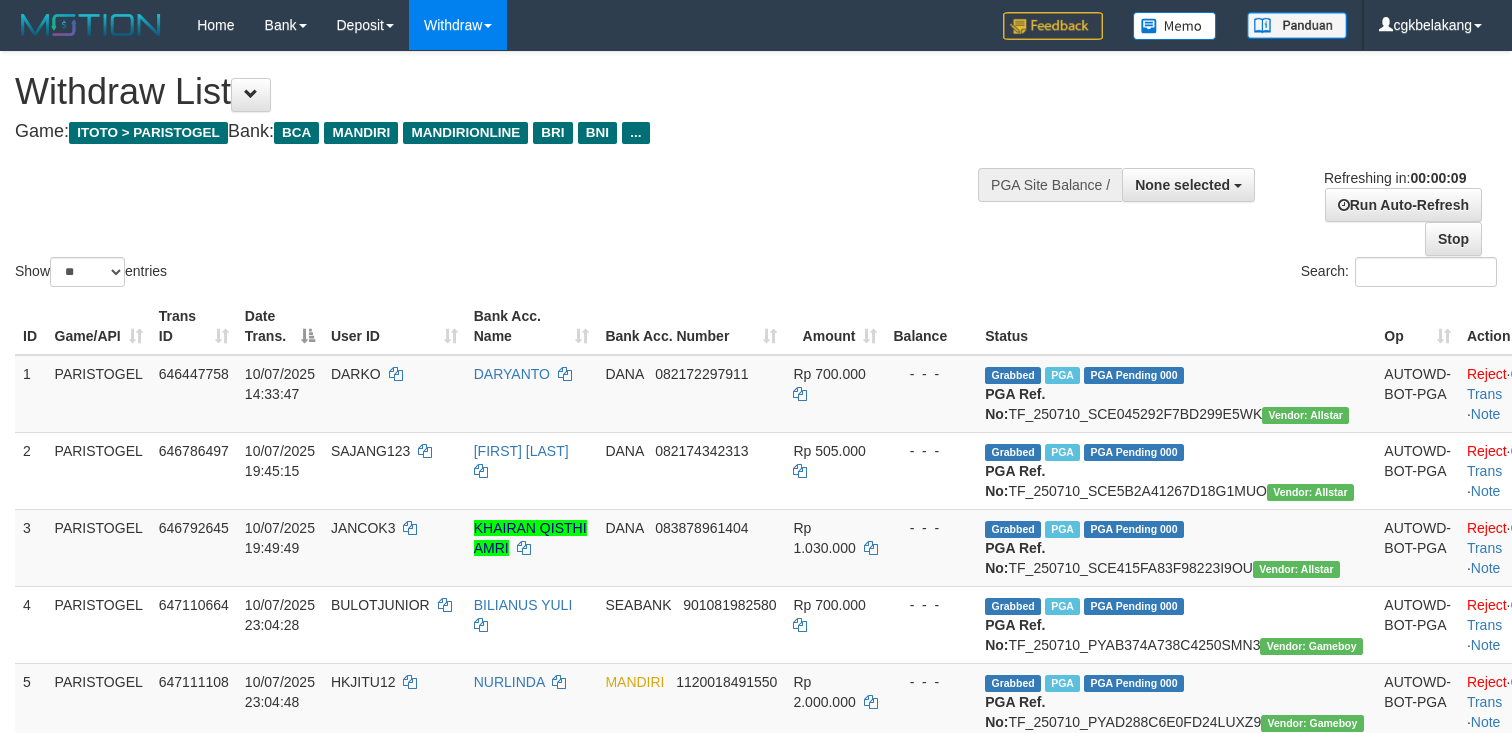 select 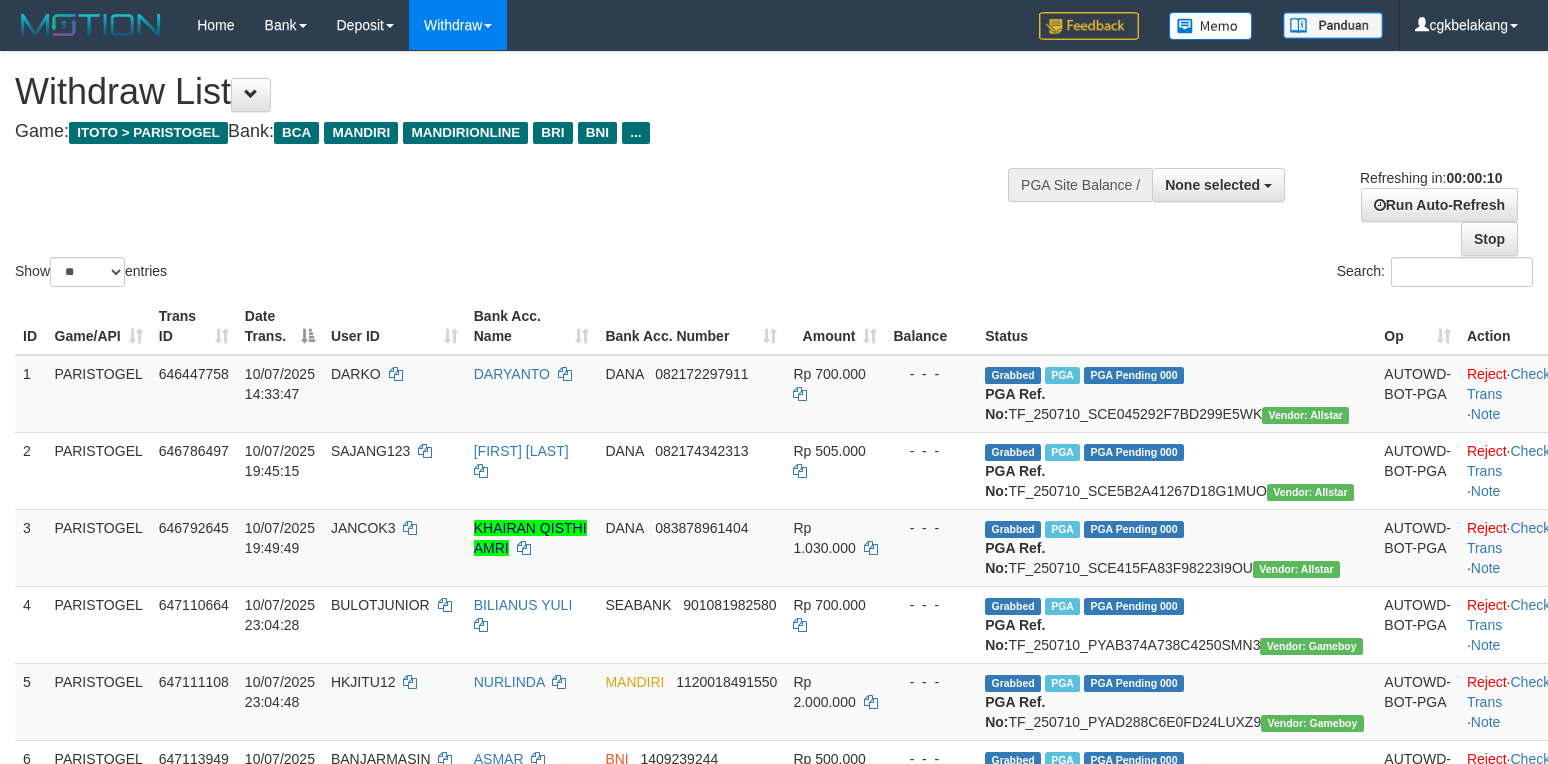 select 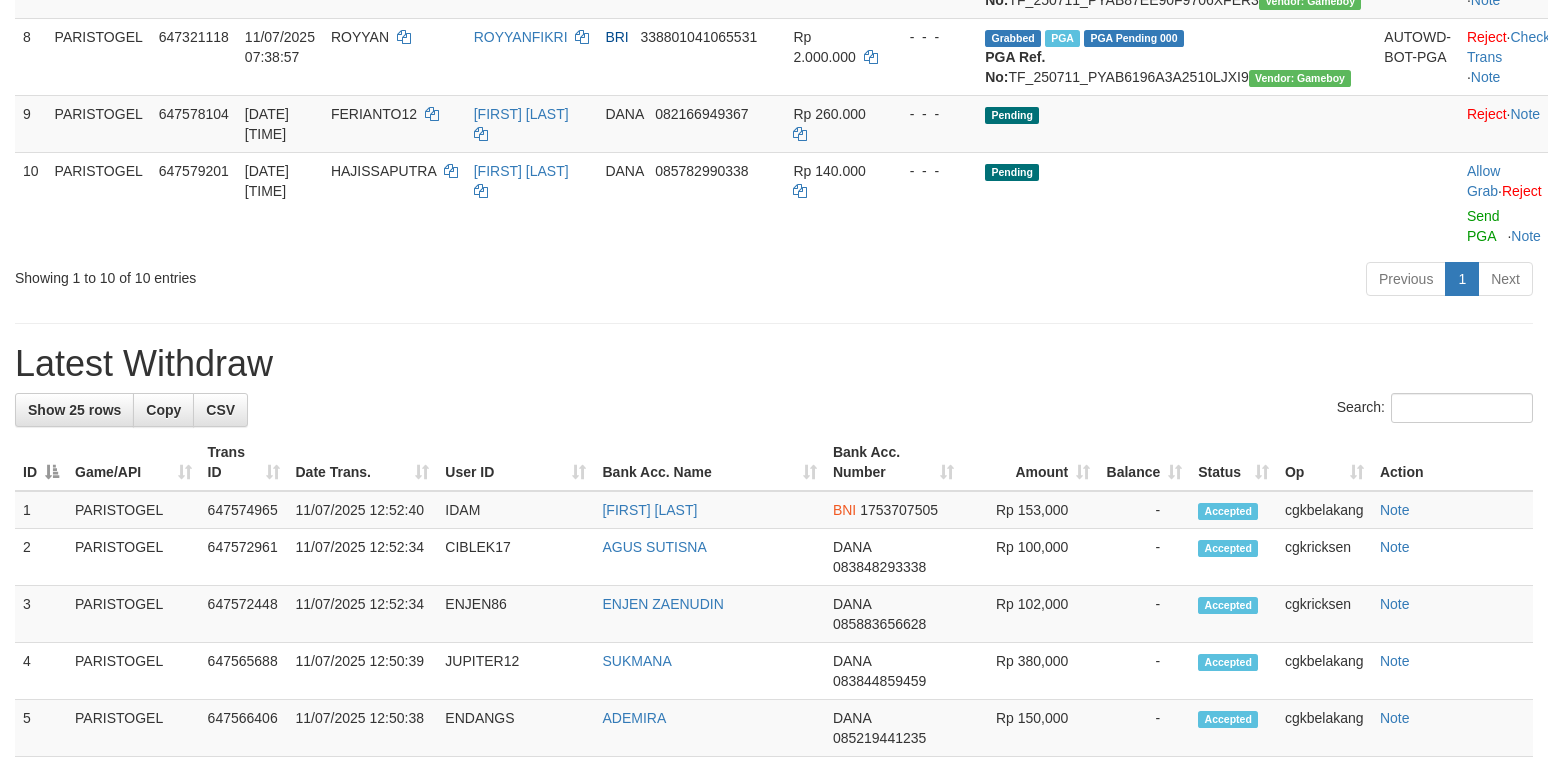scroll, scrollTop: 800, scrollLeft: 0, axis: vertical 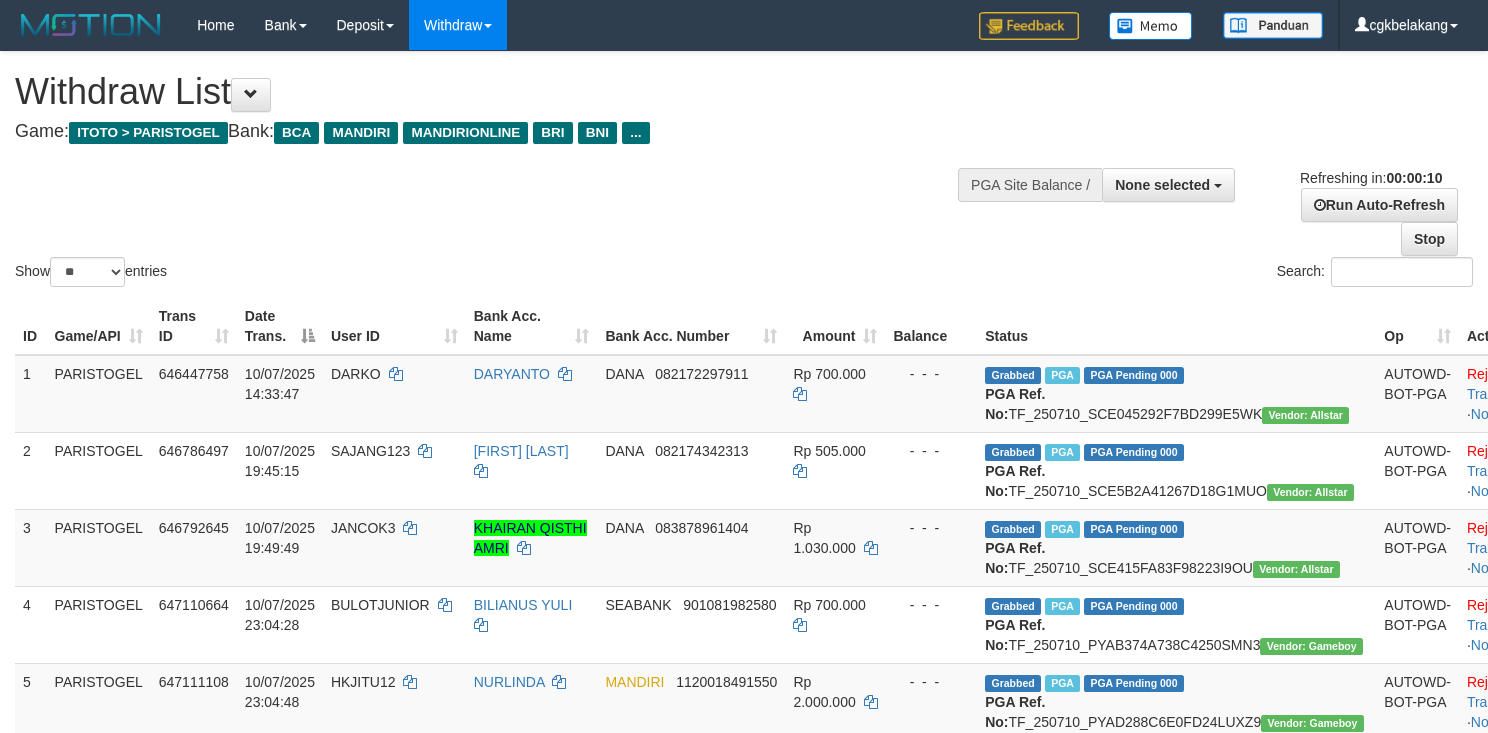 select 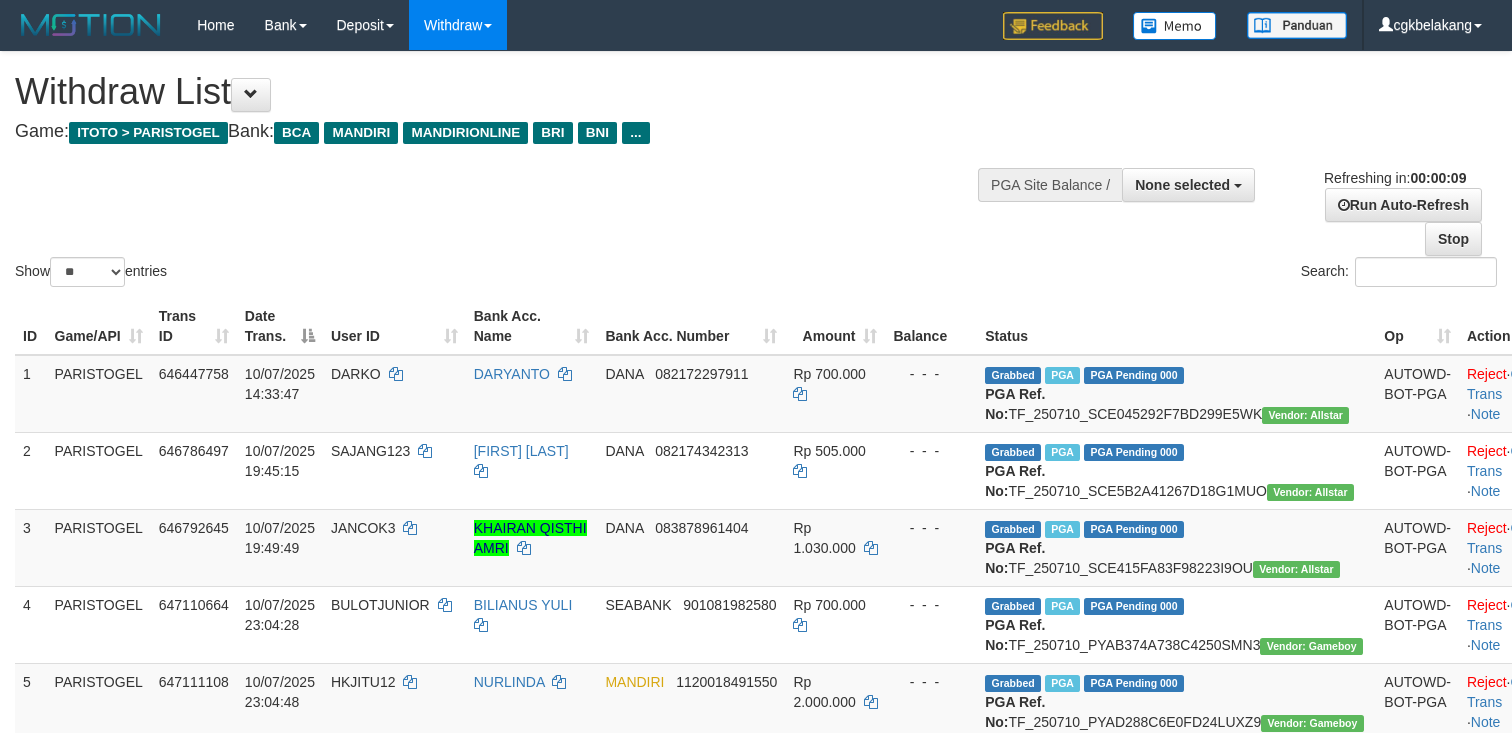 select 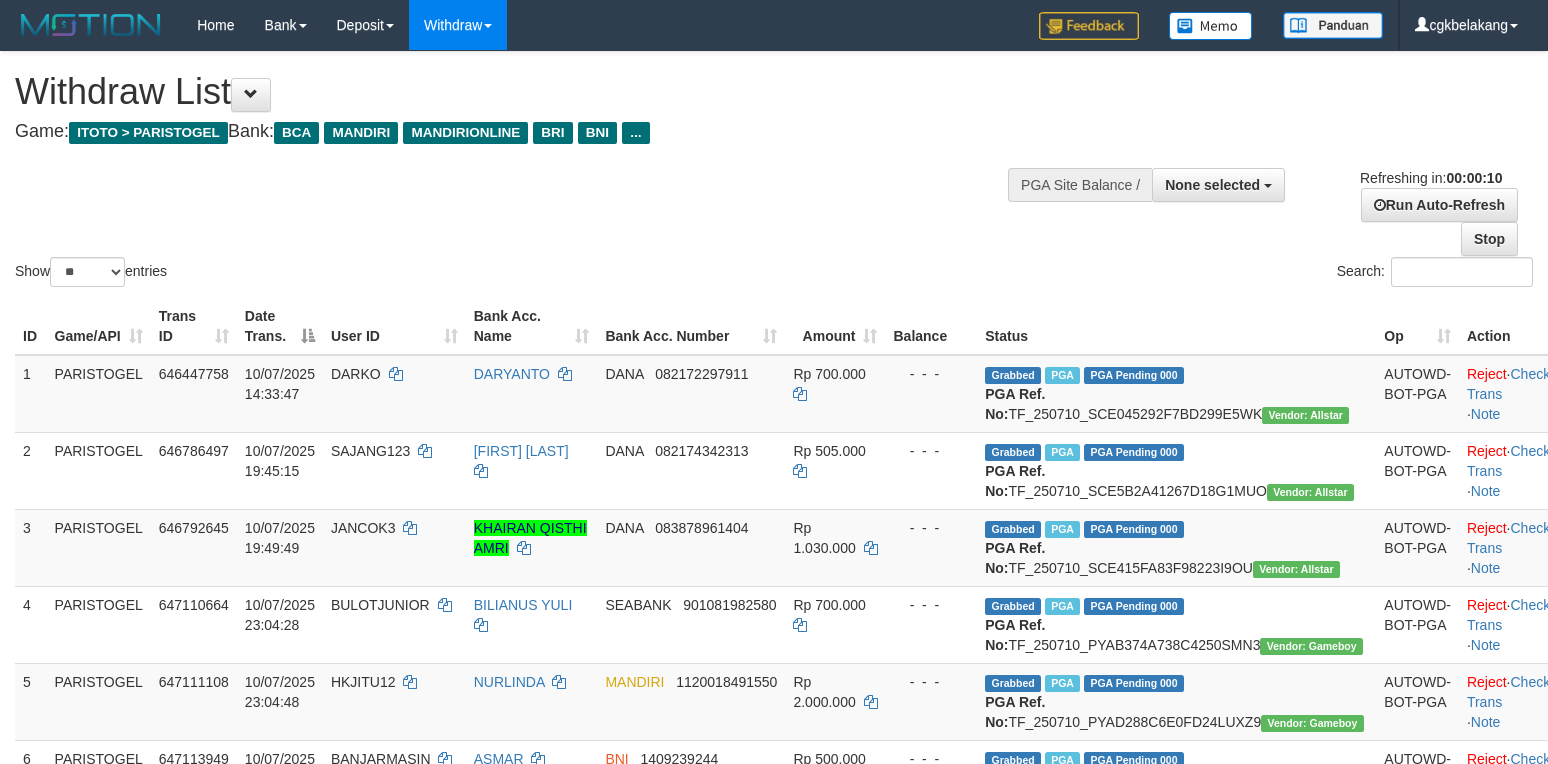 select 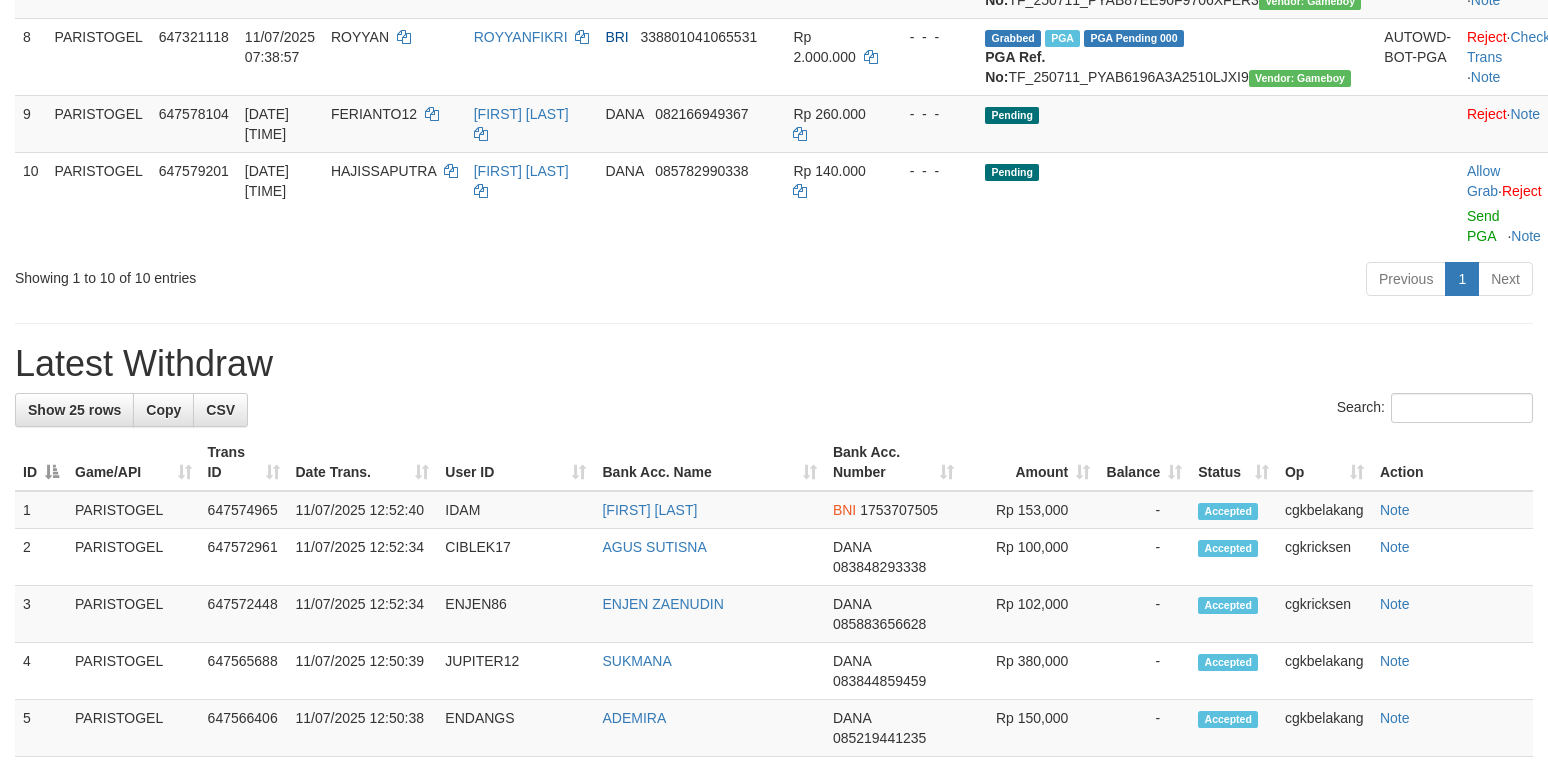 scroll, scrollTop: 800, scrollLeft: 0, axis: vertical 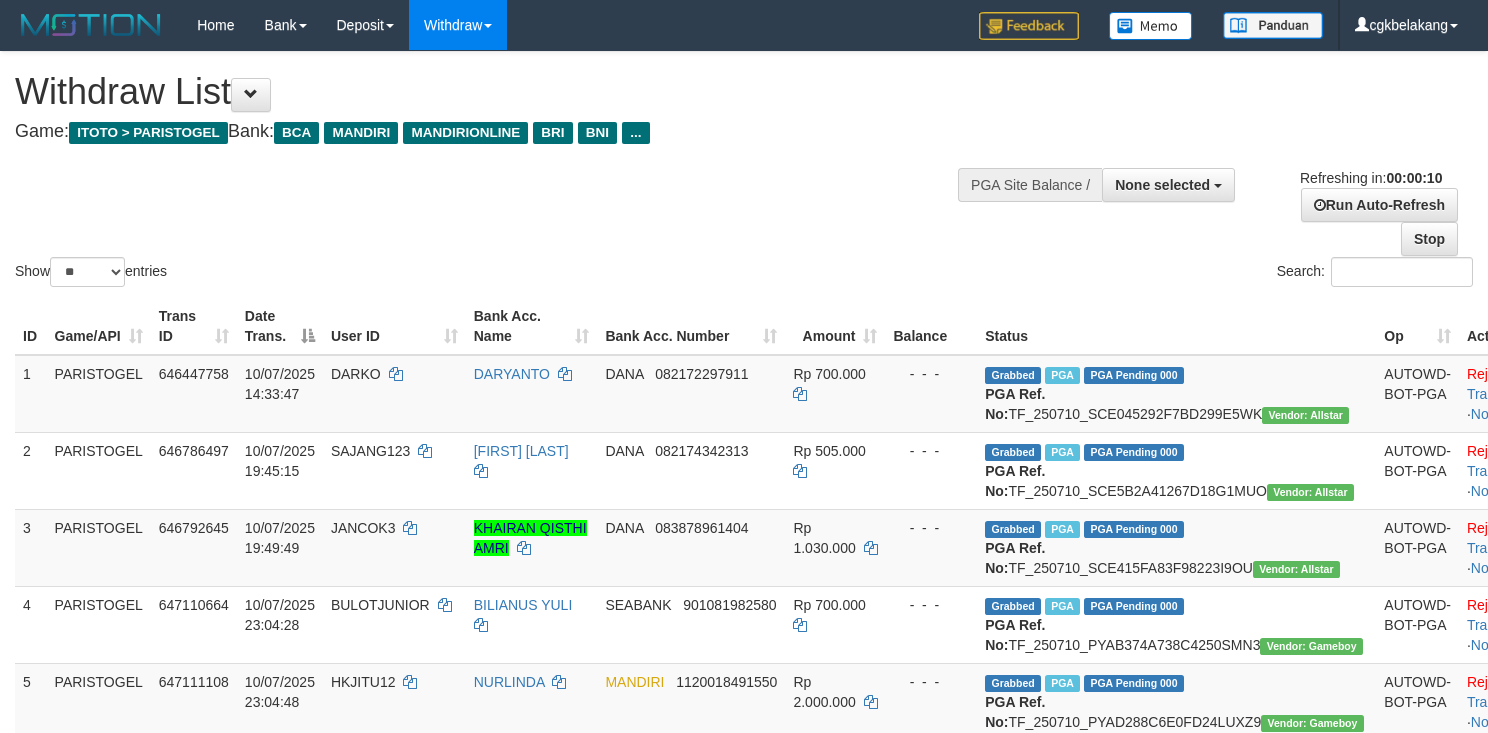 select 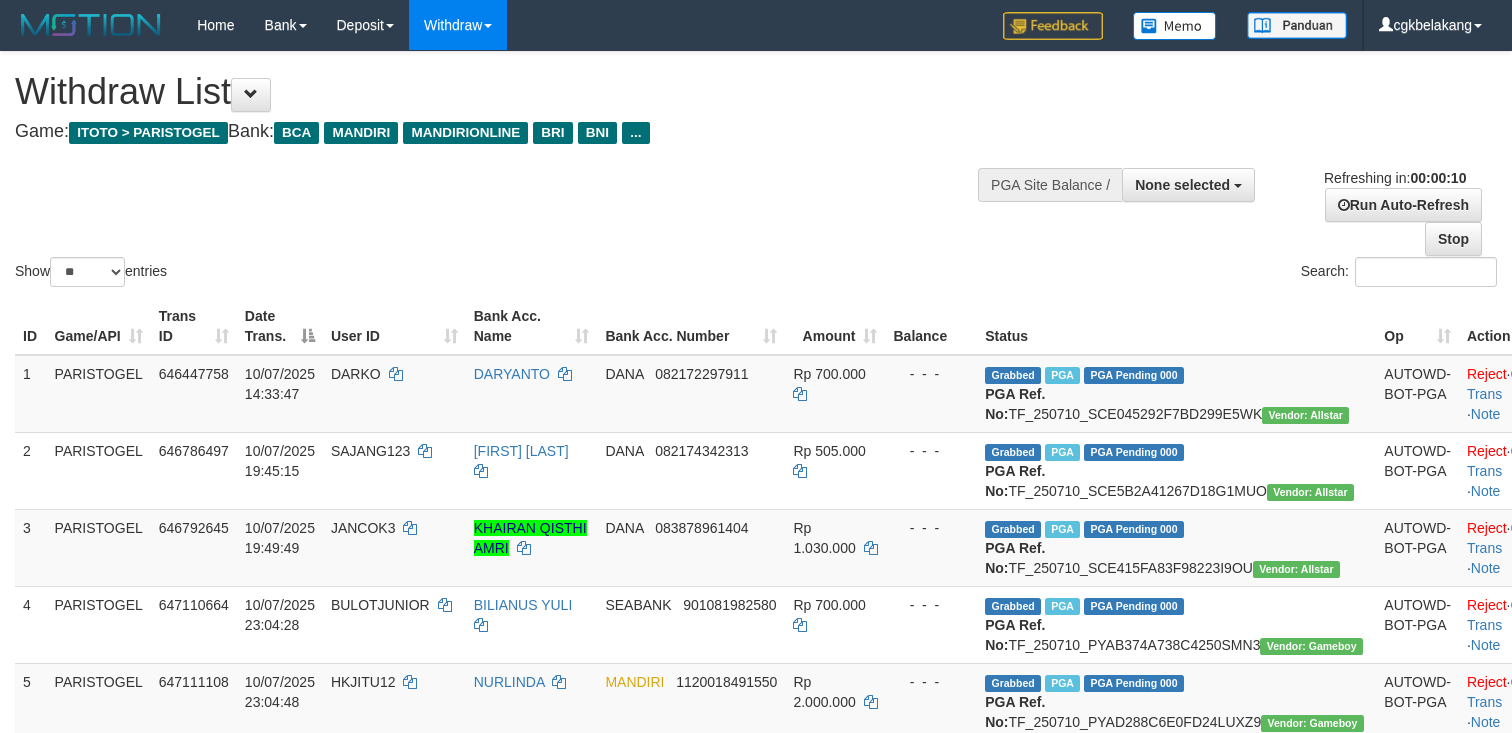 select 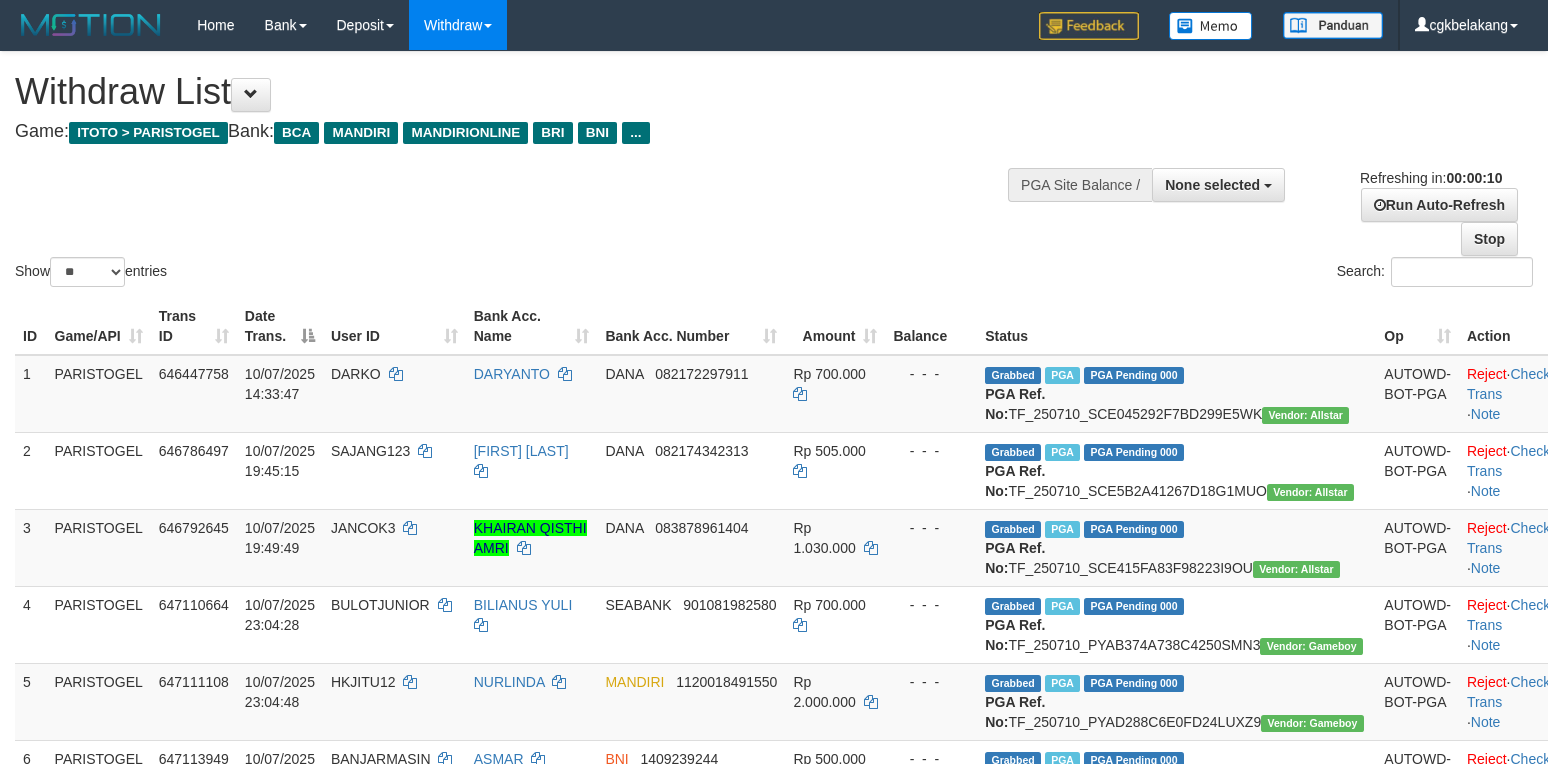 select 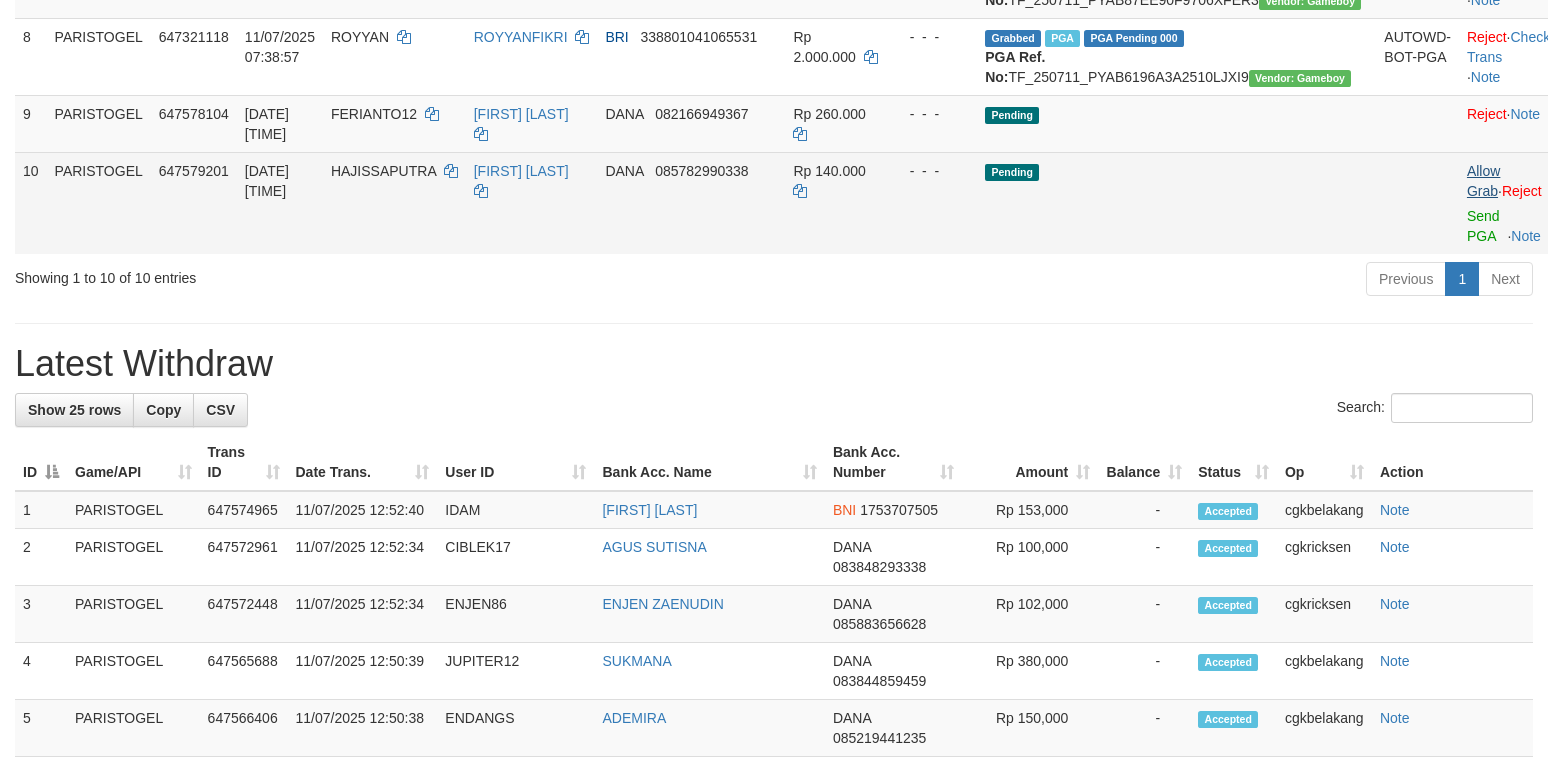 scroll, scrollTop: 800, scrollLeft: 0, axis: vertical 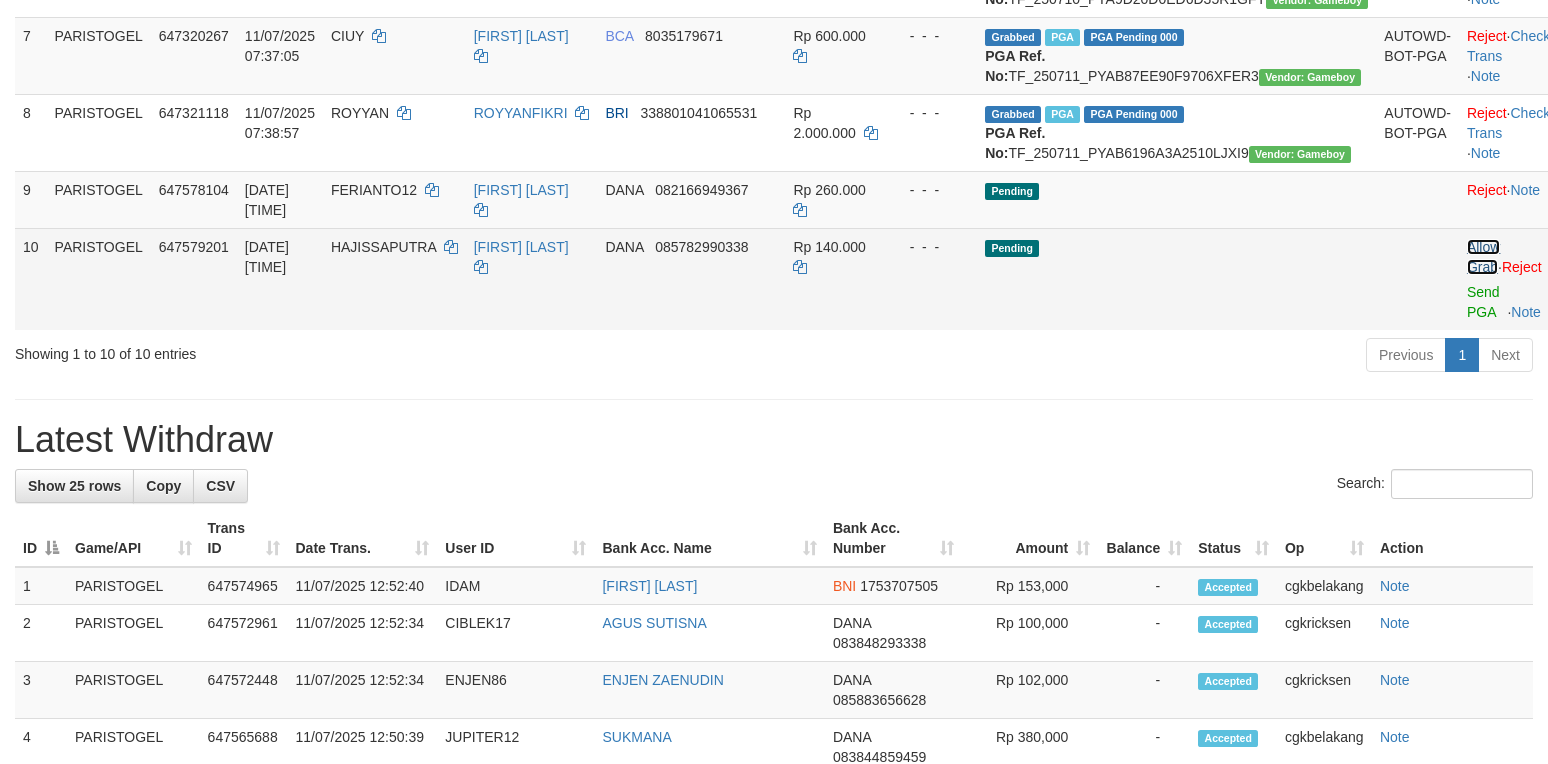 click on "Allow Grab" at bounding box center (1483, 257) 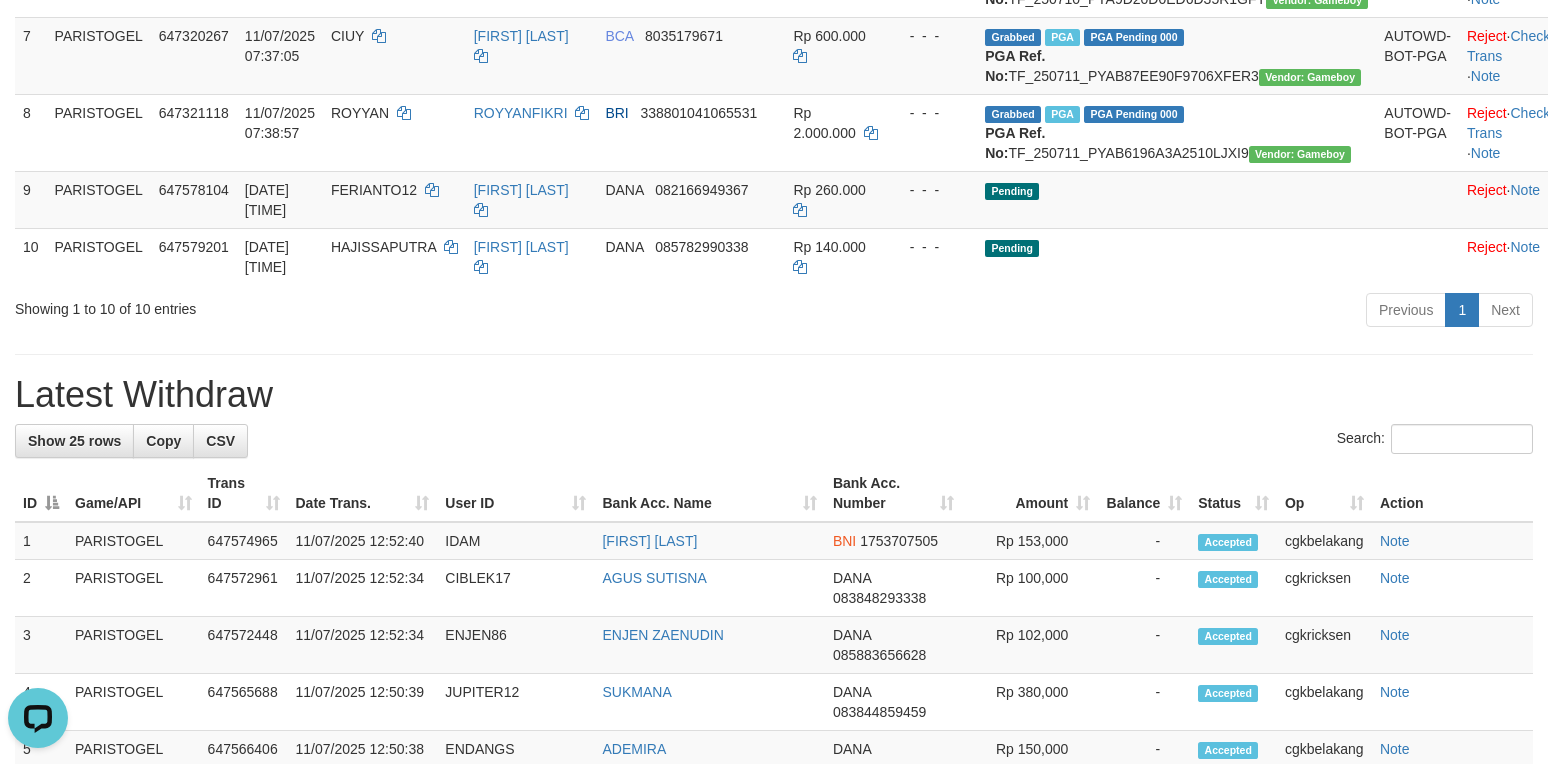 scroll, scrollTop: 0, scrollLeft: 0, axis: both 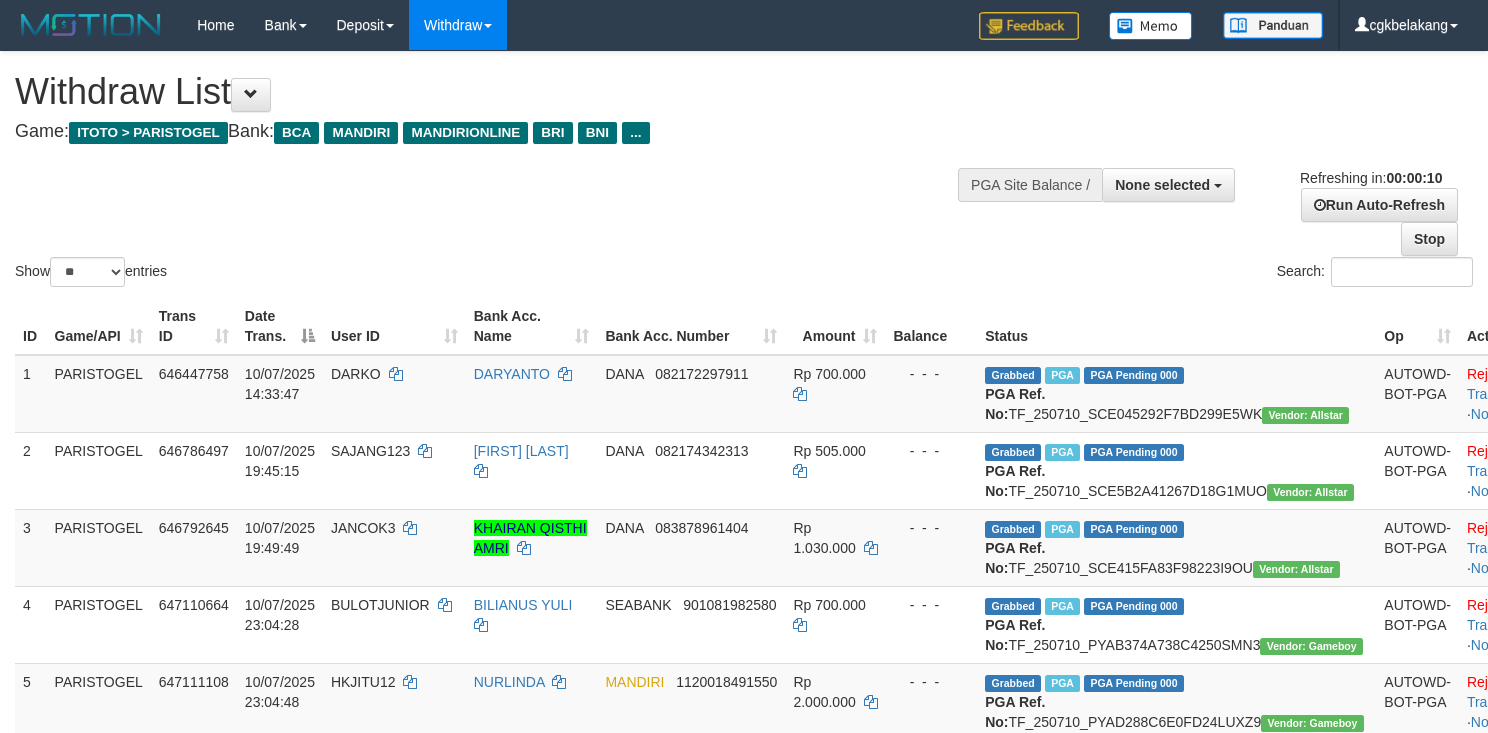 select 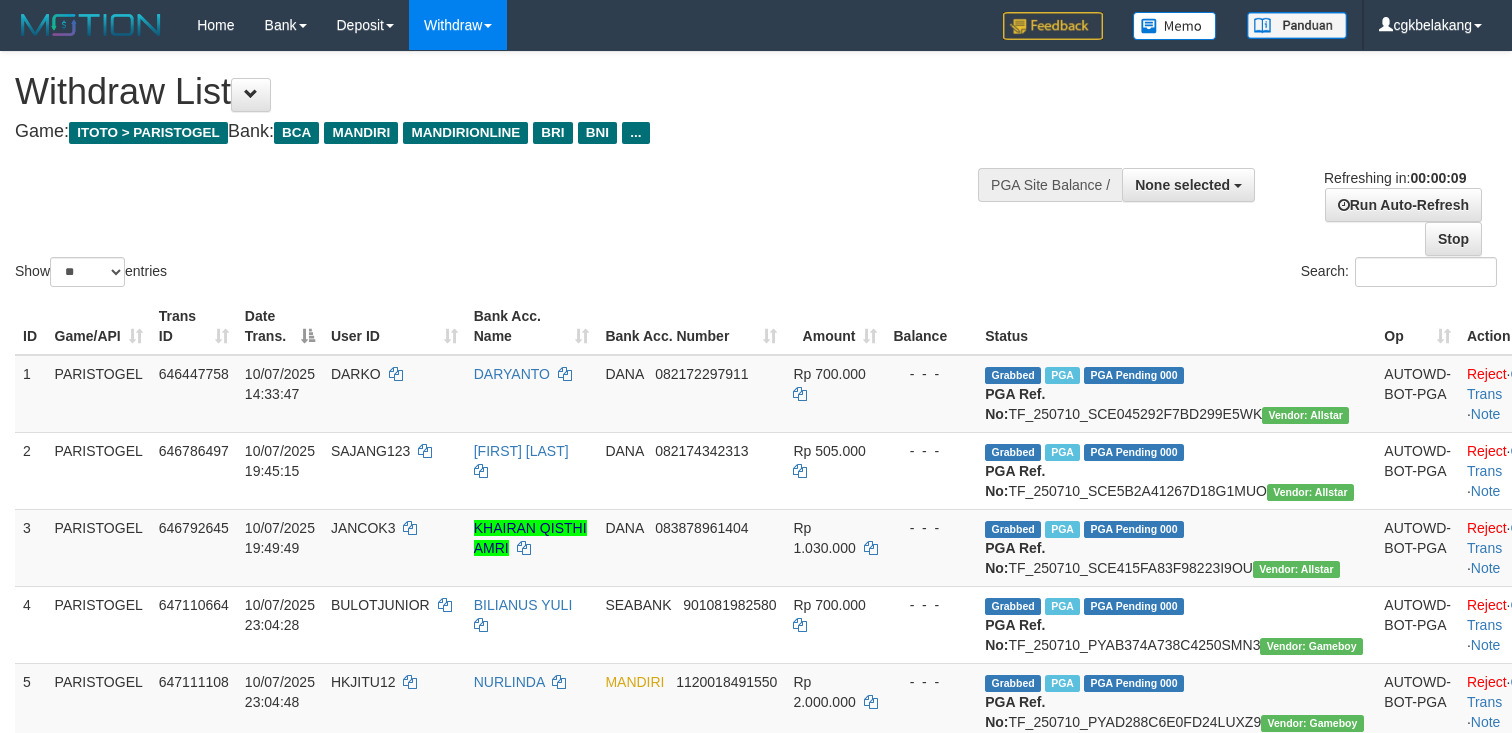 select 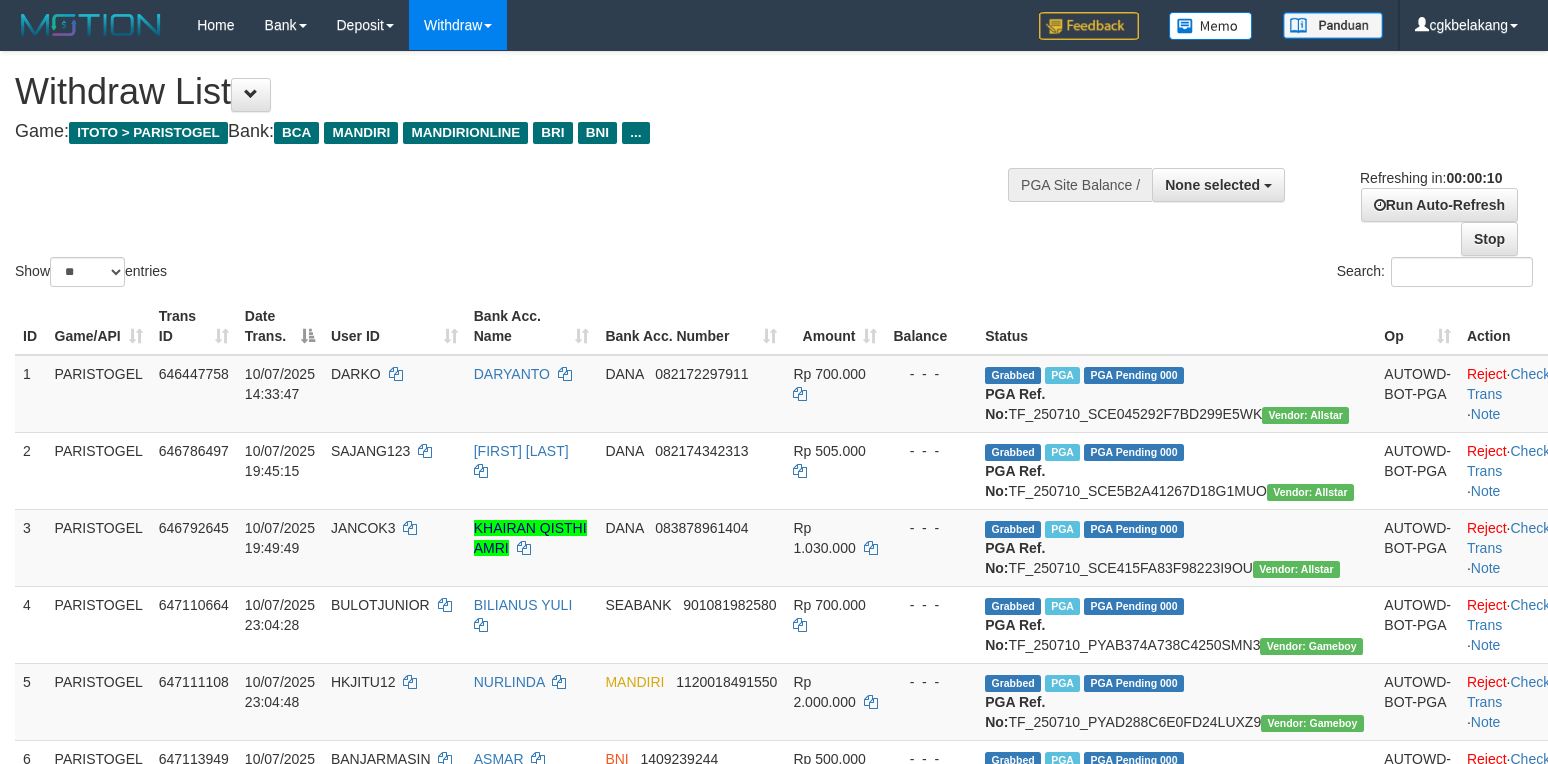 select 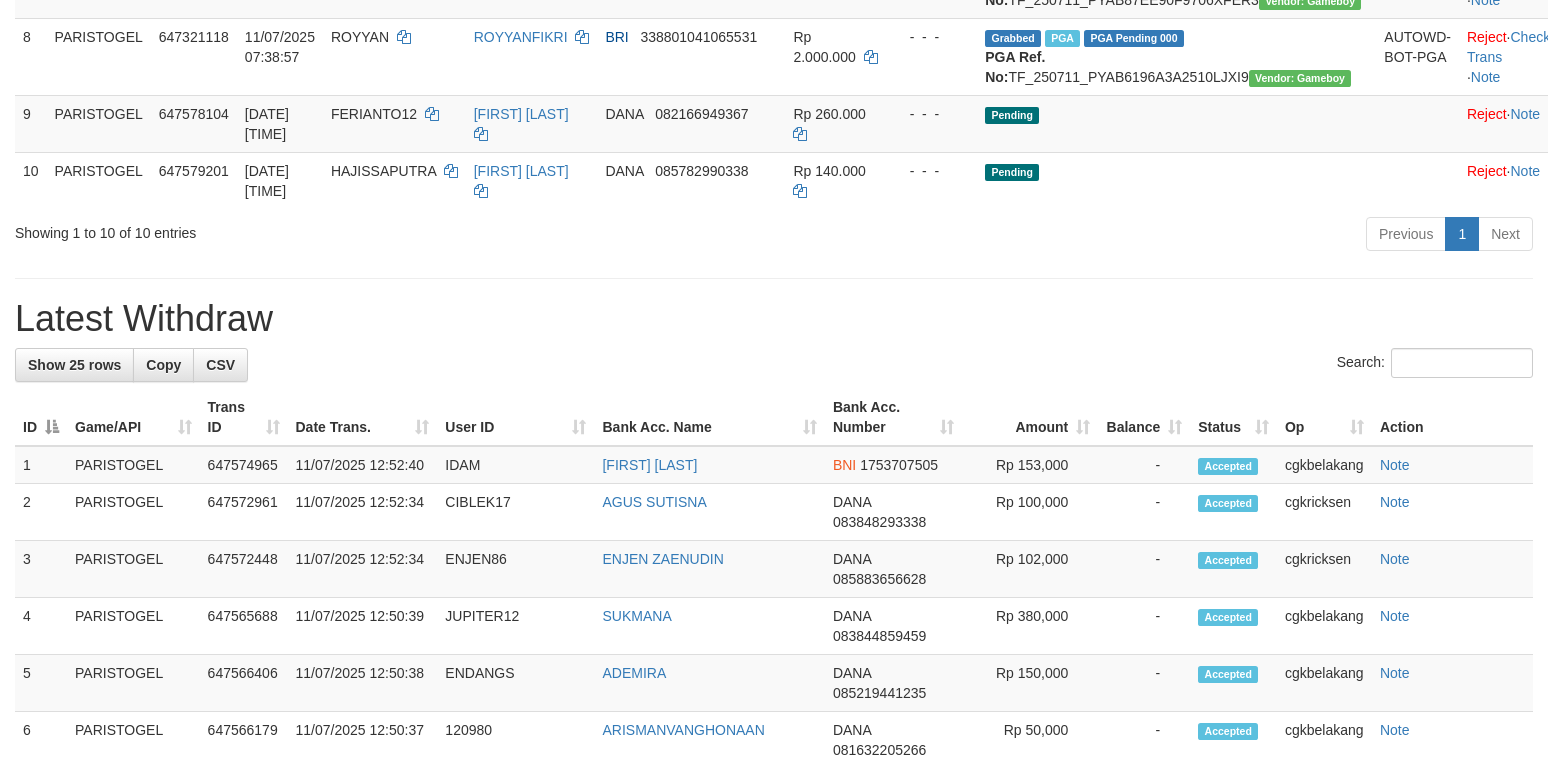 scroll, scrollTop: 800, scrollLeft: 0, axis: vertical 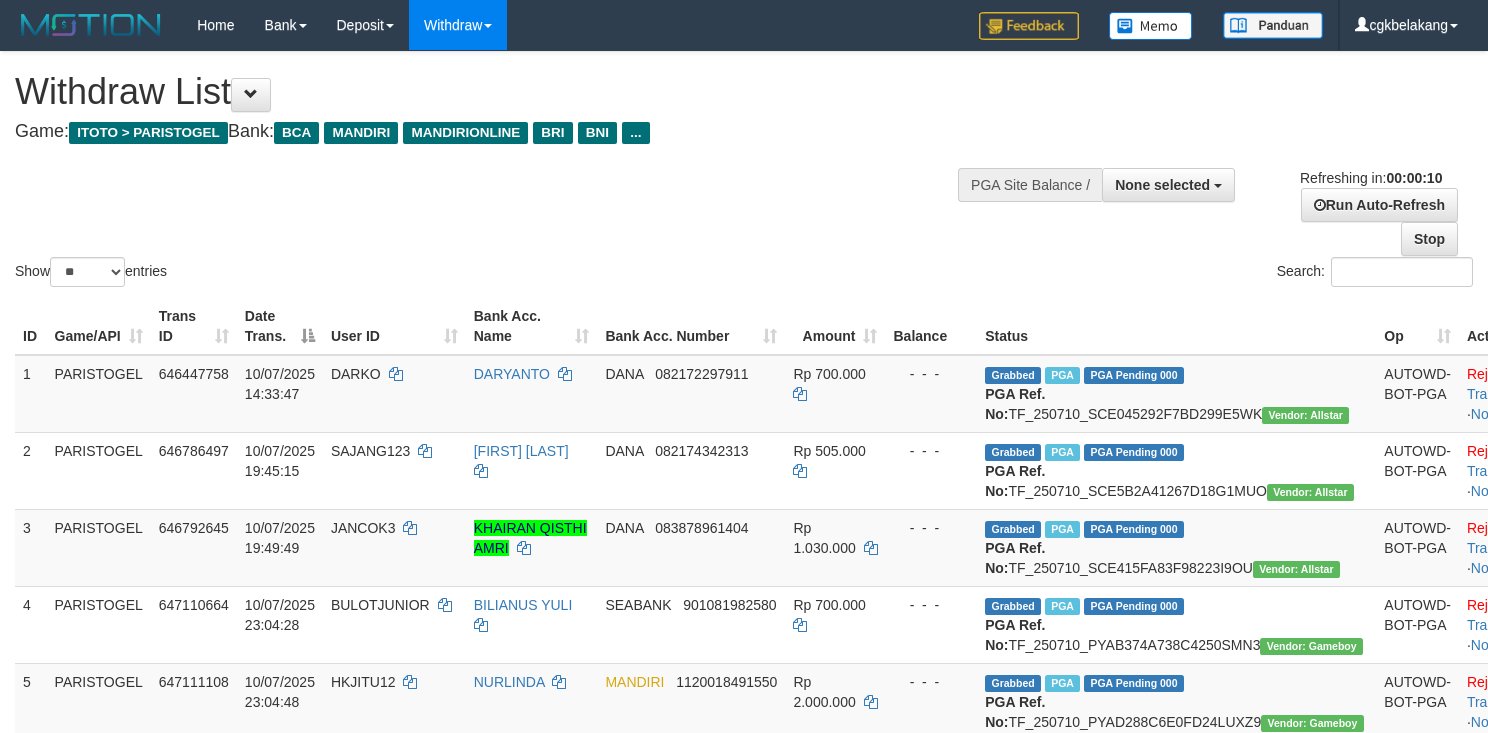 select 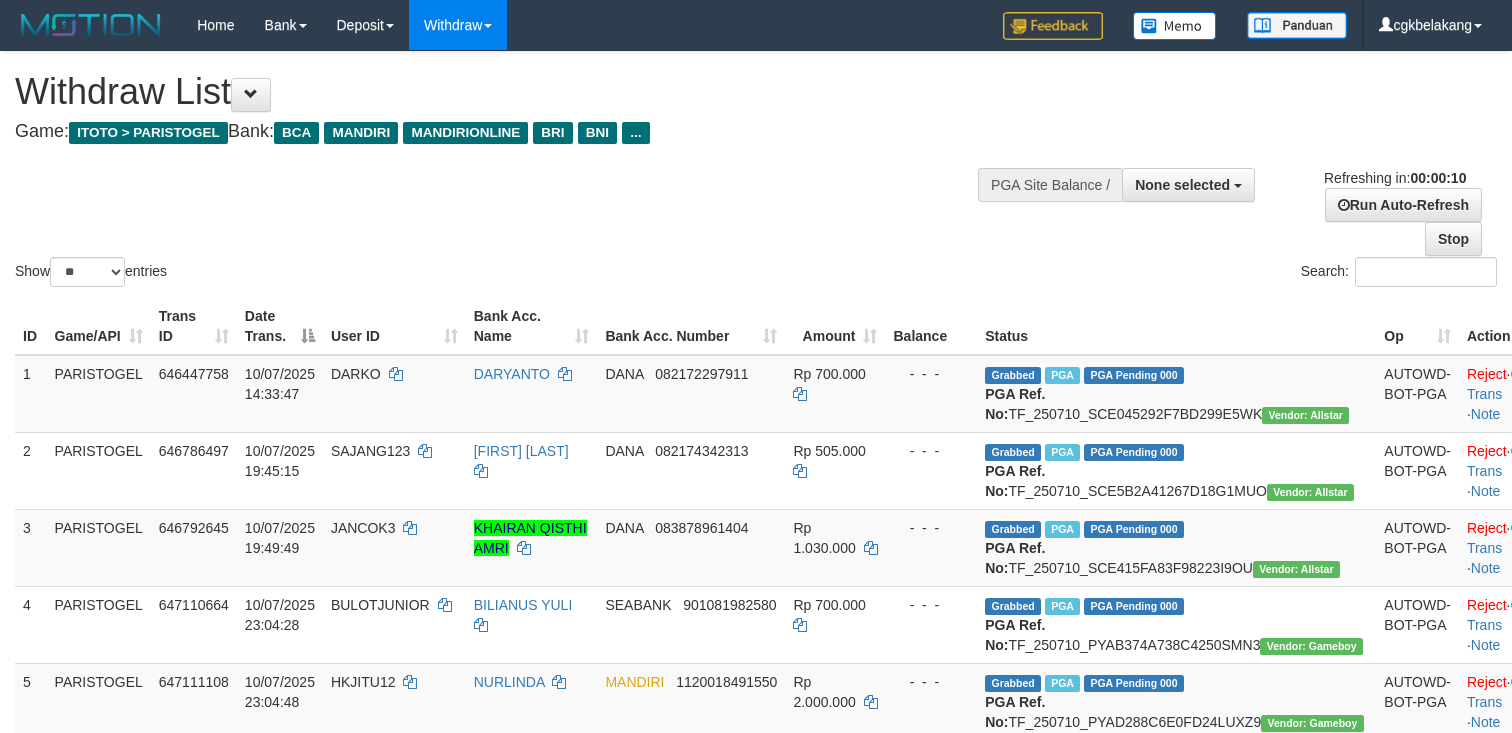 select 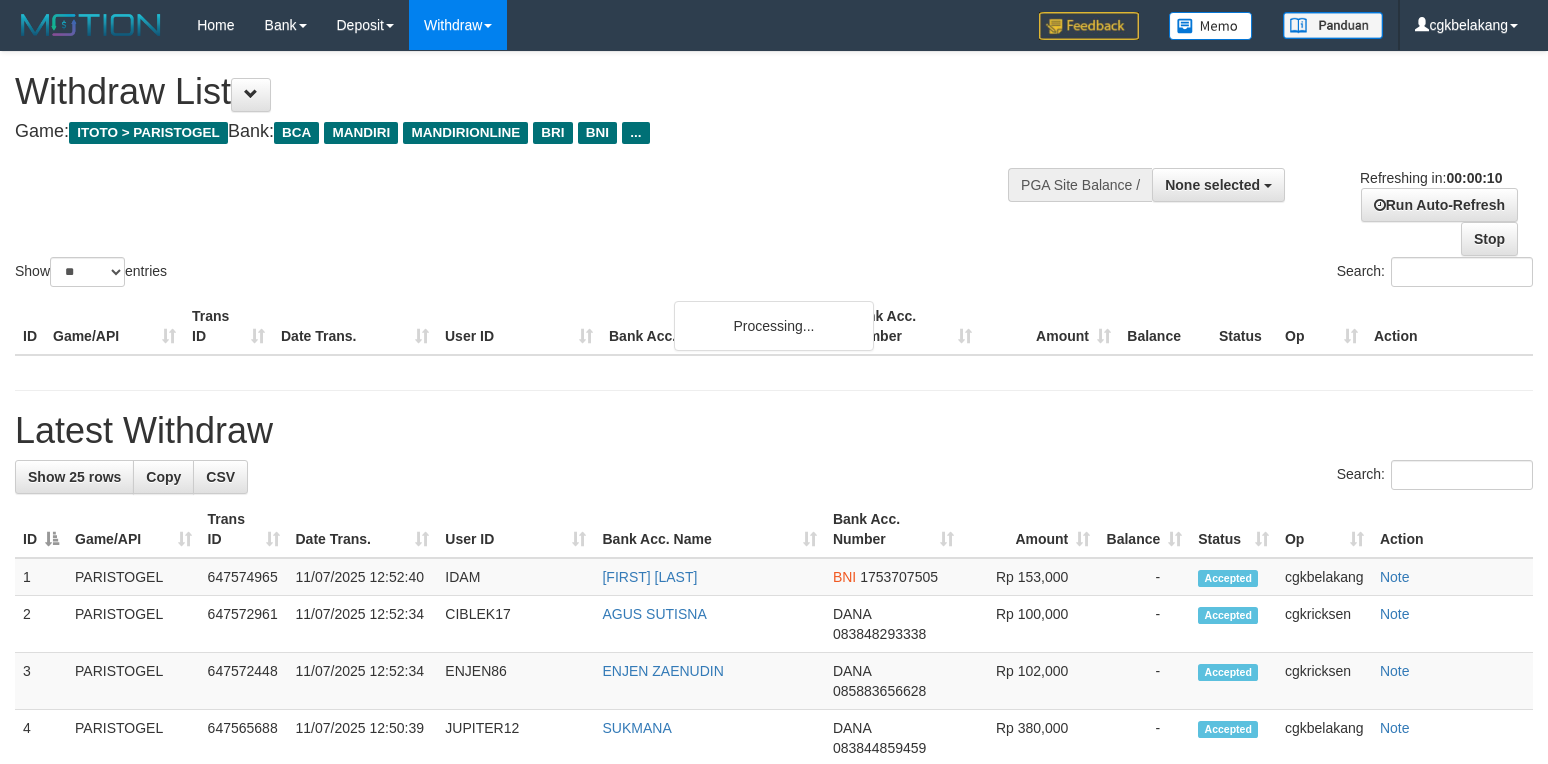 select 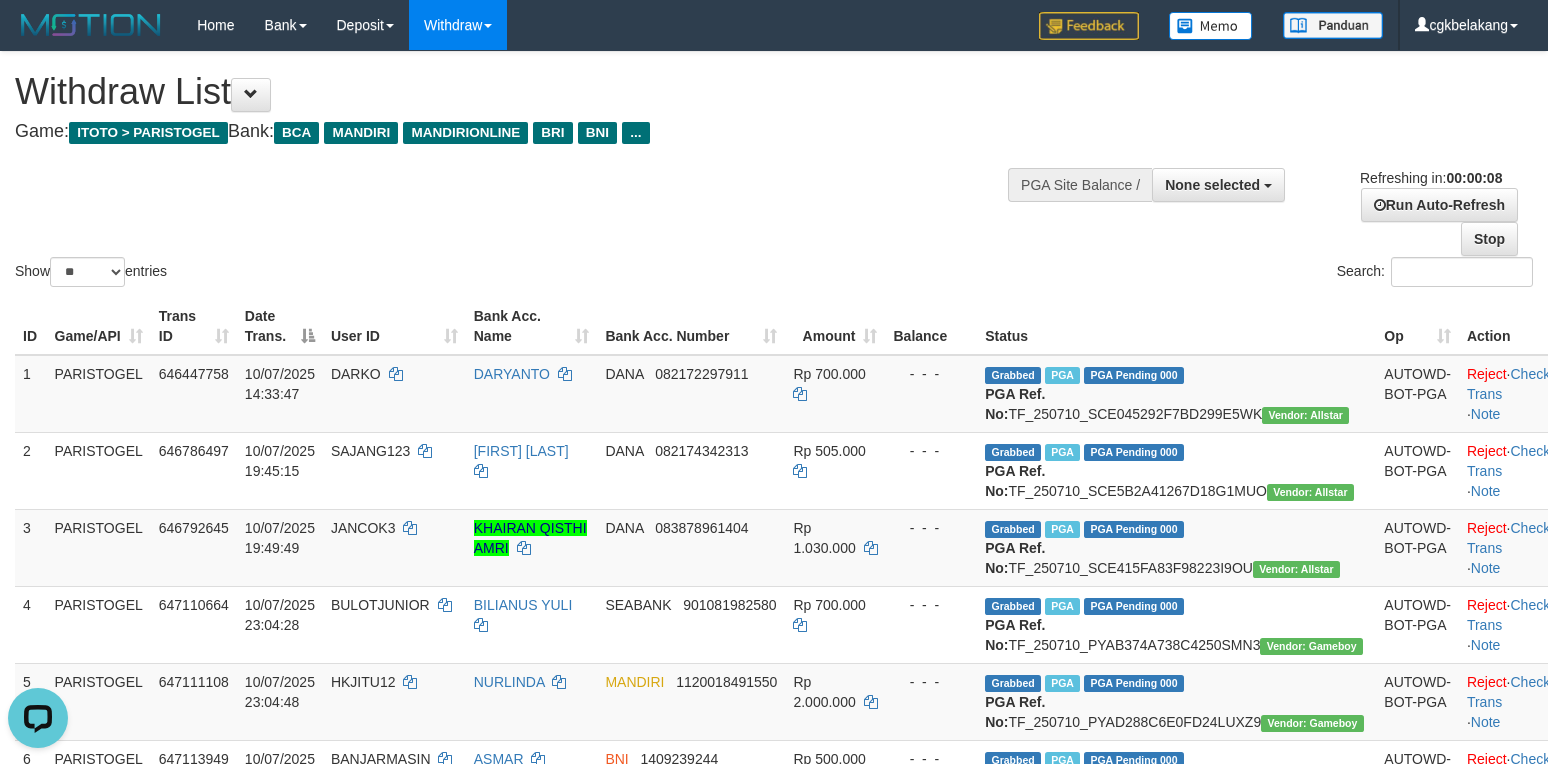 scroll, scrollTop: 0, scrollLeft: 0, axis: both 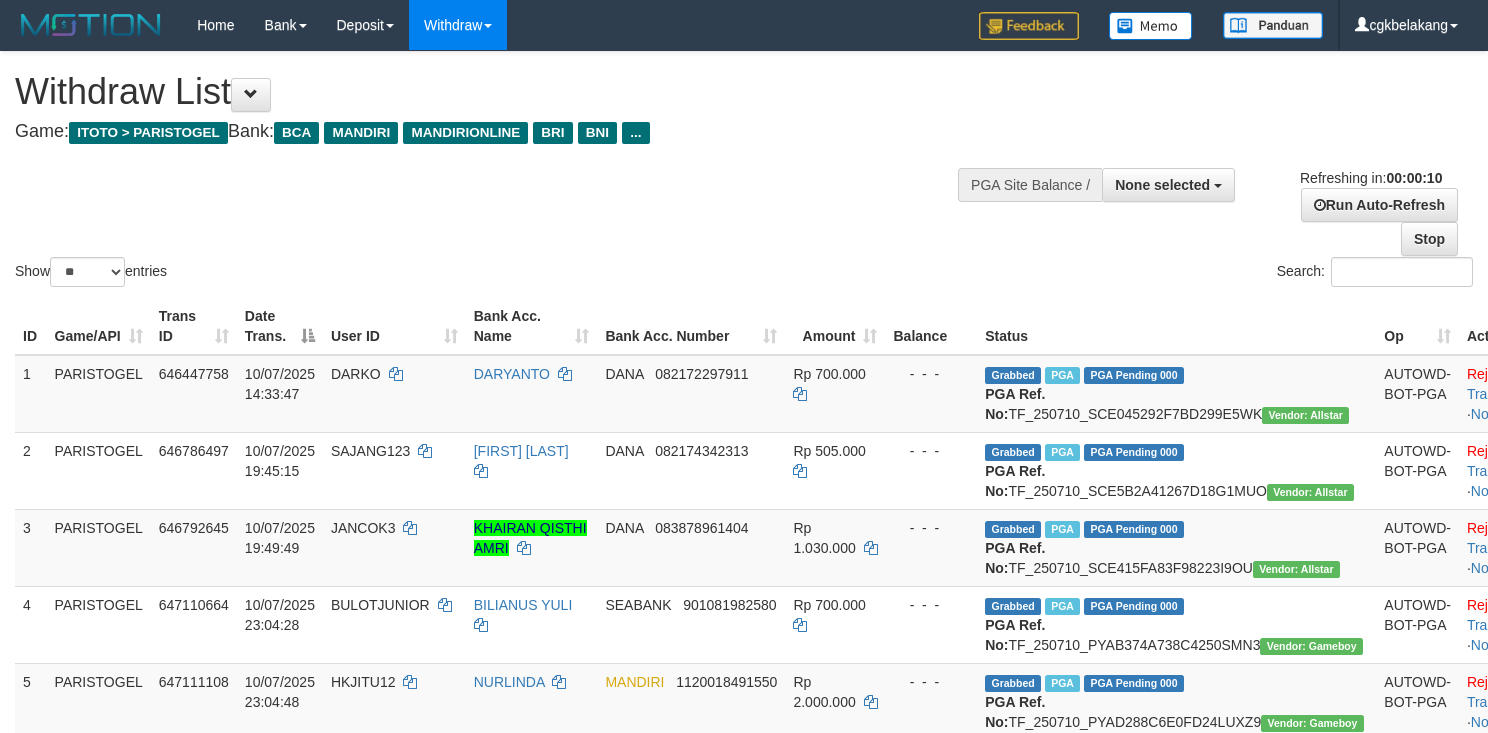 select 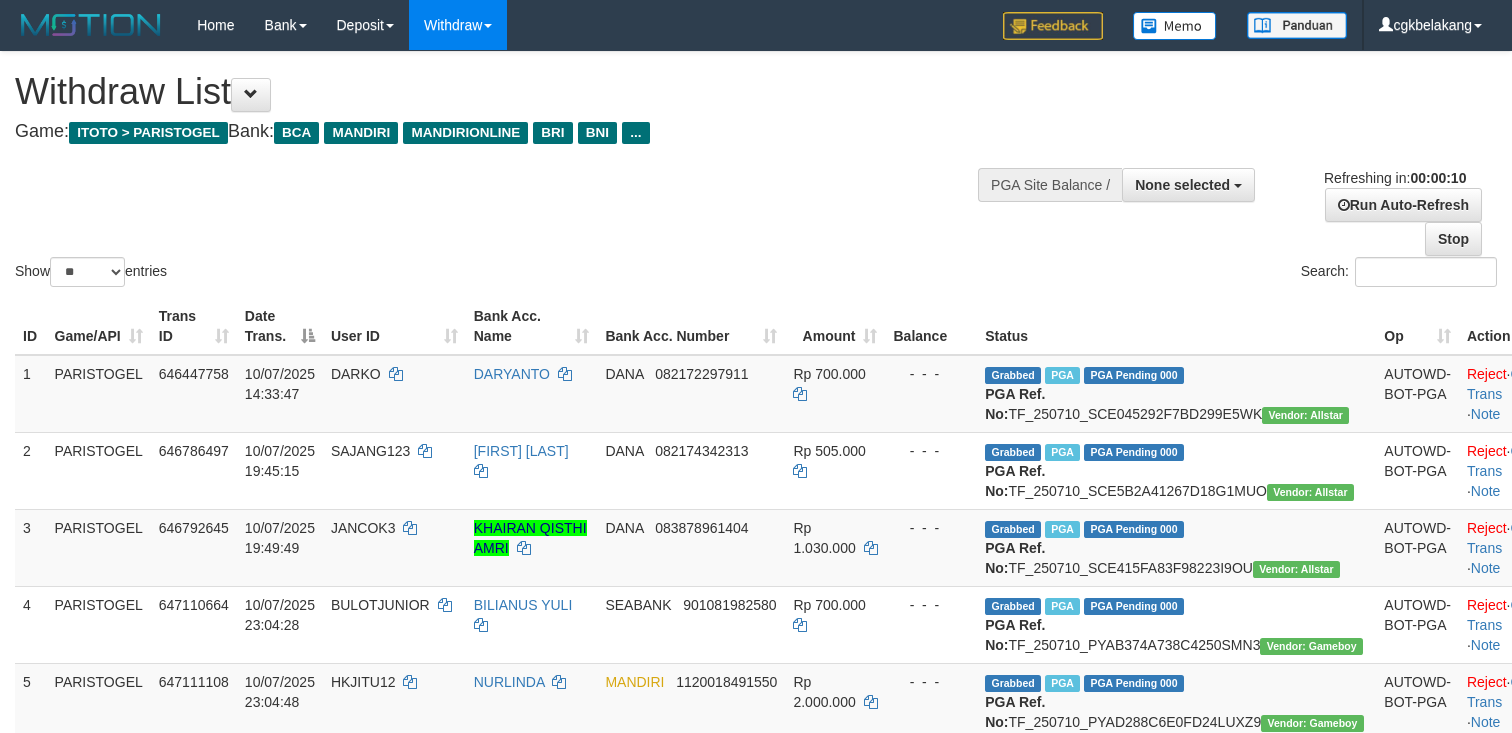 select 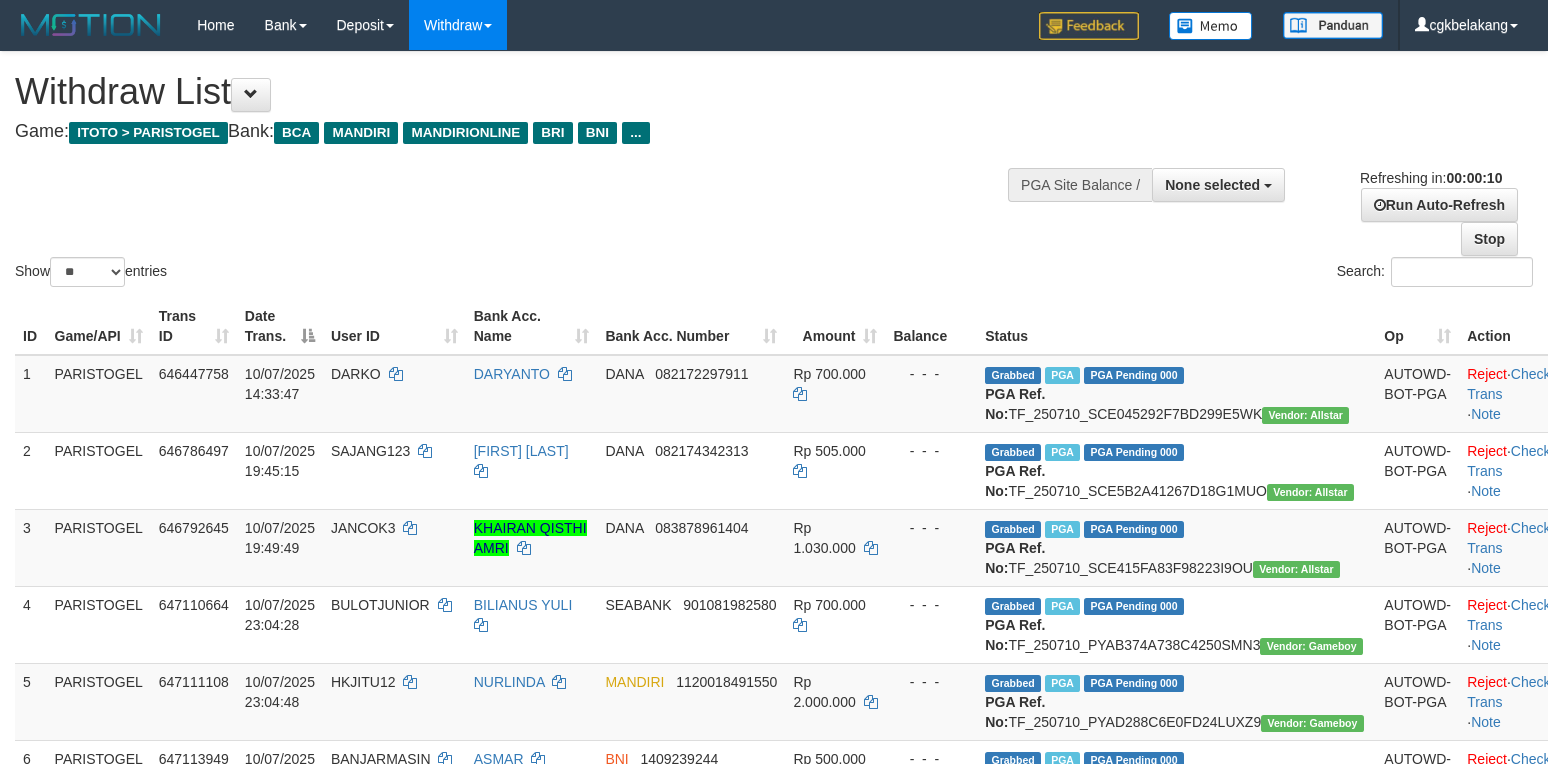 select 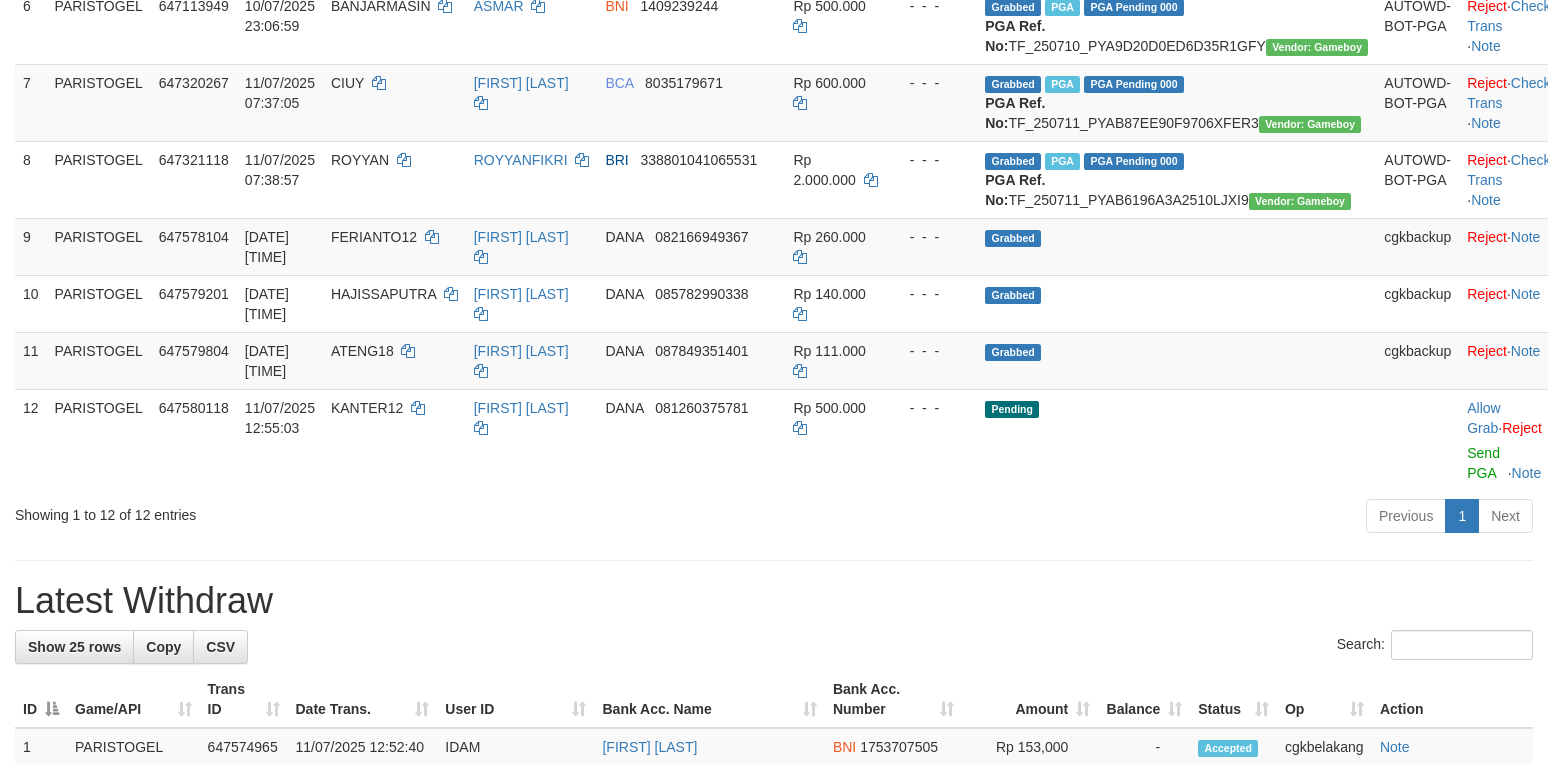 scroll, scrollTop: 800, scrollLeft: 0, axis: vertical 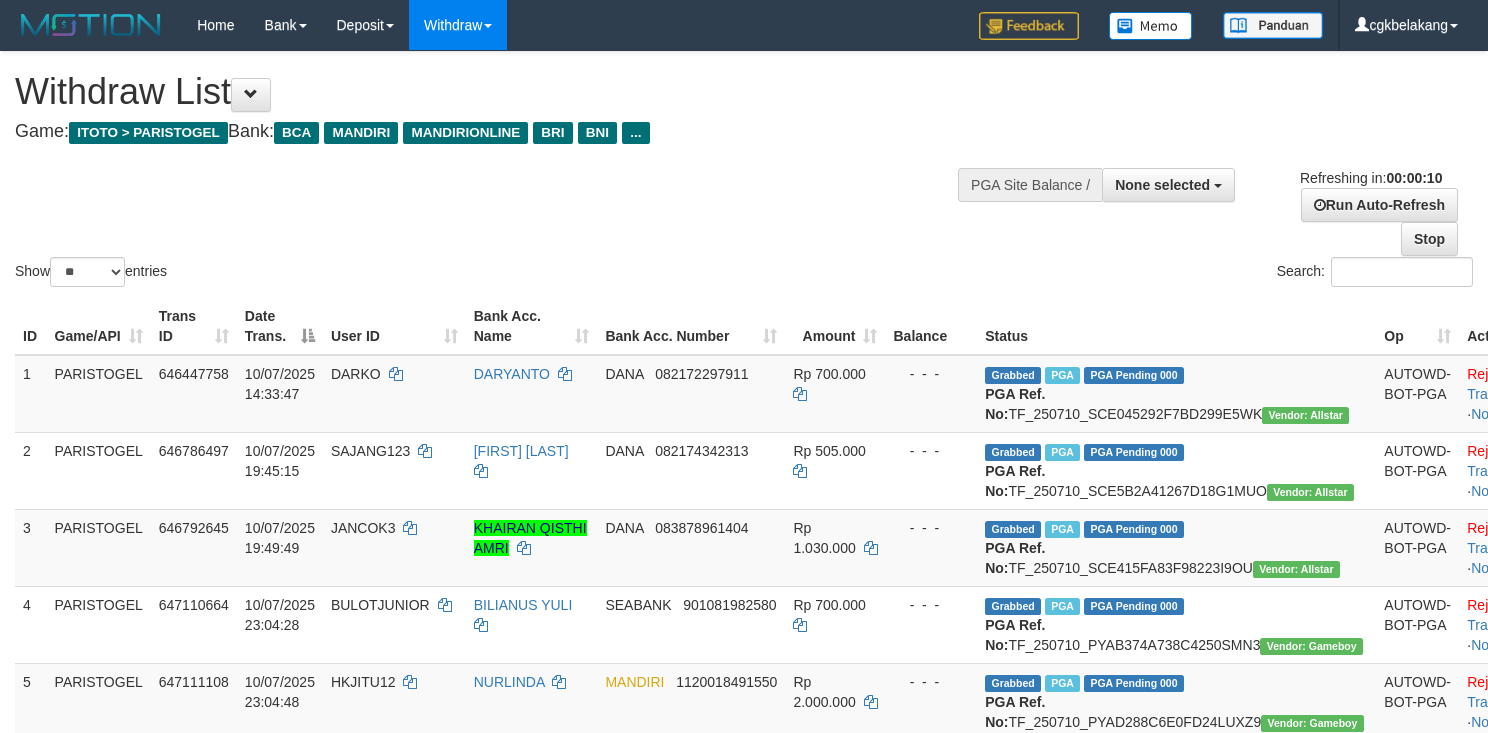 select 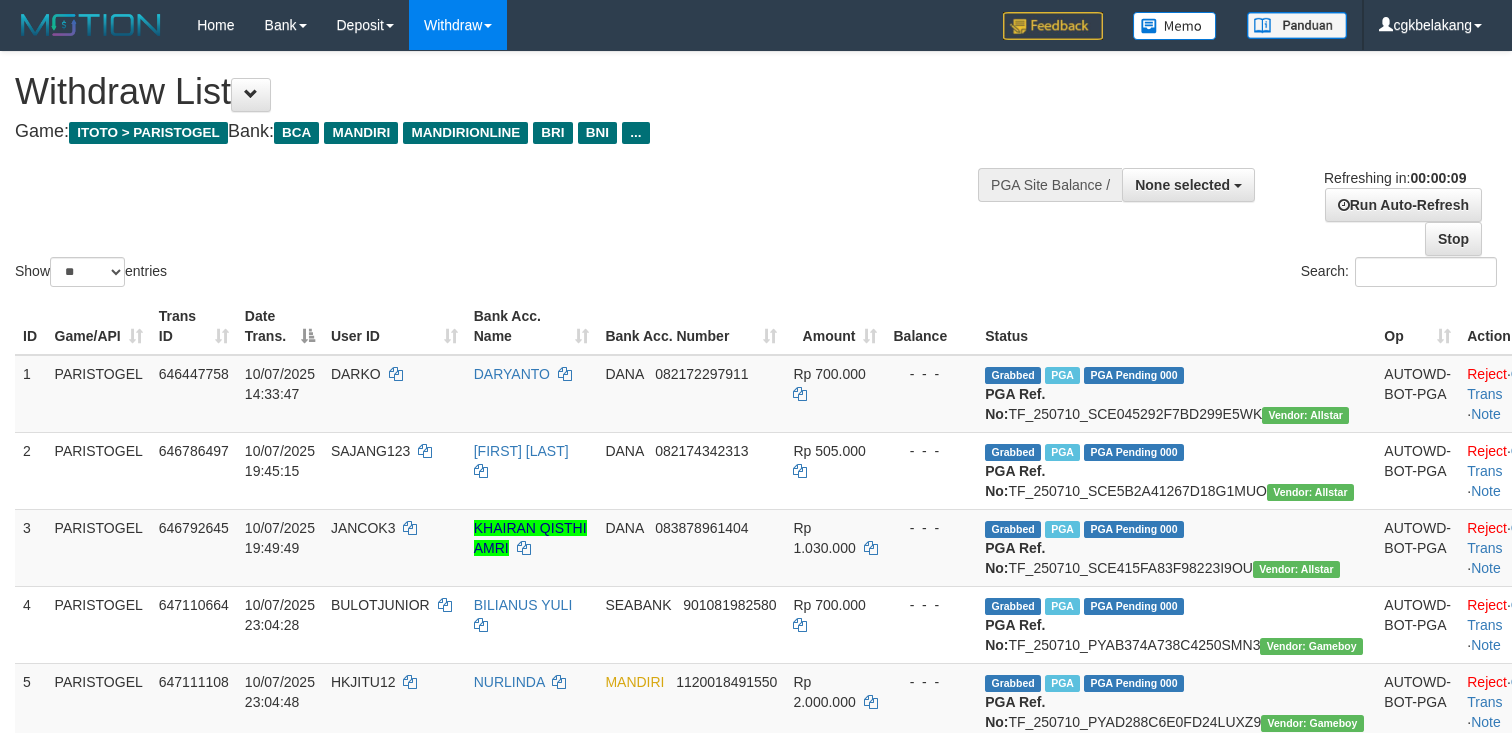 select 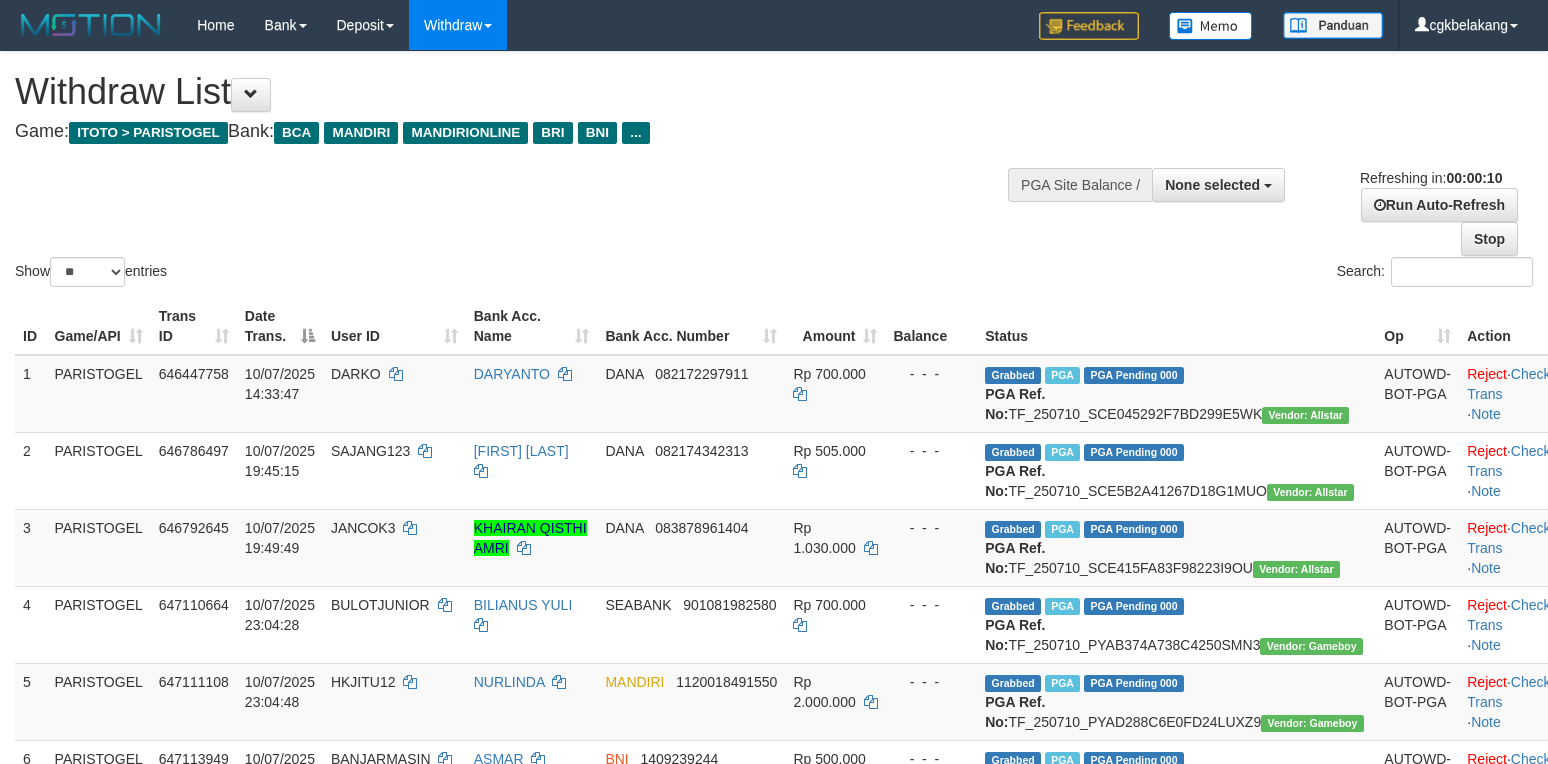 select 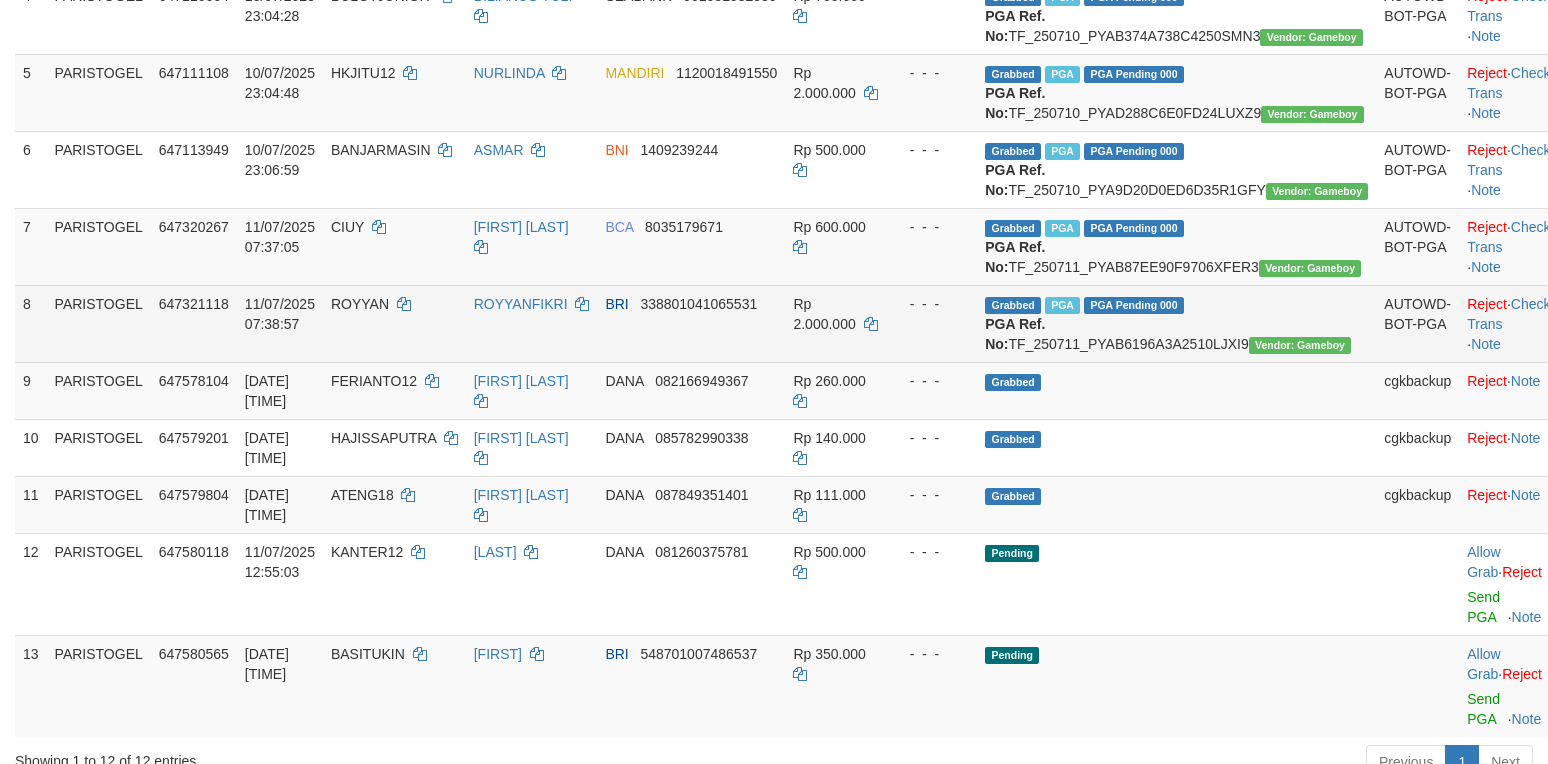scroll, scrollTop: 533, scrollLeft: 0, axis: vertical 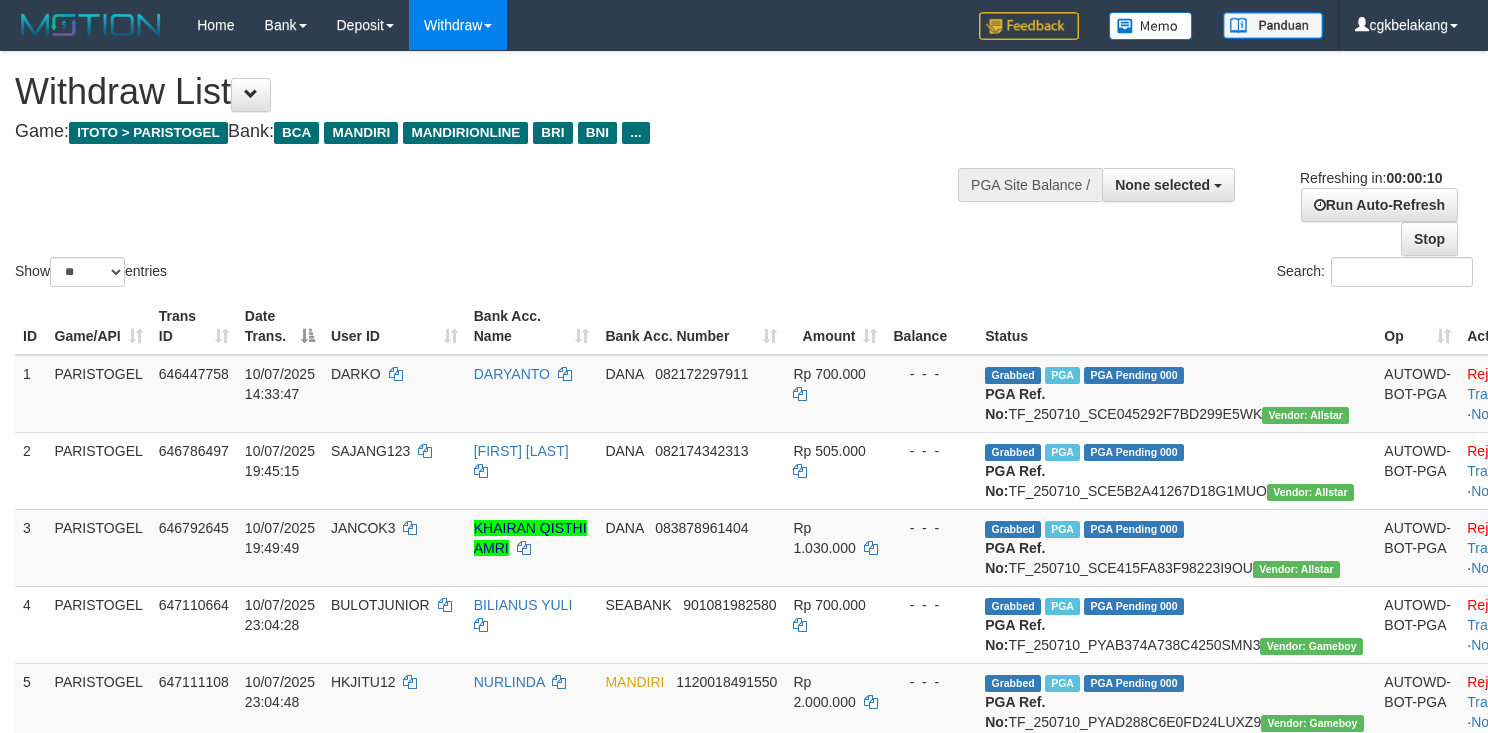 select 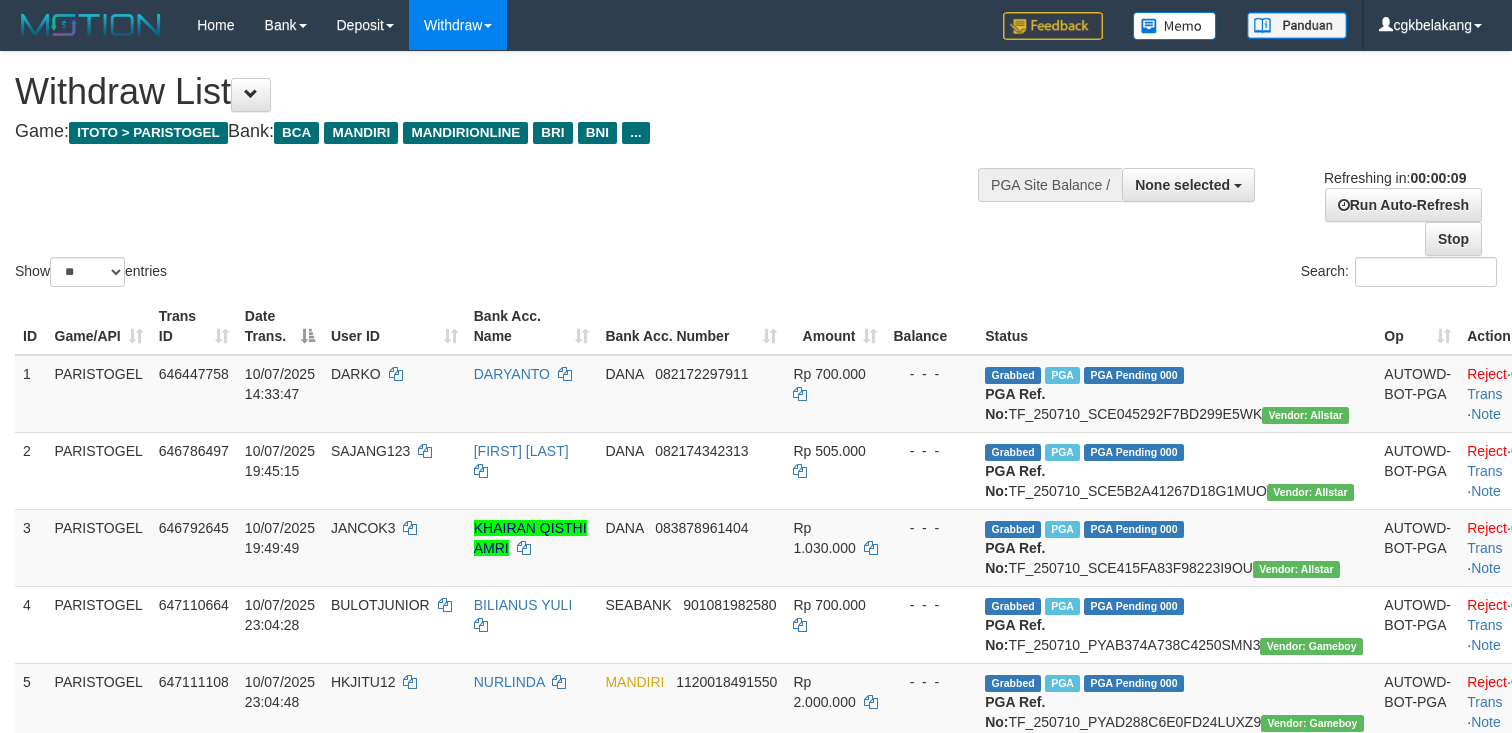 select 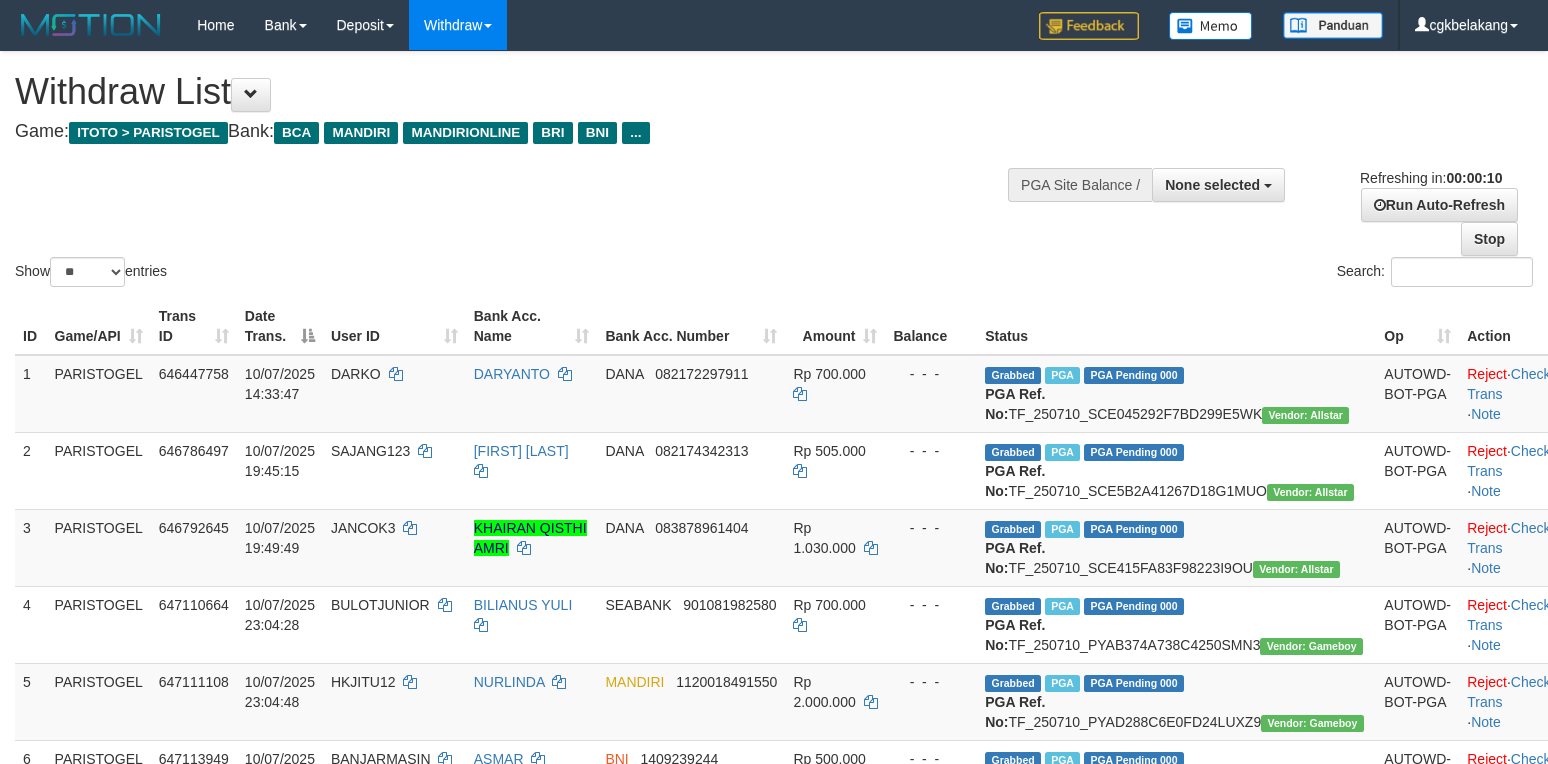 select 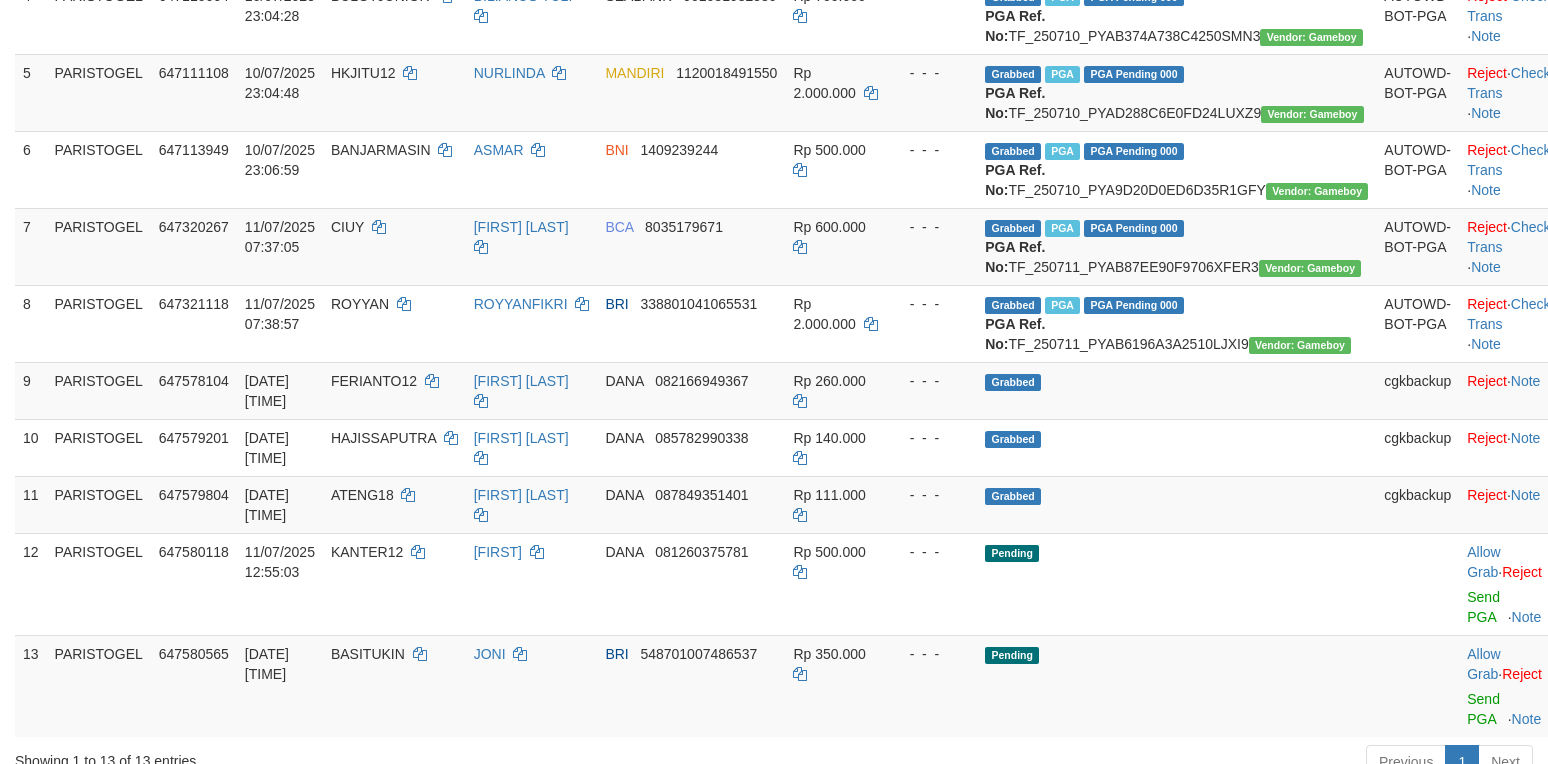 scroll, scrollTop: 533, scrollLeft: 0, axis: vertical 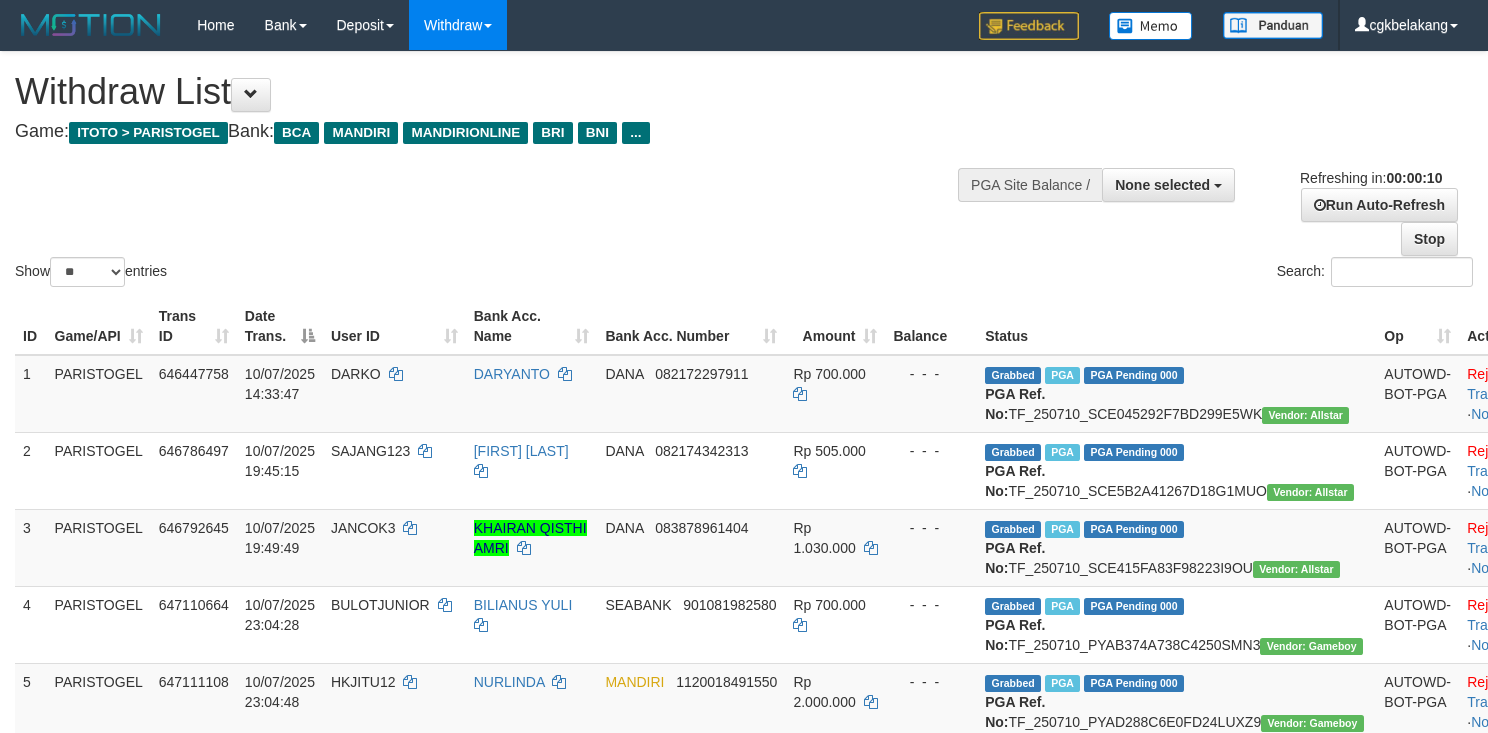 select 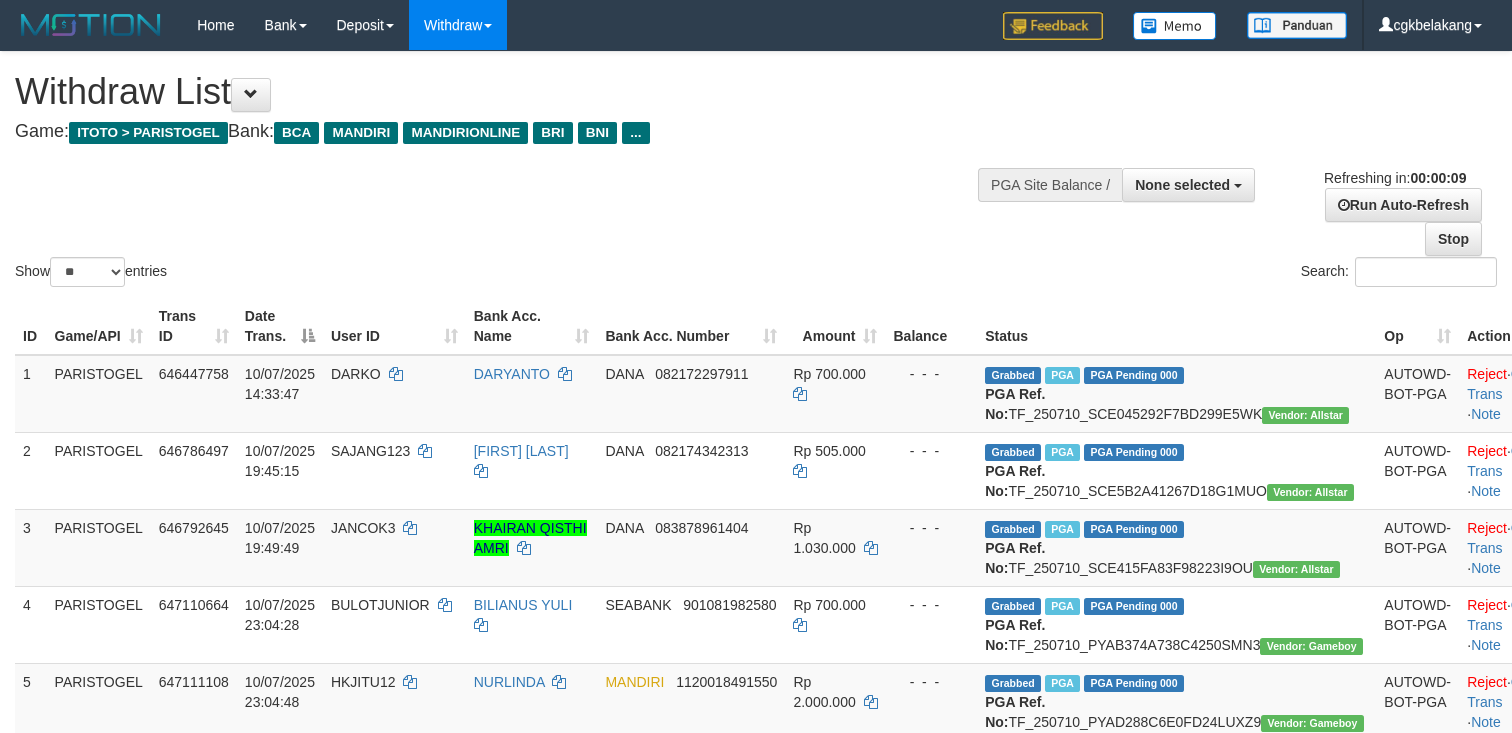 select 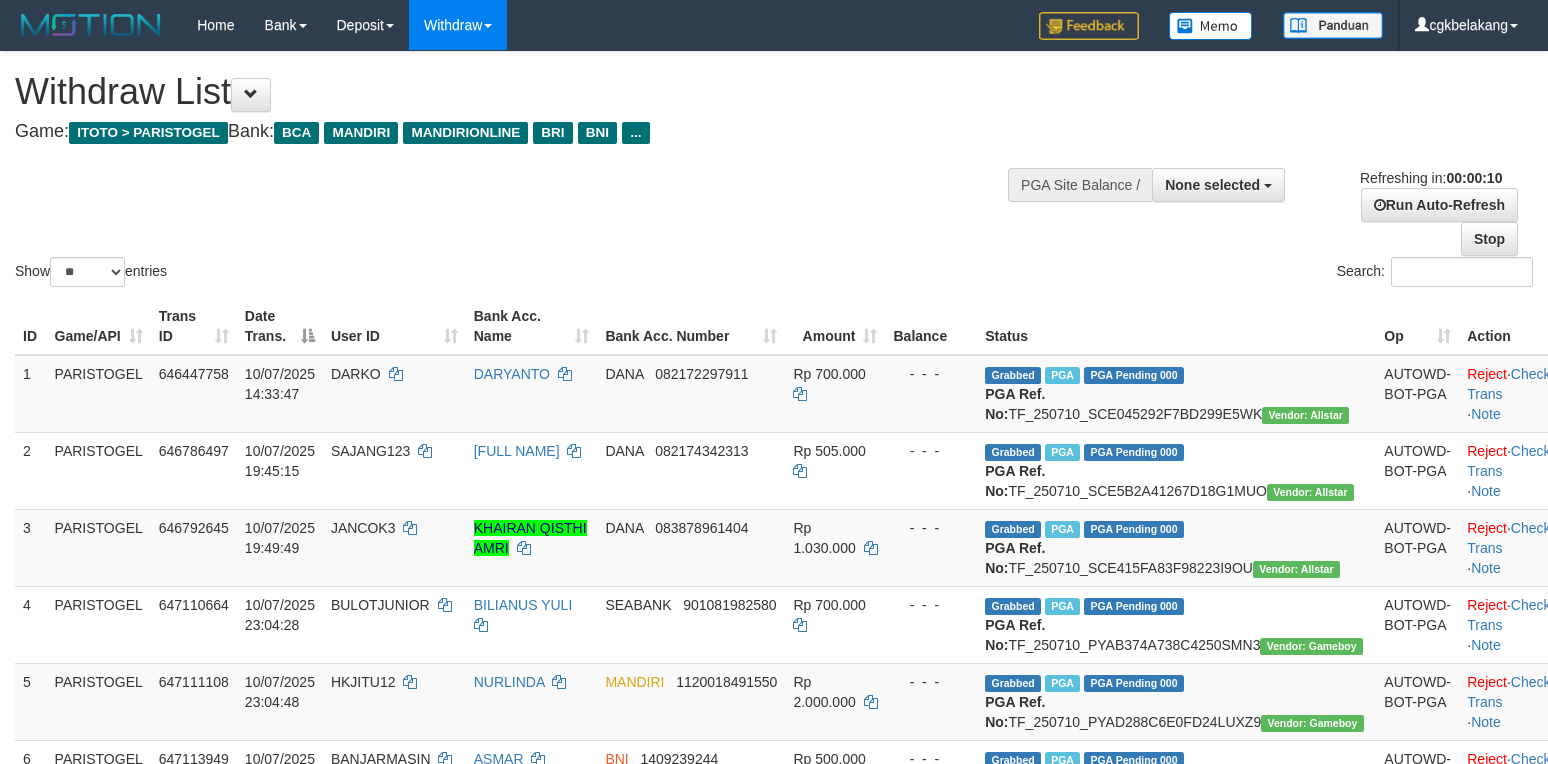 select 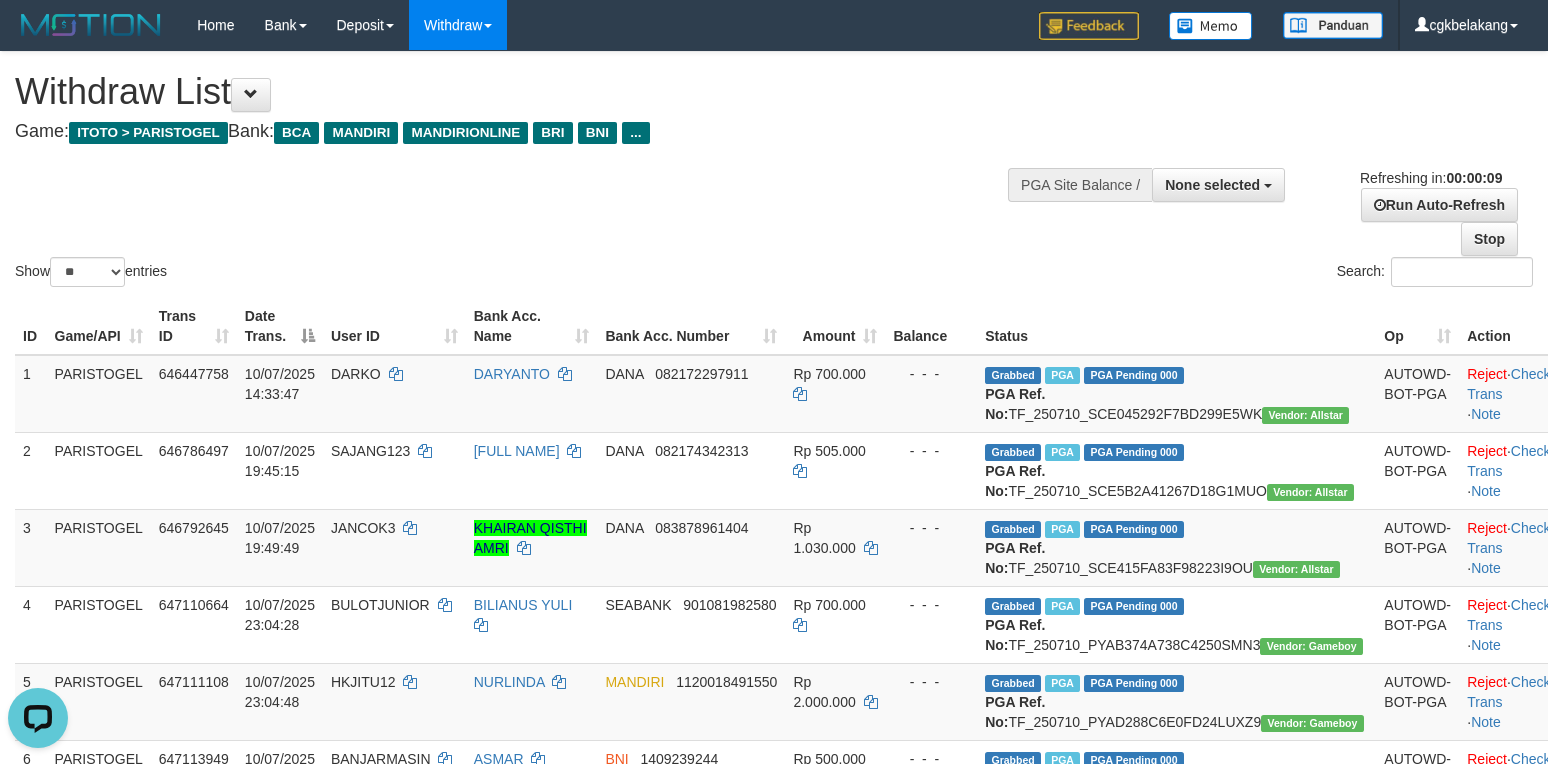 scroll, scrollTop: 0, scrollLeft: 0, axis: both 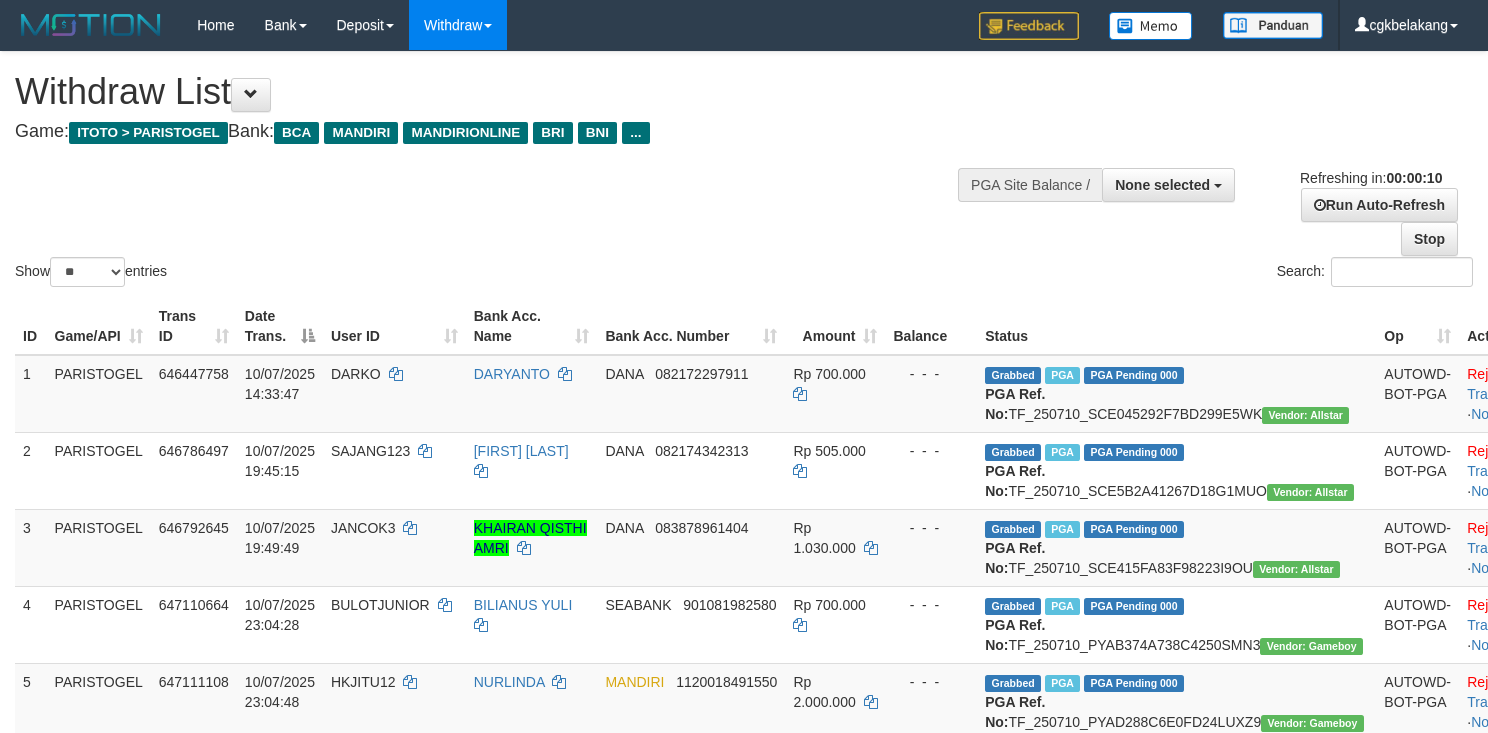 select 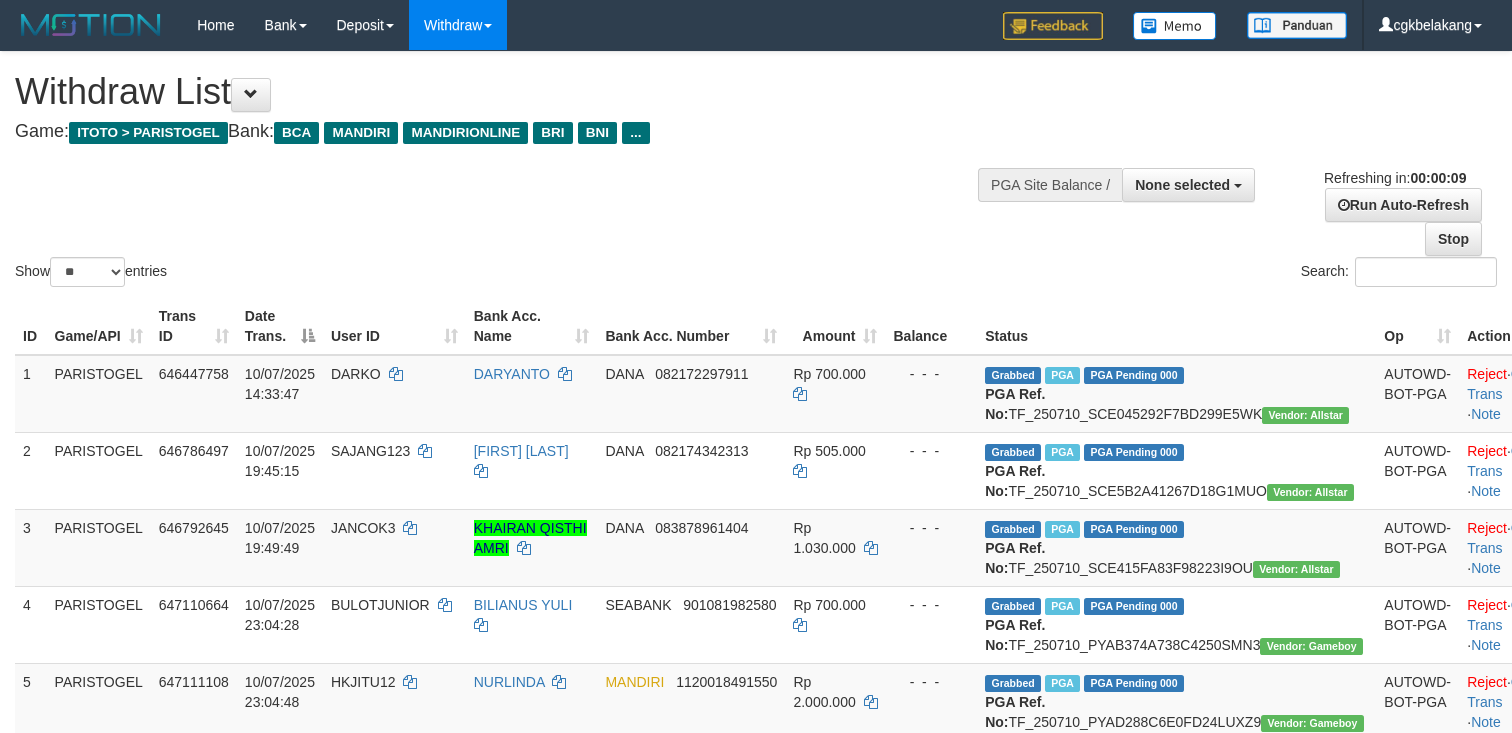 select 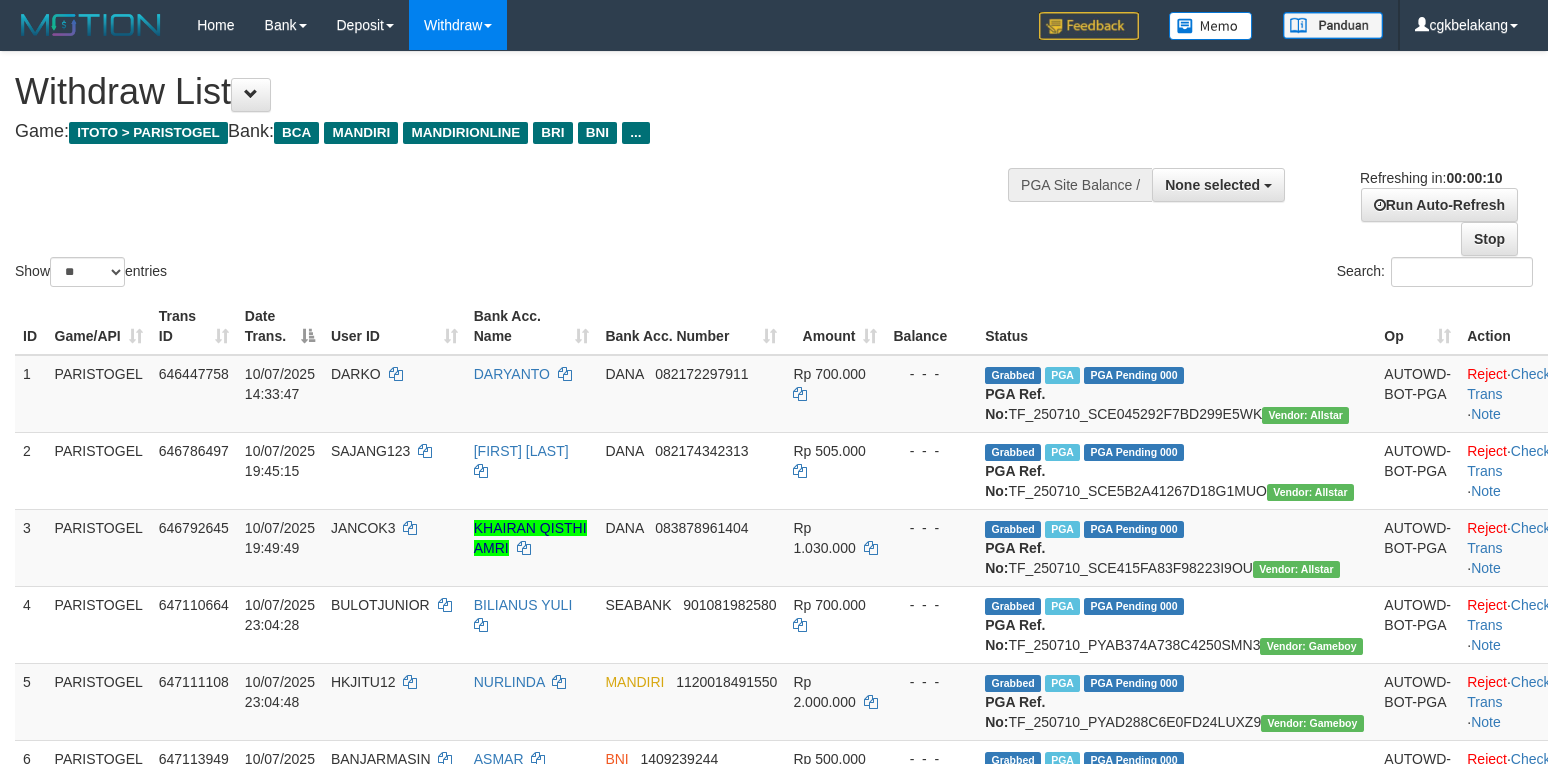 select 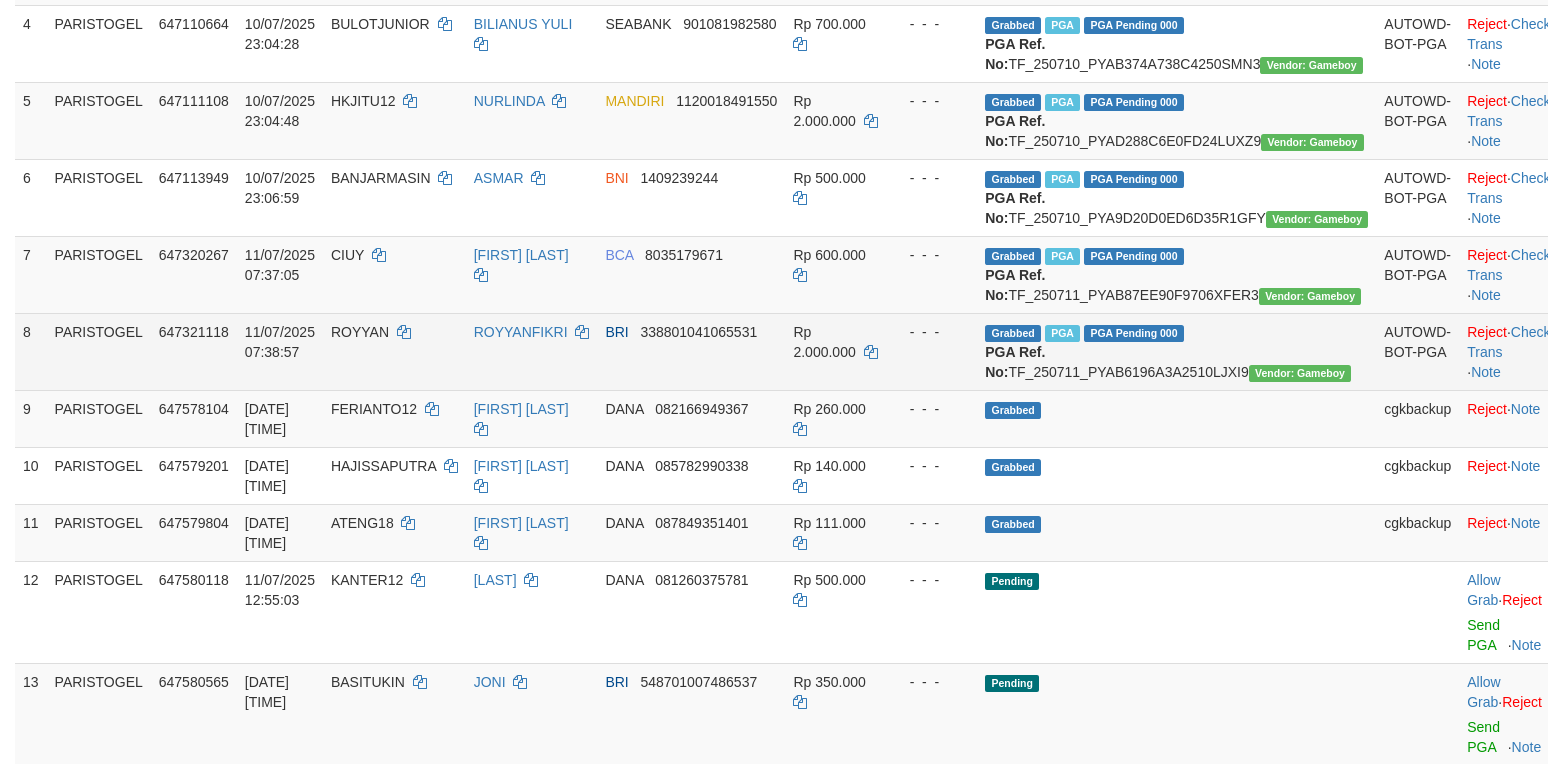 scroll, scrollTop: 666, scrollLeft: 0, axis: vertical 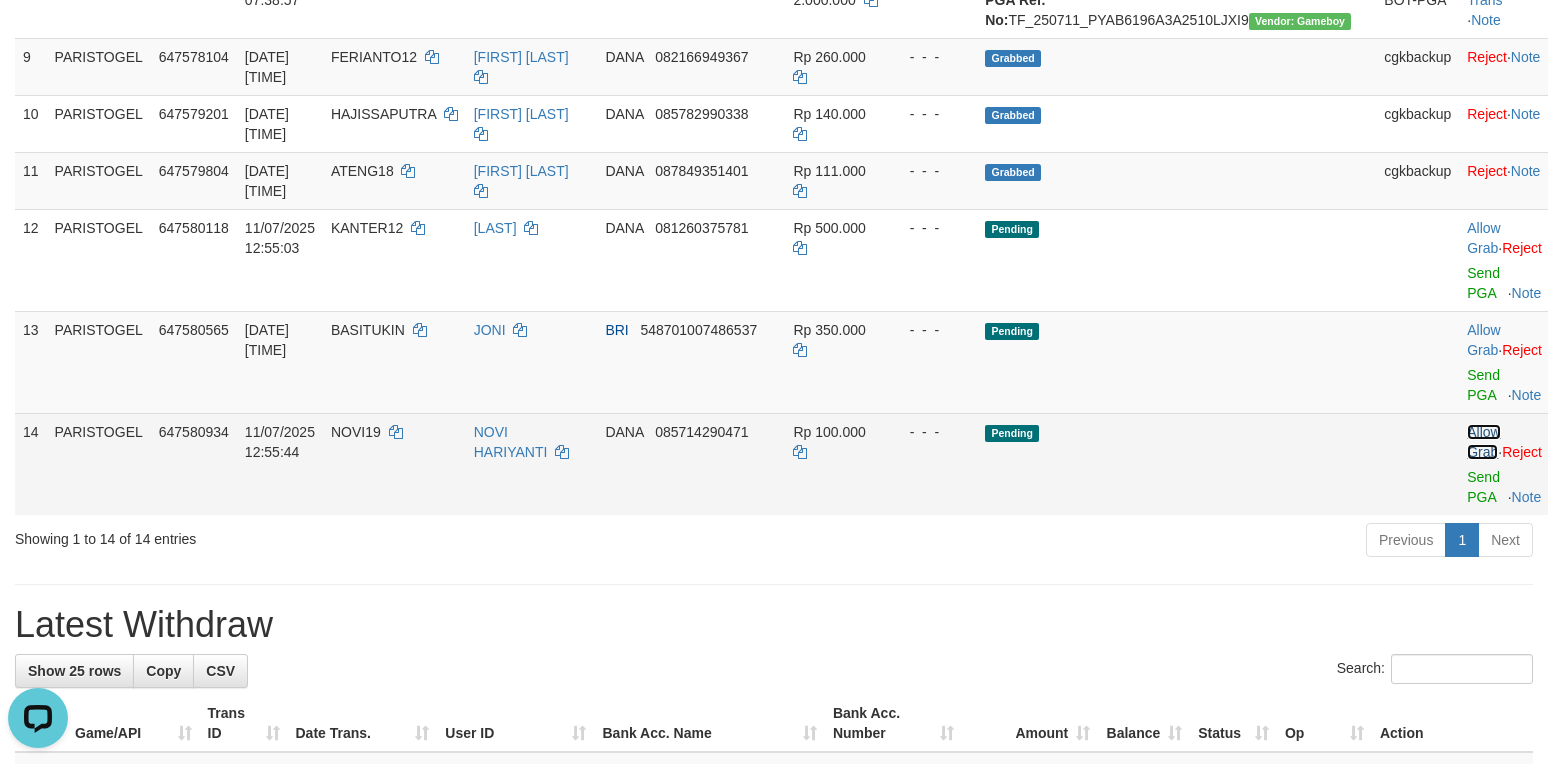 click on "Allow Grab" at bounding box center (1483, 442) 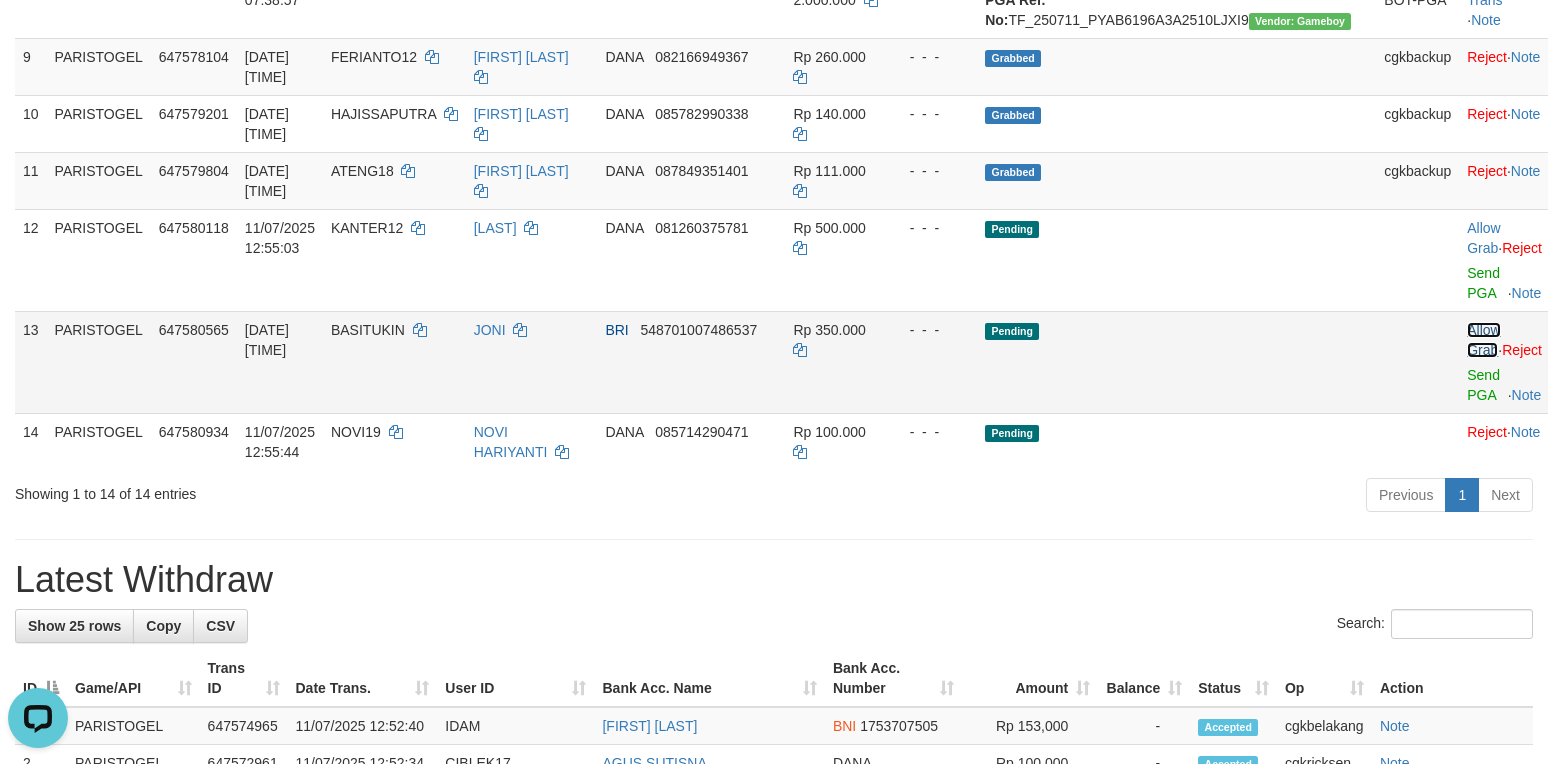 click on "Allow Grab" at bounding box center (1483, 340) 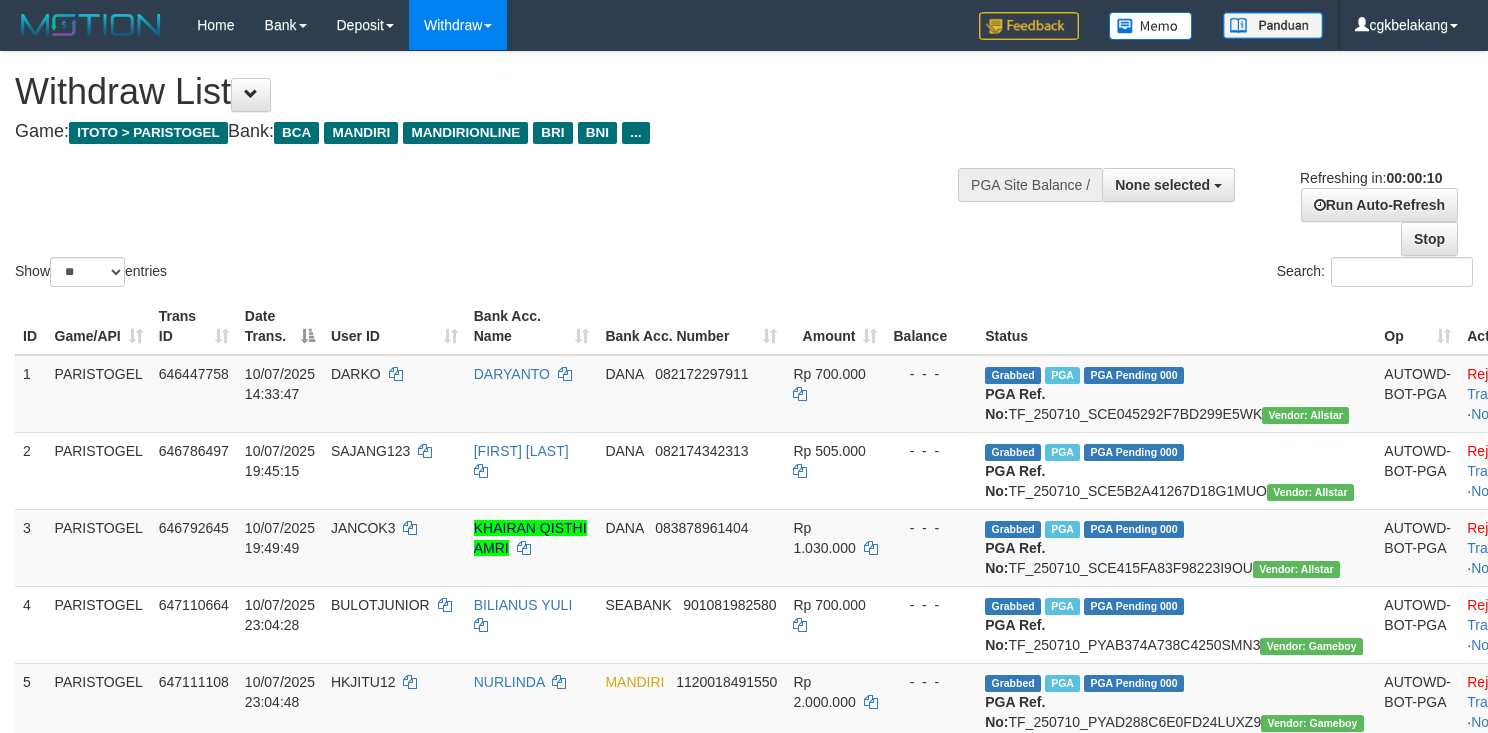 select 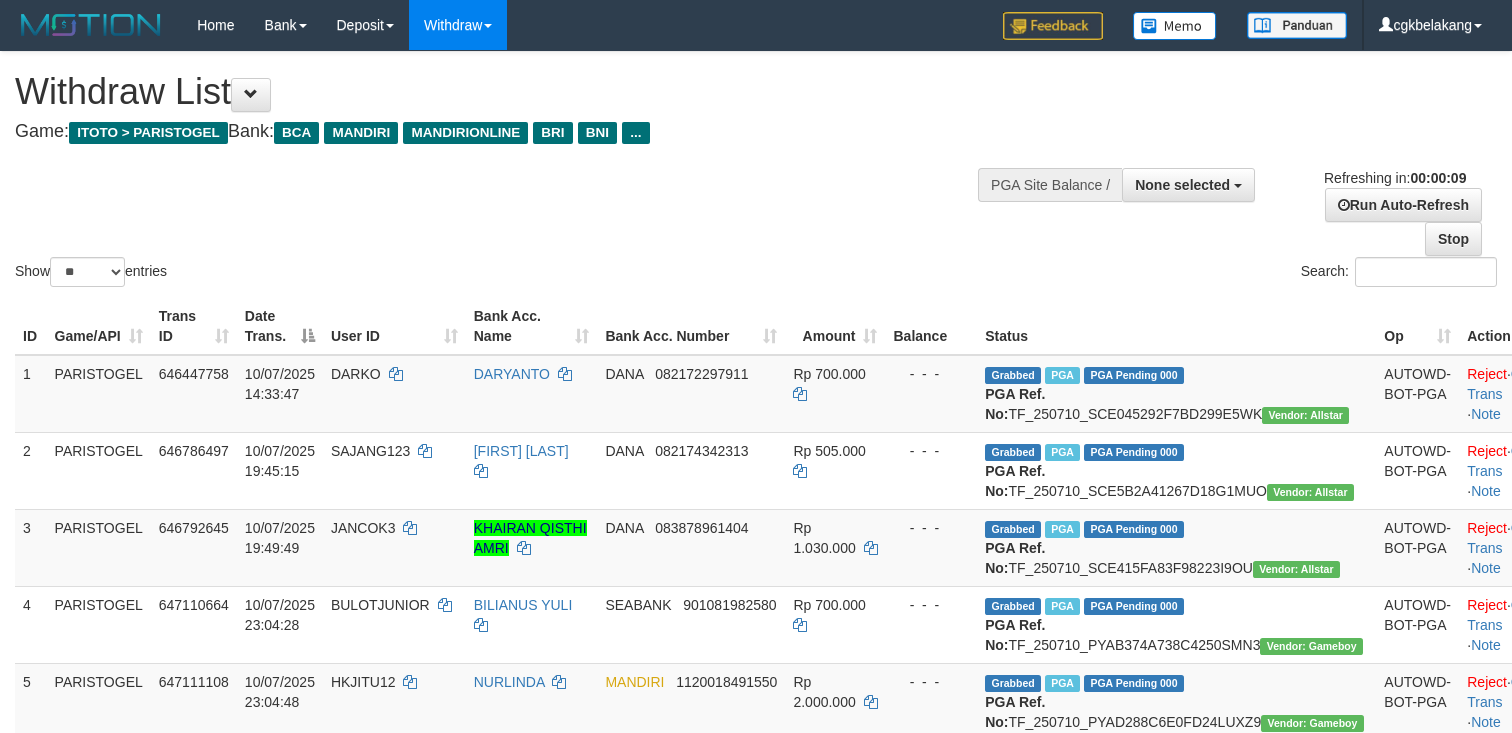 select 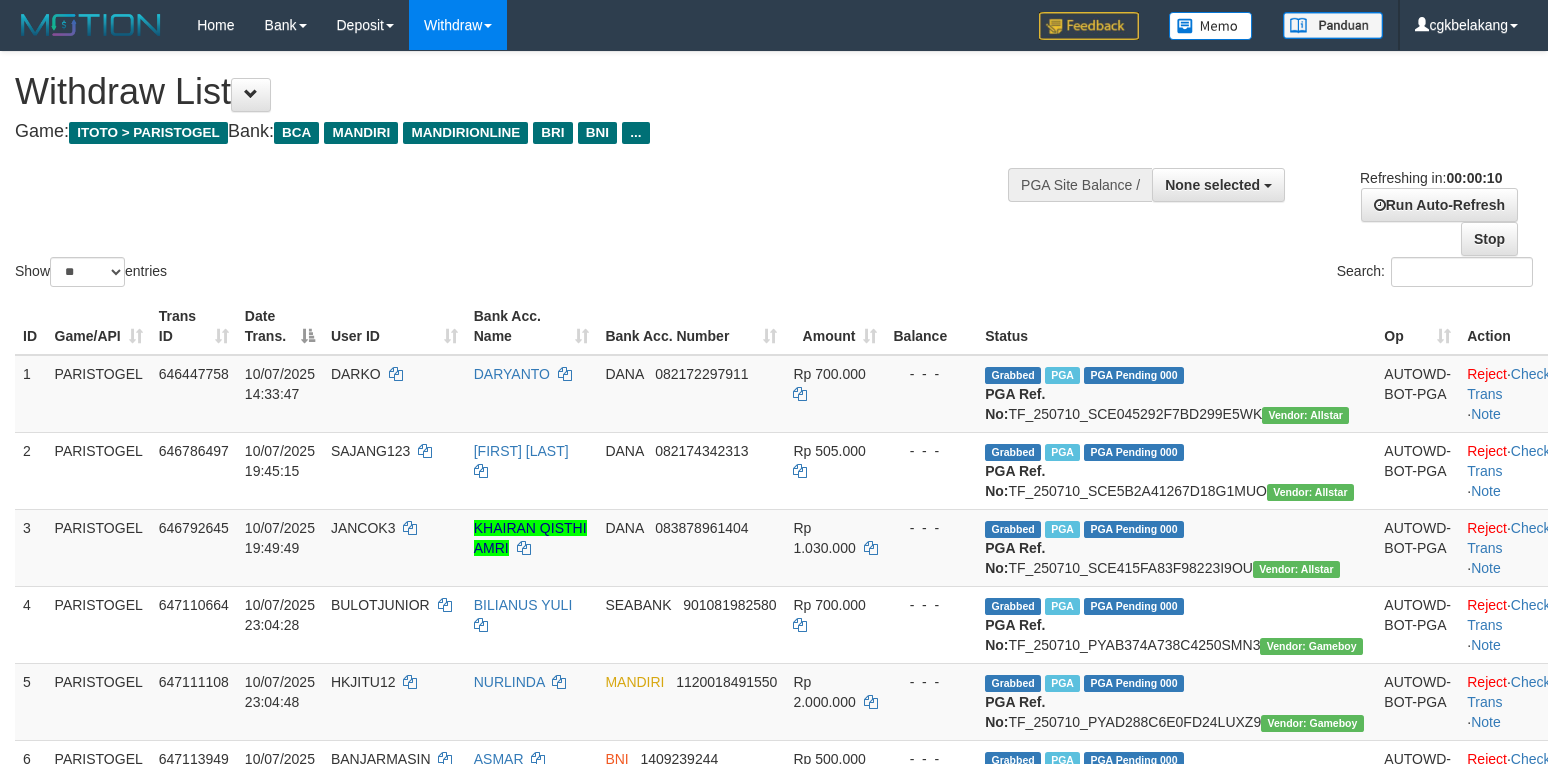 select 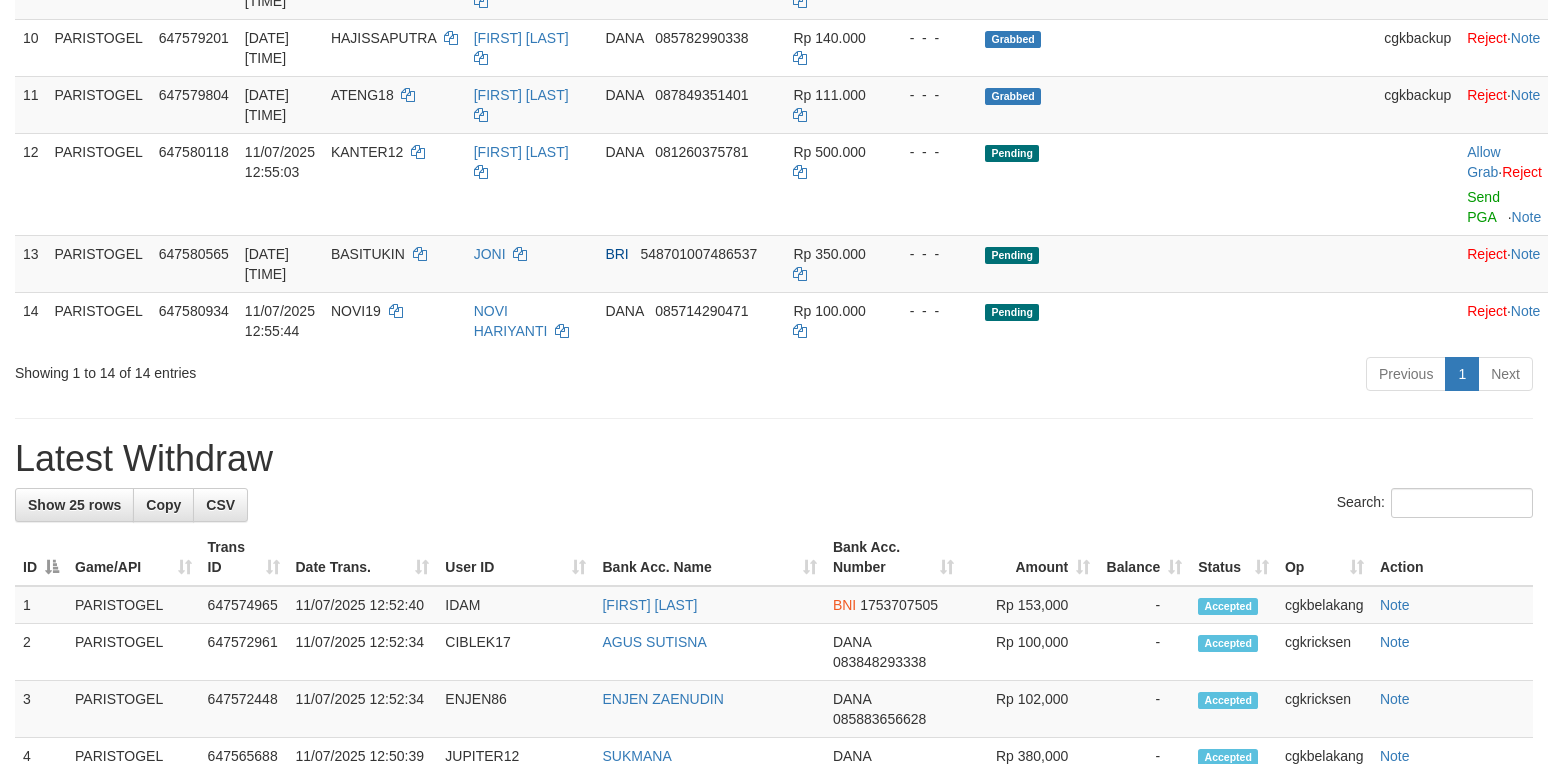 scroll, scrollTop: 933, scrollLeft: 0, axis: vertical 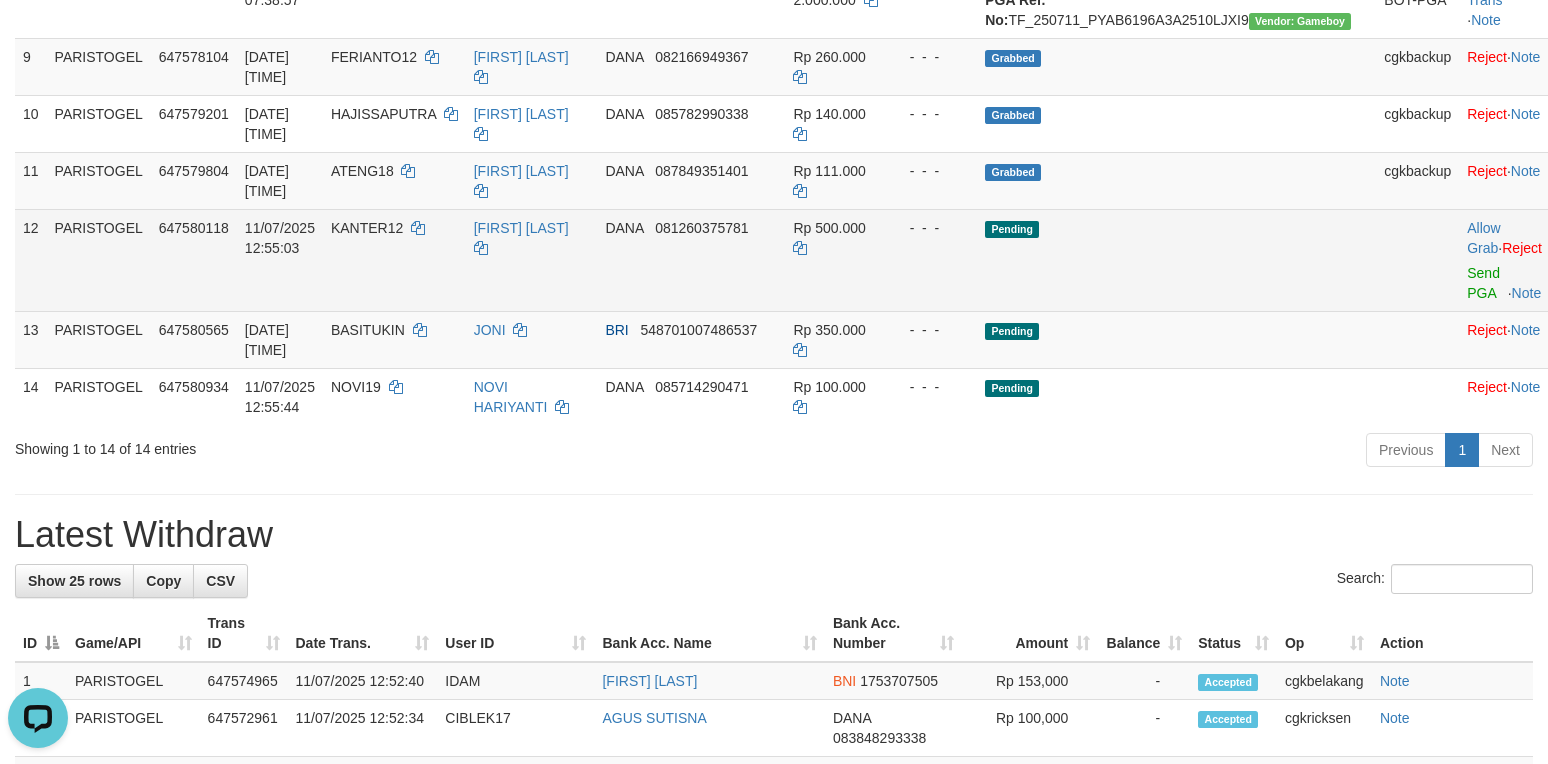 click on "Pending" at bounding box center (1176, 260) 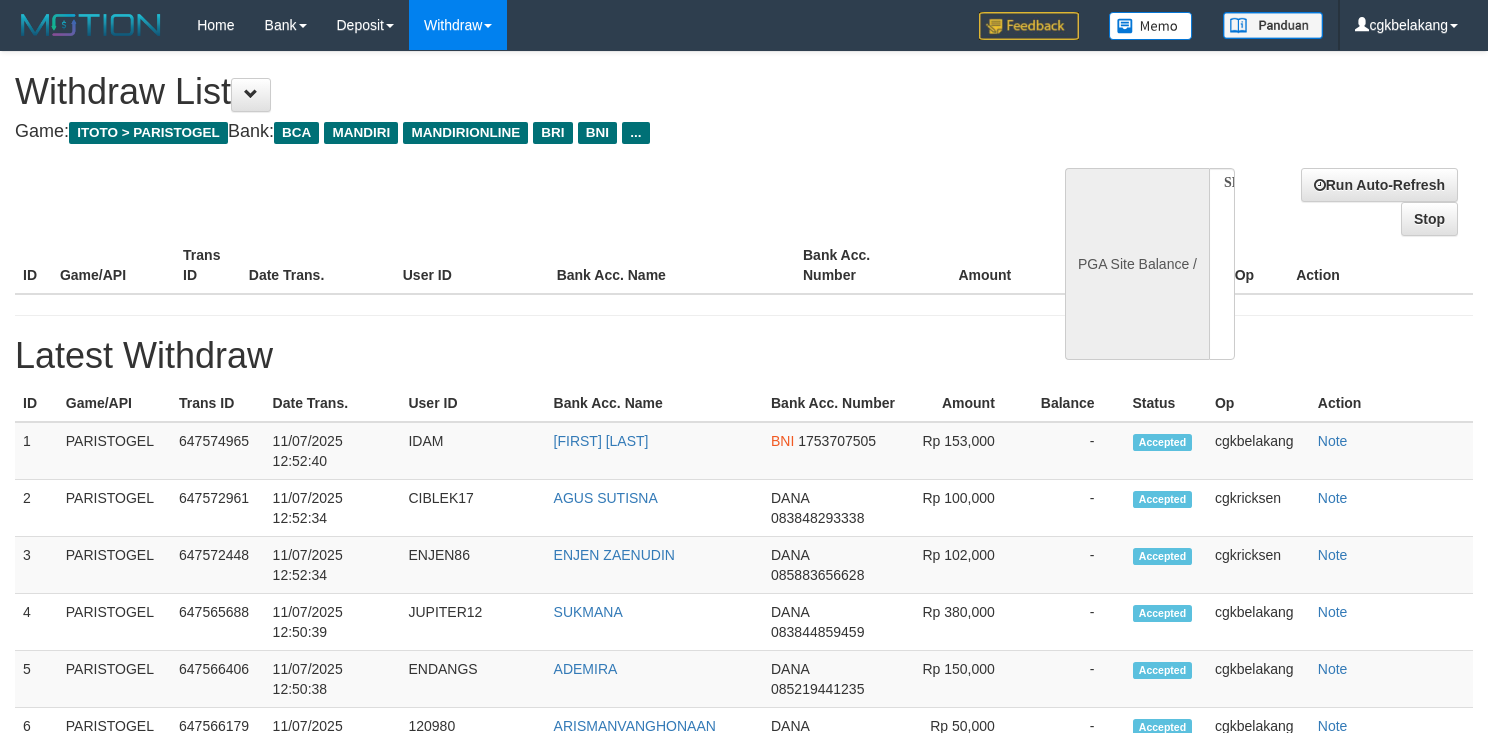 select 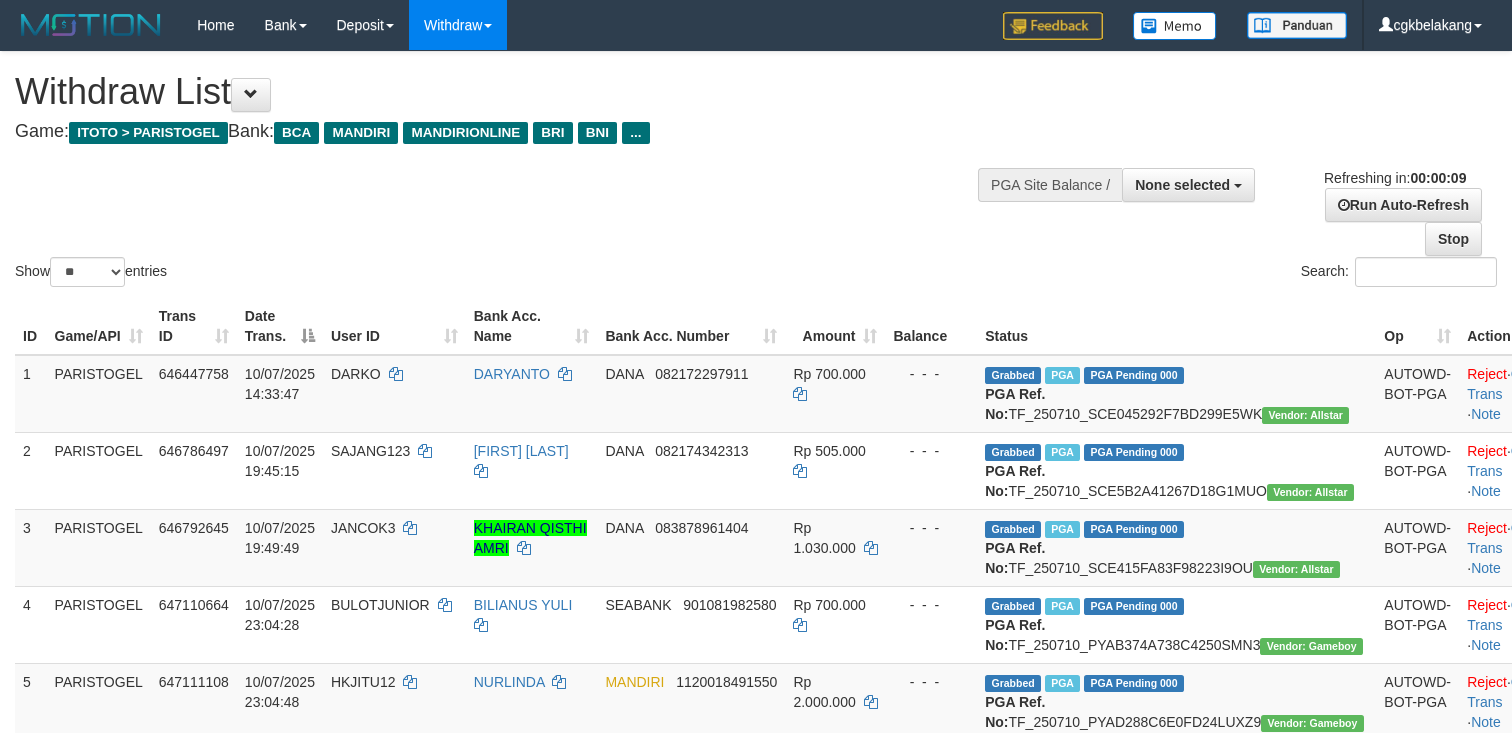 select 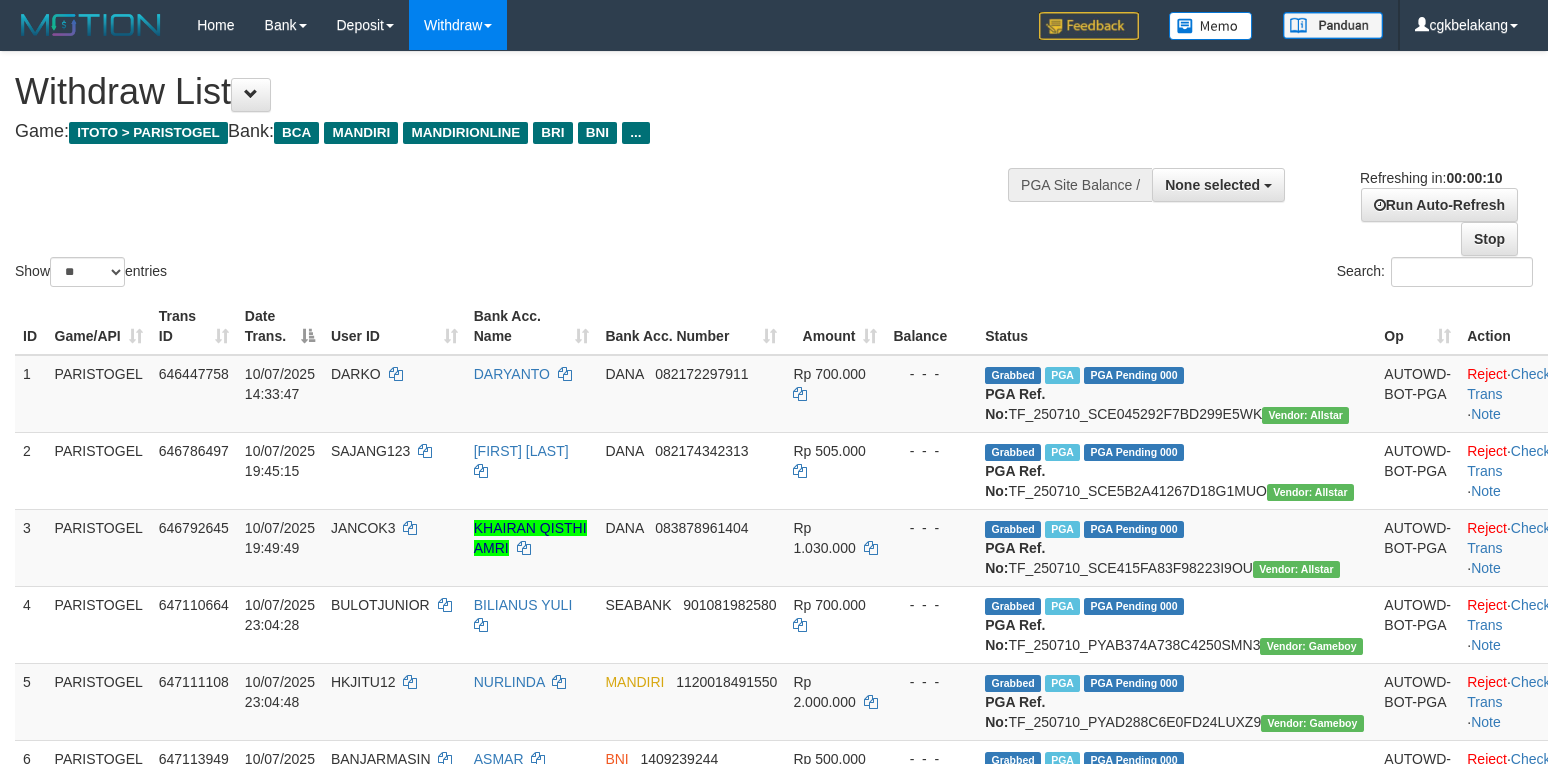select 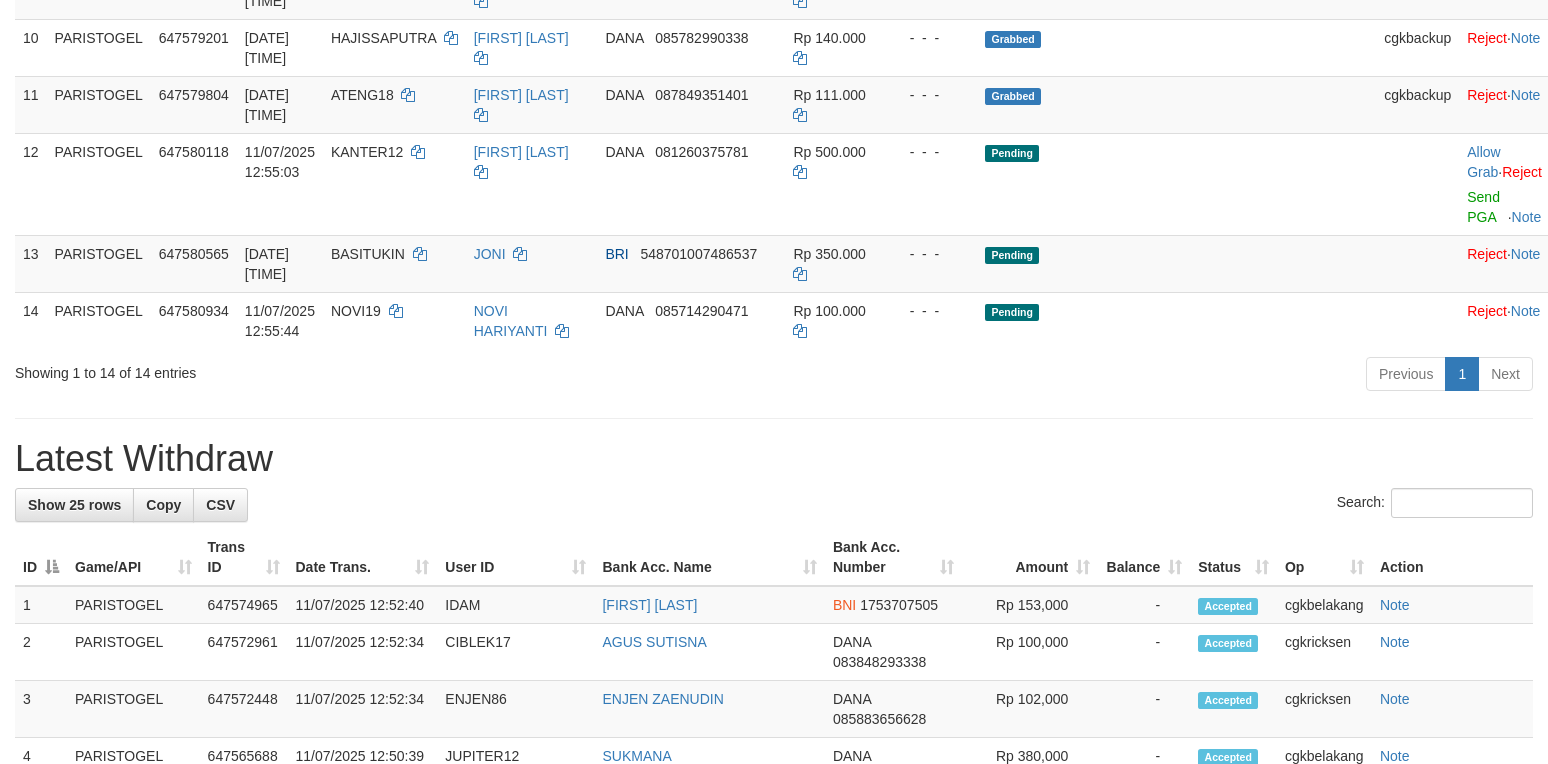 scroll, scrollTop: 933, scrollLeft: 0, axis: vertical 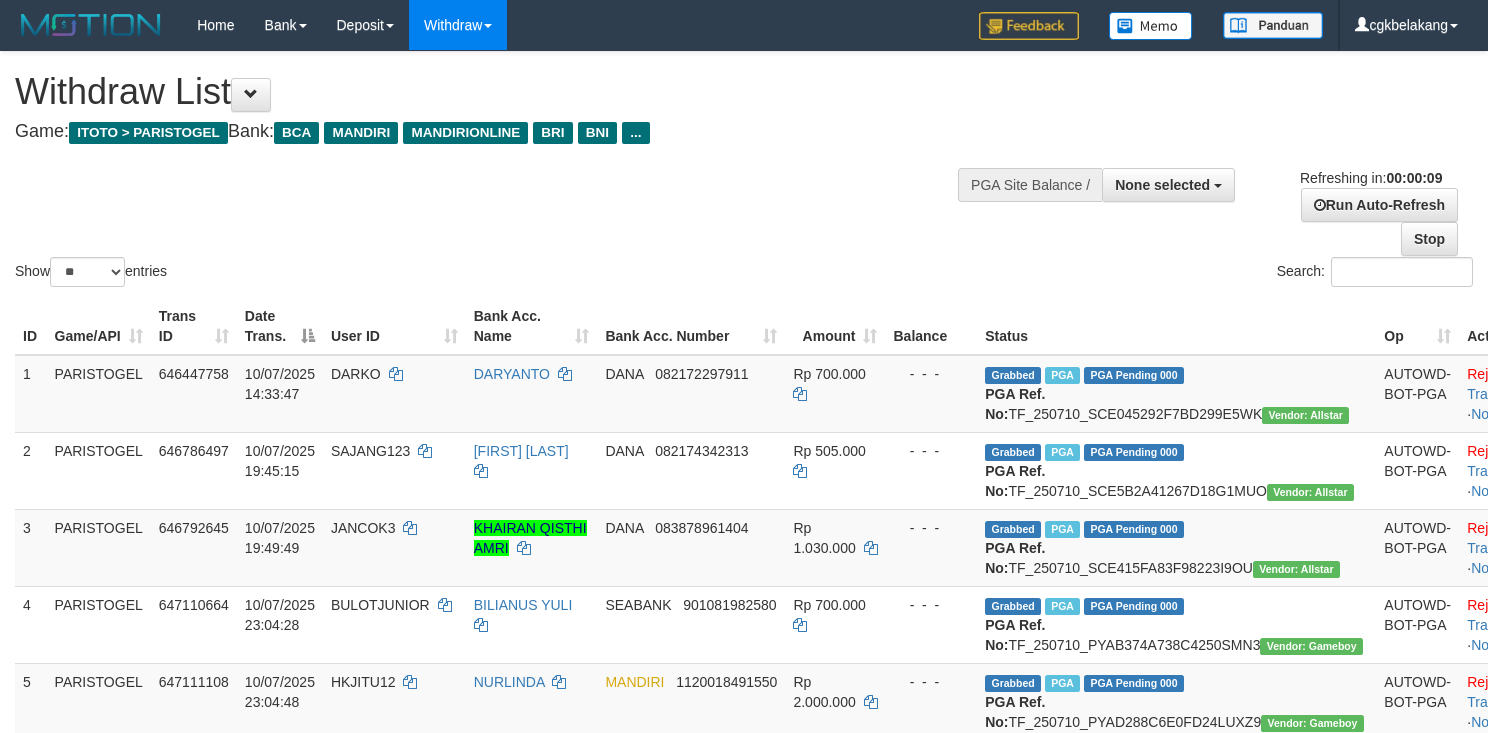 select 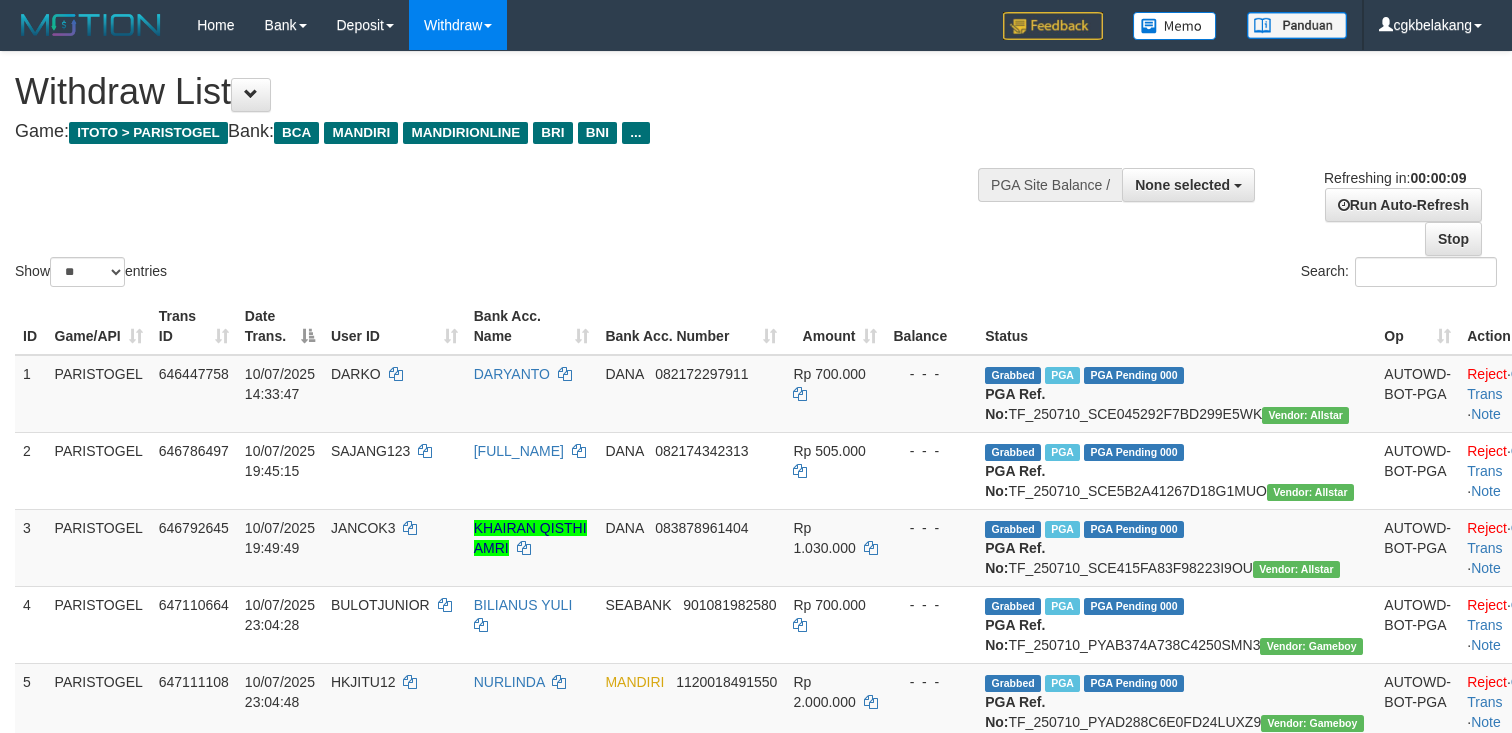 select 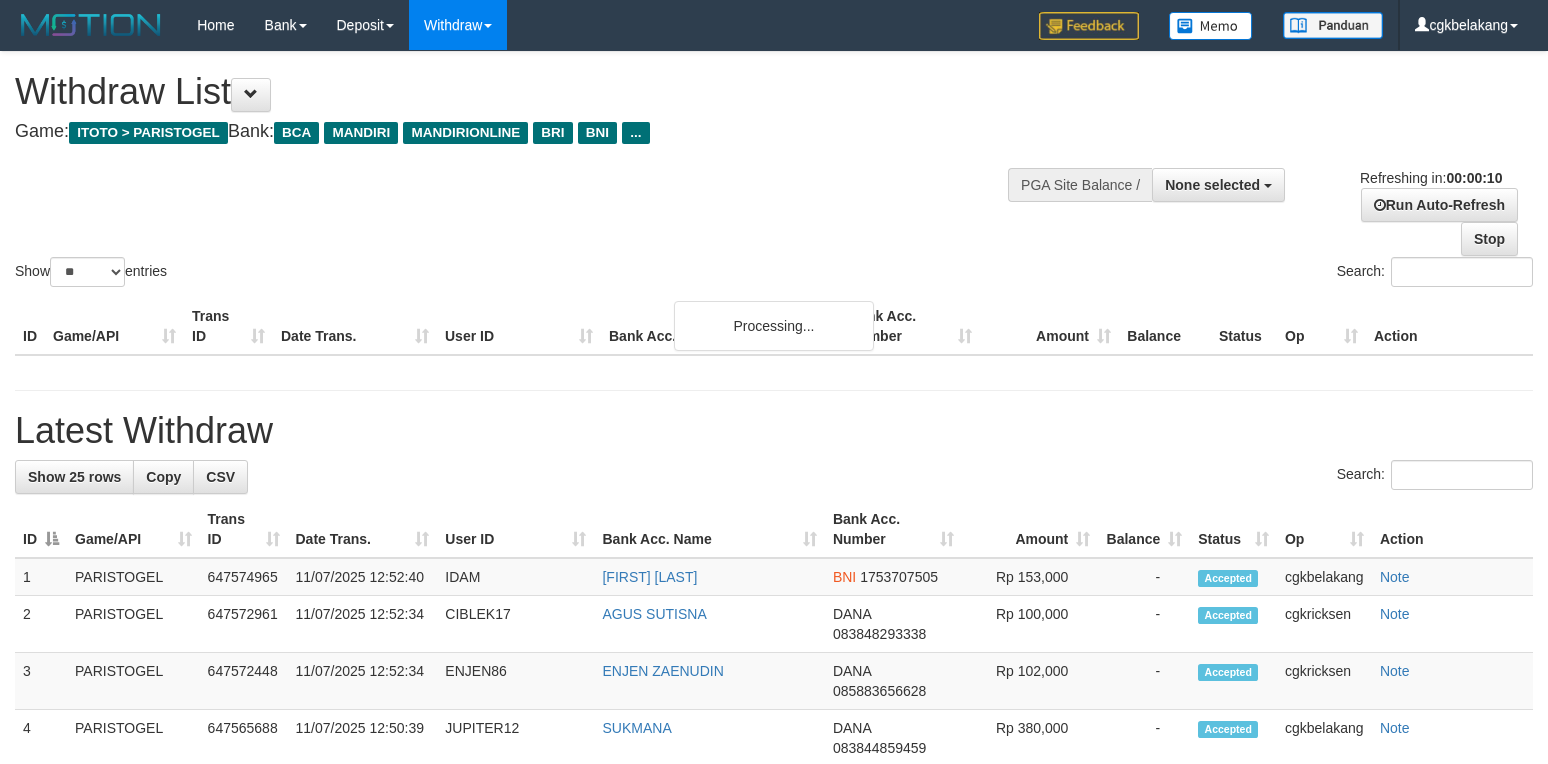 select 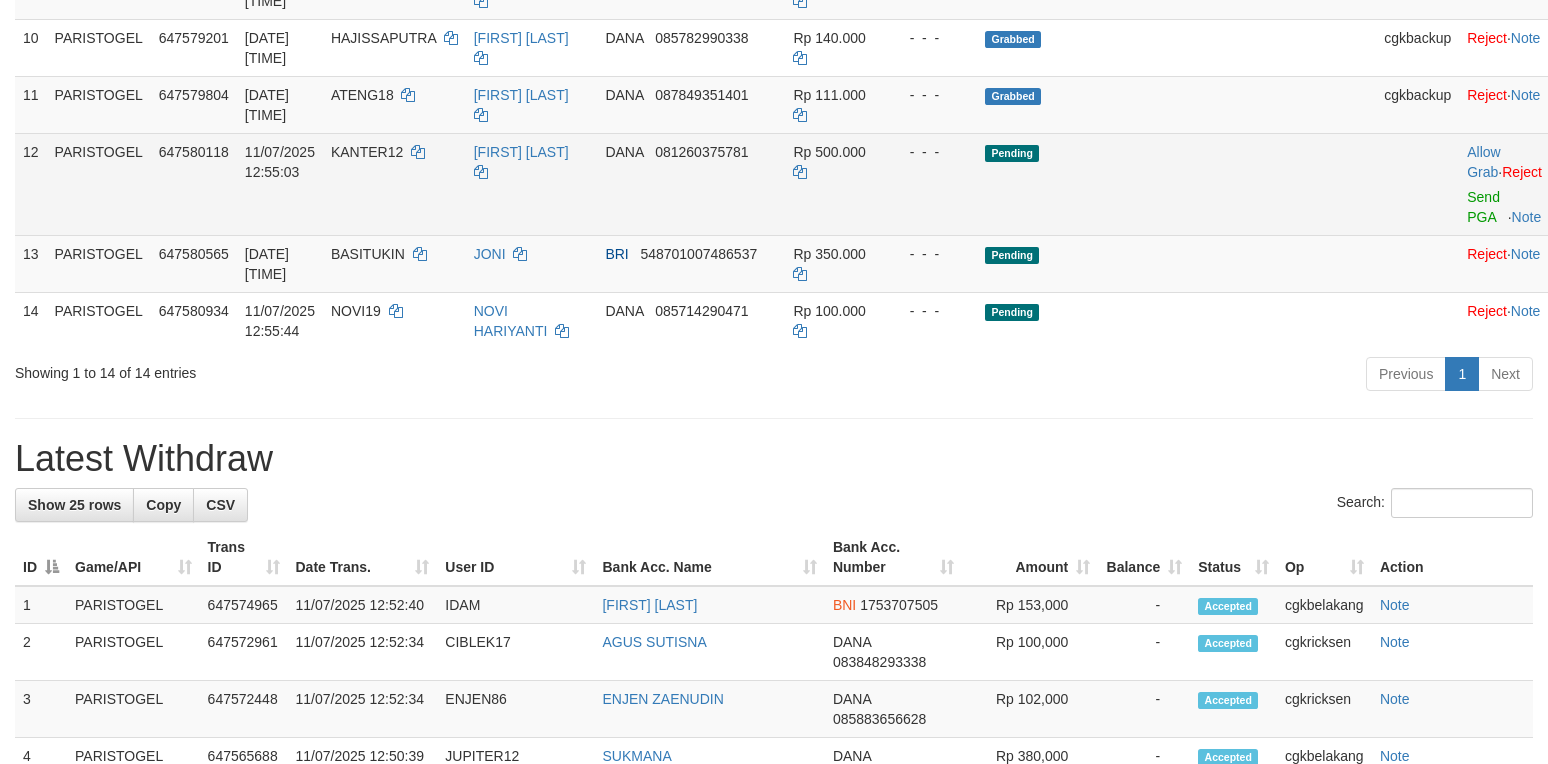 scroll, scrollTop: 933, scrollLeft: 0, axis: vertical 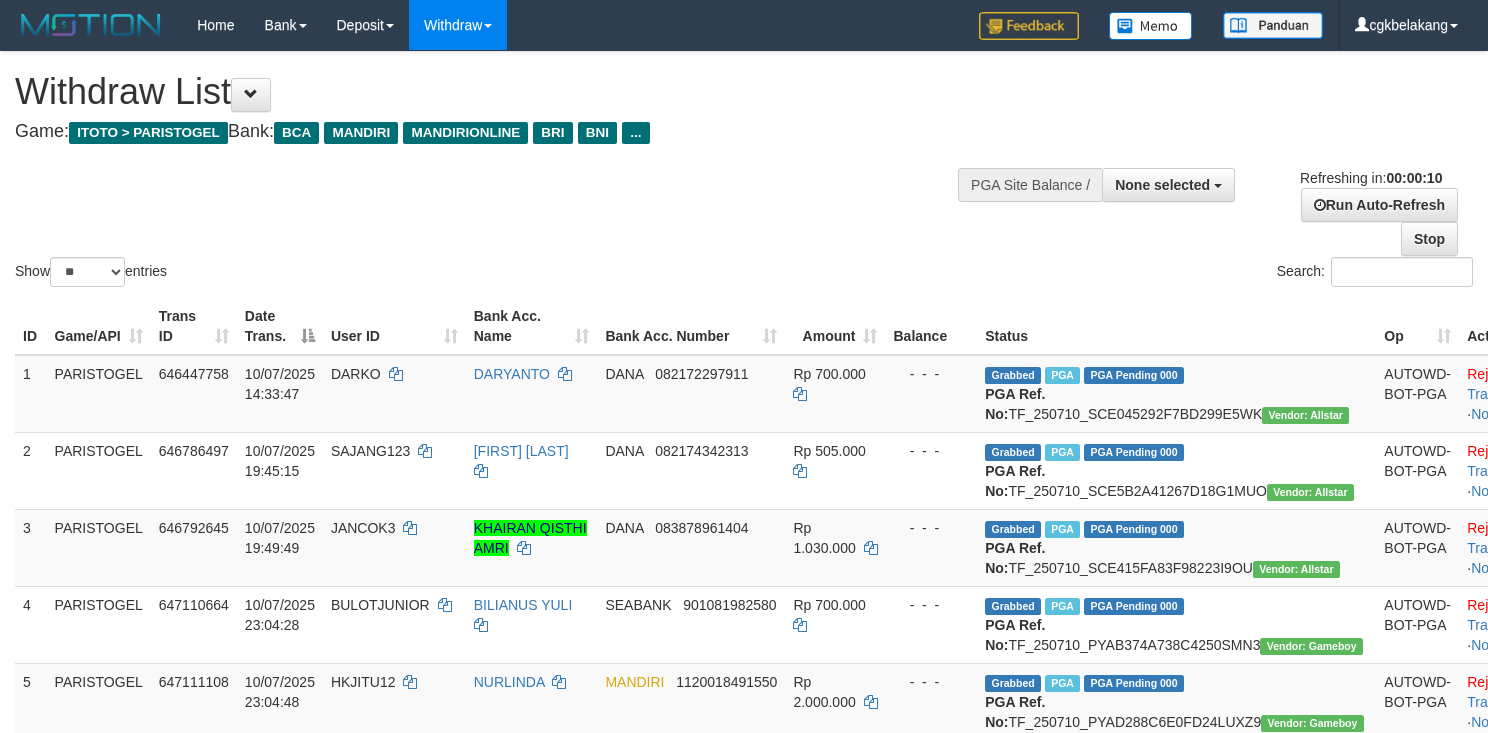select 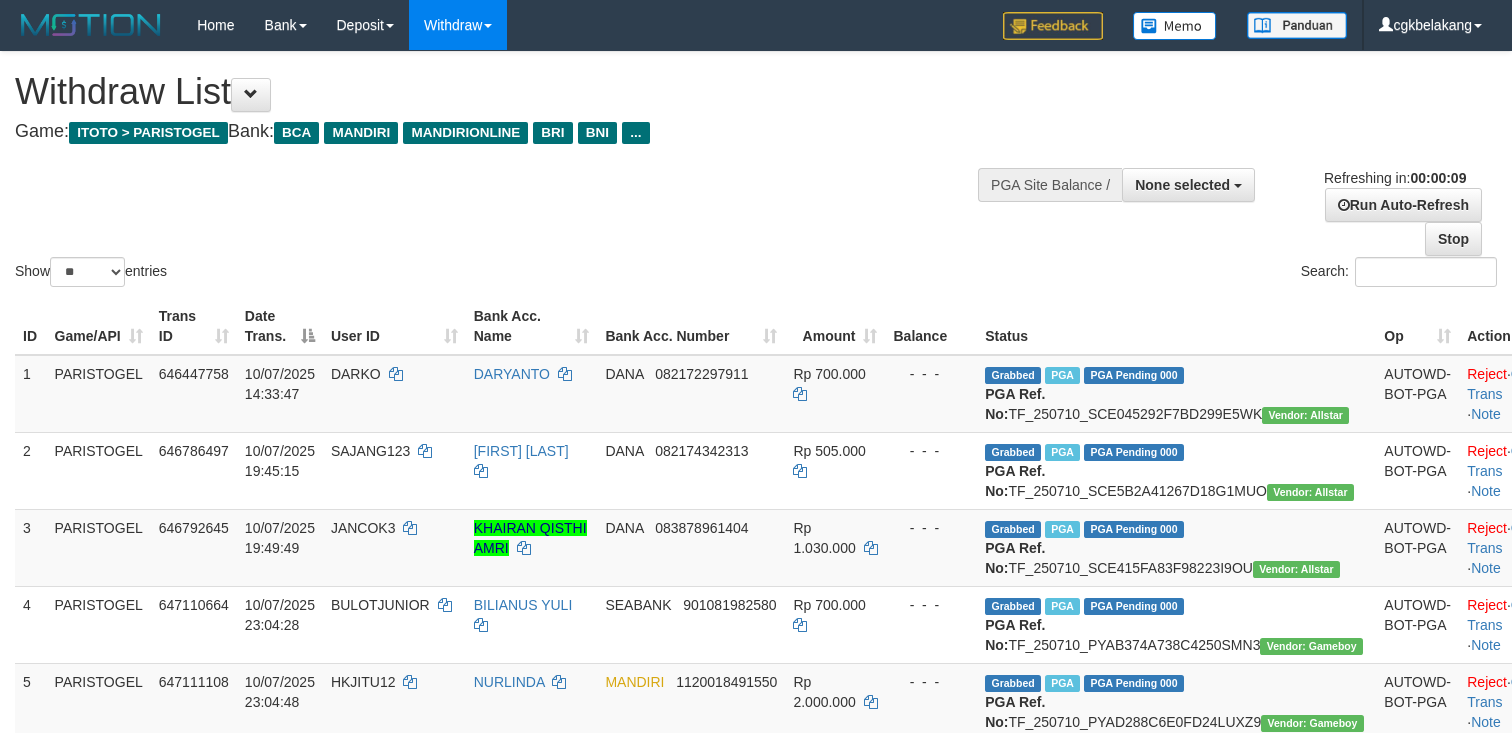 select 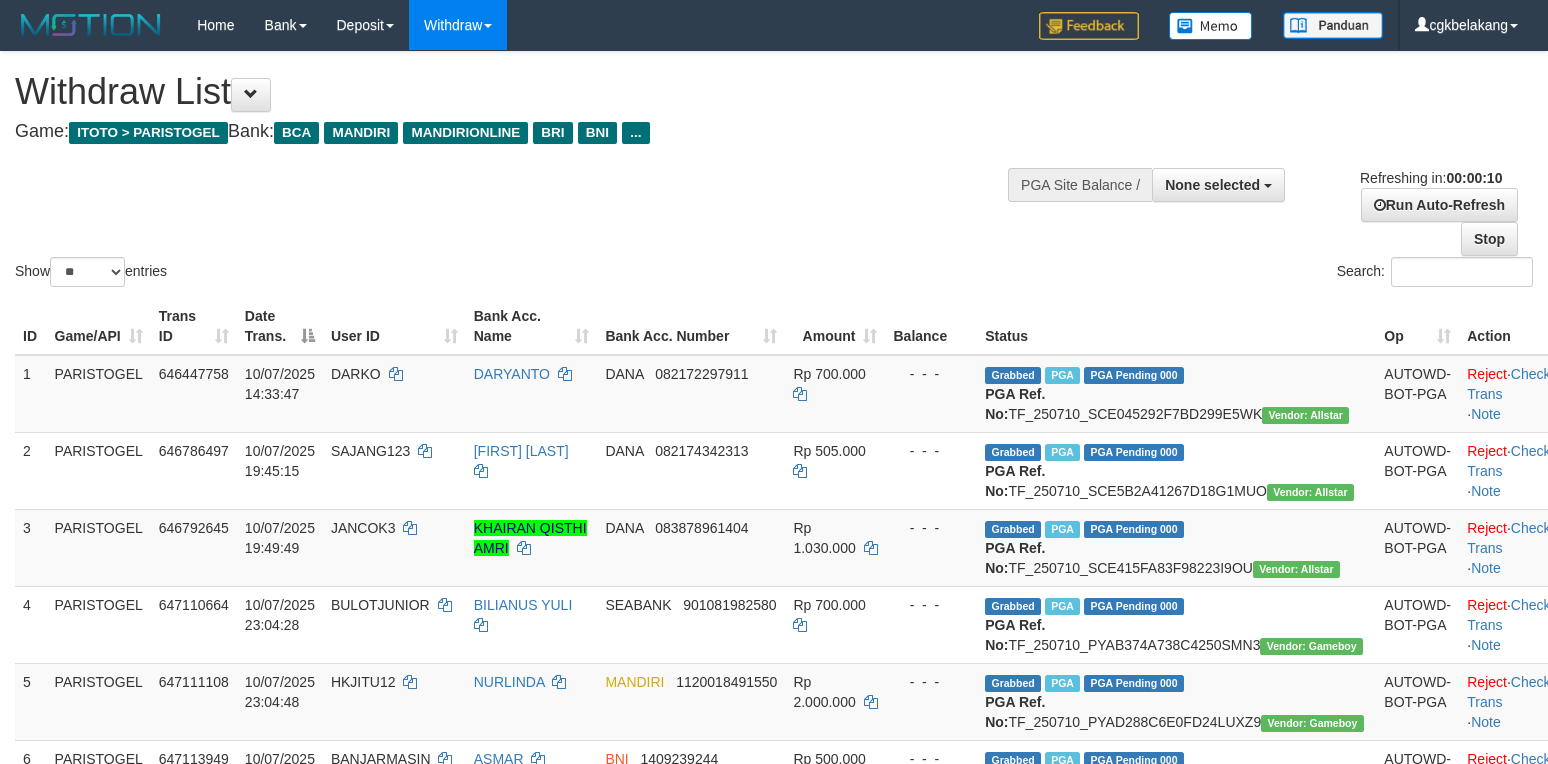 select 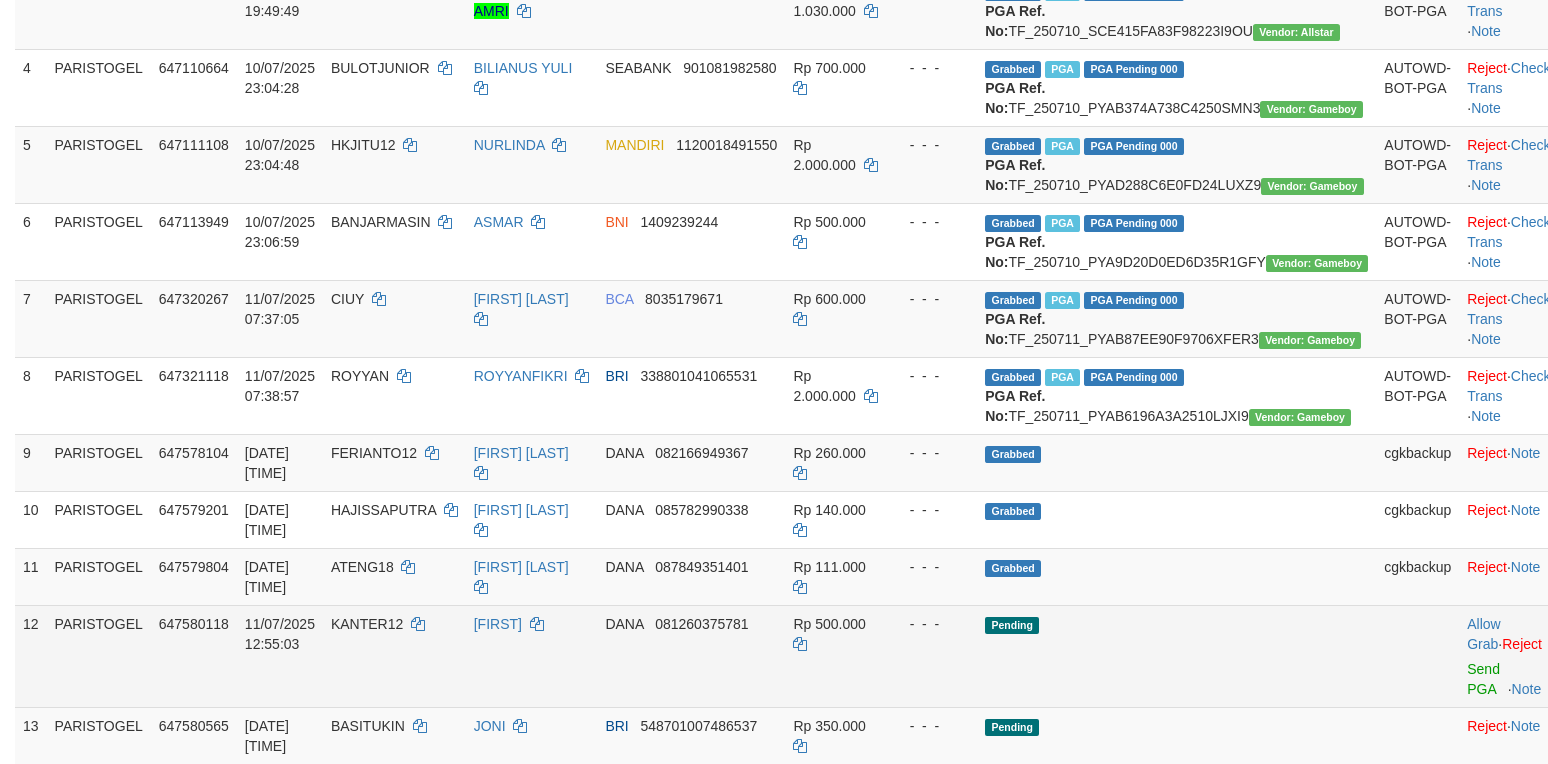 scroll, scrollTop: 918, scrollLeft: 0, axis: vertical 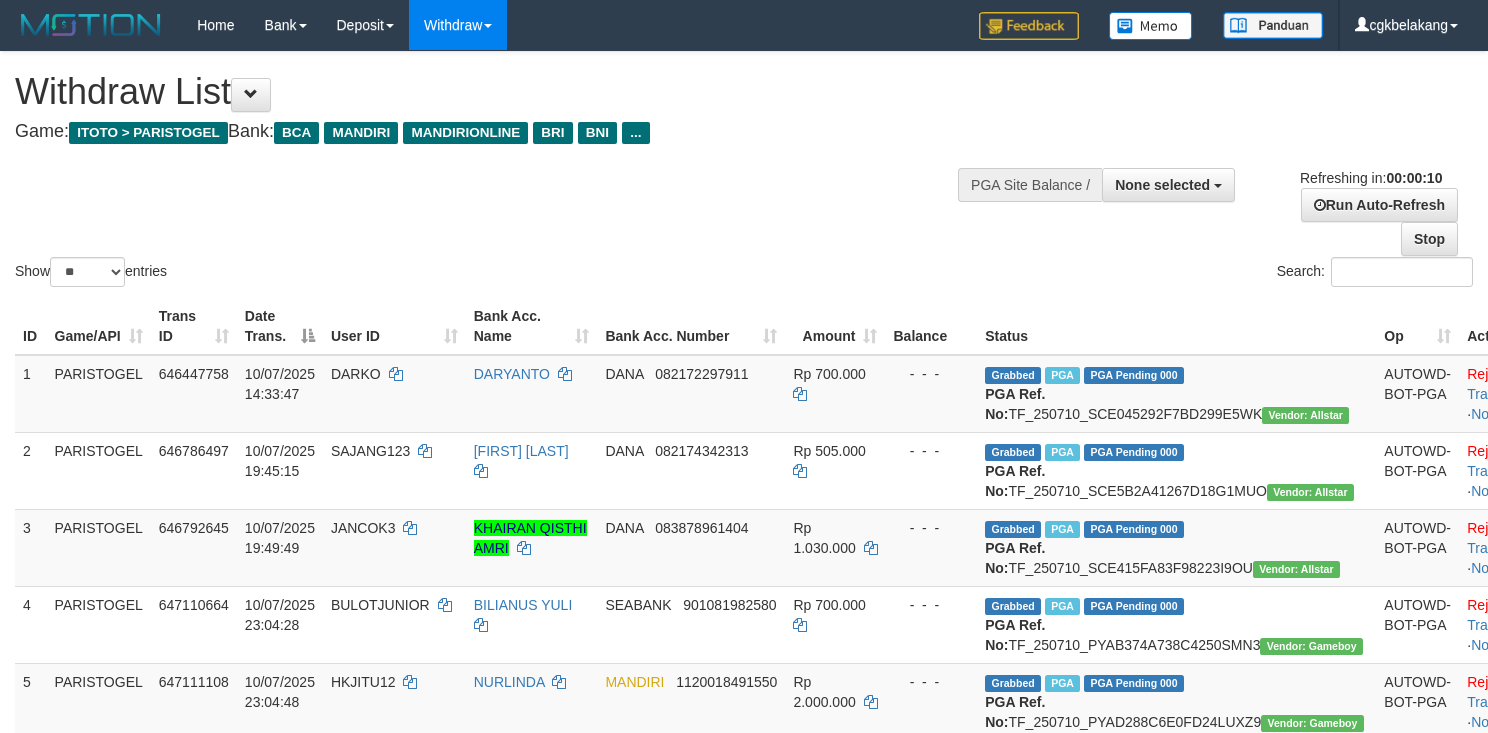 select 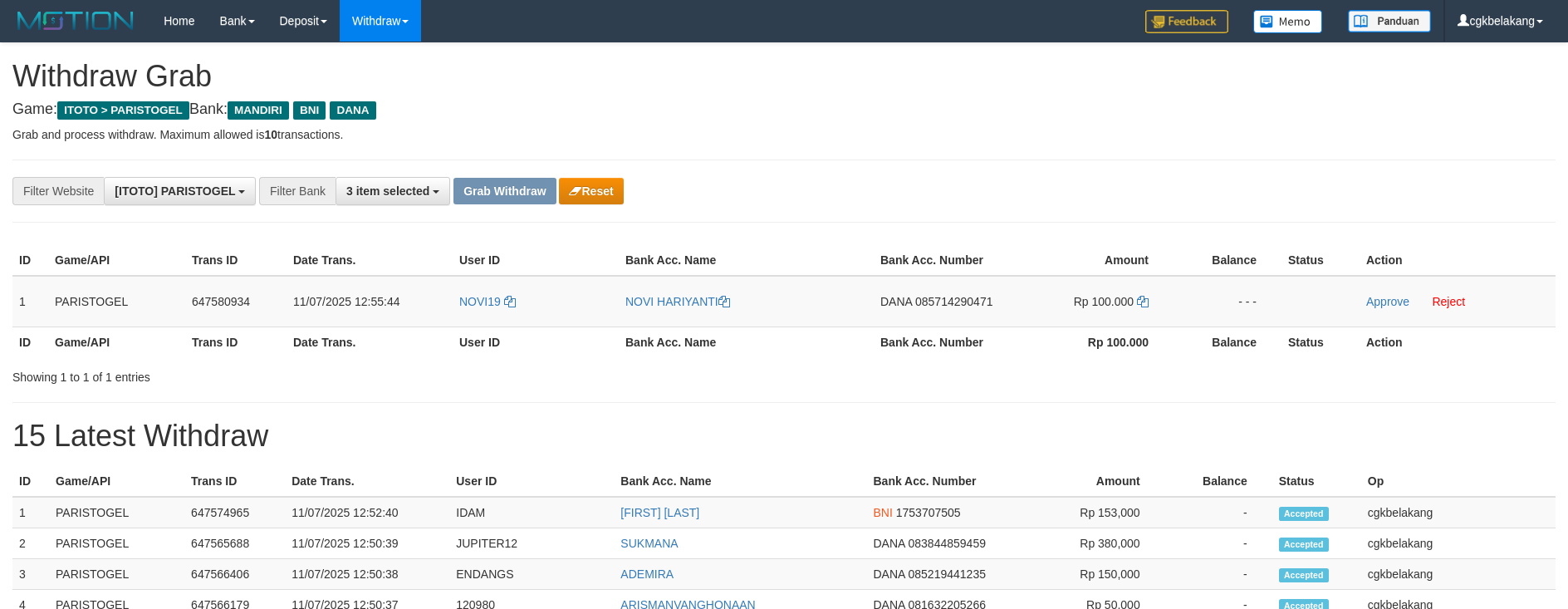 scroll, scrollTop: 0, scrollLeft: 0, axis: both 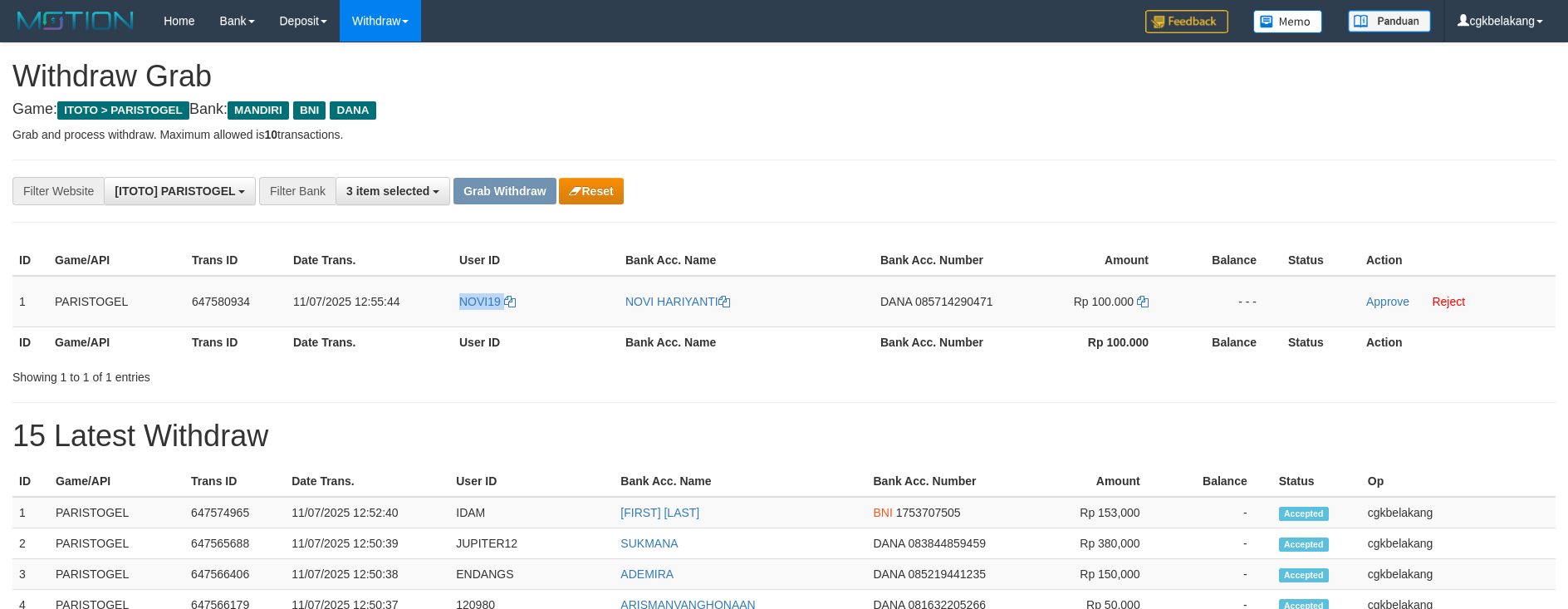 click on "NOVI19" at bounding box center [536, 302] 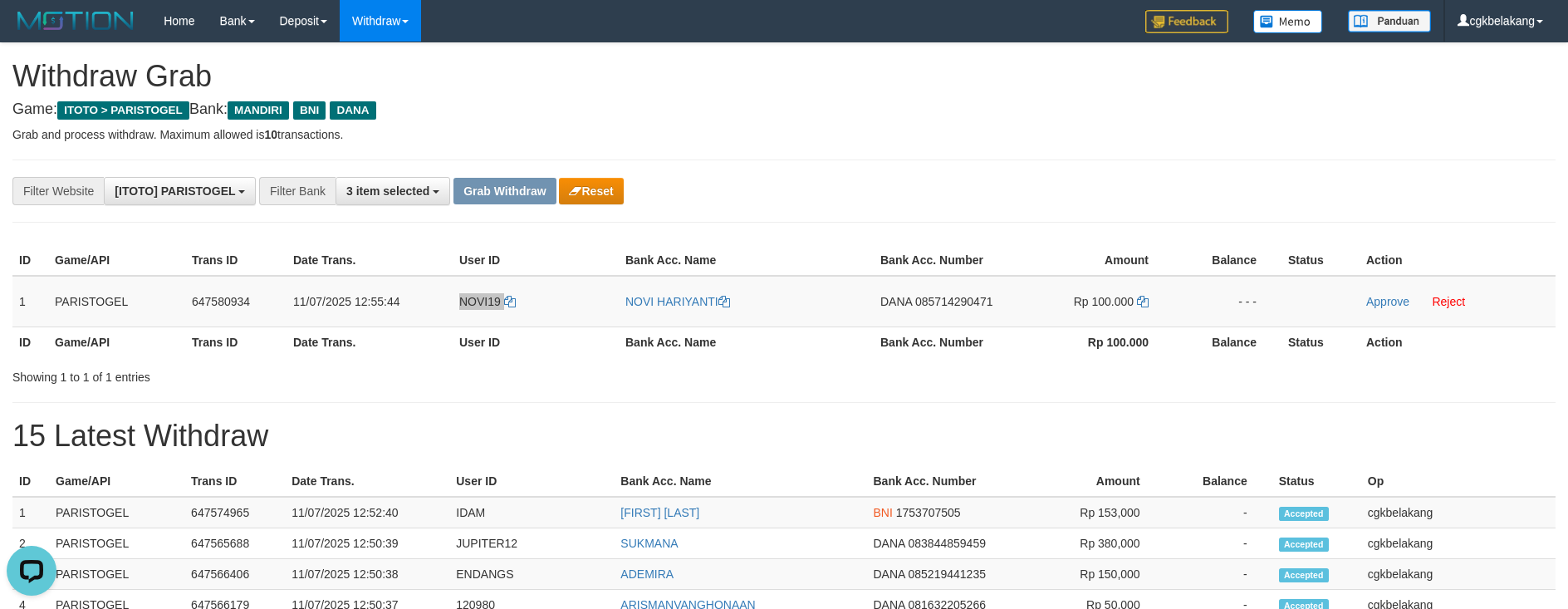 scroll, scrollTop: 0, scrollLeft: 0, axis: both 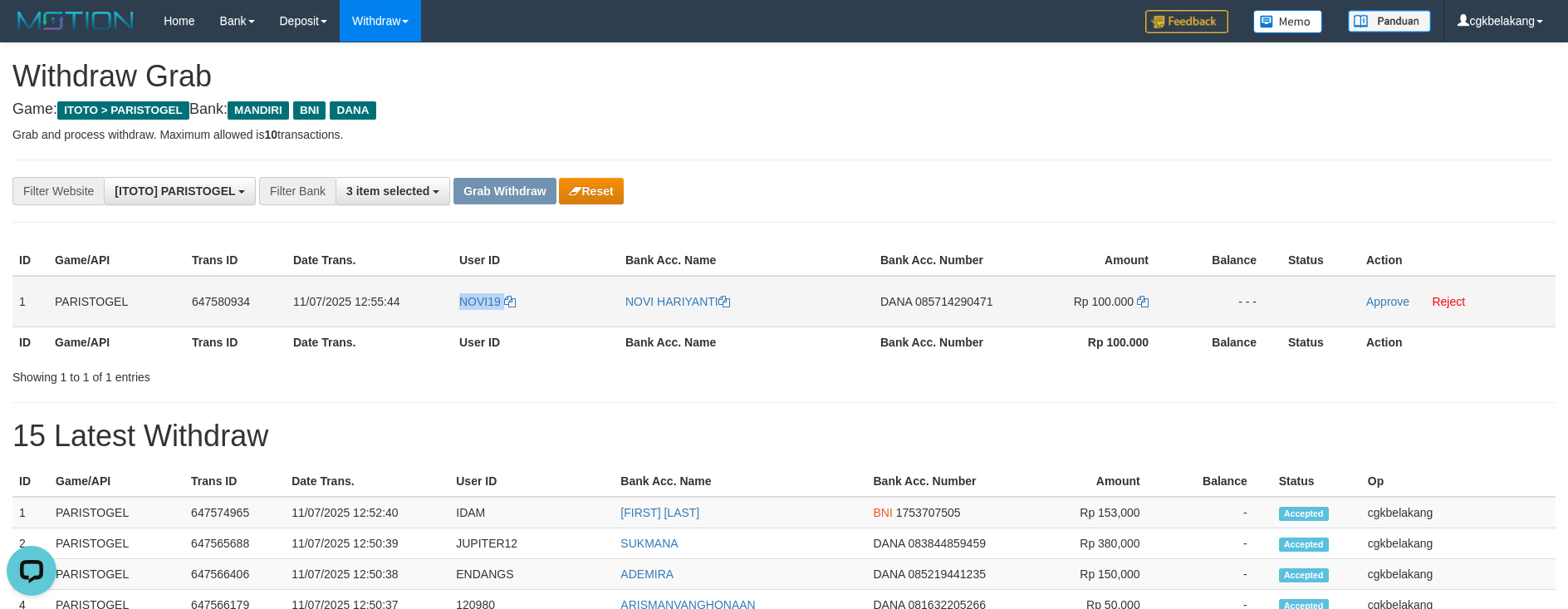 click on "NOVI19" at bounding box center (536, 302) 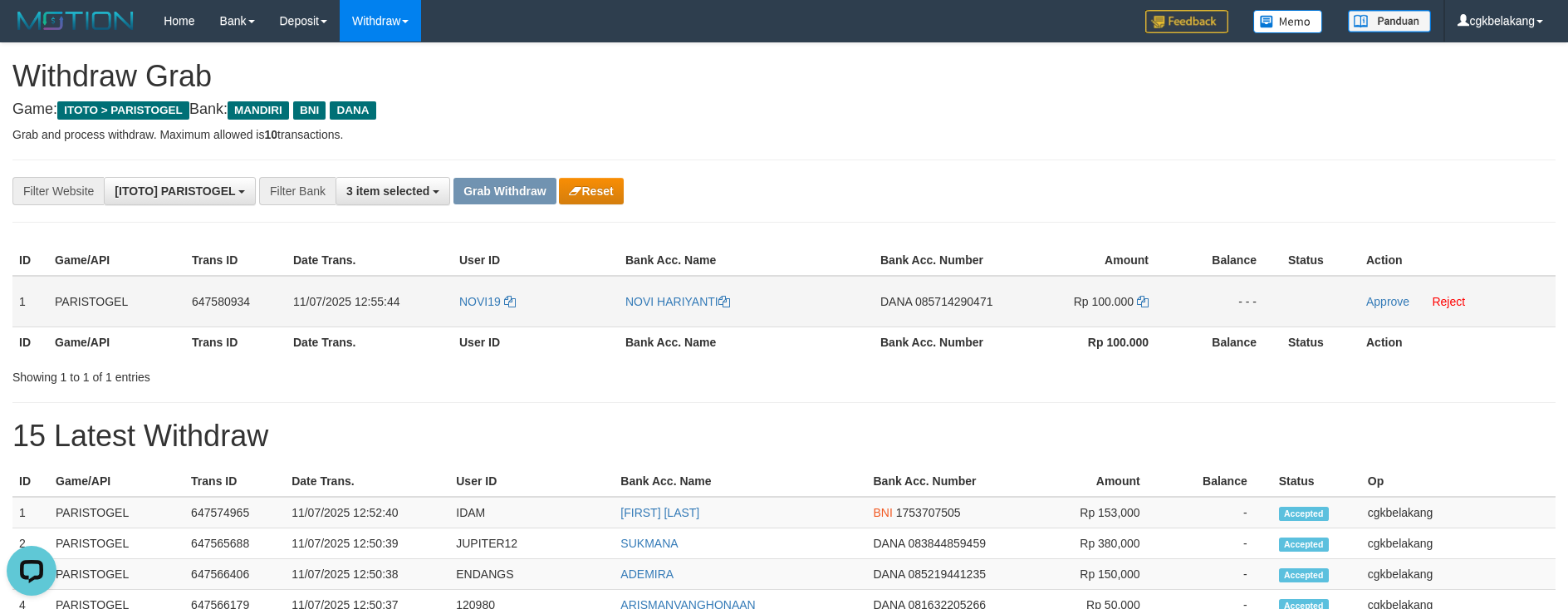 click on "NOVI HARIYANTI" at bounding box center [746, 302] 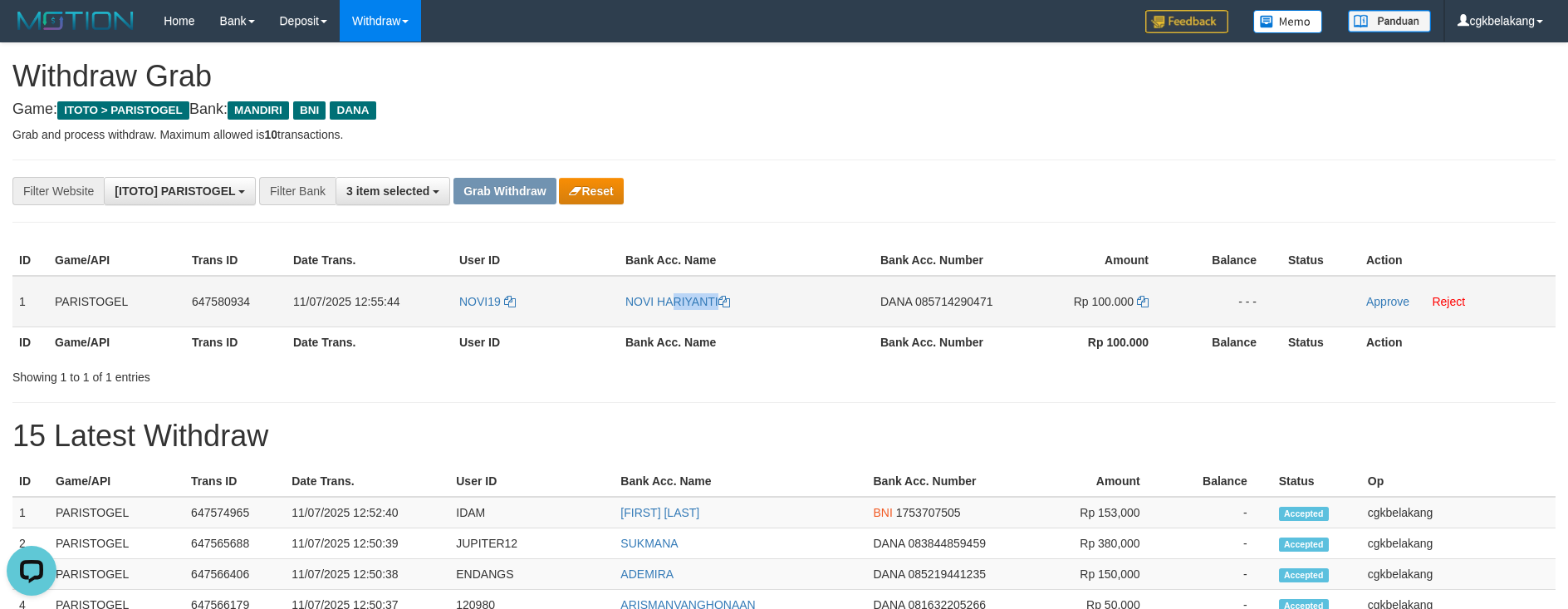 click on "NOVI HARIYANTI" at bounding box center (746, 302) 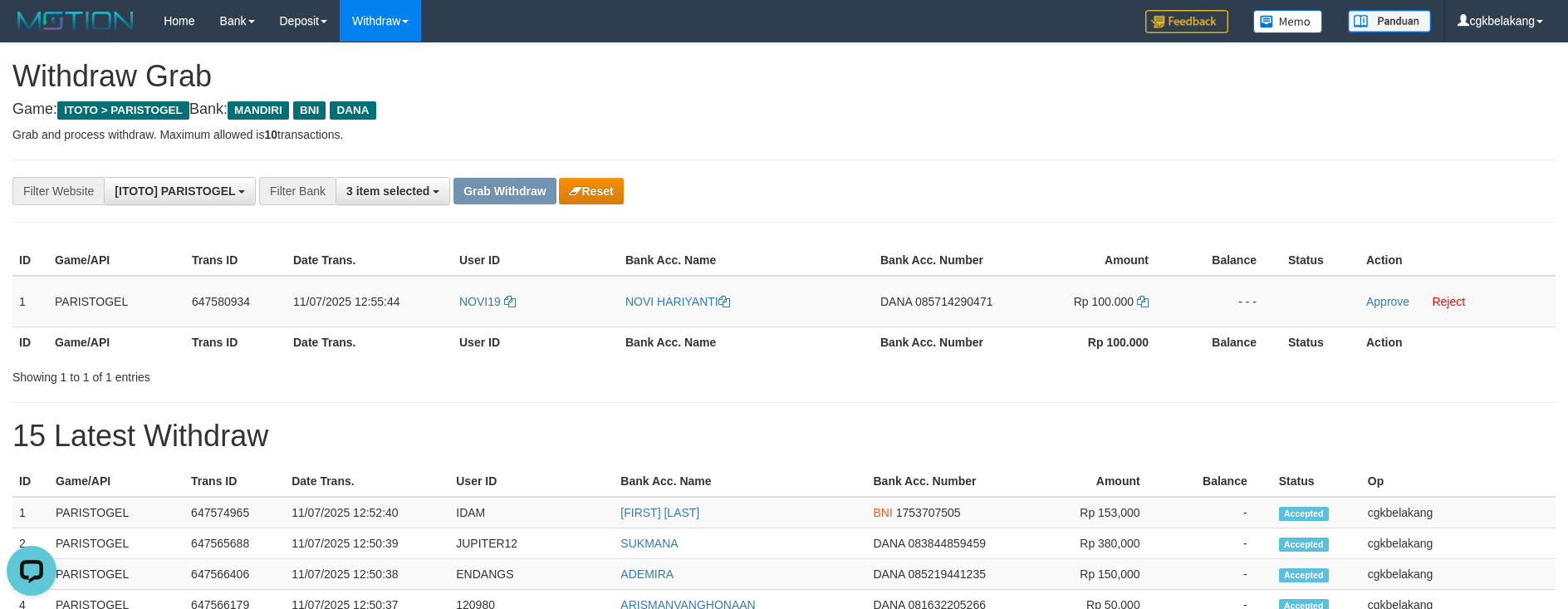click on "**********" at bounding box center [784, 191] 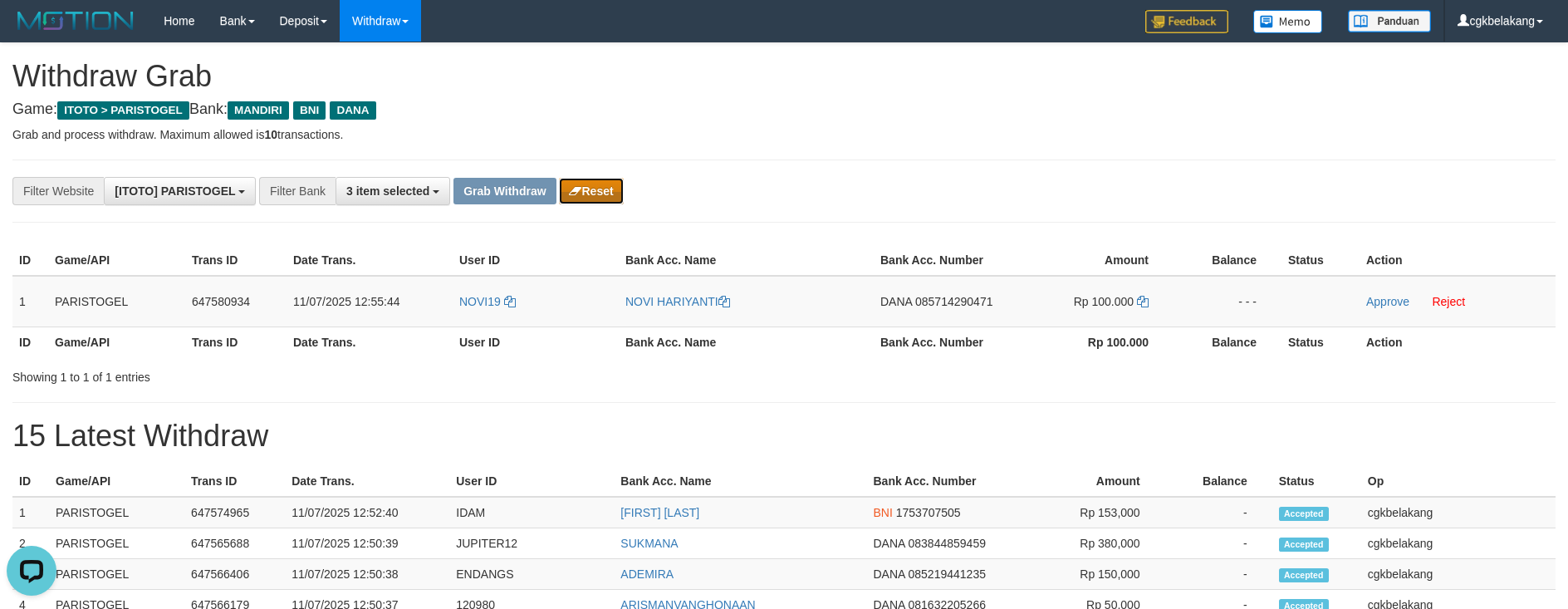 click on "Reset" at bounding box center (590, 191) 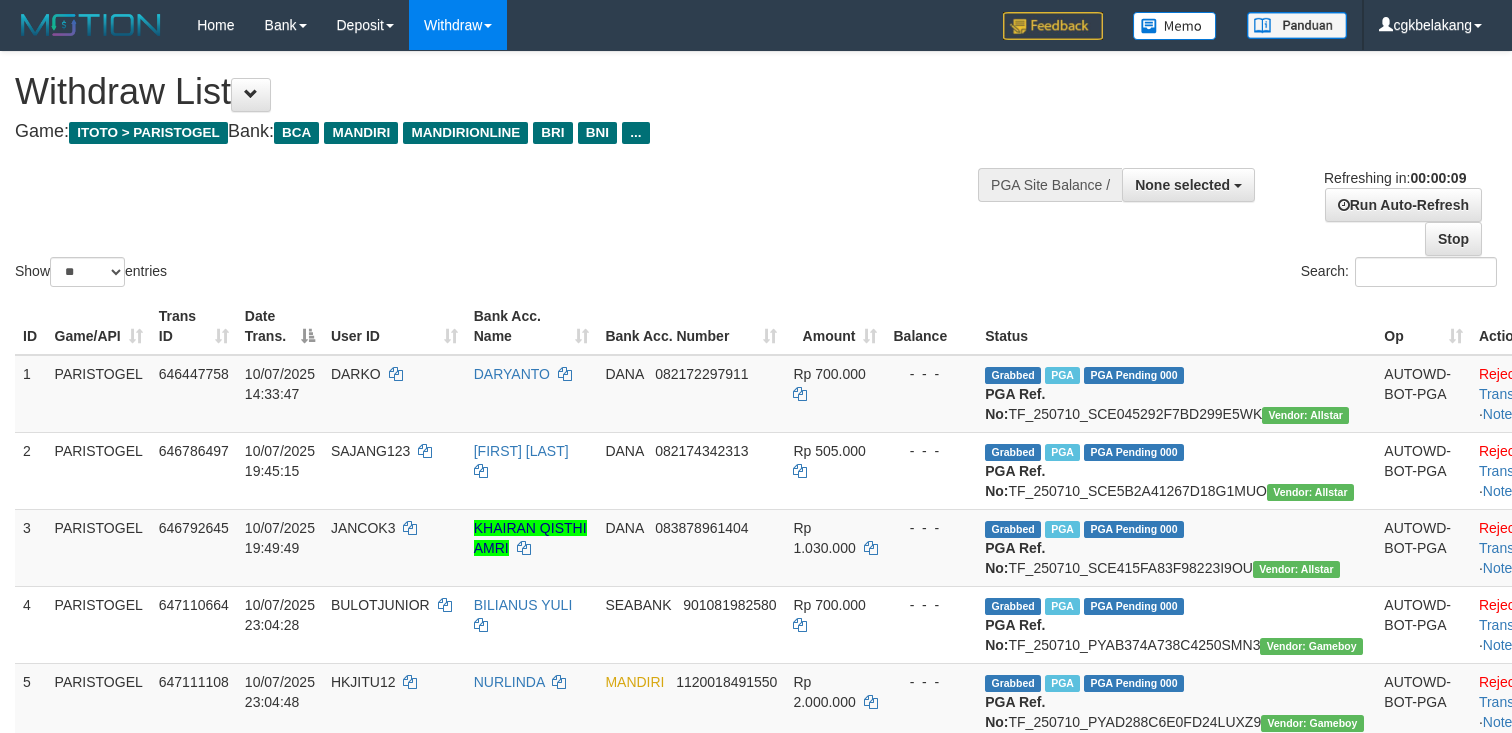 select 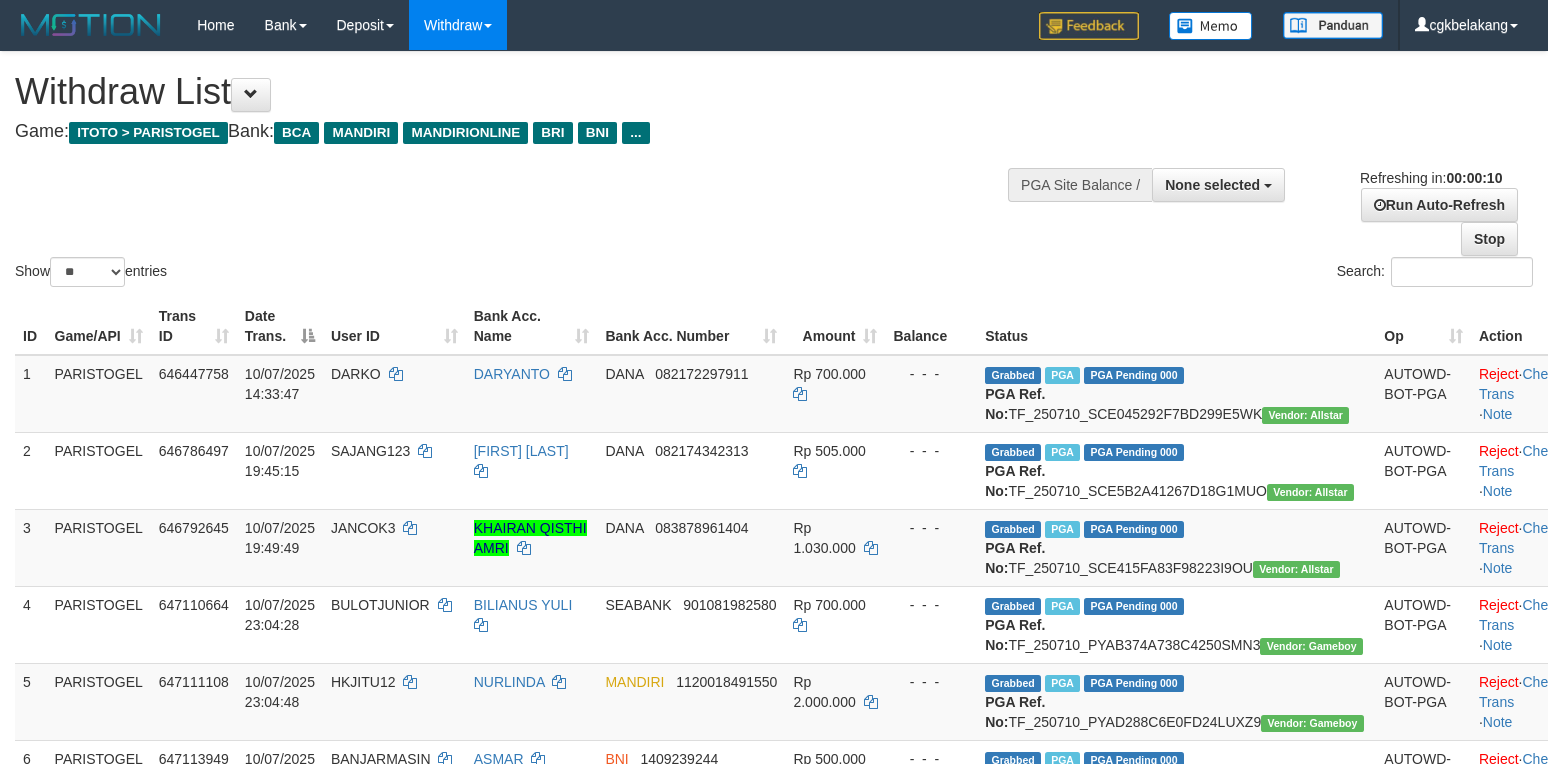 select 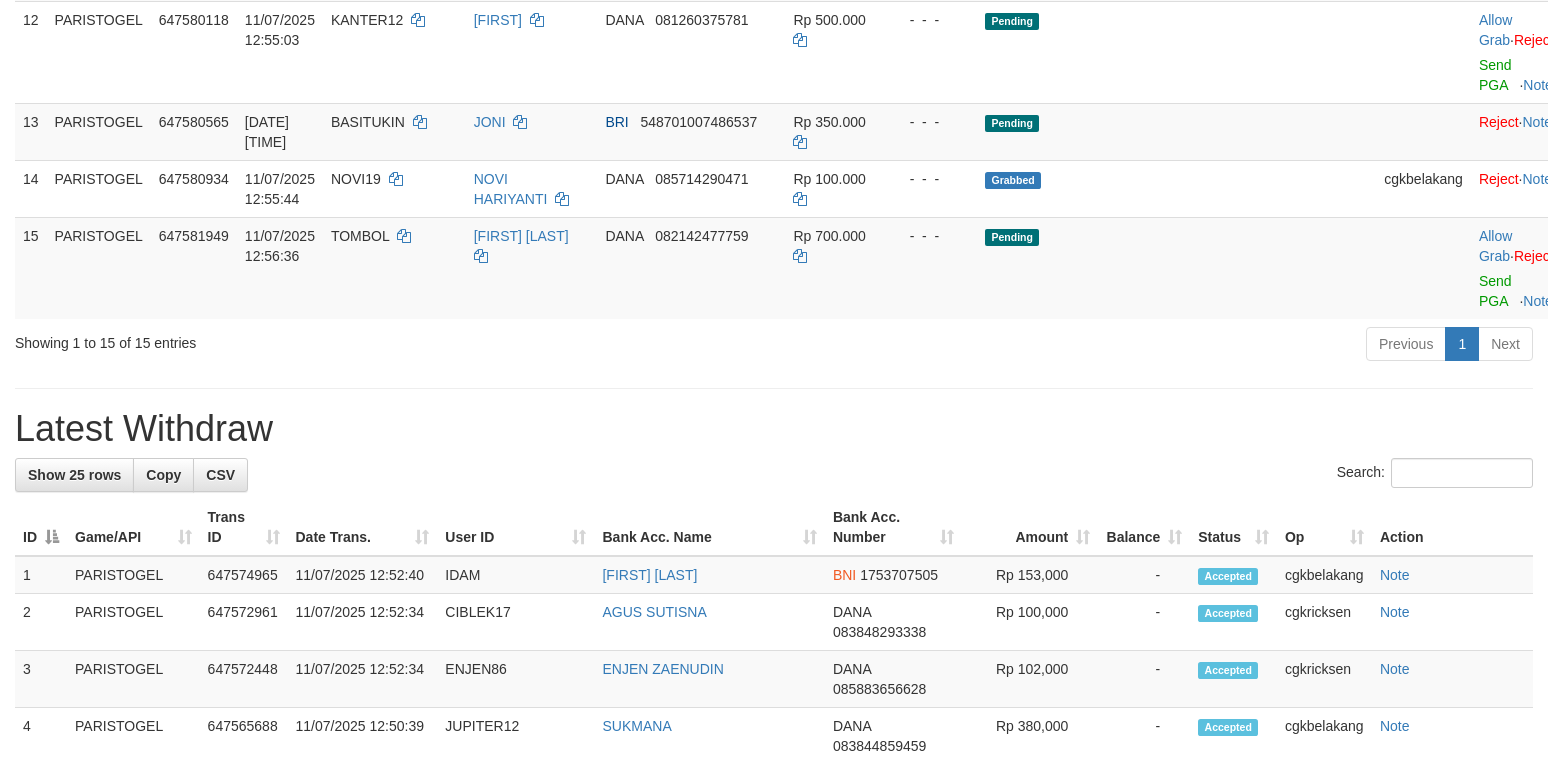 scroll, scrollTop: 1066, scrollLeft: 0, axis: vertical 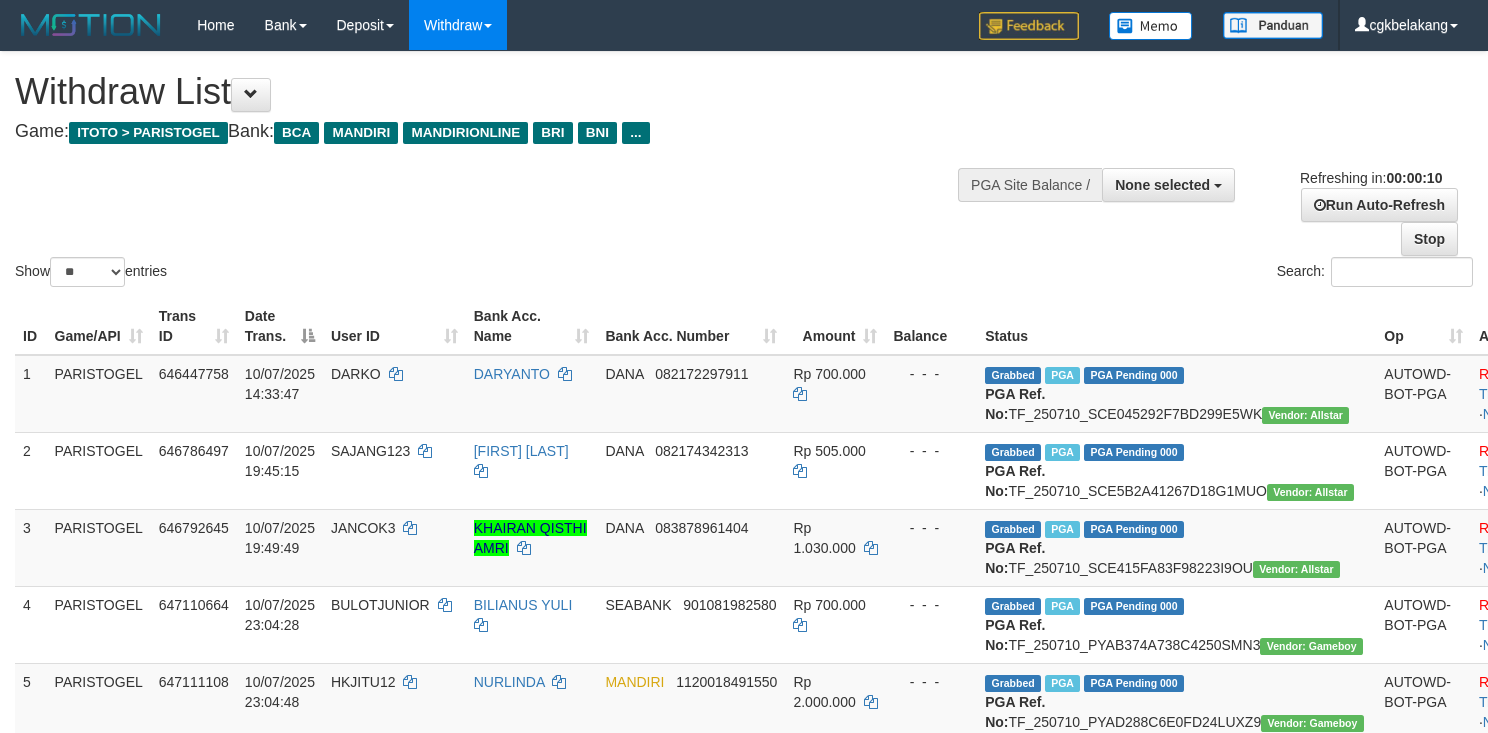 select 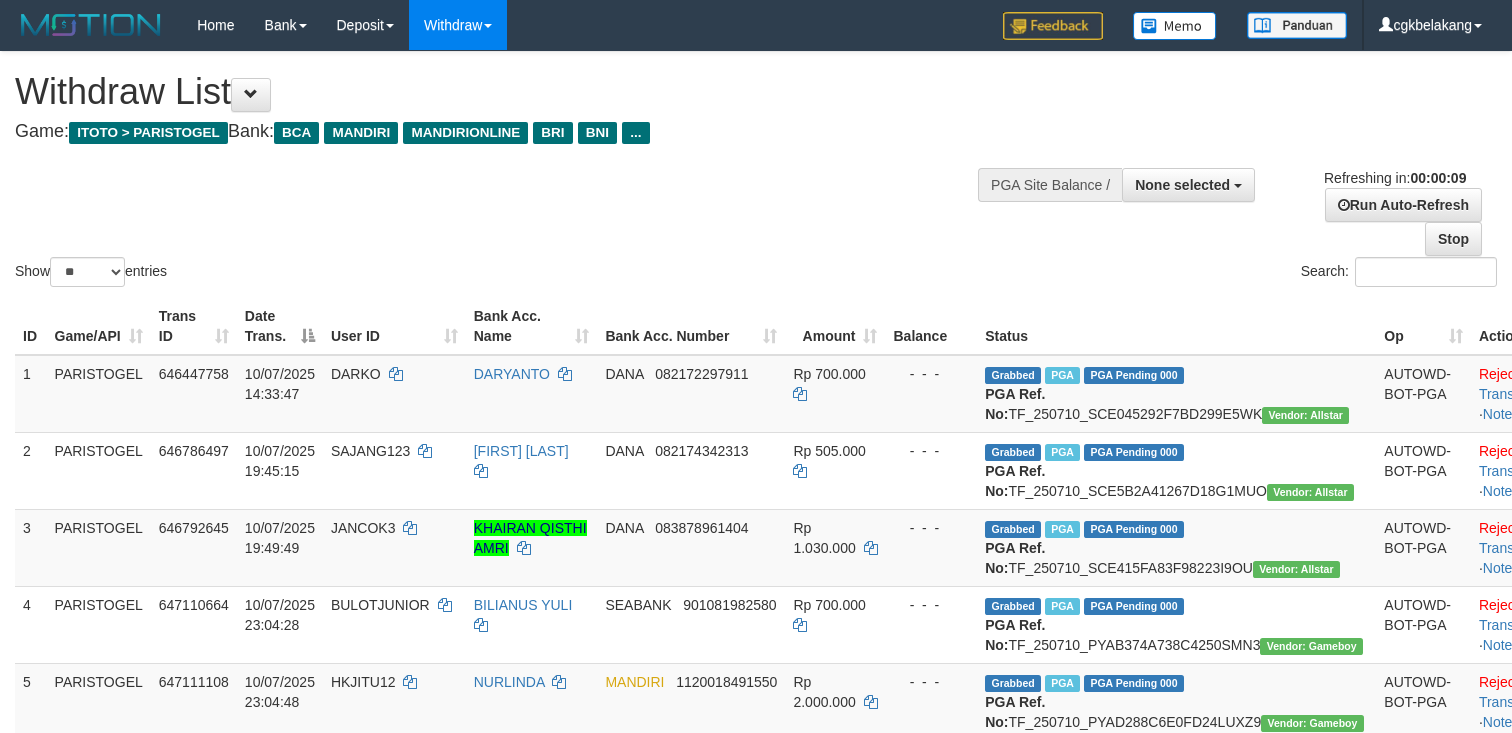 select 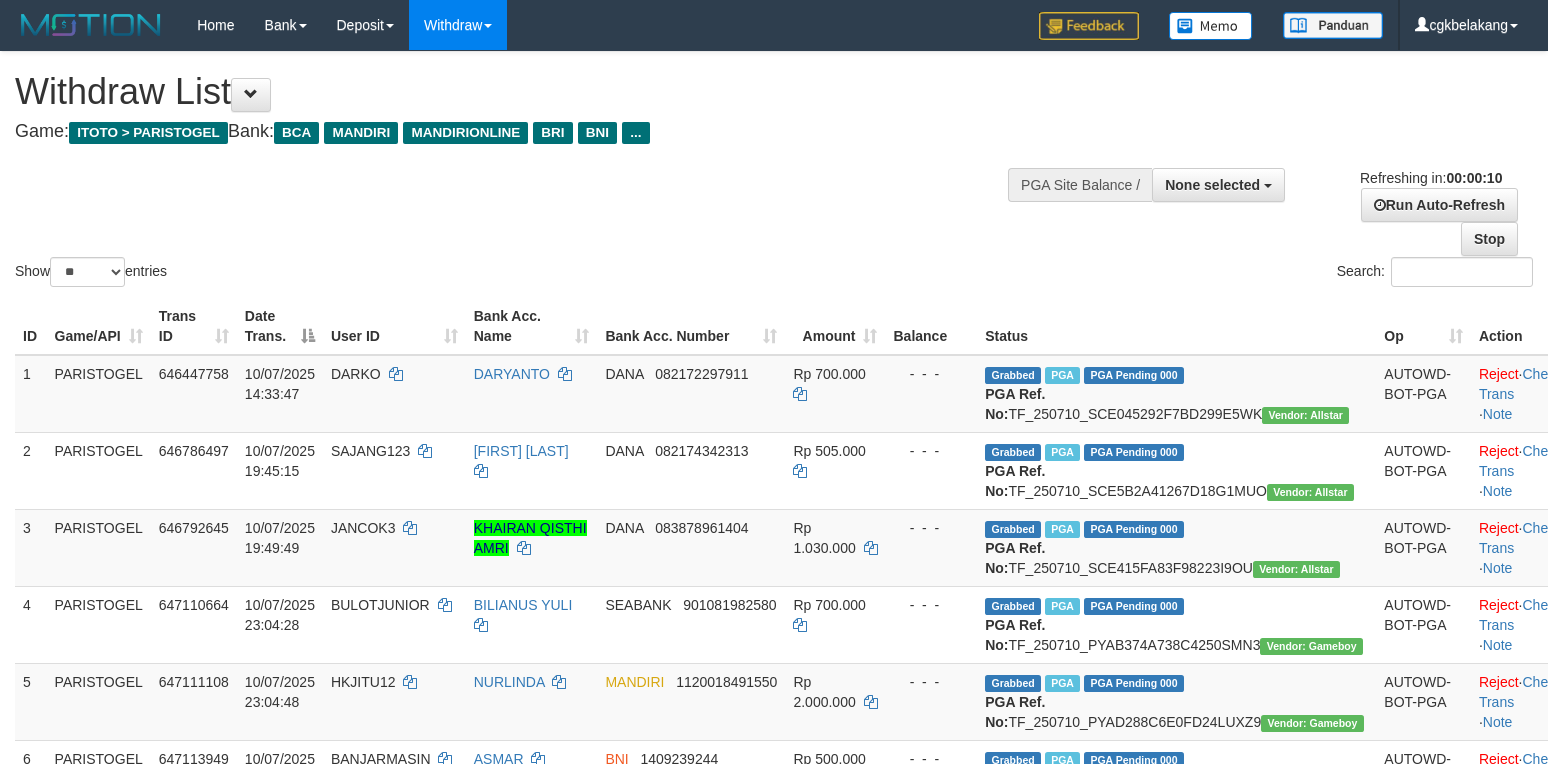 select 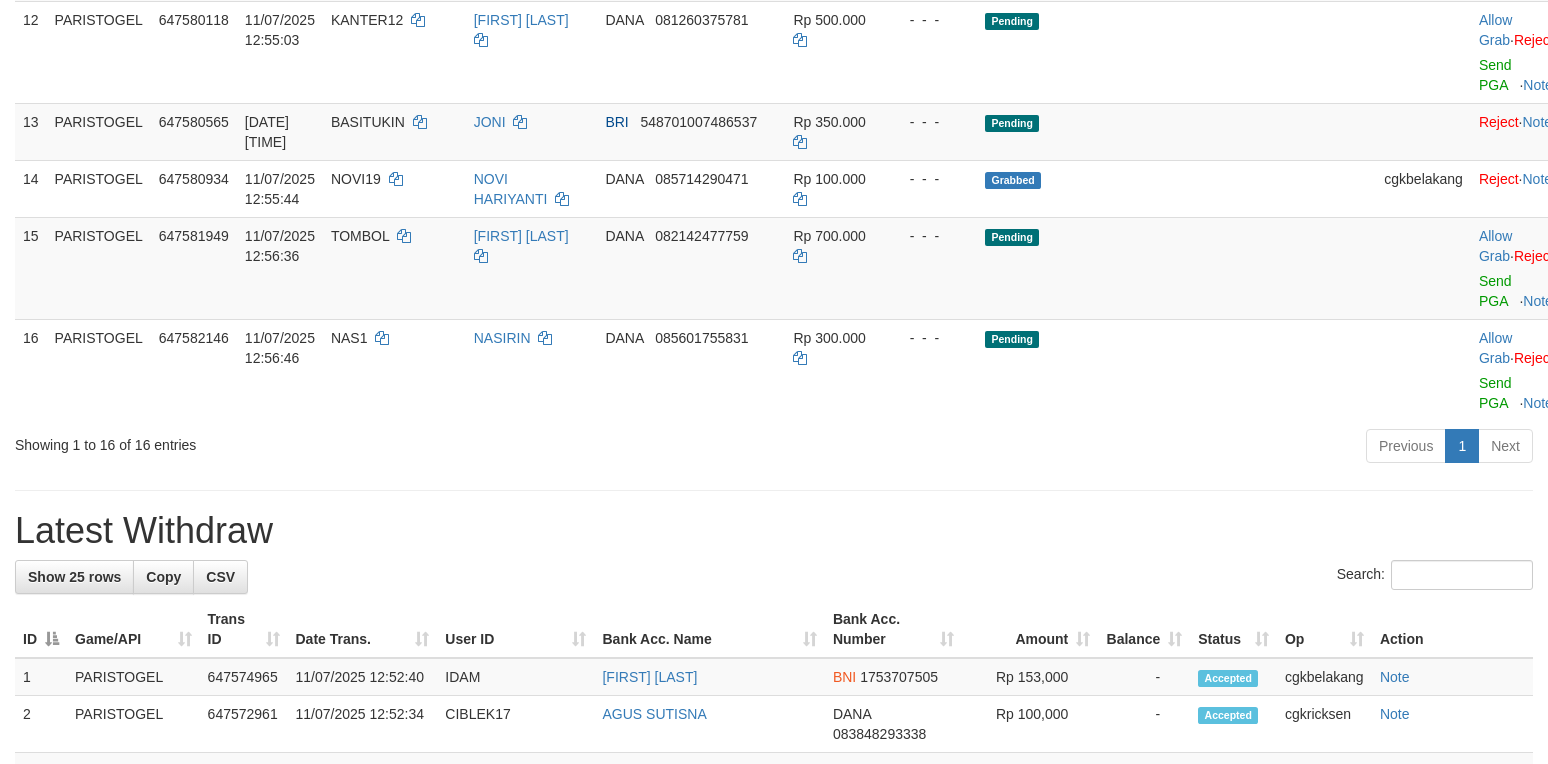 scroll, scrollTop: 1066, scrollLeft: 0, axis: vertical 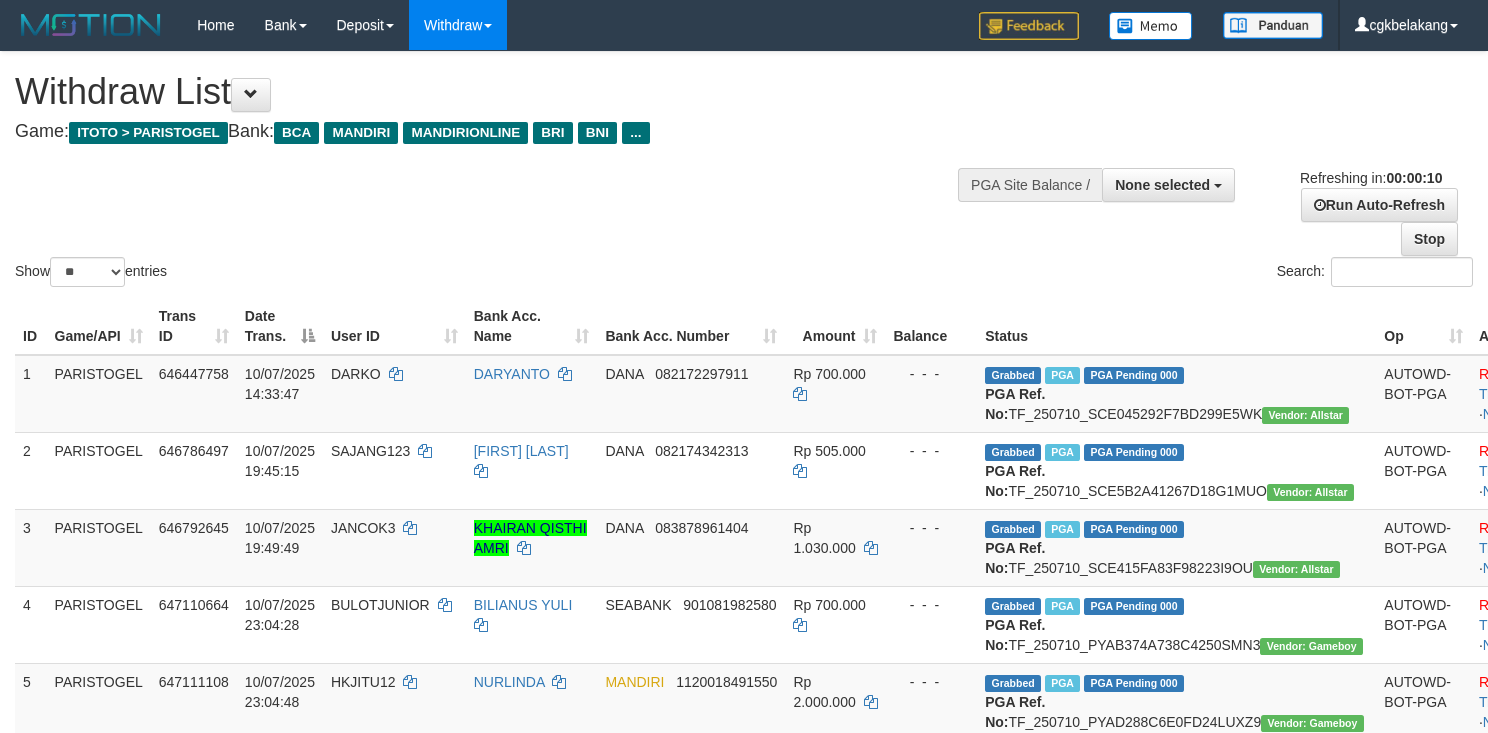 select 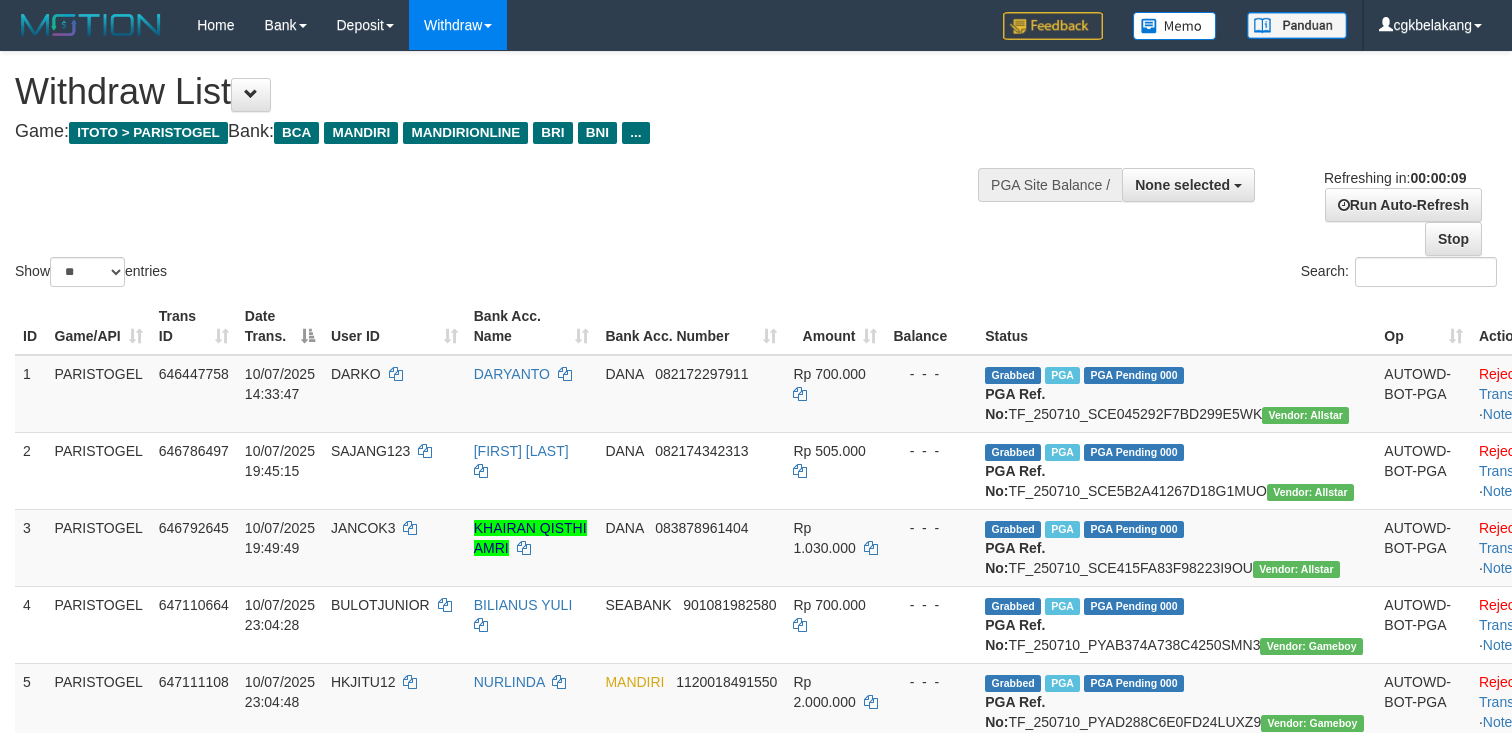 select 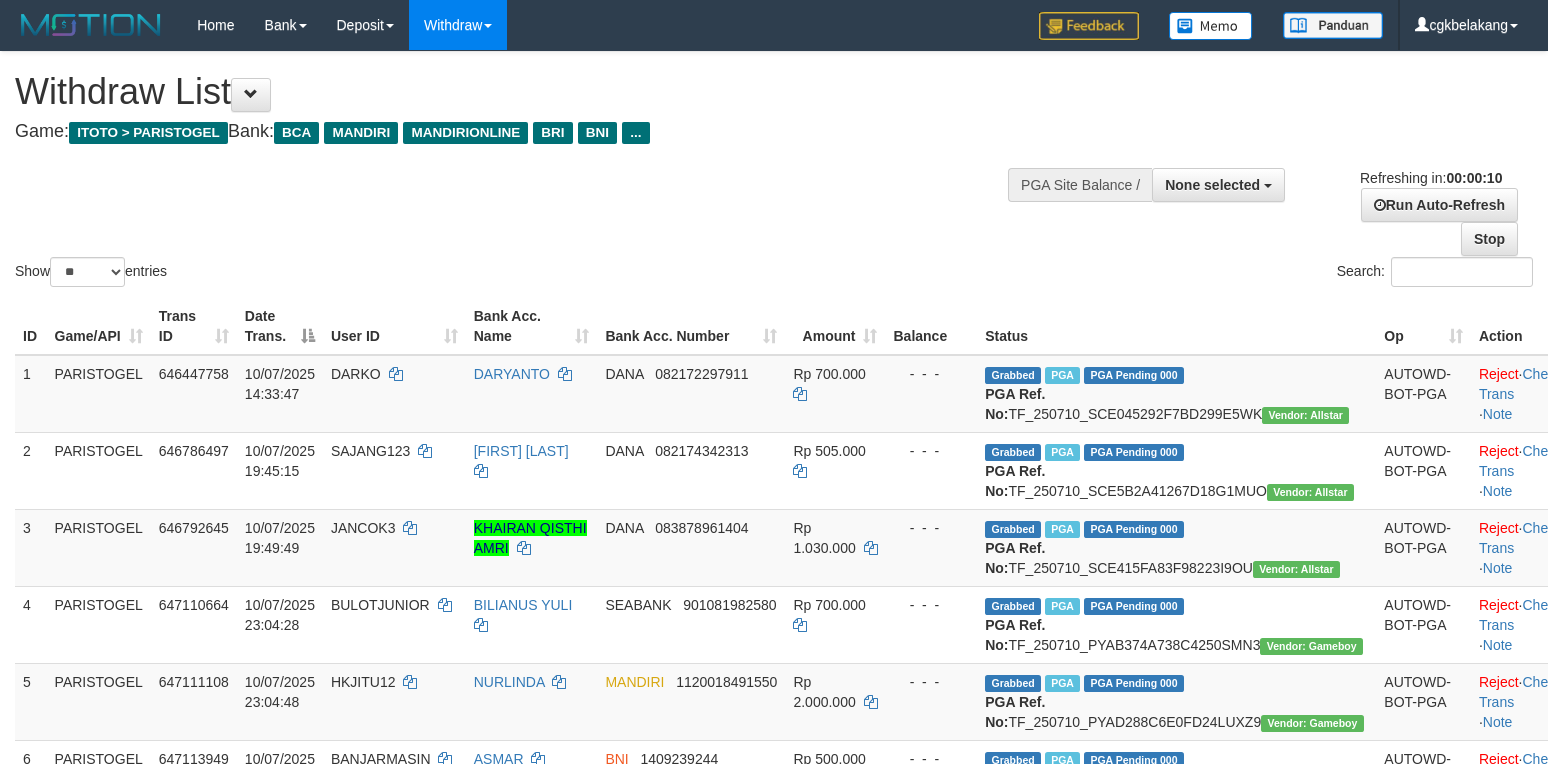 select 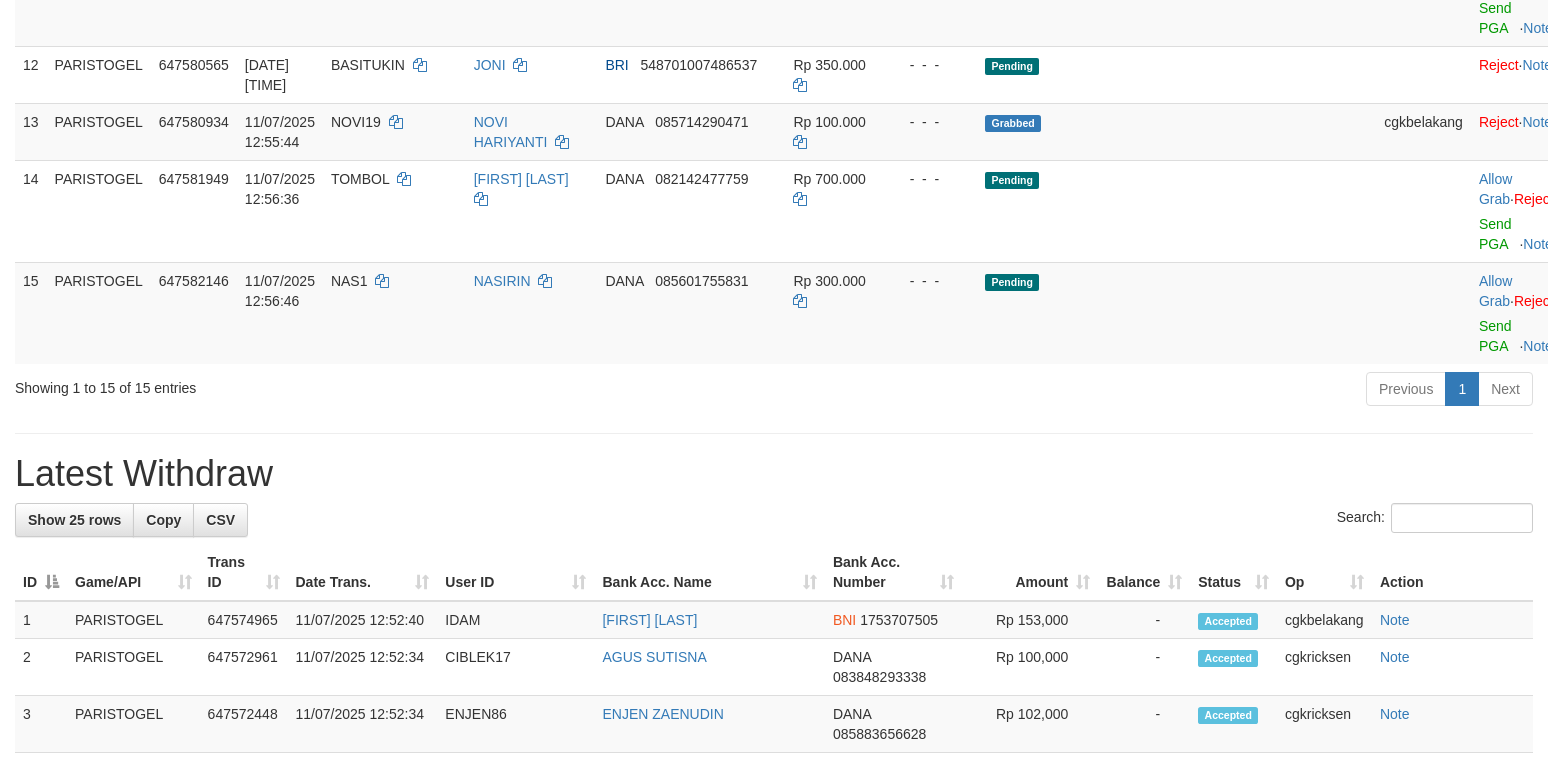 scroll, scrollTop: 1066, scrollLeft: 0, axis: vertical 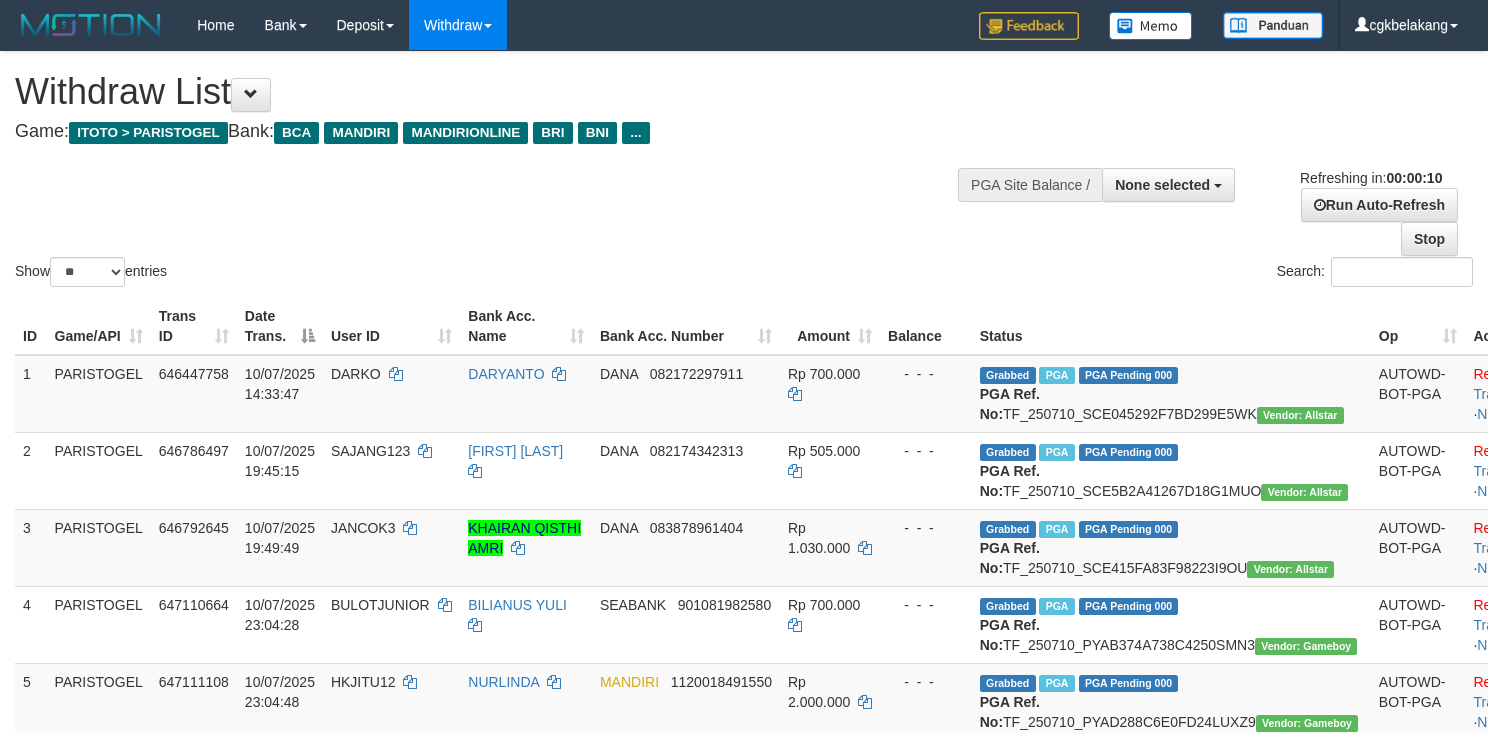 select 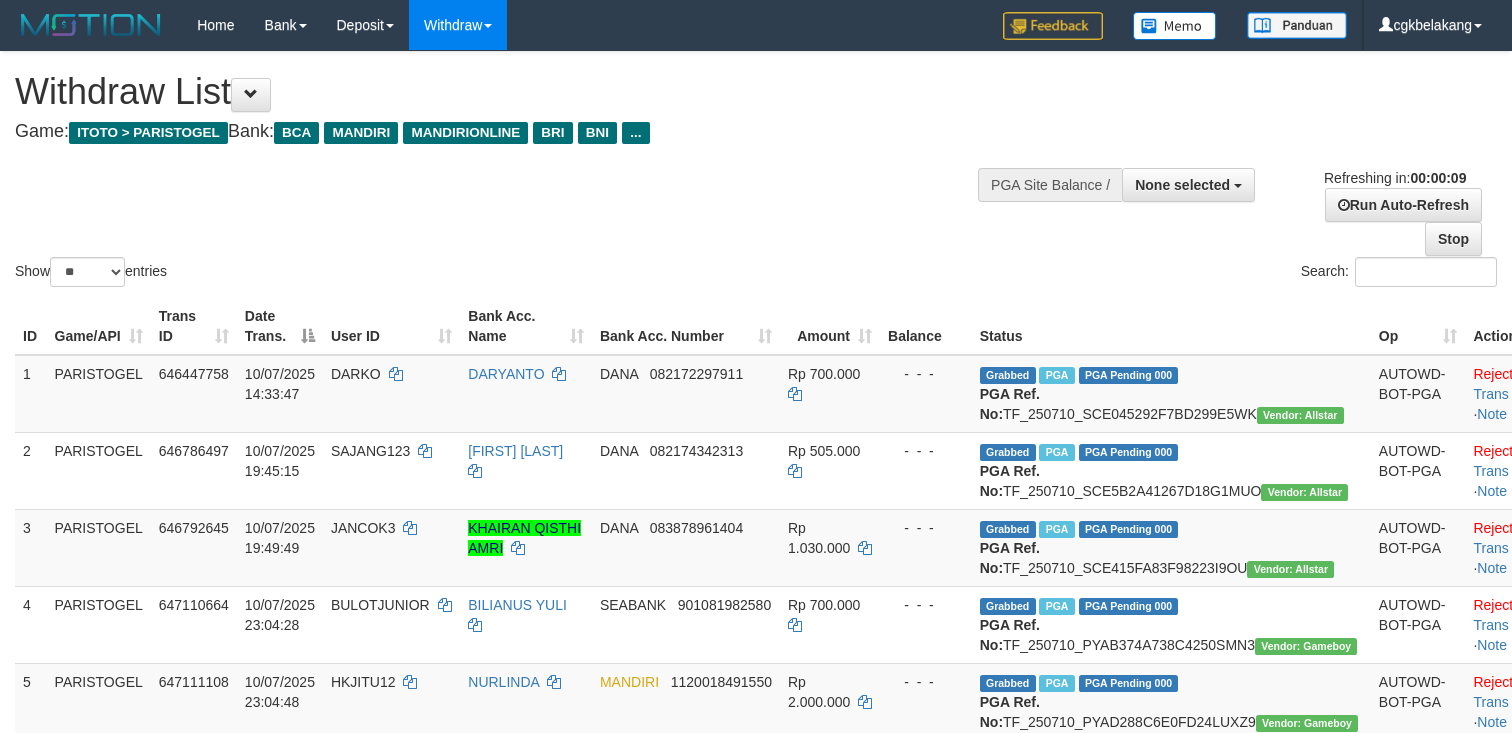 select 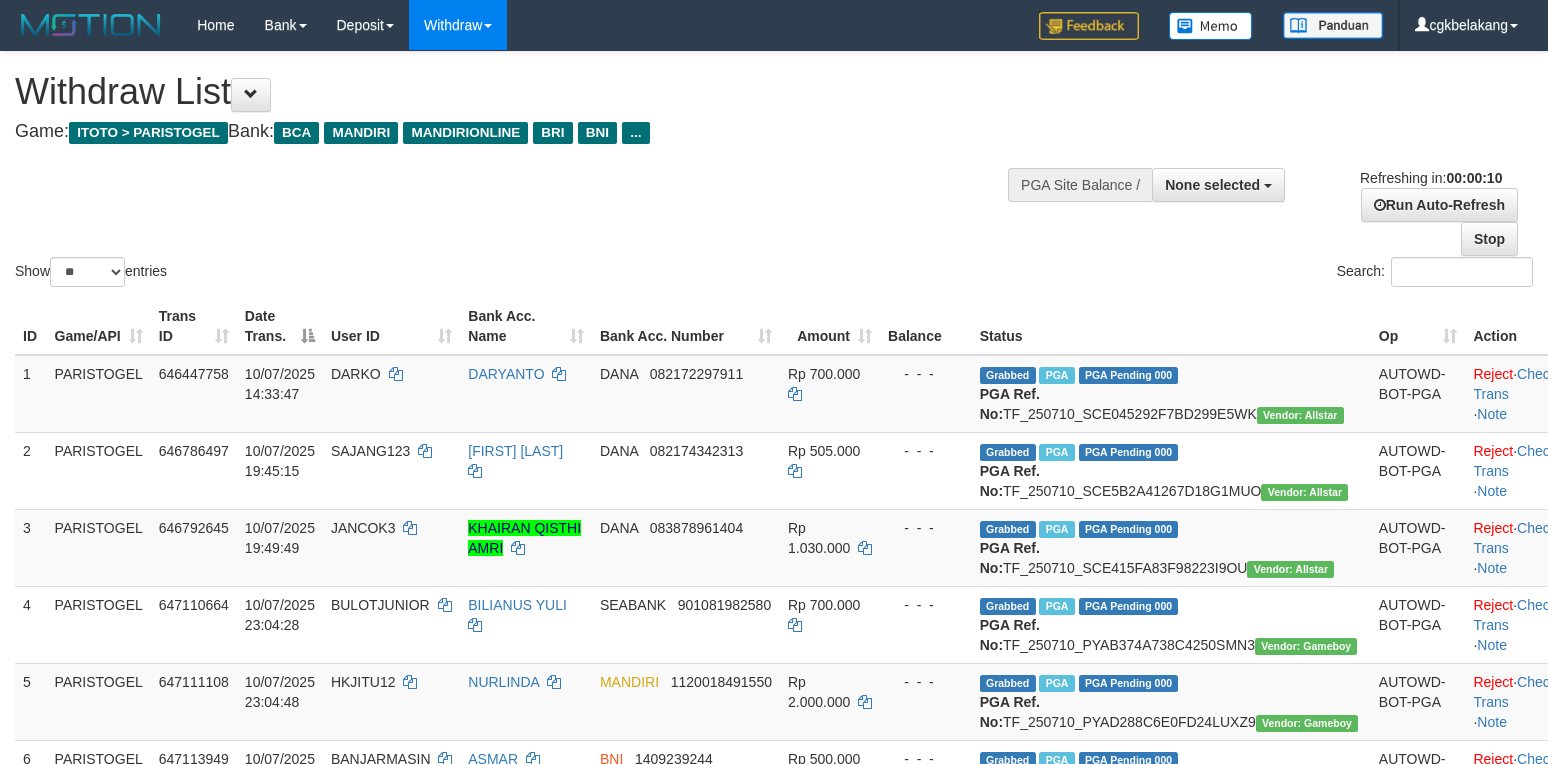 select 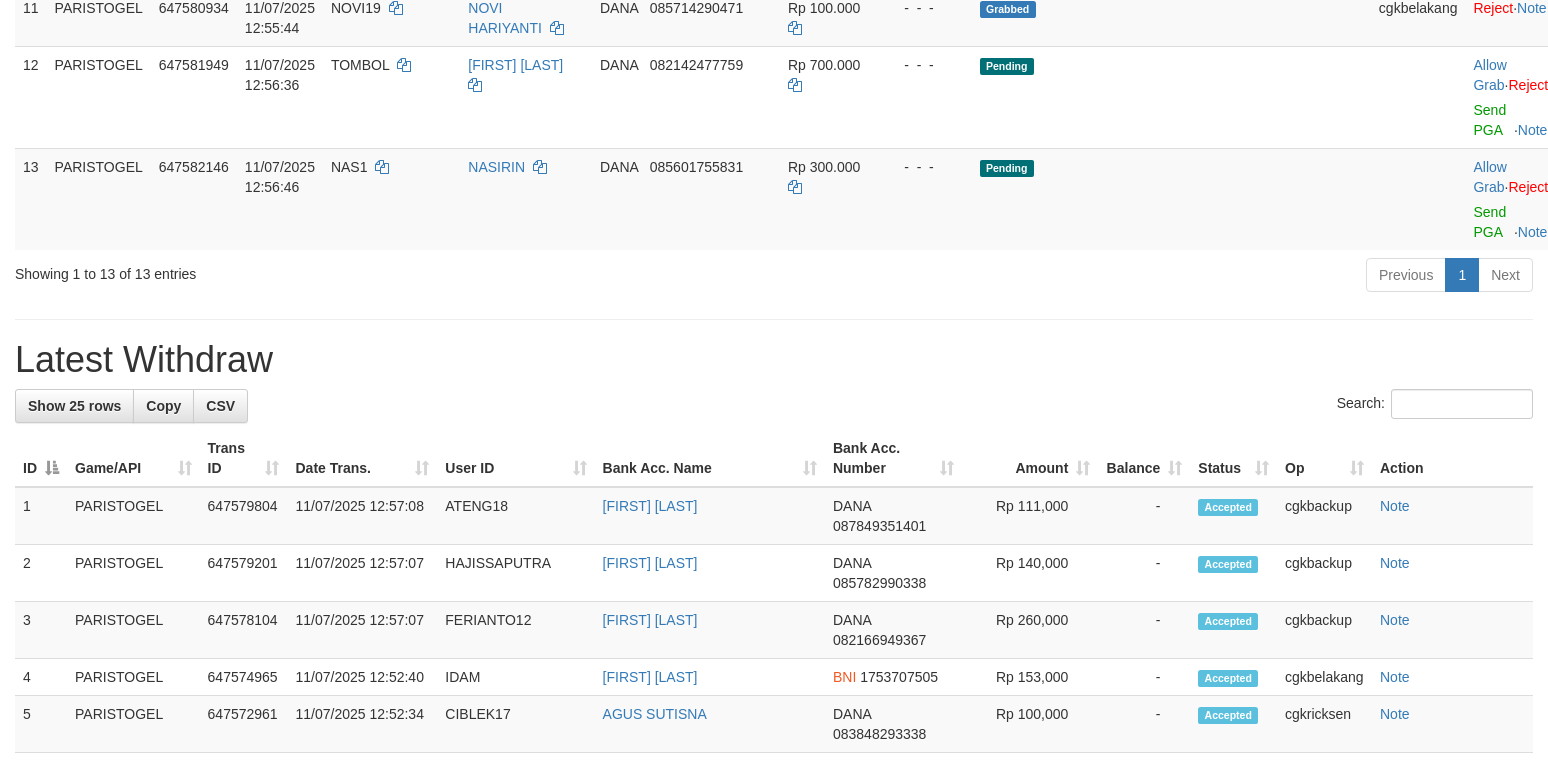 scroll, scrollTop: 1066, scrollLeft: 0, axis: vertical 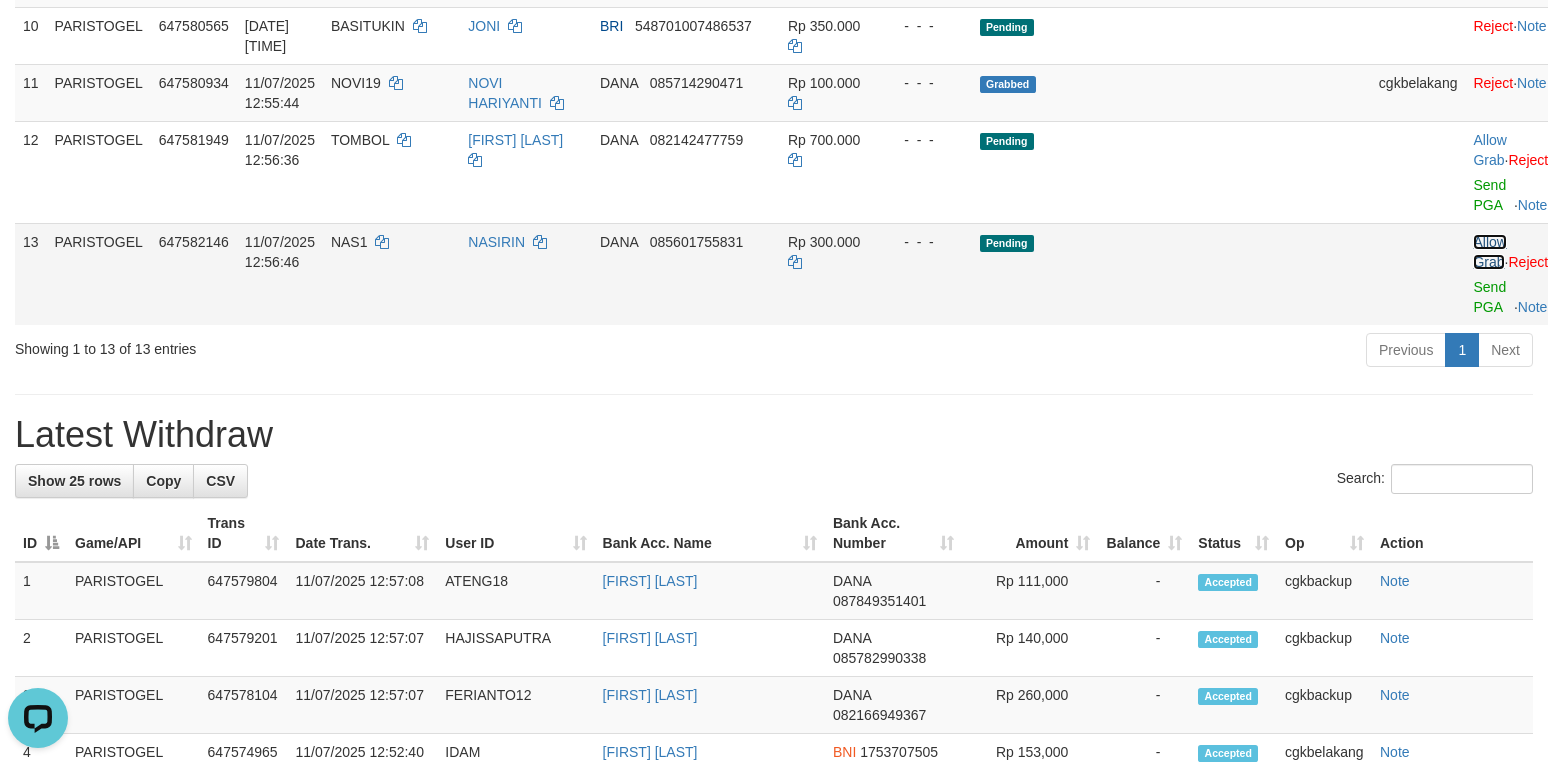 click on "Allow Grab" at bounding box center [1489, 252] 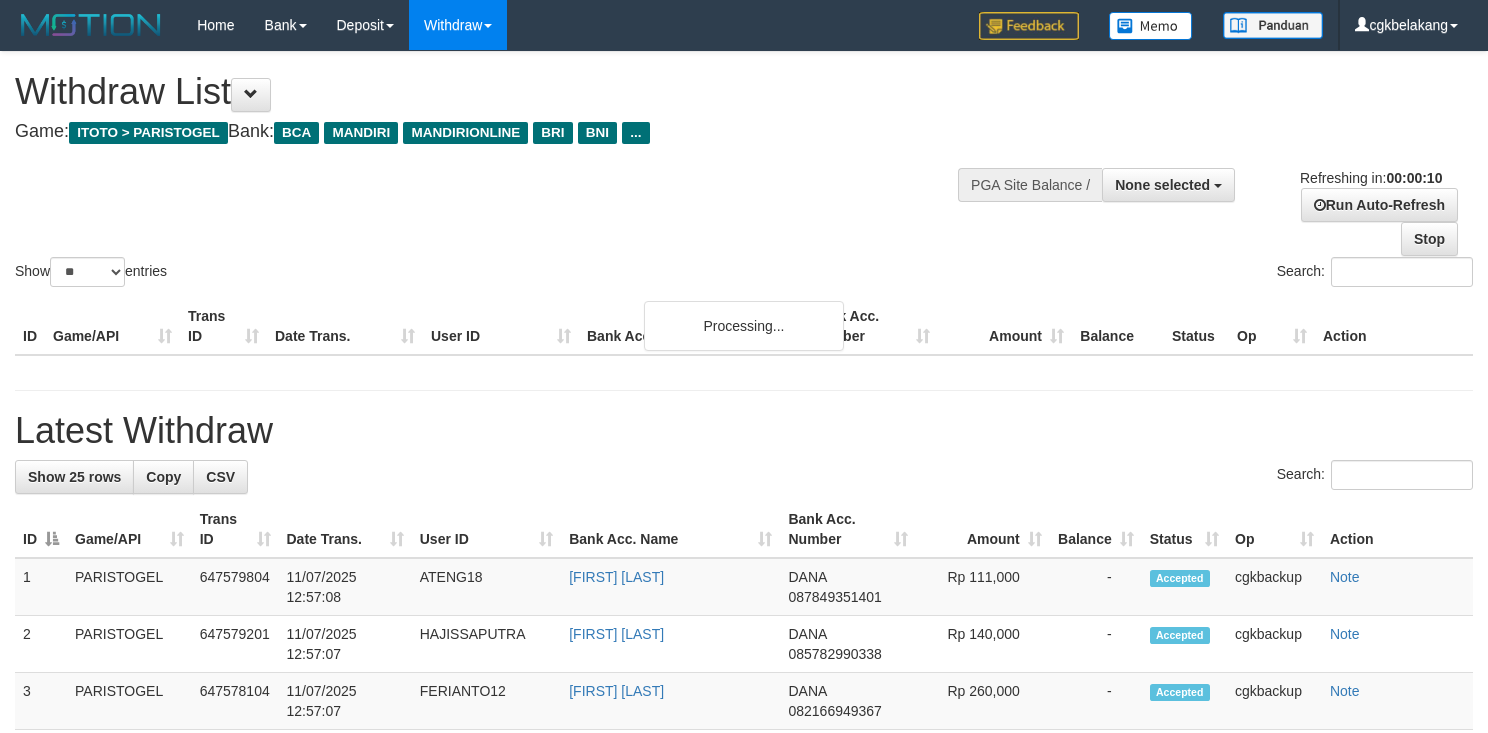 select 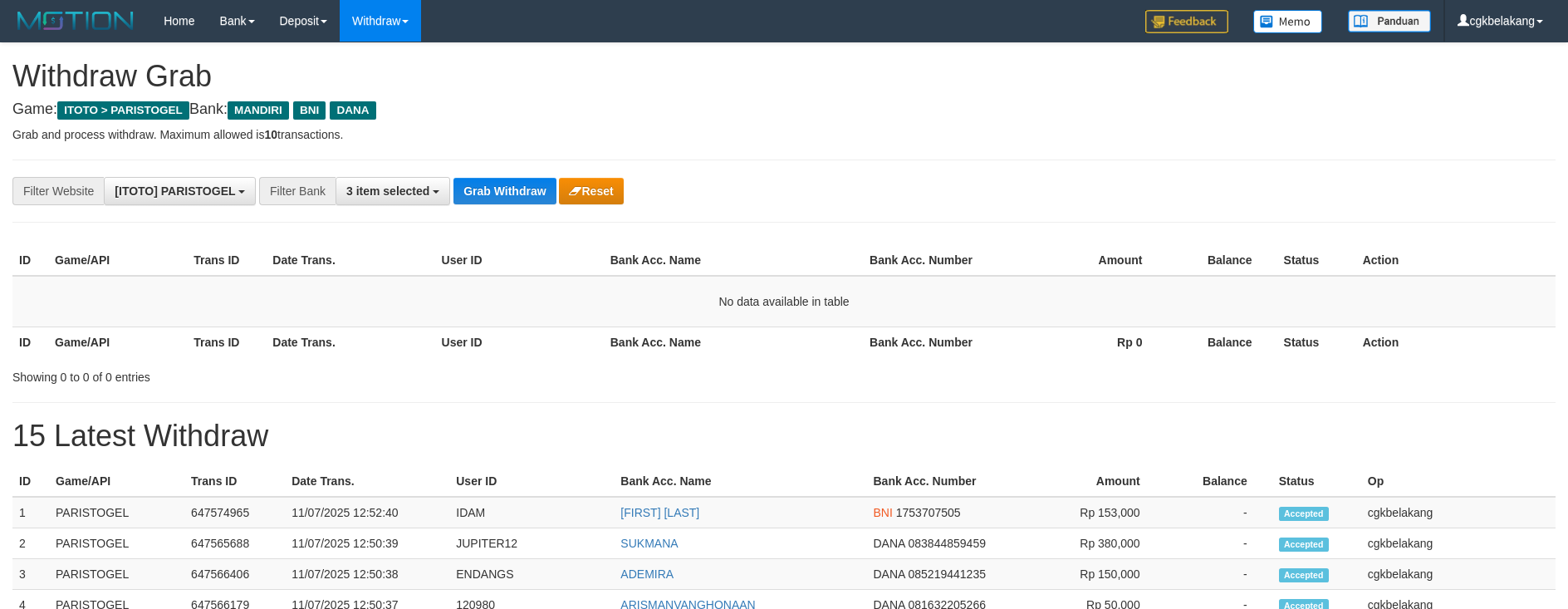 scroll, scrollTop: 0, scrollLeft: 0, axis: both 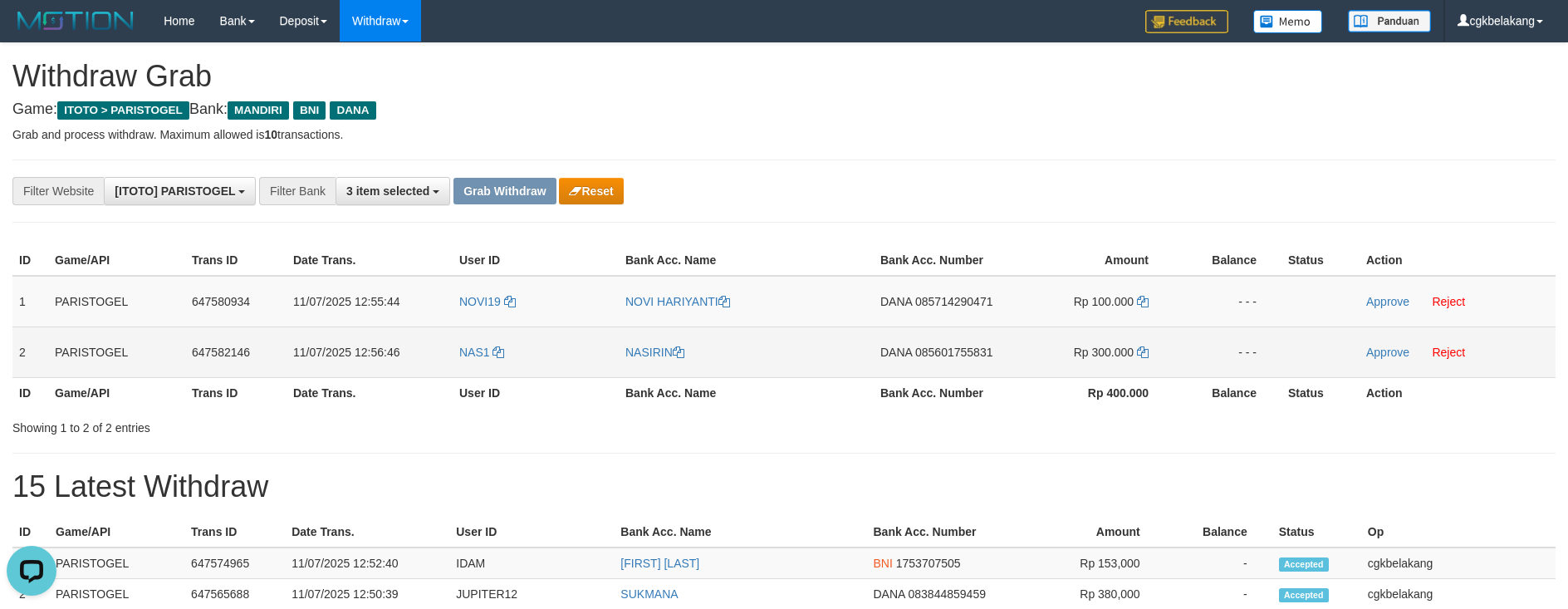 click on "NAS1" at bounding box center [536, 351] 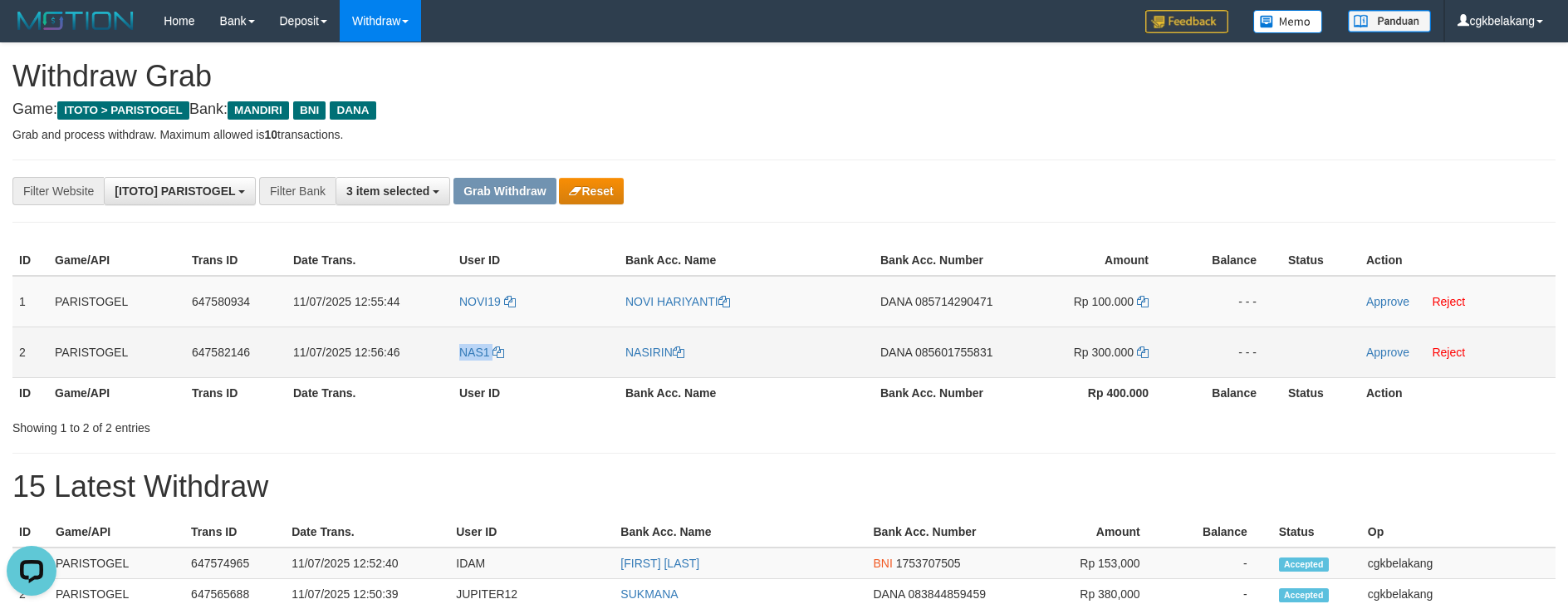 click on "NAS1" at bounding box center [536, 351] 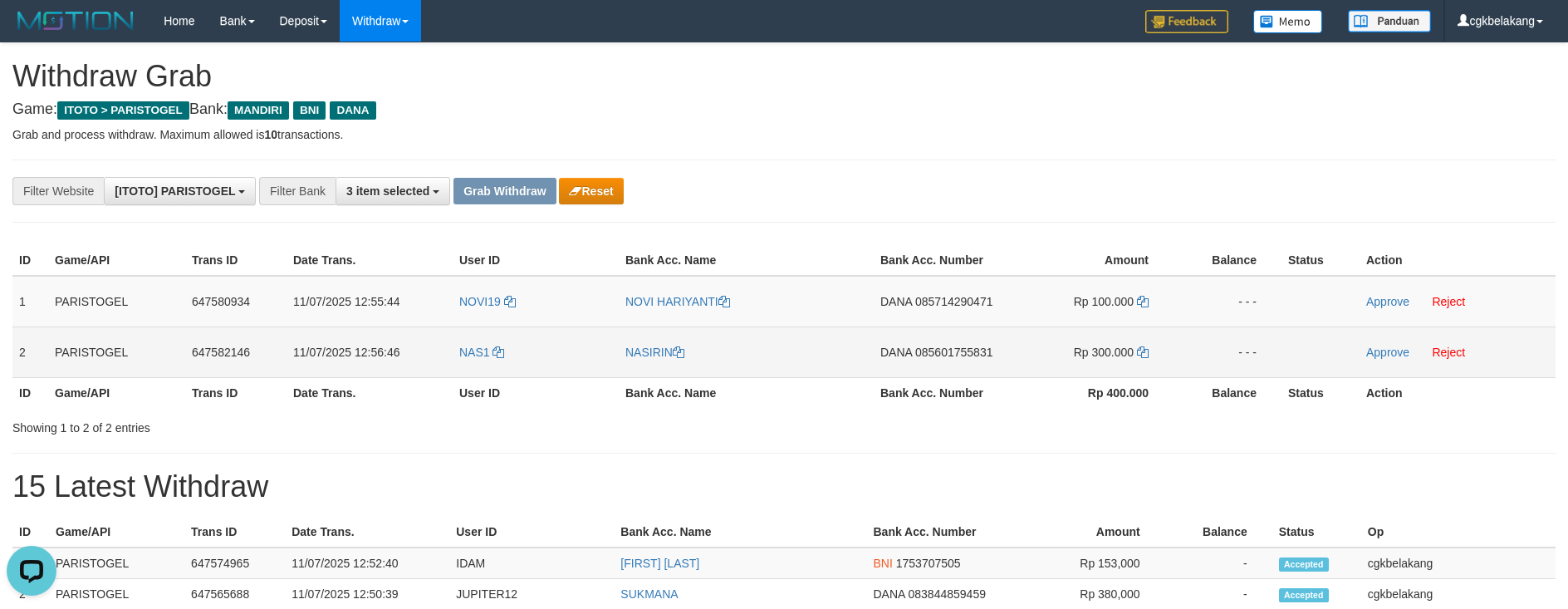 click on "NAS1" at bounding box center [536, 351] 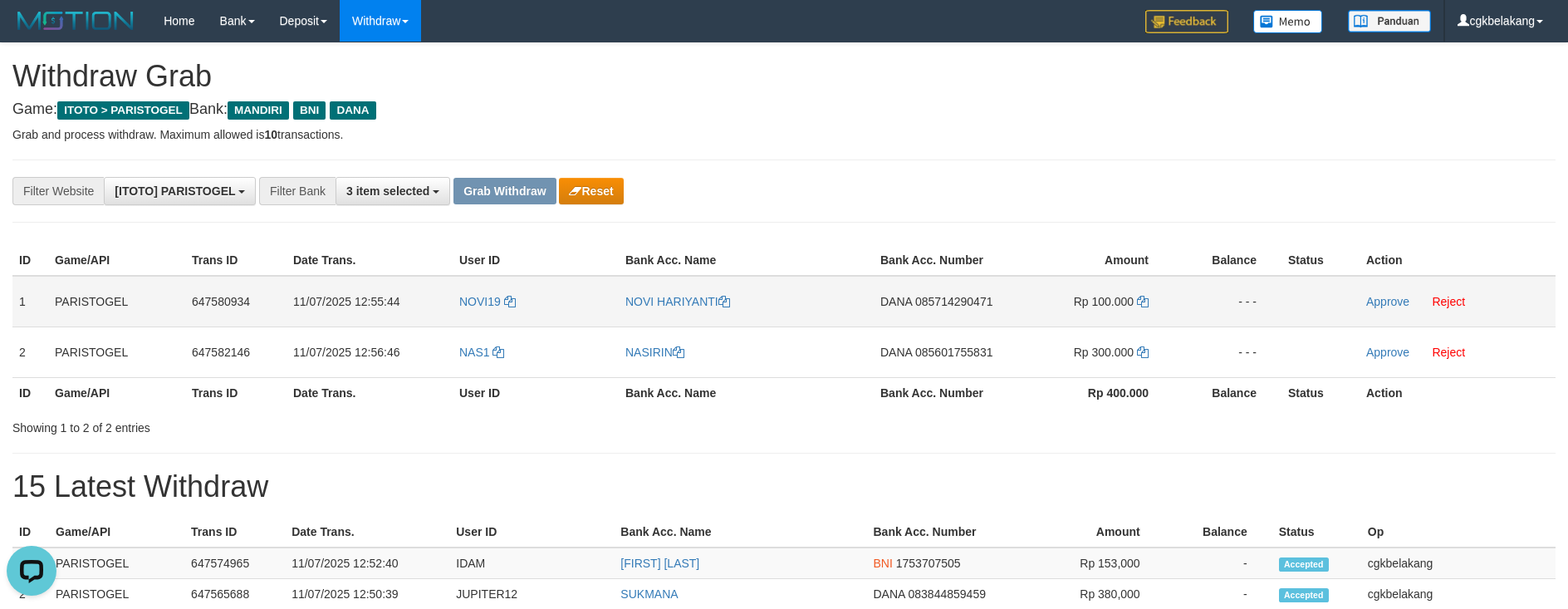 click on "DANA
085714290471" at bounding box center [942, 302] 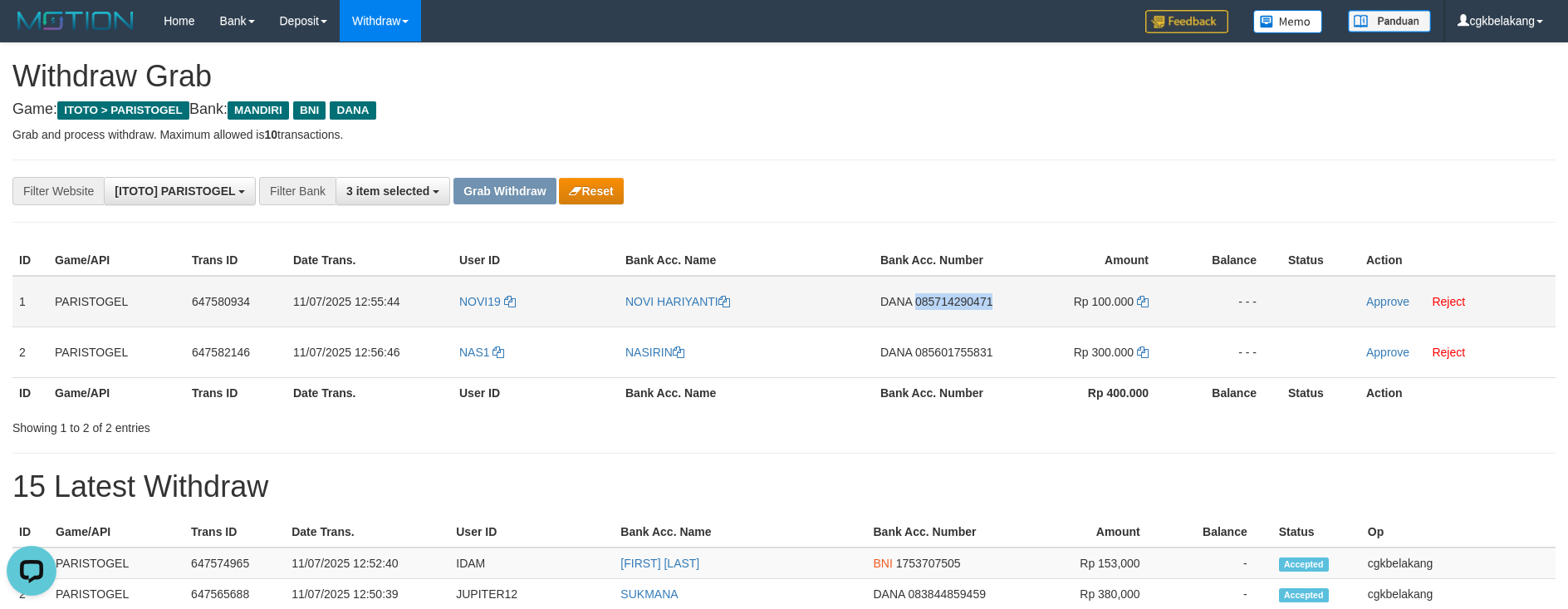 click on "DANA
085714290471" at bounding box center (942, 302) 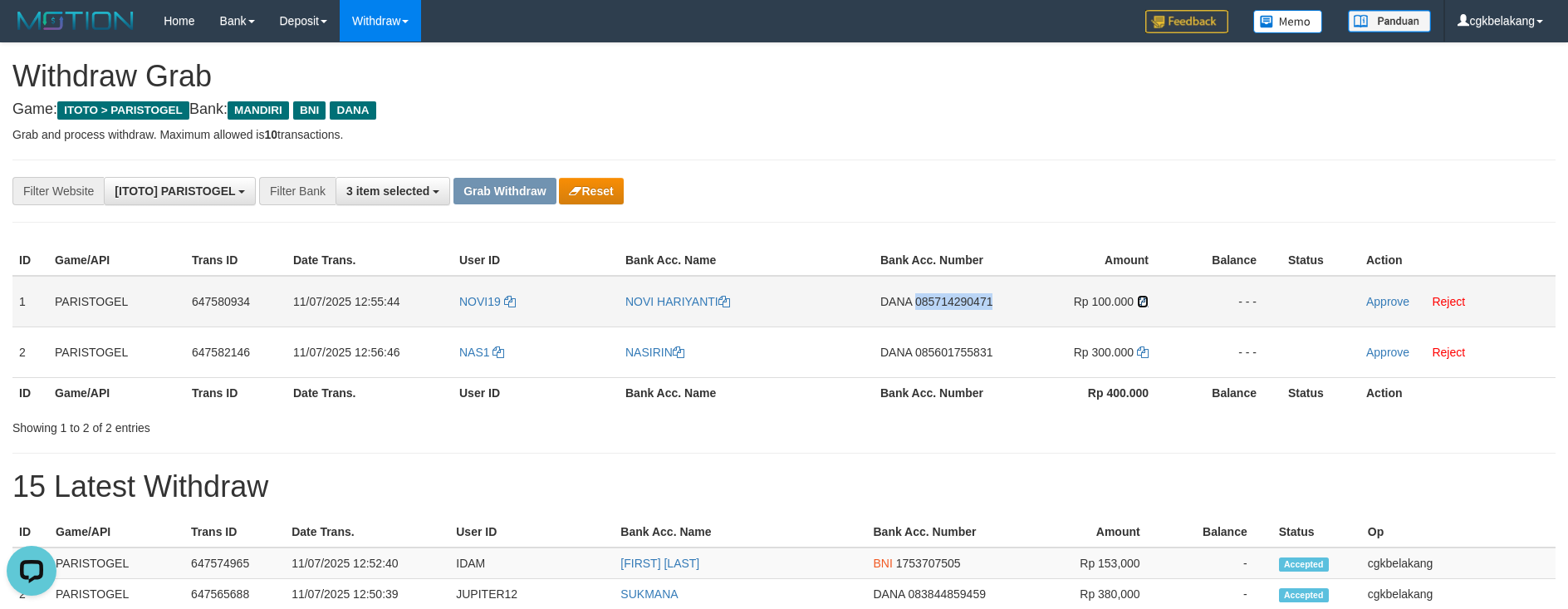 click at bounding box center (1143, 302) 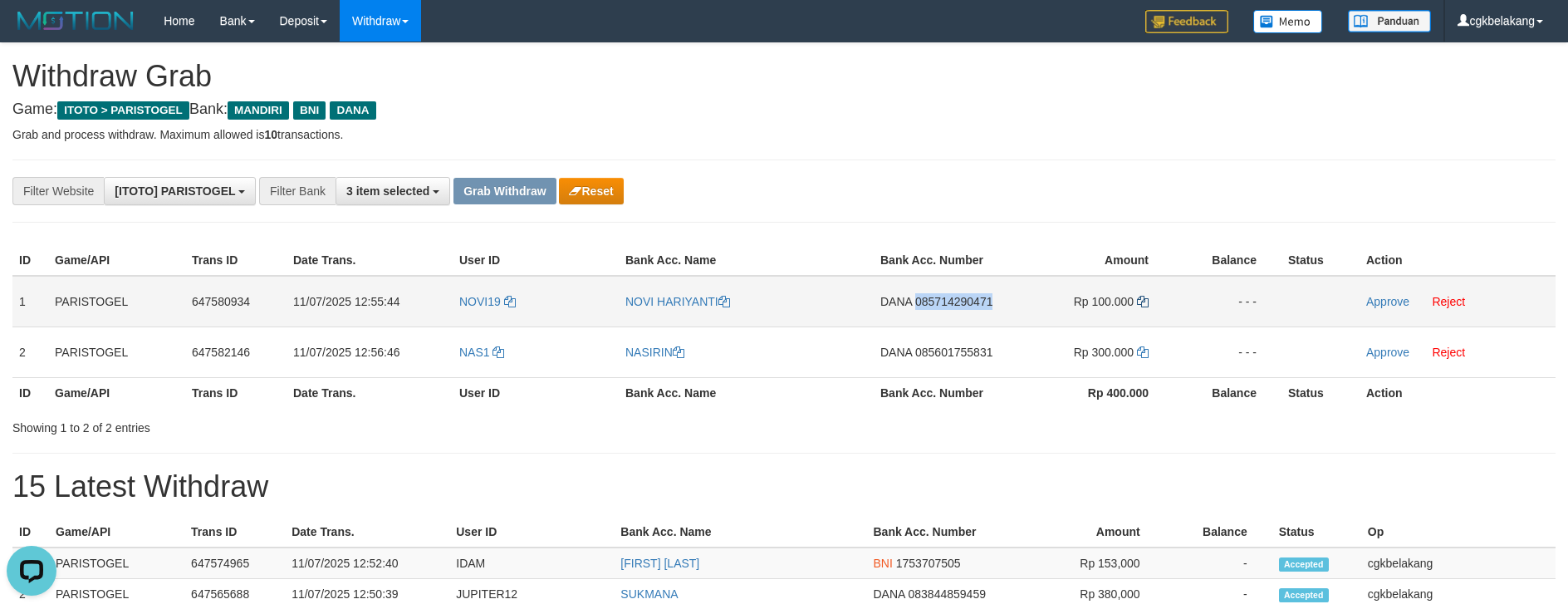 copy on "085714290471" 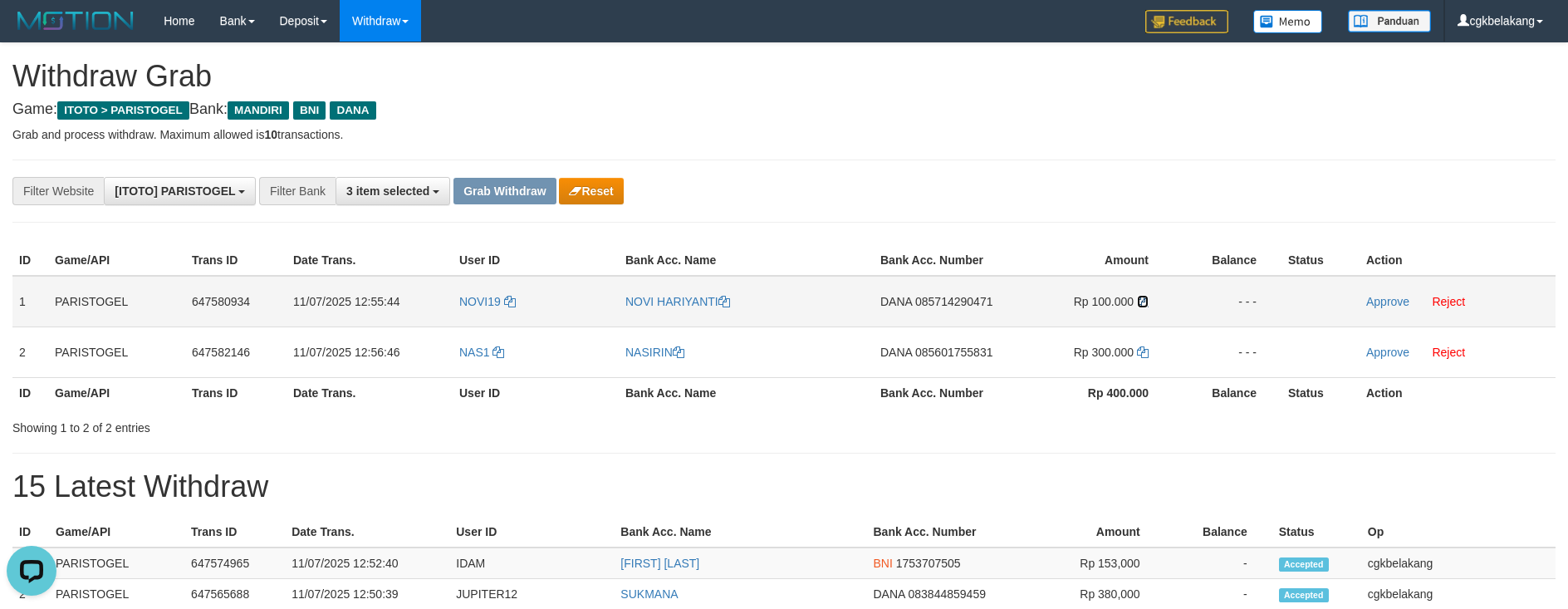 click at bounding box center [1143, 302] 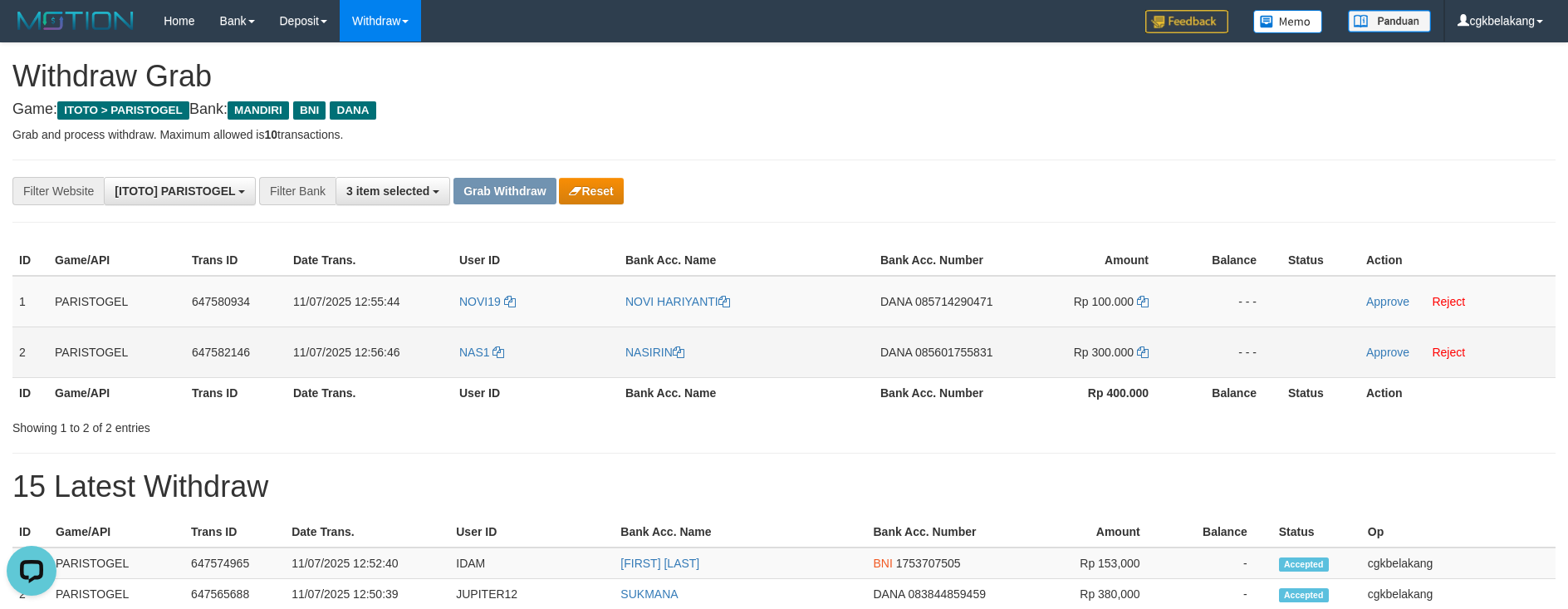 click on "DANA
085601755831" at bounding box center (942, 351) 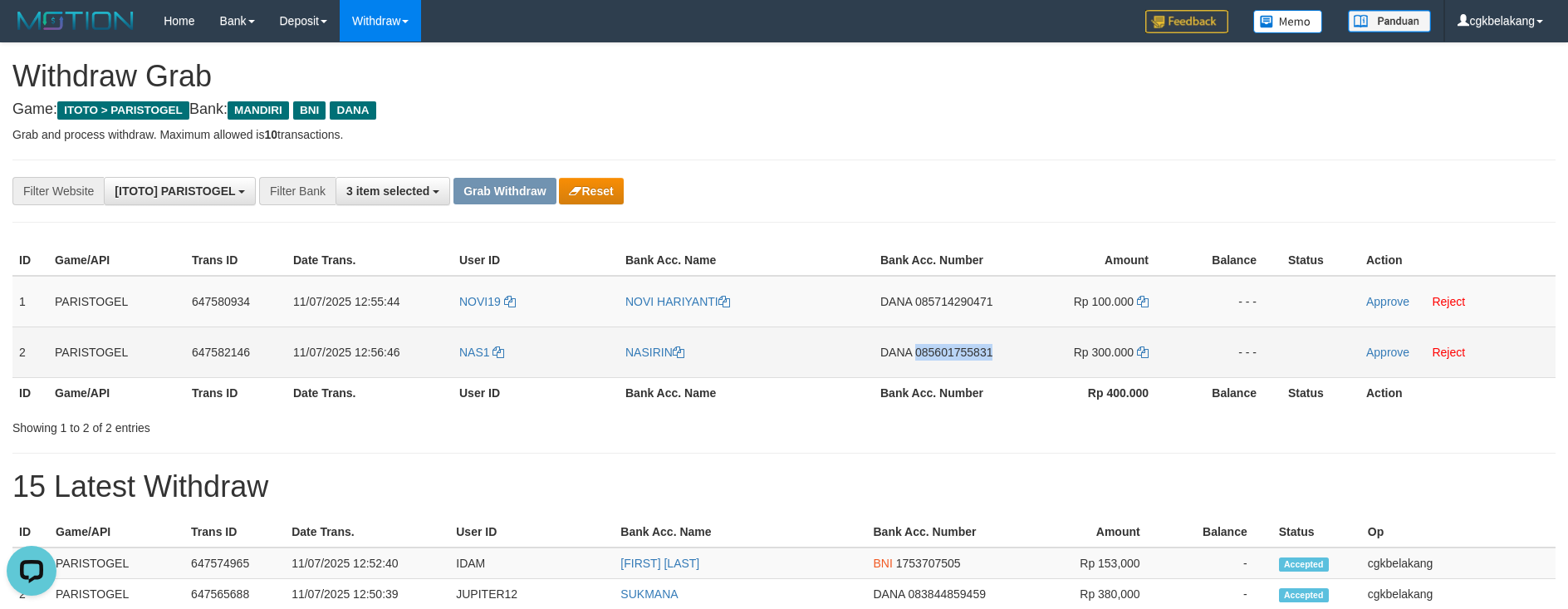 copy on "085601755831" 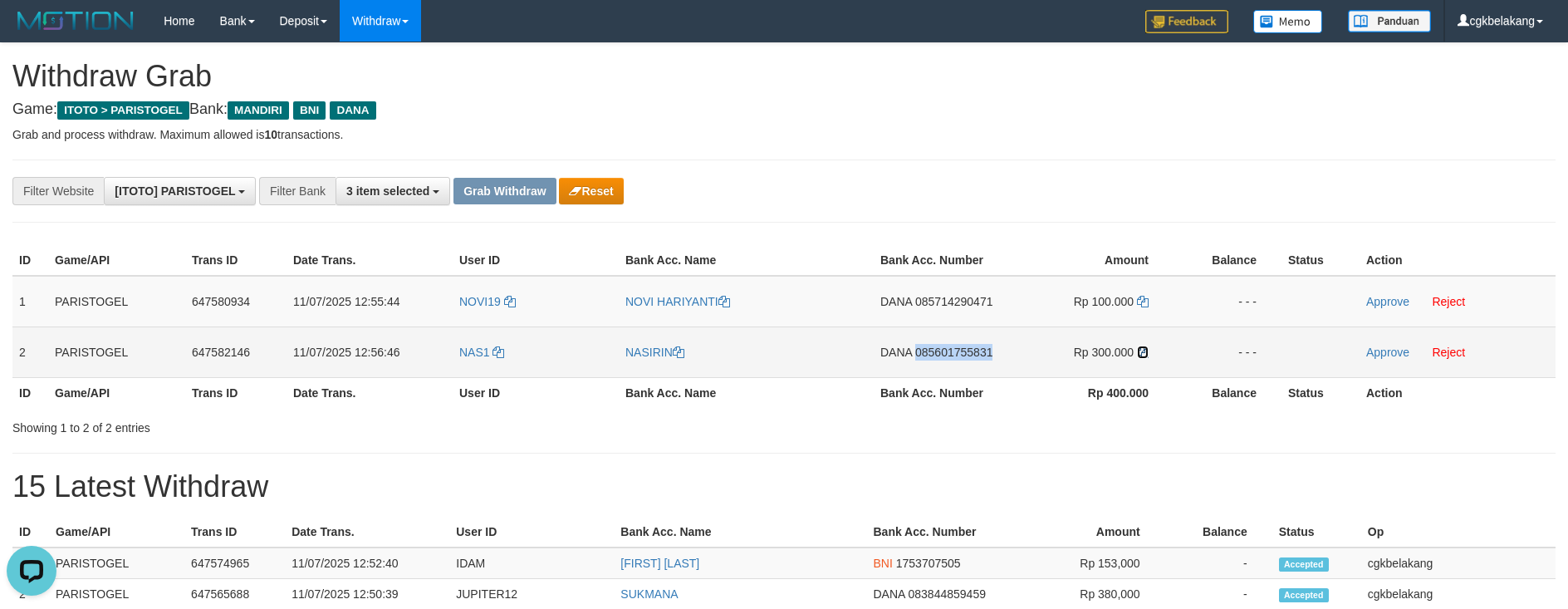 click at bounding box center (1143, 352) 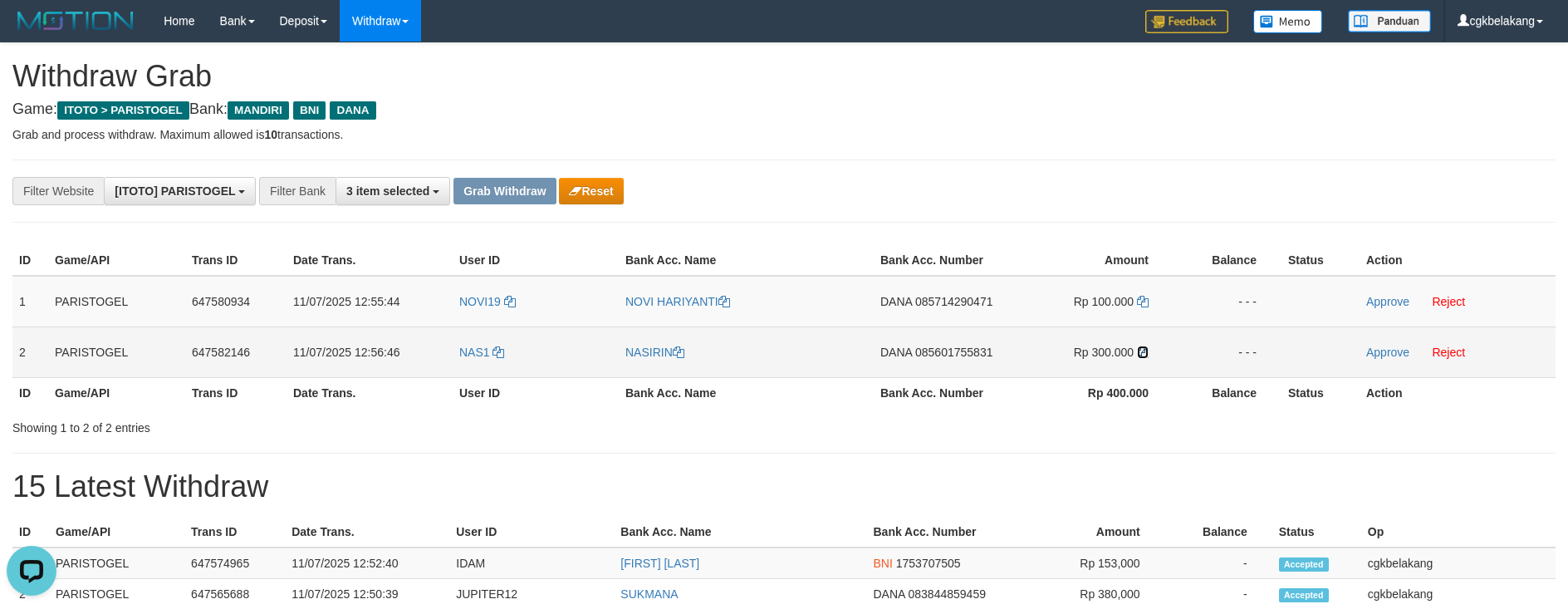 click at bounding box center (1143, 352) 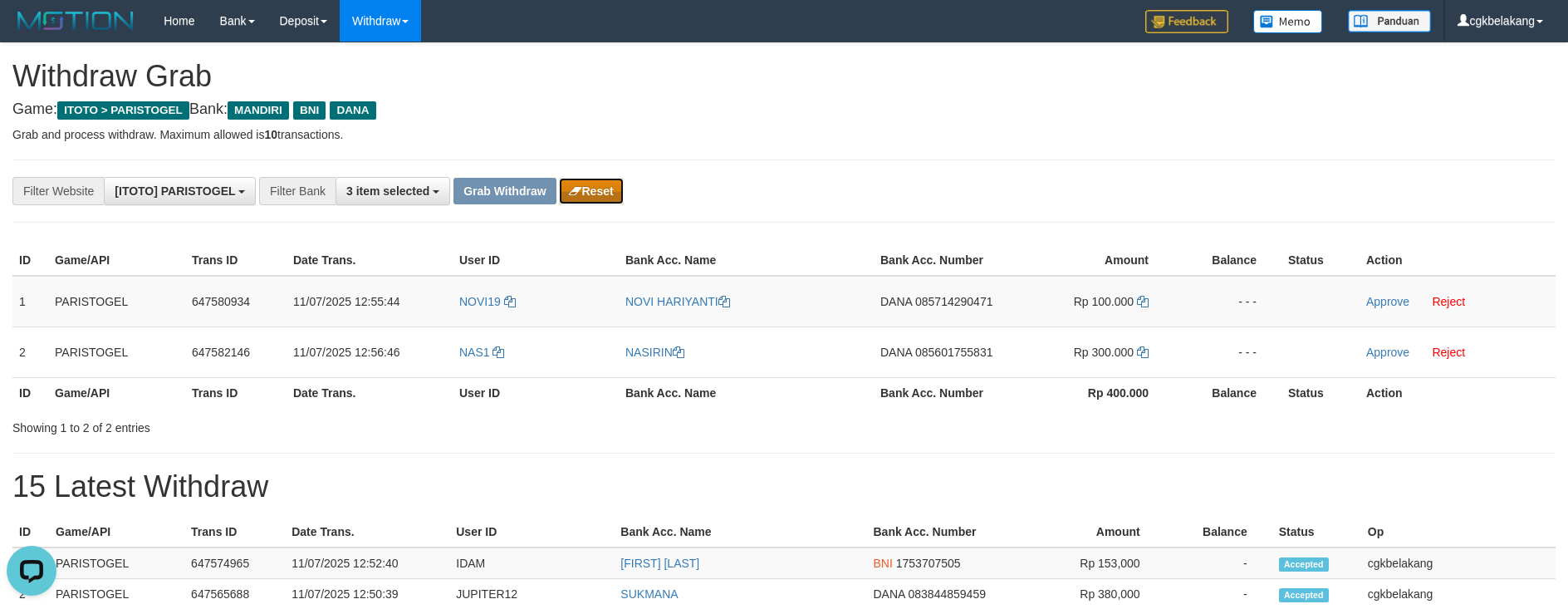click on "Reset" at bounding box center [590, 191] 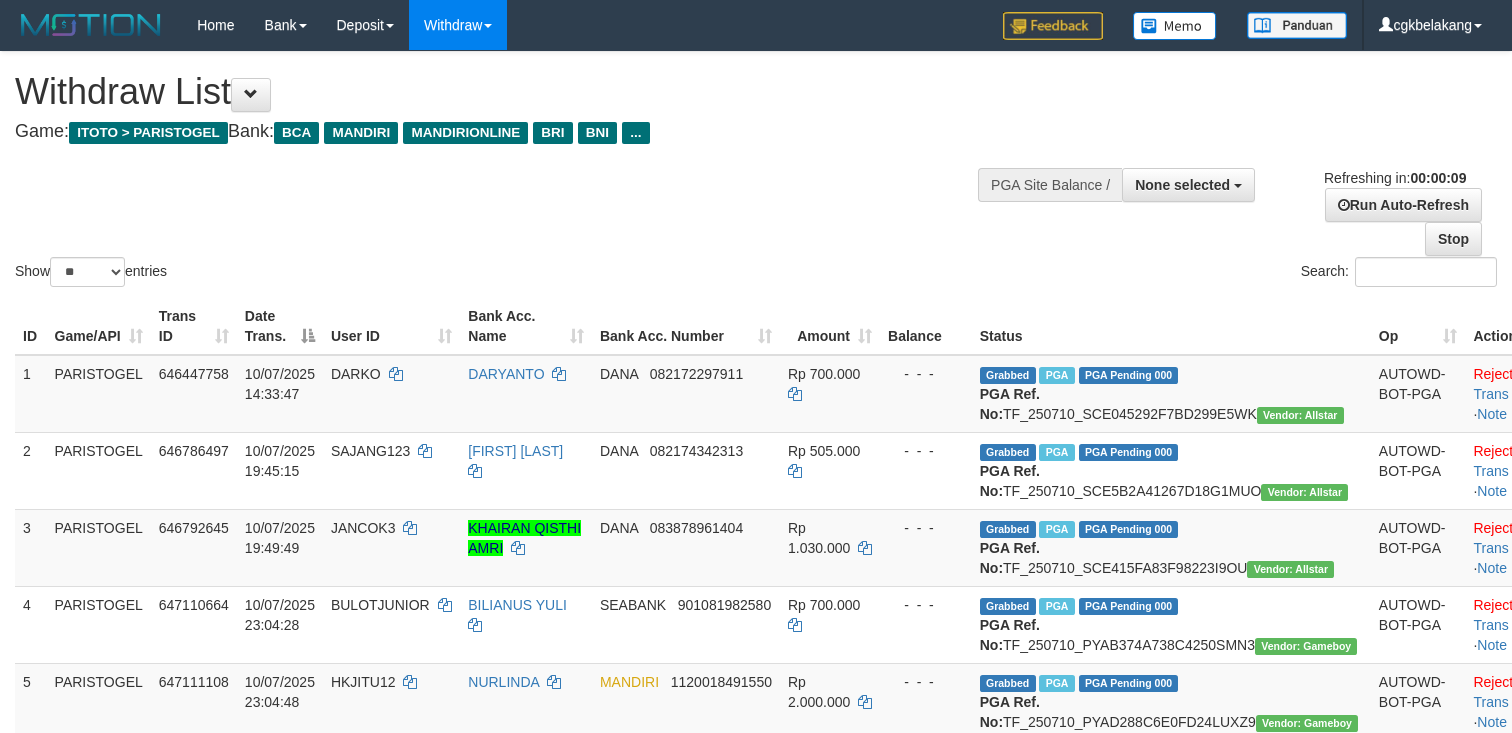 select 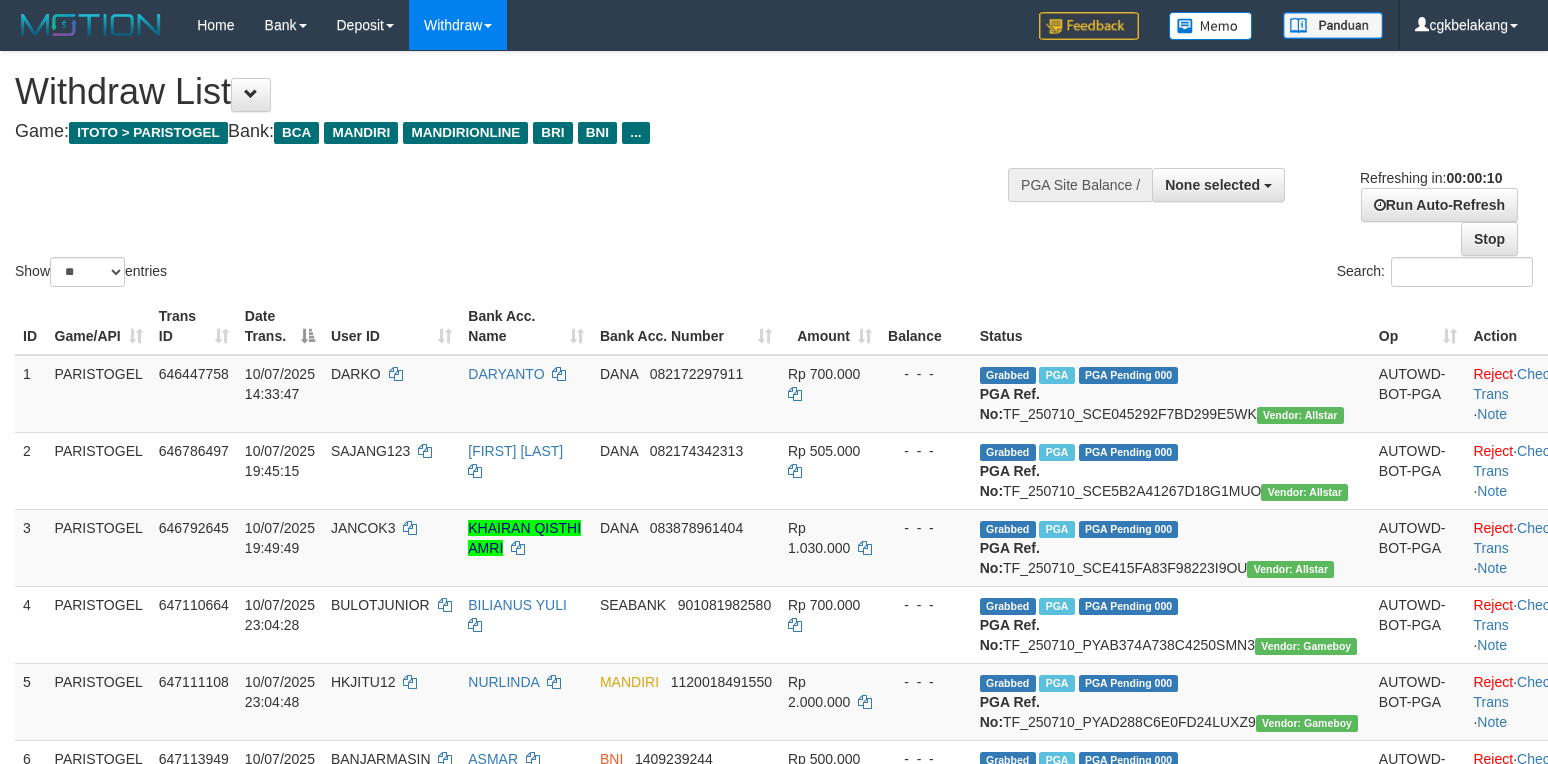 select 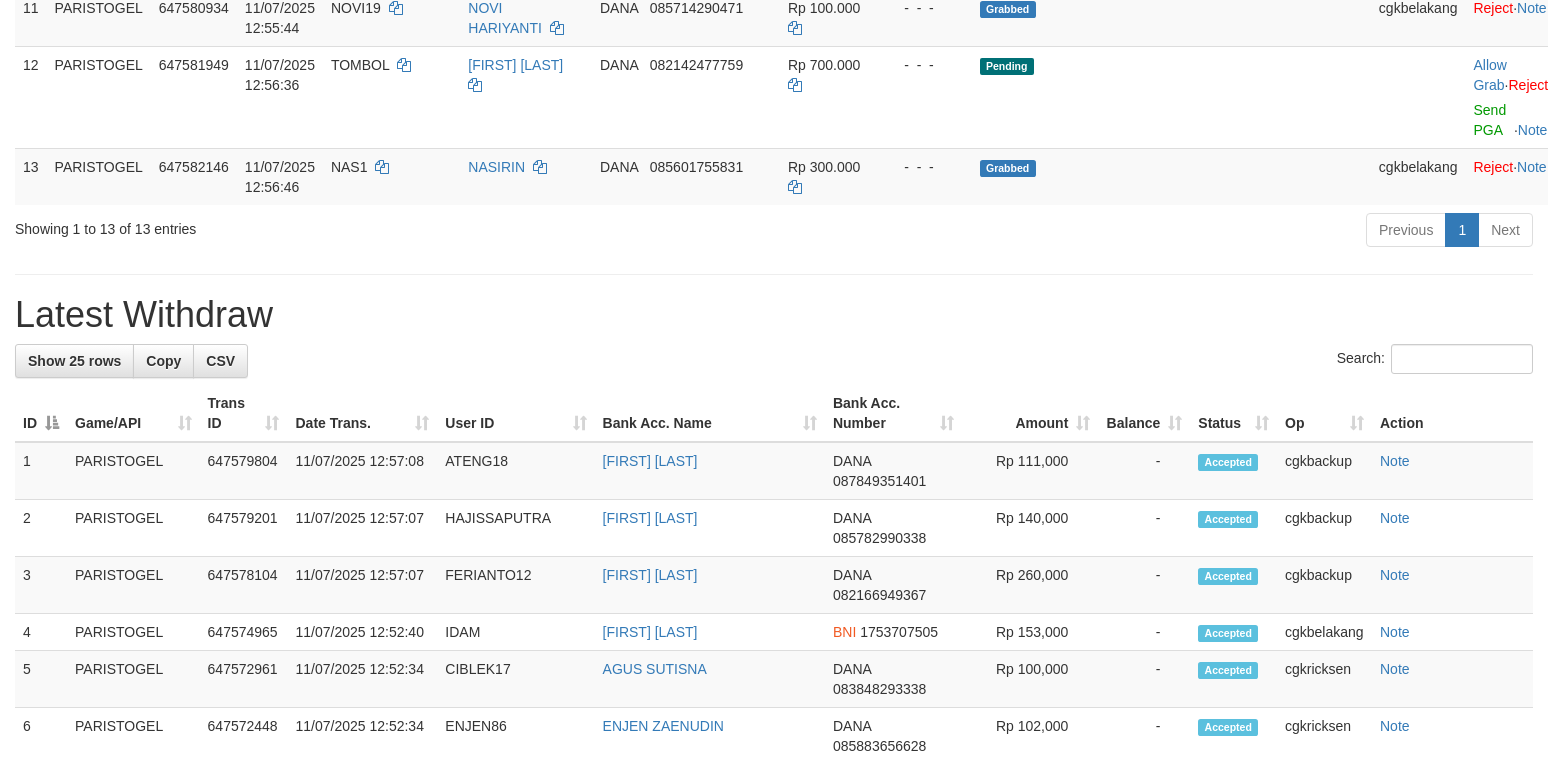 scroll, scrollTop: 1066, scrollLeft: 0, axis: vertical 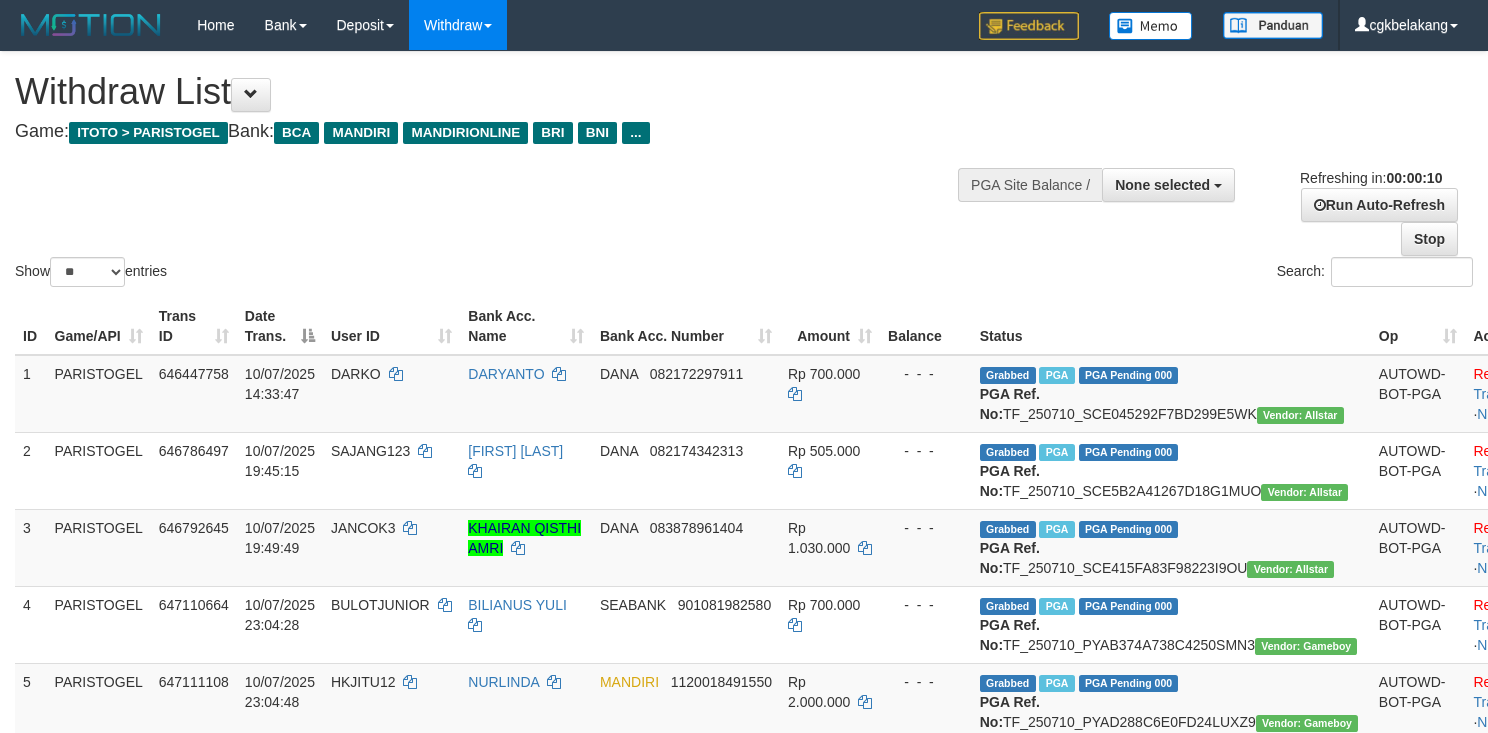 select 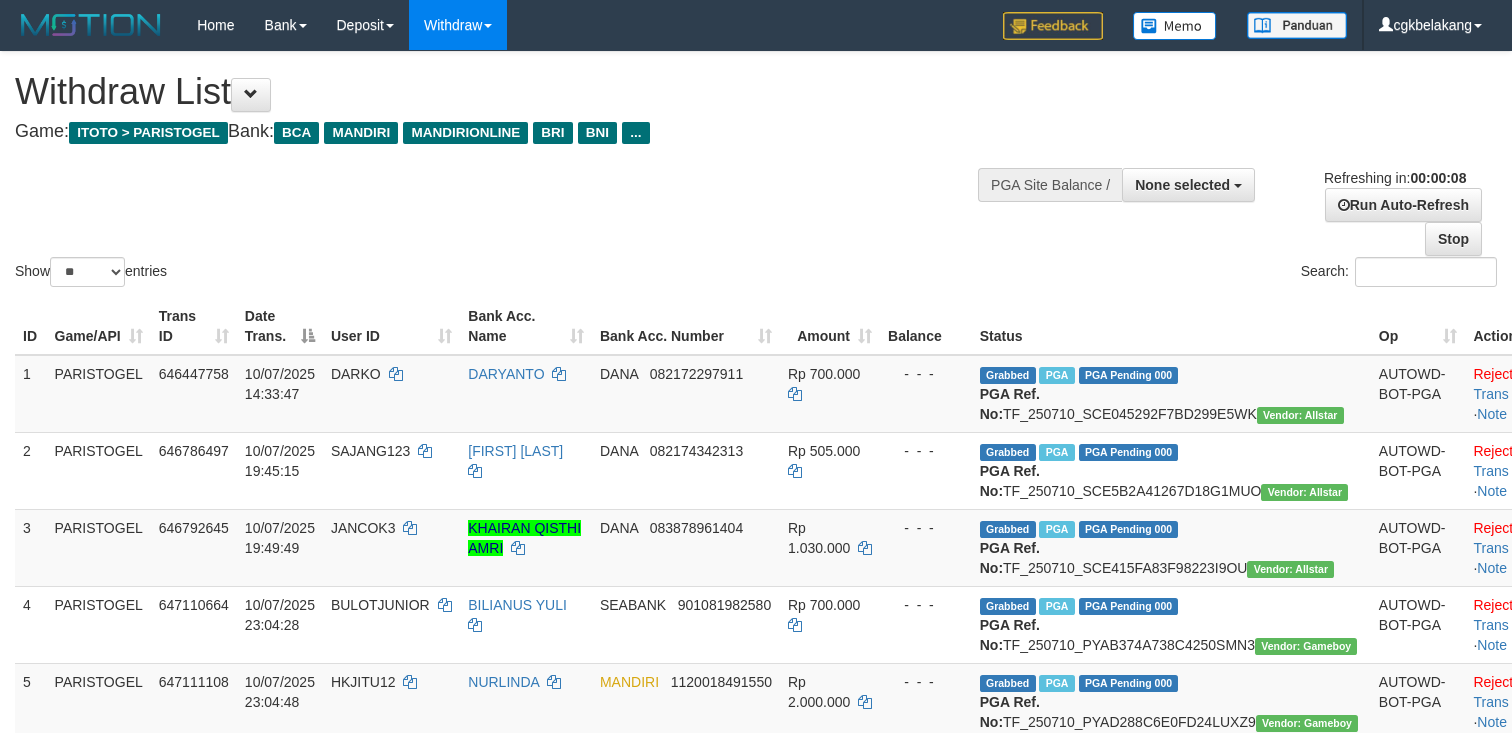 select 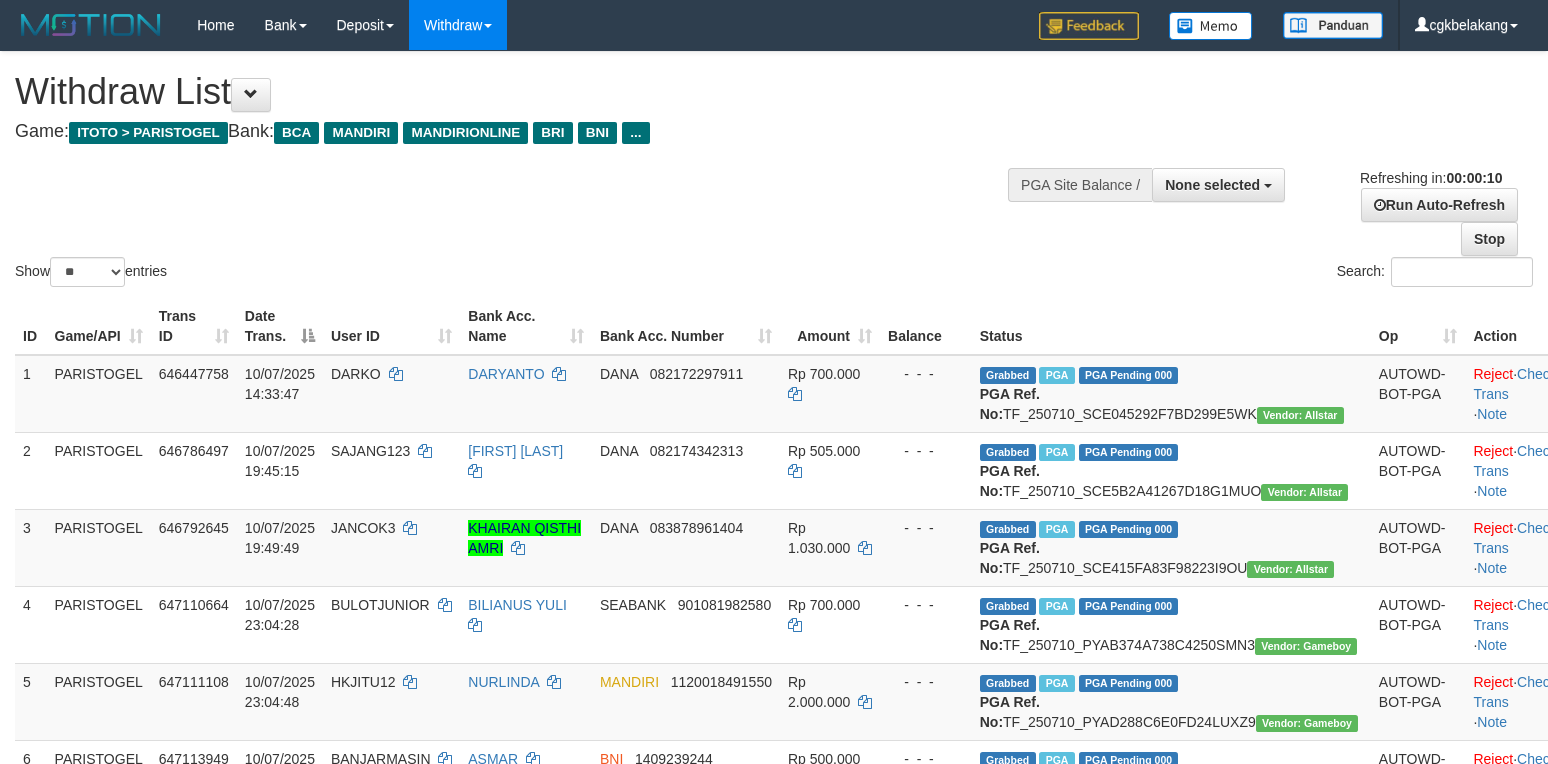 select 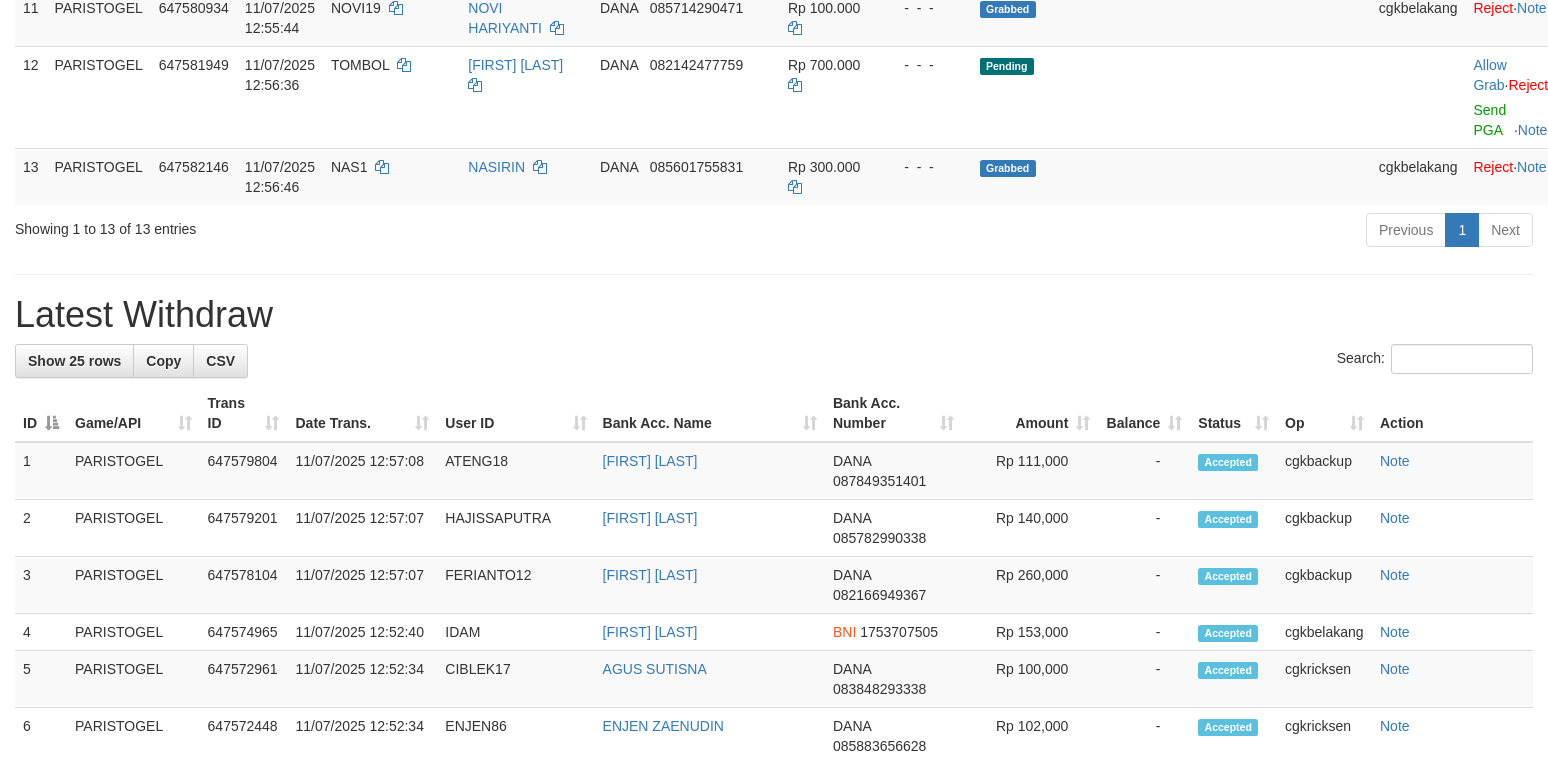 scroll, scrollTop: 1066, scrollLeft: 0, axis: vertical 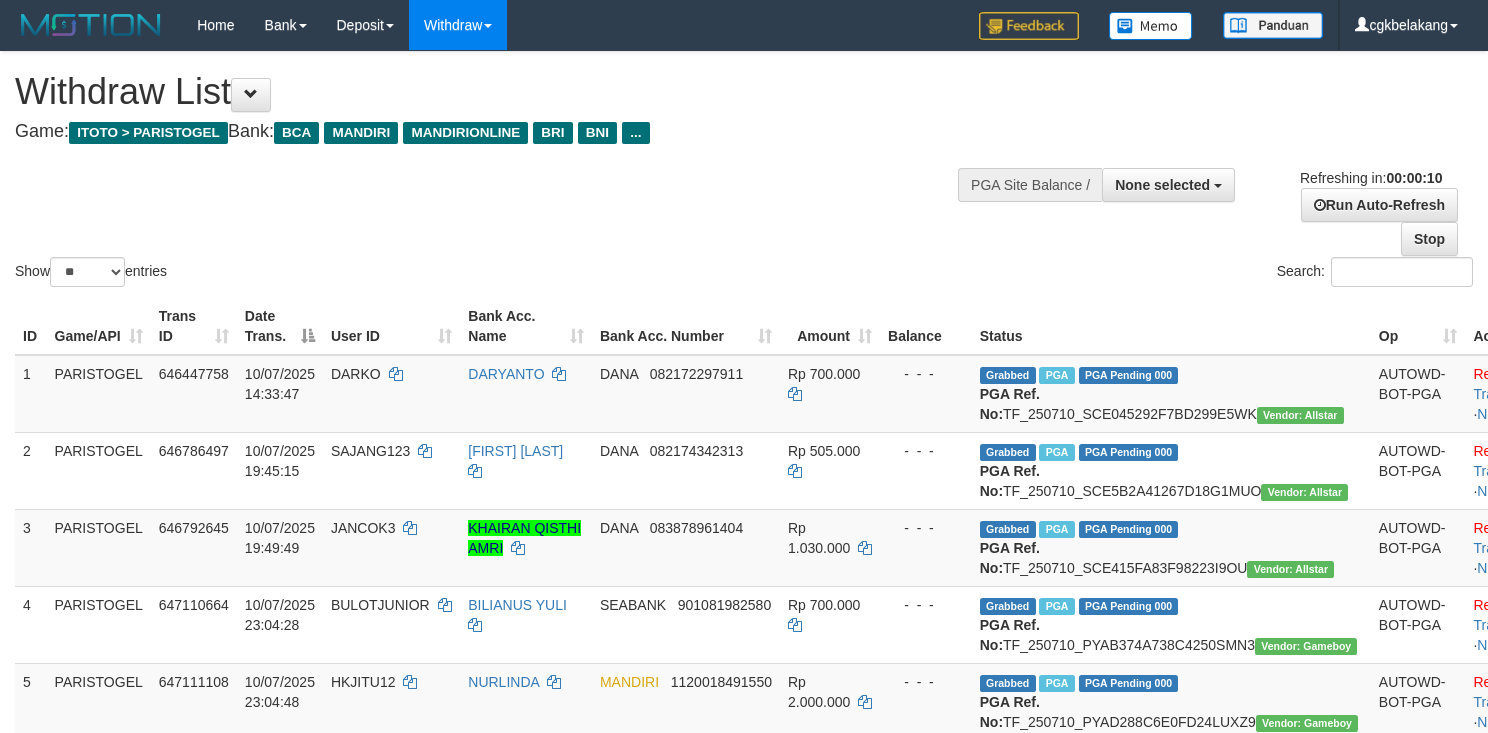 select 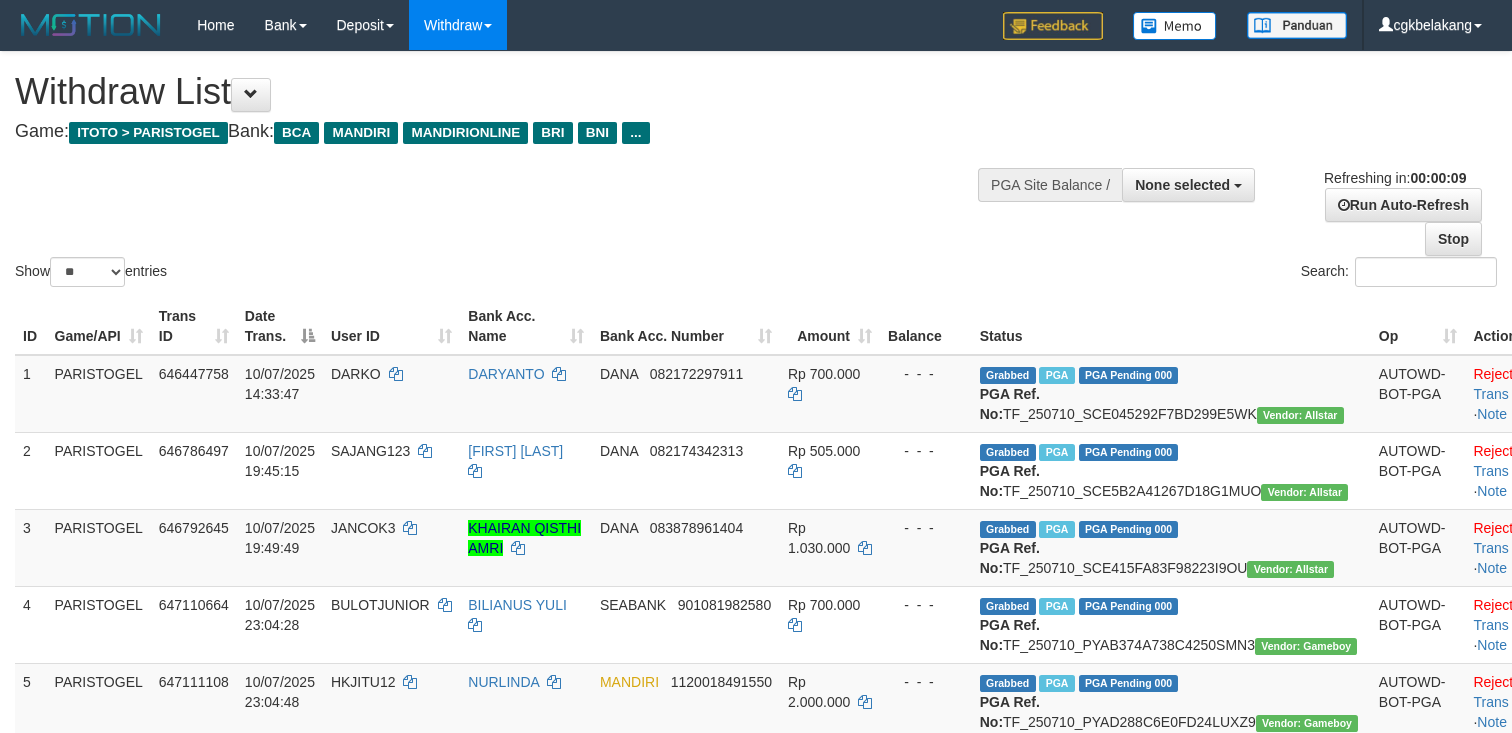 select 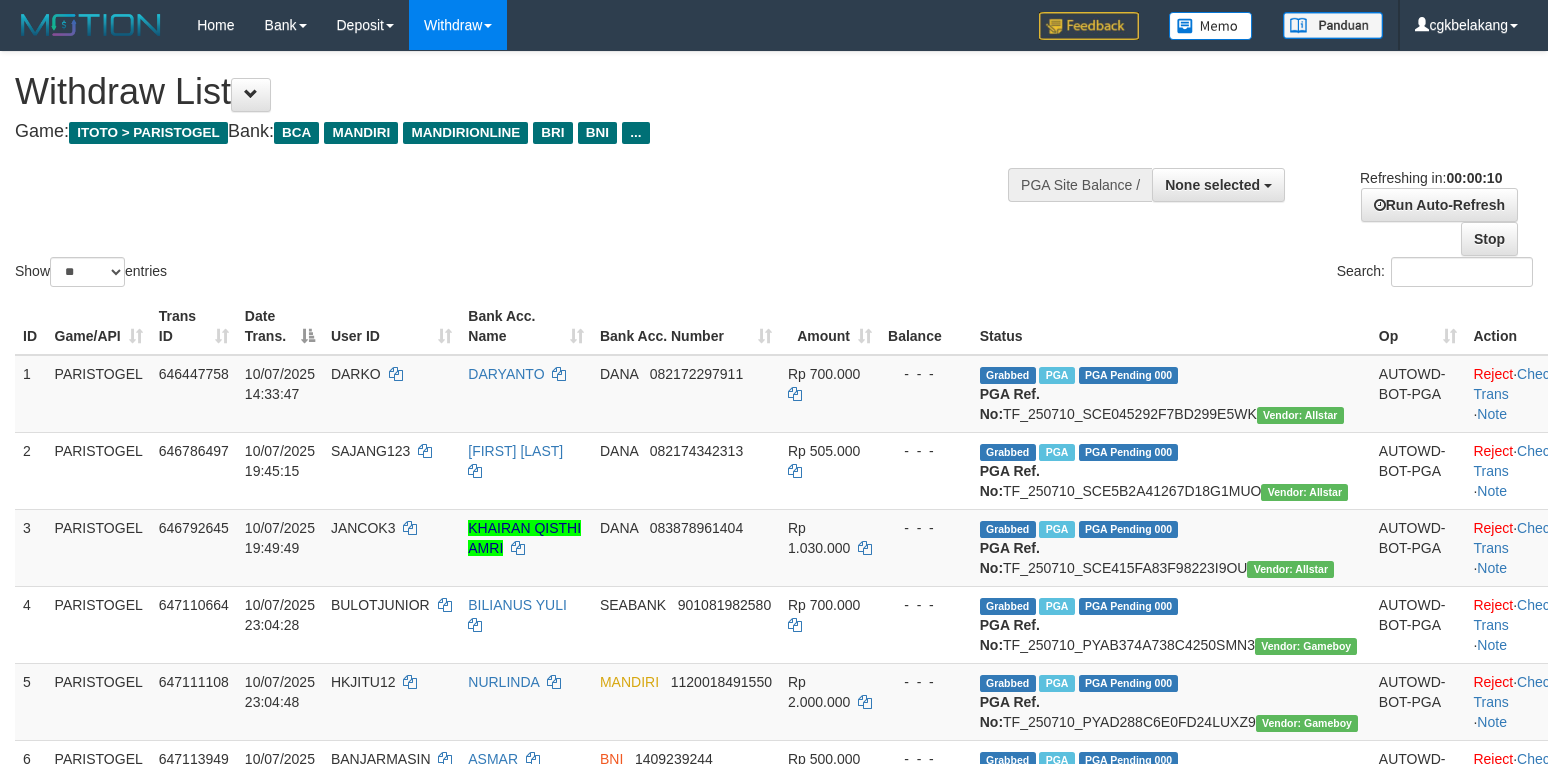 select 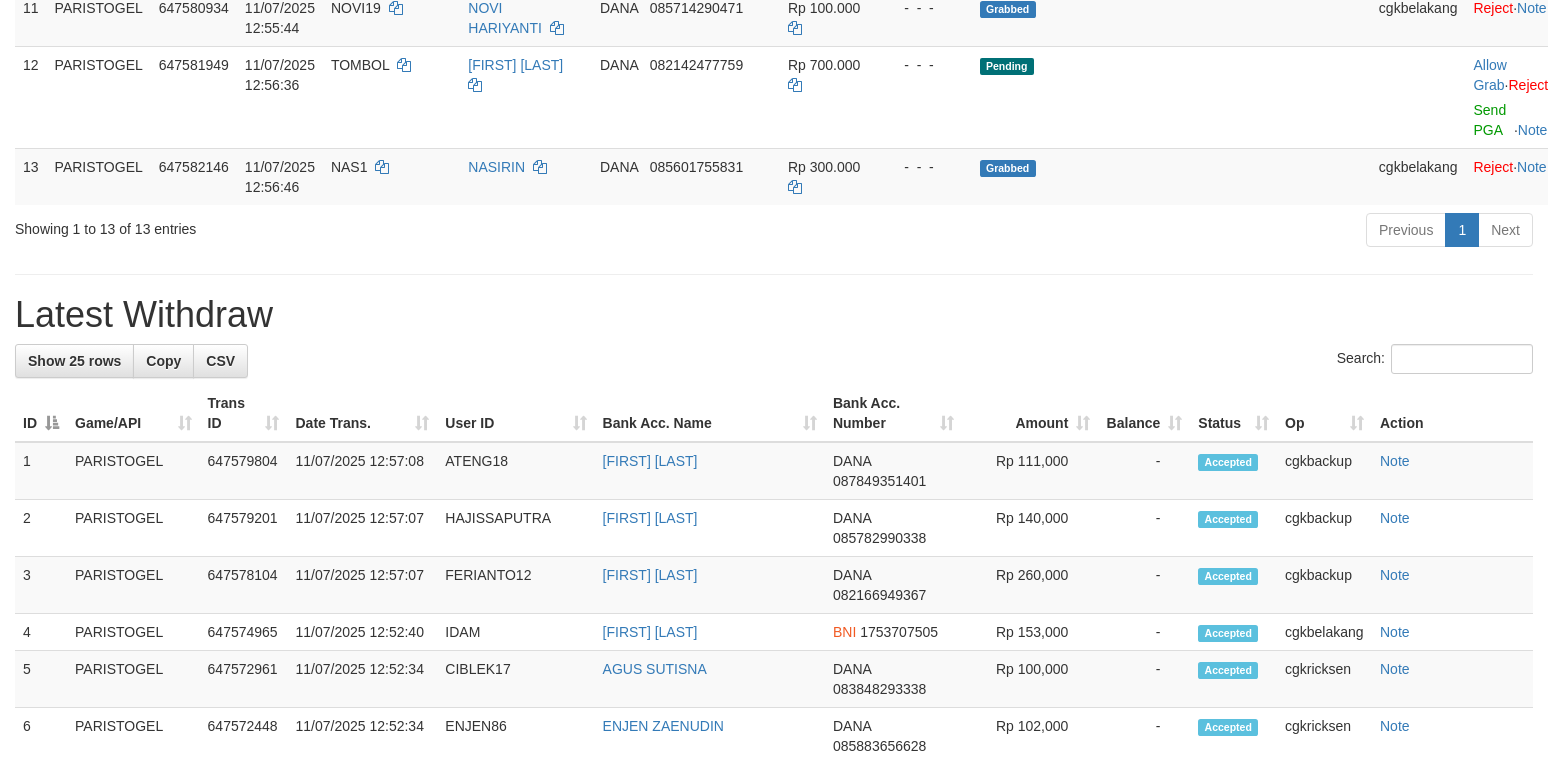 scroll, scrollTop: 1066, scrollLeft: 0, axis: vertical 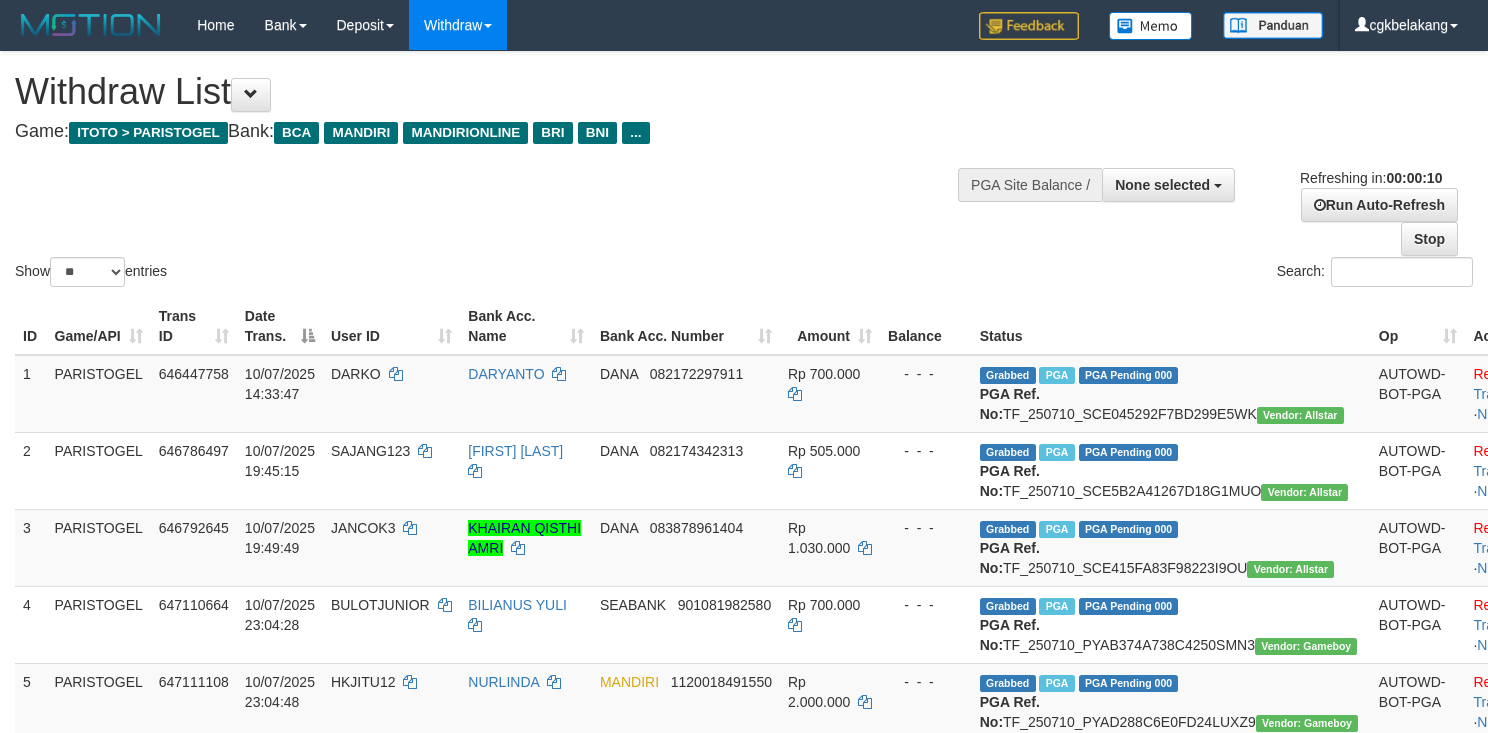 select 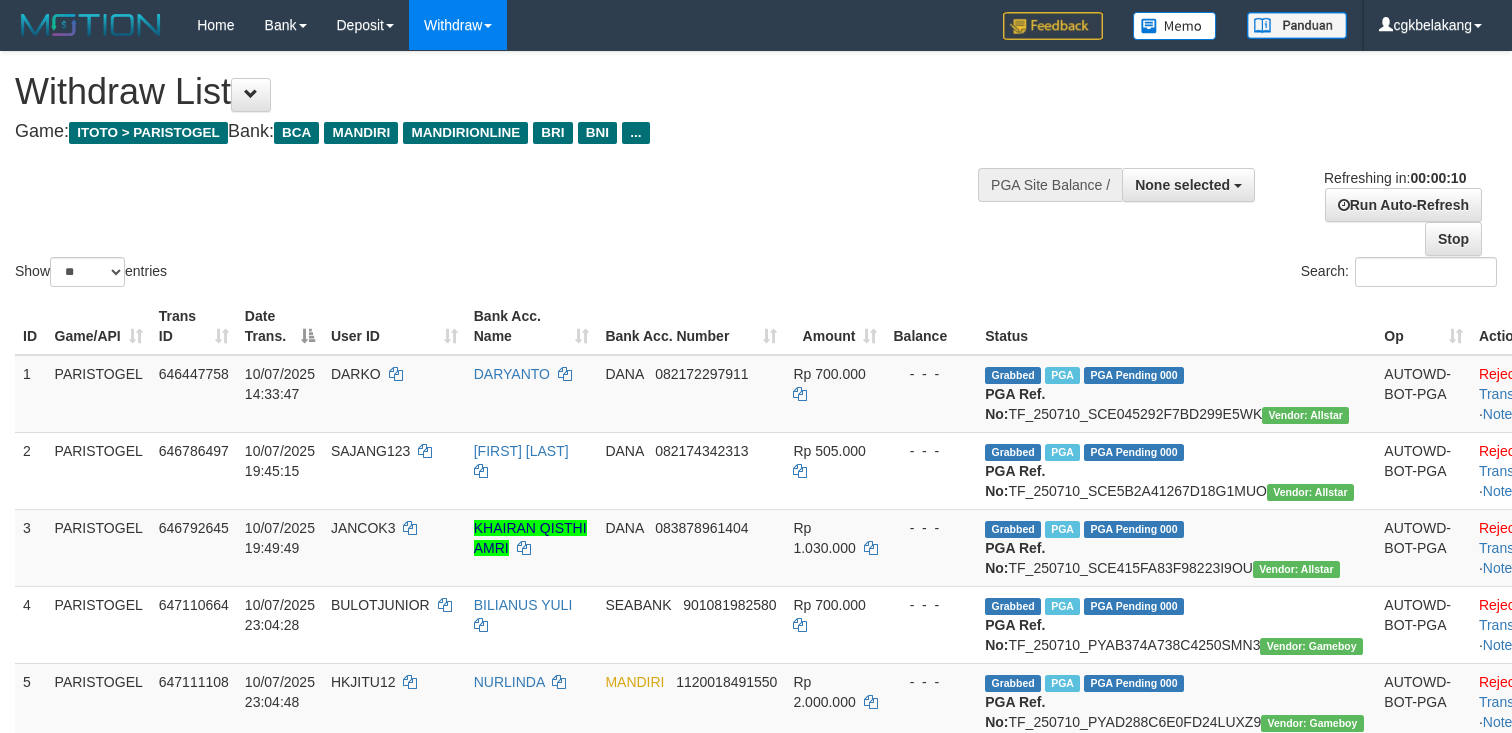 select 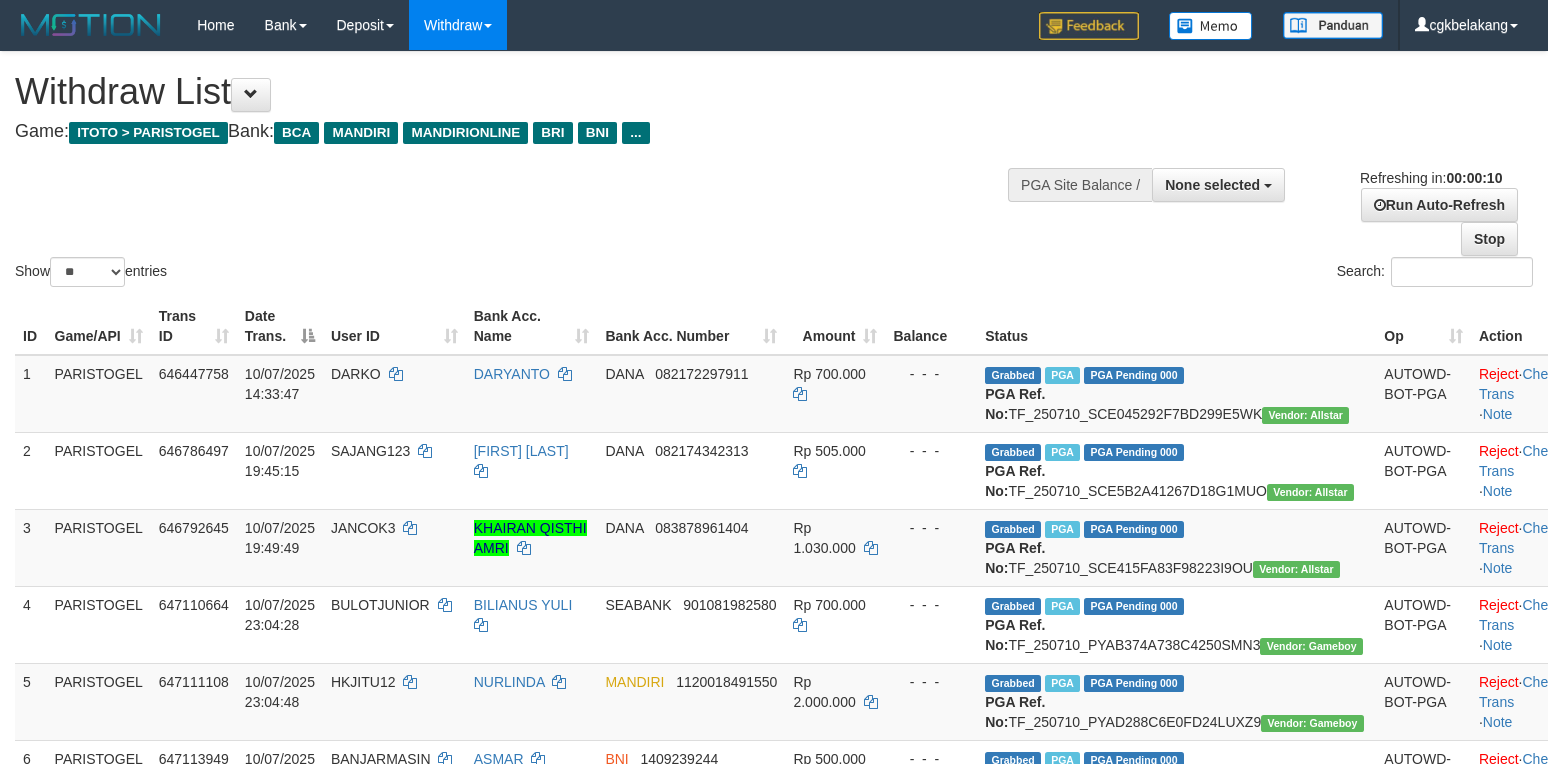 select 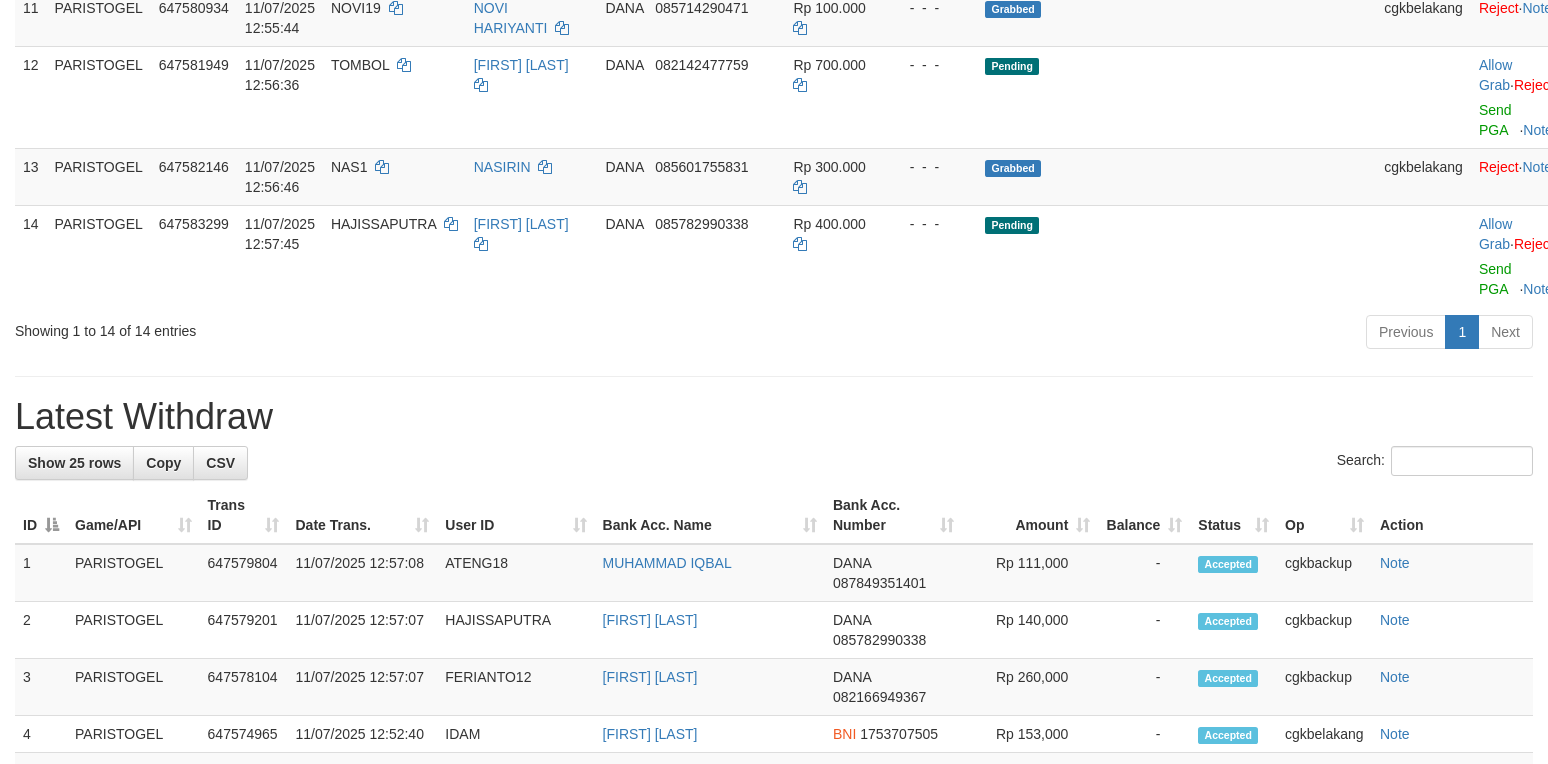 scroll, scrollTop: 1066, scrollLeft: 0, axis: vertical 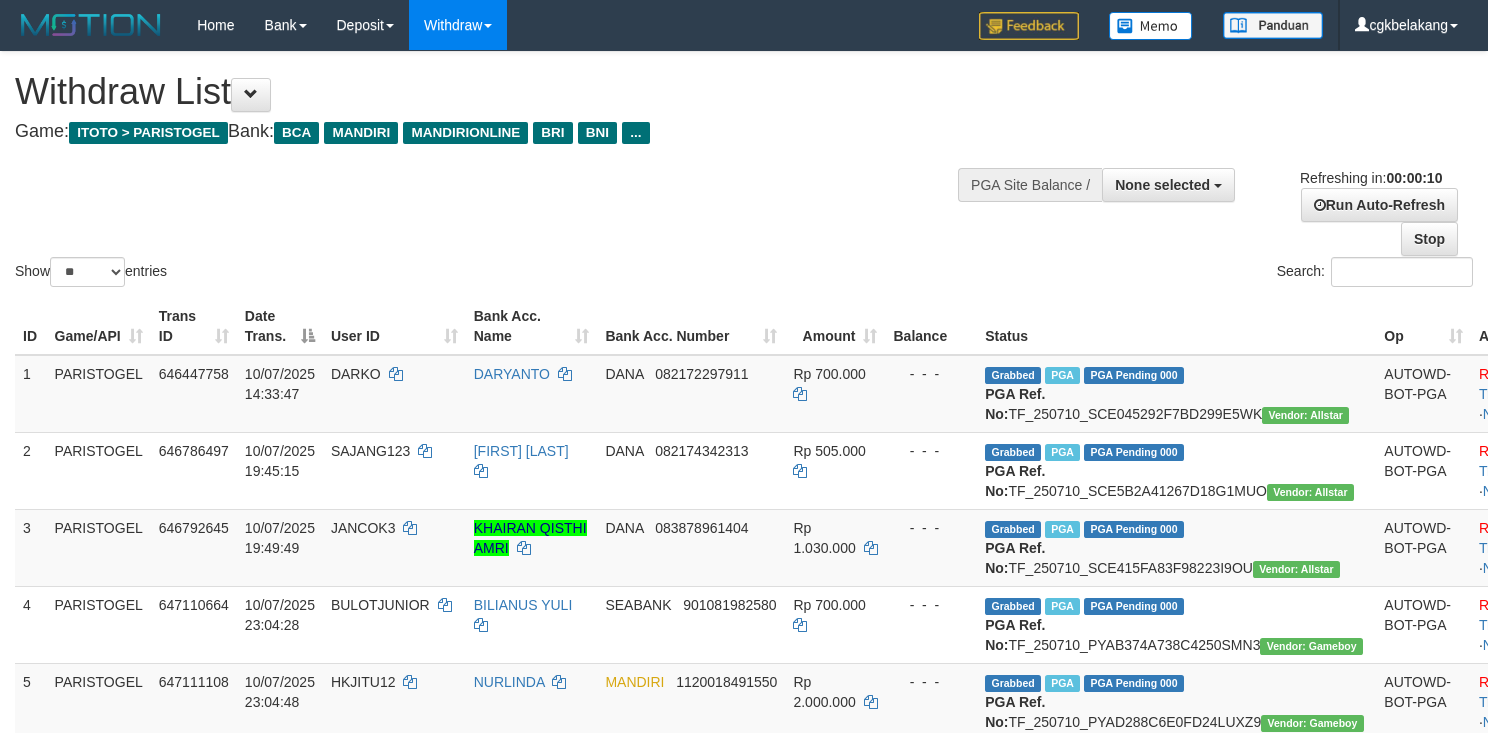 select 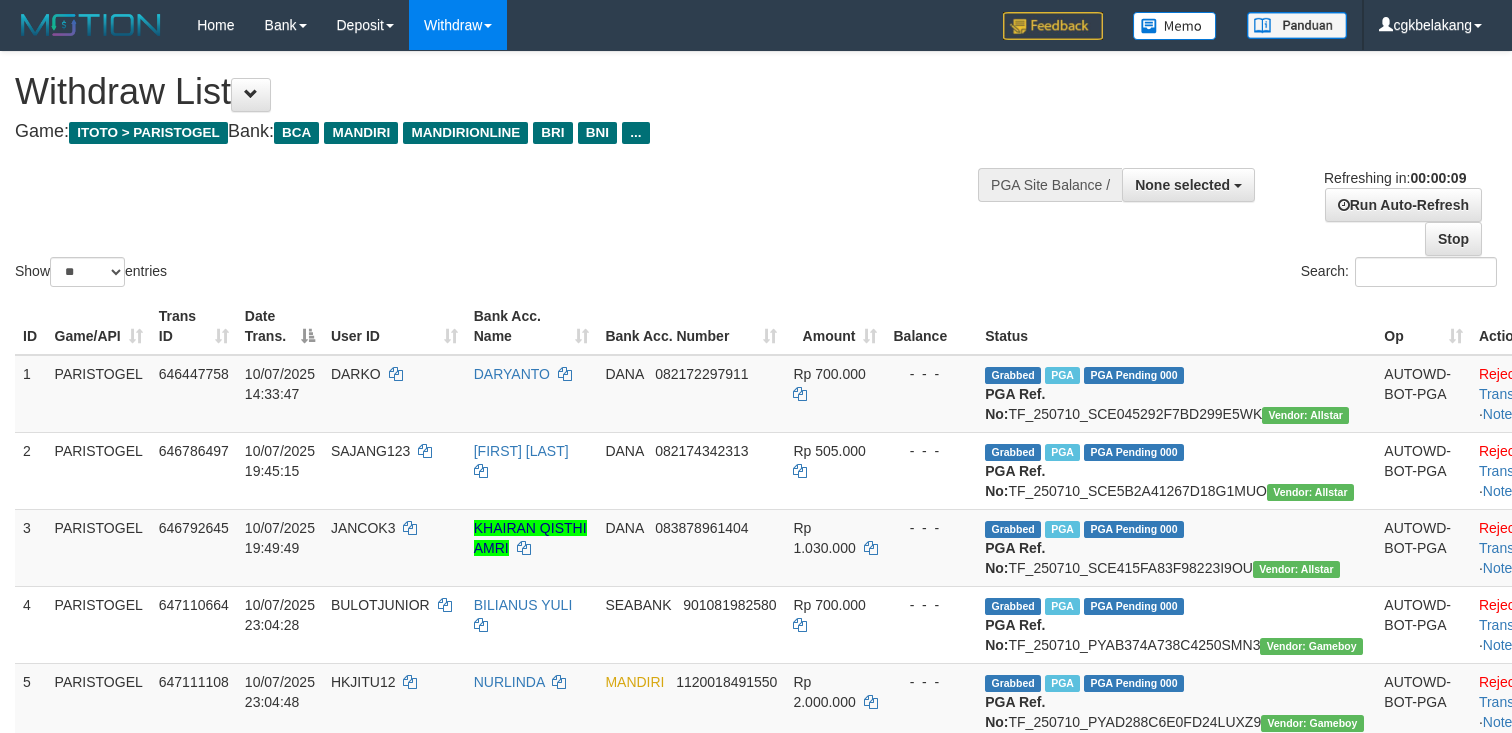 select 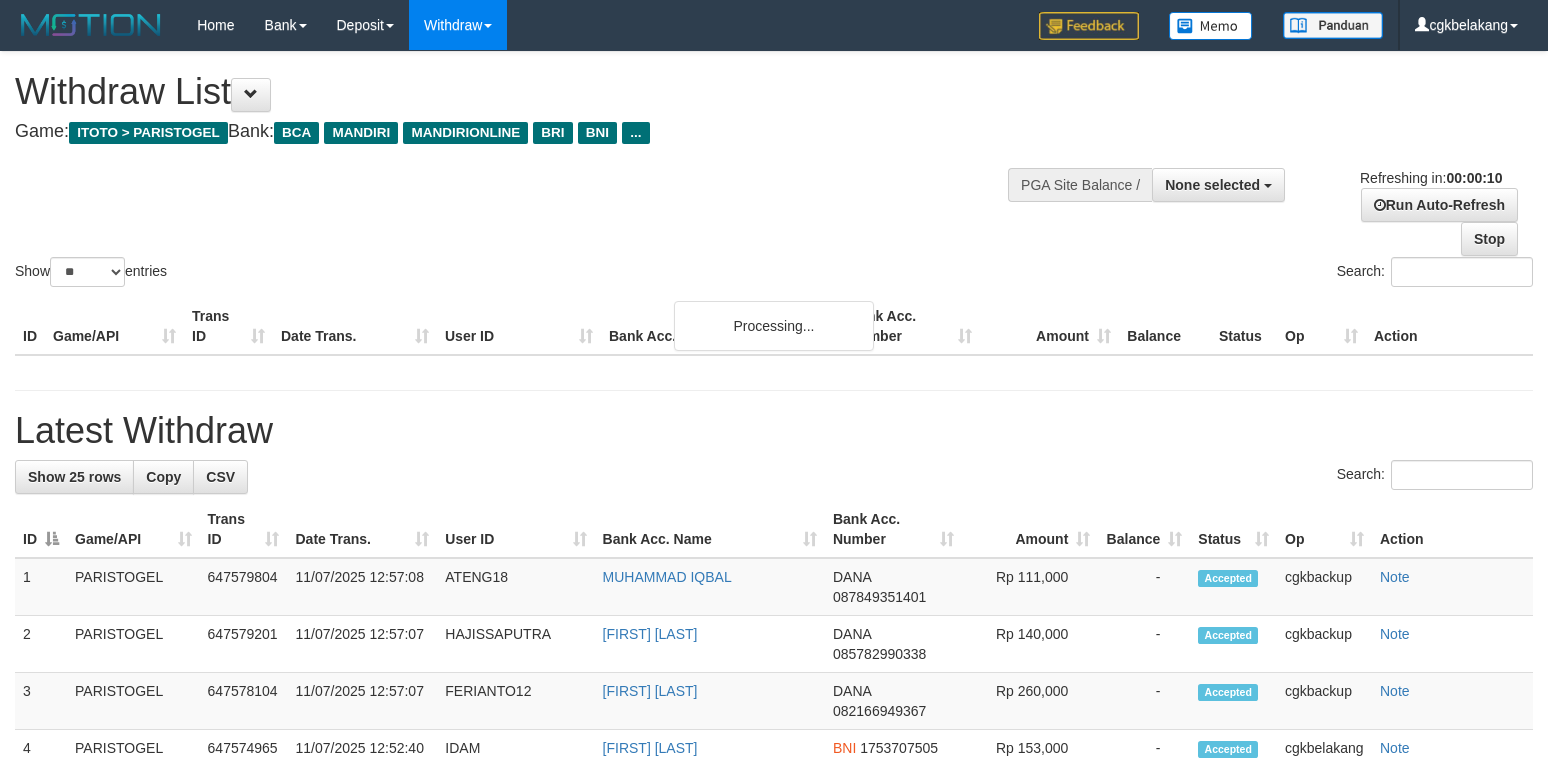 select 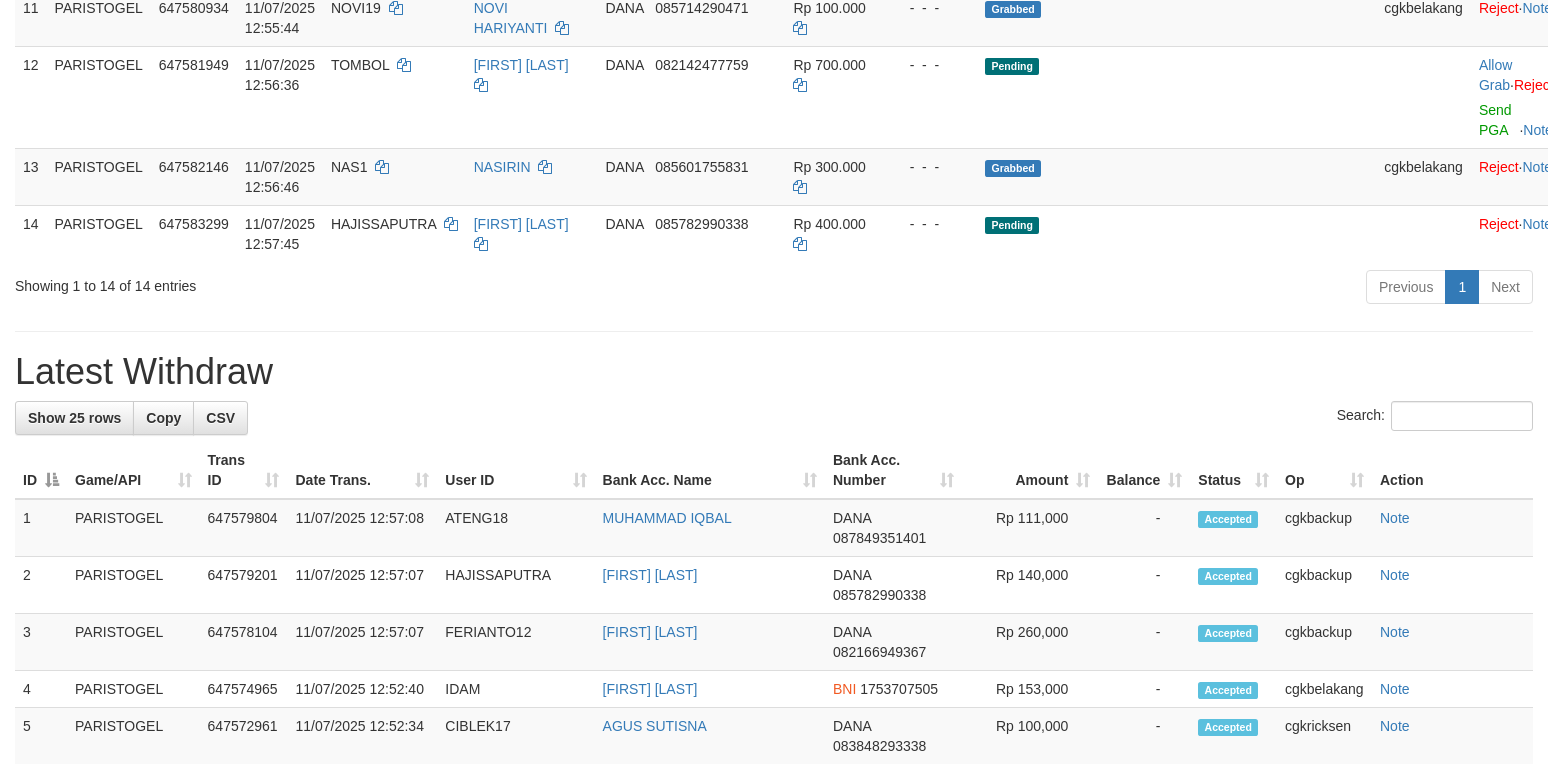 scroll, scrollTop: 1066, scrollLeft: 0, axis: vertical 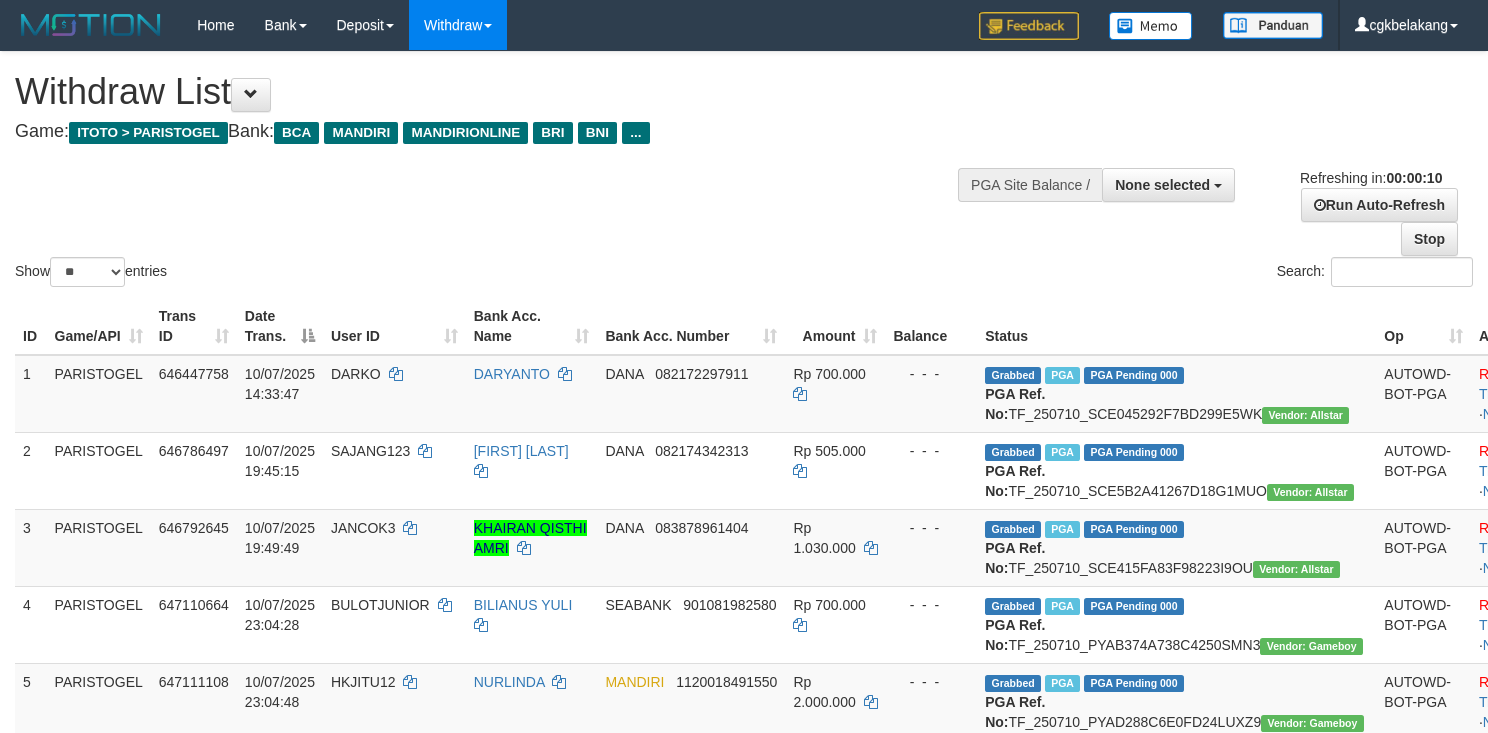 select 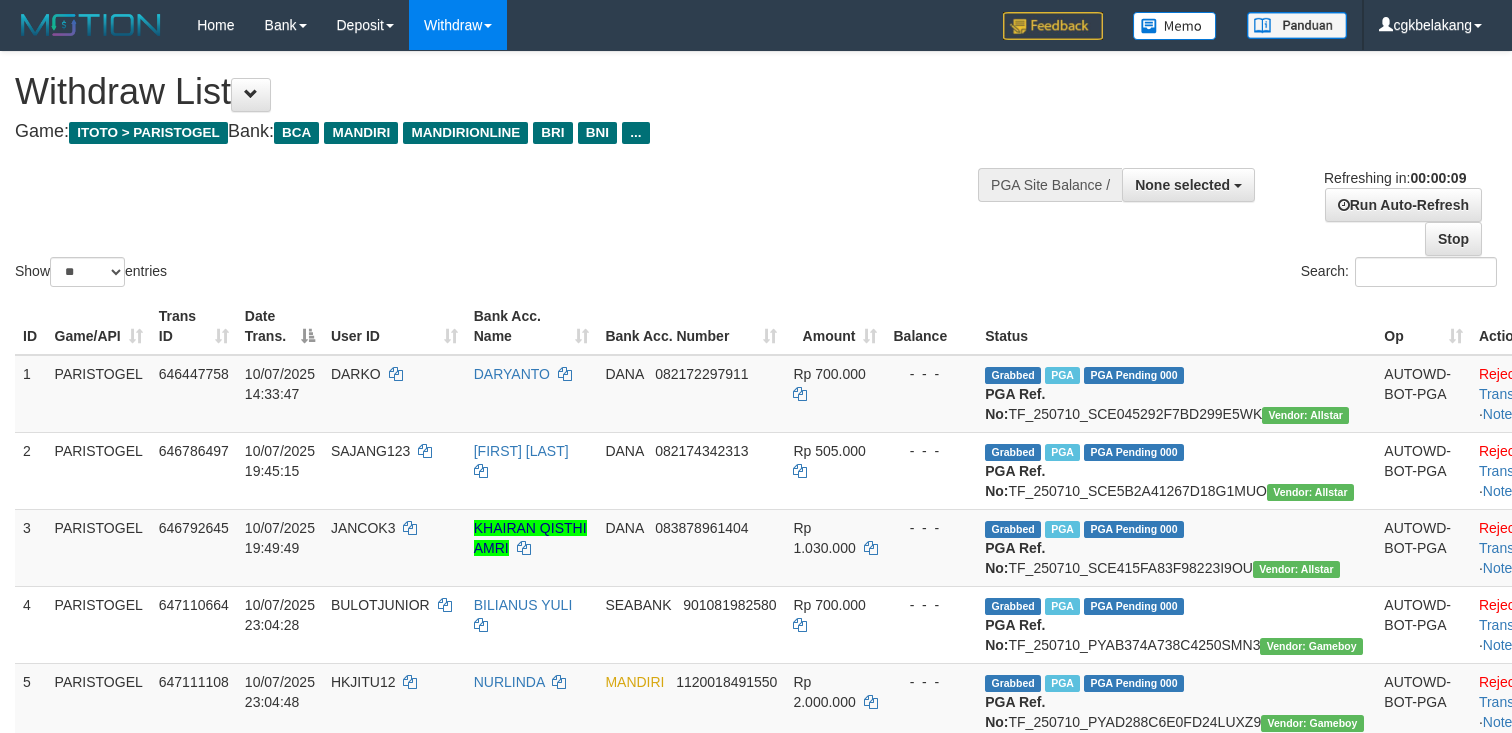 select 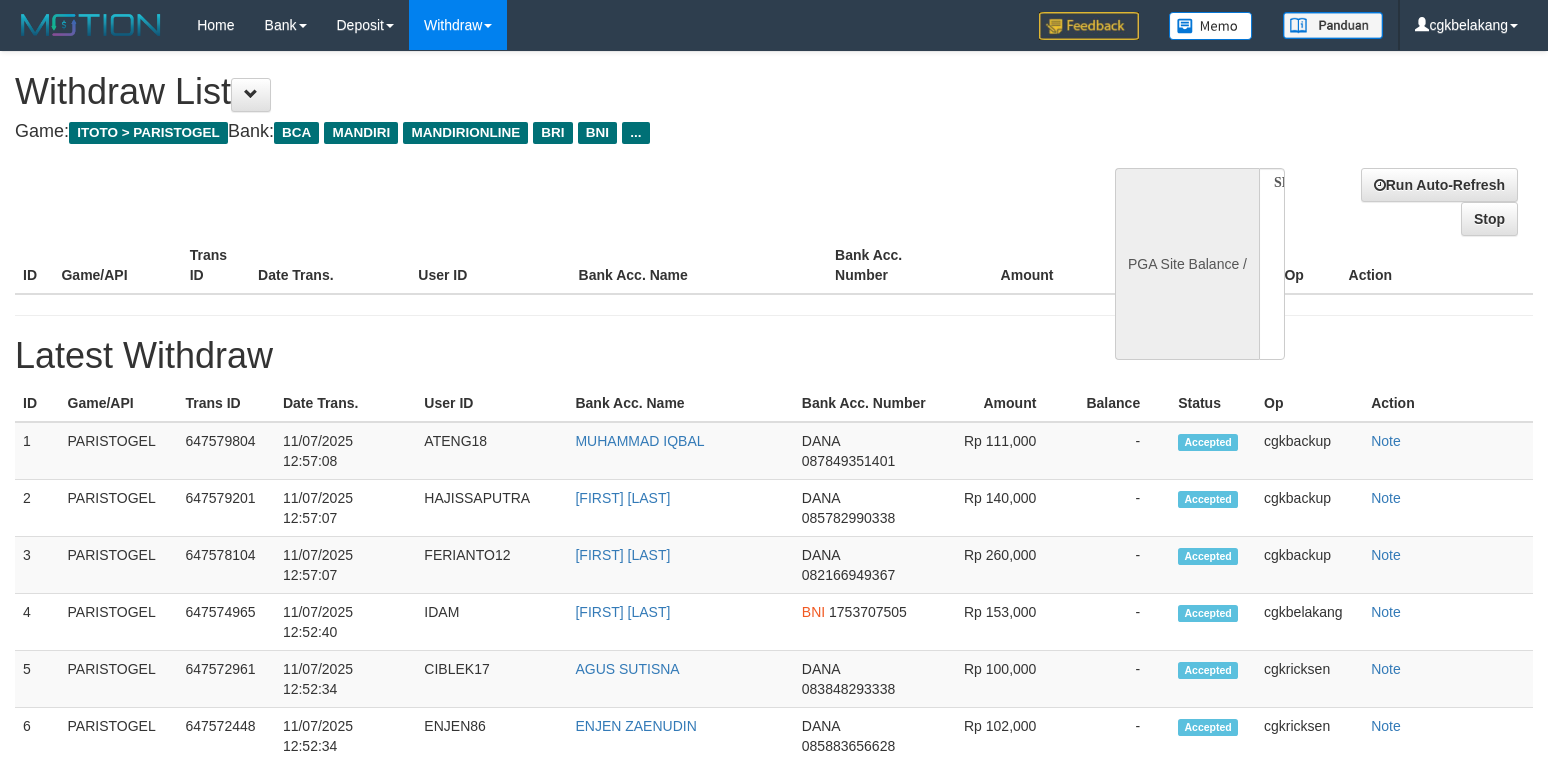 select 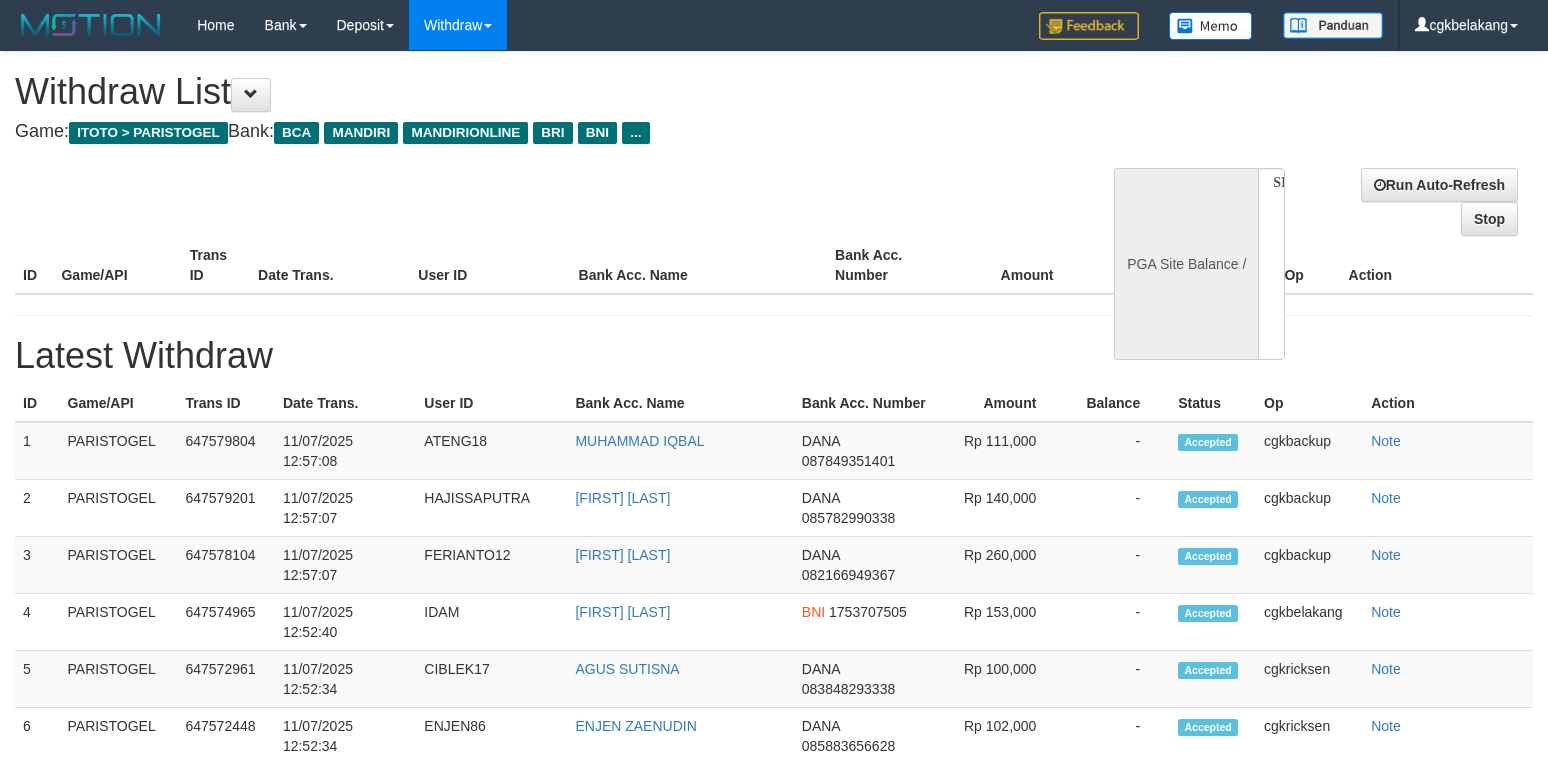 scroll, scrollTop: 0, scrollLeft: 0, axis: both 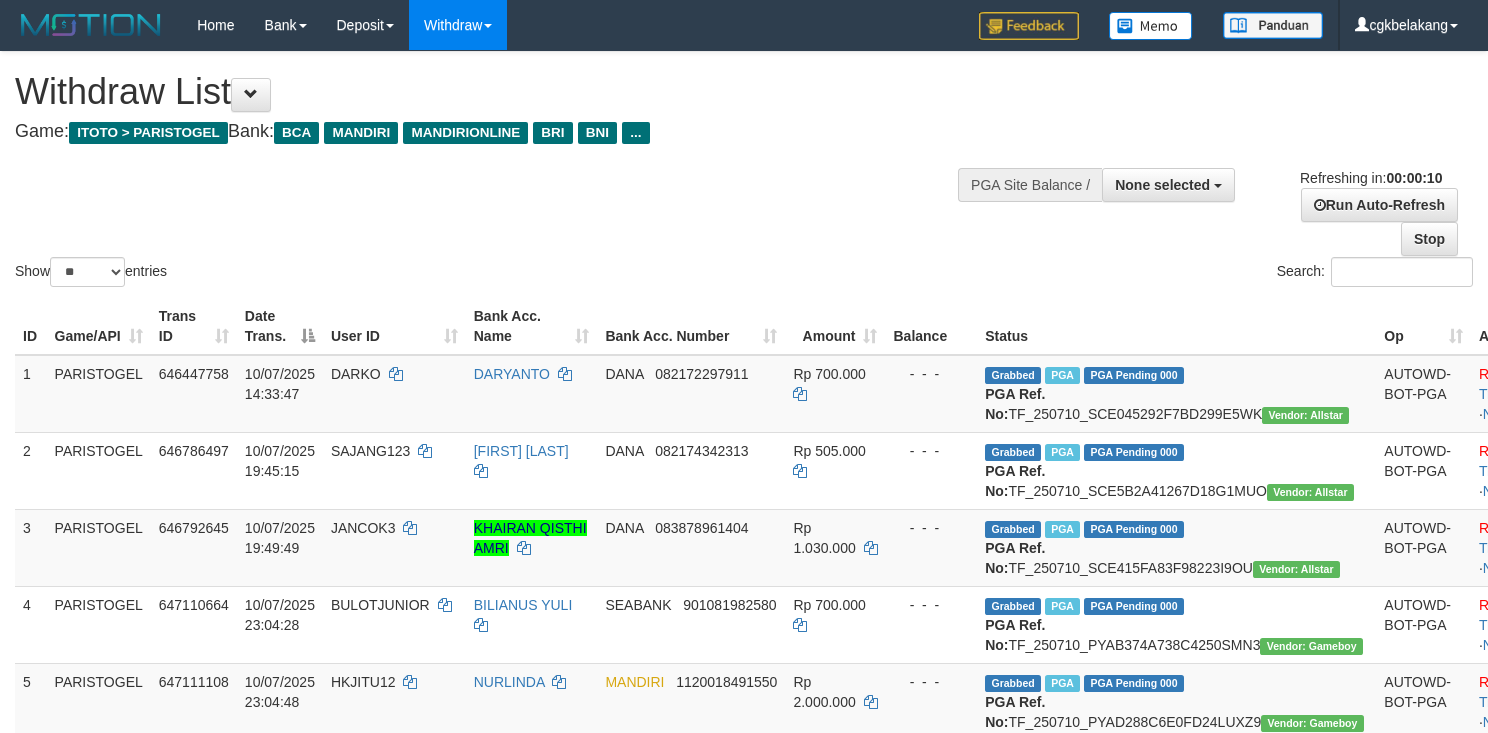select 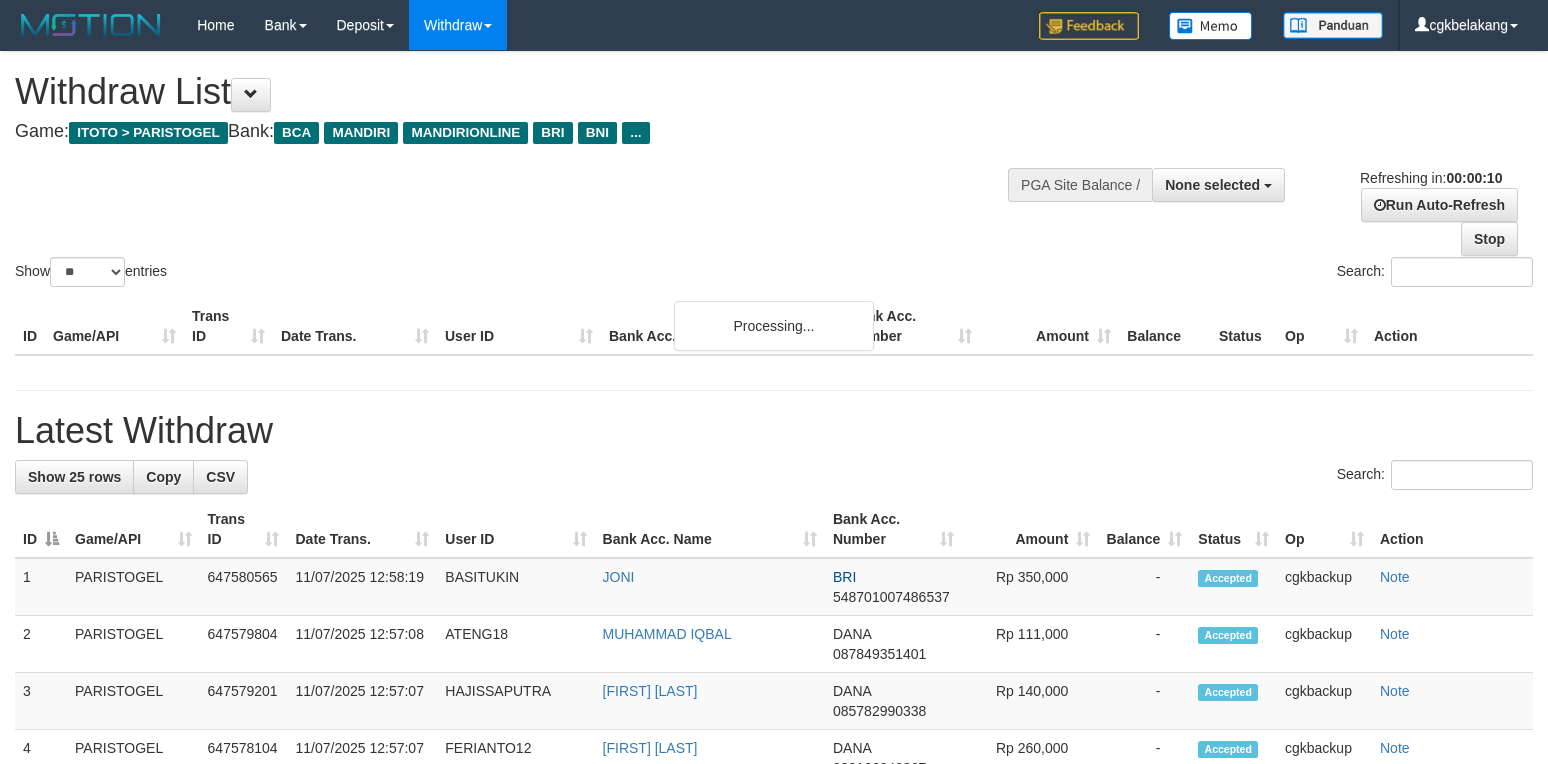 select 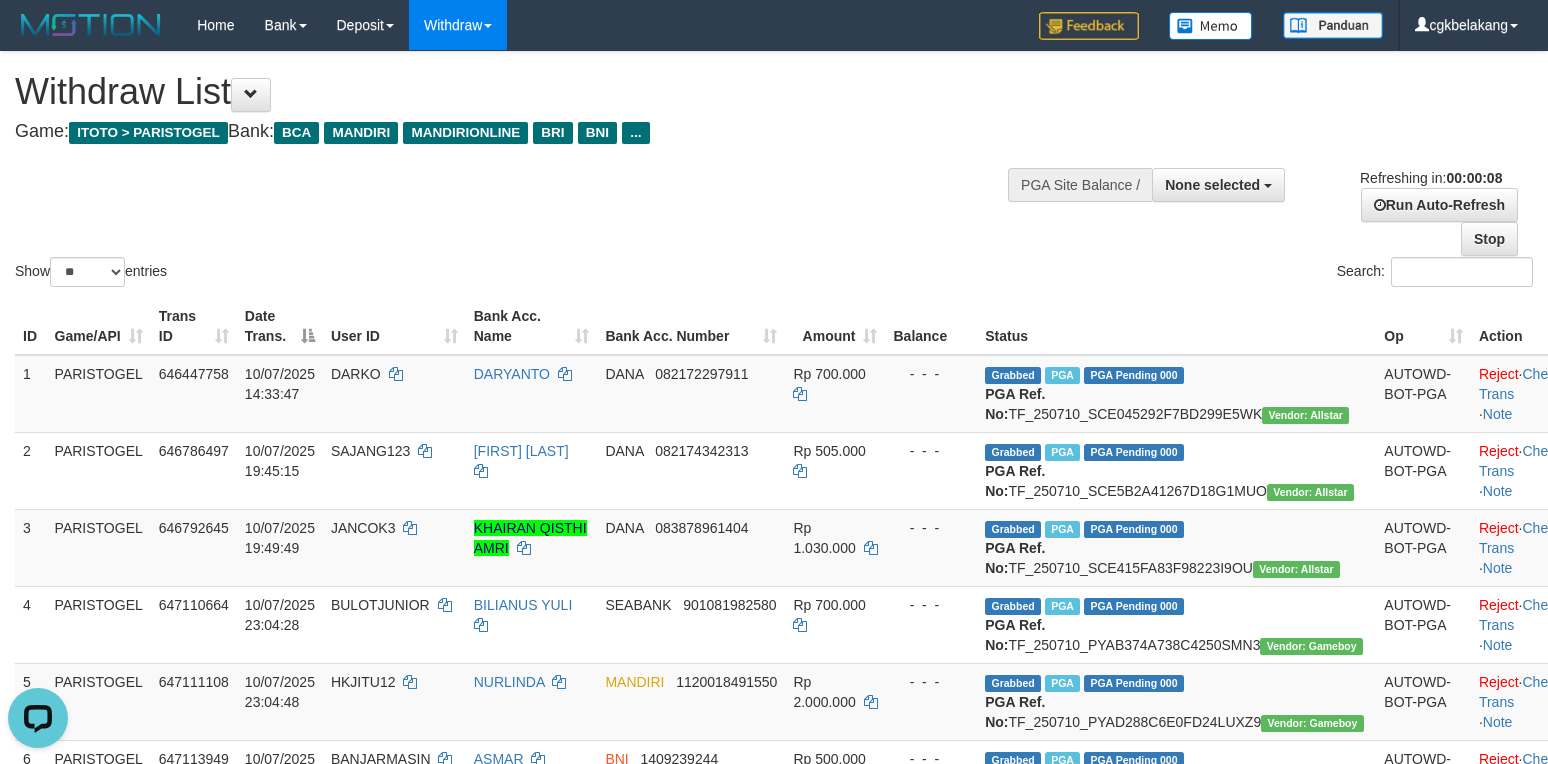 scroll, scrollTop: 0, scrollLeft: 0, axis: both 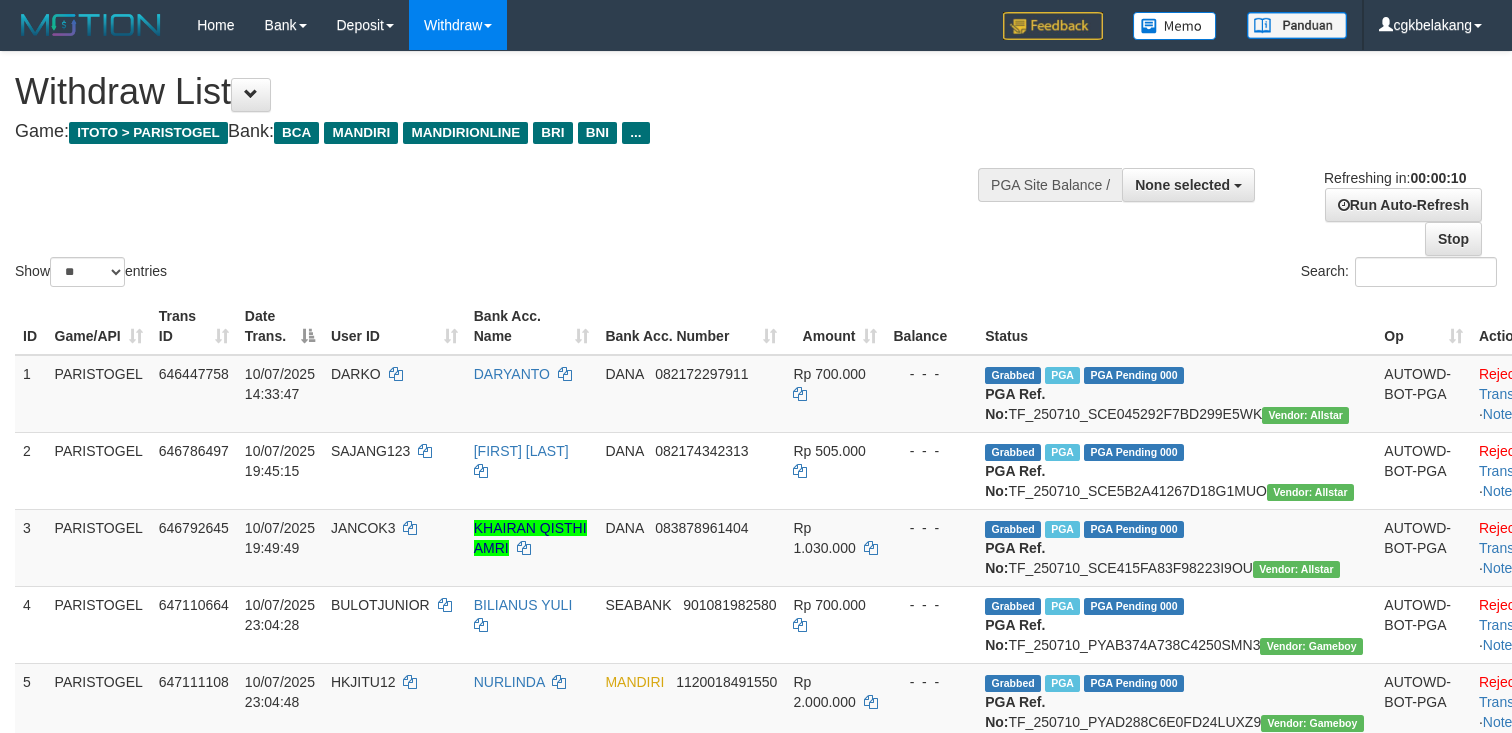 select 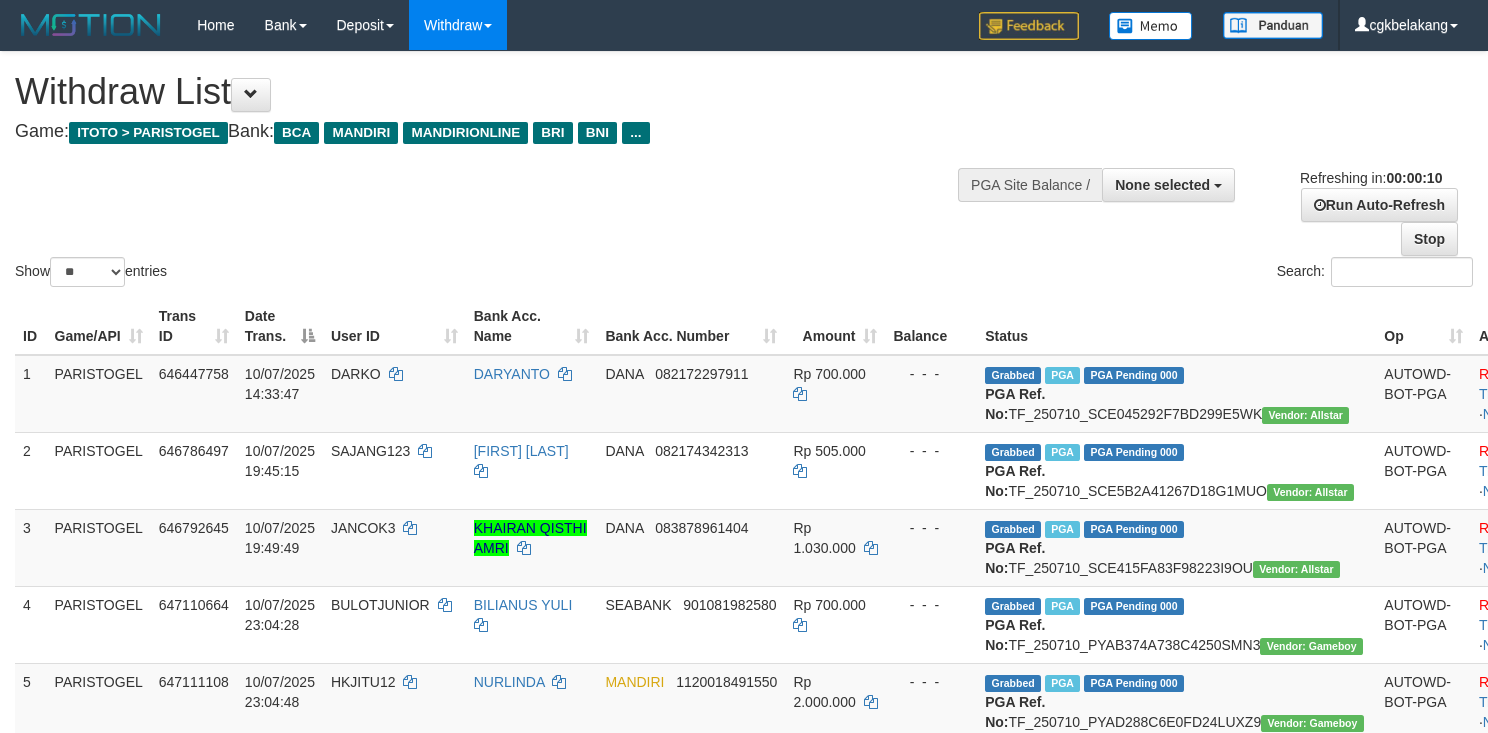 select 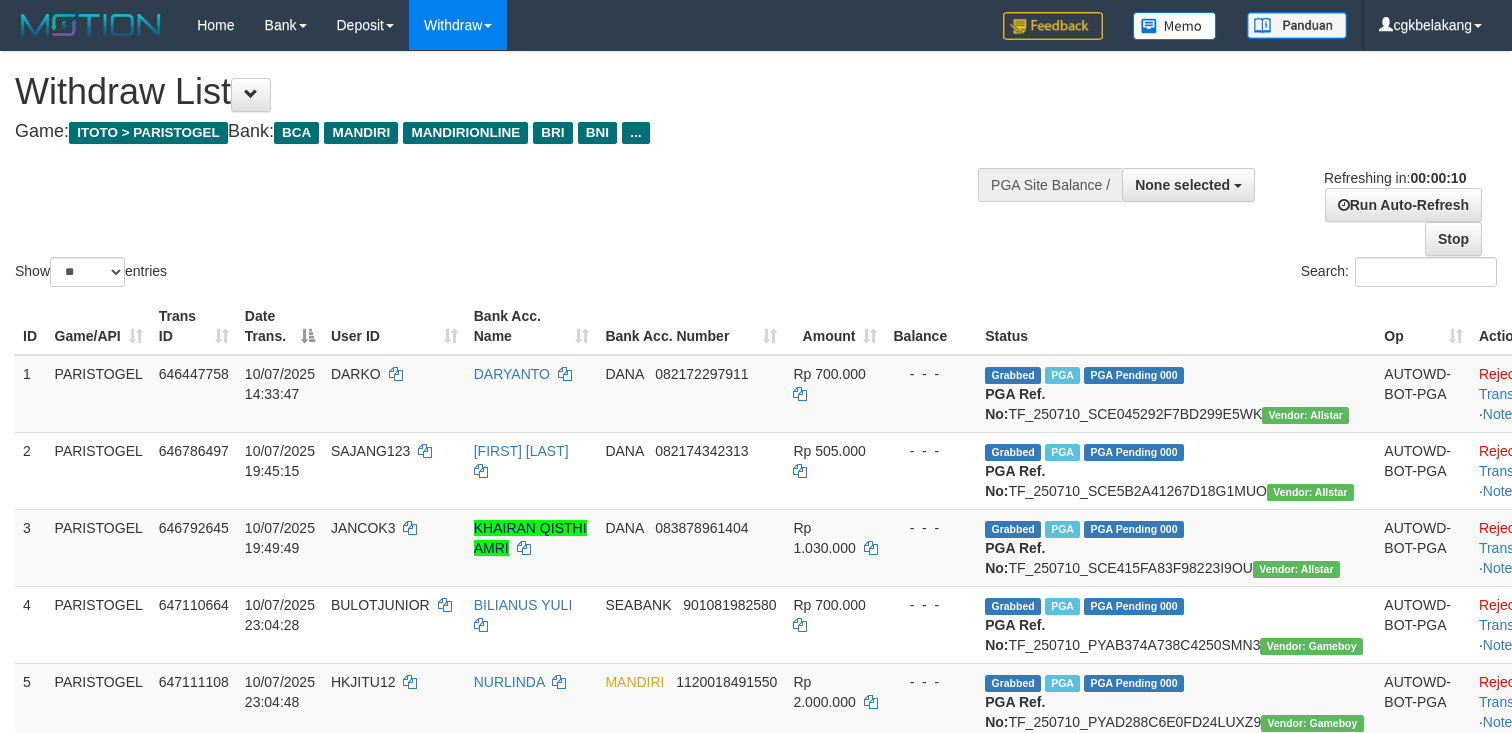 select 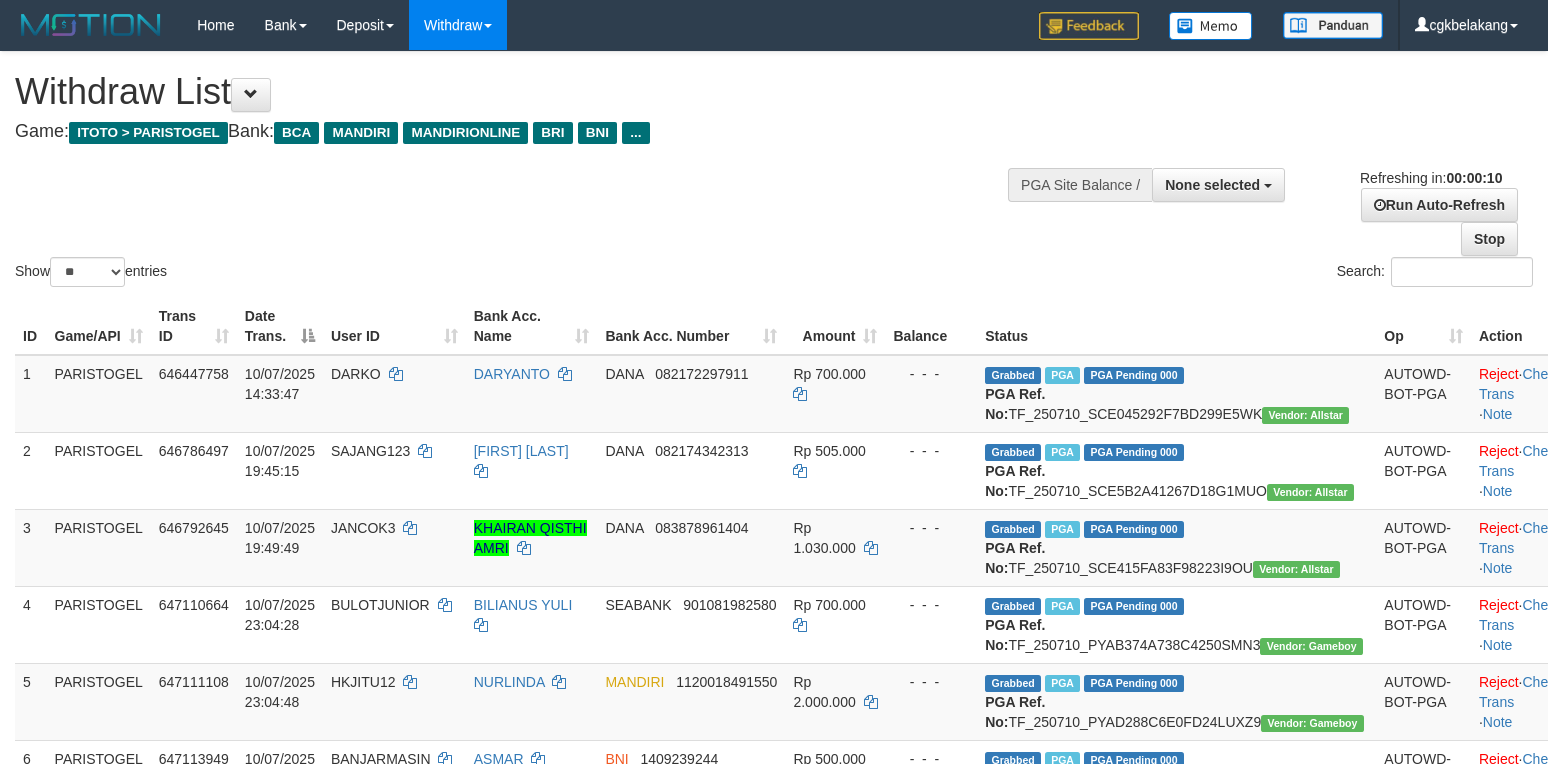 select 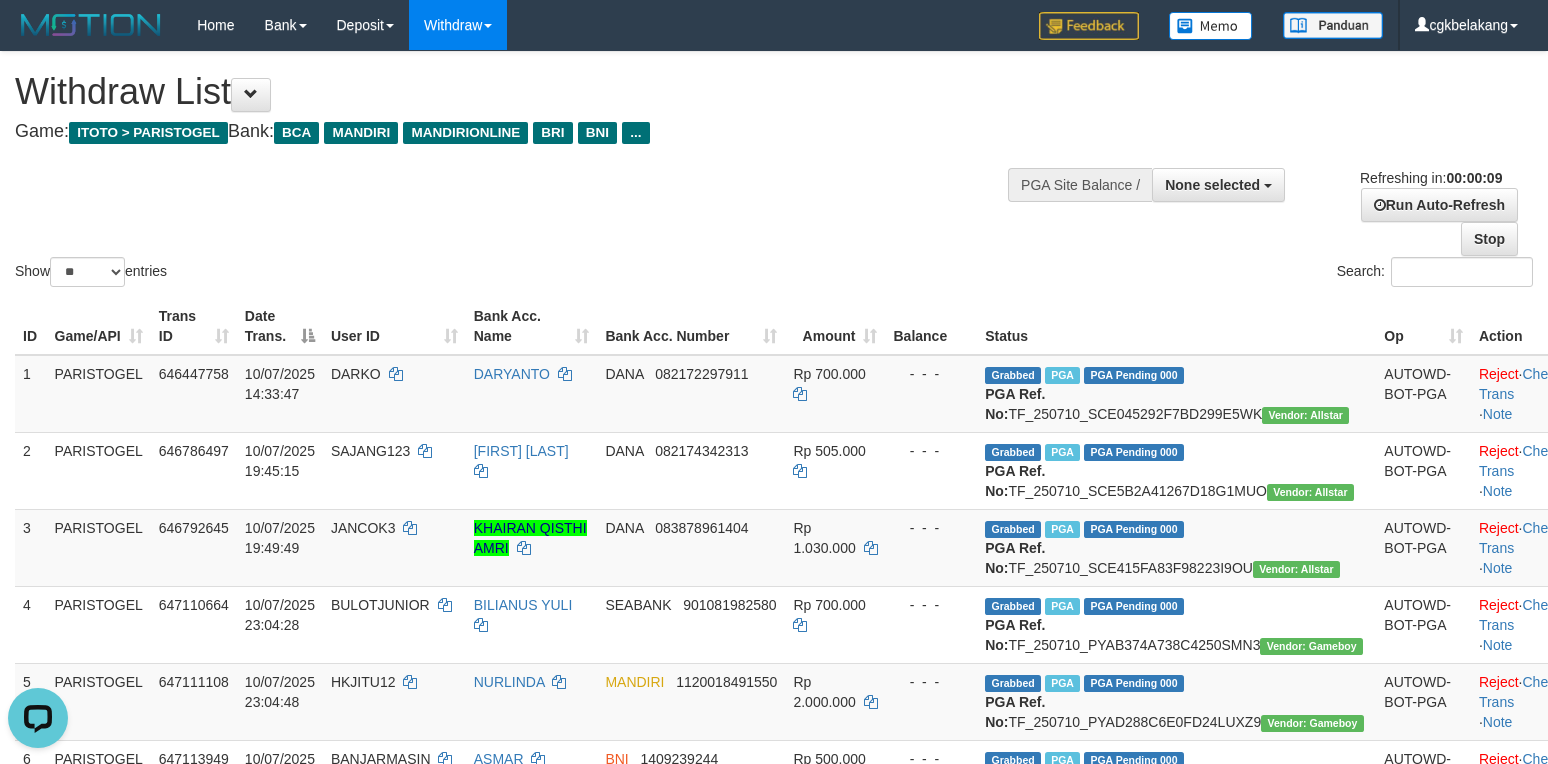 scroll, scrollTop: 0, scrollLeft: 0, axis: both 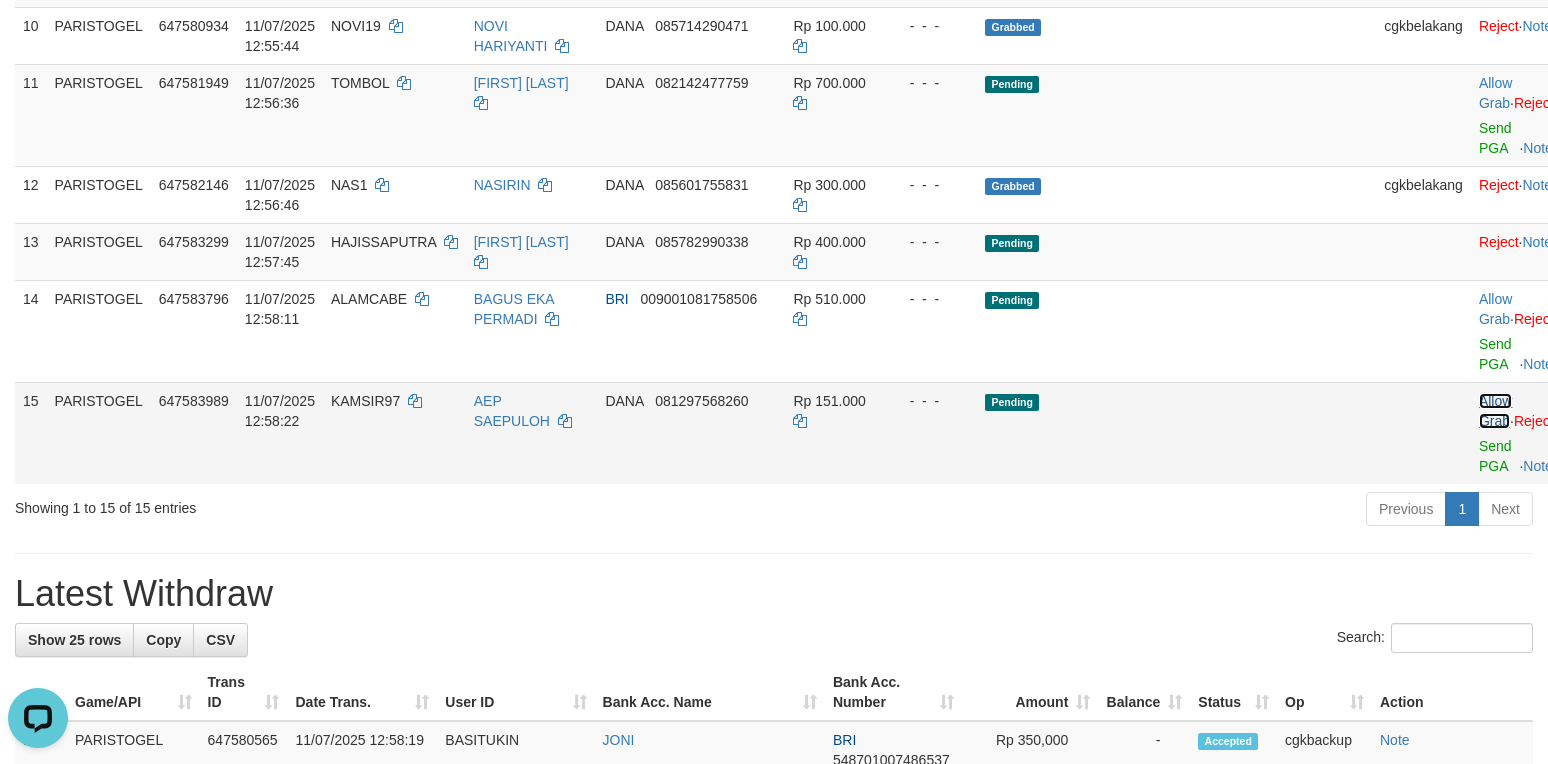 click on "Allow Grab" at bounding box center (1495, 411) 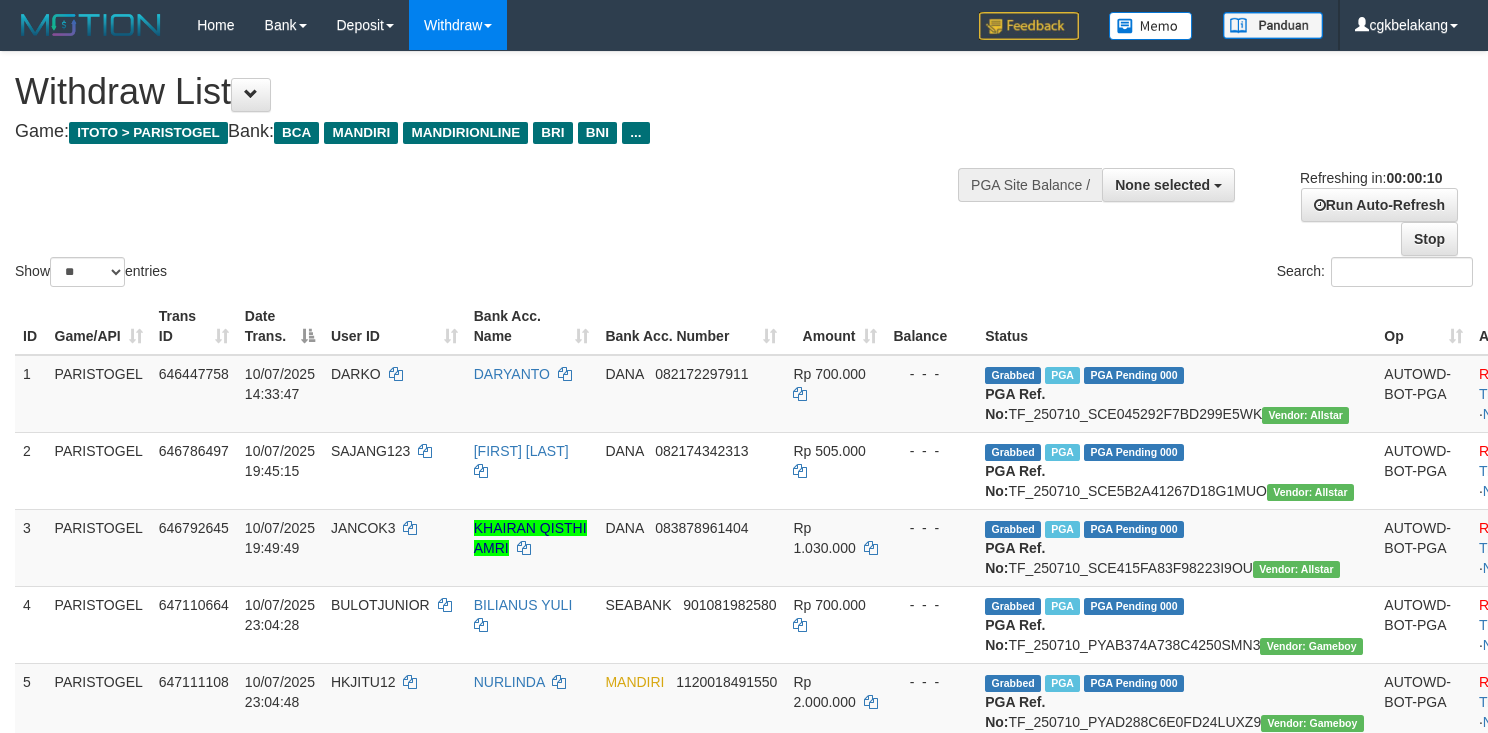 select 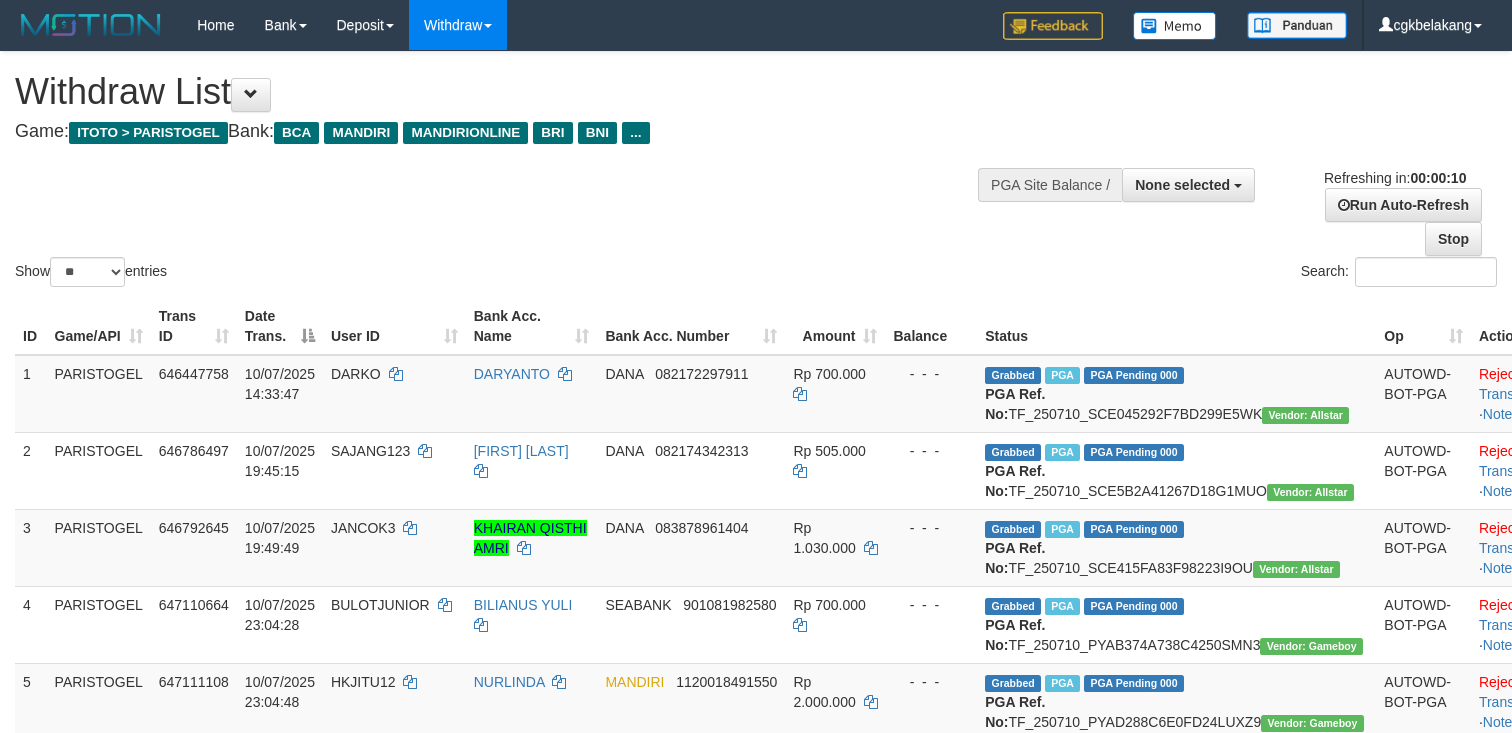 select 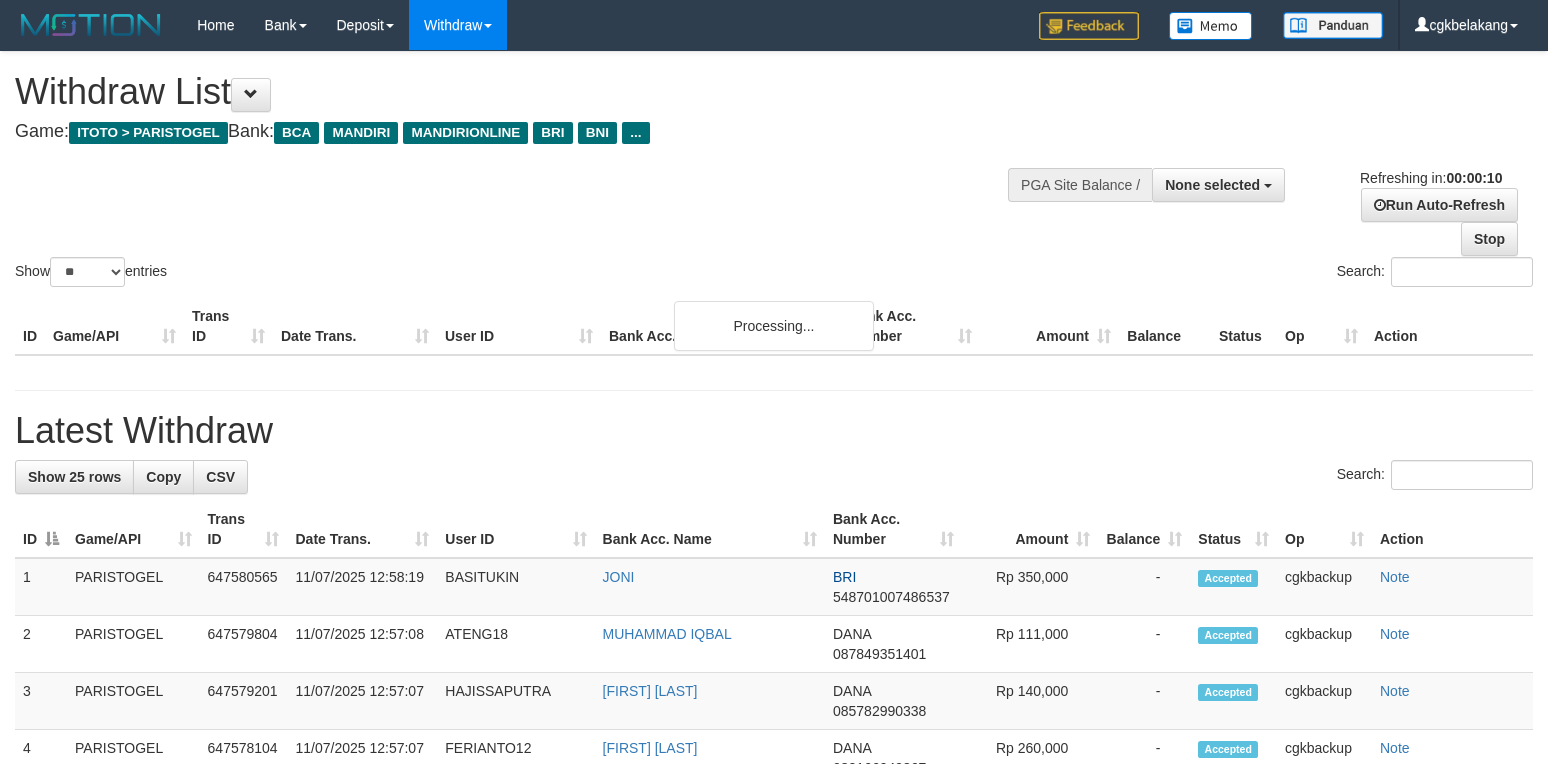 select 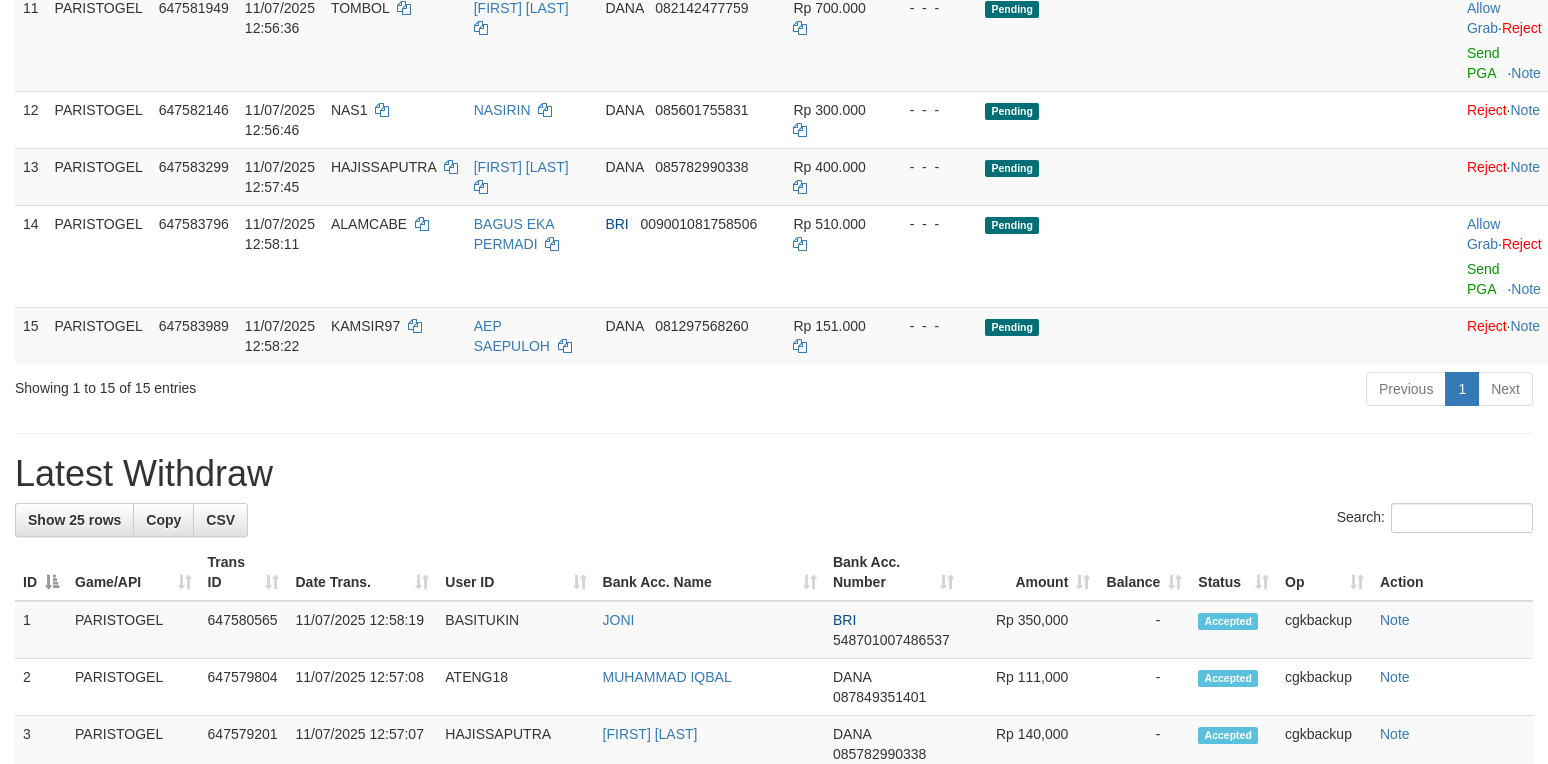 scroll, scrollTop: 1066, scrollLeft: 0, axis: vertical 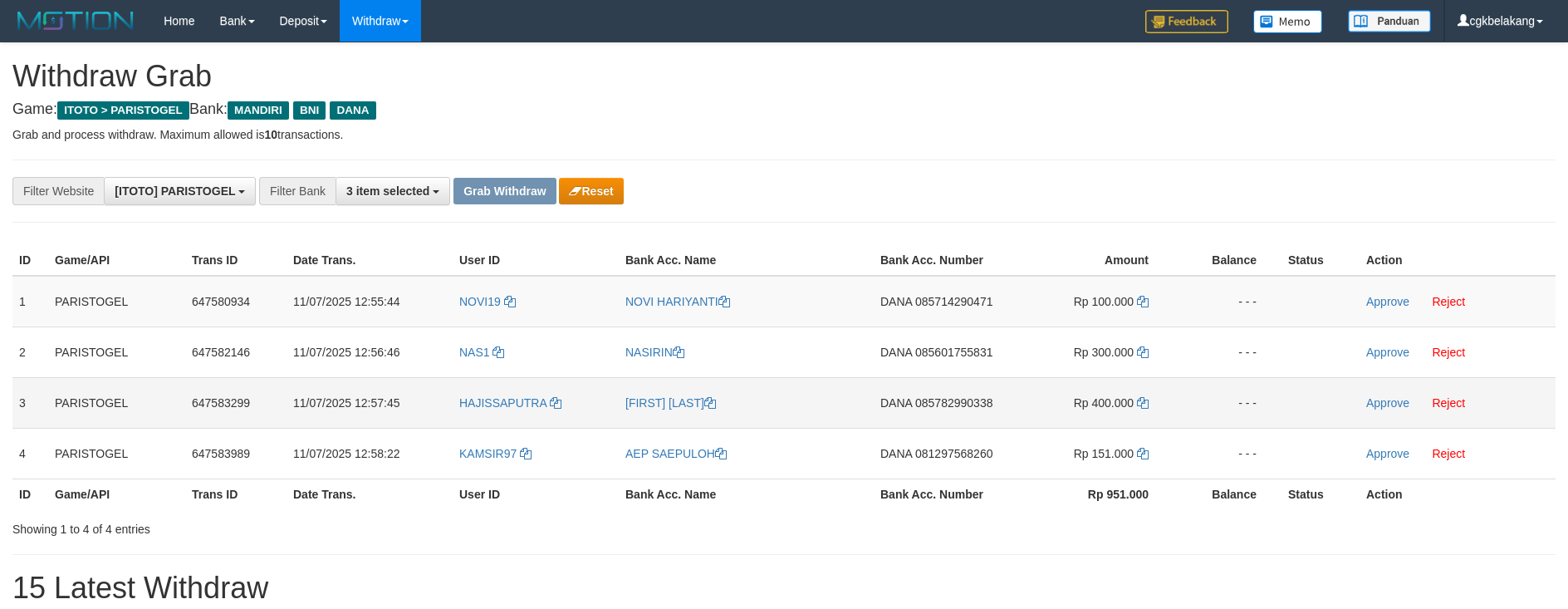 click on "HAJISSAPUTRA" at bounding box center [536, 402] 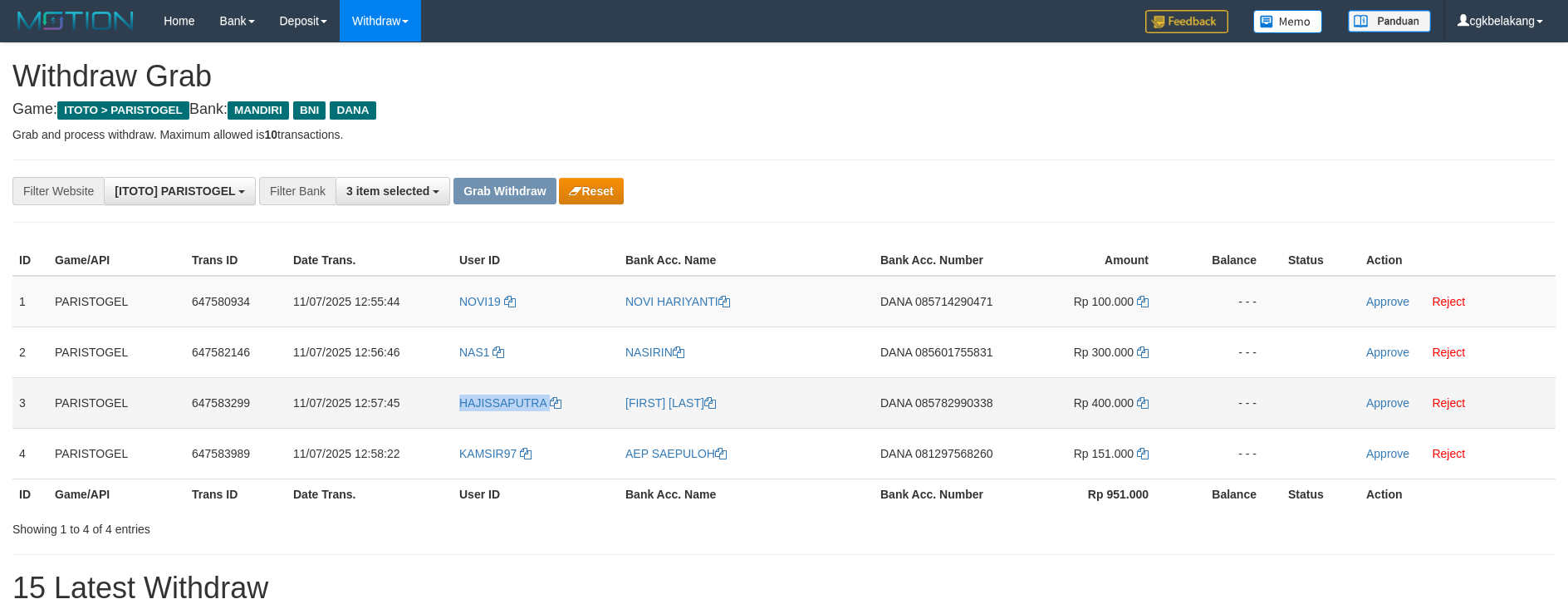 copy on "HAJISSAPUTRA" 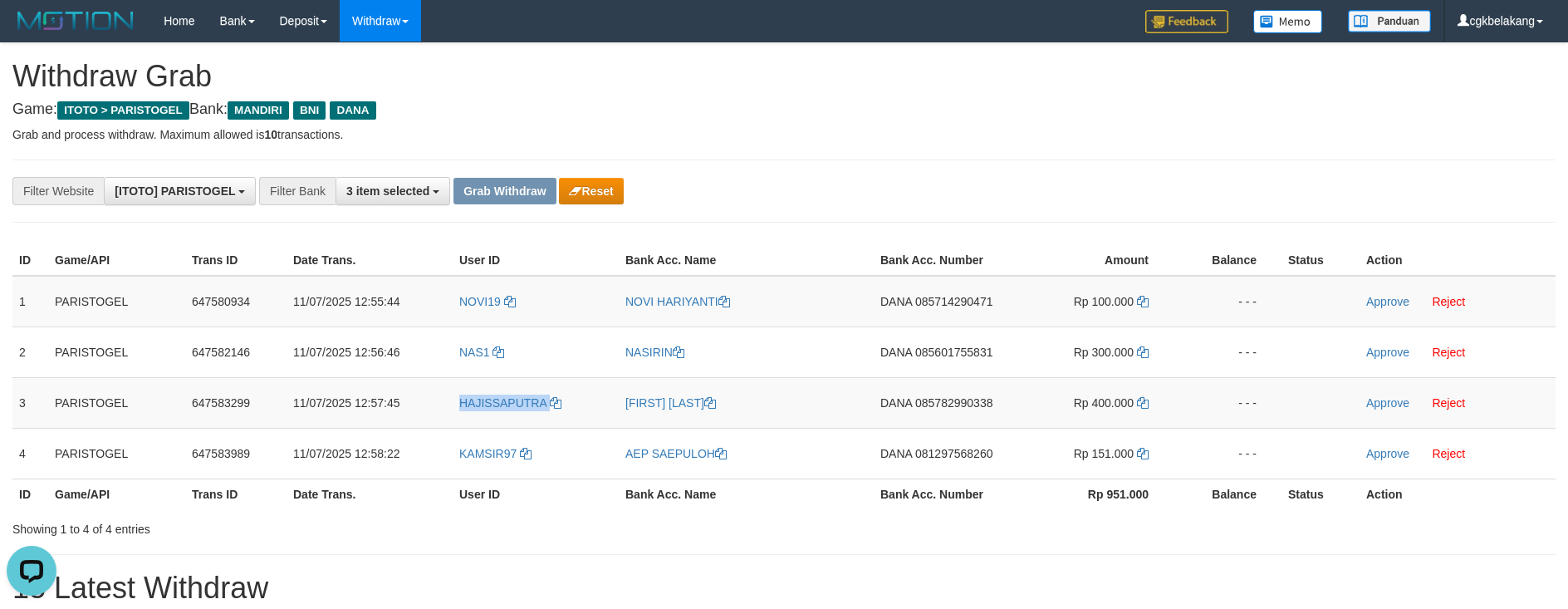 scroll, scrollTop: 0, scrollLeft: 0, axis: both 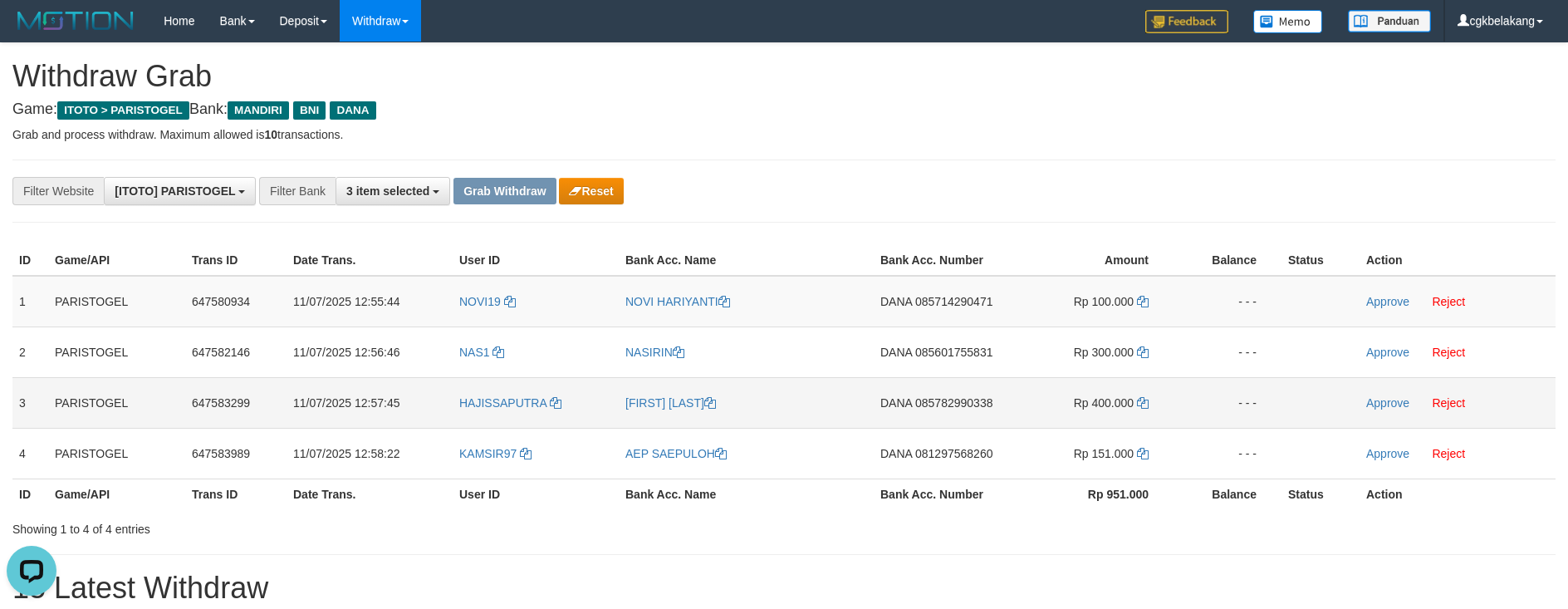 click on "[FIRST] [LAST]" at bounding box center [746, 402] 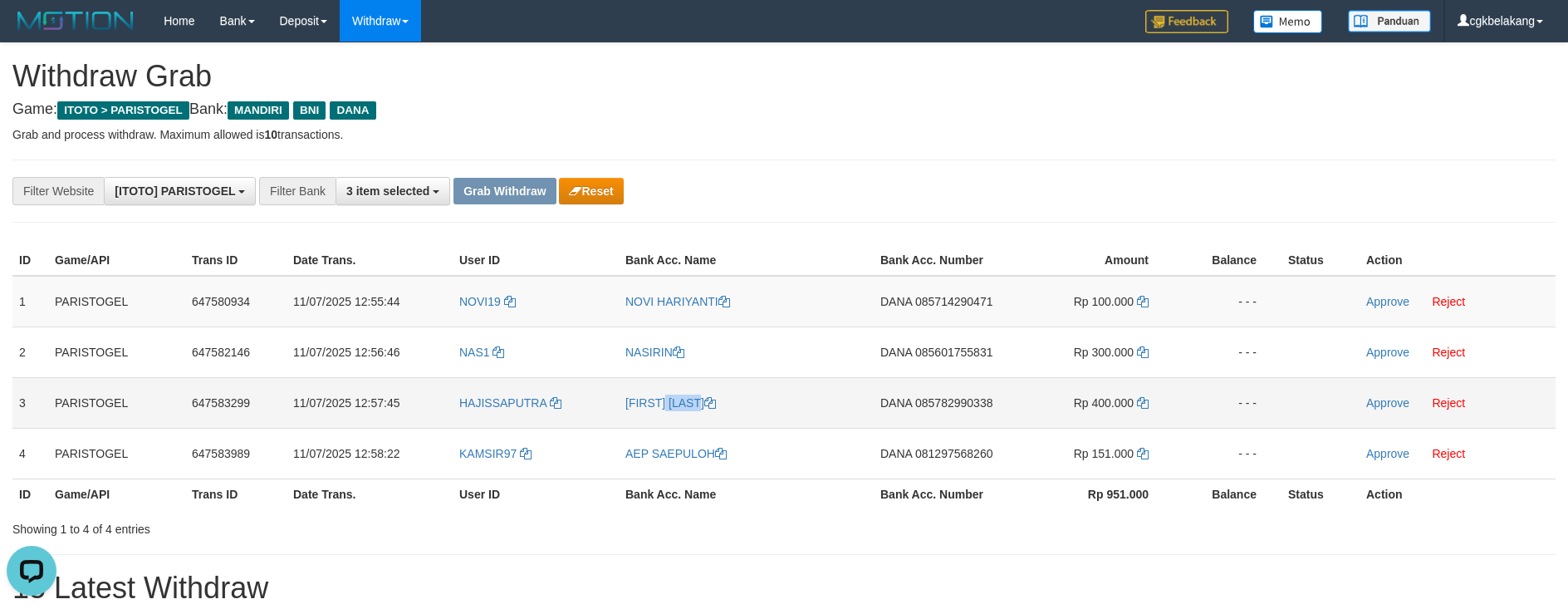 click on "[FIRST] [LAST]" at bounding box center (746, 402) 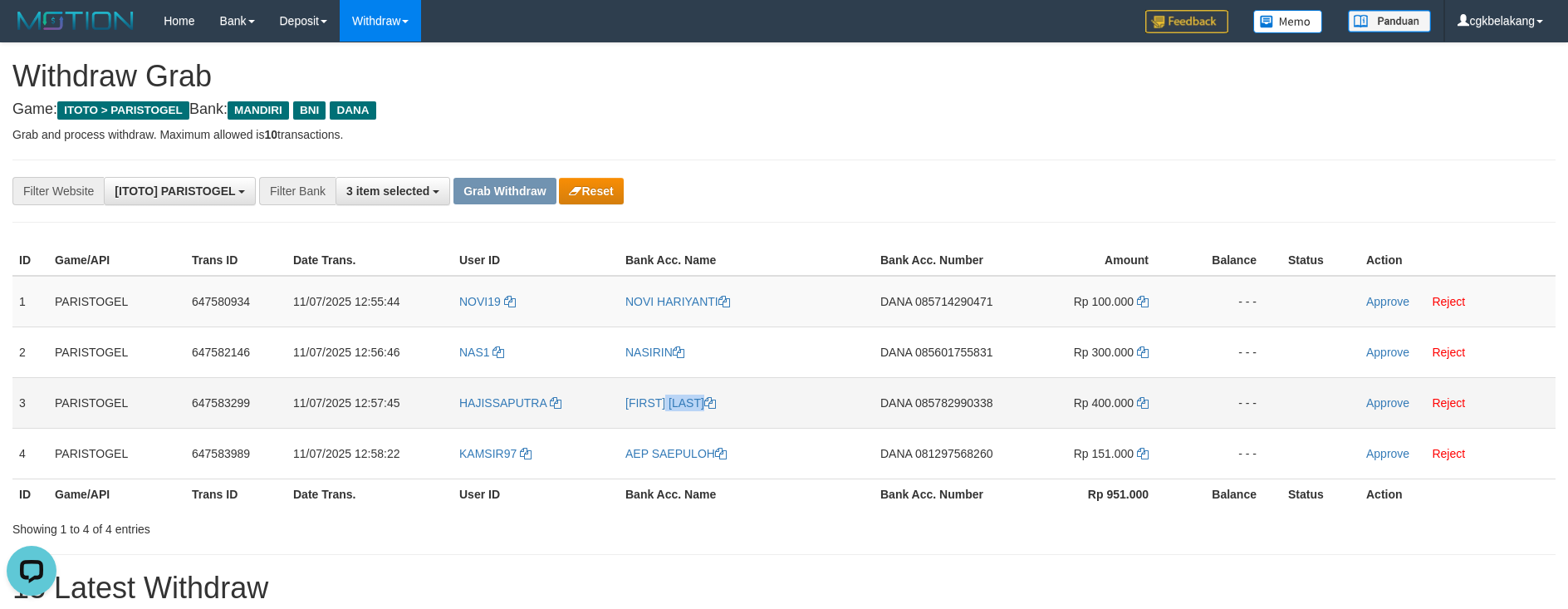 click on "[FIRST] [LAST]" at bounding box center [746, 402] 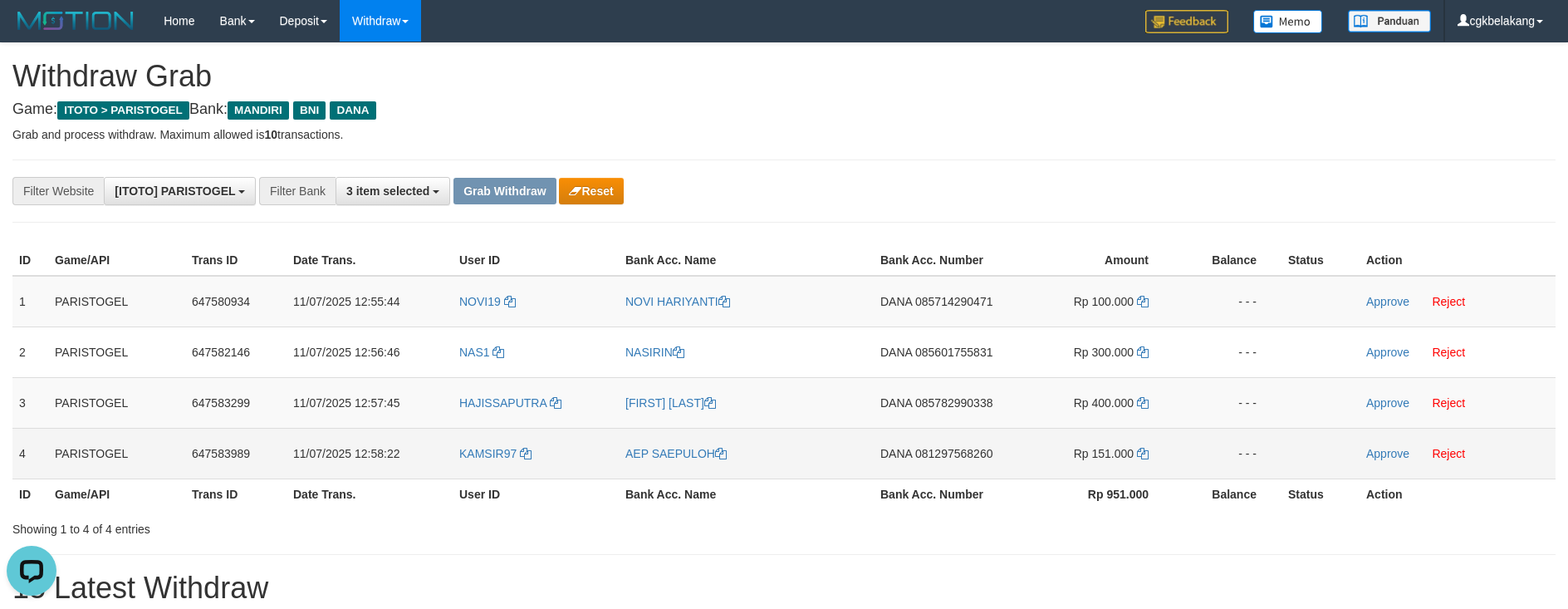click on "KAMSIR97" at bounding box center (536, 453) 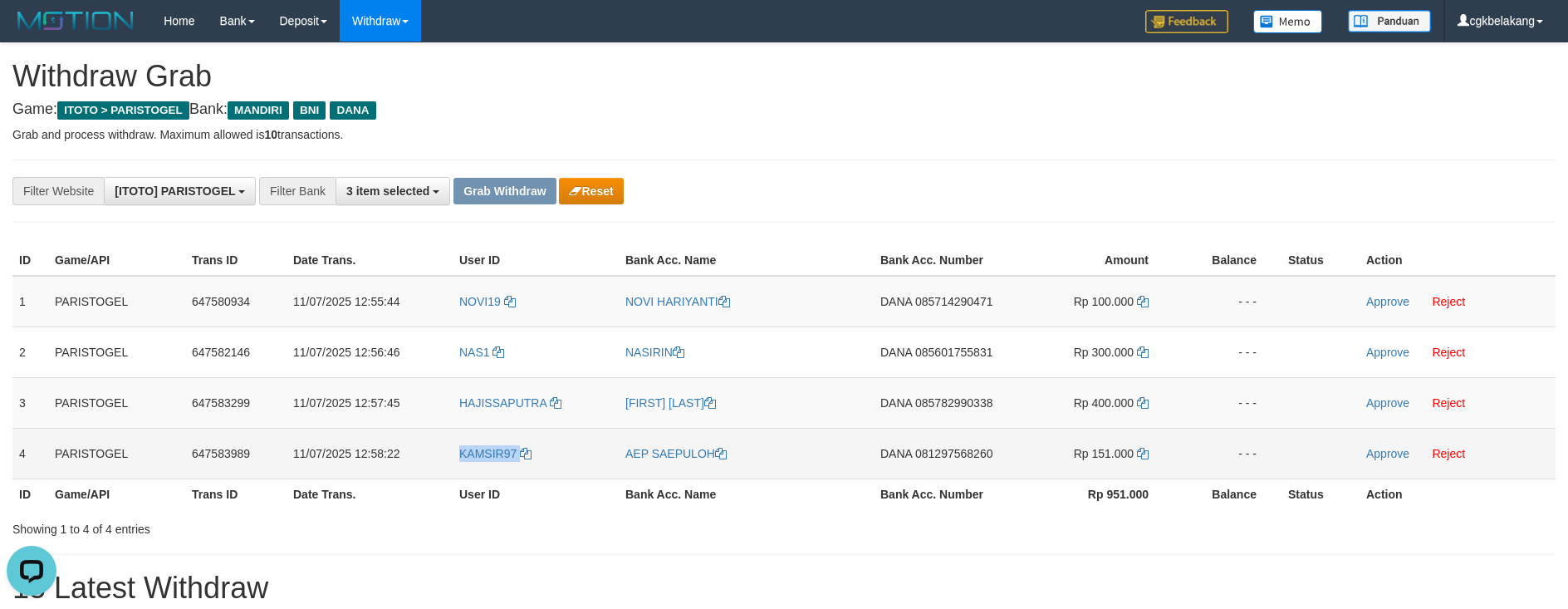 click on "KAMSIR97" at bounding box center [536, 453] 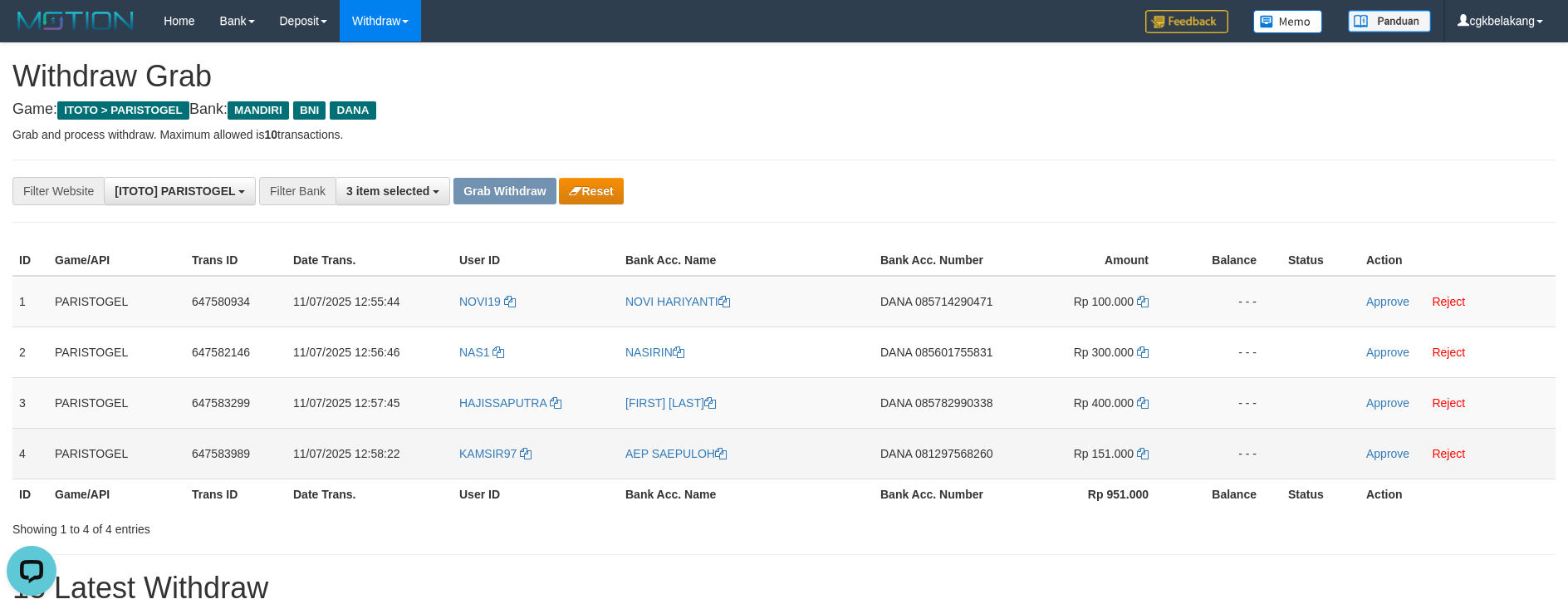 click on "AEP SAEPULOH" at bounding box center [746, 453] 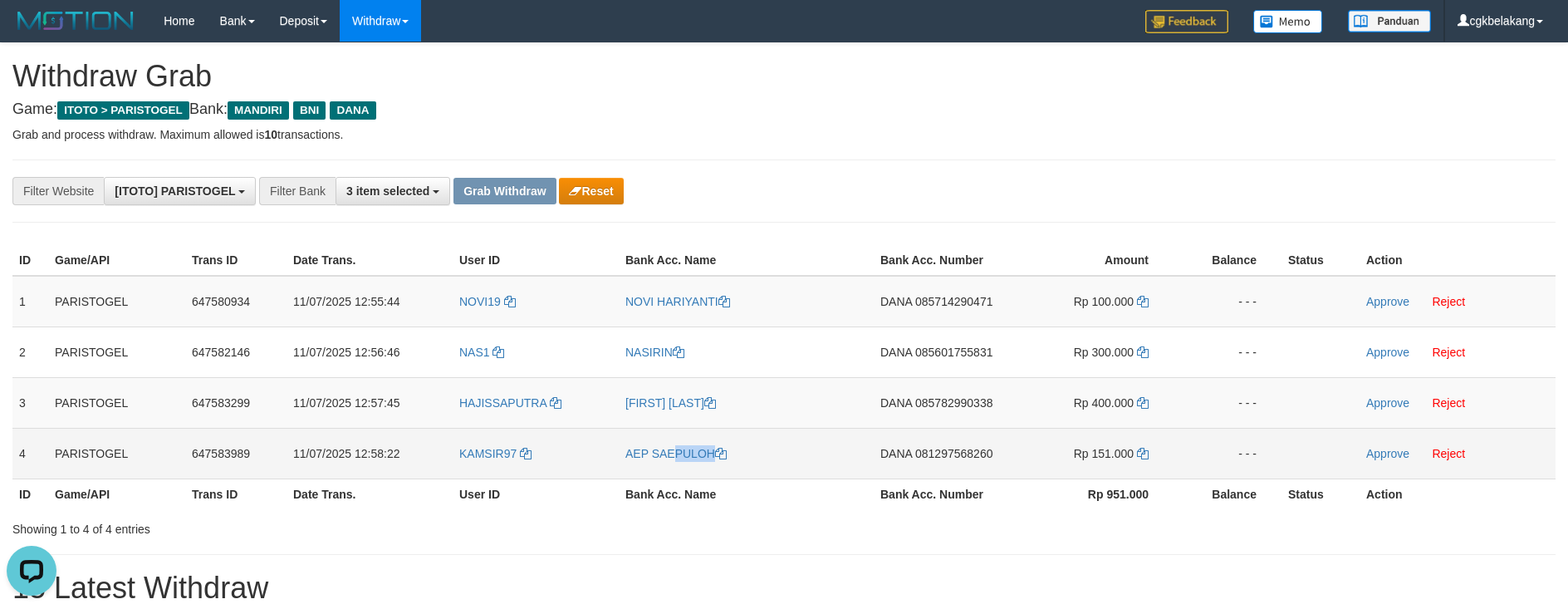 click on "AEP SAEPULOH" at bounding box center (746, 453) 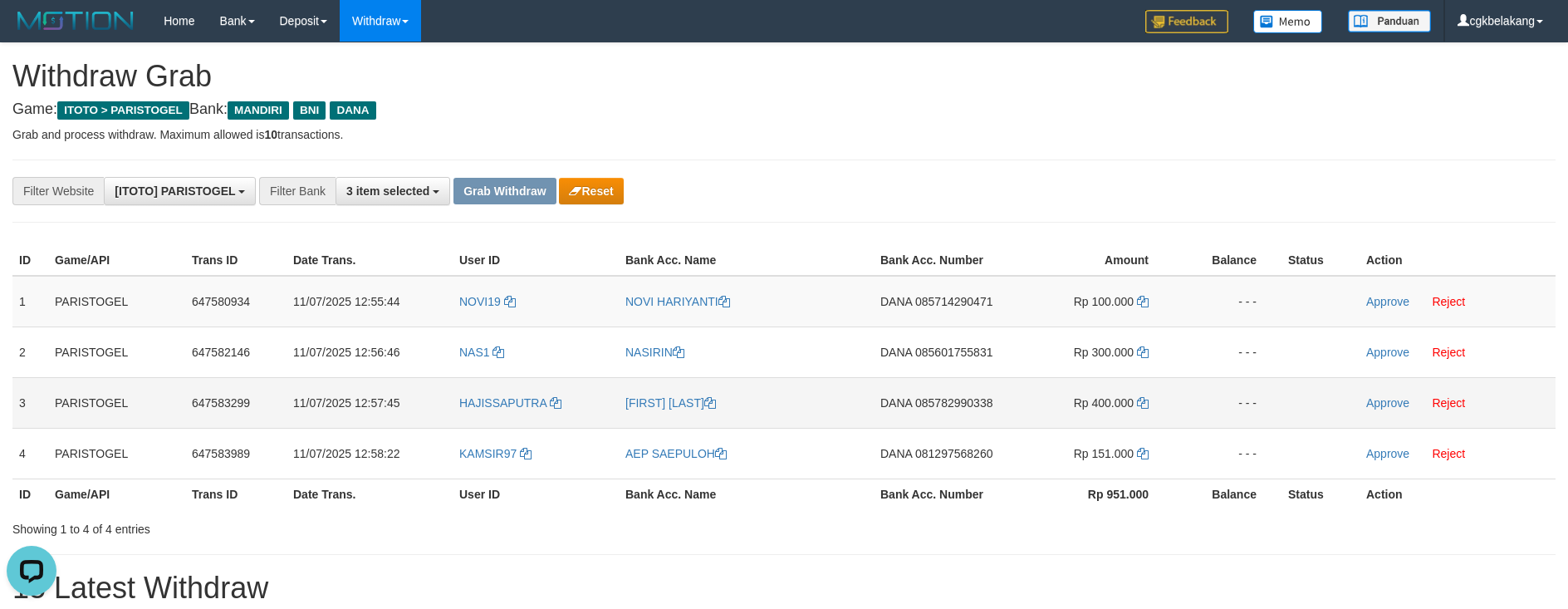 click on "DANA
085782990338" at bounding box center (942, 402) 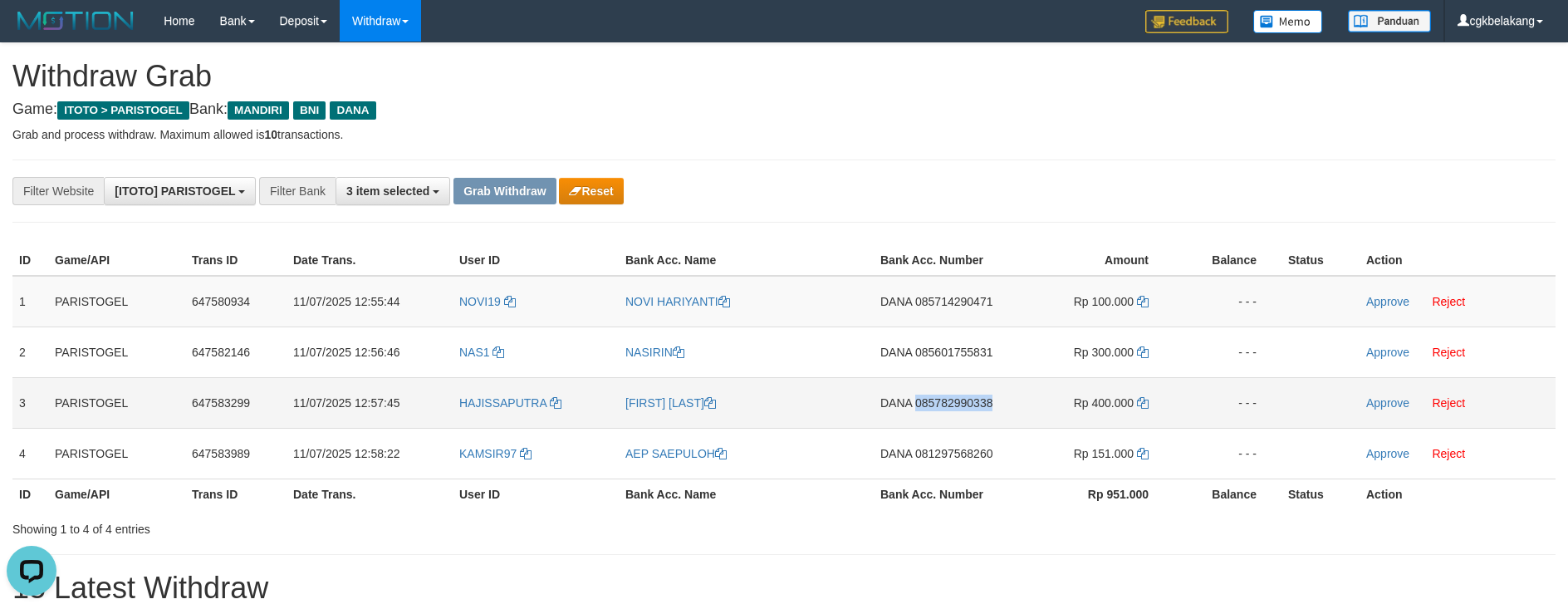 click on "DANA
085782990338" at bounding box center [942, 402] 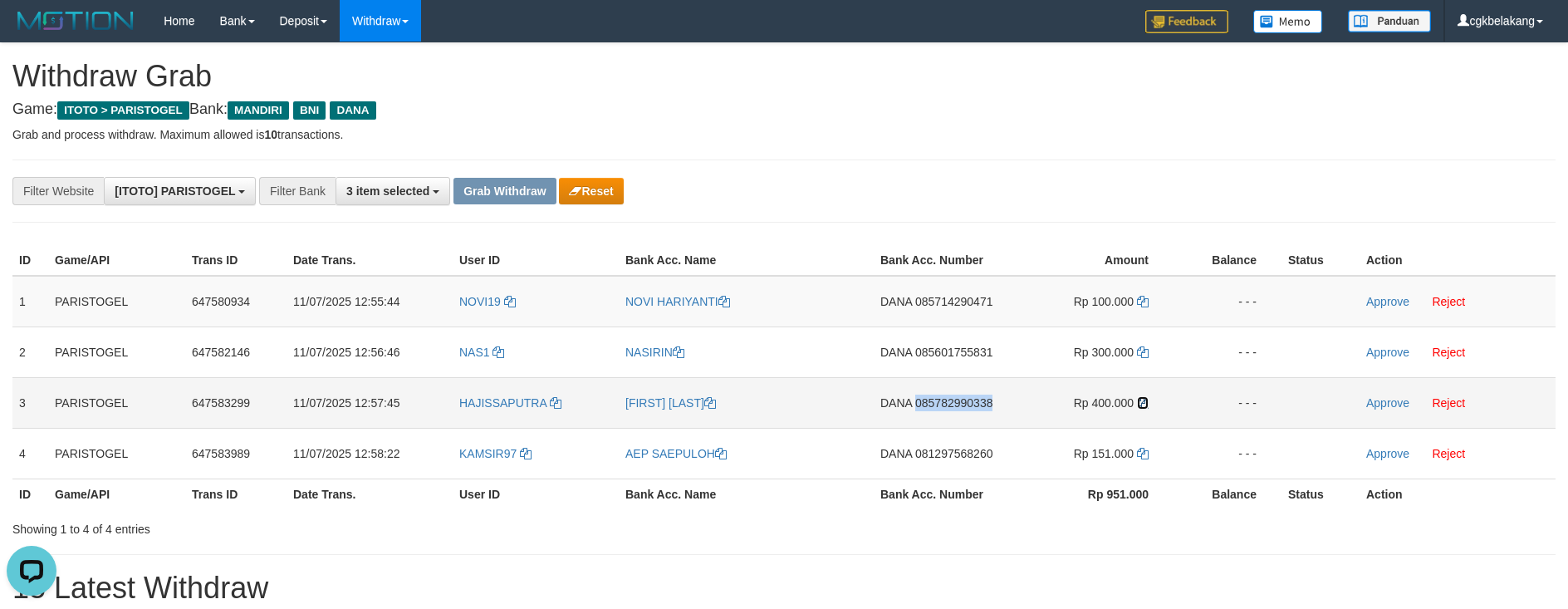 click at bounding box center [1143, 403] 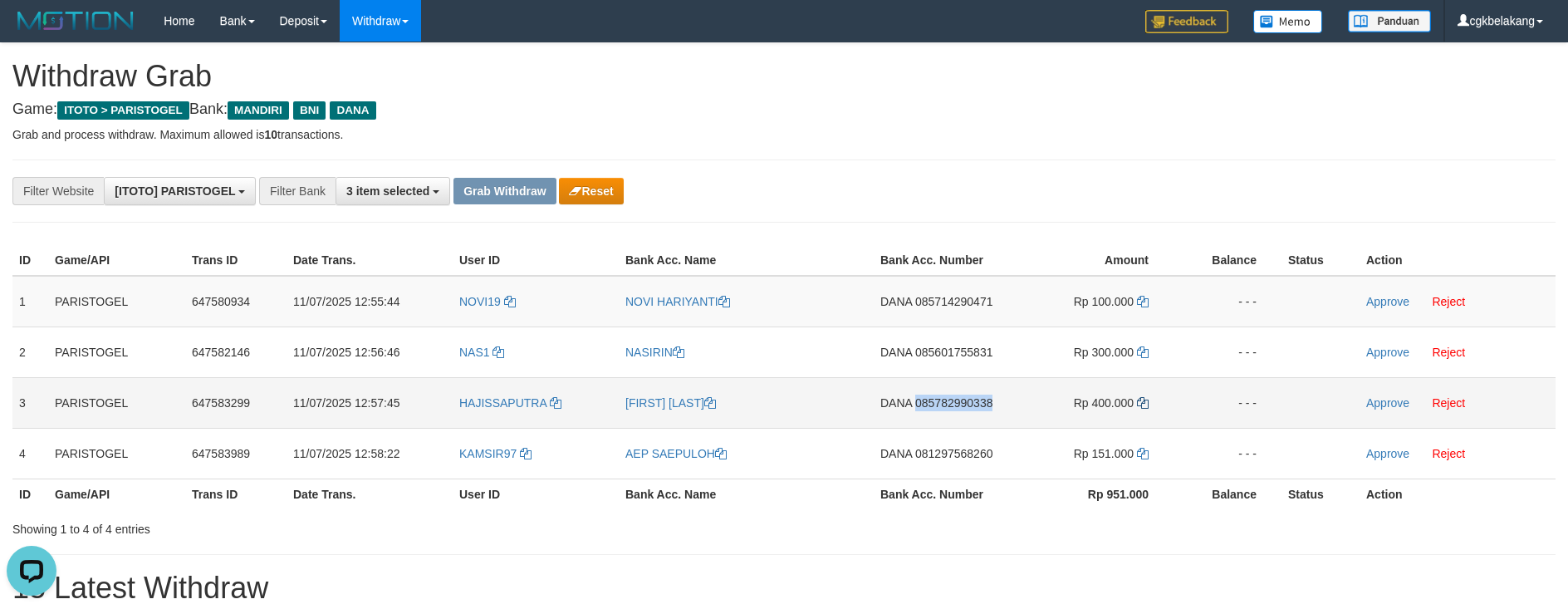 copy on "085782990338" 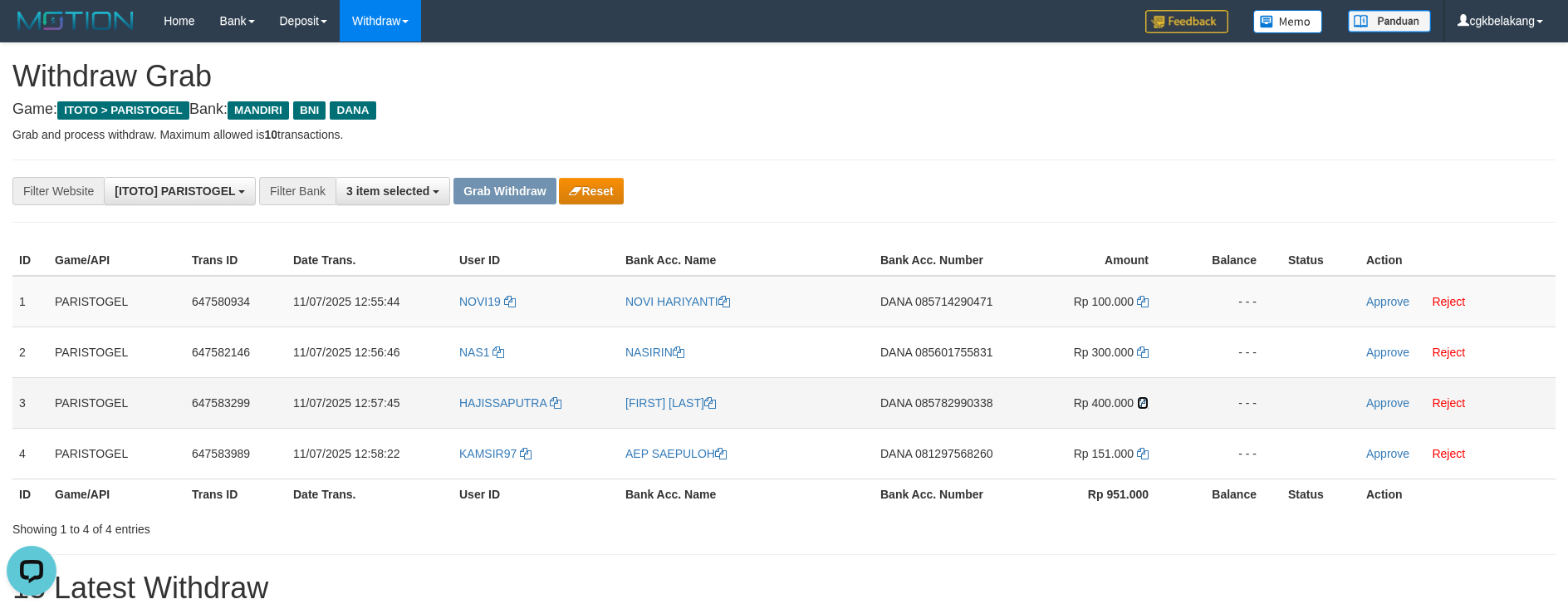 click at bounding box center (1143, 403) 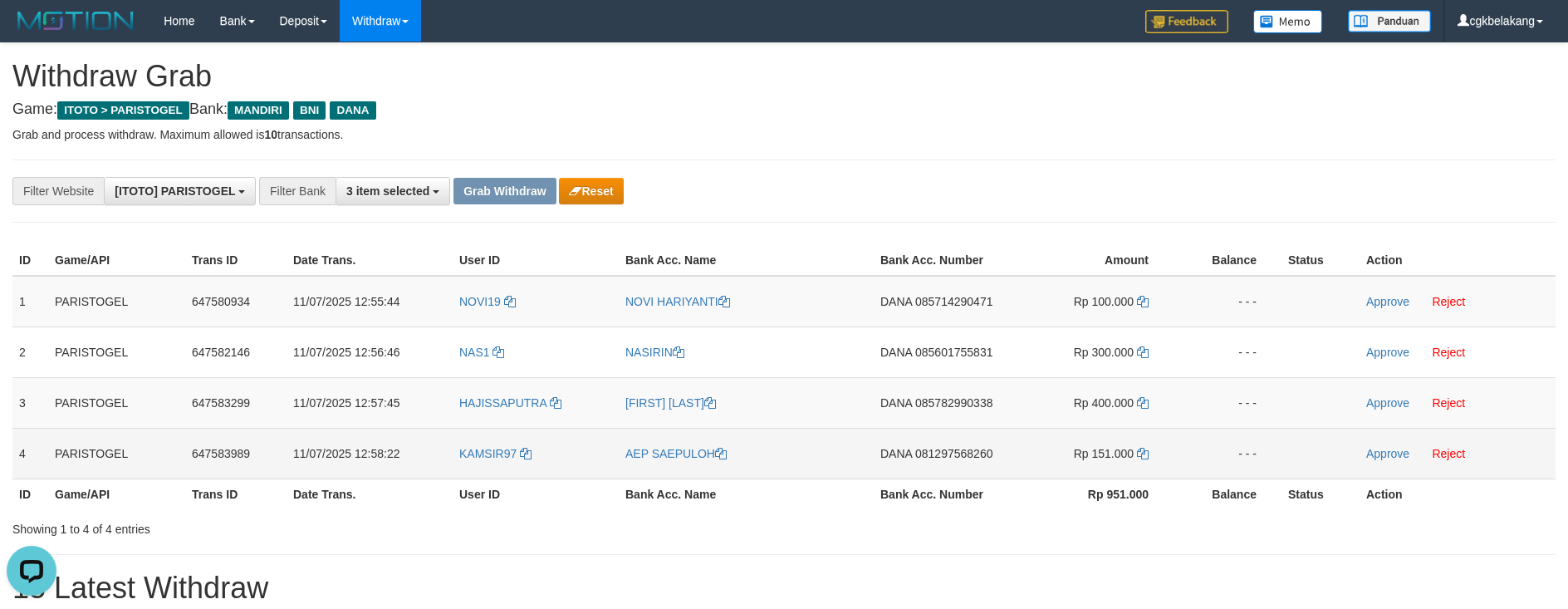 click on "DANA
081297568260" at bounding box center (942, 453) 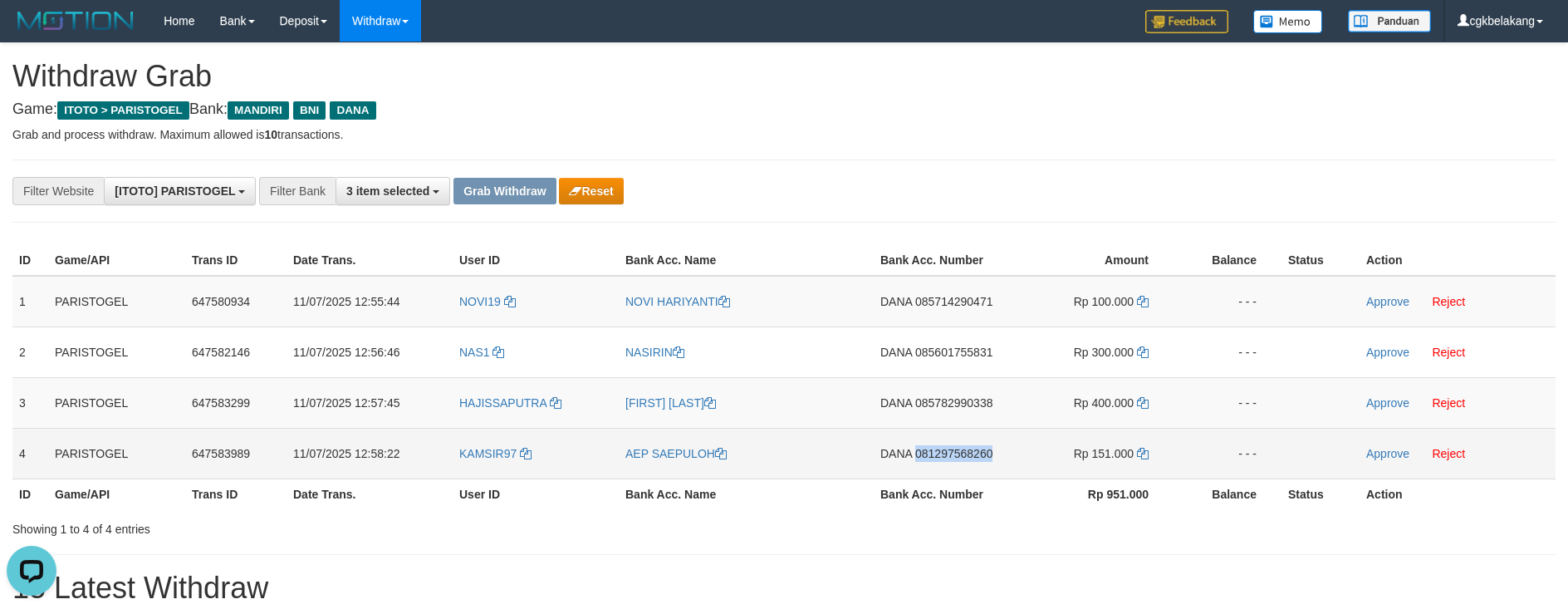 copy on "081297568260" 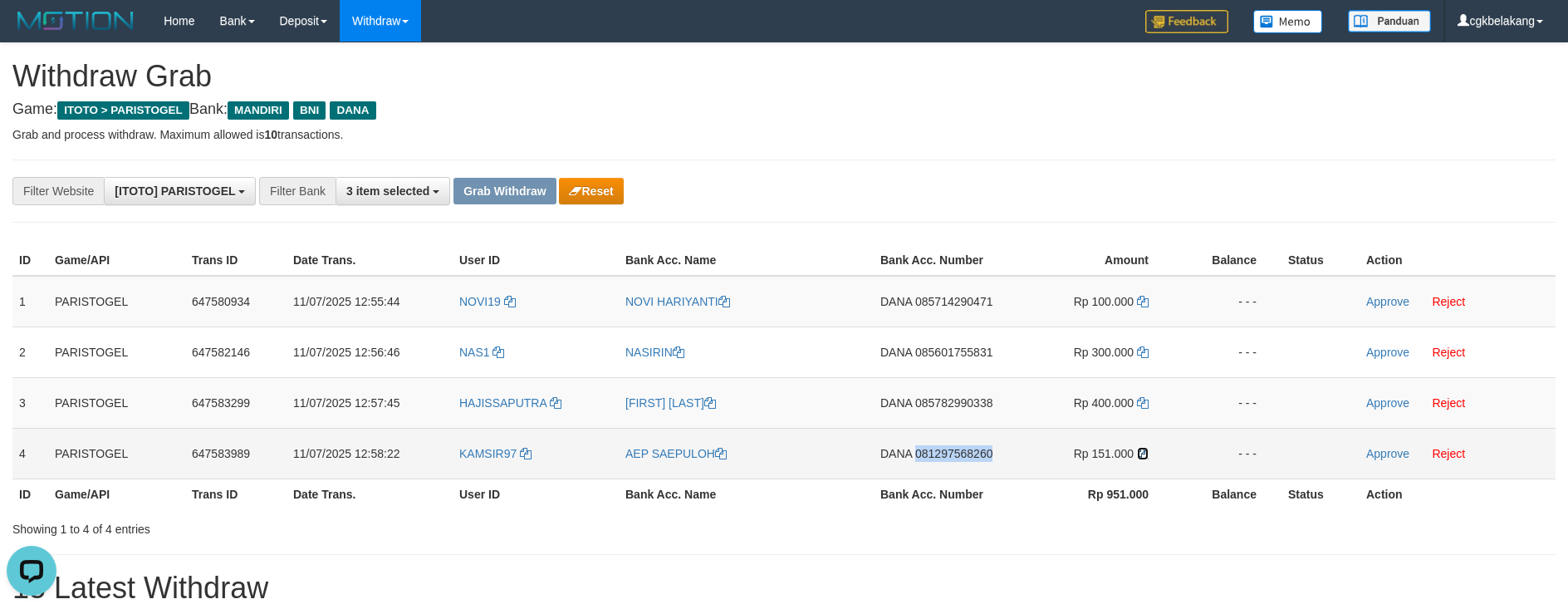 click at bounding box center [1143, 454] 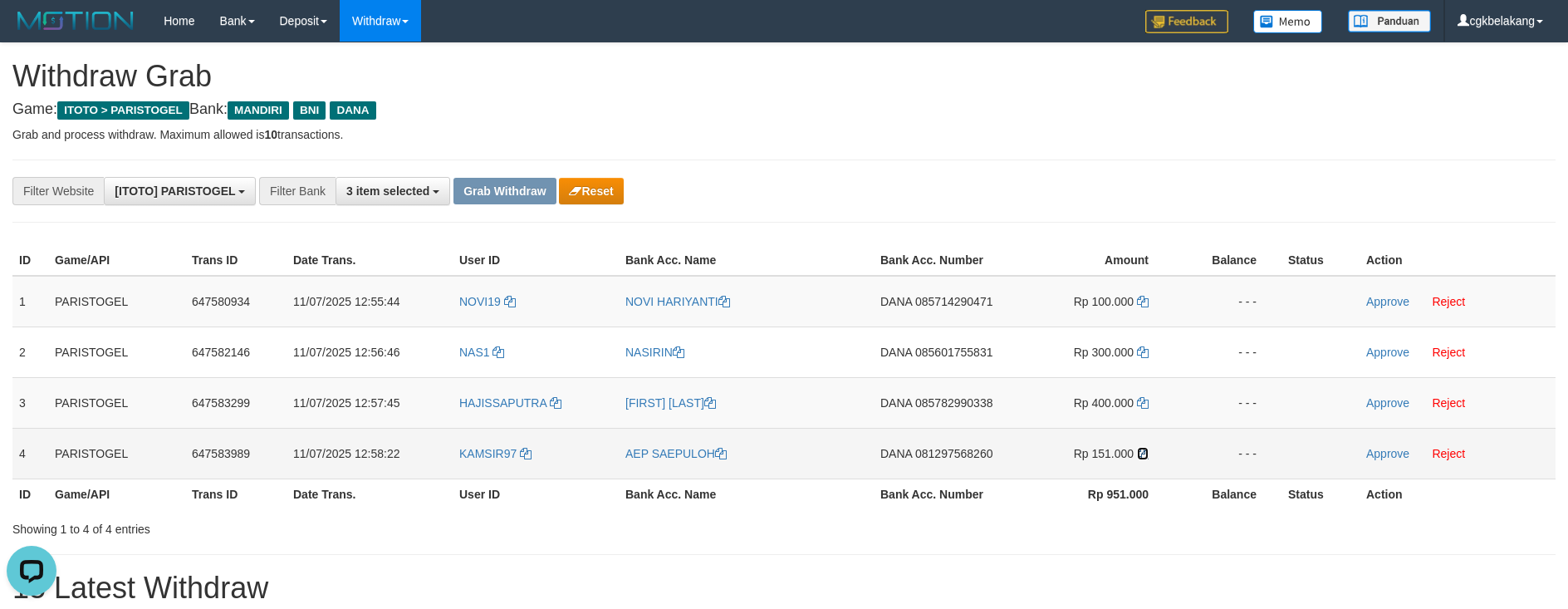 click at bounding box center [1143, 454] 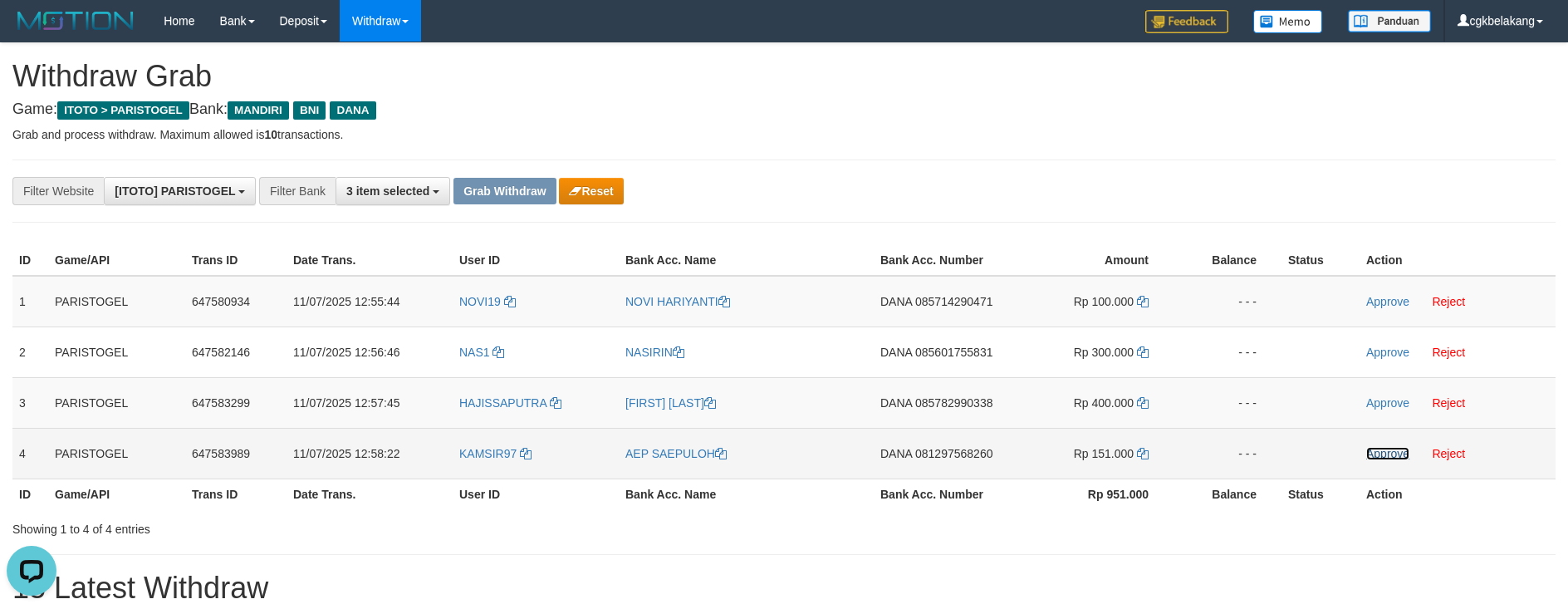 click on "Approve" at bounding box center [1388, 454] 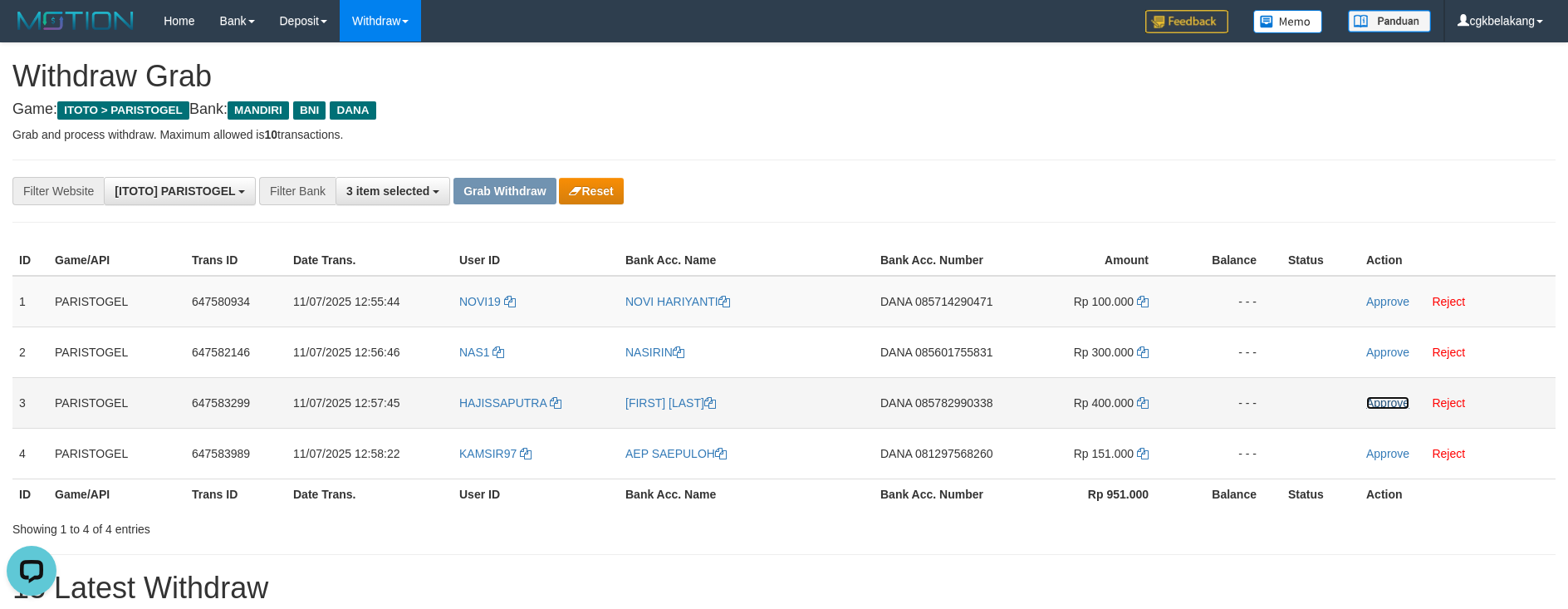 click on "Approve" at bounding box center (1388, 403) 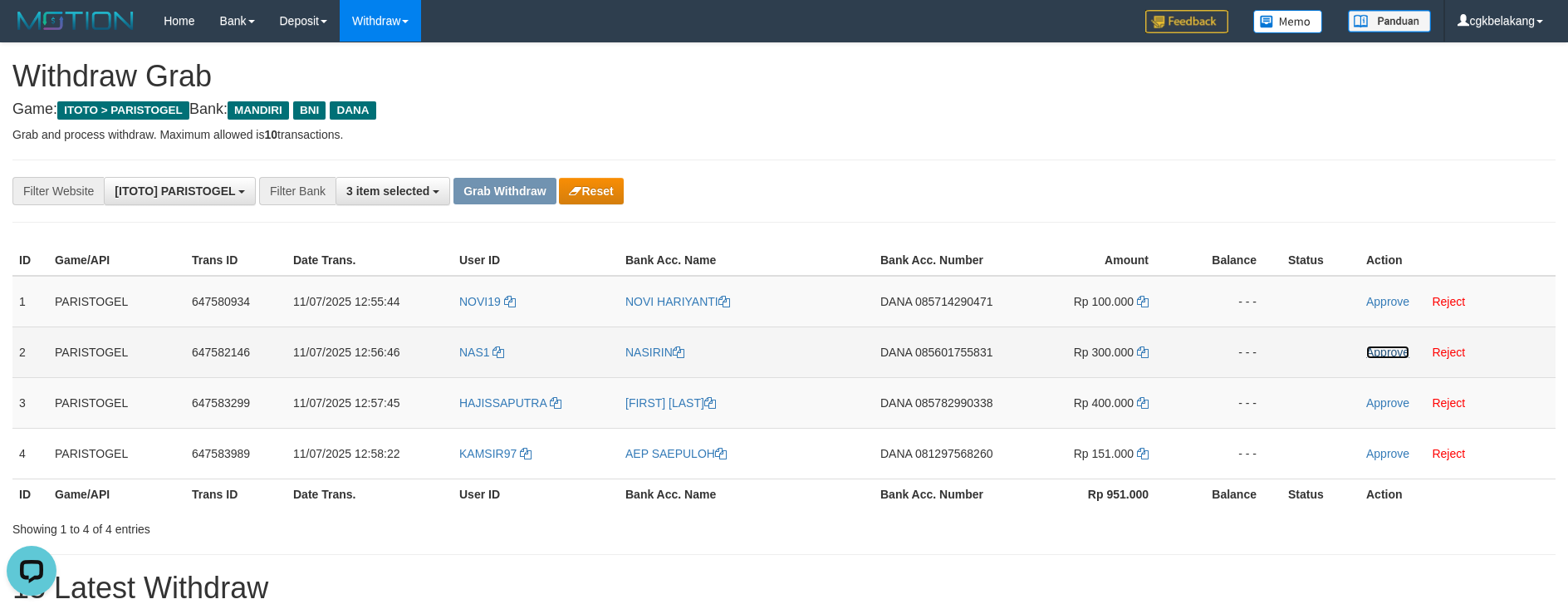 click on "Approve" at bounding box center (1388, 352) 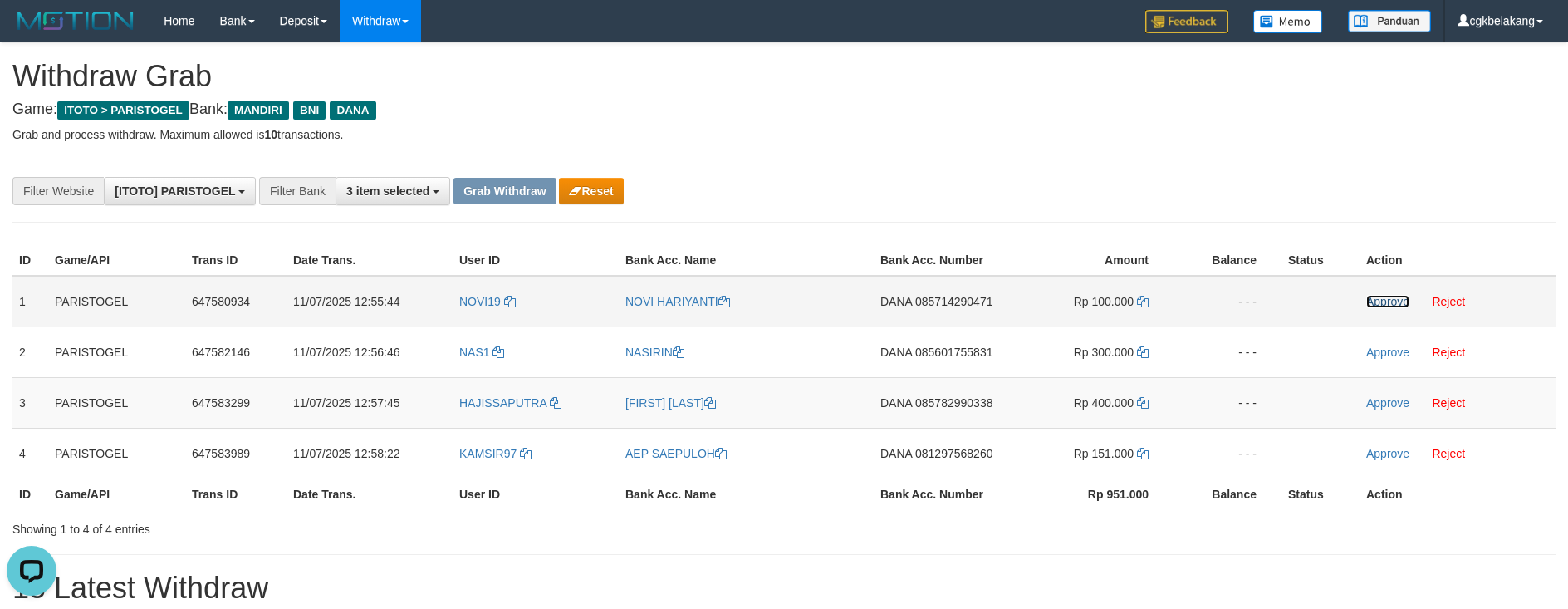 click on "Approve" at bounding box center [1388, 302] 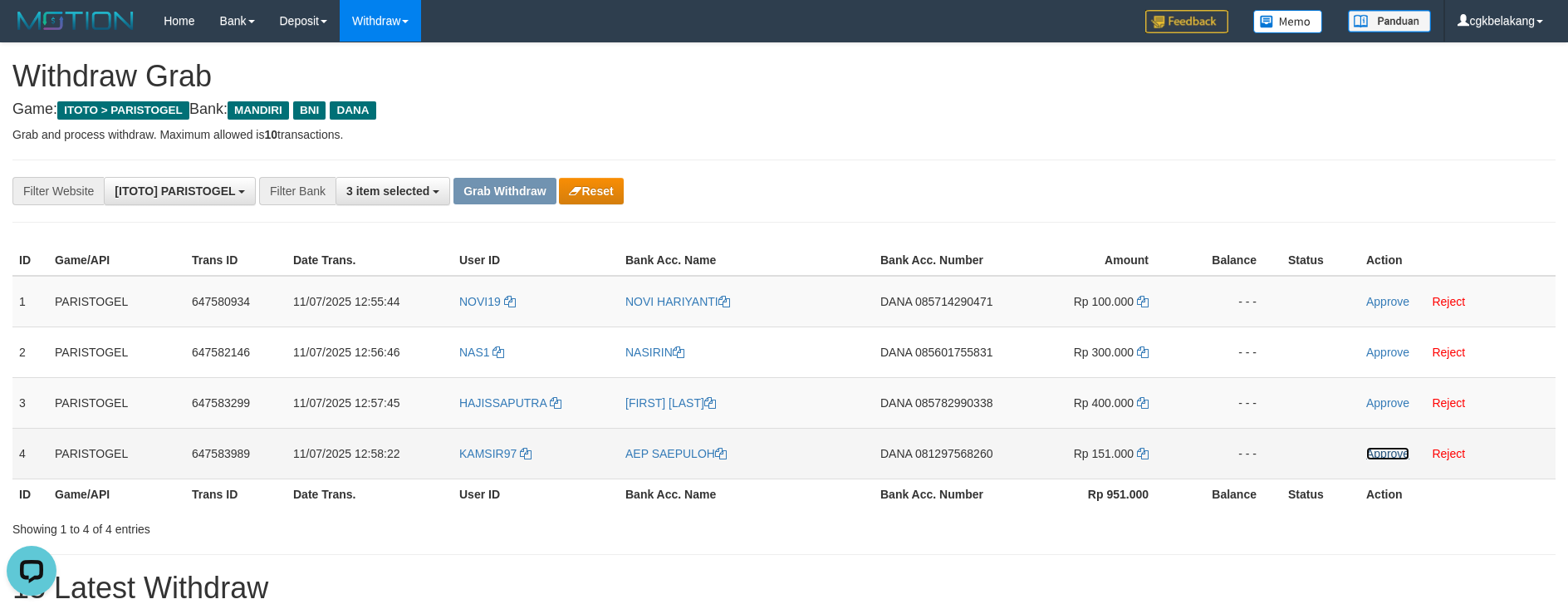 click on "Approve" at bounding box center [1388, 454] 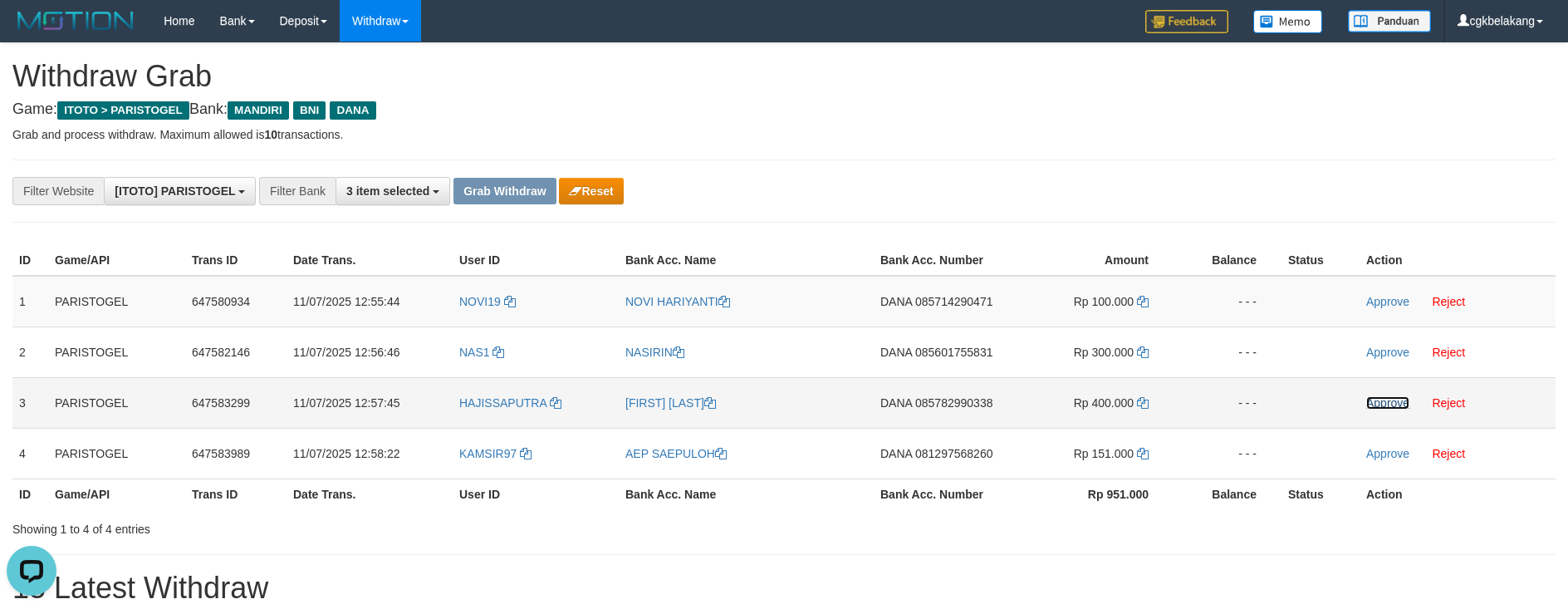click on "Approve" at bounding box center [1388, 403] 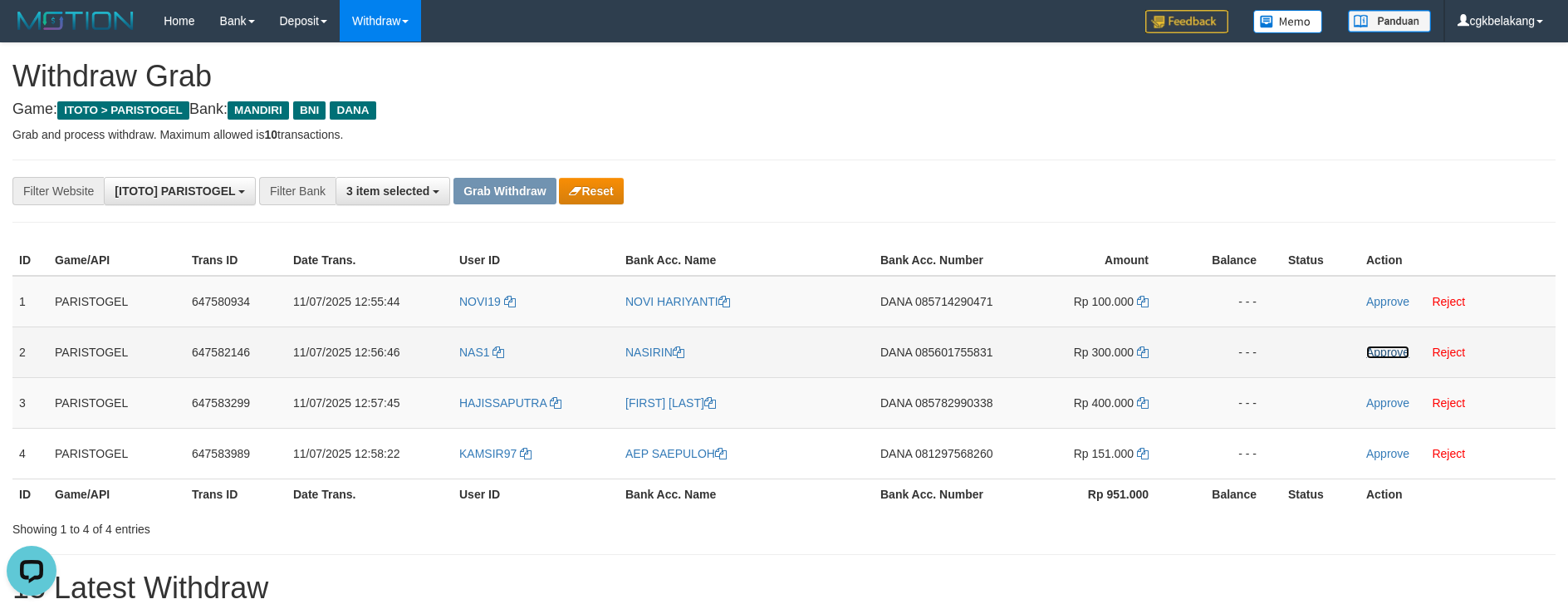 click on "Approve" at bounding box center (1388, 352) 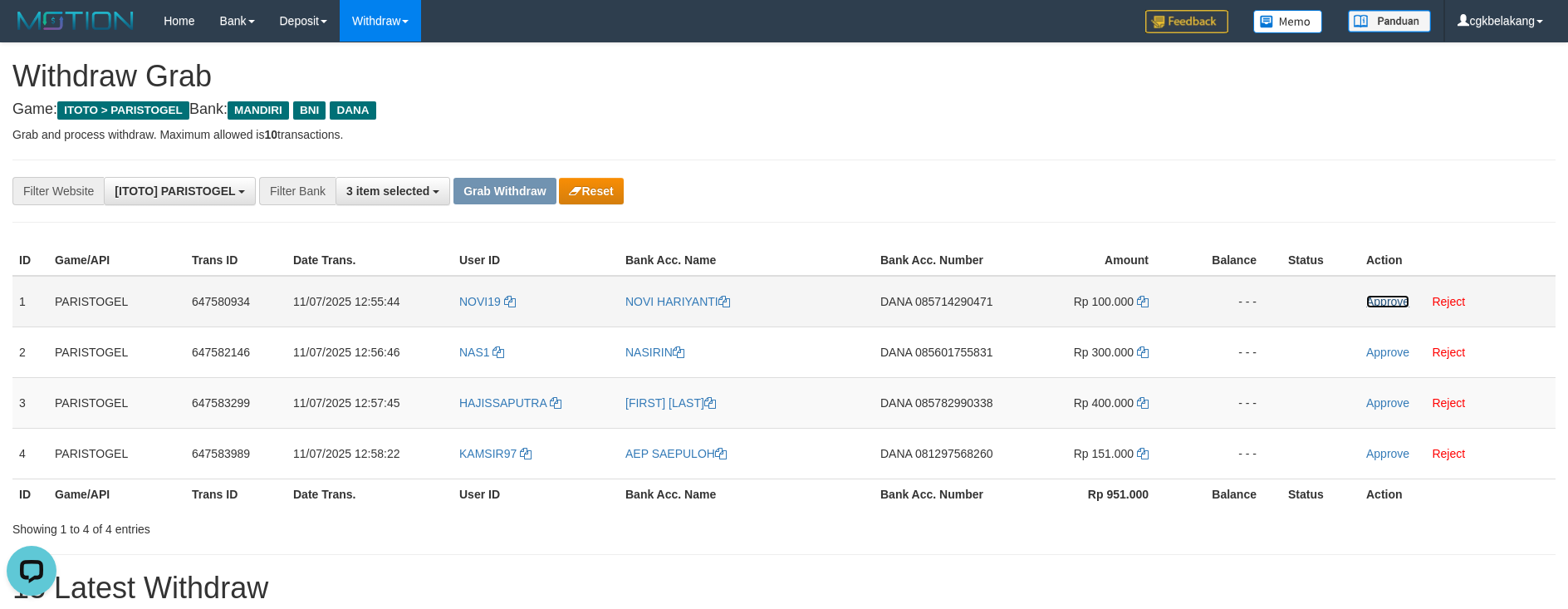 click on "Approve" at bounding box center [1388, 302] 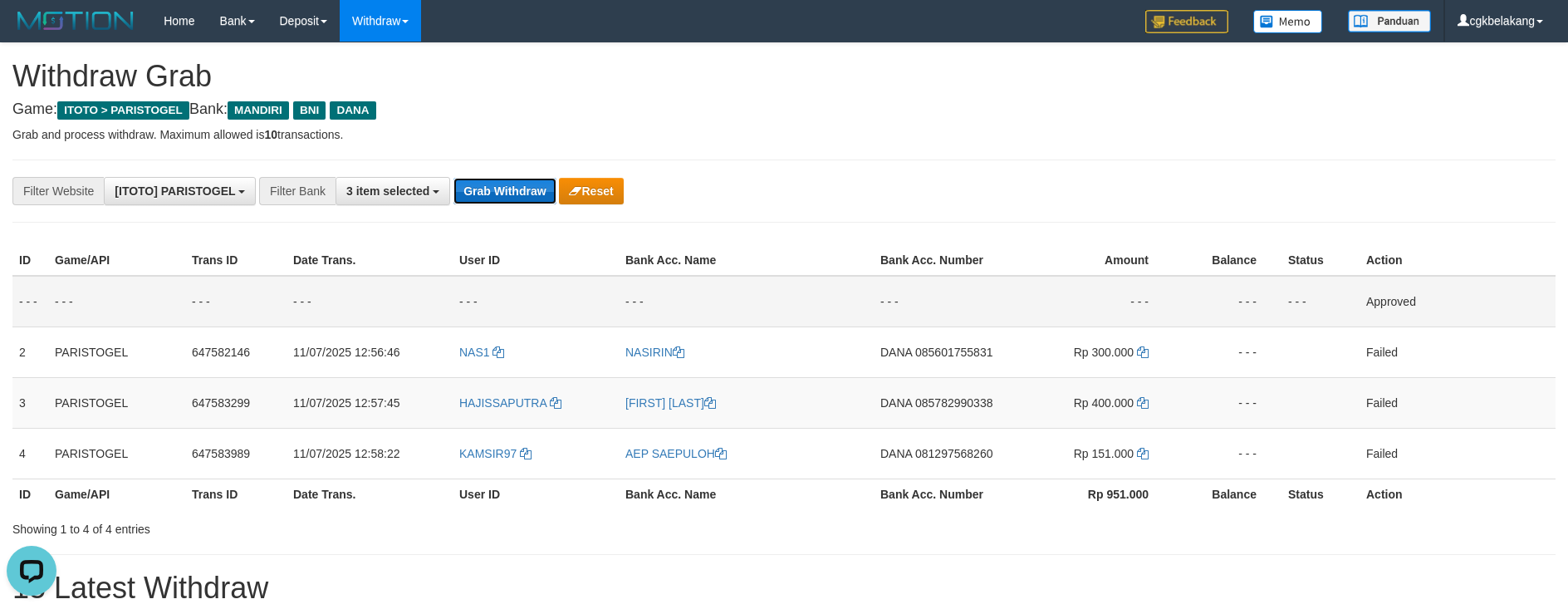 click on "Grab Withdraw" at bounding box center (504, 191) 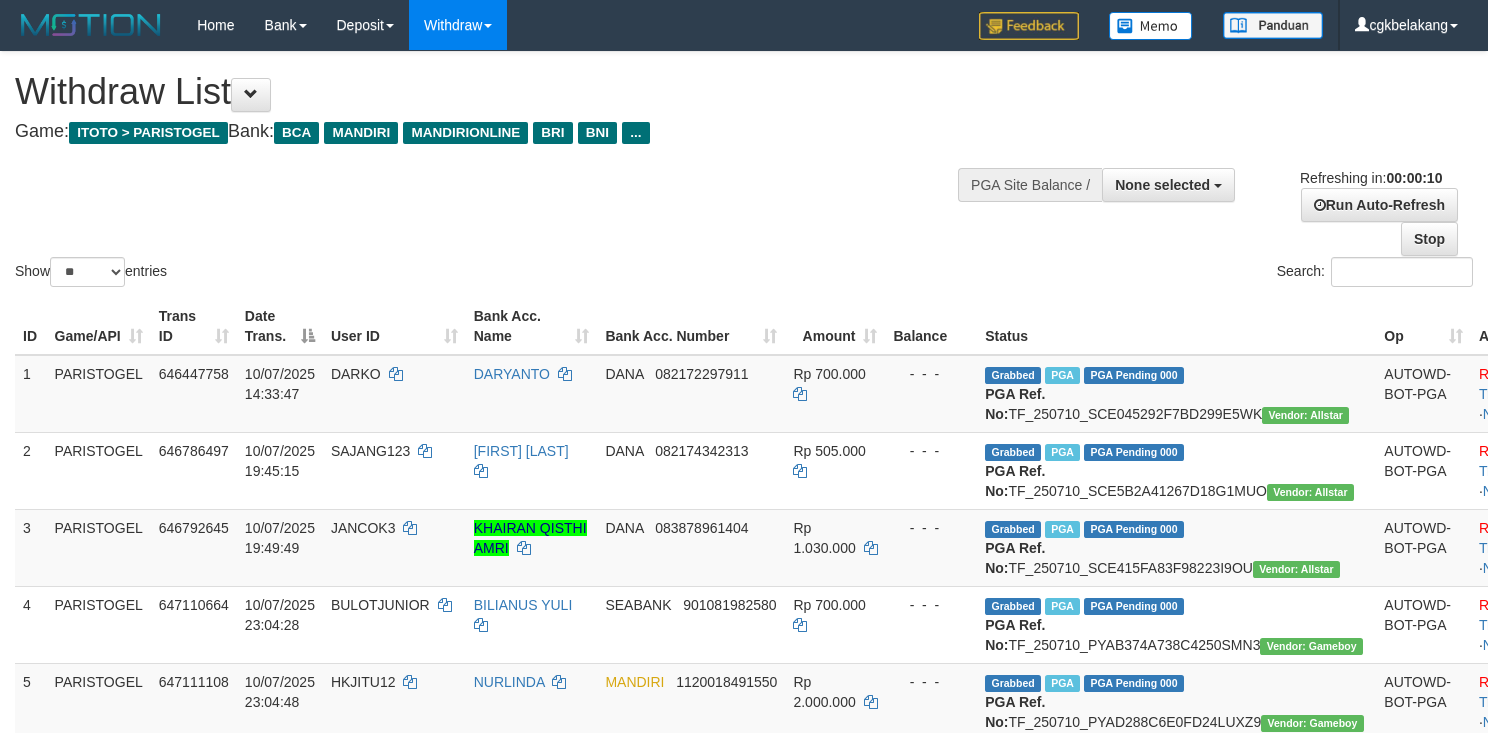 select 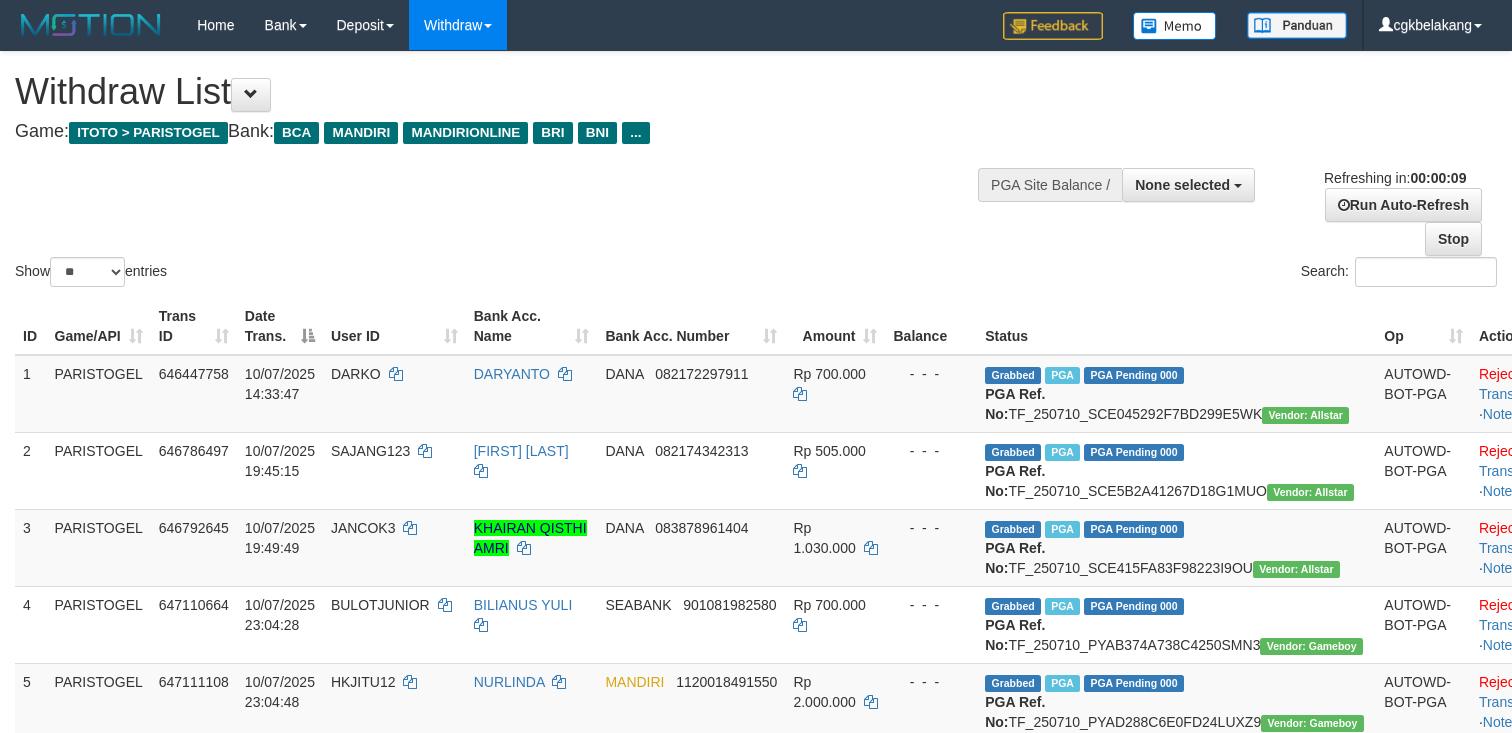 select 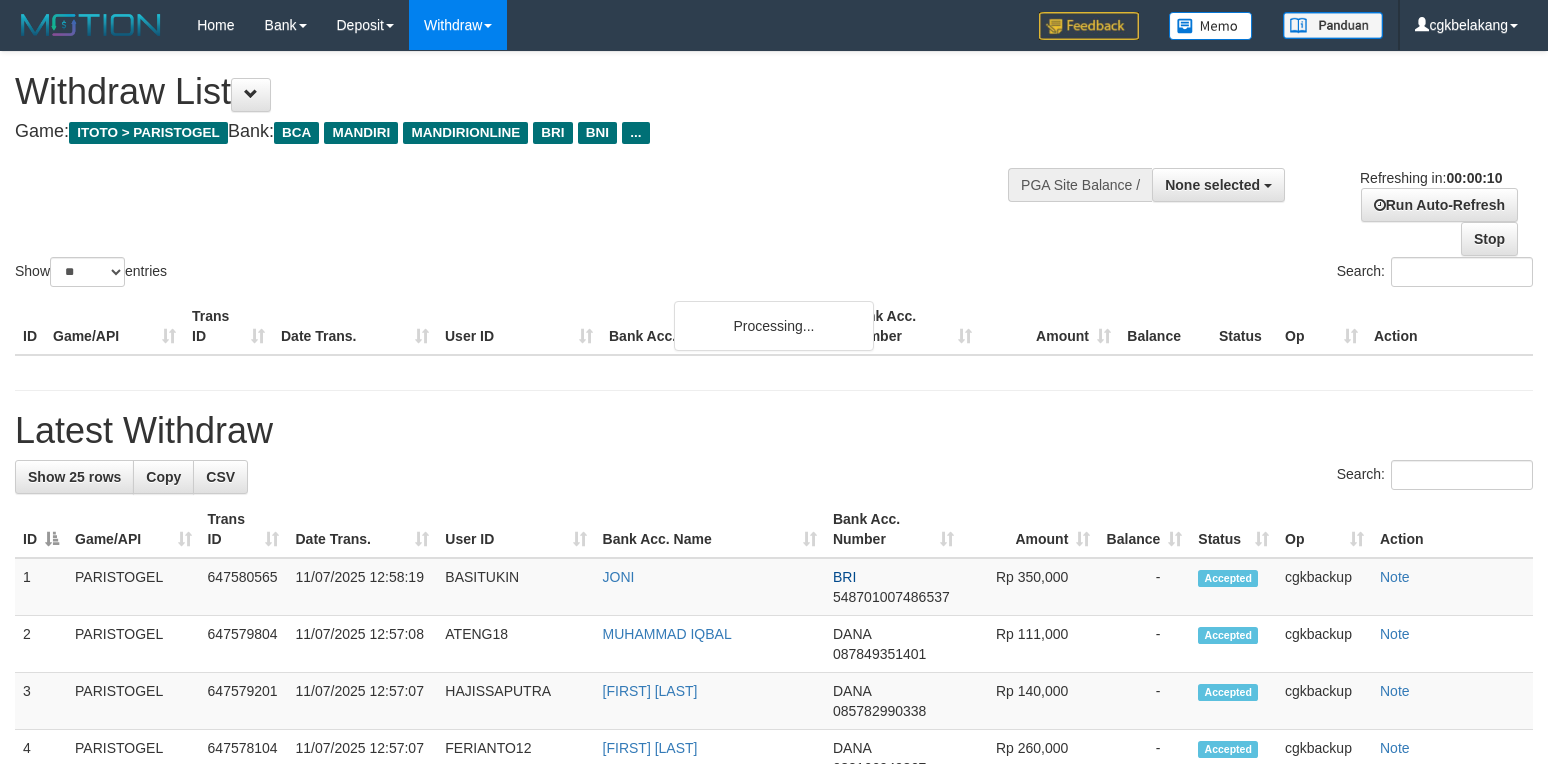 select 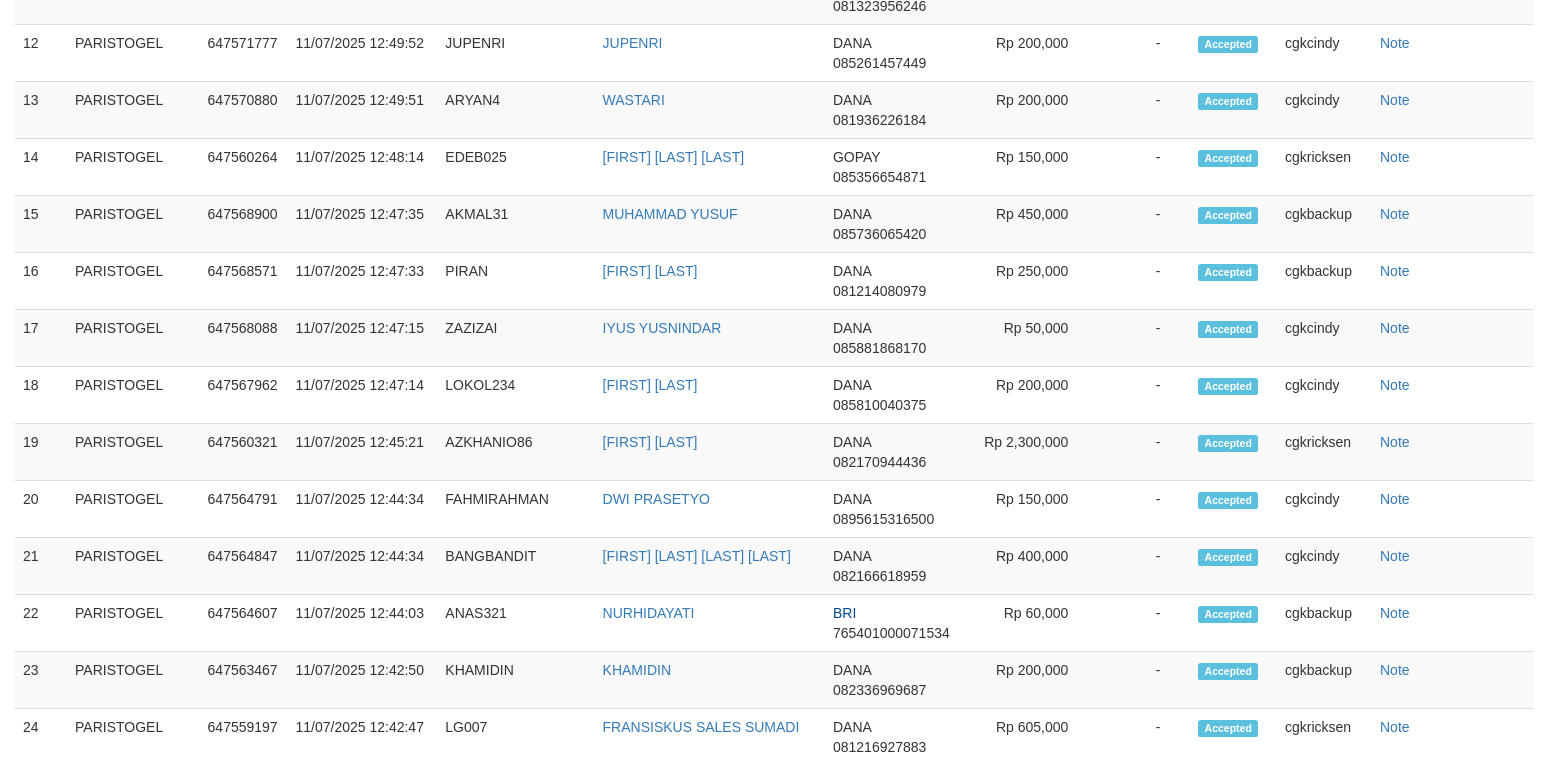 scroll, scrollTop: 1066, scrollLeft: 0, axis: vertical 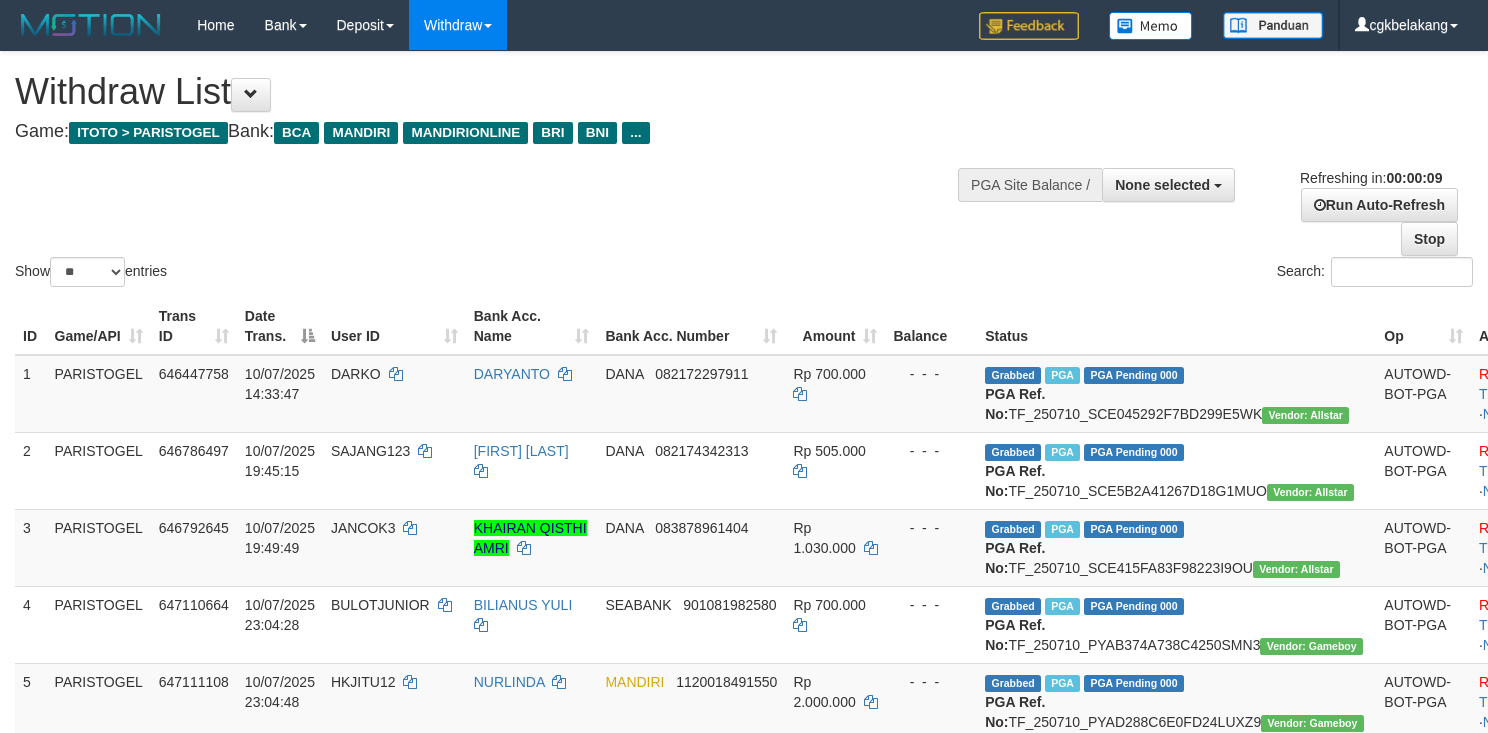 select 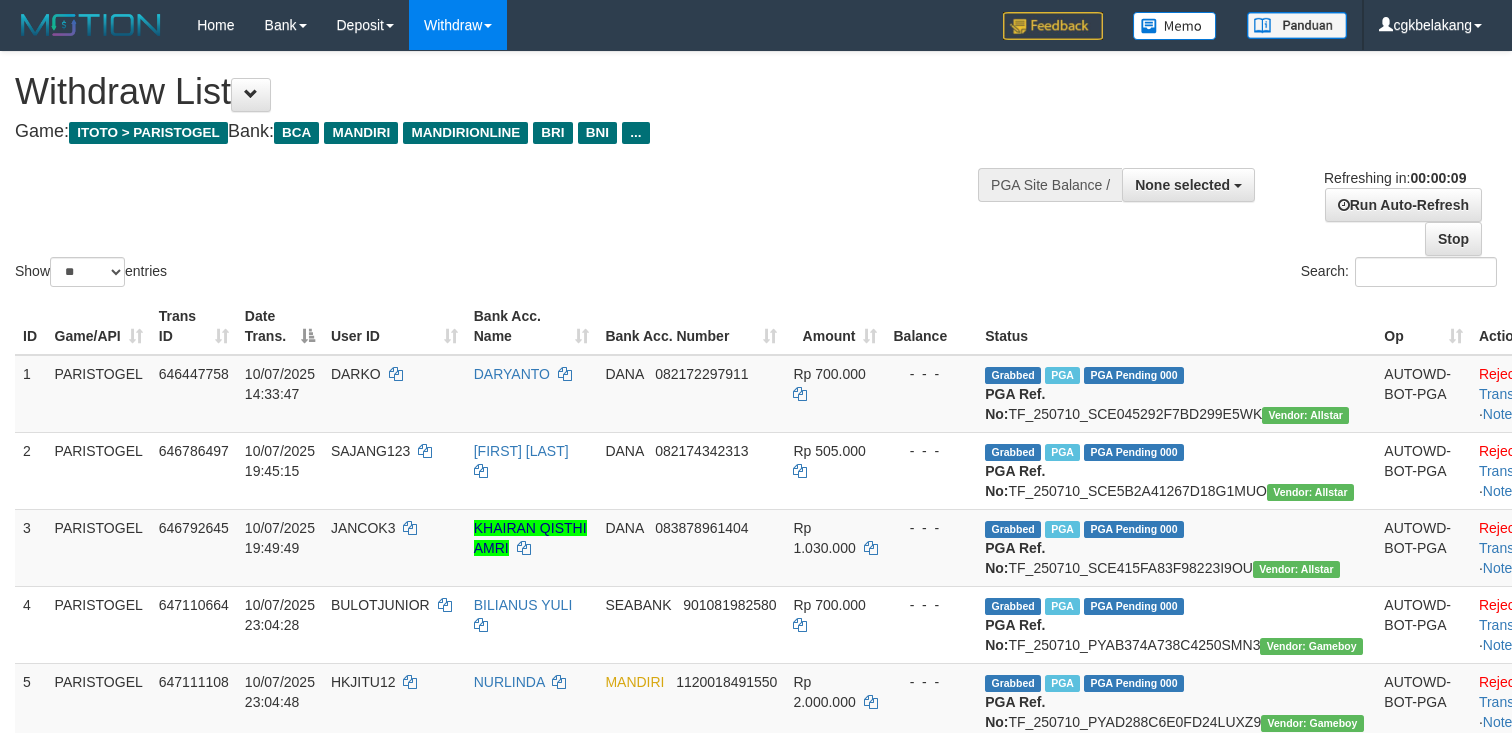 select 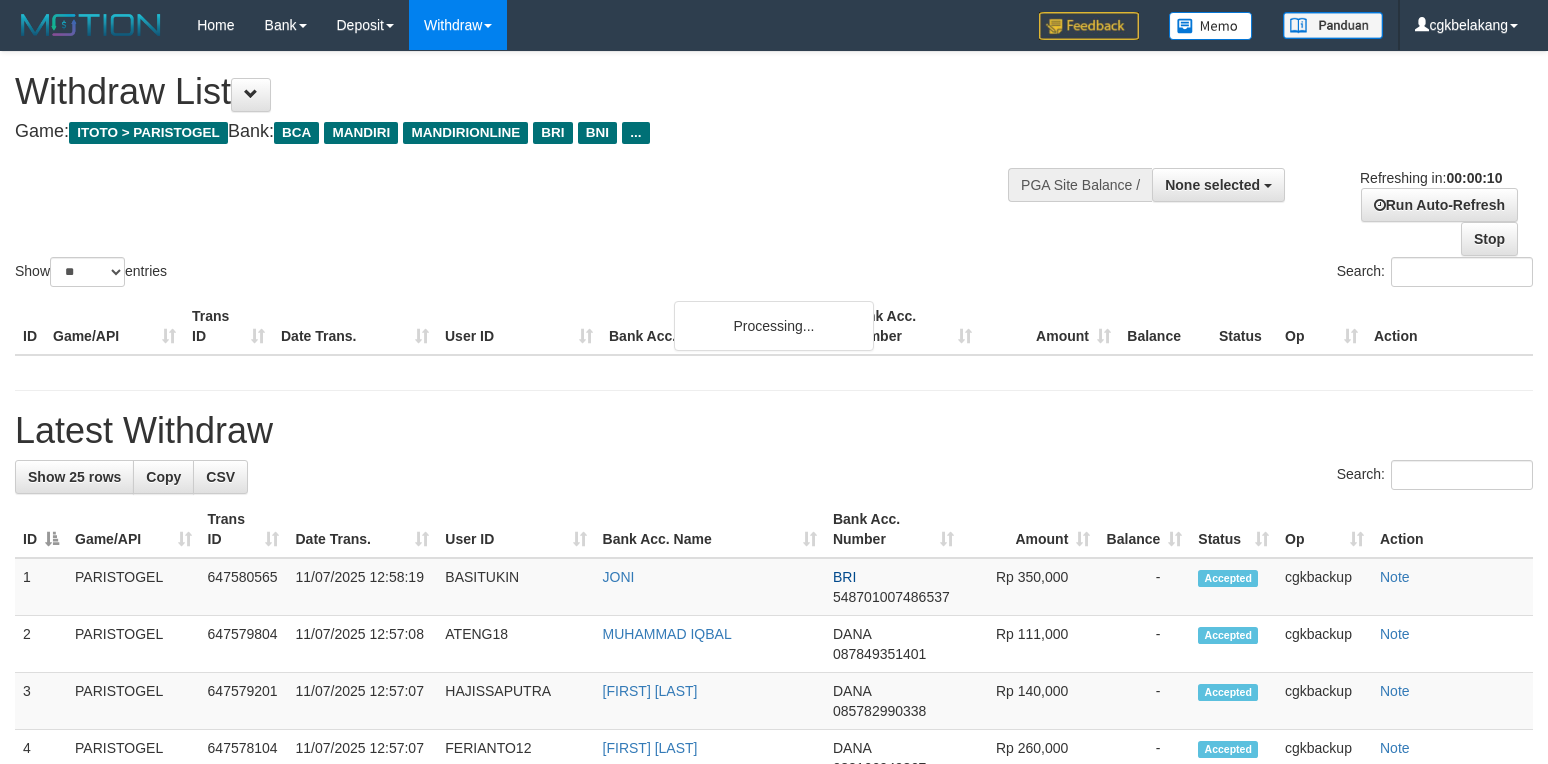 select 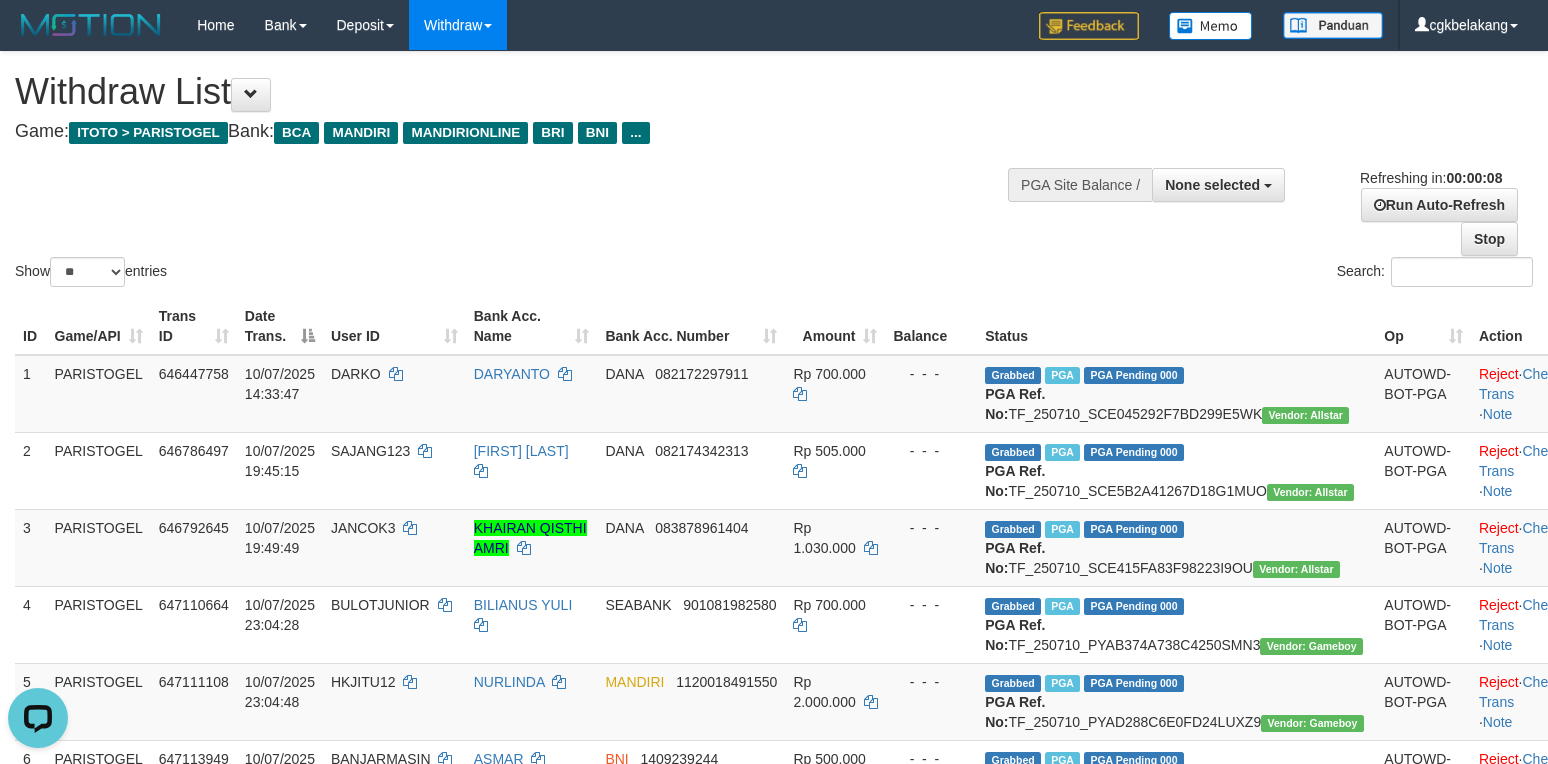 scroll, scrollTop: 0, scrollLeft: 0, axis: both 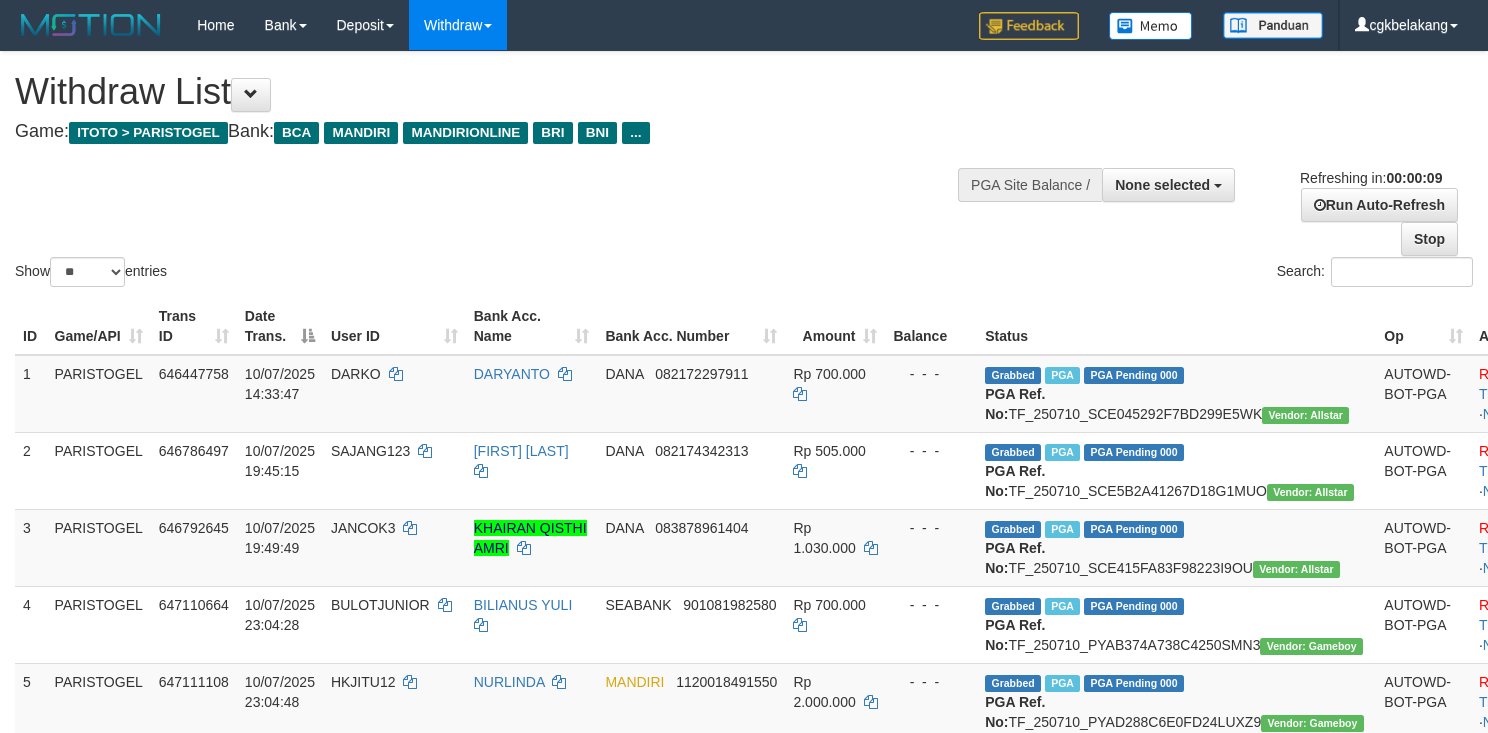 select 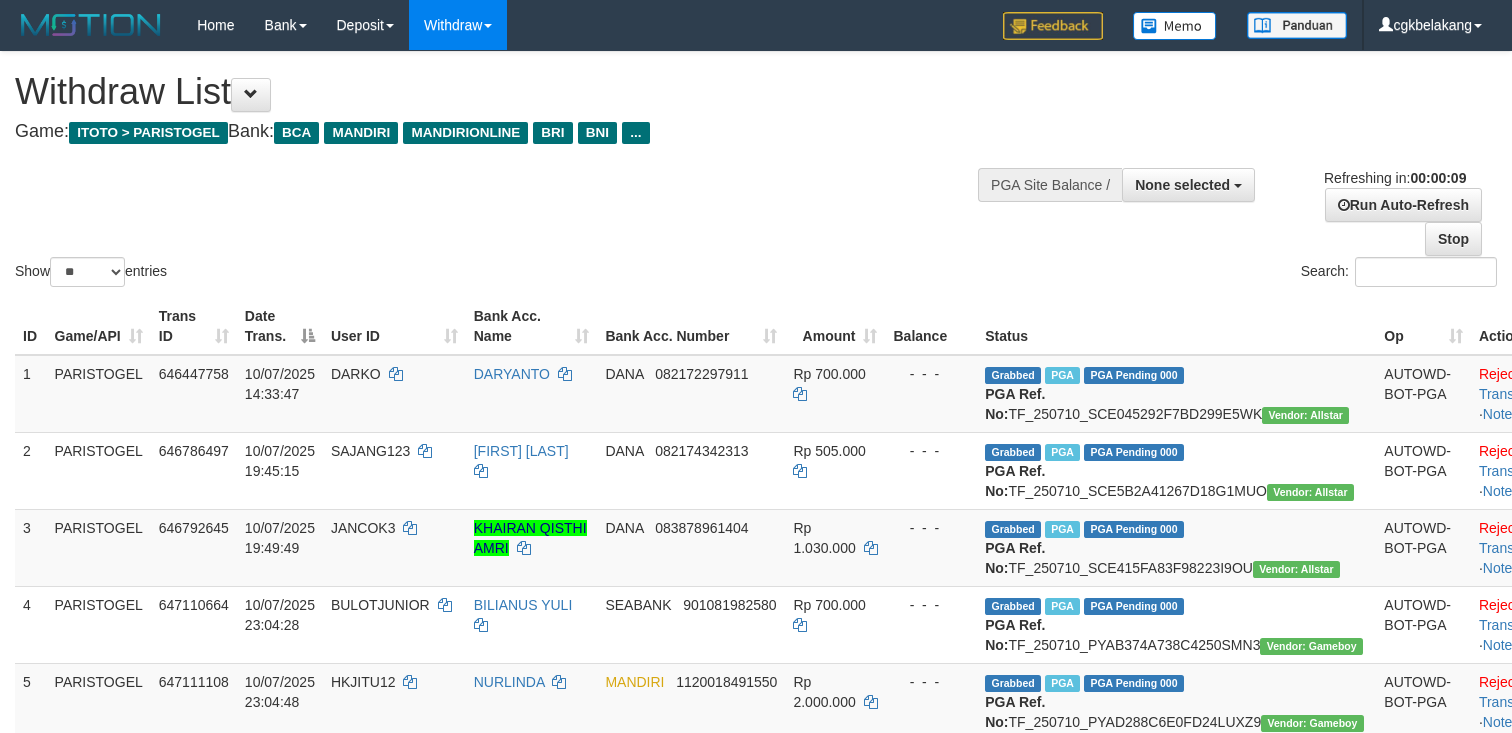 select 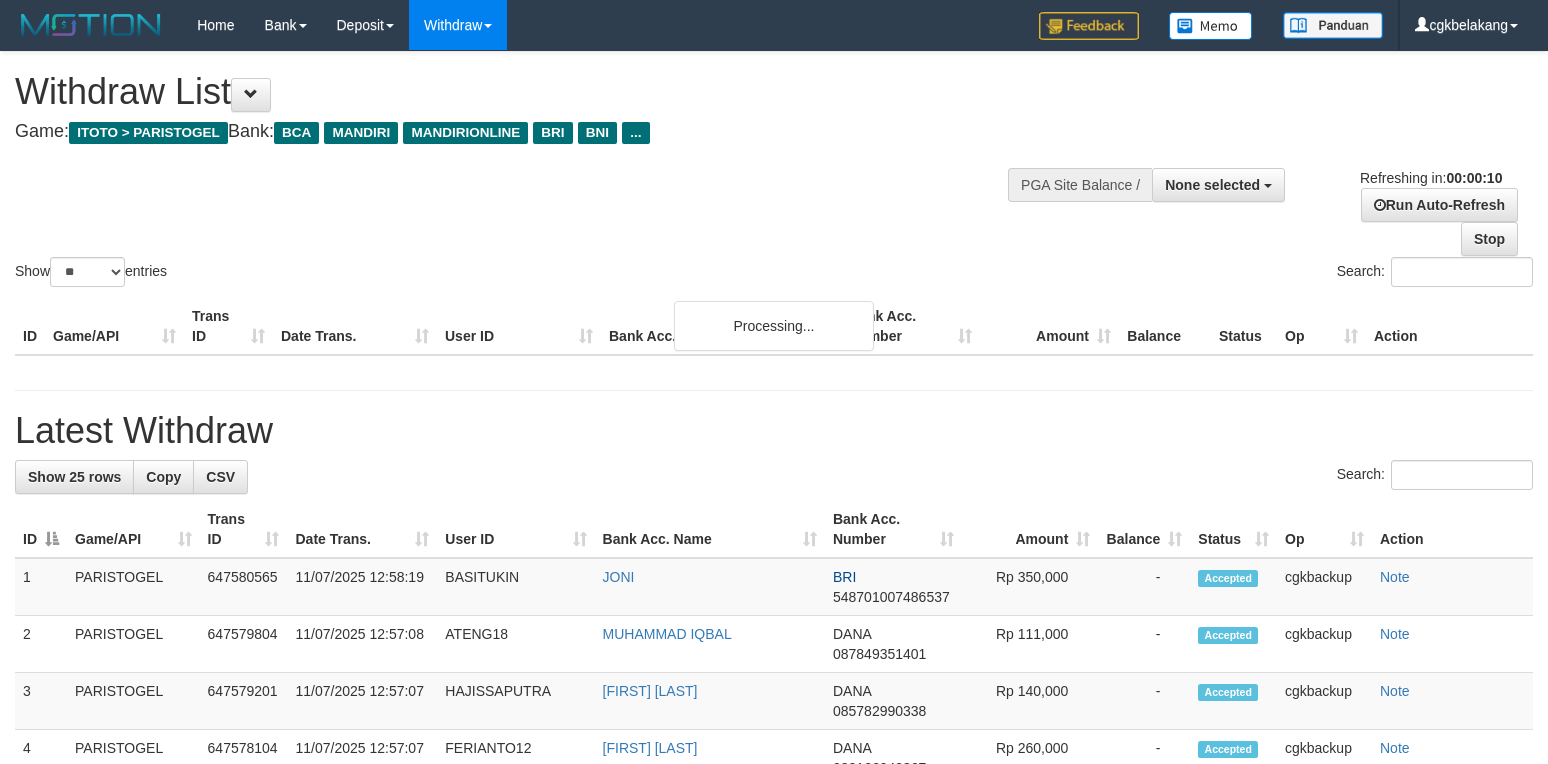 select 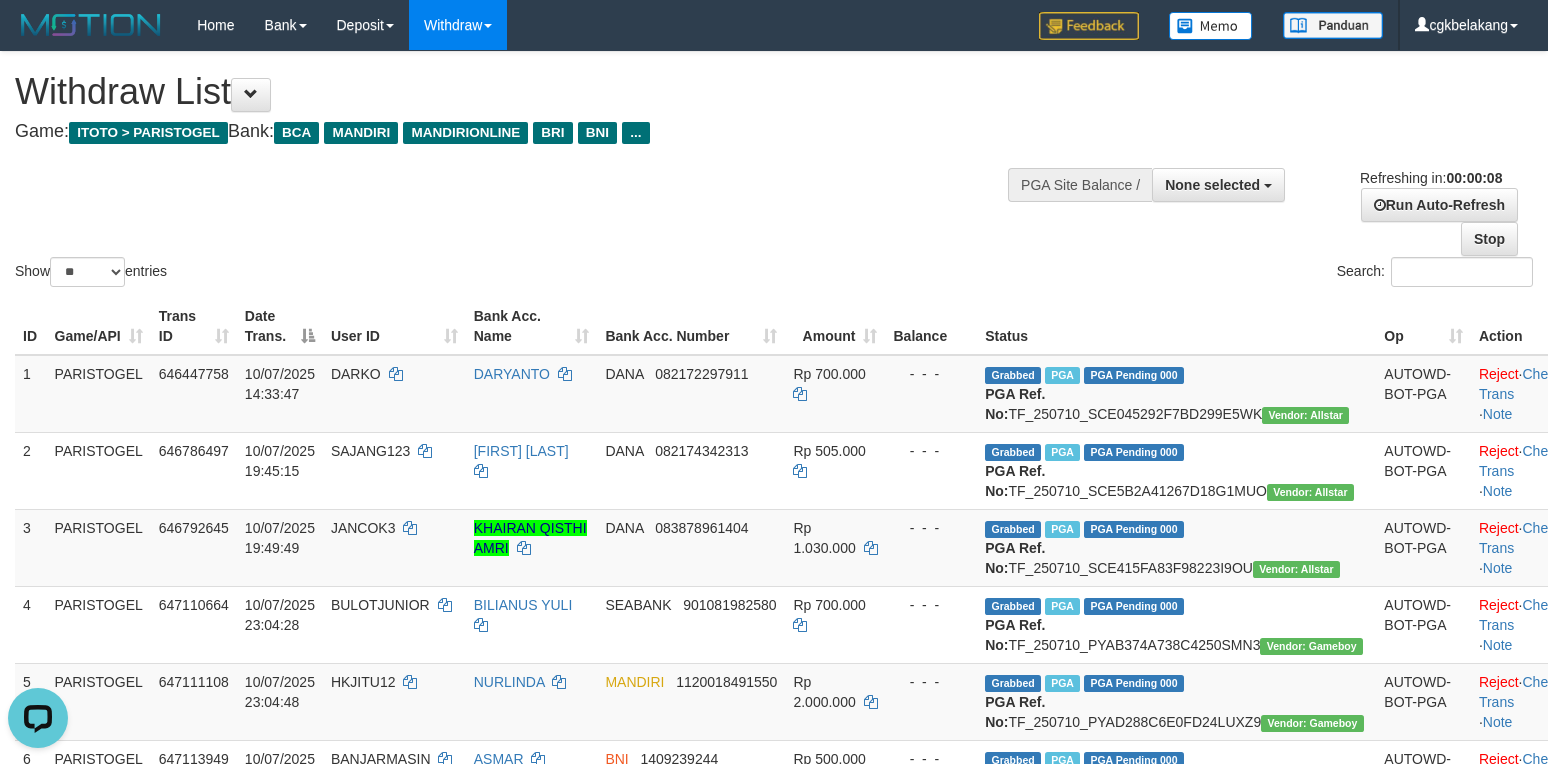 scroll, scrollTop: 0, scrollLeft: 0, axis: both 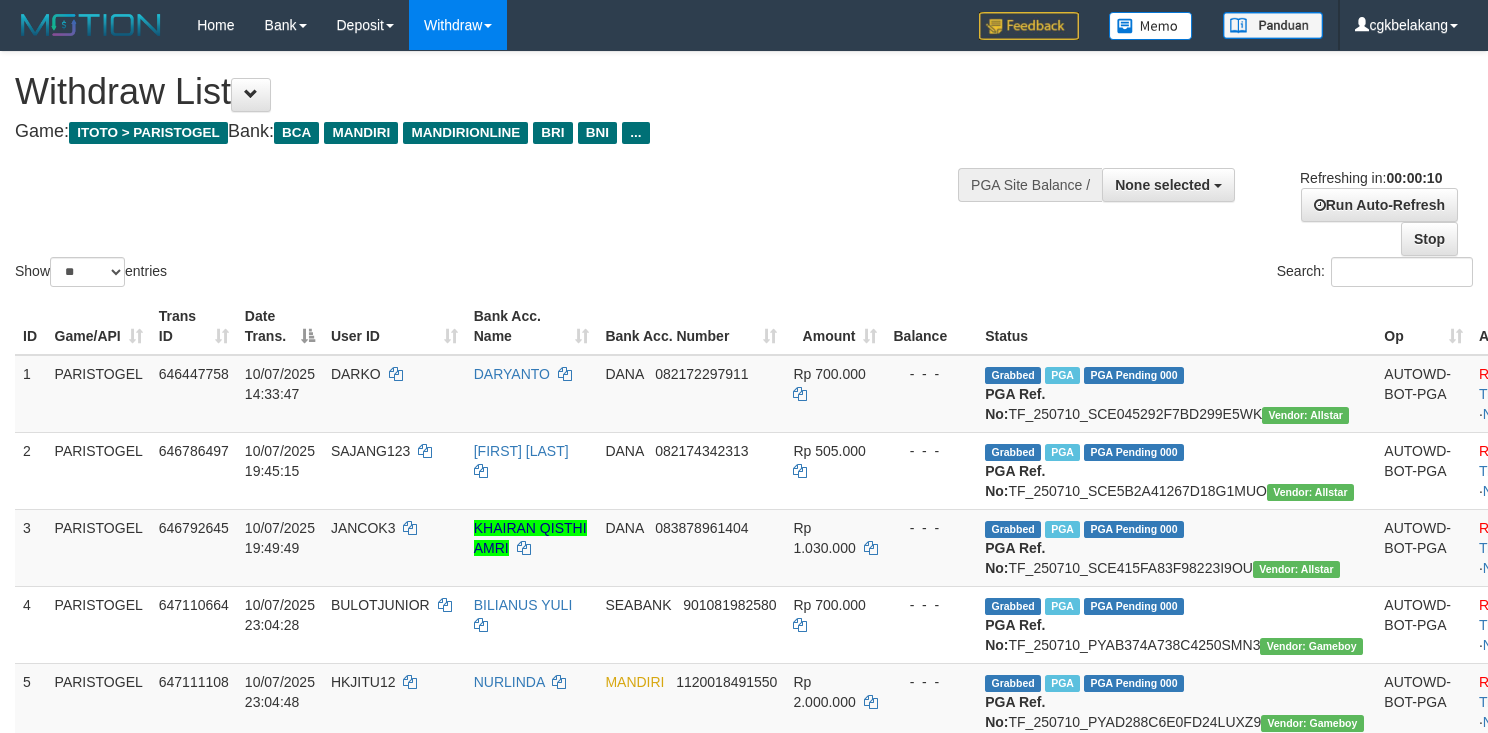 select 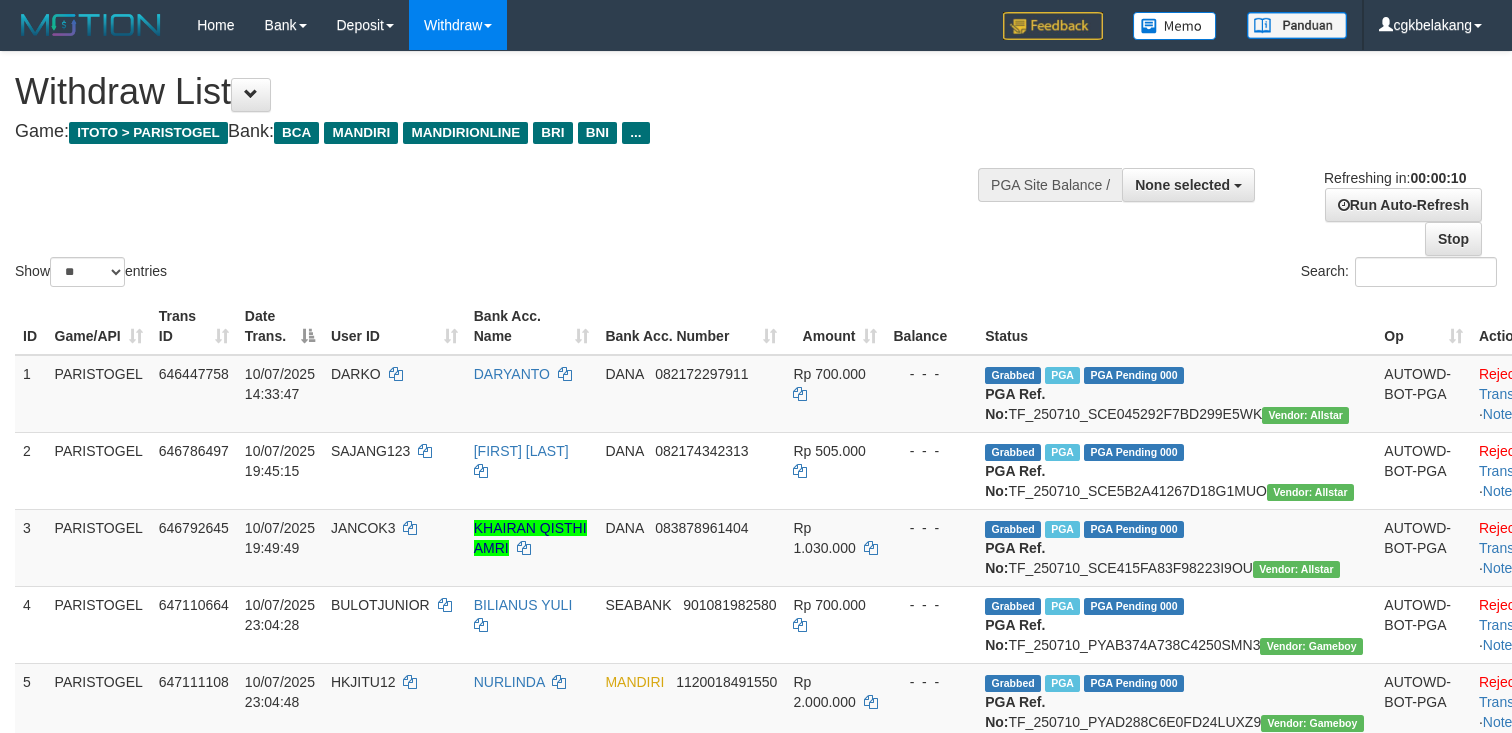 select 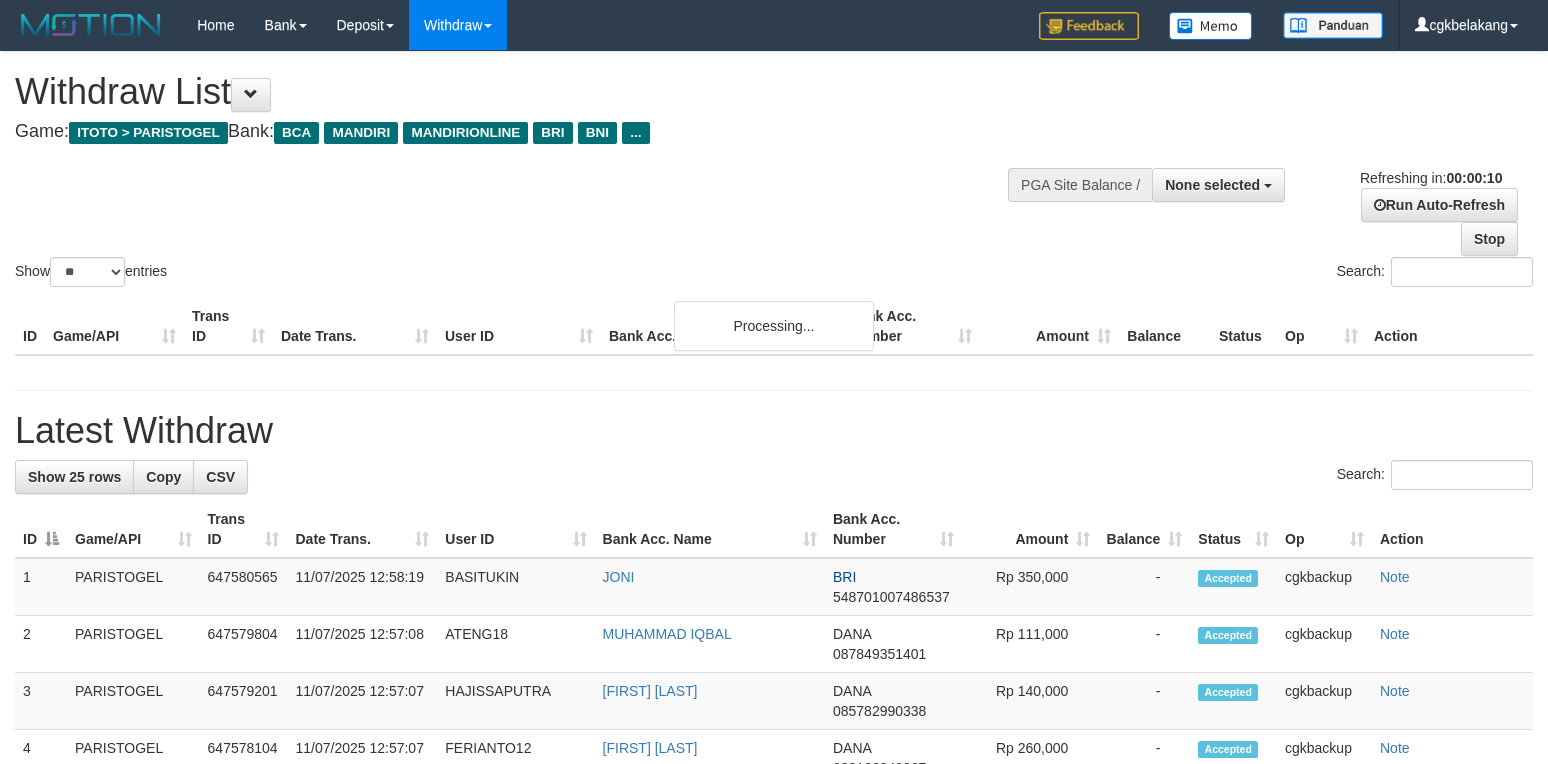 select 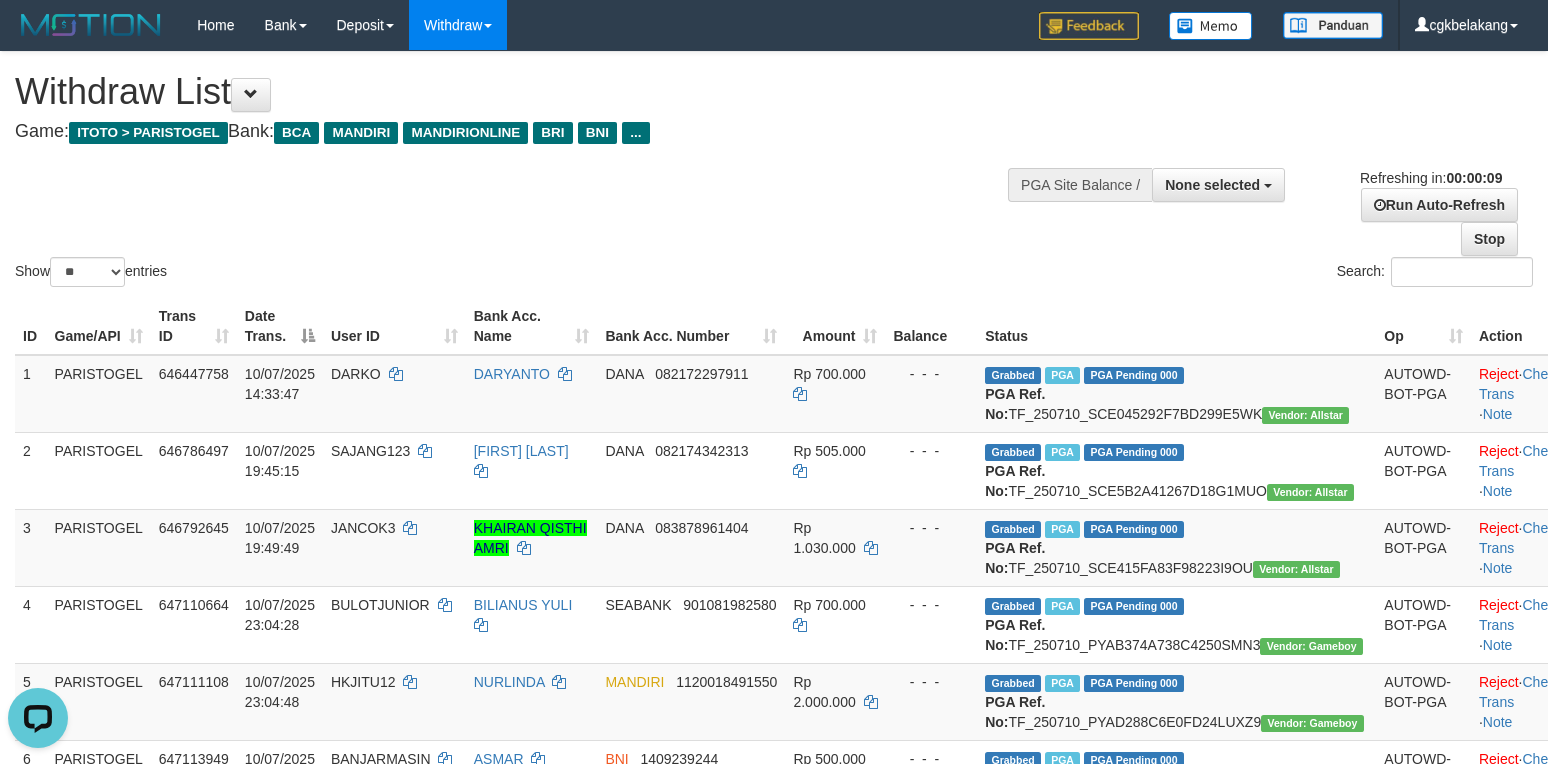 scroll, scrollTop: 0, scrollLeft: 0, axis: both 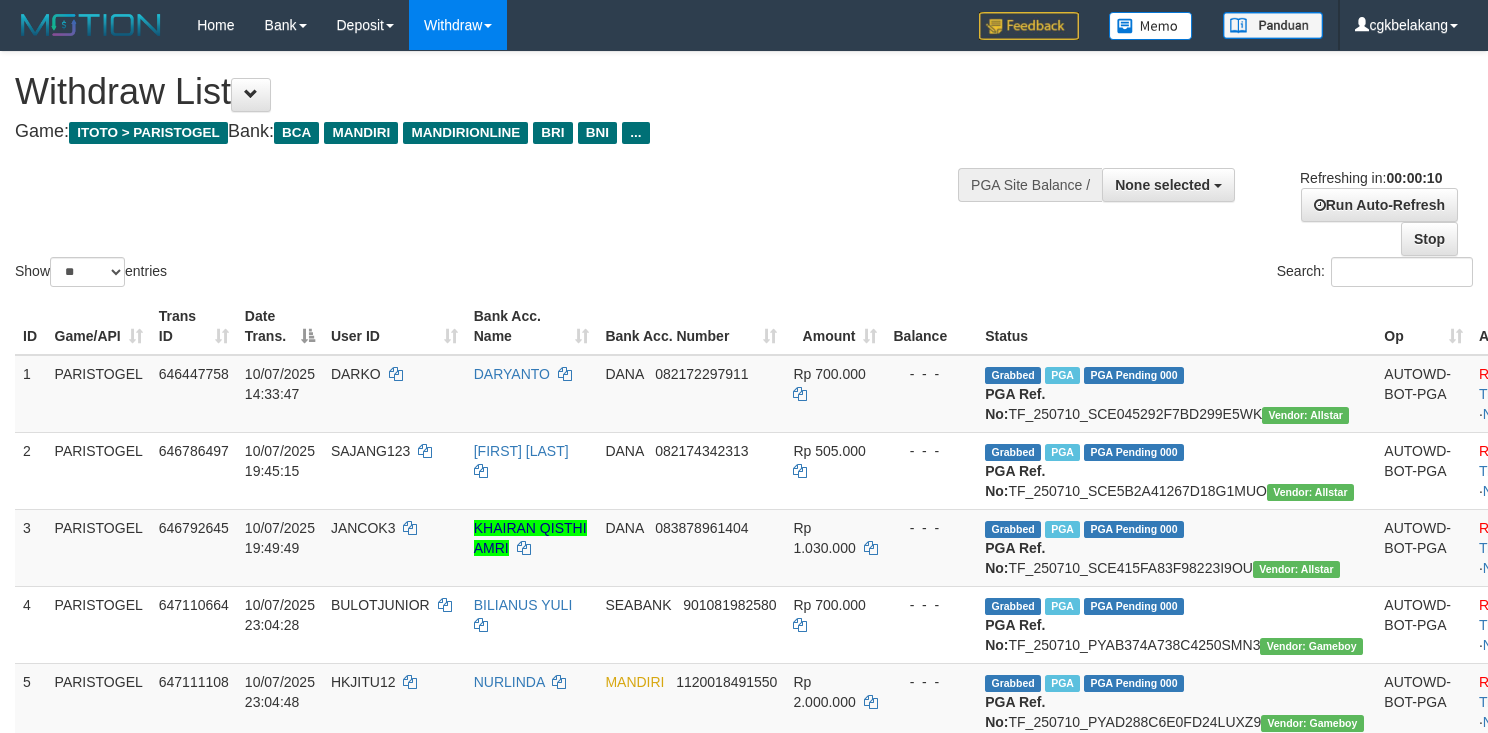 select 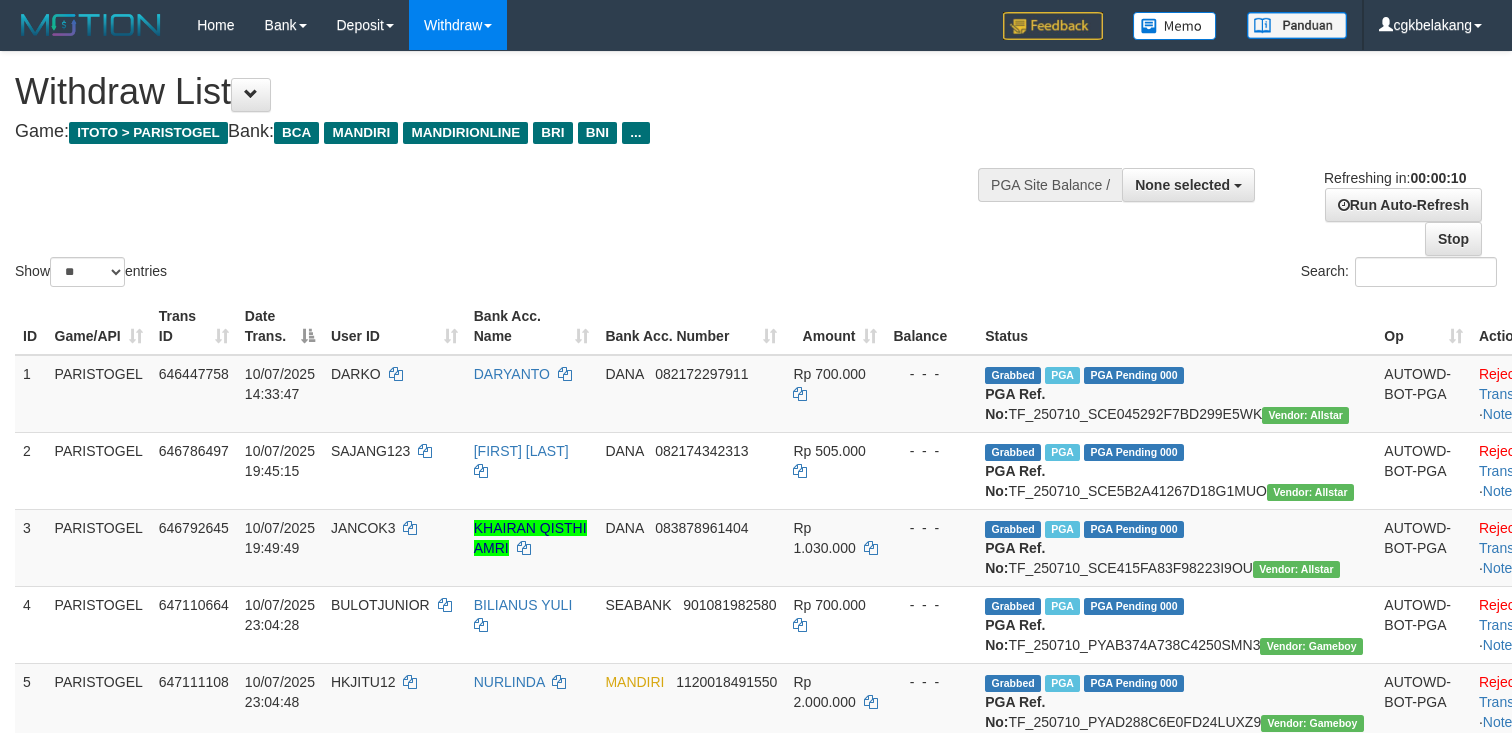 select 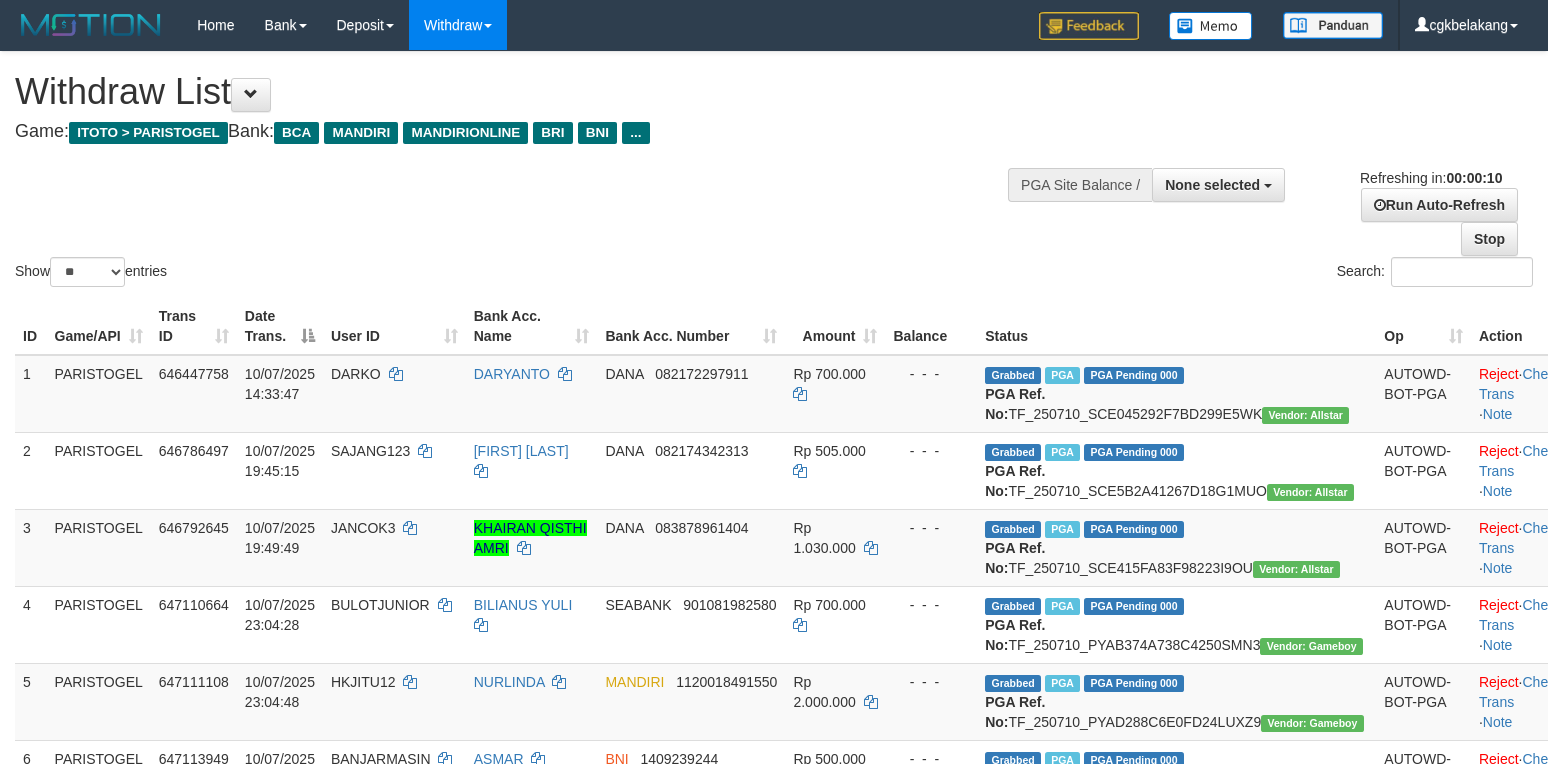 select 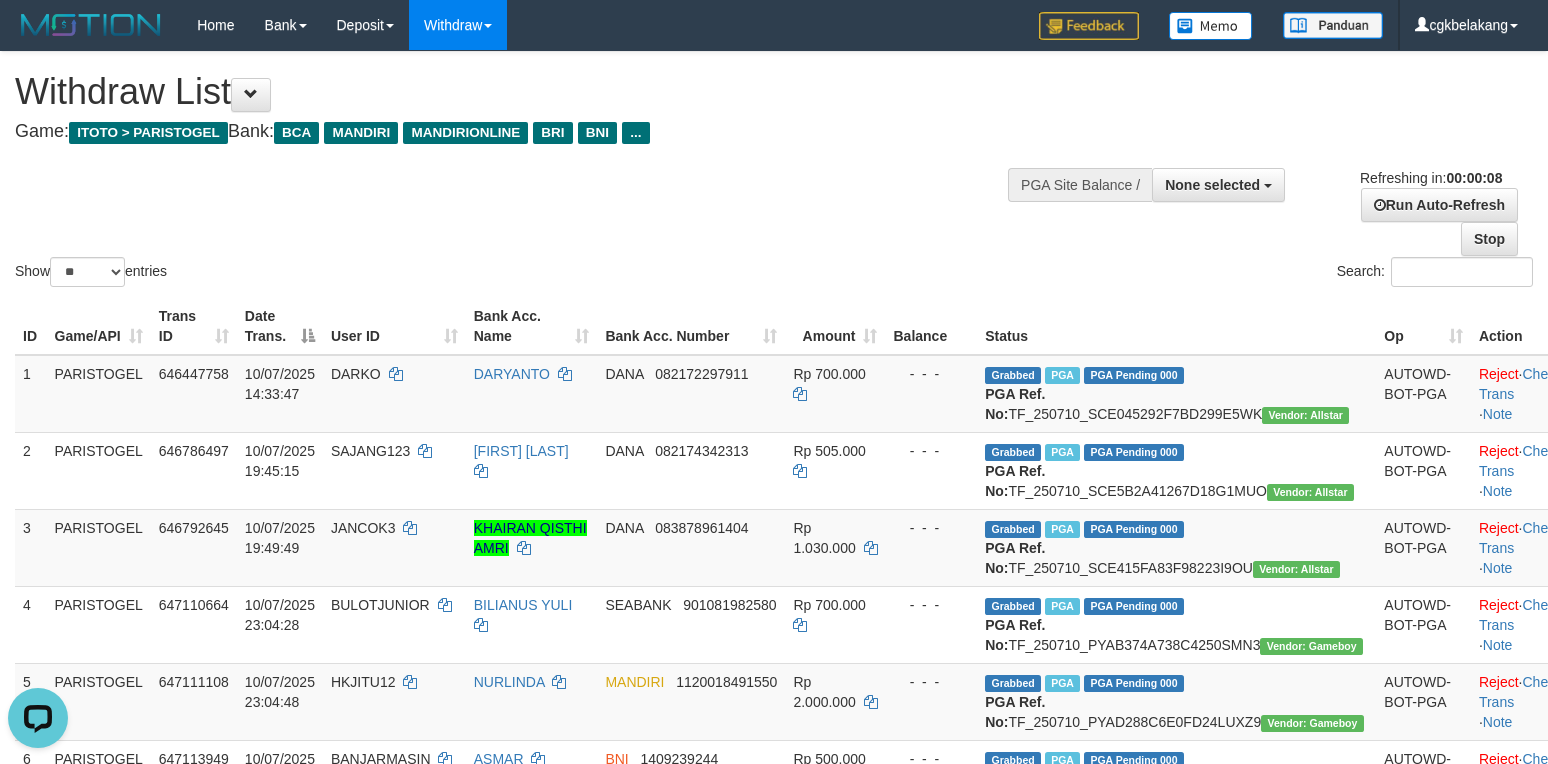 scroll, scrollTop: 0, scrollLeft: 0, axis: both 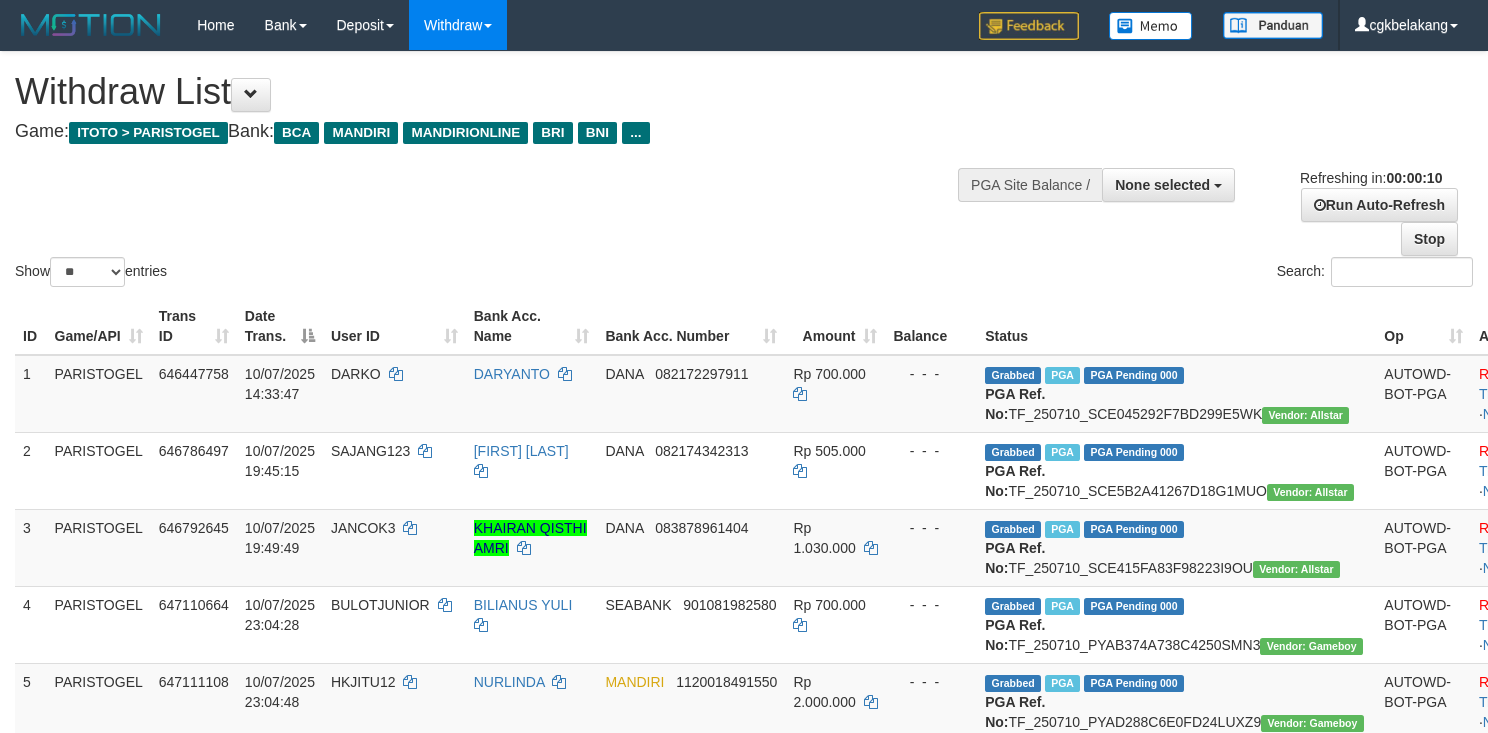select 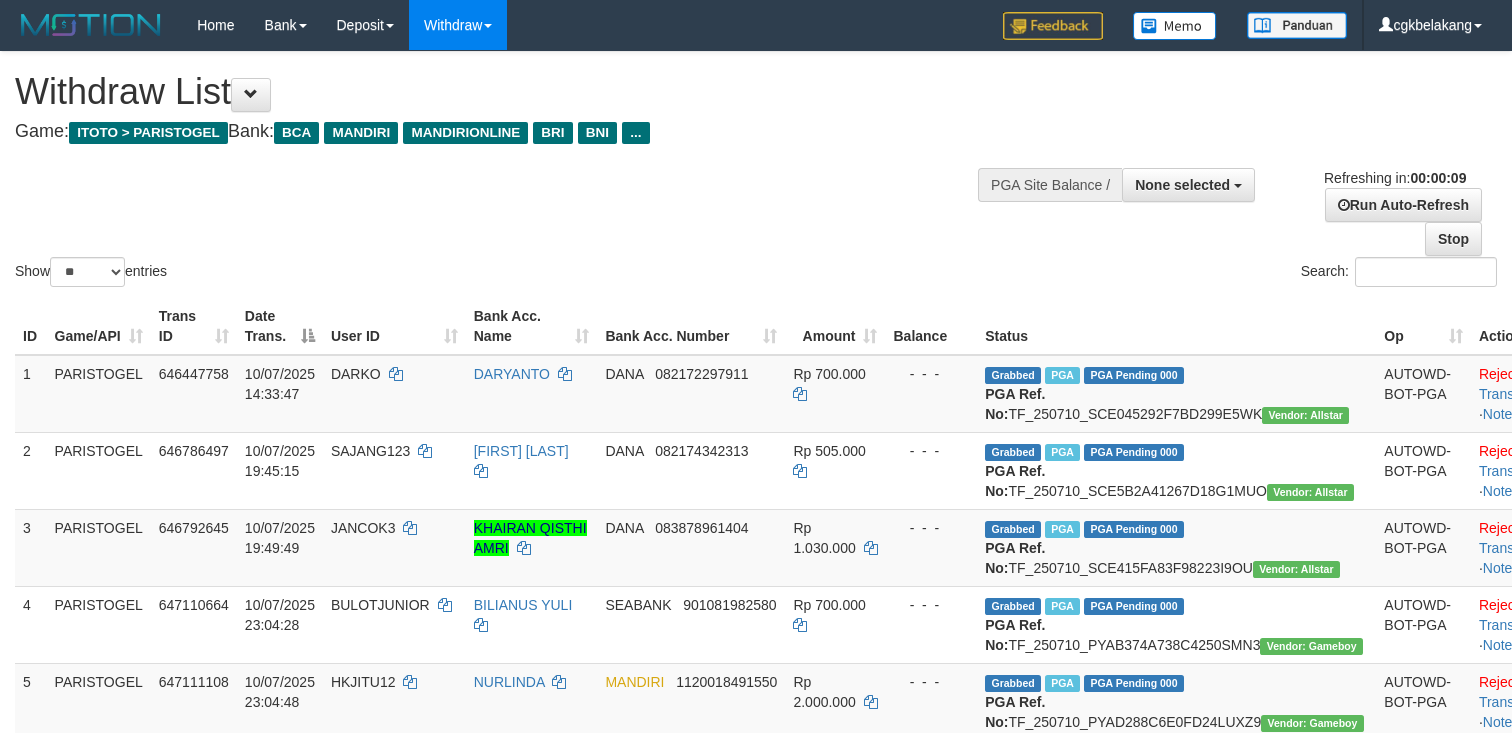select 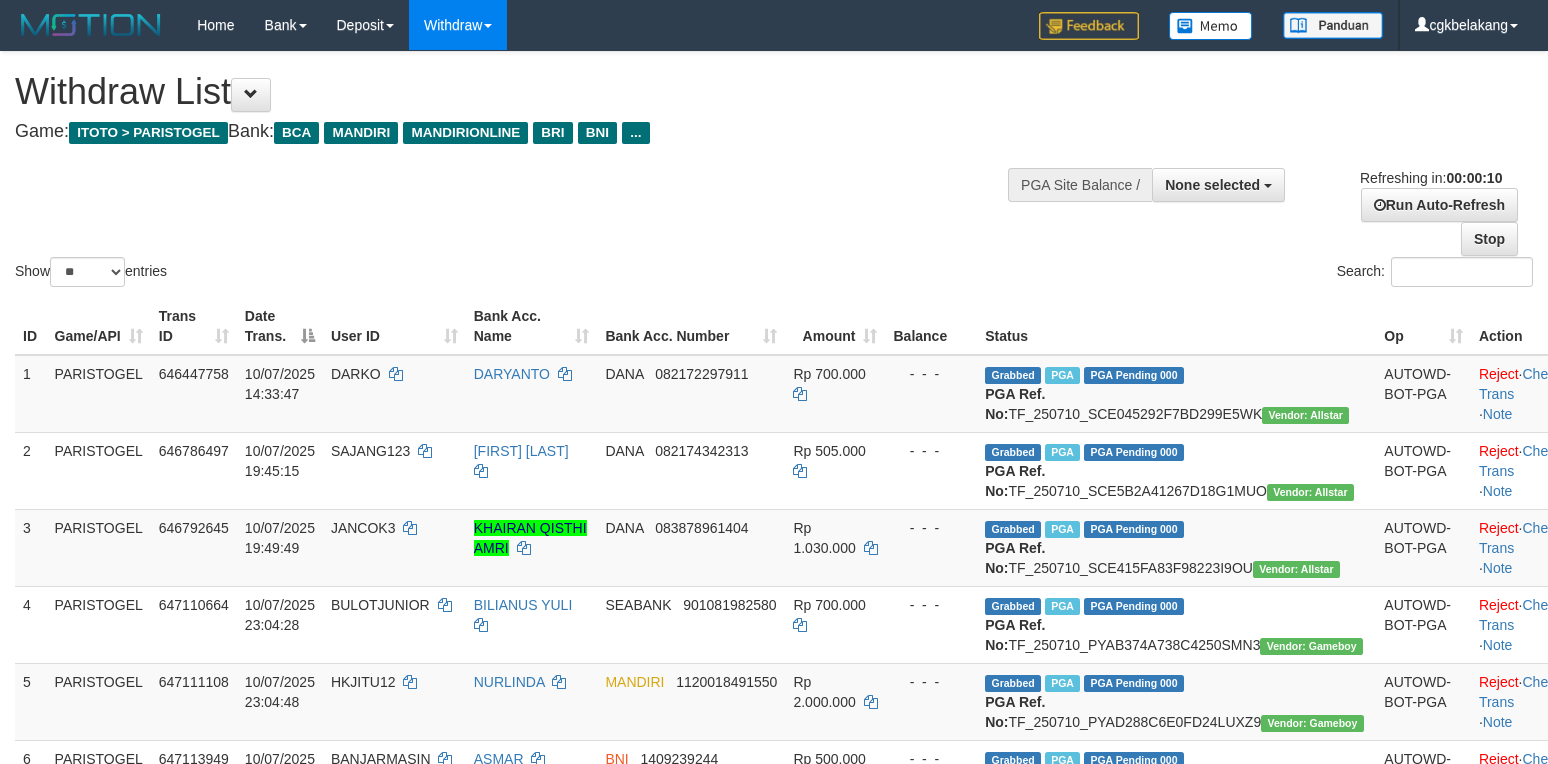 select 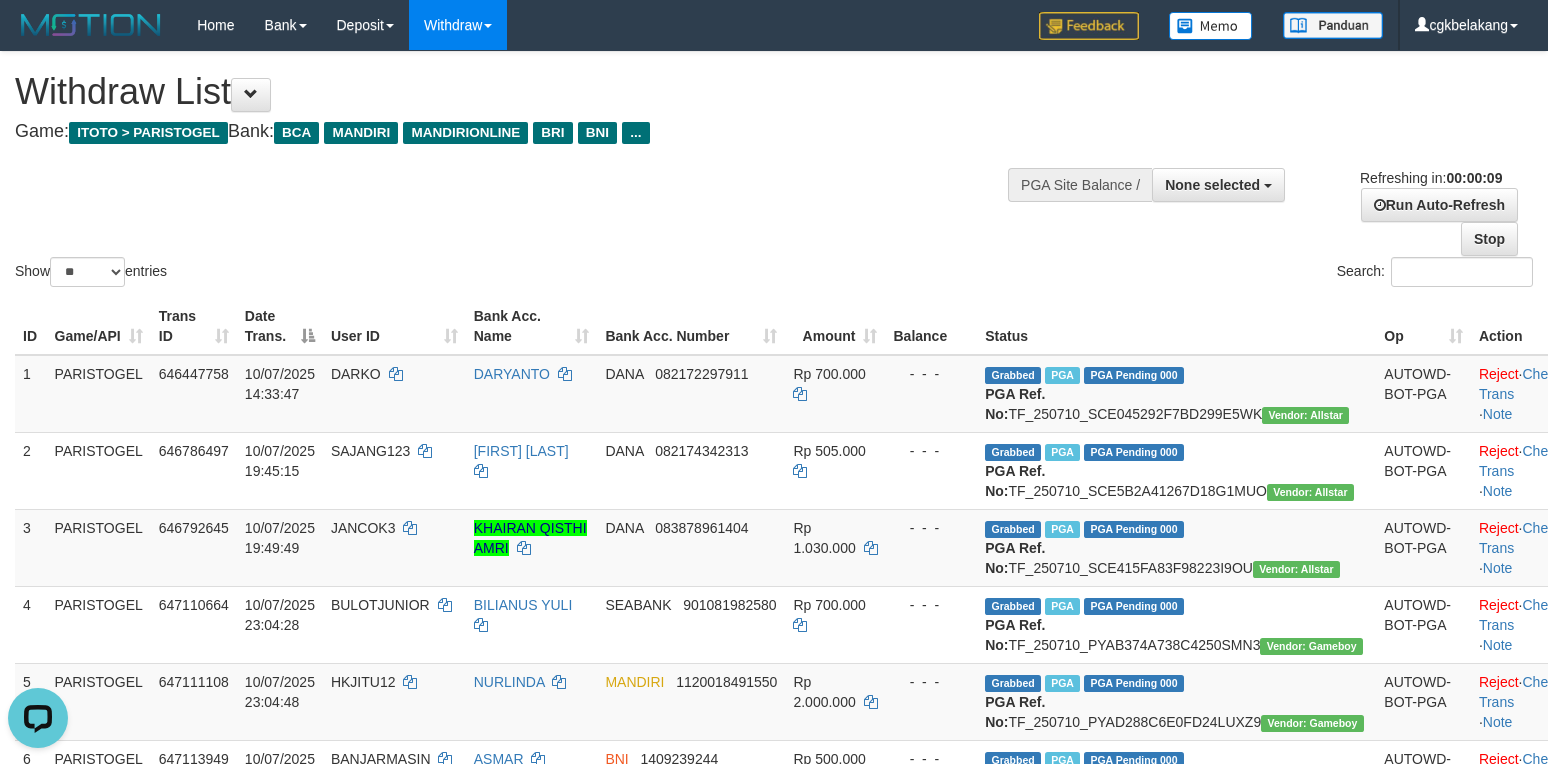 scroll, scrollTop: 0, scrollLeft: 0, axis: both 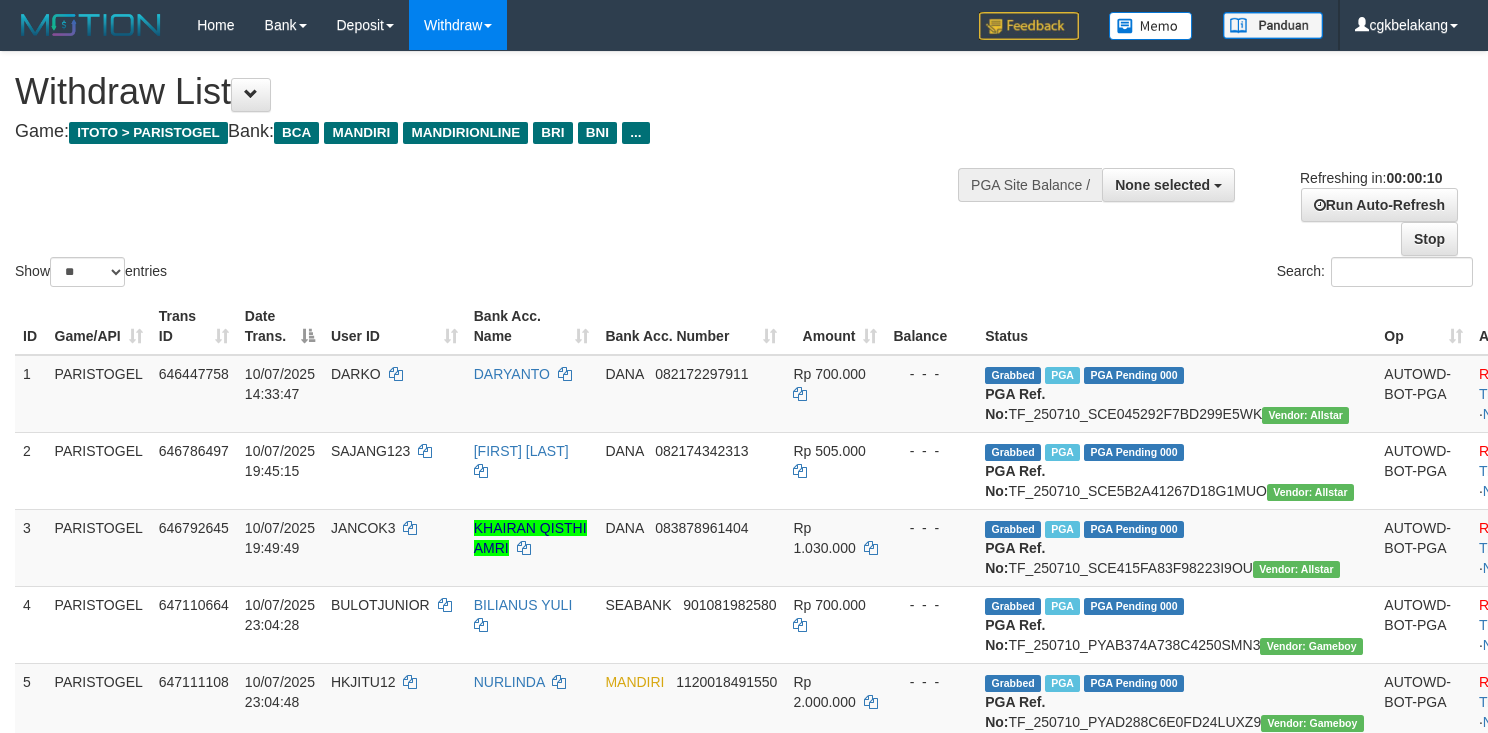 select 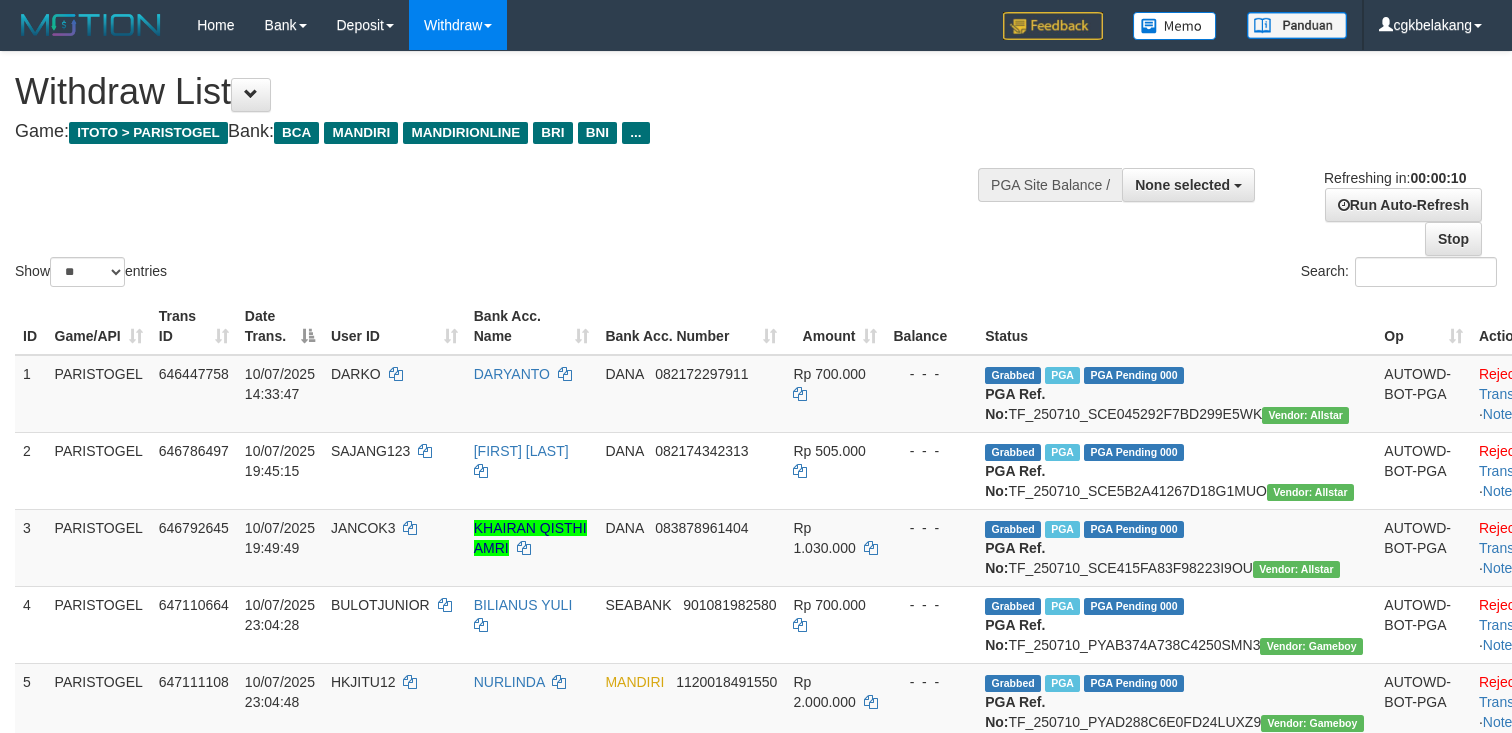 select 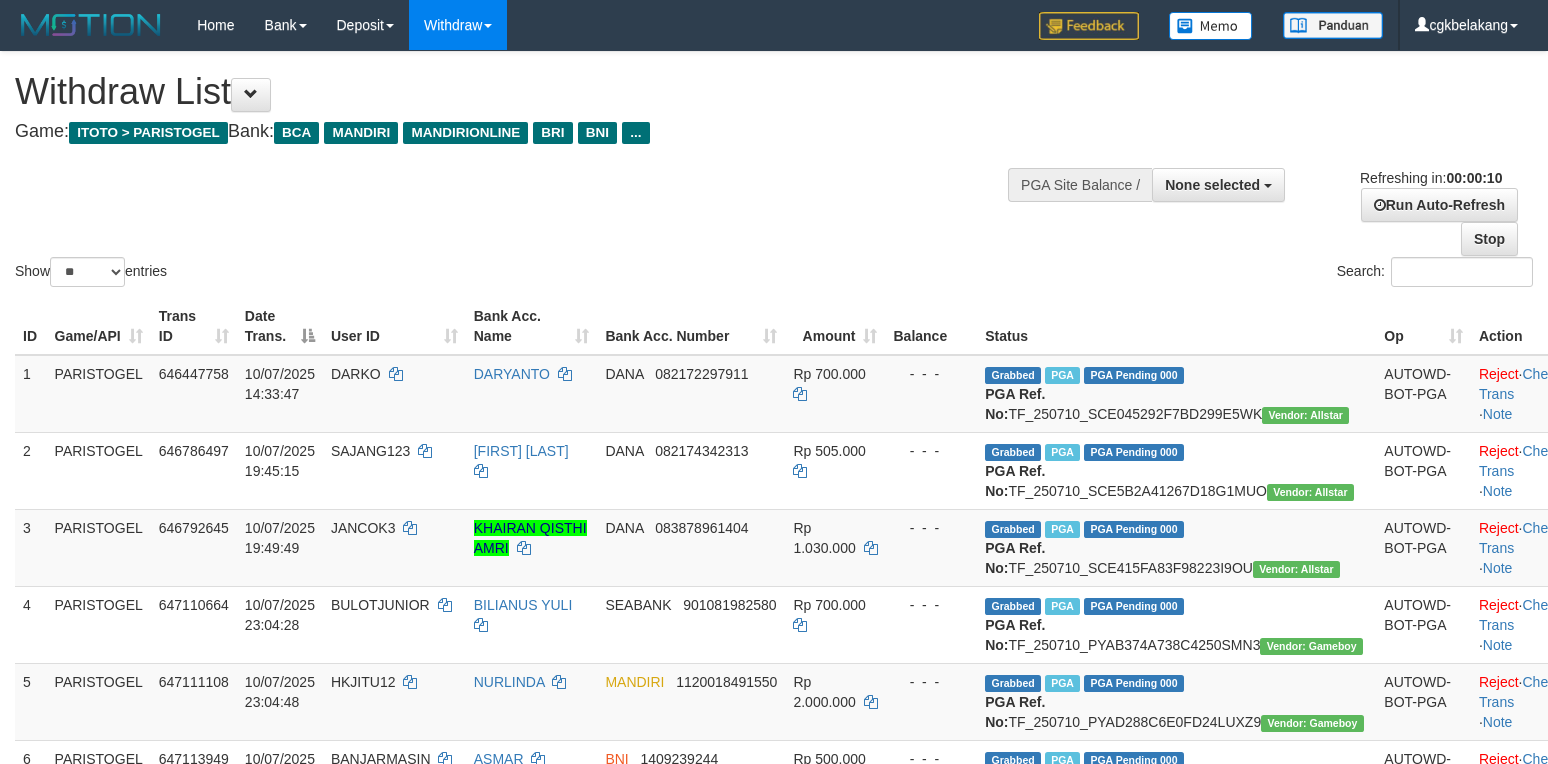 select 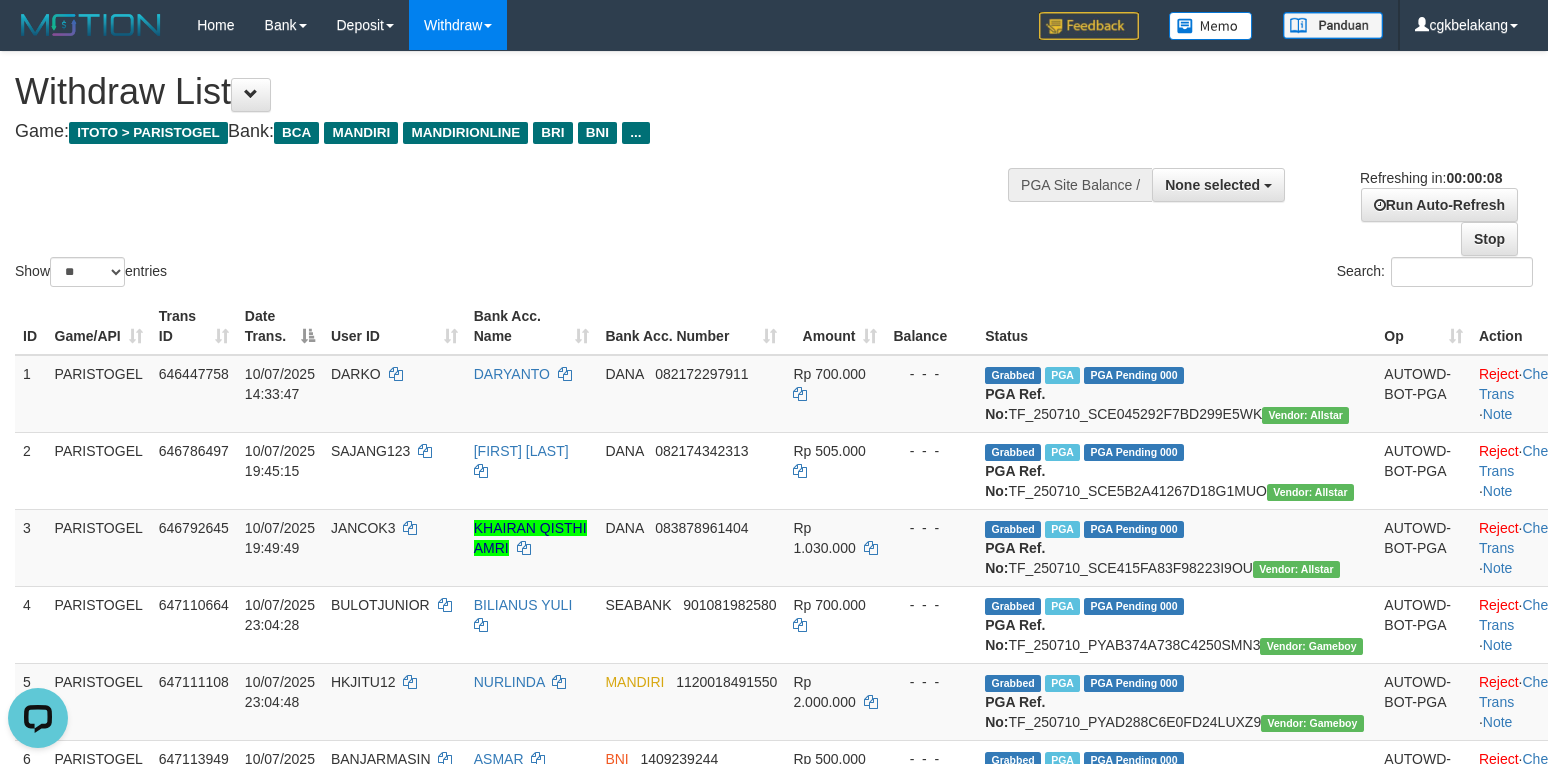 scroll, scrollTop: 0, scrollLeft: 0, axis: both 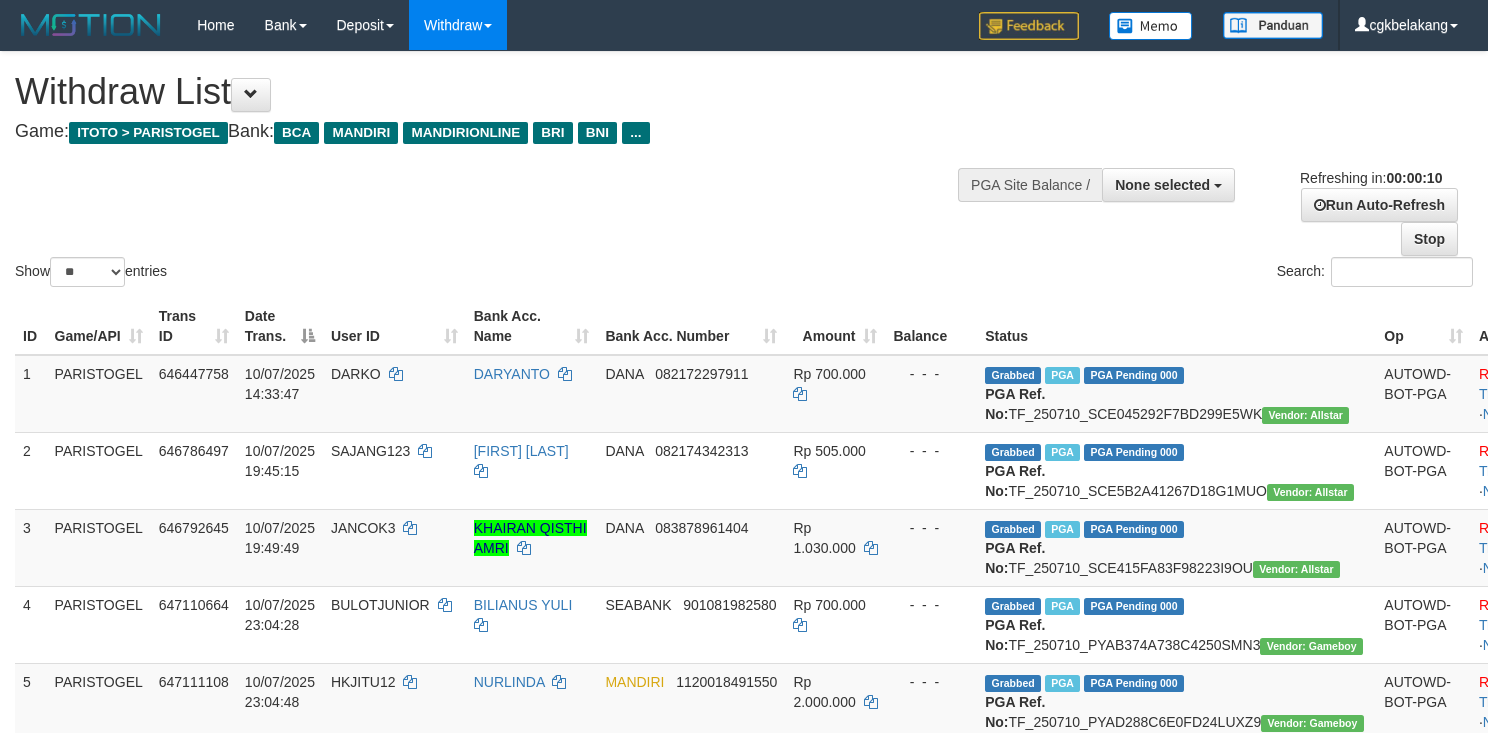 select 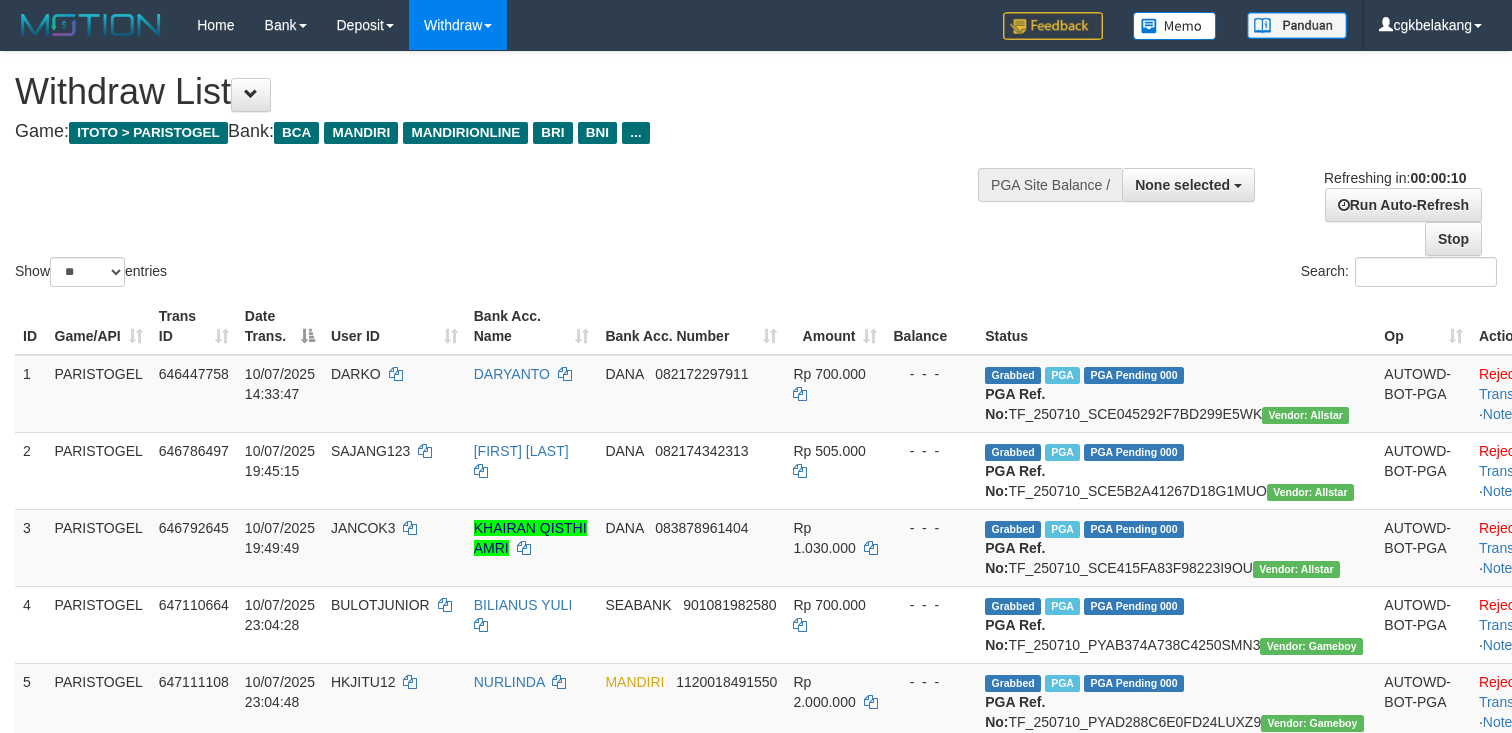 select 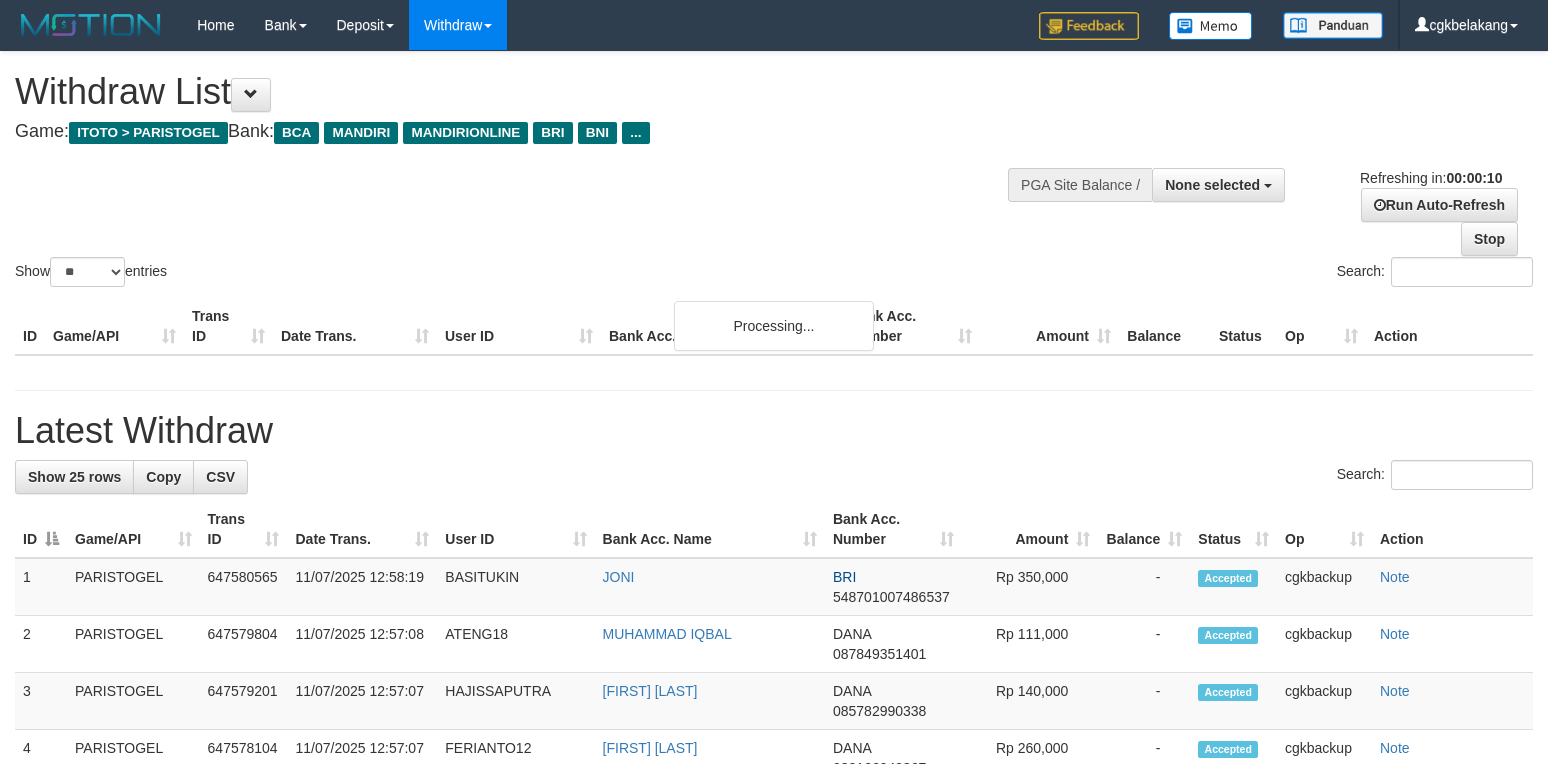 select 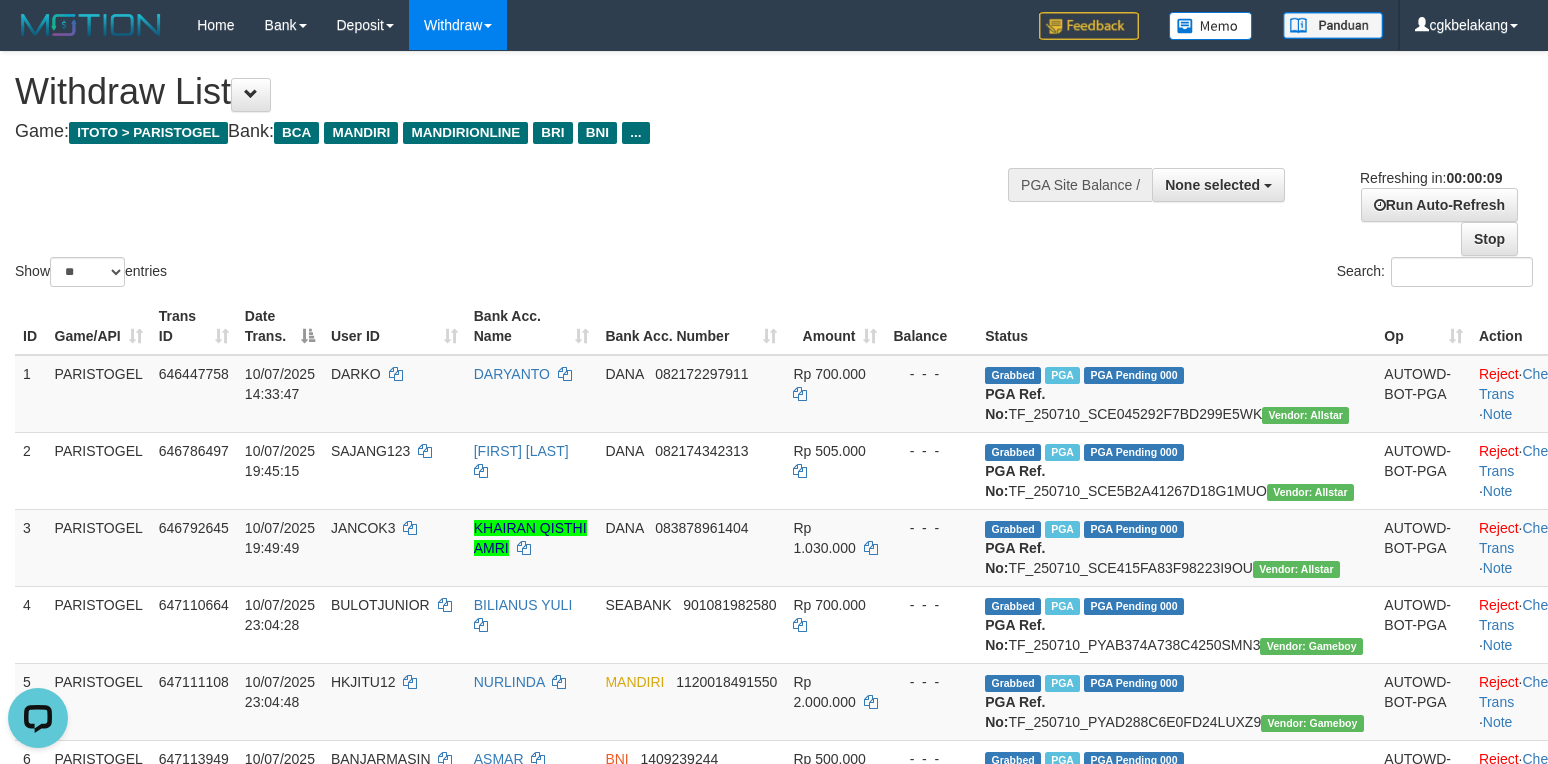 scroll, scrollTop: 0, scrollLeft: 0, axis: both 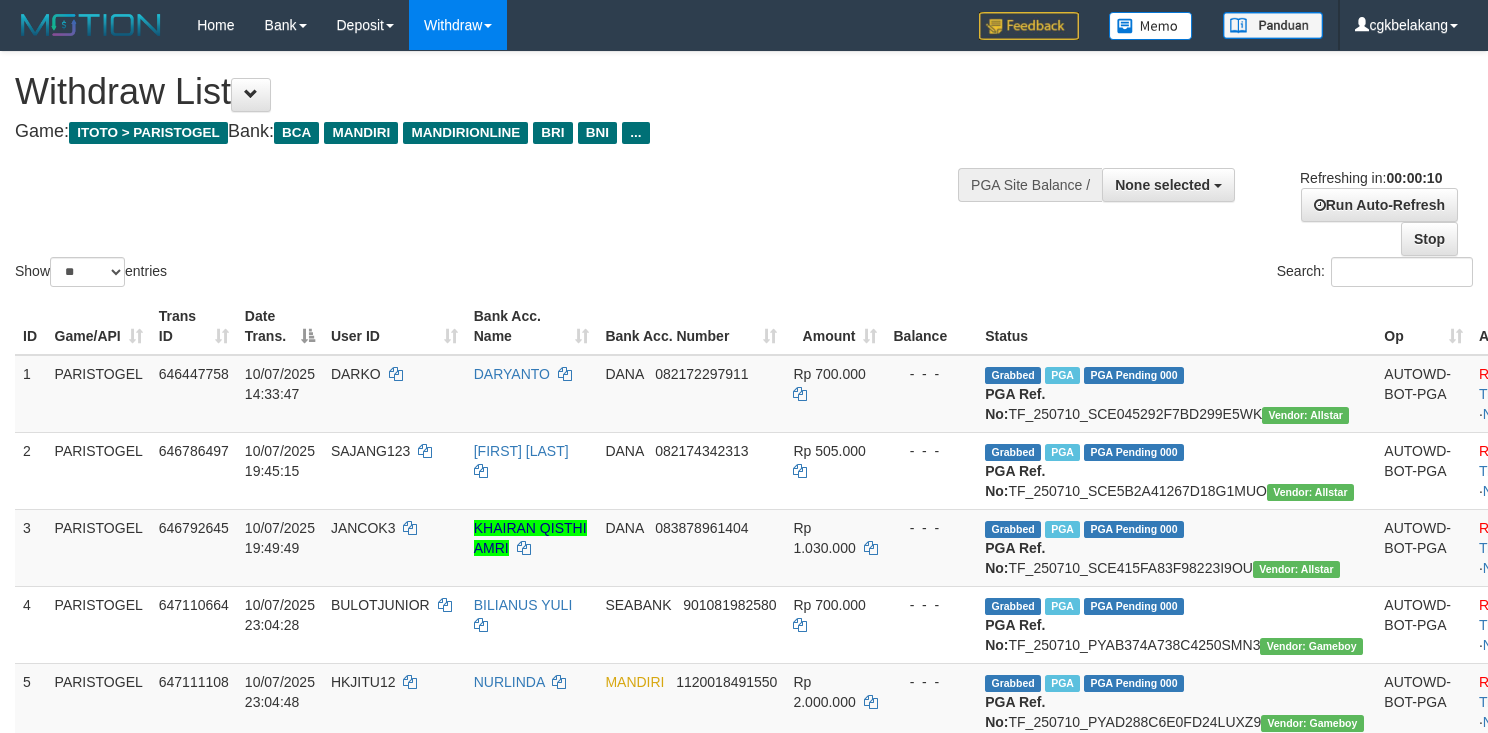 select 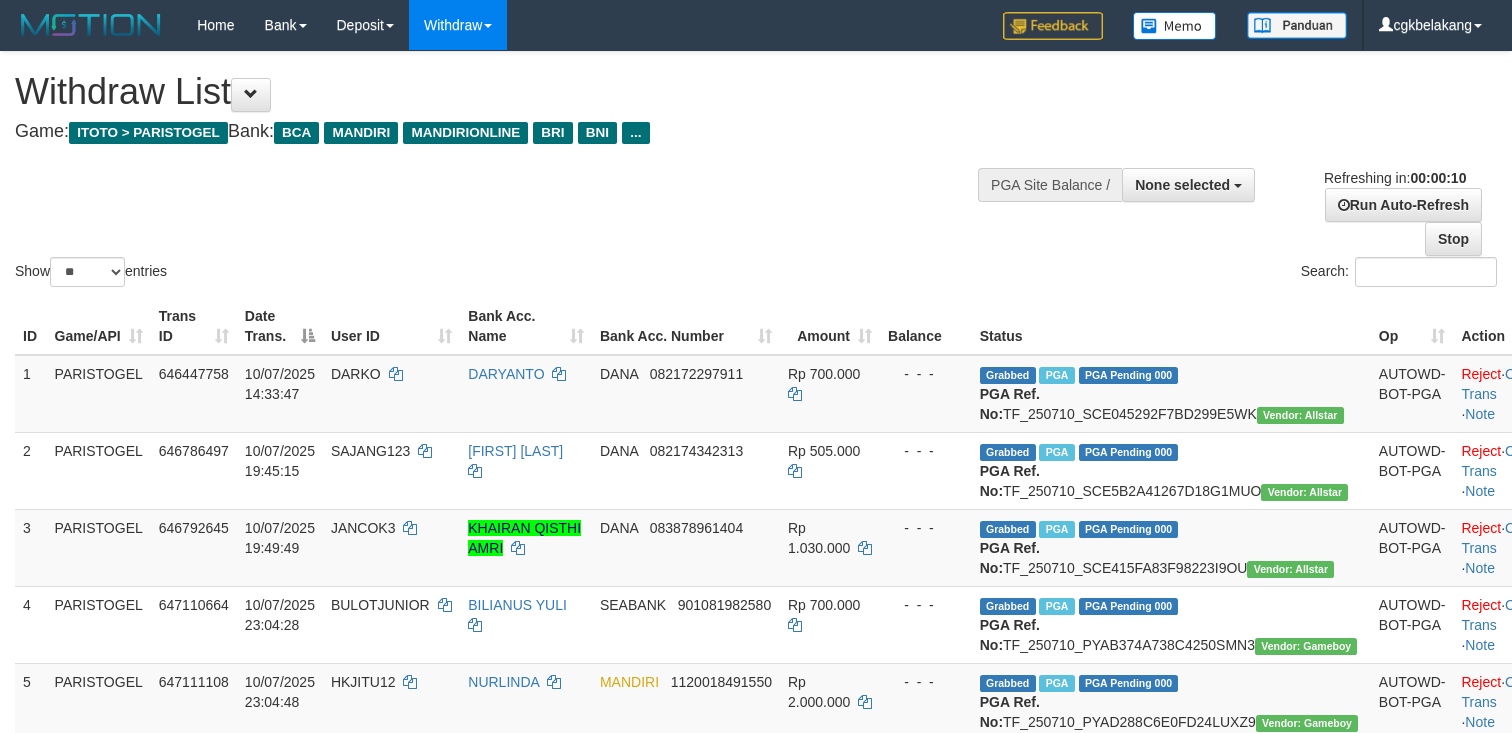 select 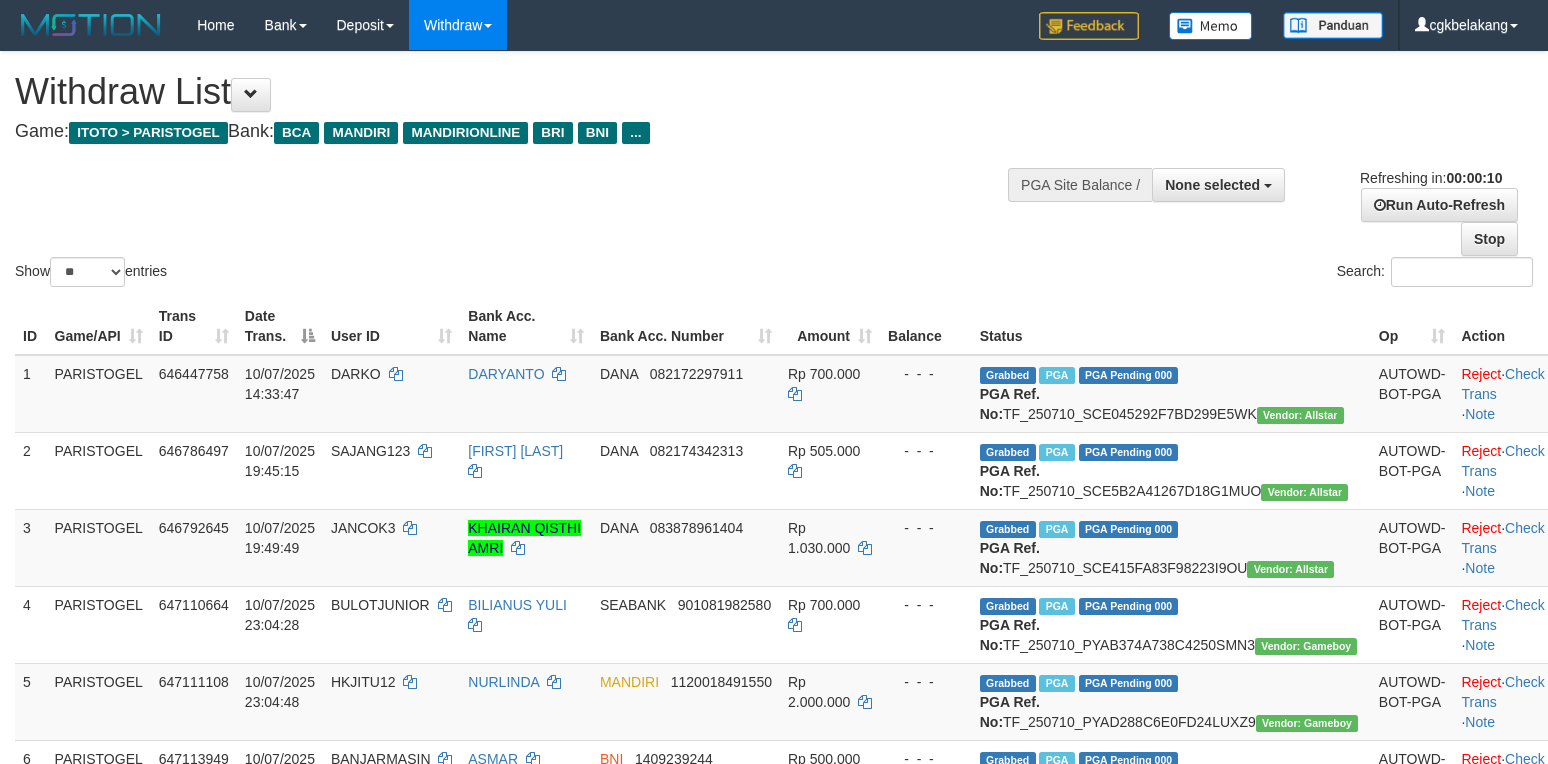 select 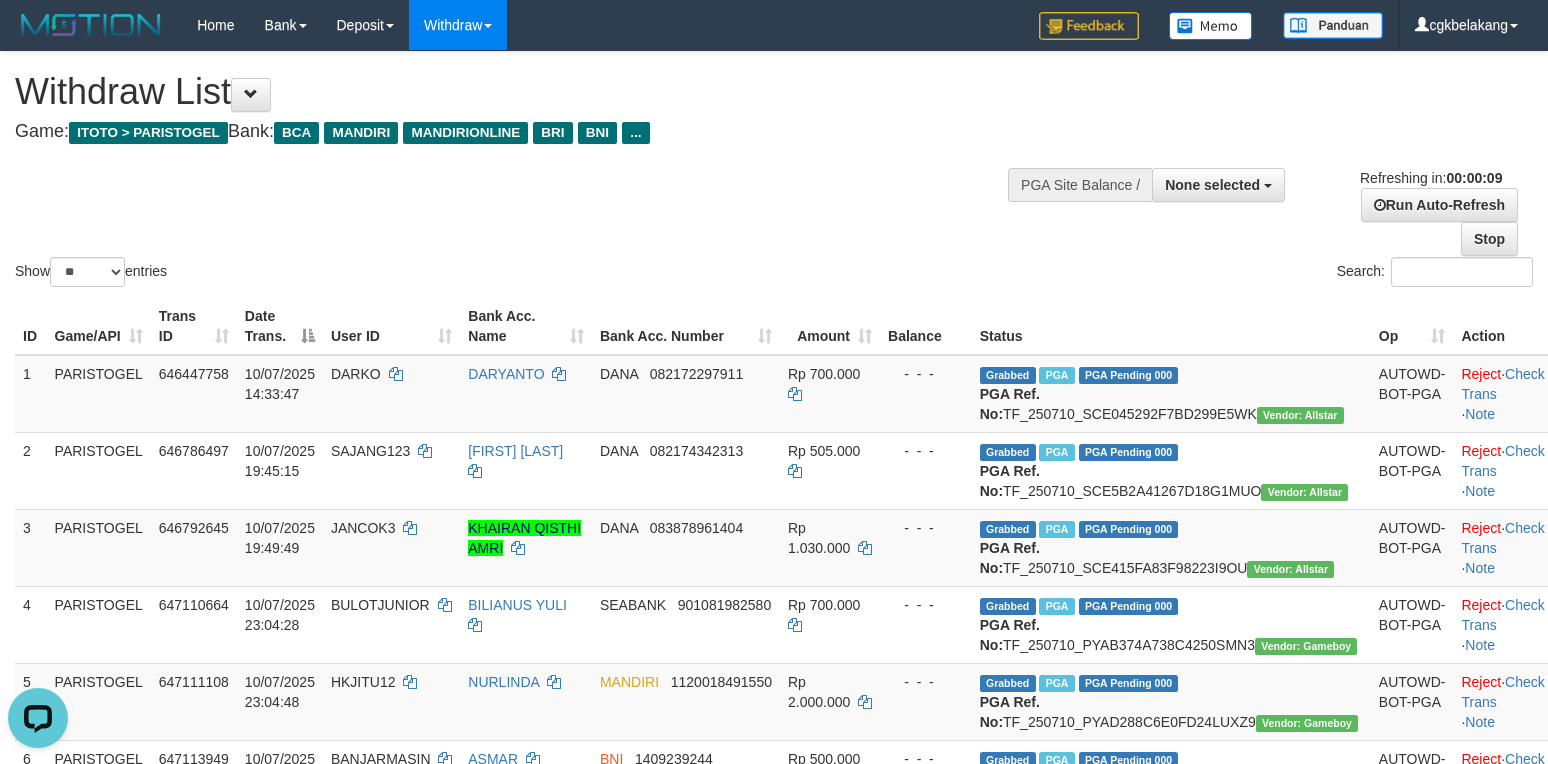 scroll, scrollTop: 0, scrollLeft: 0, axis: both 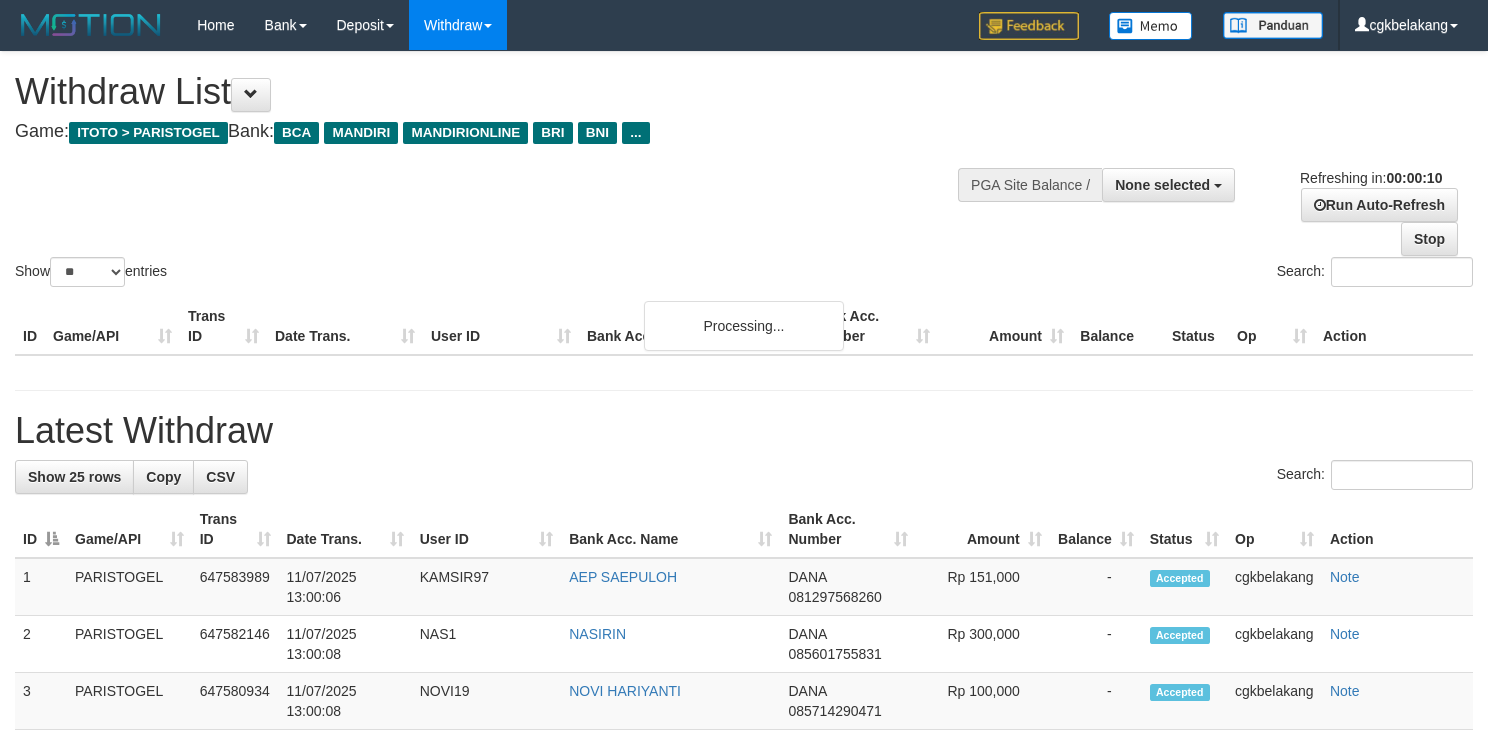 select 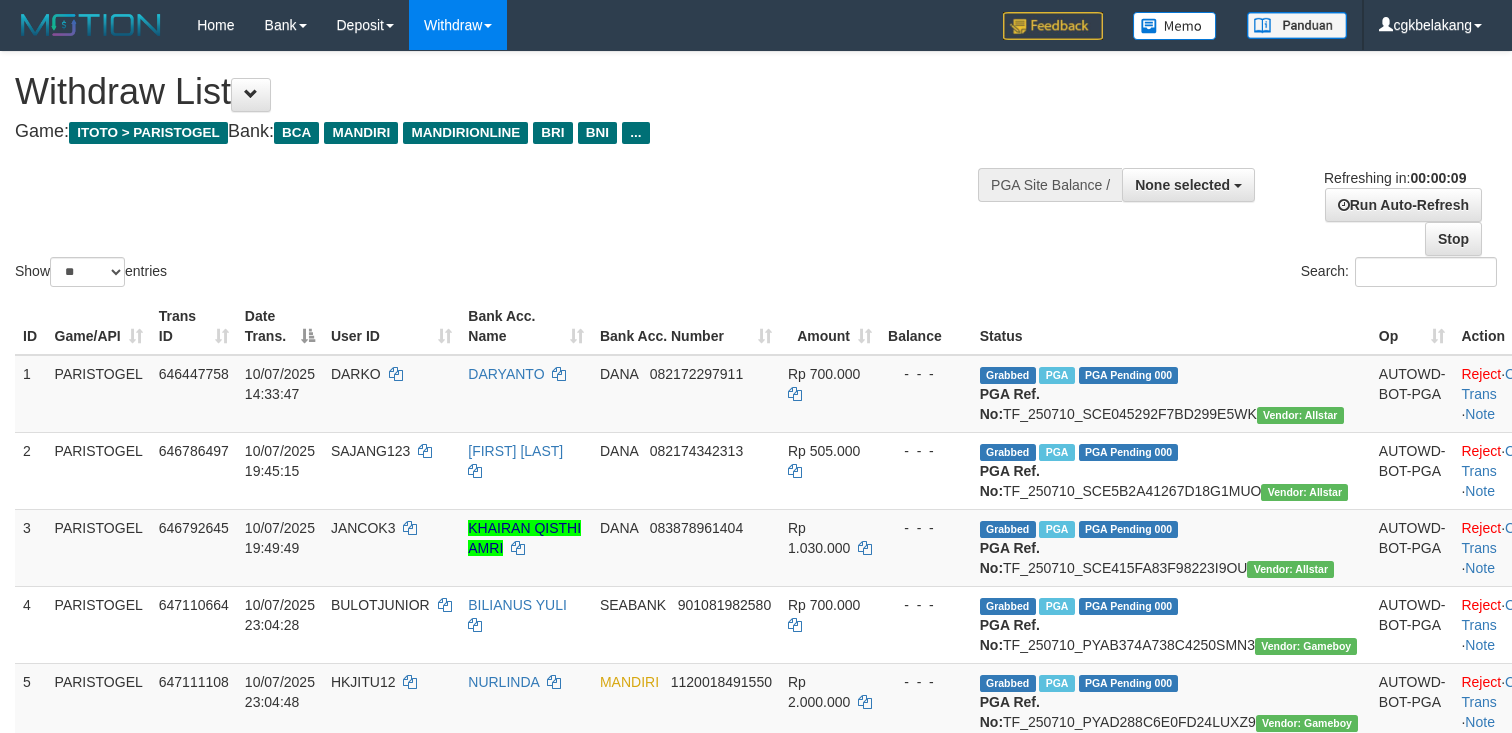 select 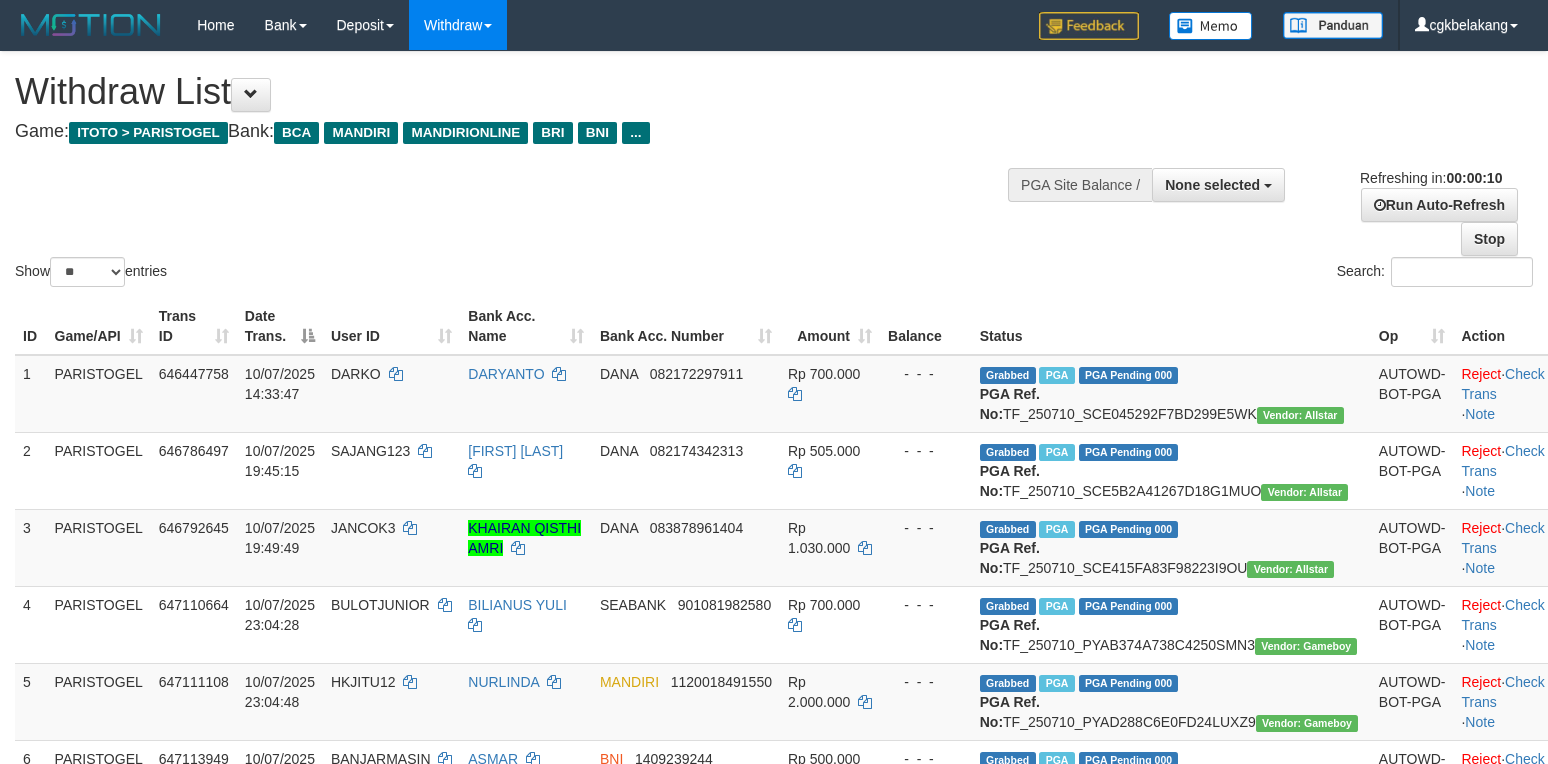 select 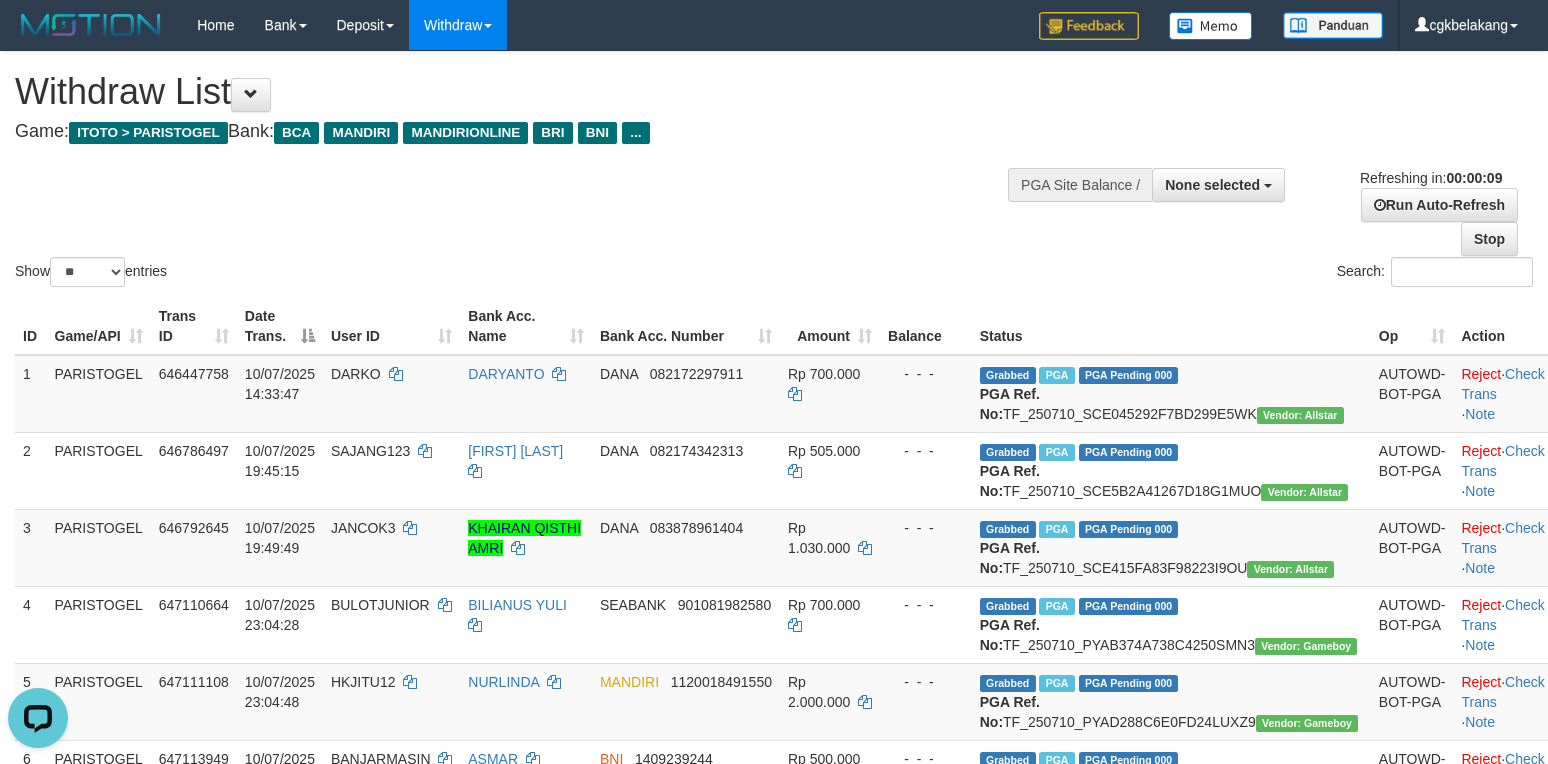 scroll, scrollTop: 0, scrollLeft: 0, axis: both 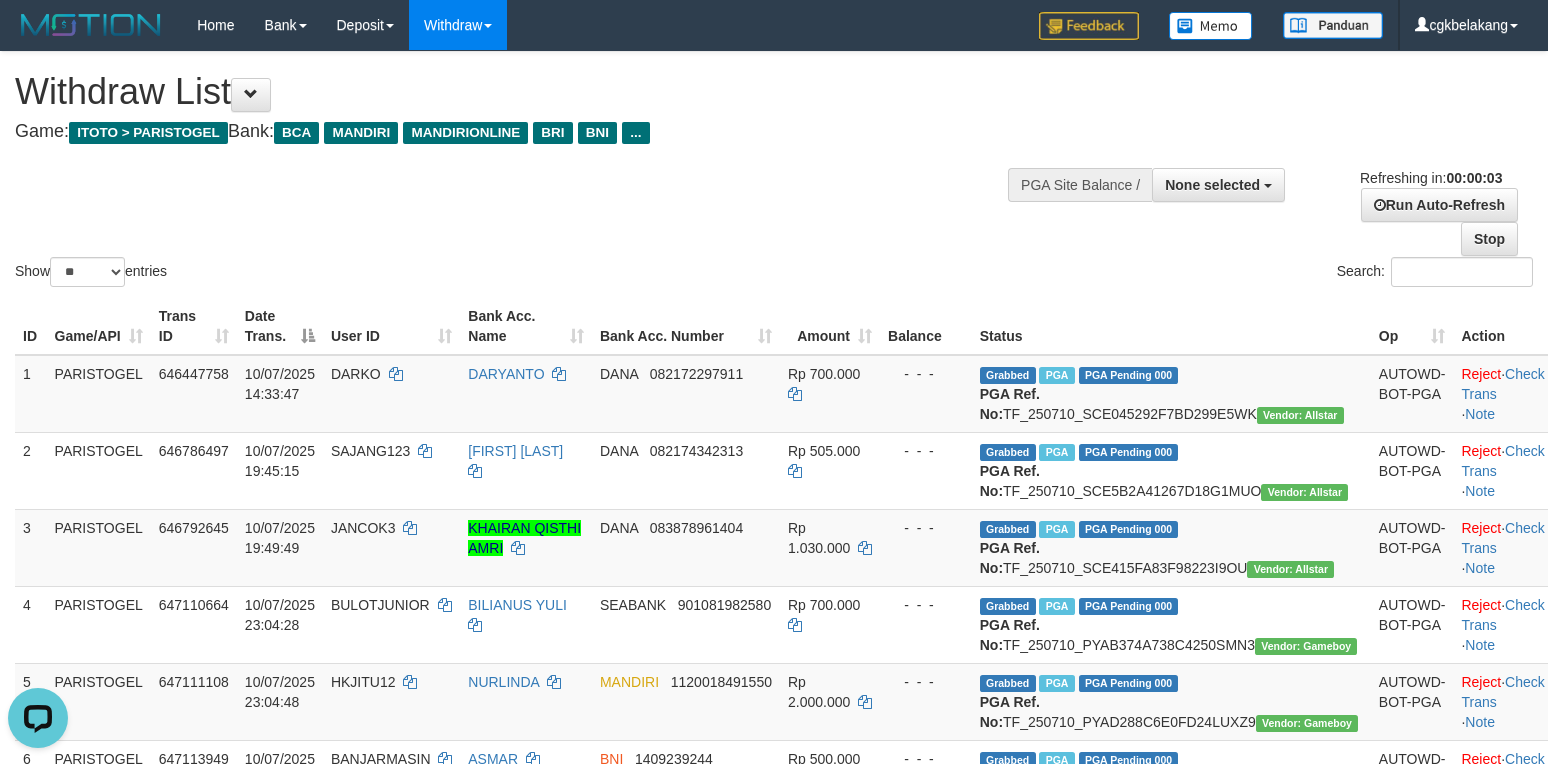 click on "ID Game/API Trans ID Date Trans. User ID Bank Acc. Name Bank Acc. Number Amount Balance Status Op Action
1 PARISTOGEL 646447758 10/07/2025 14:33:47 DARKO    DARYANTO    DANA     082172297911 Rp 700.000    -  -  - Grabbed   PGA   PGA Pending 000 {"status":"000","data":{"unique_id":"1867-646447758-20250710","reference_no":"TF_250710_SCE045292F7BD299E5WK","amount":"700000.00","fee":"0.00","merchant_surcharge_rate":"0.00","charge_to":"MERC","payout_amount":"700000.00","disbursement_status":0,"disbursement_description":"ON PROCESS","created_at":"2025-07-10 14:42:29","executed_at":"2025-07-10 14:42:29","bank":{"code":"dana","name":"DANA","account_number":"082172297911","account_name":"DARYANTO"},"note":"cgkricksen","merchant_balance":{"balance_effective":240000002,"balance_pending":0,"balance_disbursement":14074000,"balance_collection":238379050}}} PGA Ref. No:  TF_250710_SCE045292F7BD299E5WK  Vendor: Allstar AUTOWD-BOT-PGA Reject ·    Check Trans    ·    Note 2 PARISTOGEL" at bounding box center [774, 838] 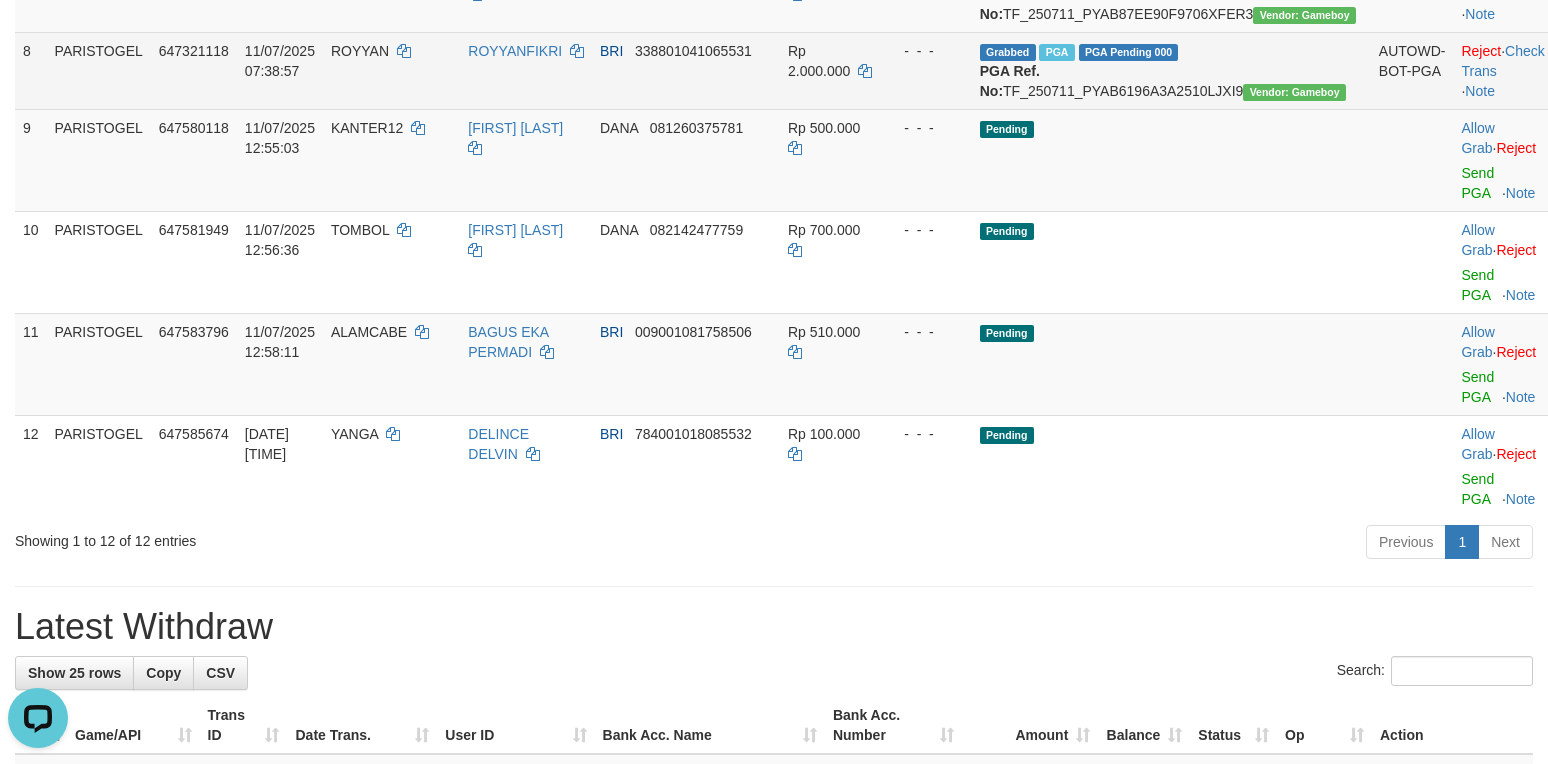 scroll, scrollTop: 1066, scrollLeft: 0, axis: vertical 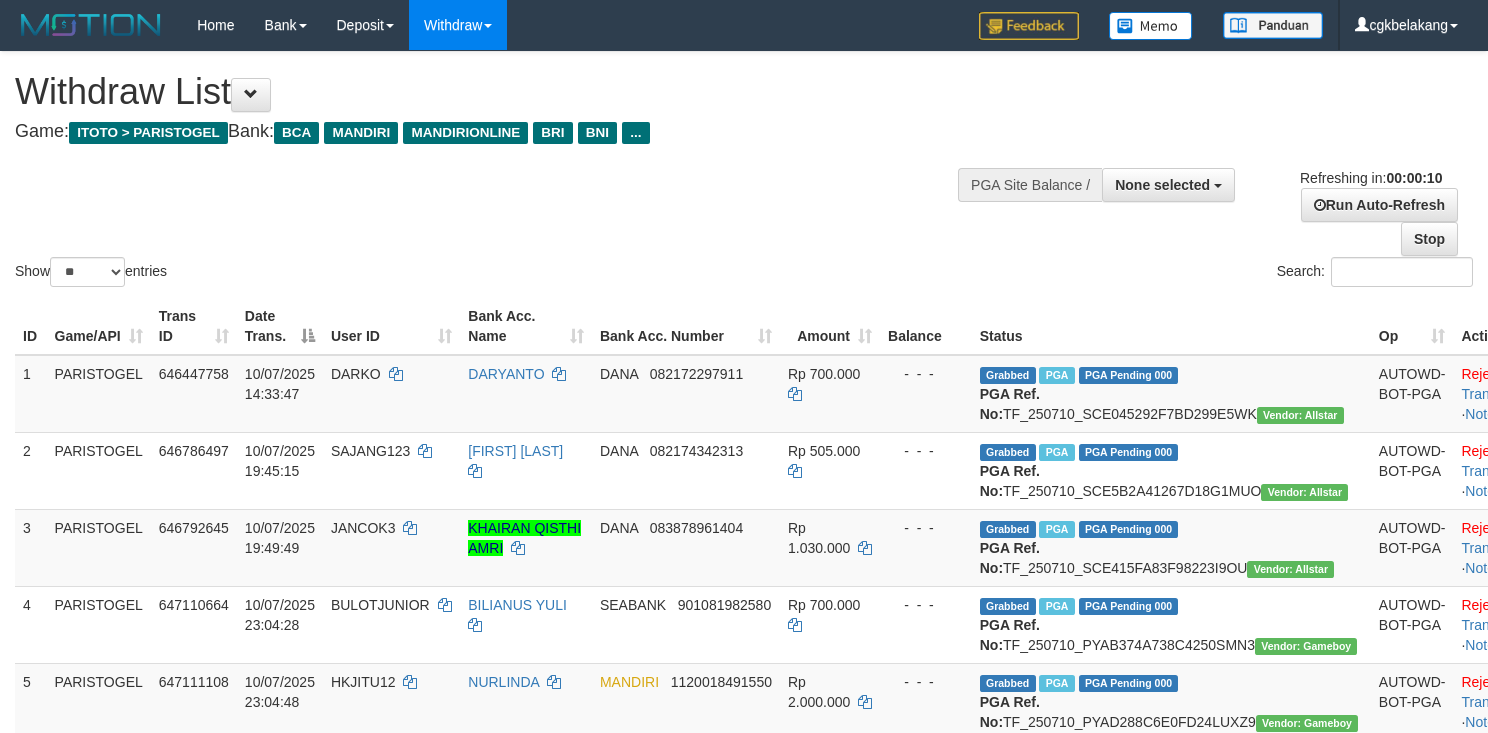 select 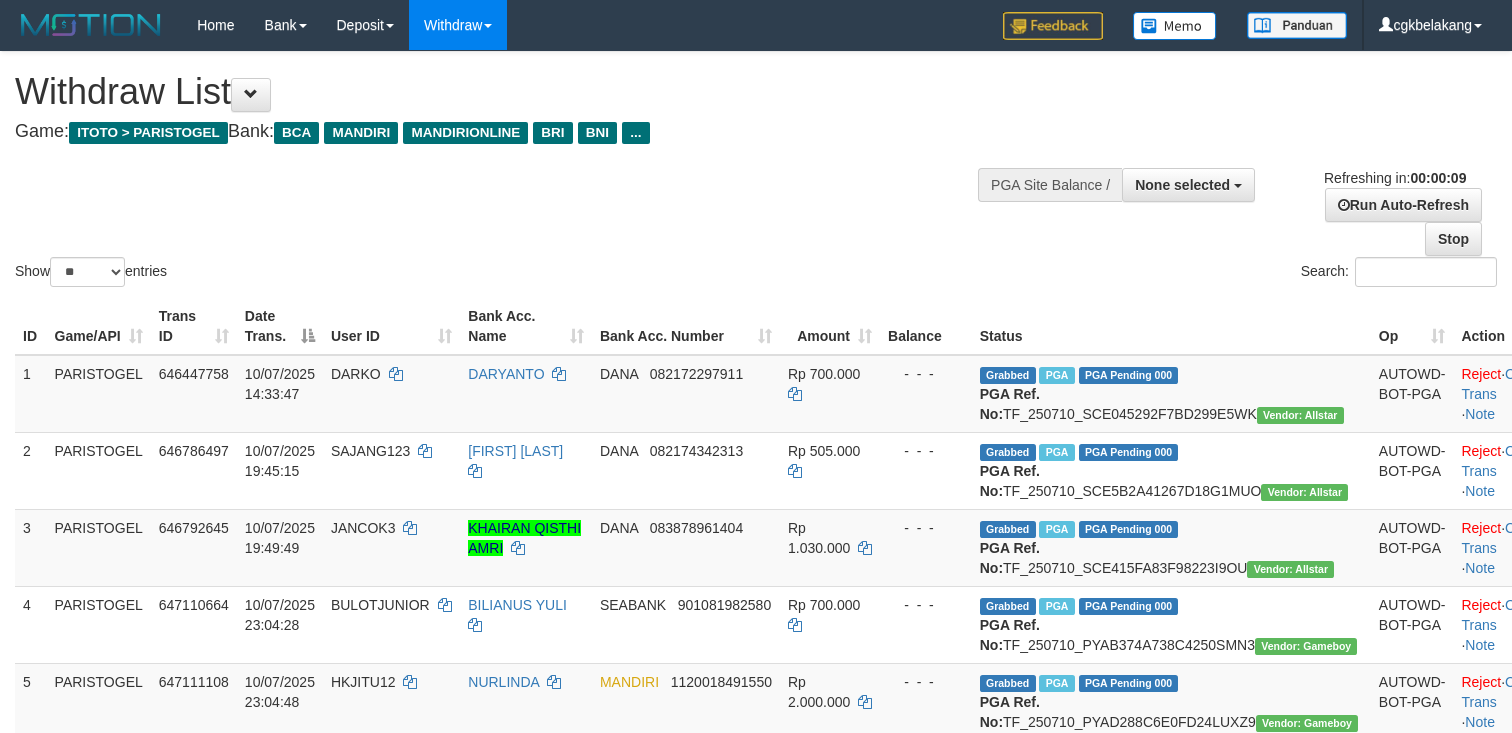 select 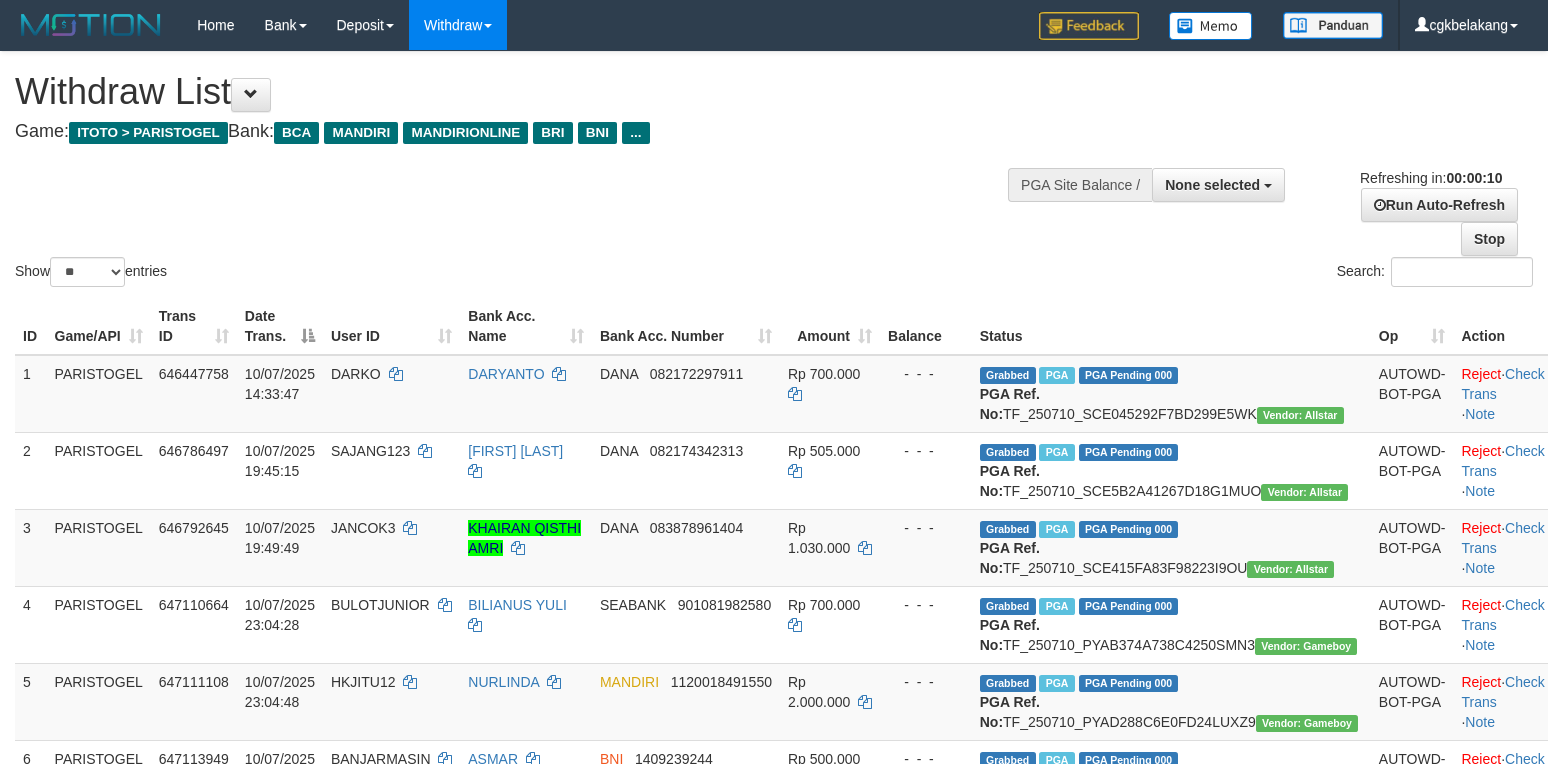 select 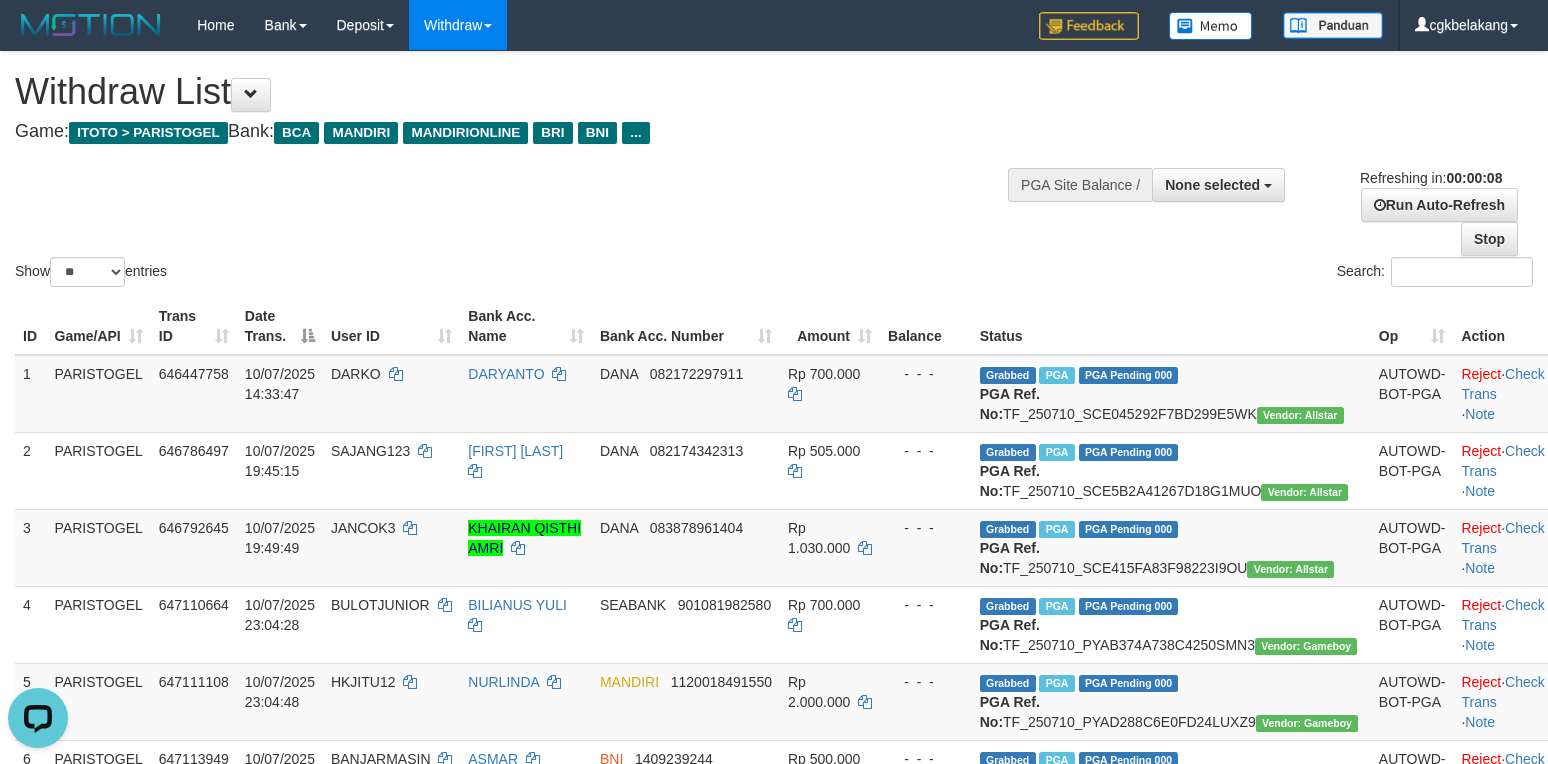 scroll, scrollTop: 0, scrollLeft: 0, axis: both 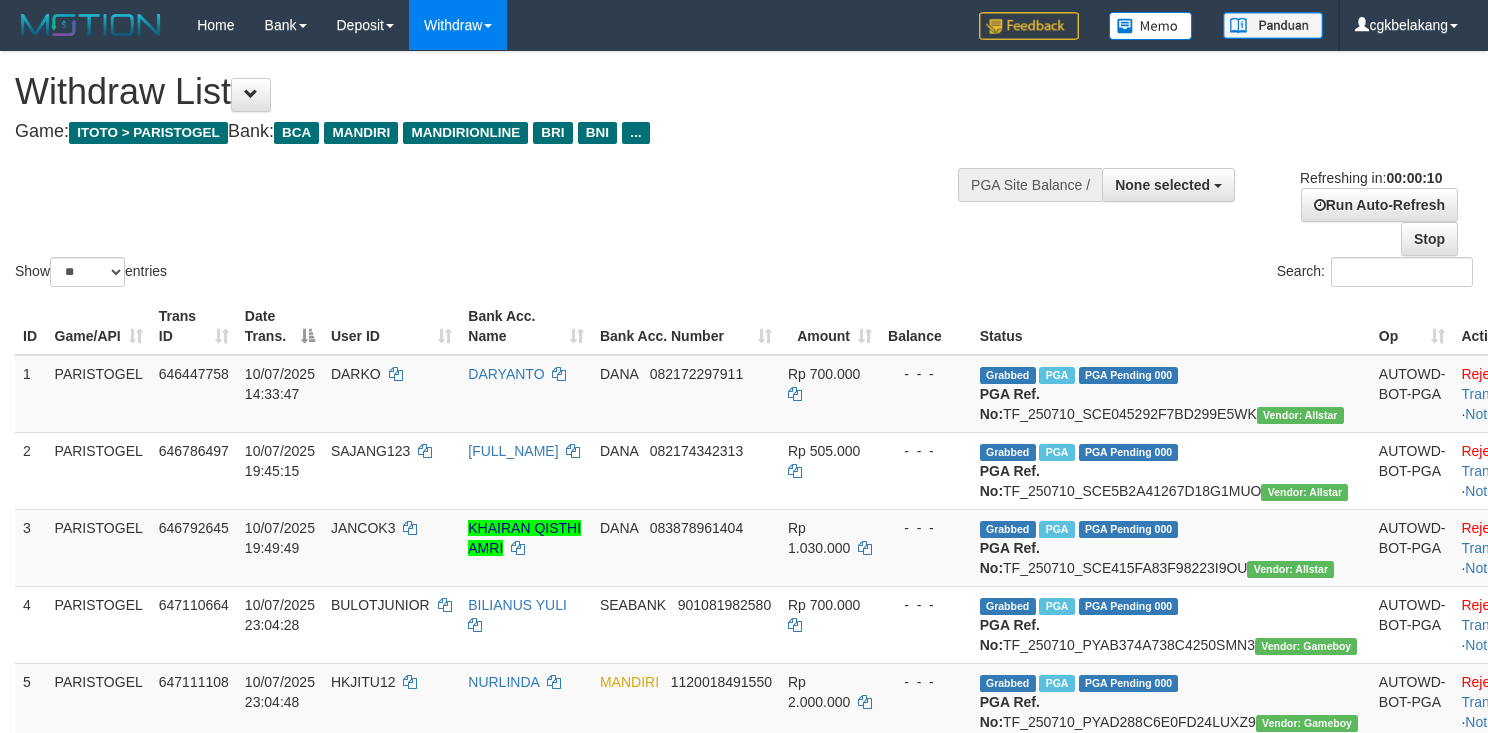select 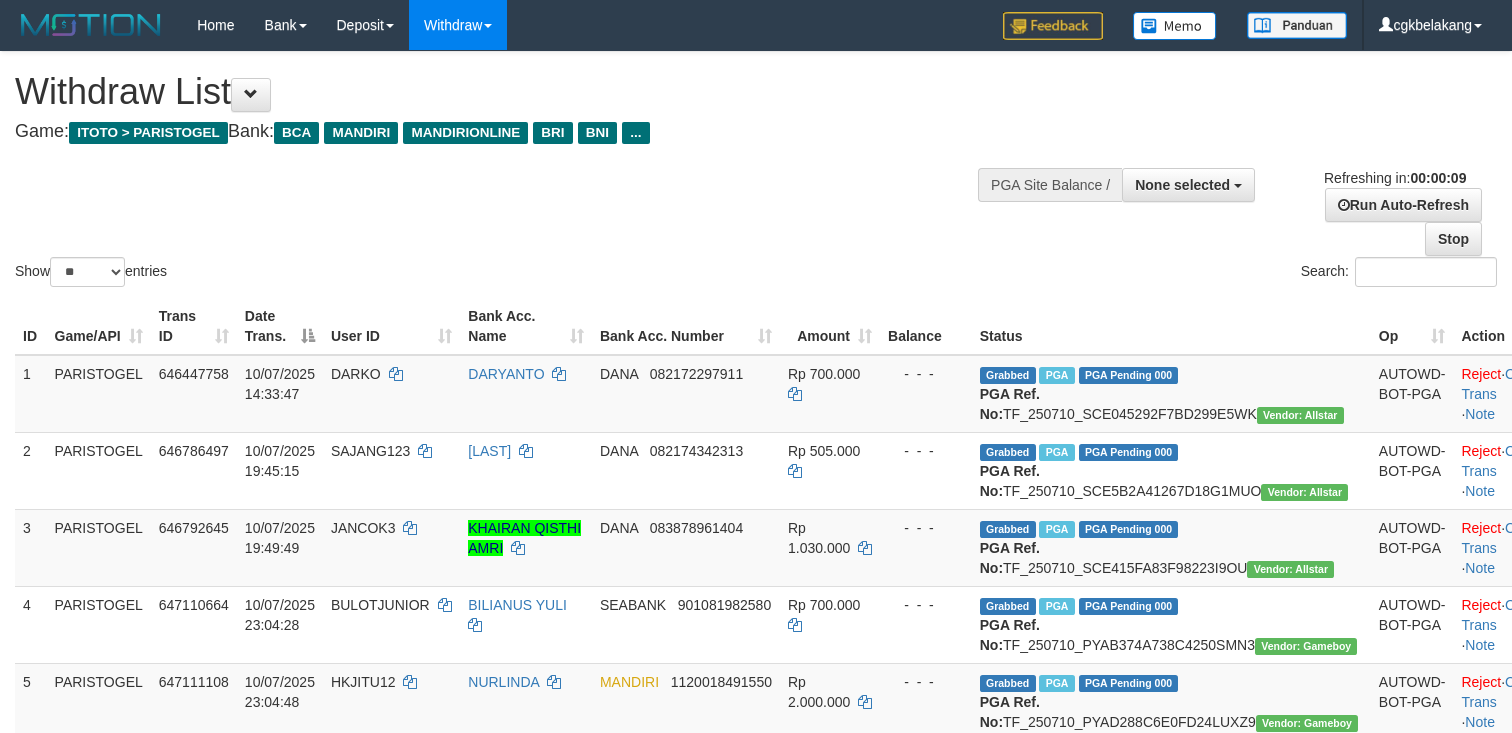 select 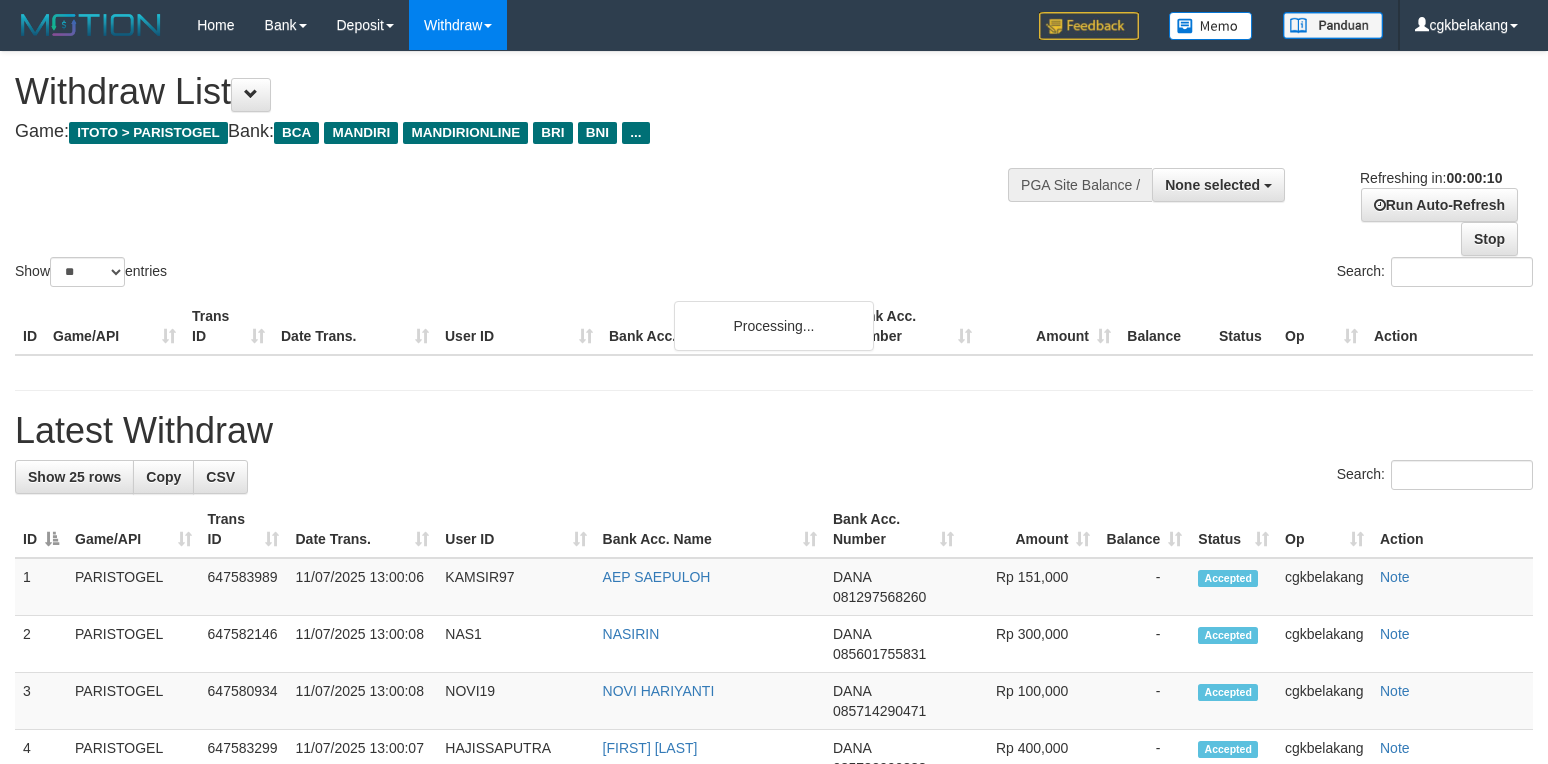 select 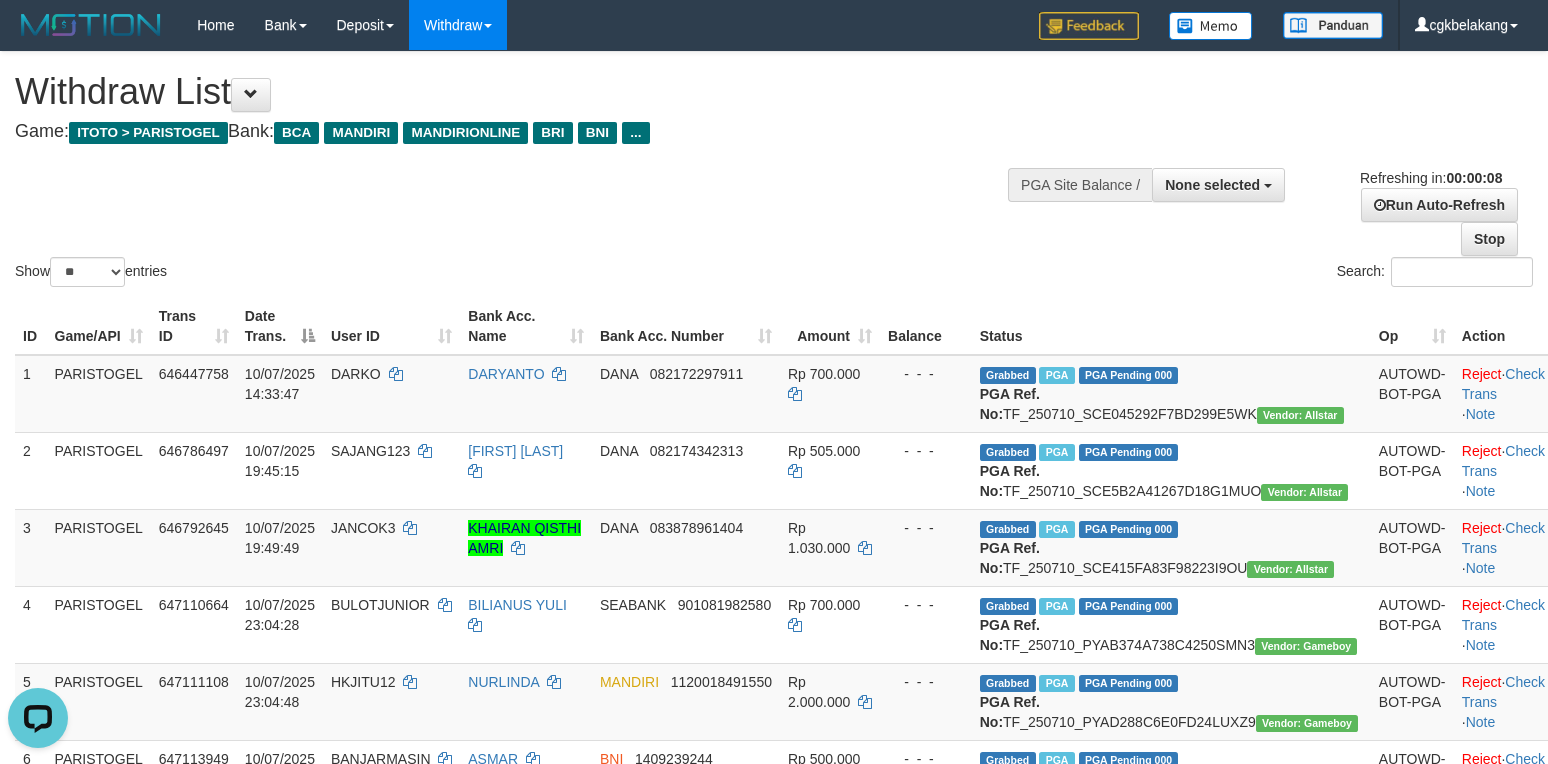 scroll, scrollTop: 0, scrollLeft: 0, axis: both 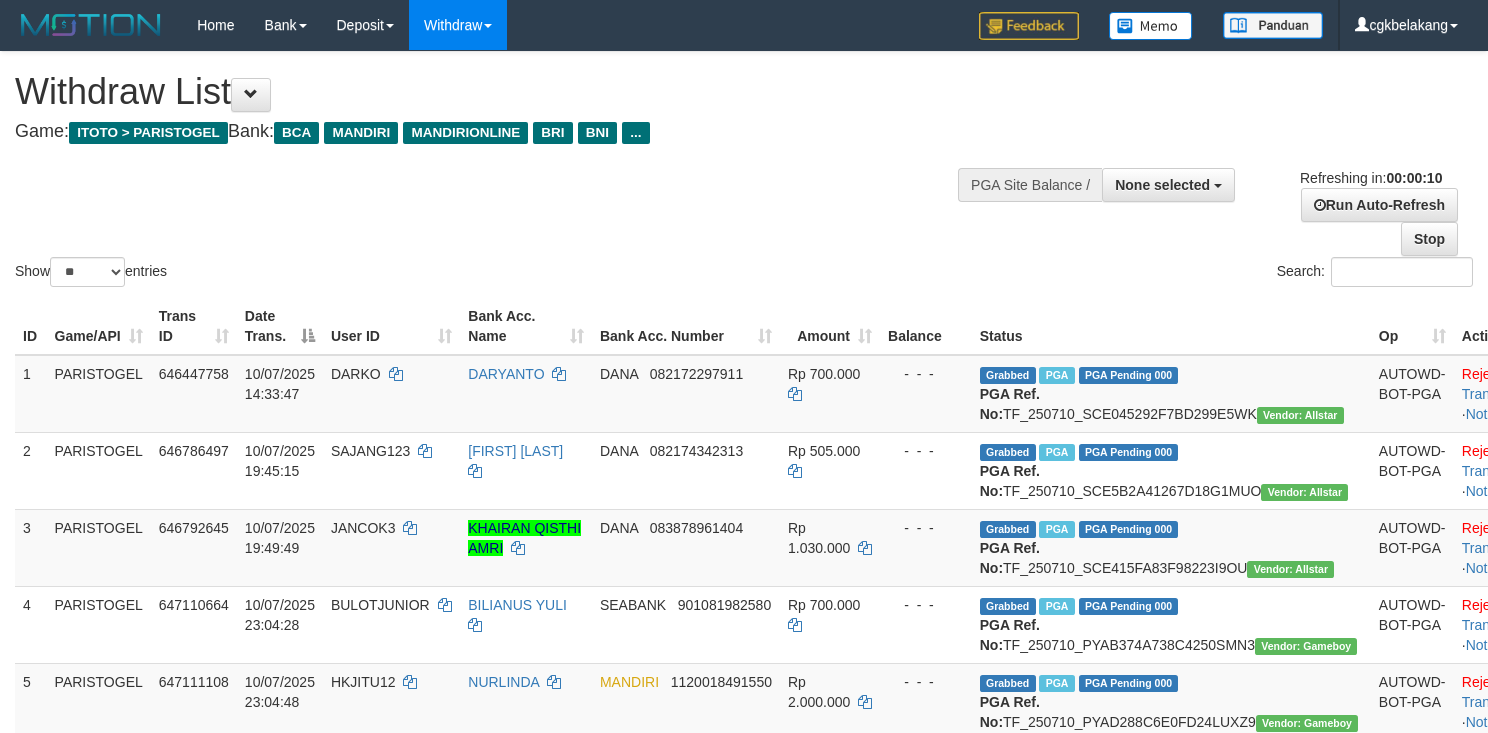 select 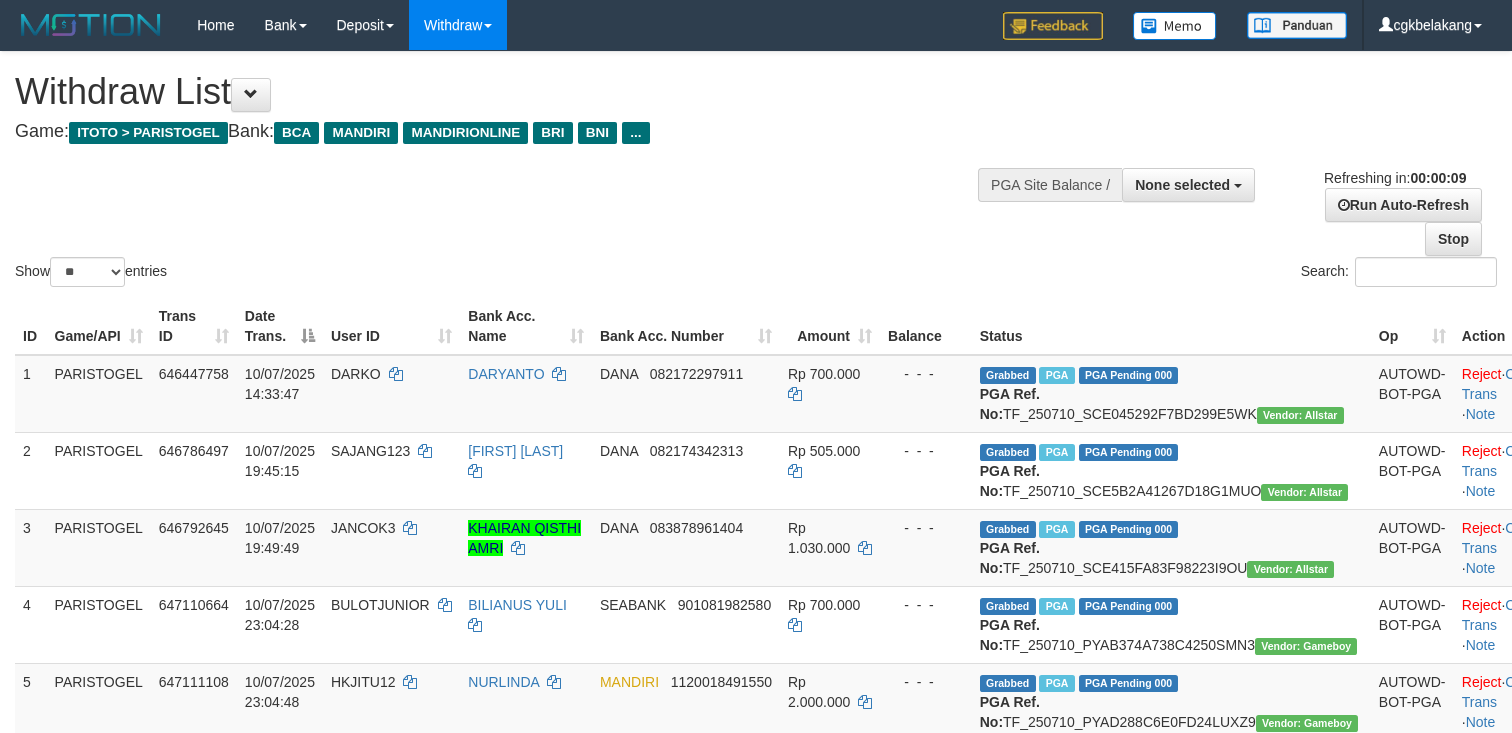 select 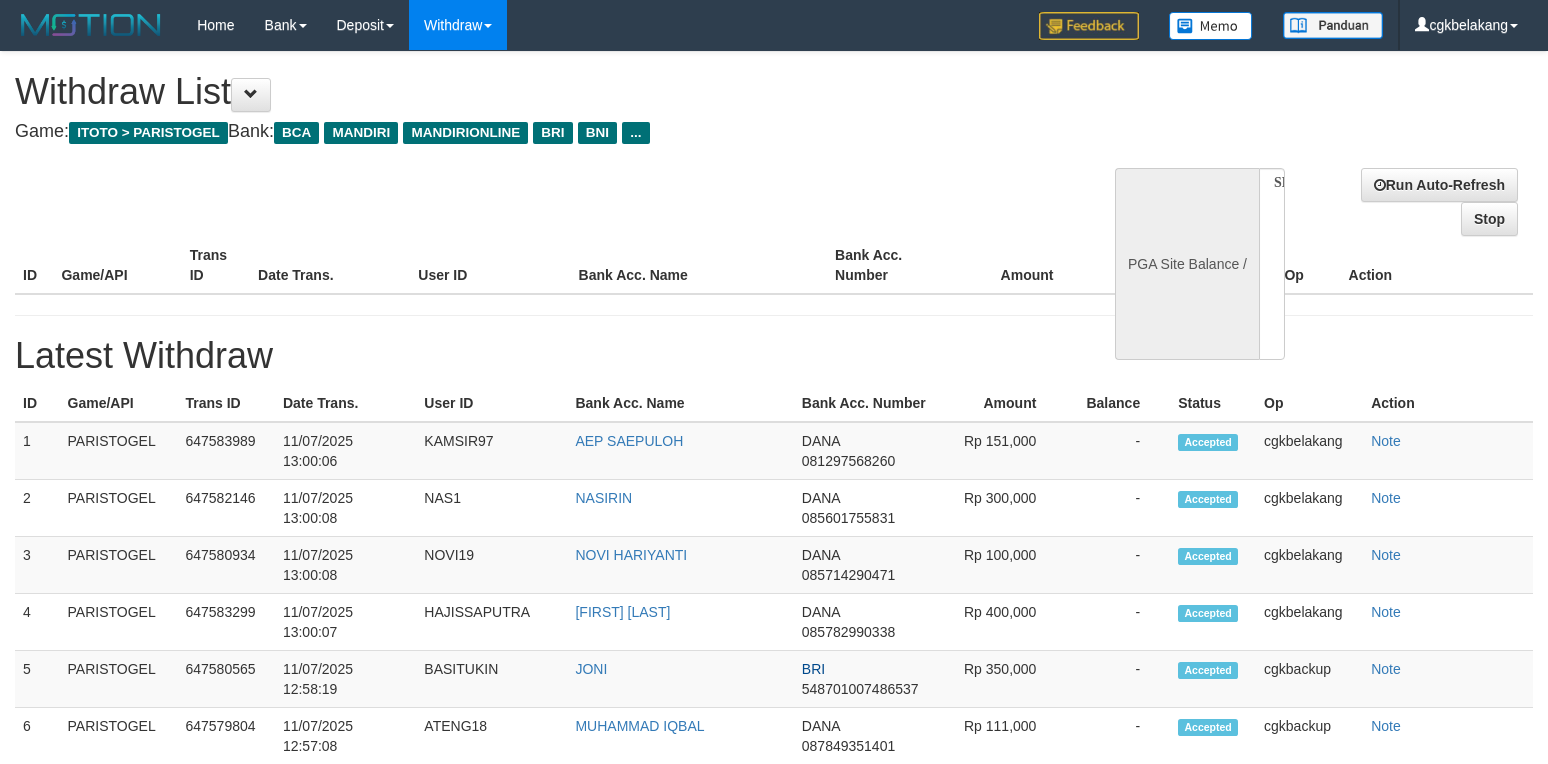 select 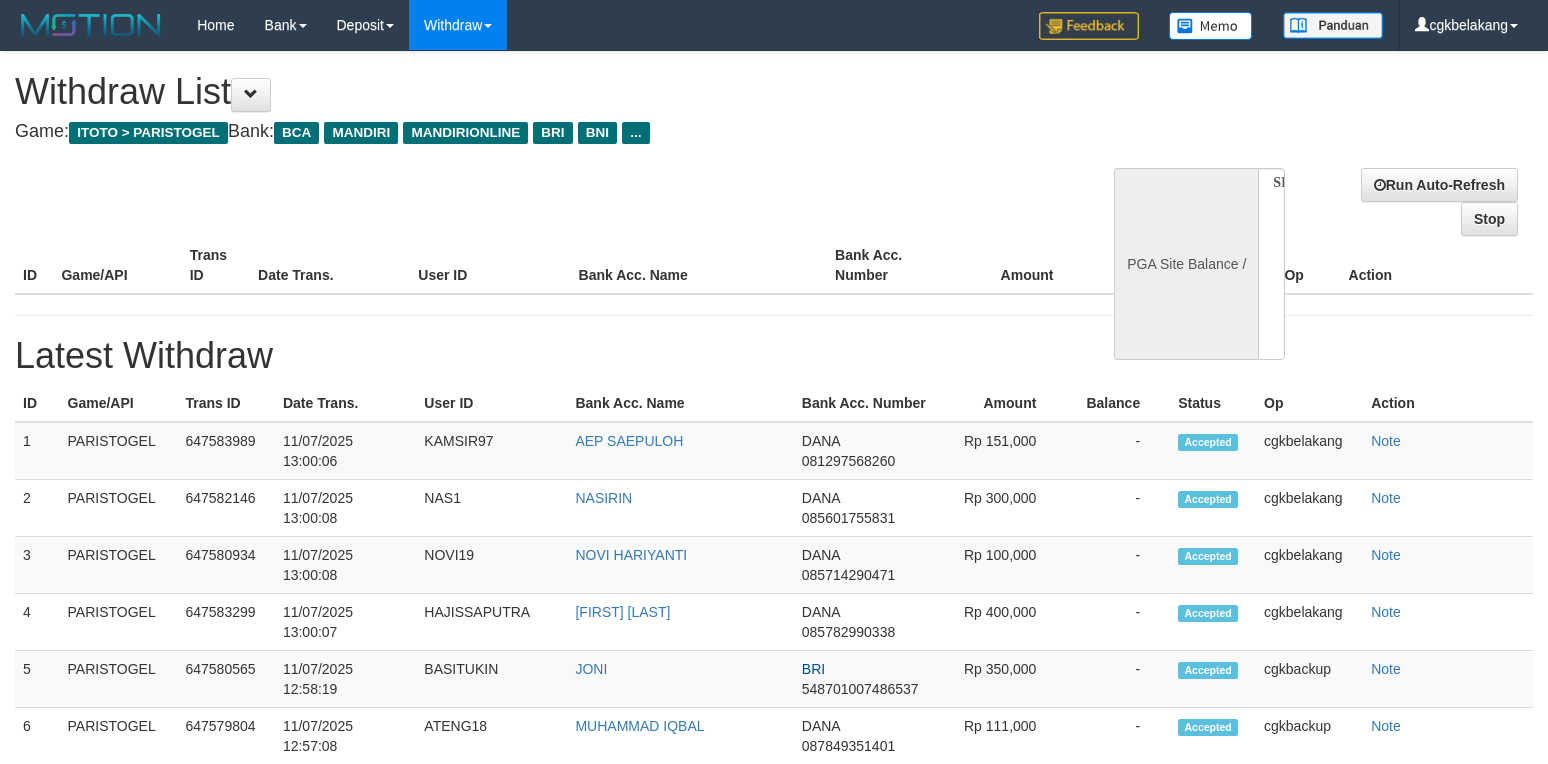 scroll, scrollTop: 0, scrollLeft: 0, axis: both 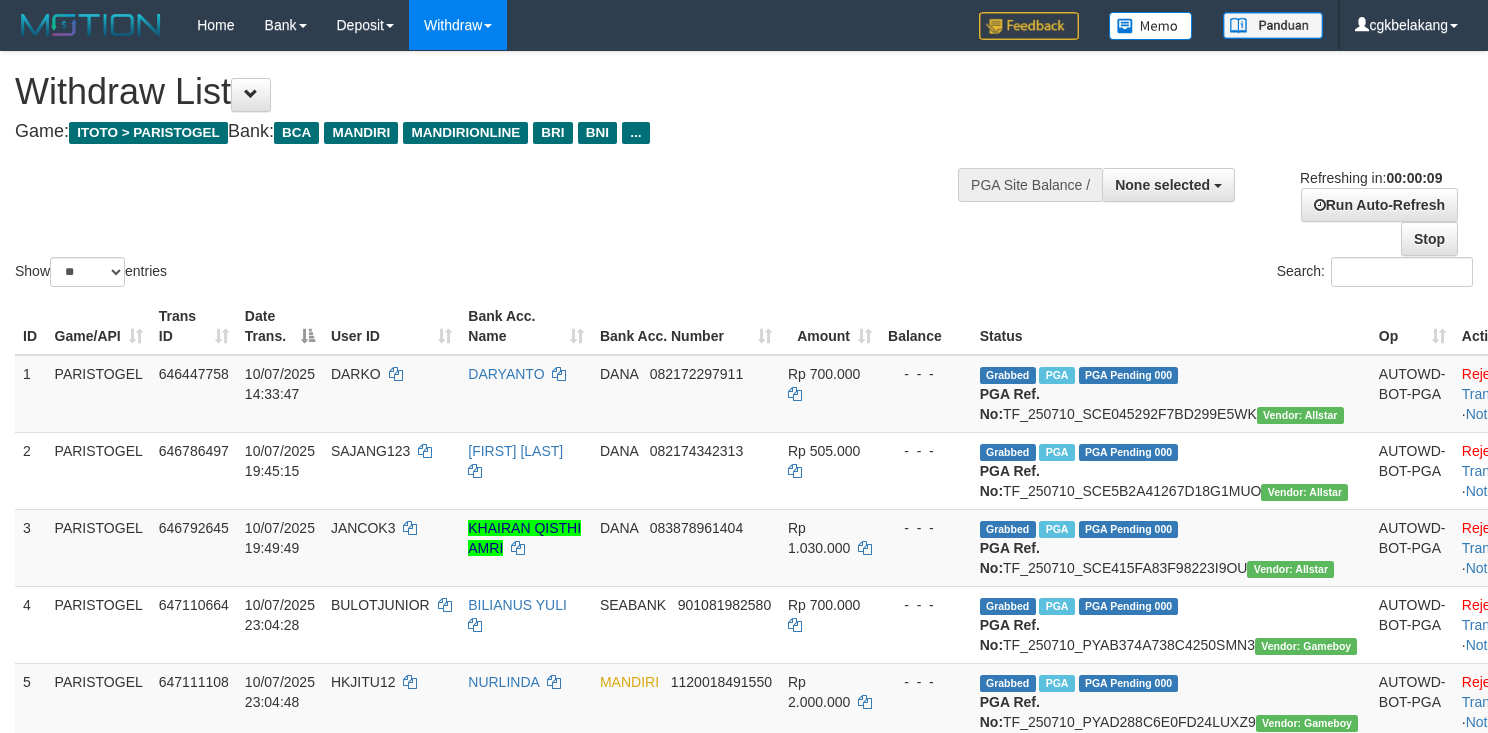 select 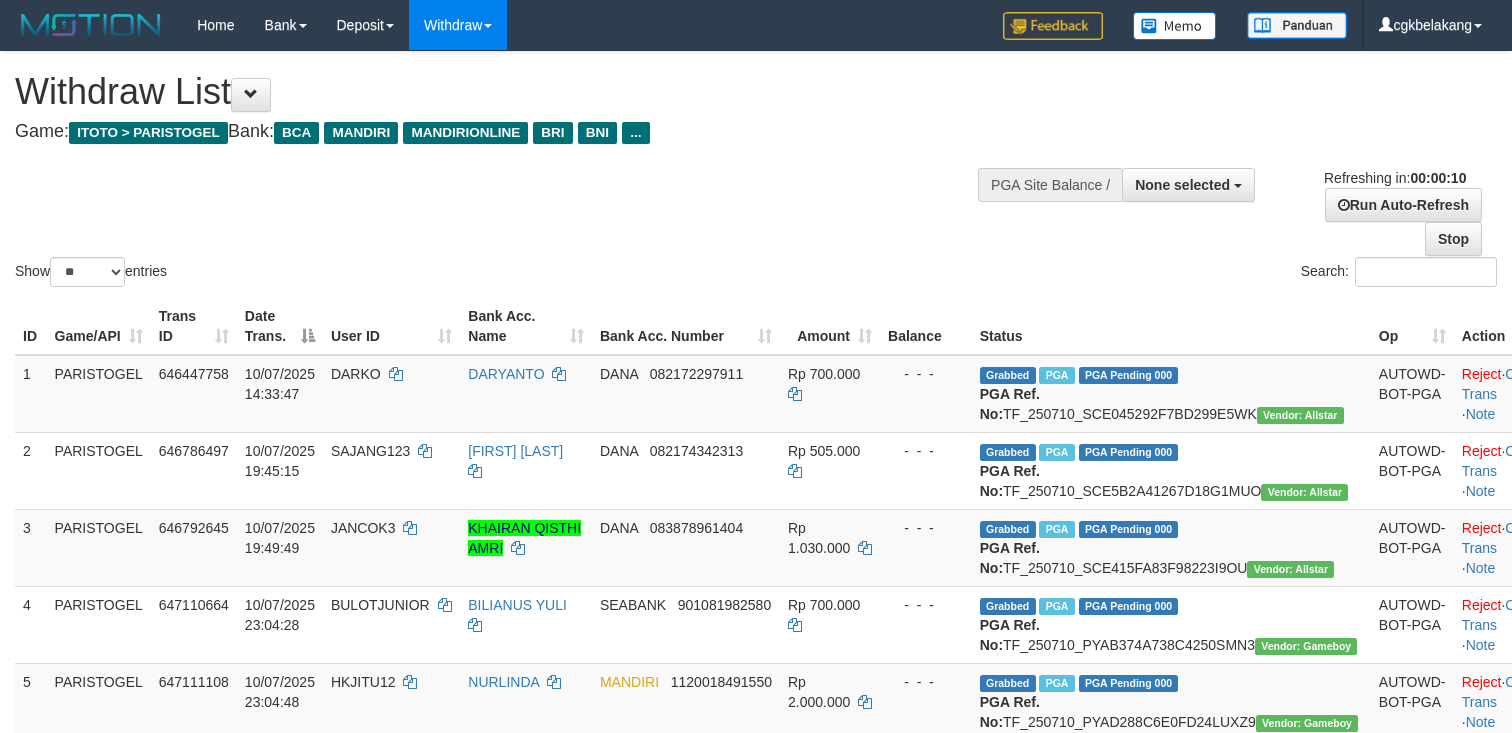 select 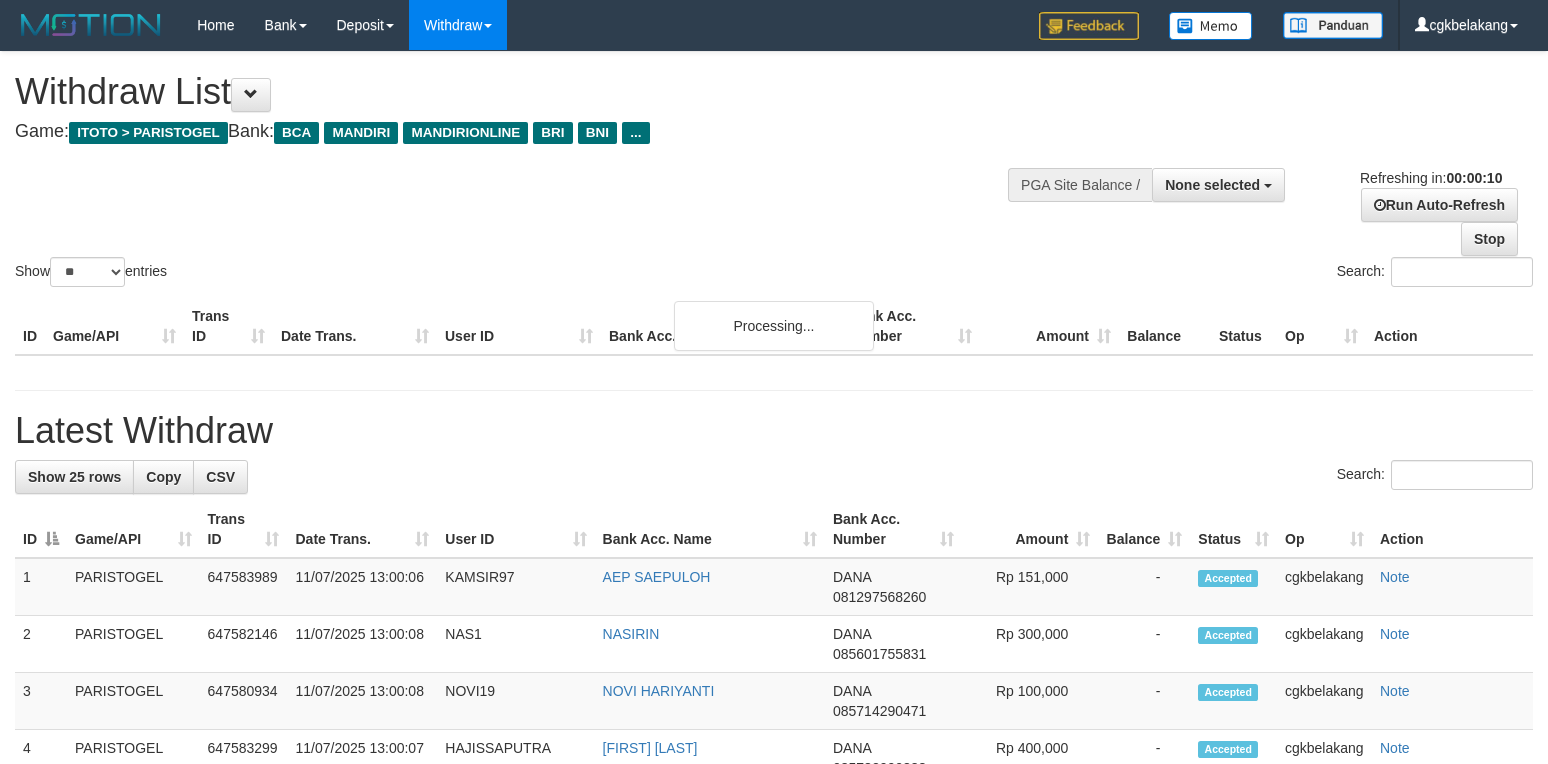 select 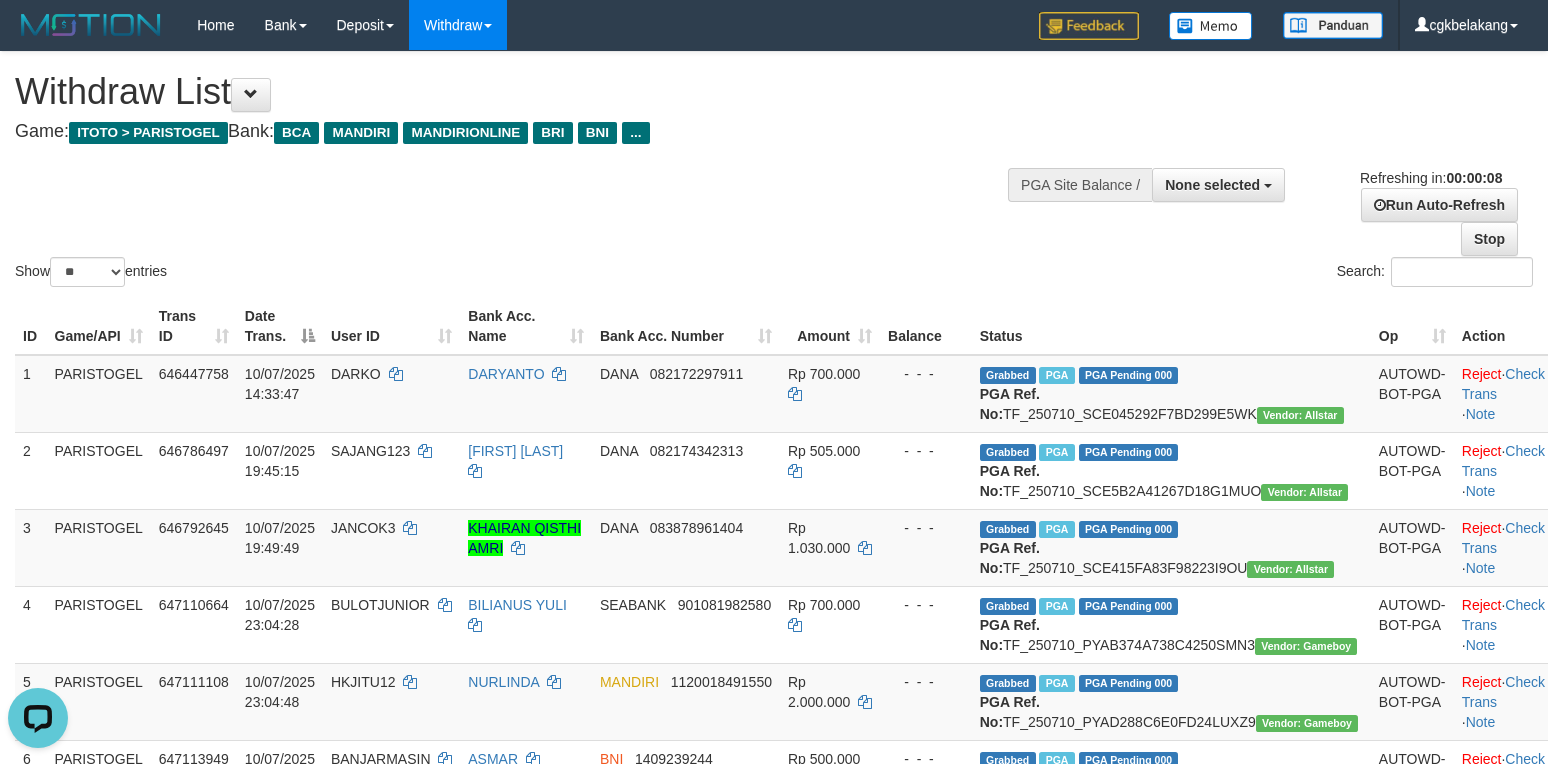 scroll, scrollTop: 0, scrollLeft: 0, axis: both 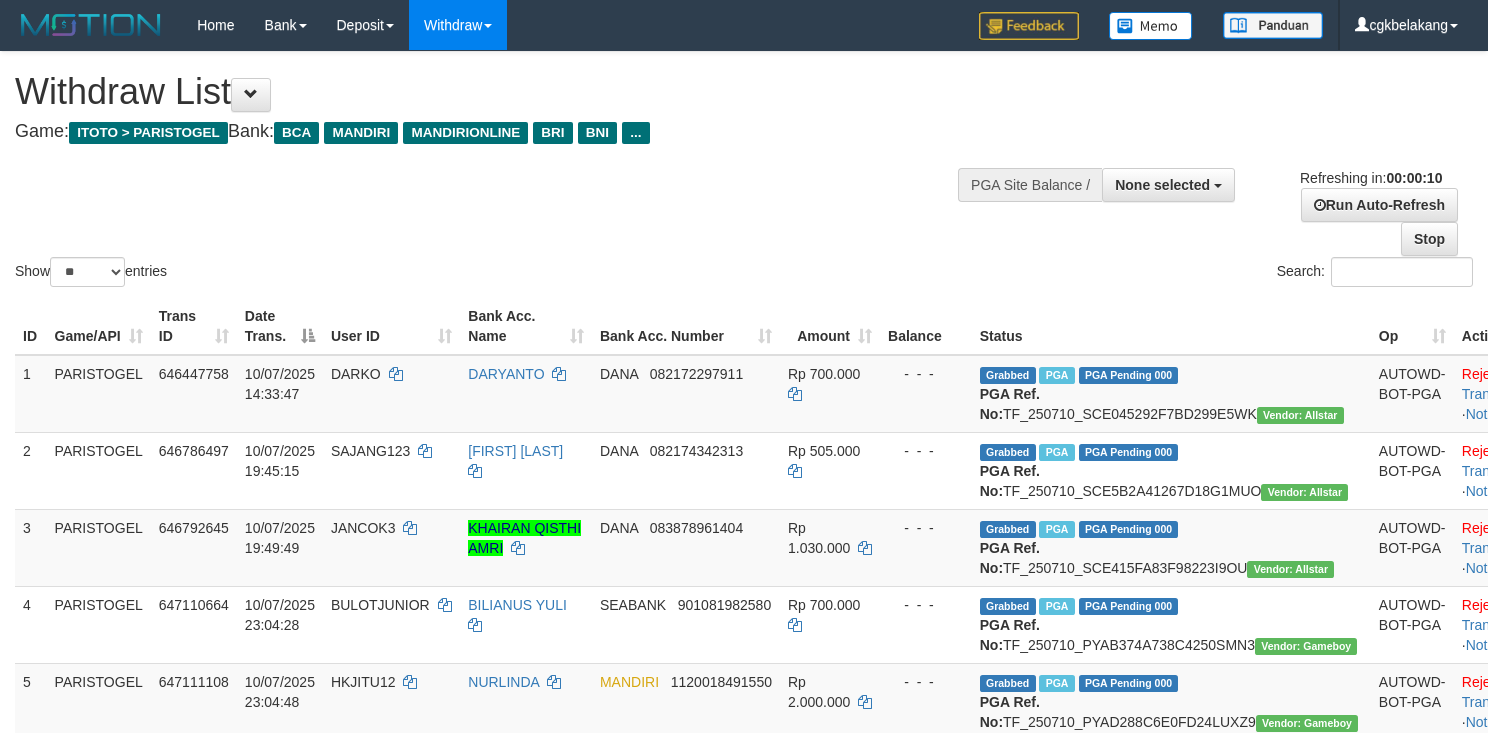 select 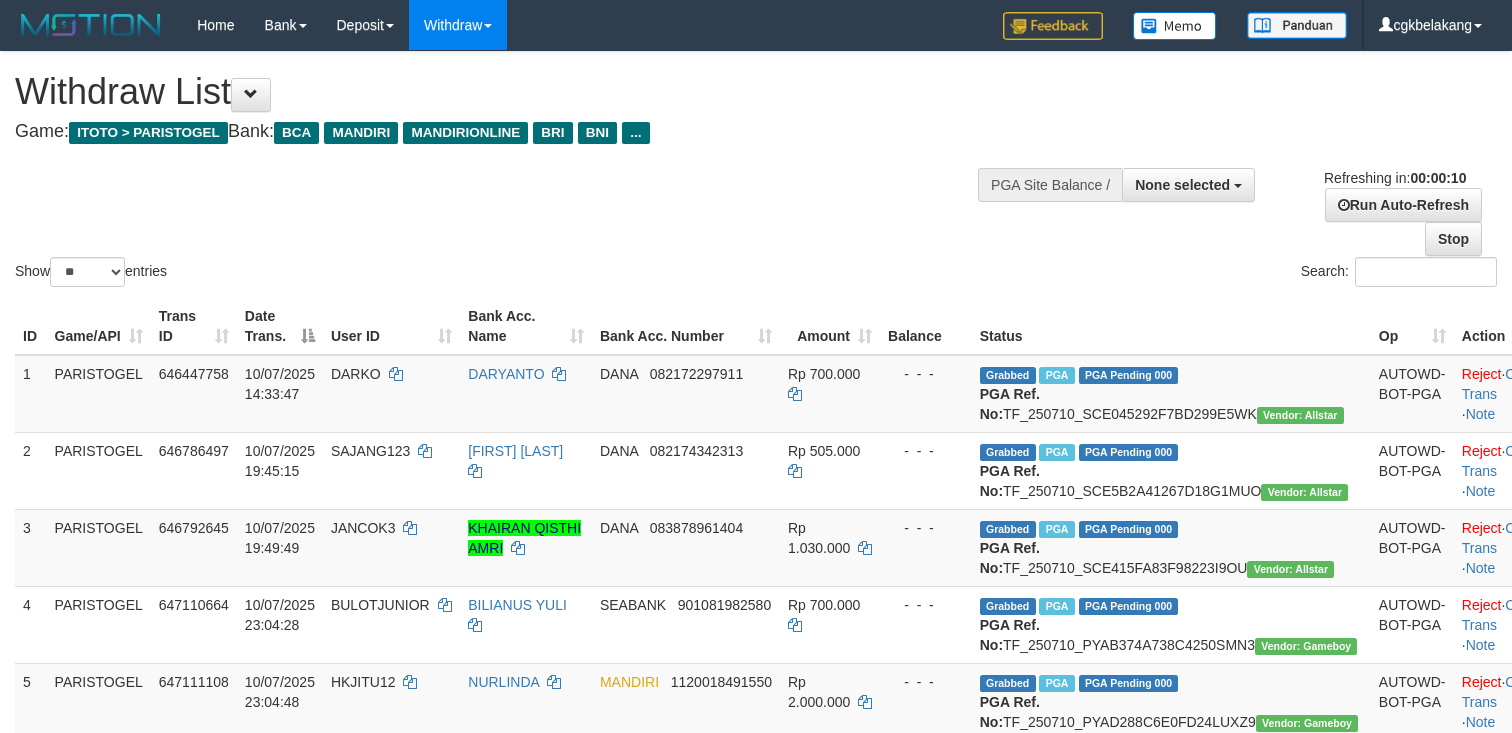 select 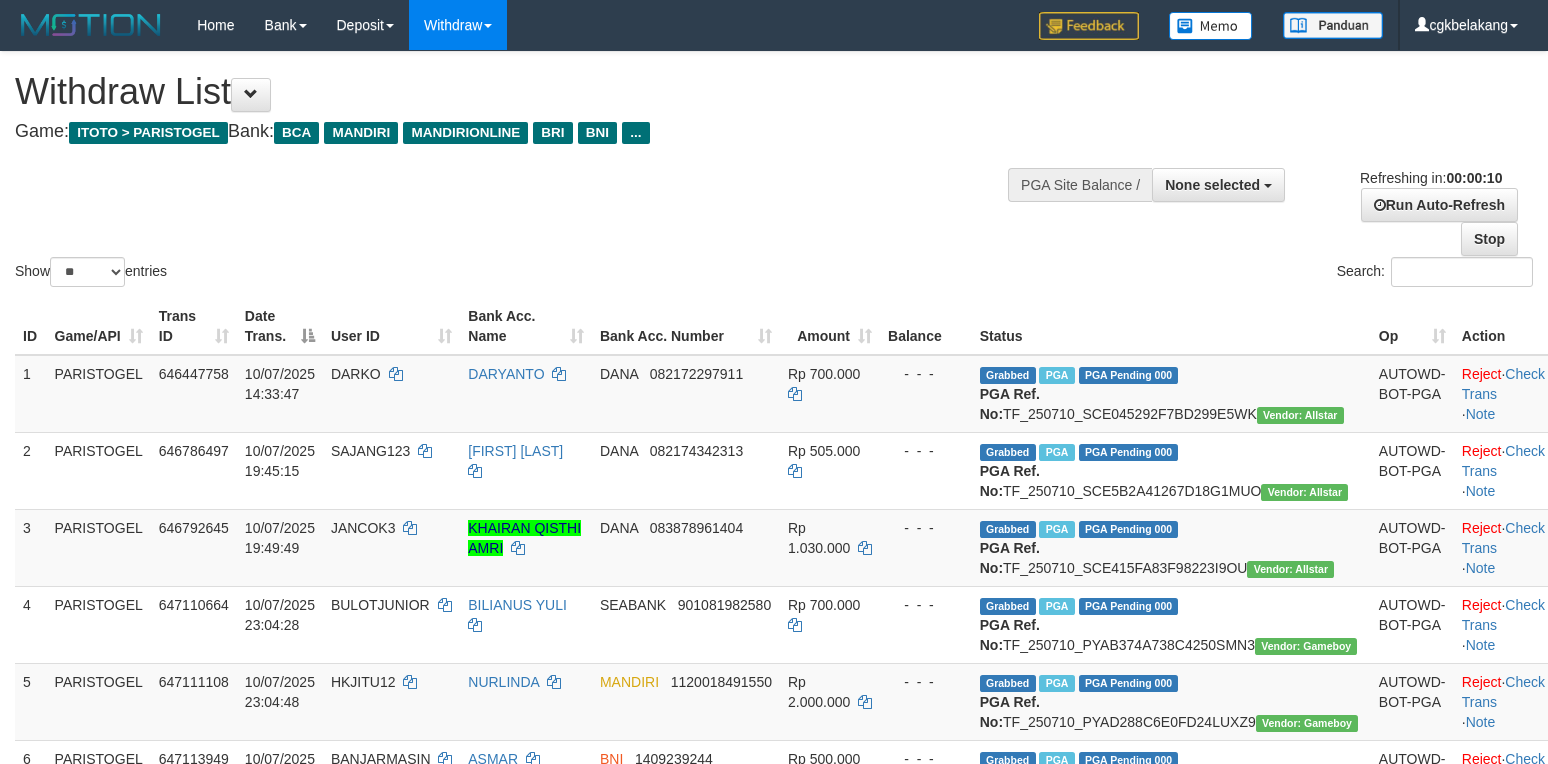 select 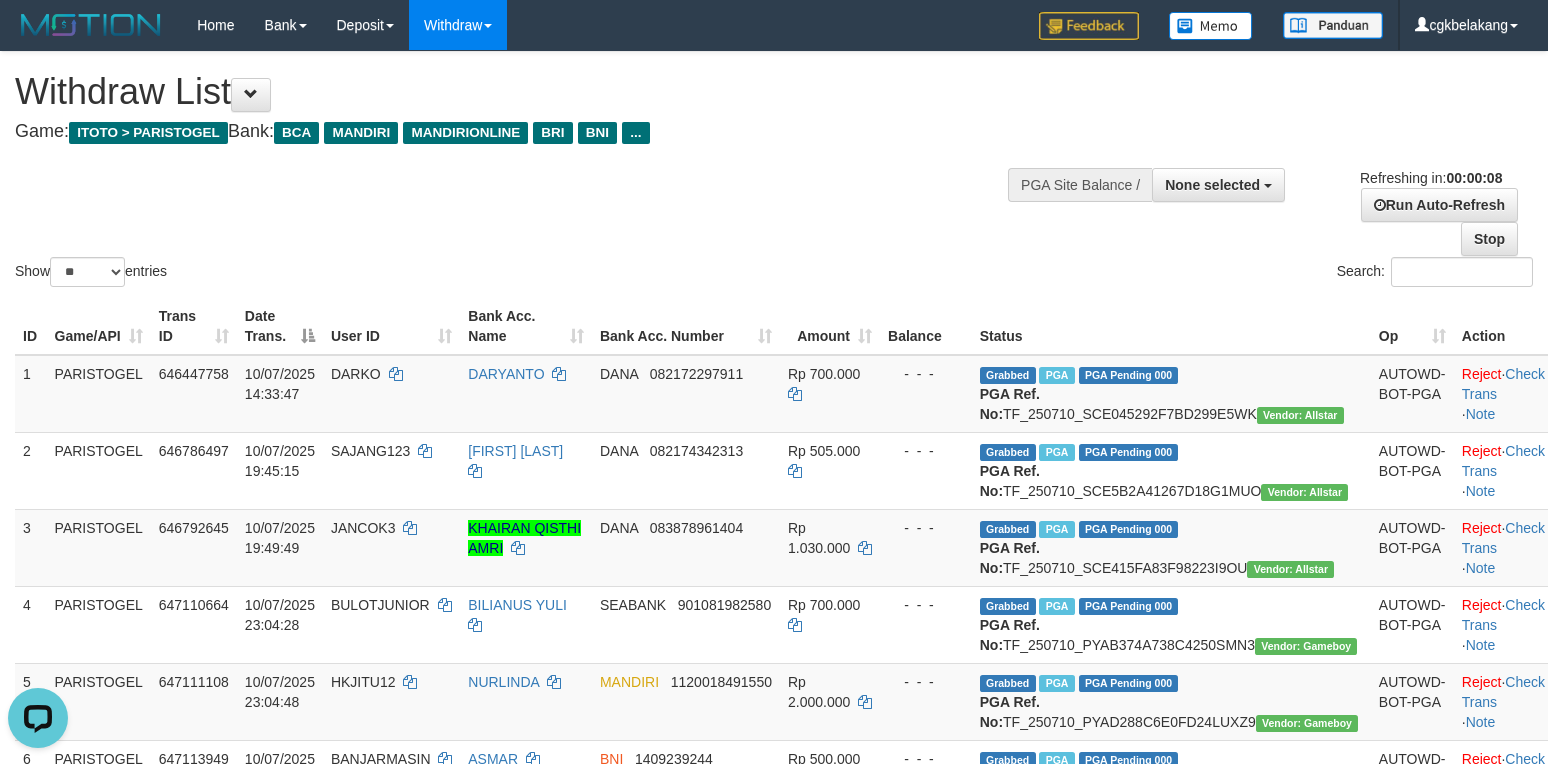 scroll, scrollTop: 0, scrollLeft: 0, axis: both 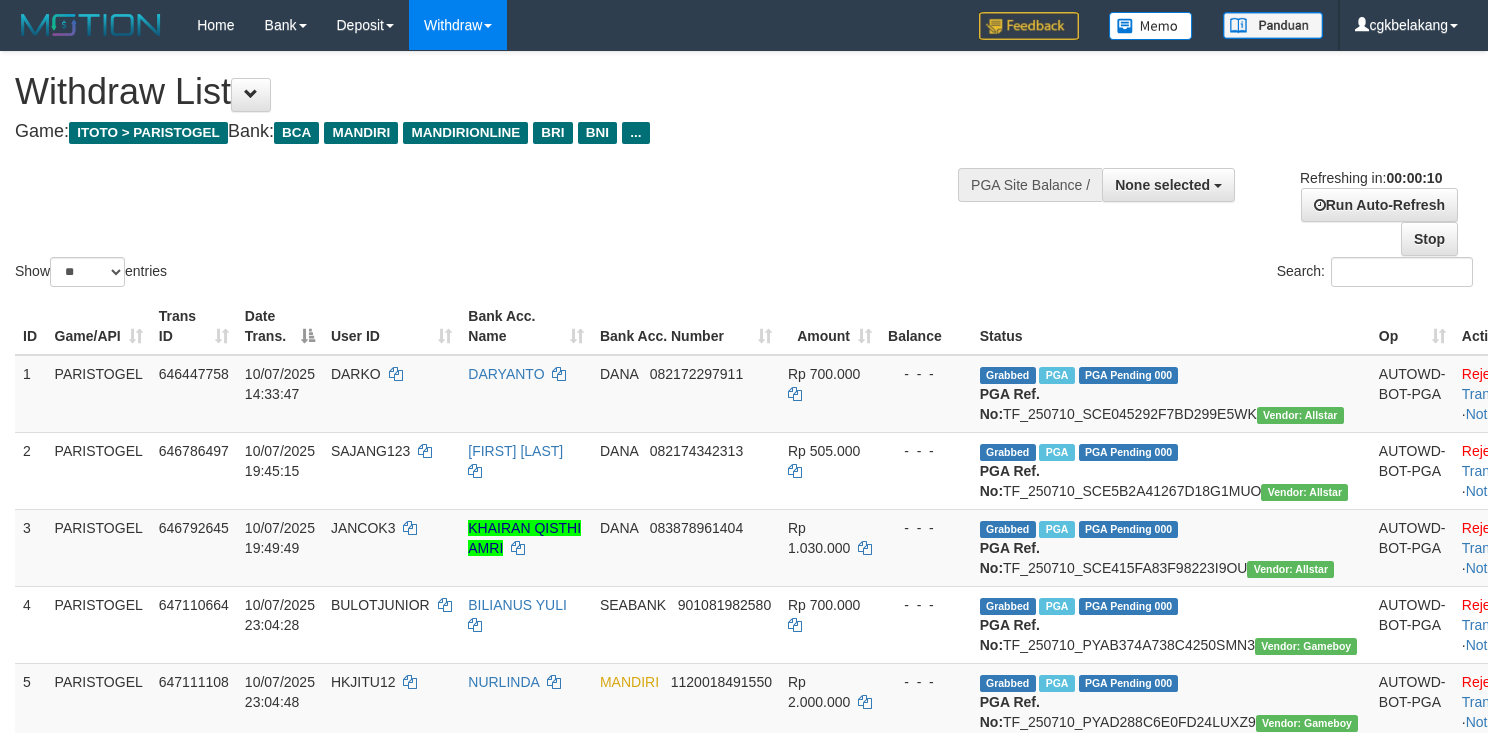 select 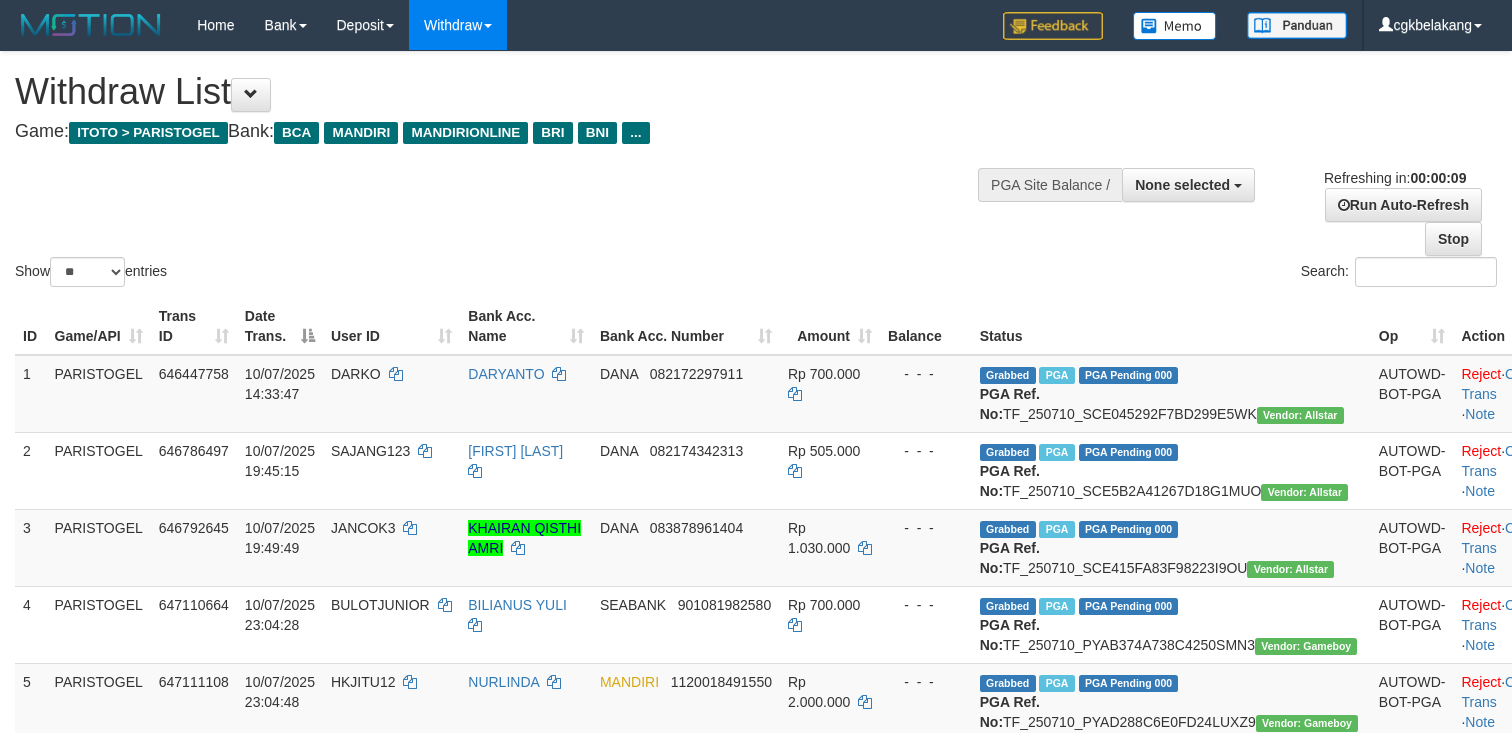 select 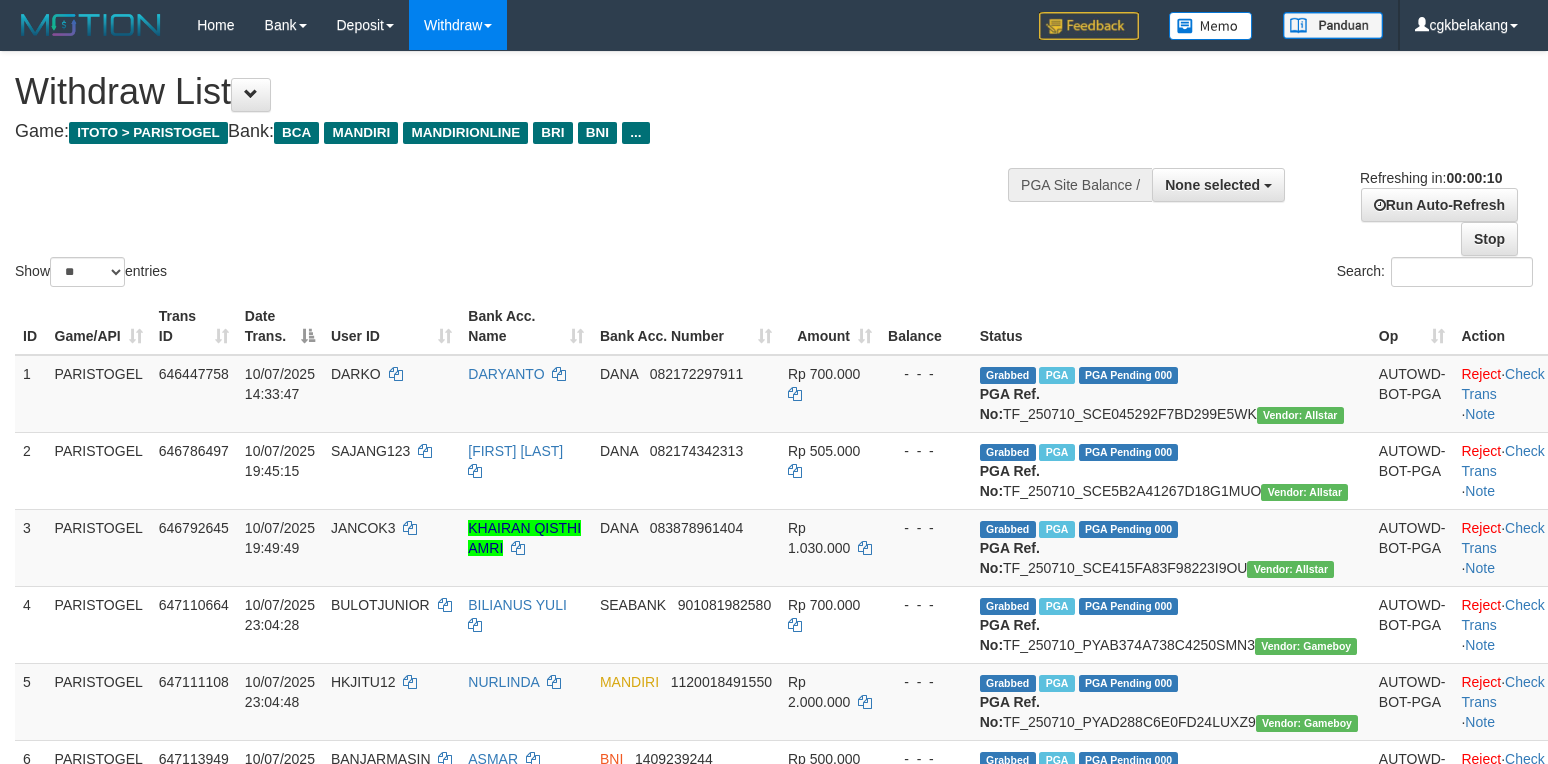 select 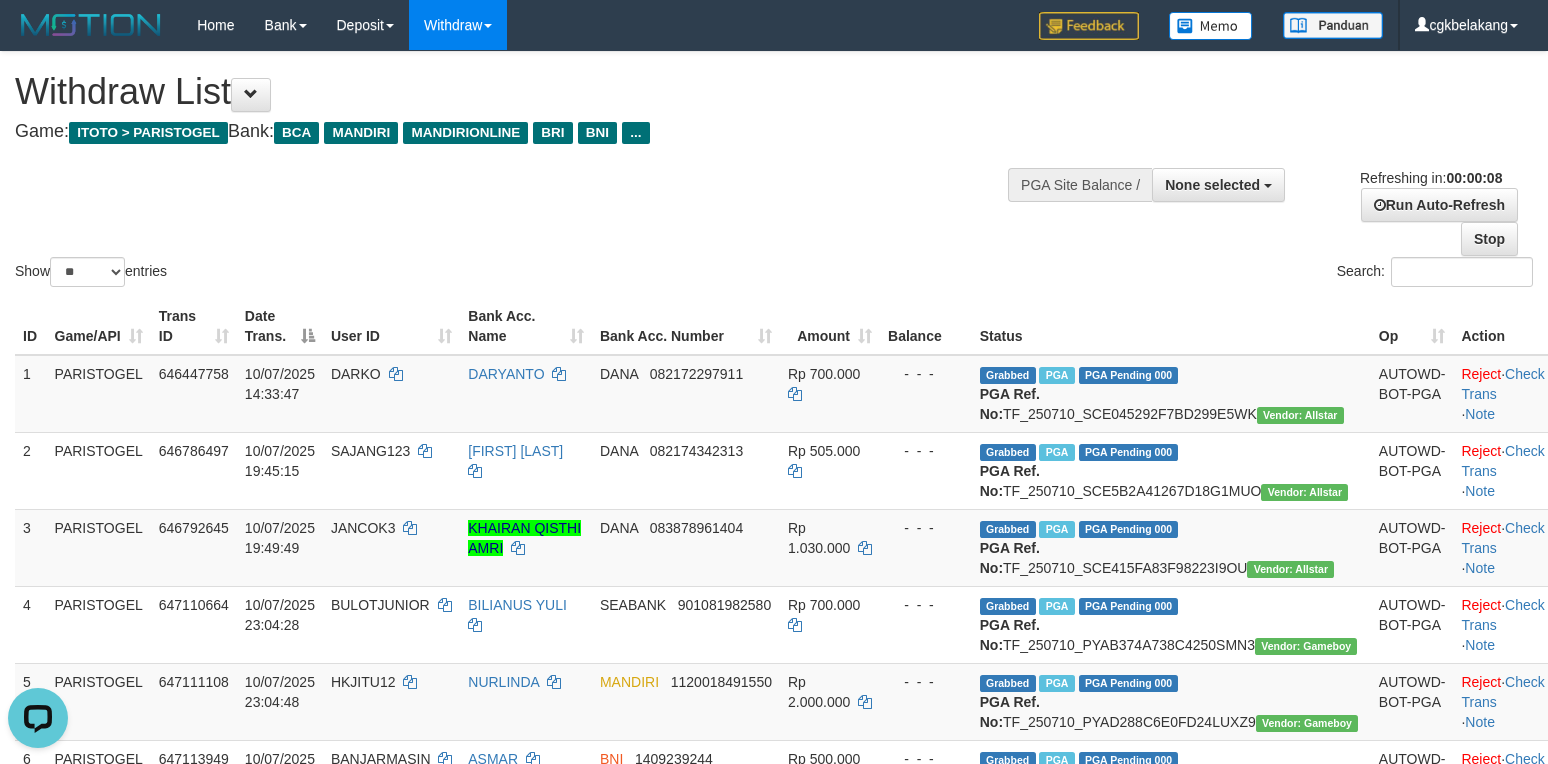 scroll, scrollTop: 0, scrollLeft: 0, axis: both 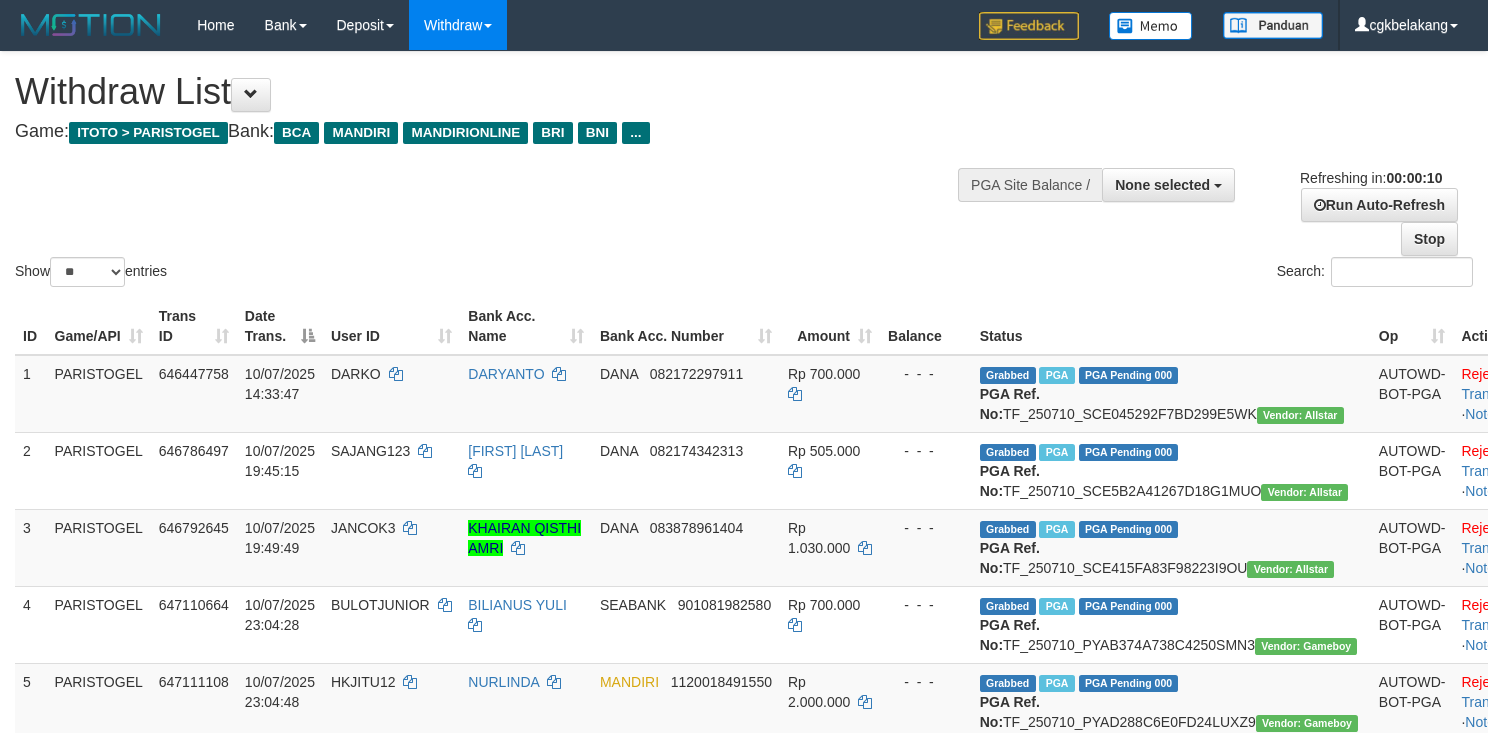 select 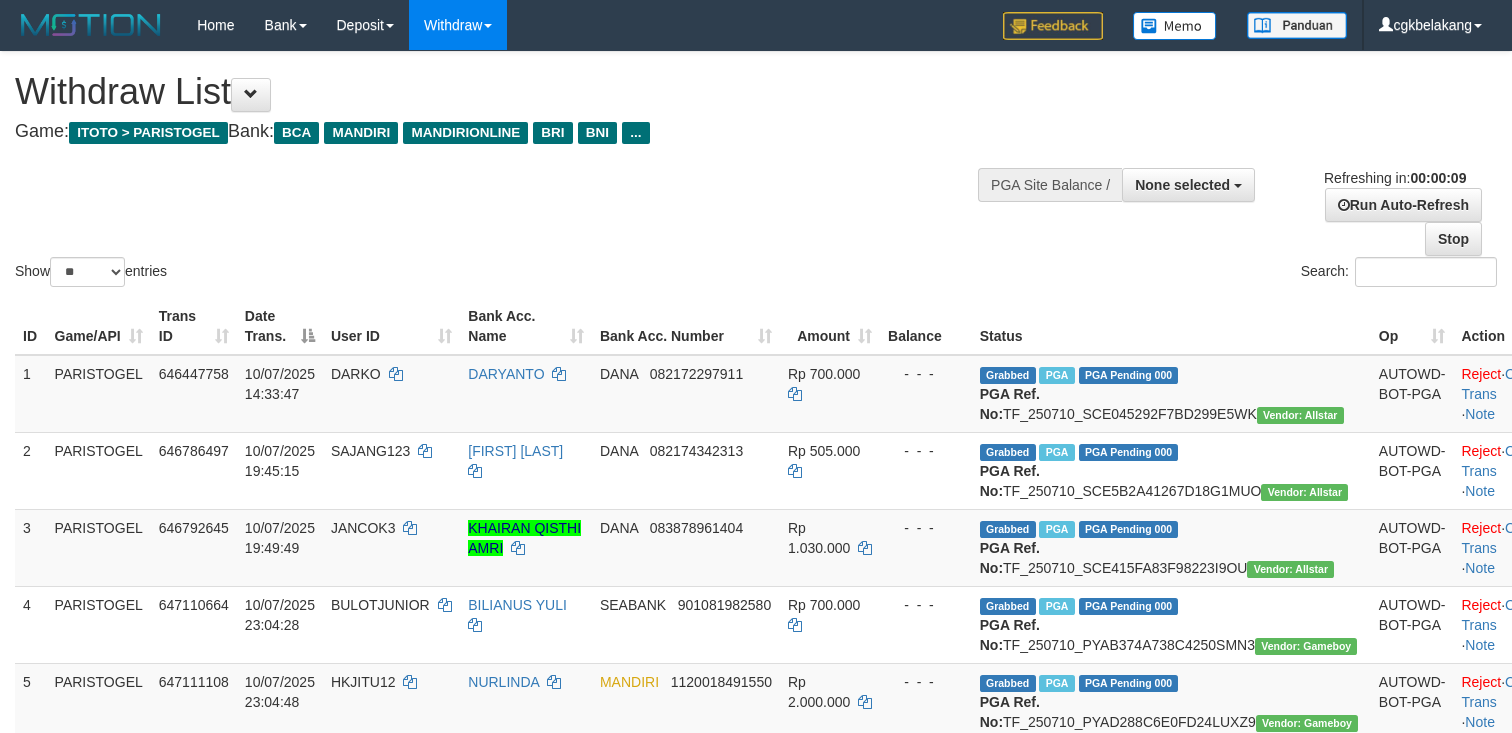 select 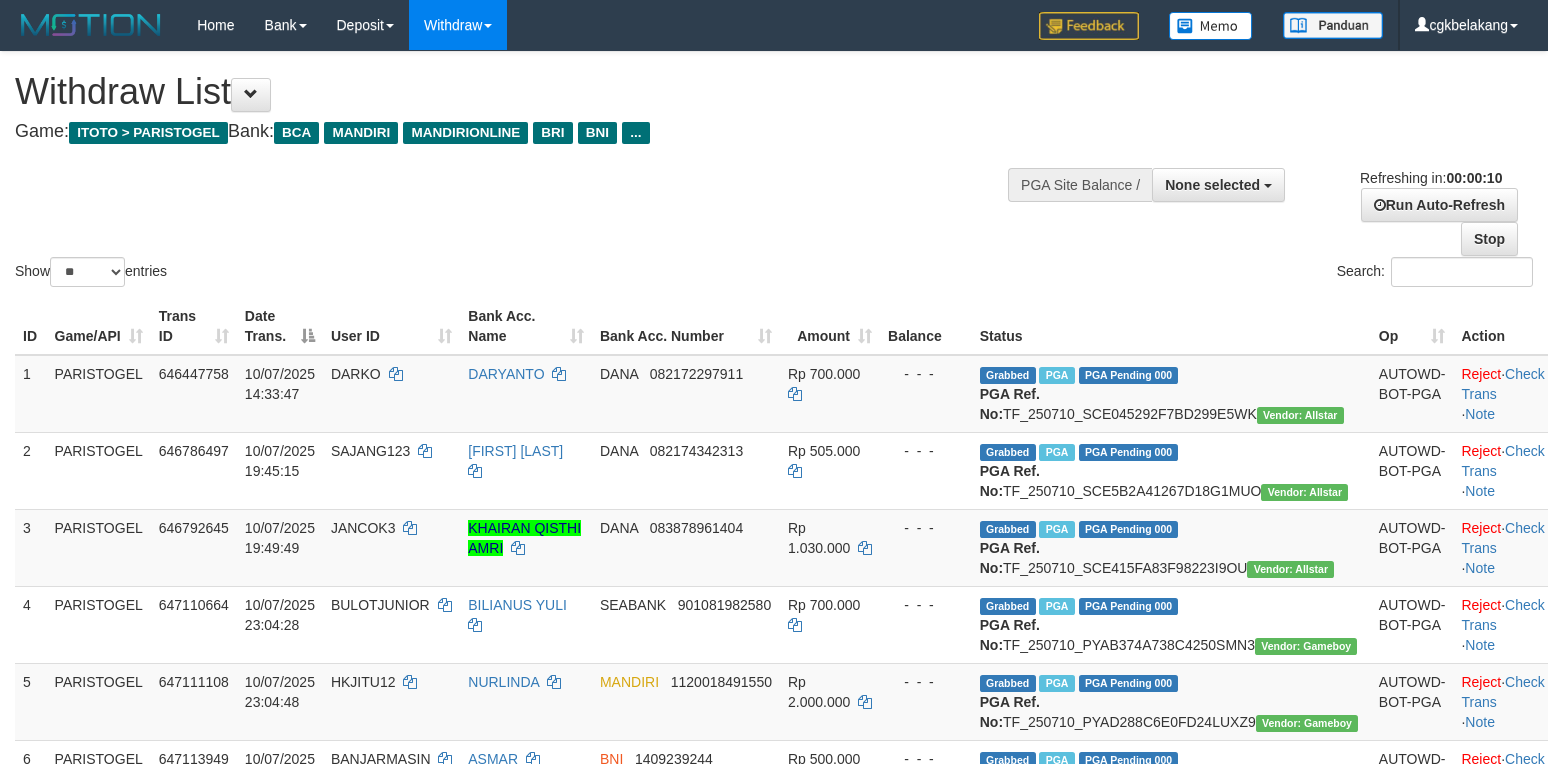 select 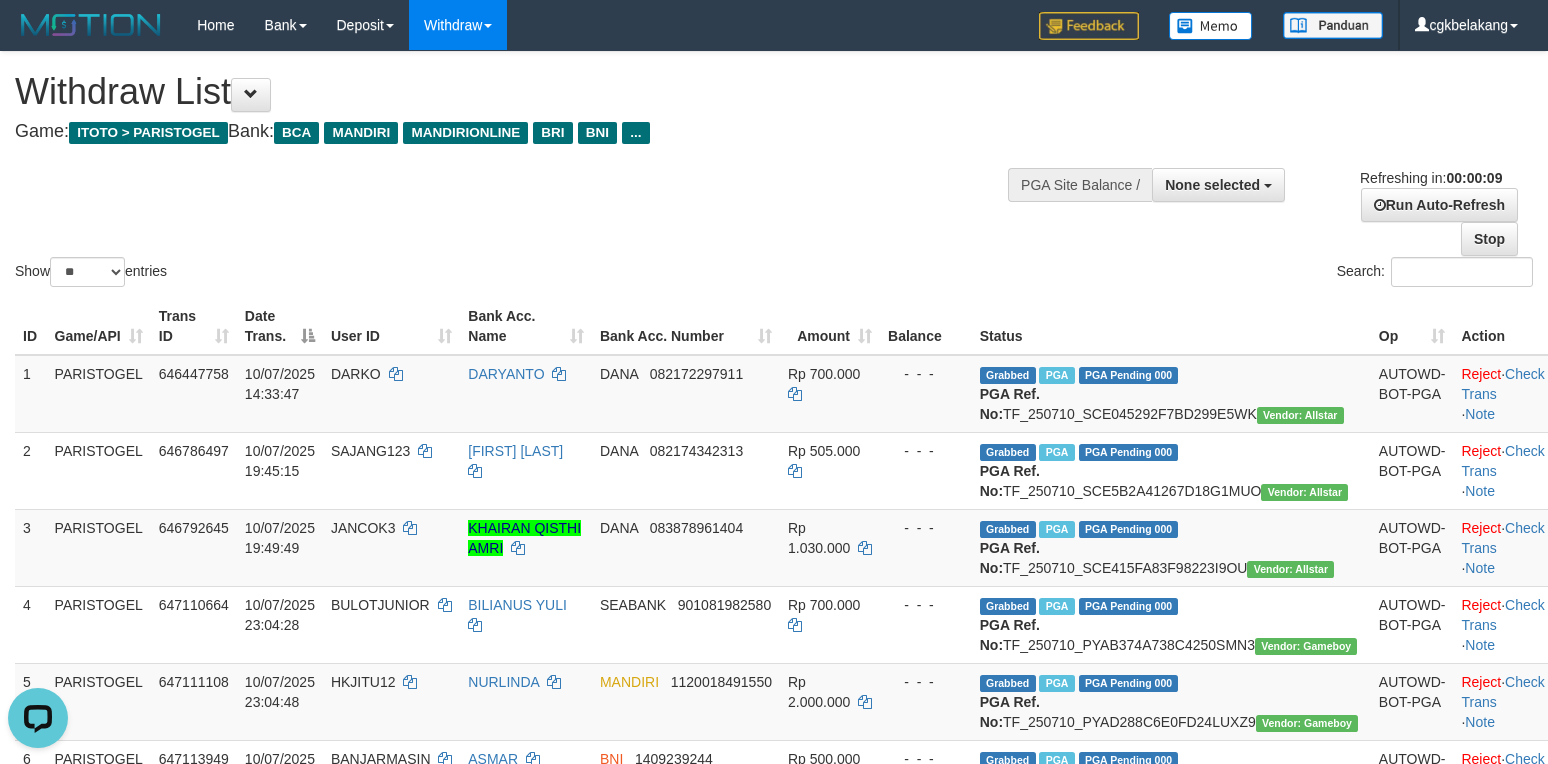 scroll, scrollTop: 0, scrollLeft: 0, axis: both 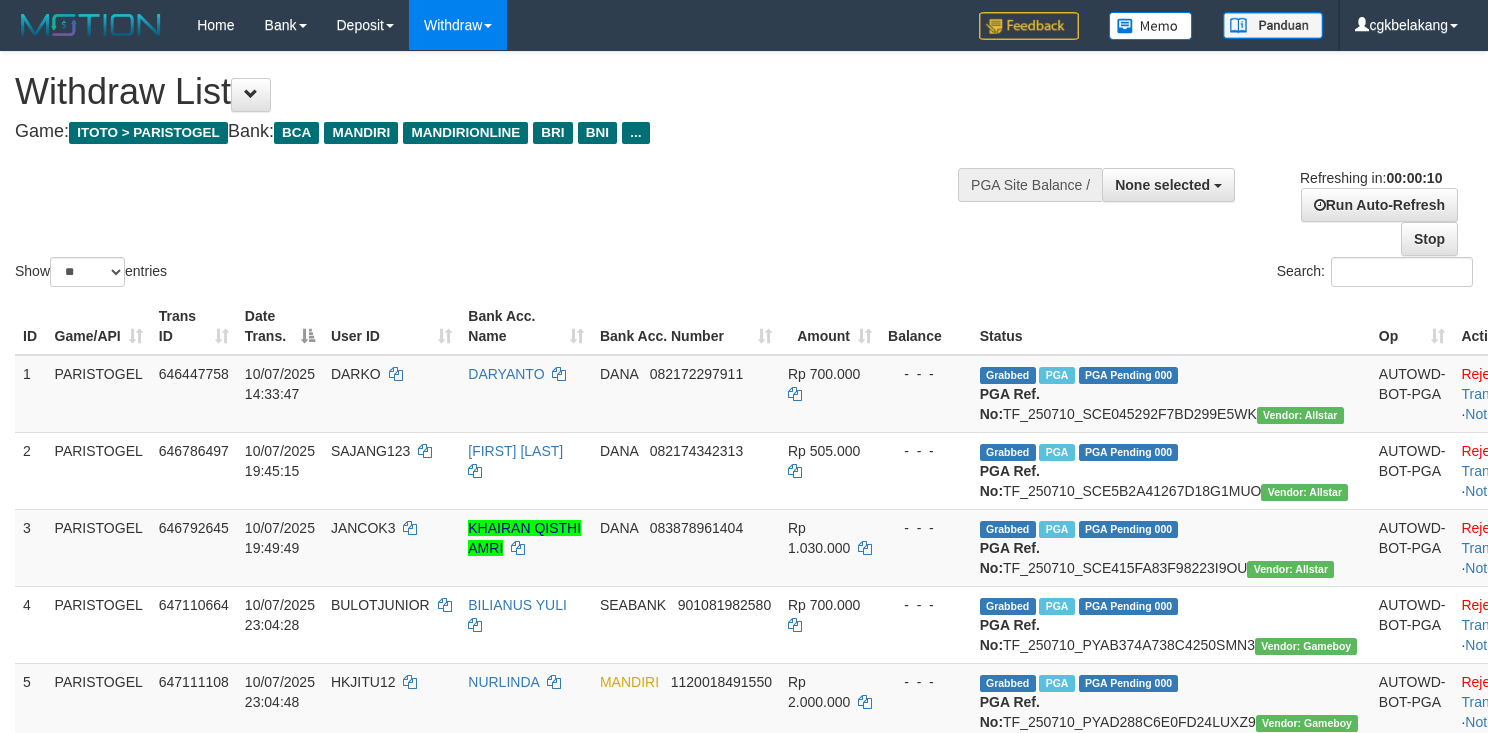 select 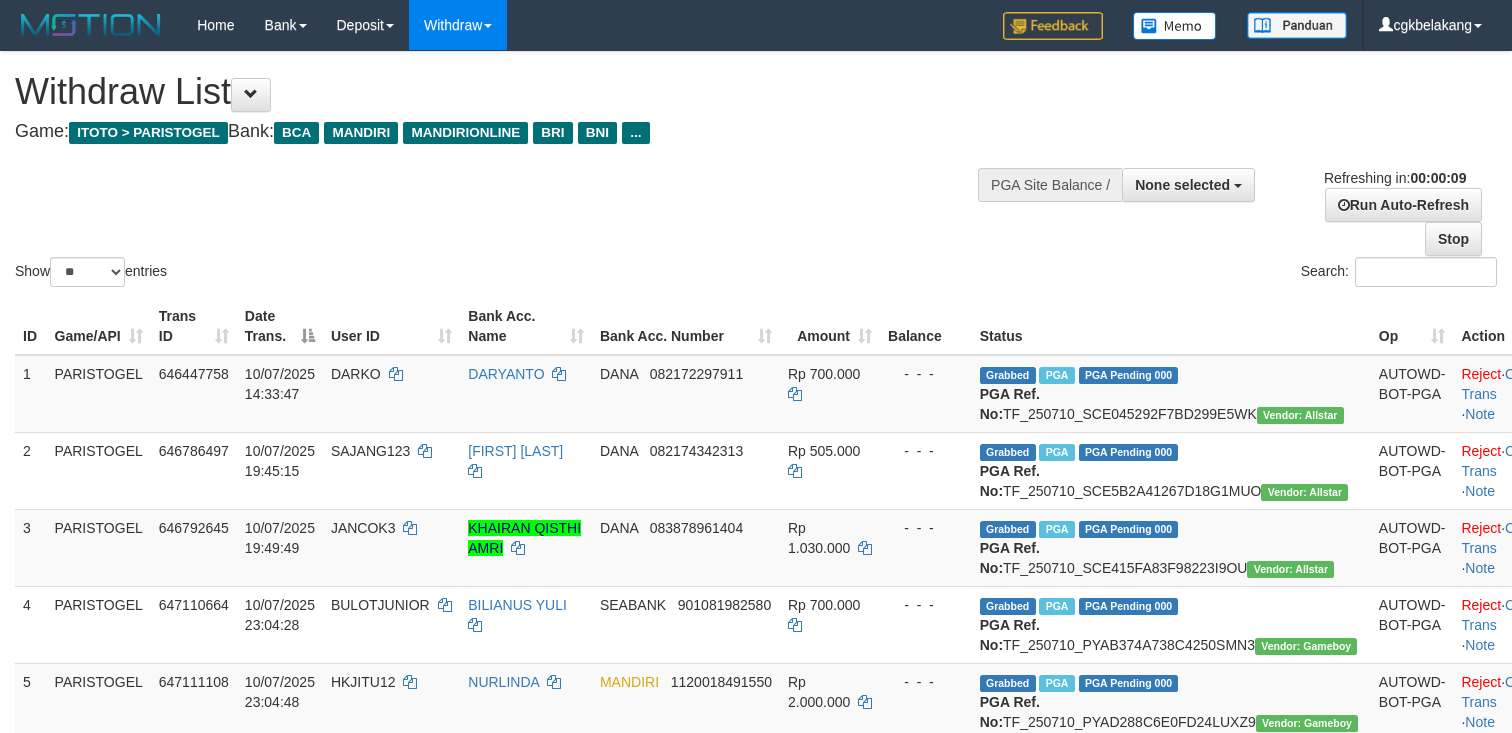 select 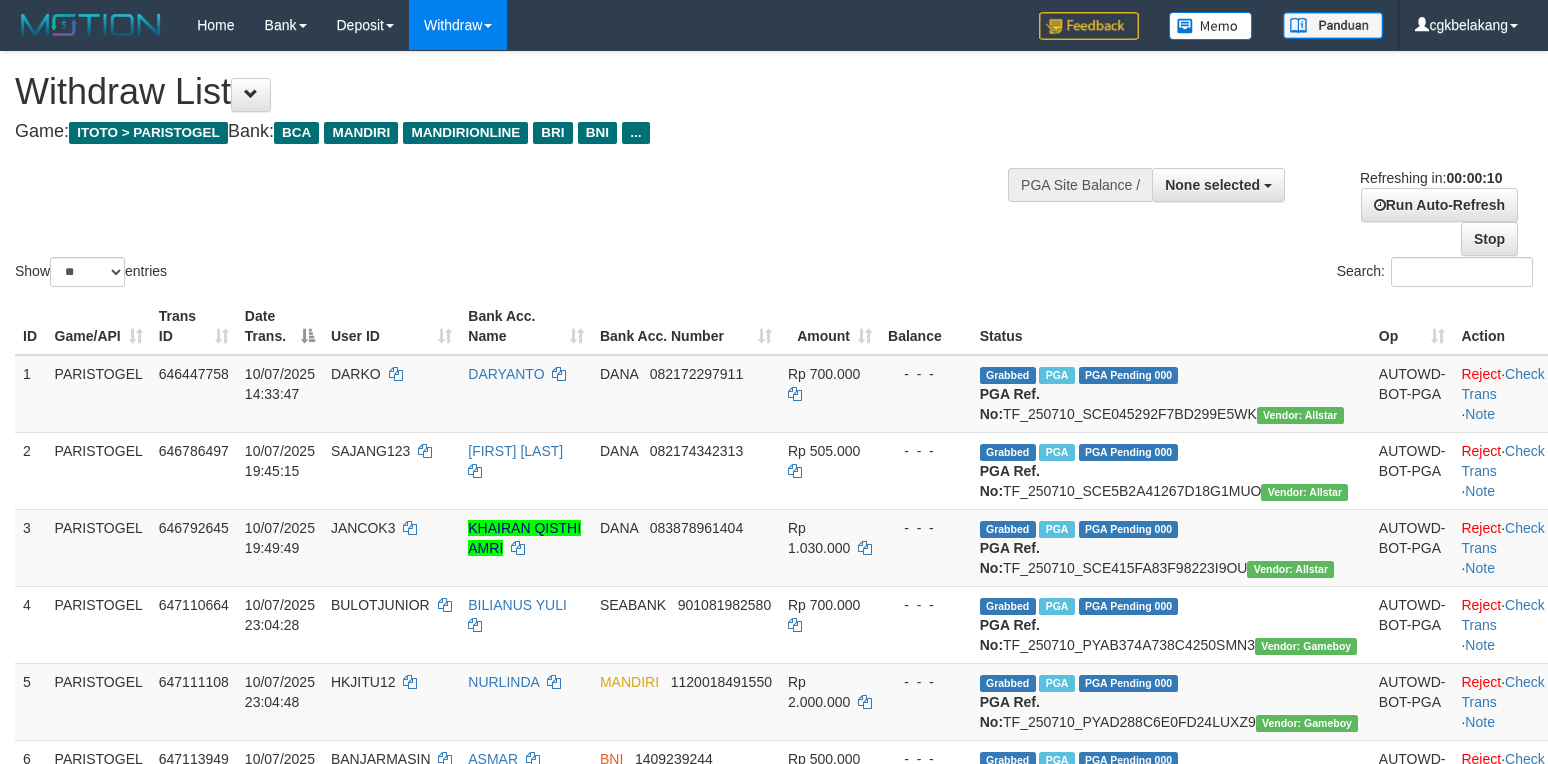 select 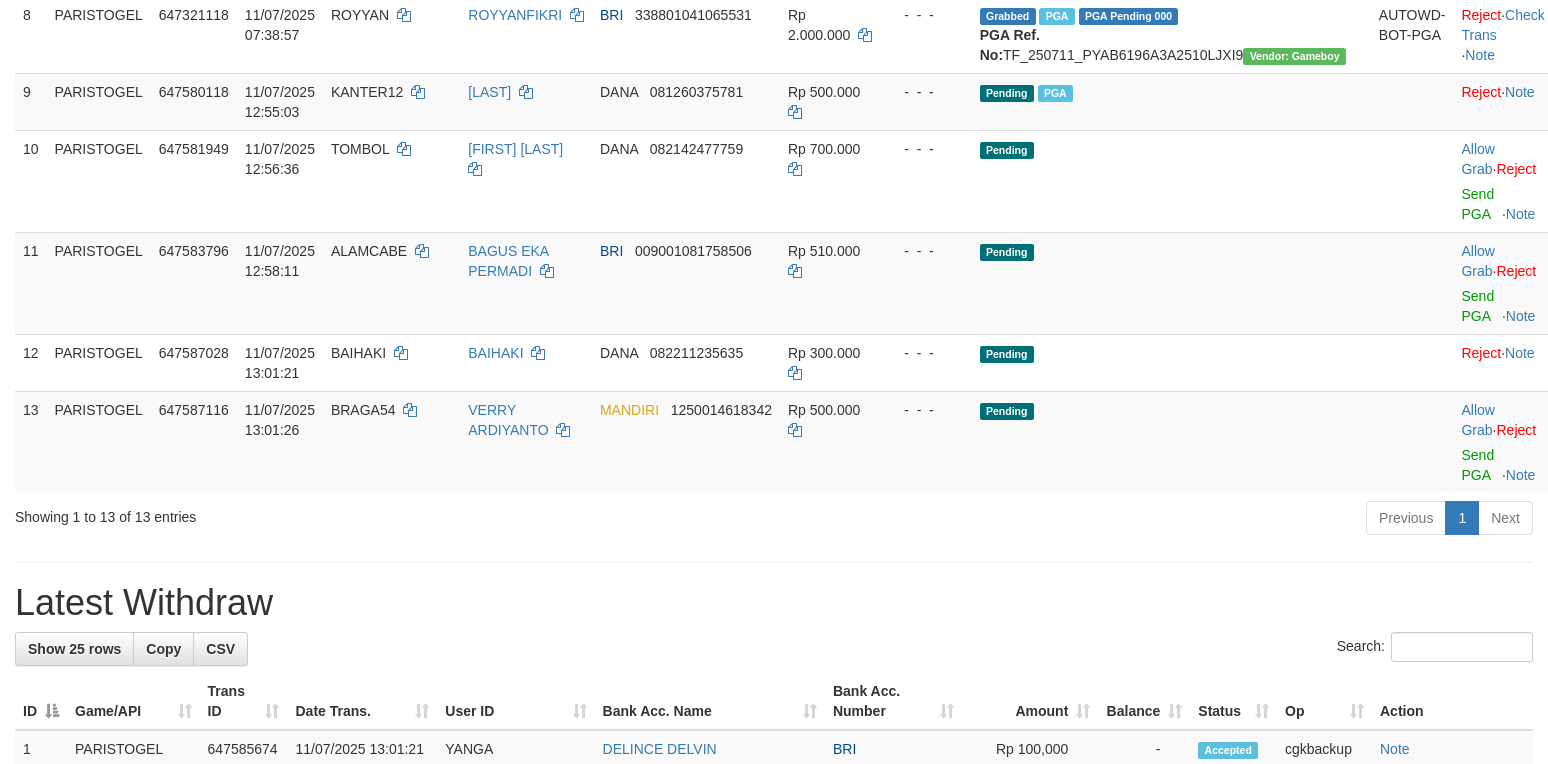 scroll, scrollTop: 910, scrollLeft: 0, axis: vertical 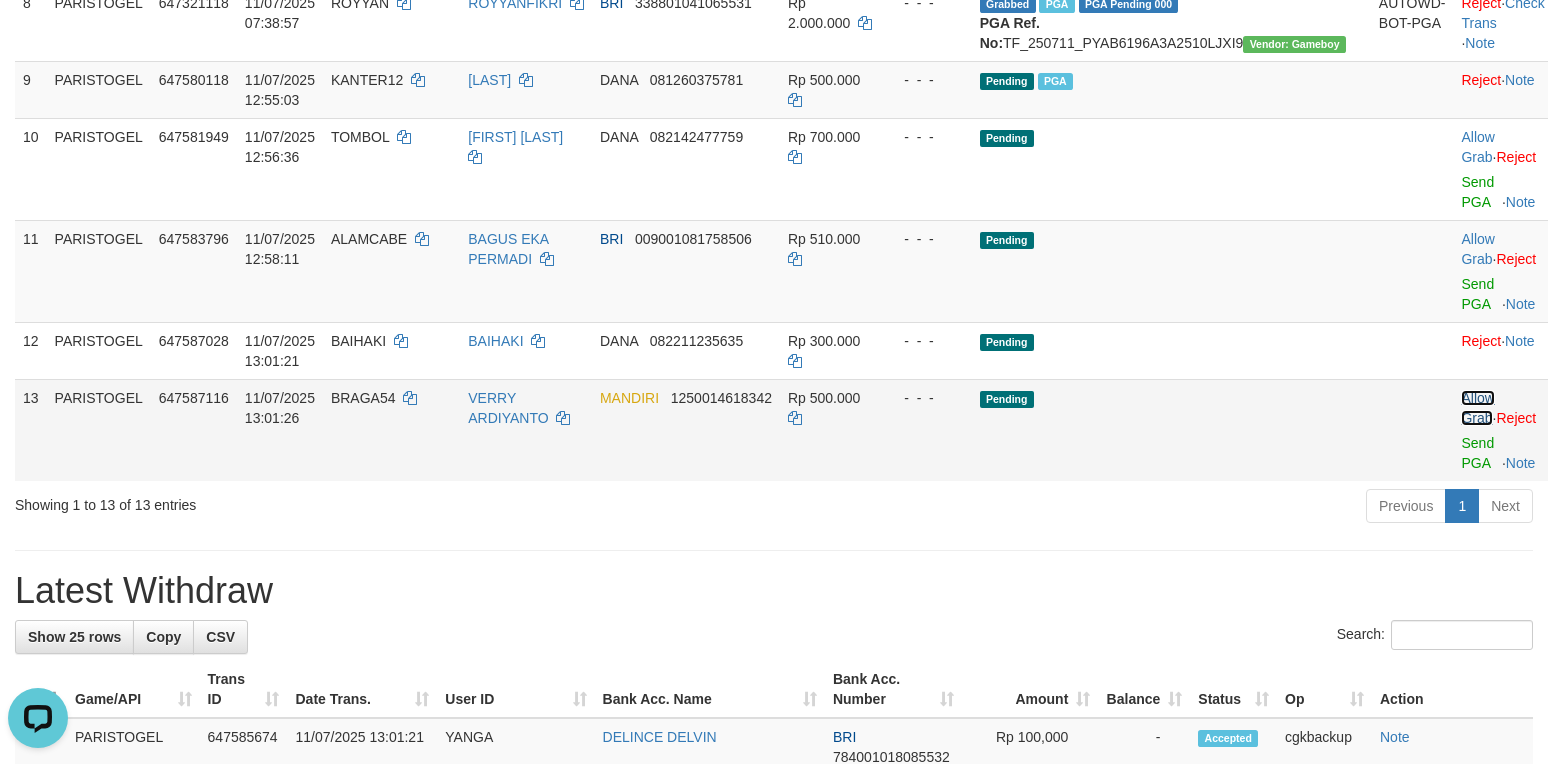 click on "Allow Grab" at bounding box center (1477, 408) 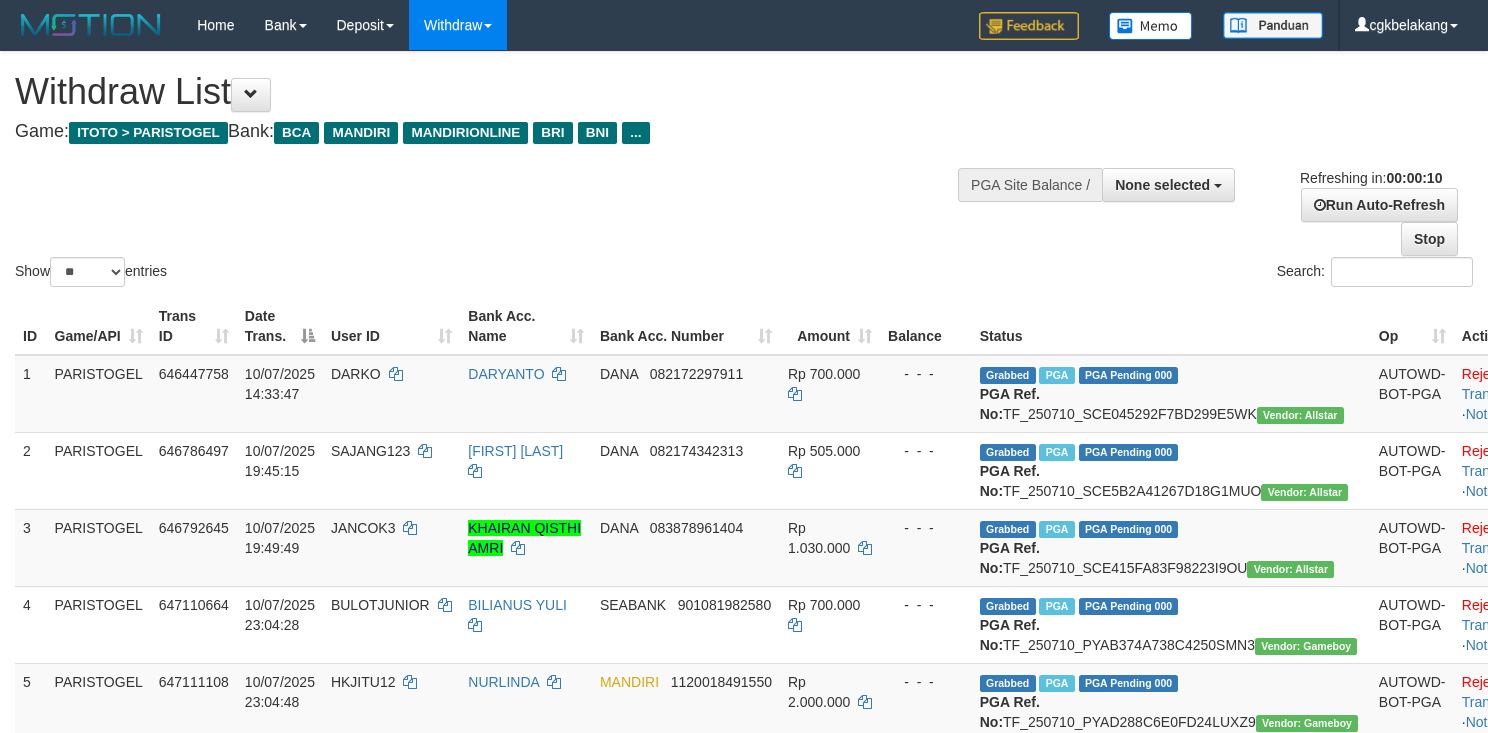 select 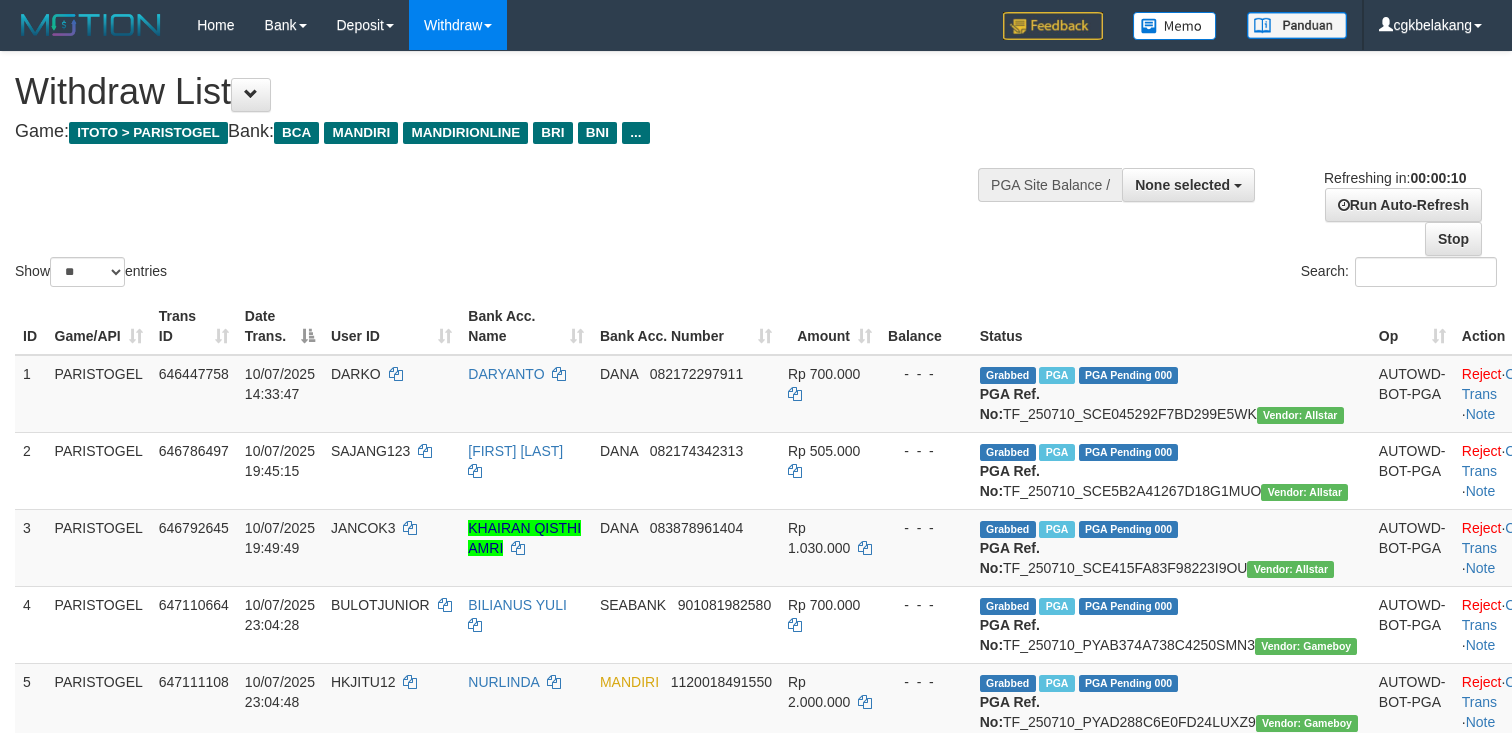 select 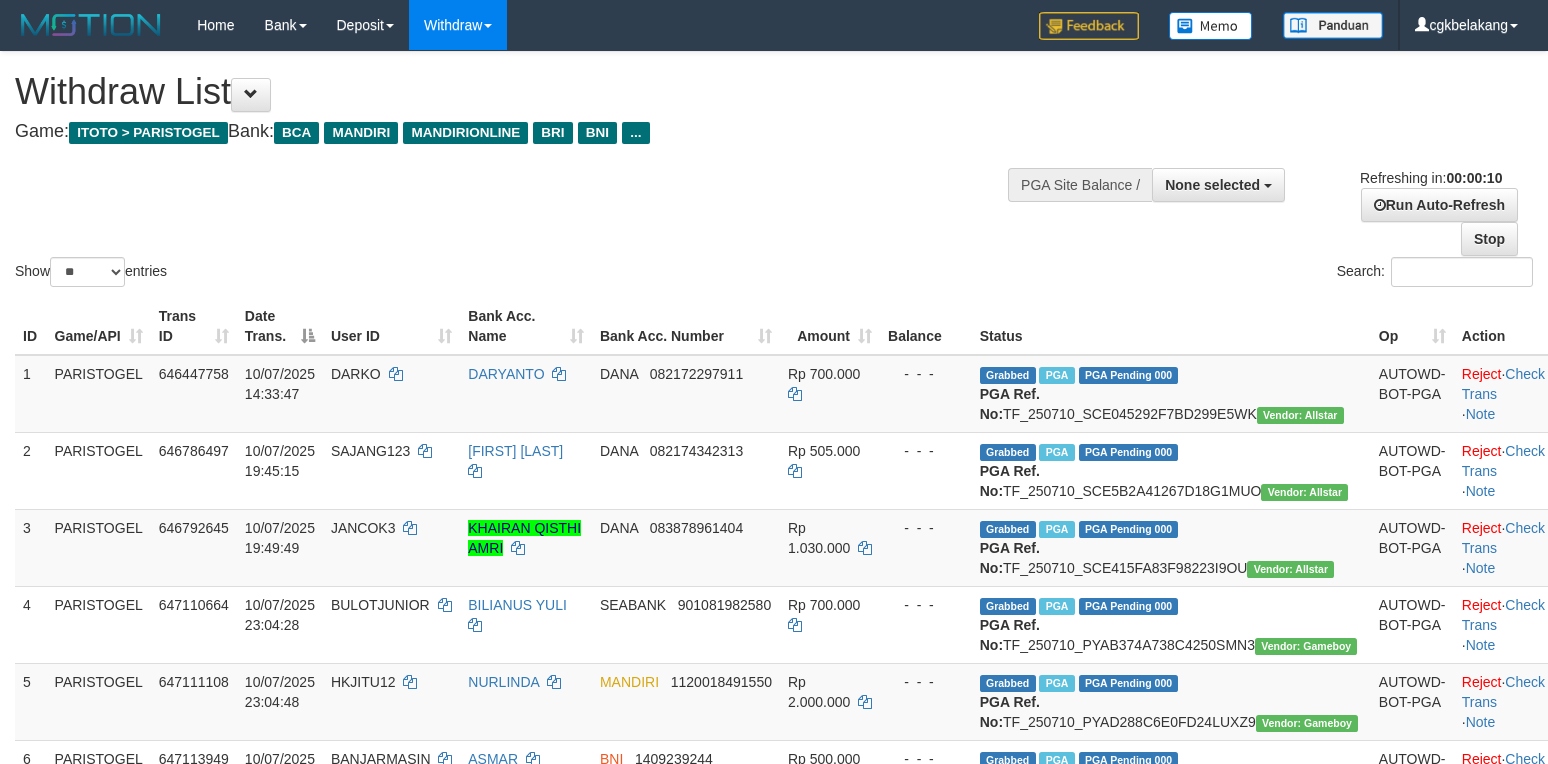 select 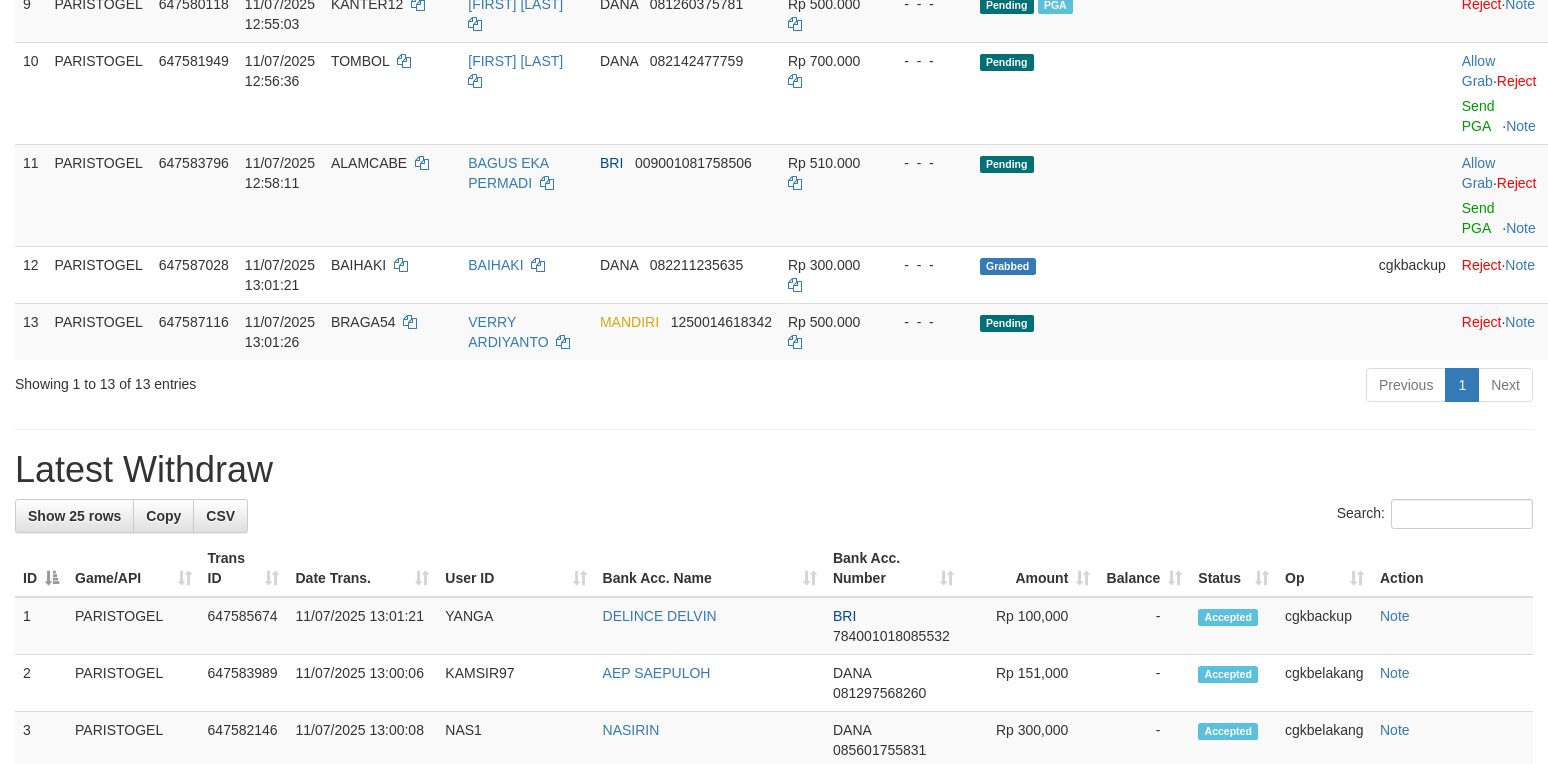 scroll, scrollTop: 910, scrollLeft: 0, axis: vertical 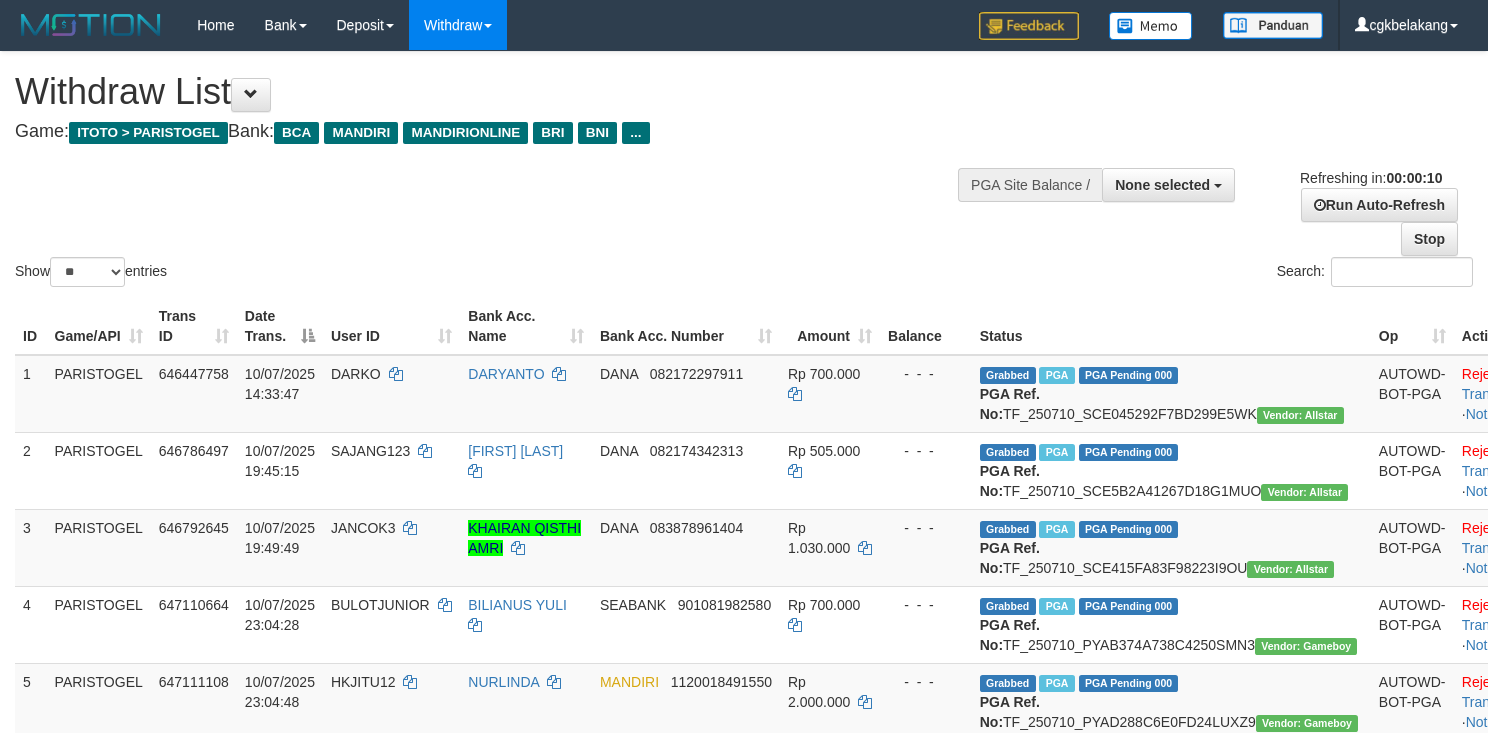 select 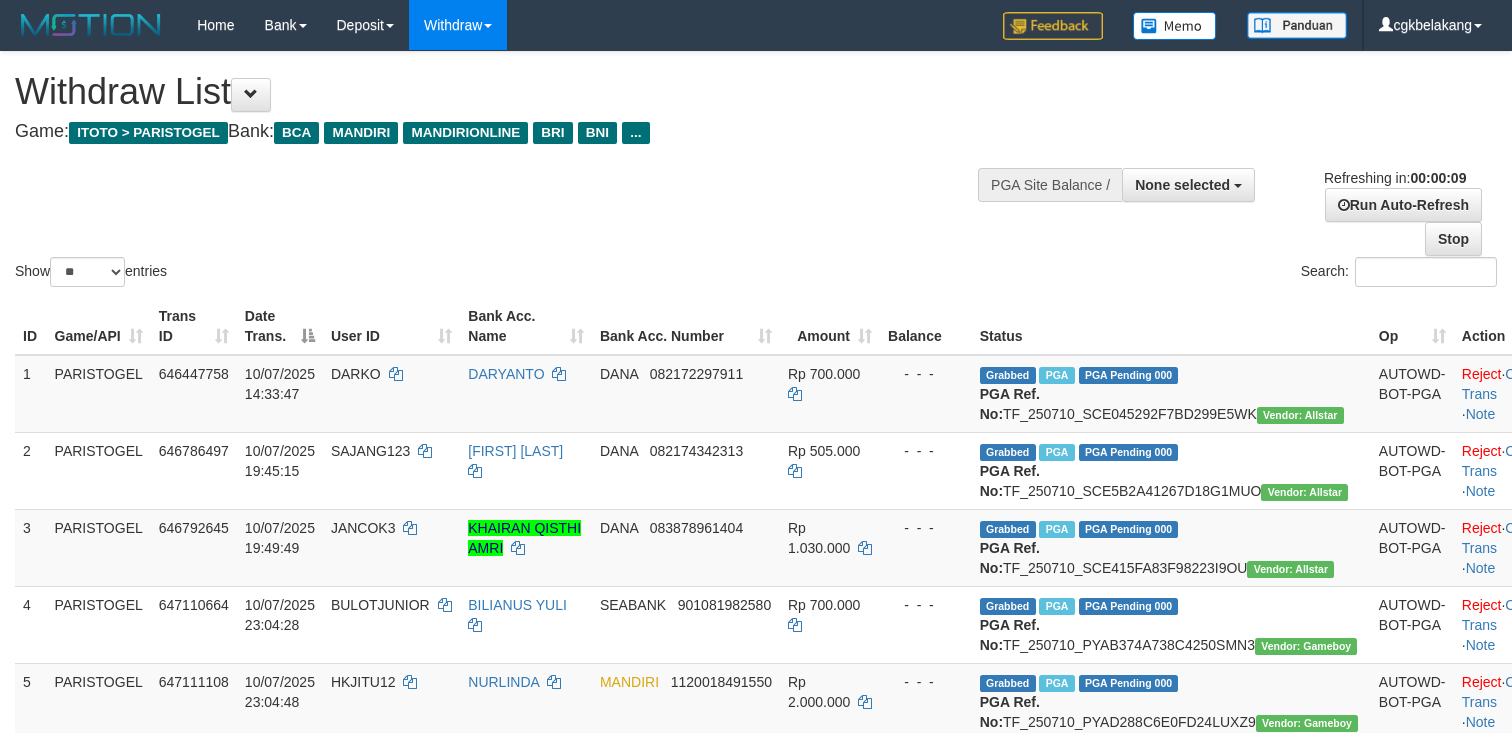 select 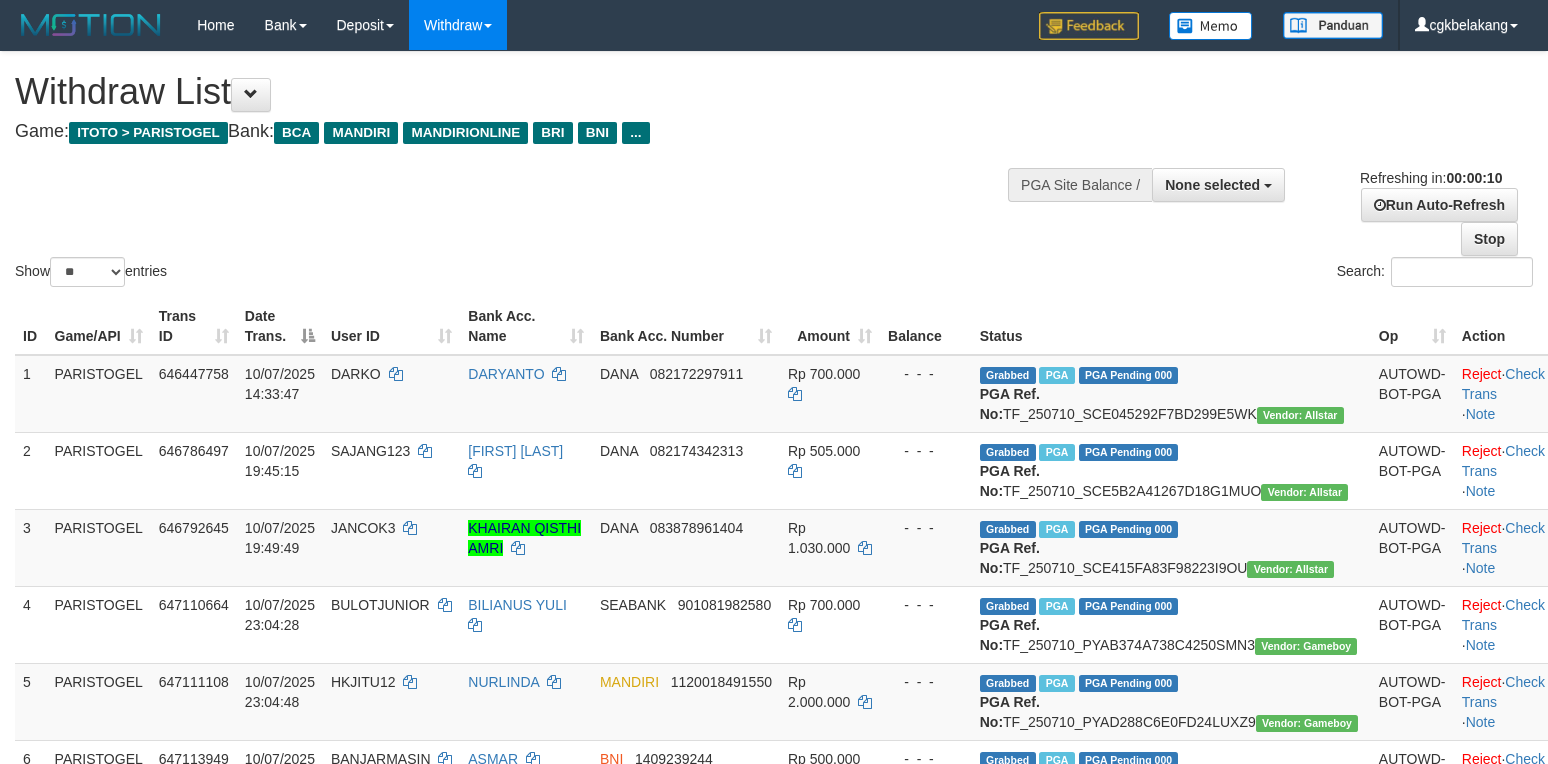 select 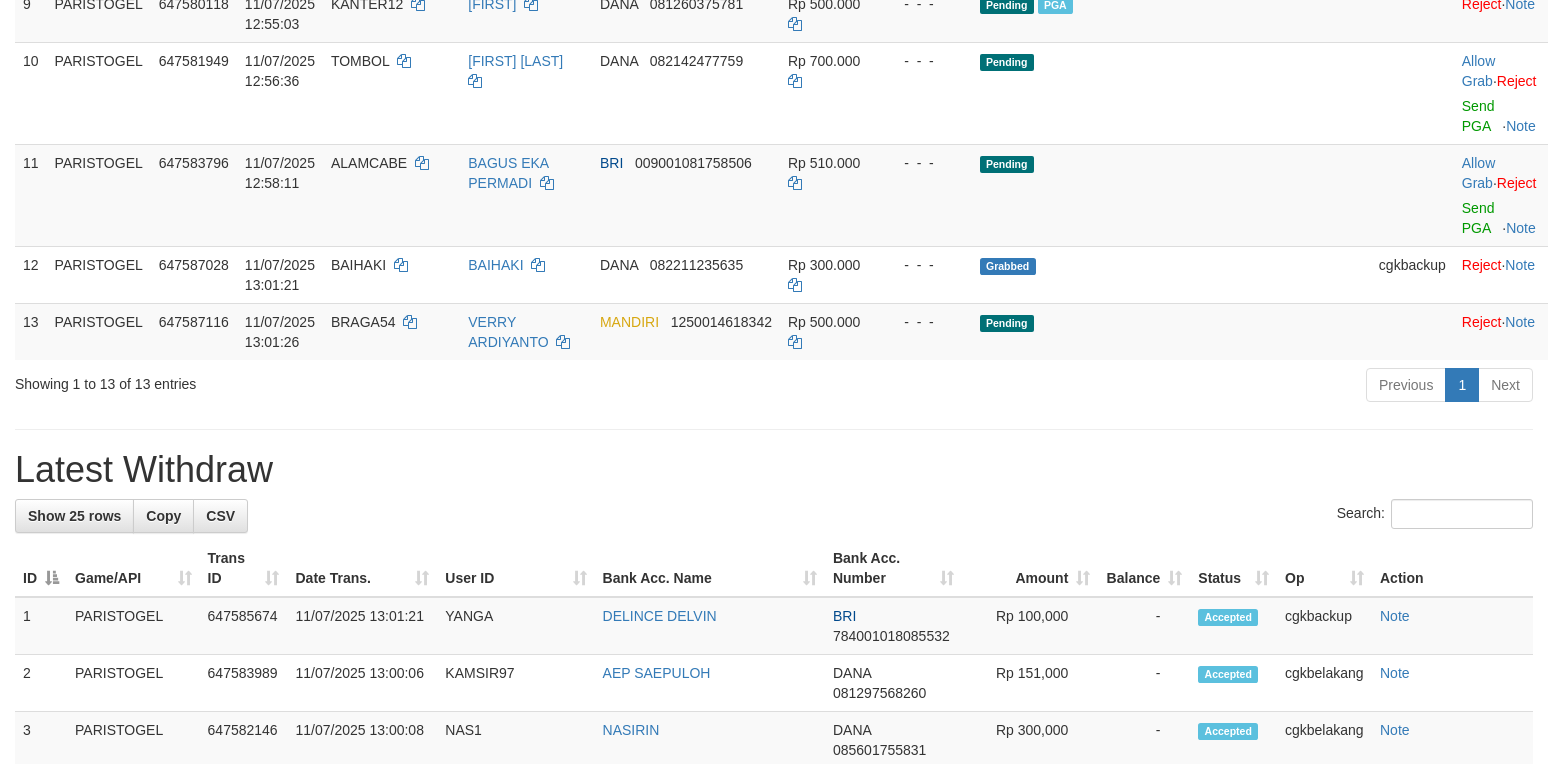 scroll, scrollTop: 910, scrollLeft: 0, axis: vertical 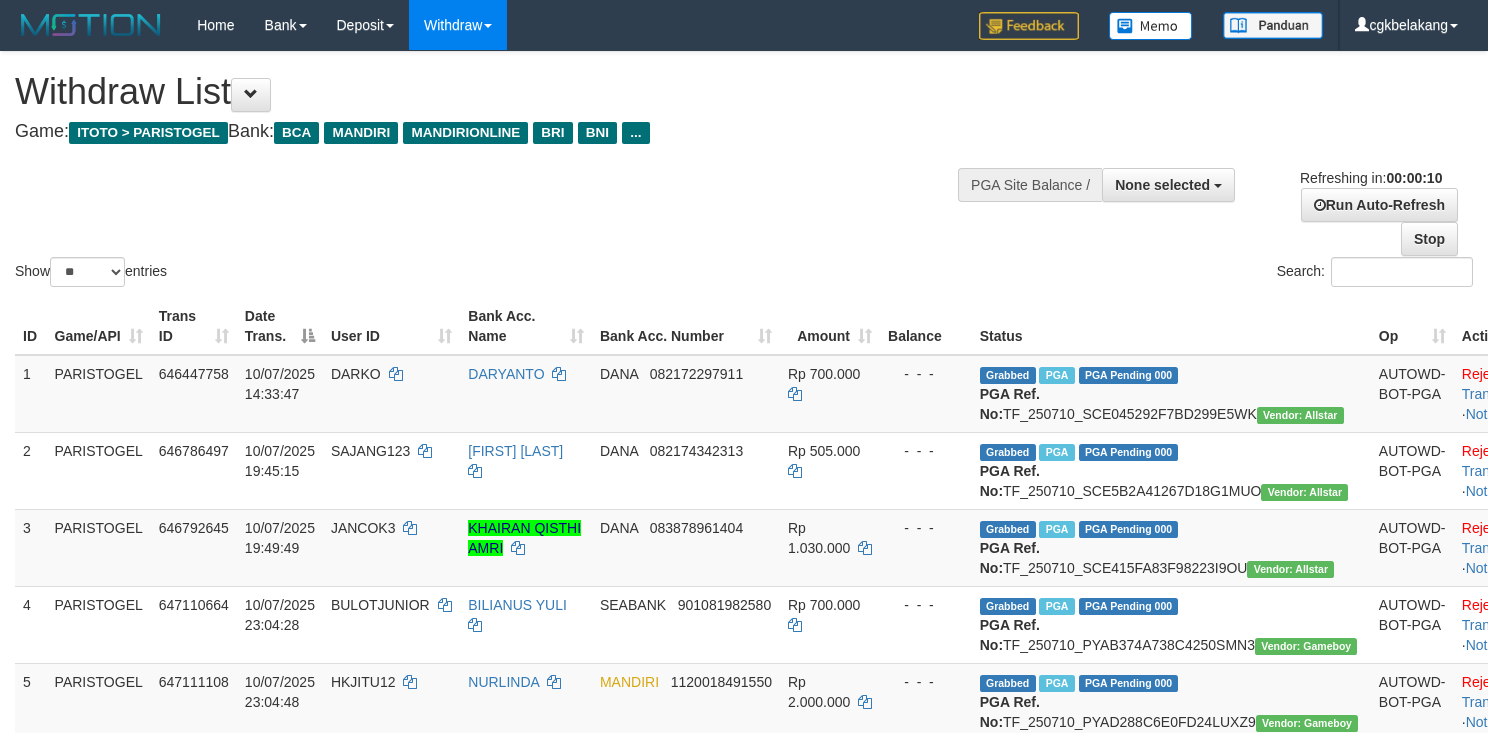 select 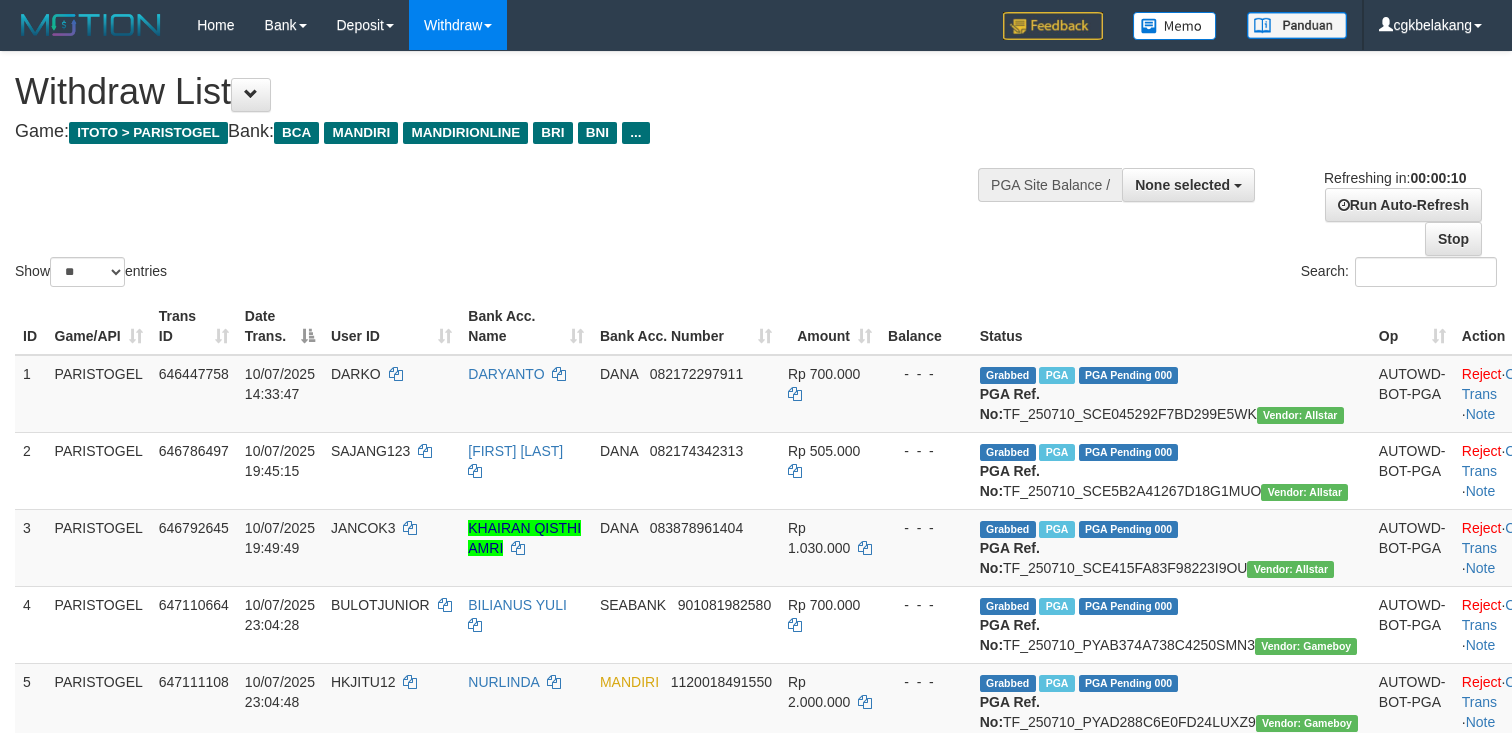 select 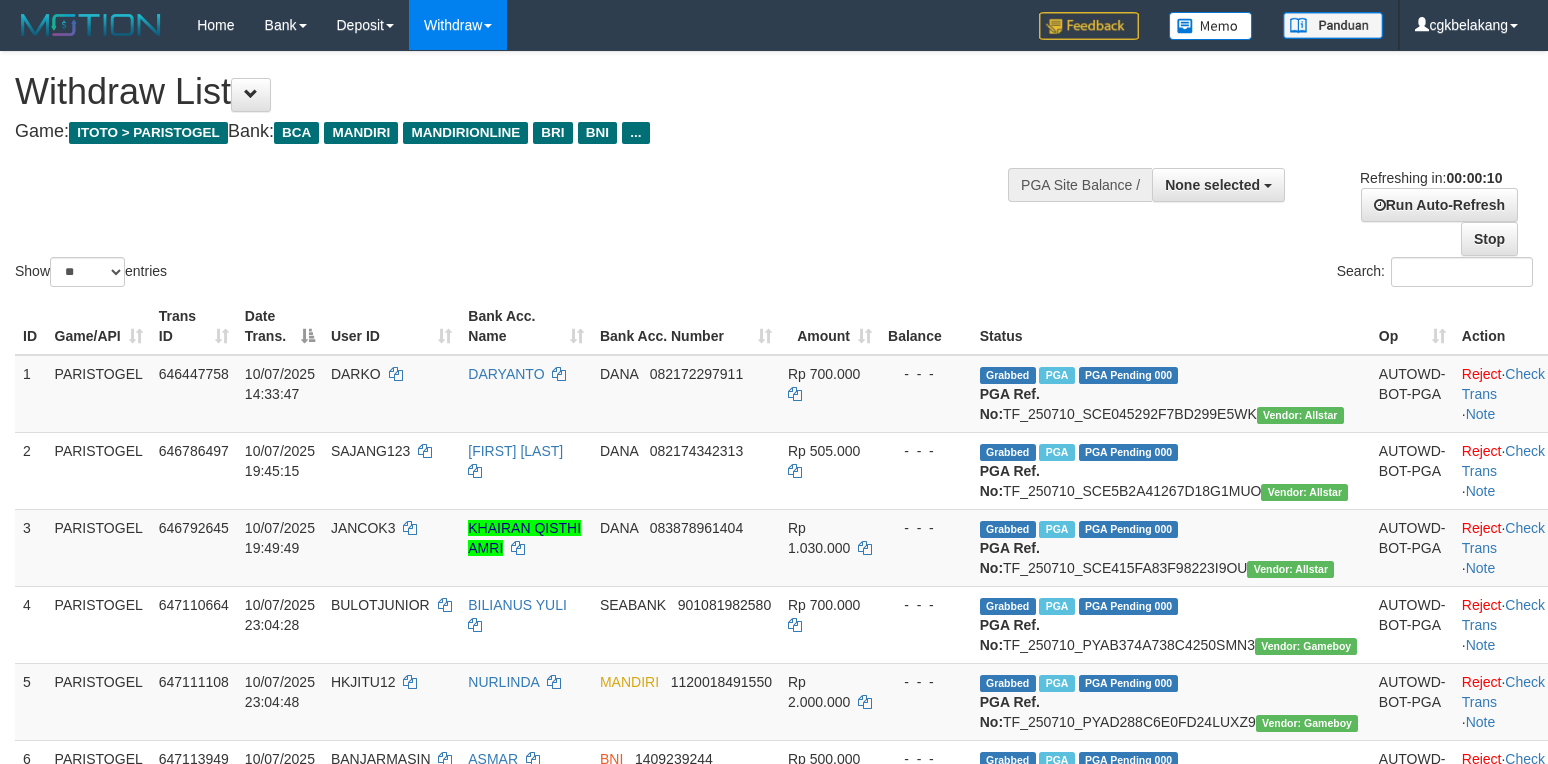 select 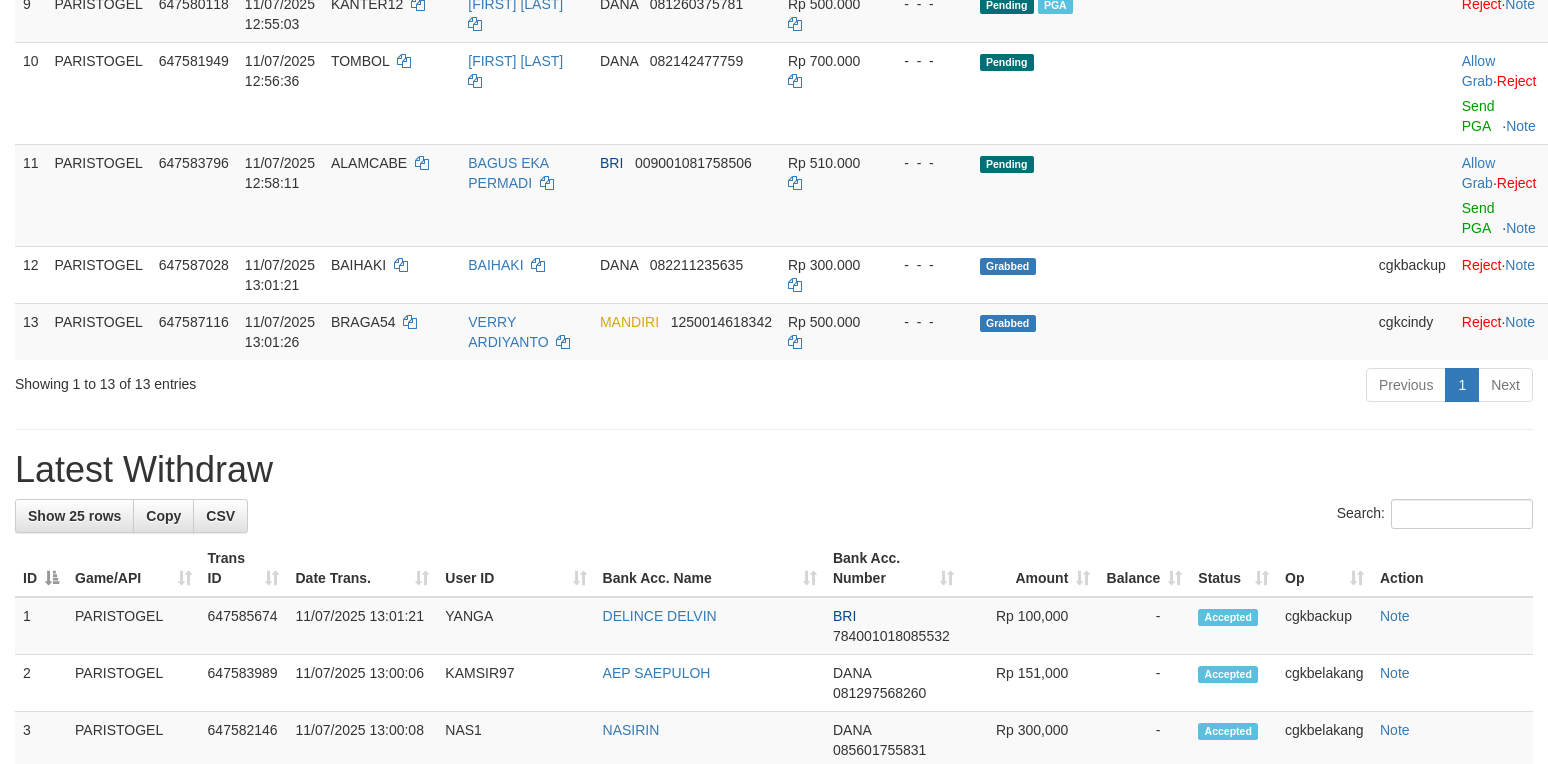 scroll, scrollTop: 910, scrollLeft: 0, axis: vertical 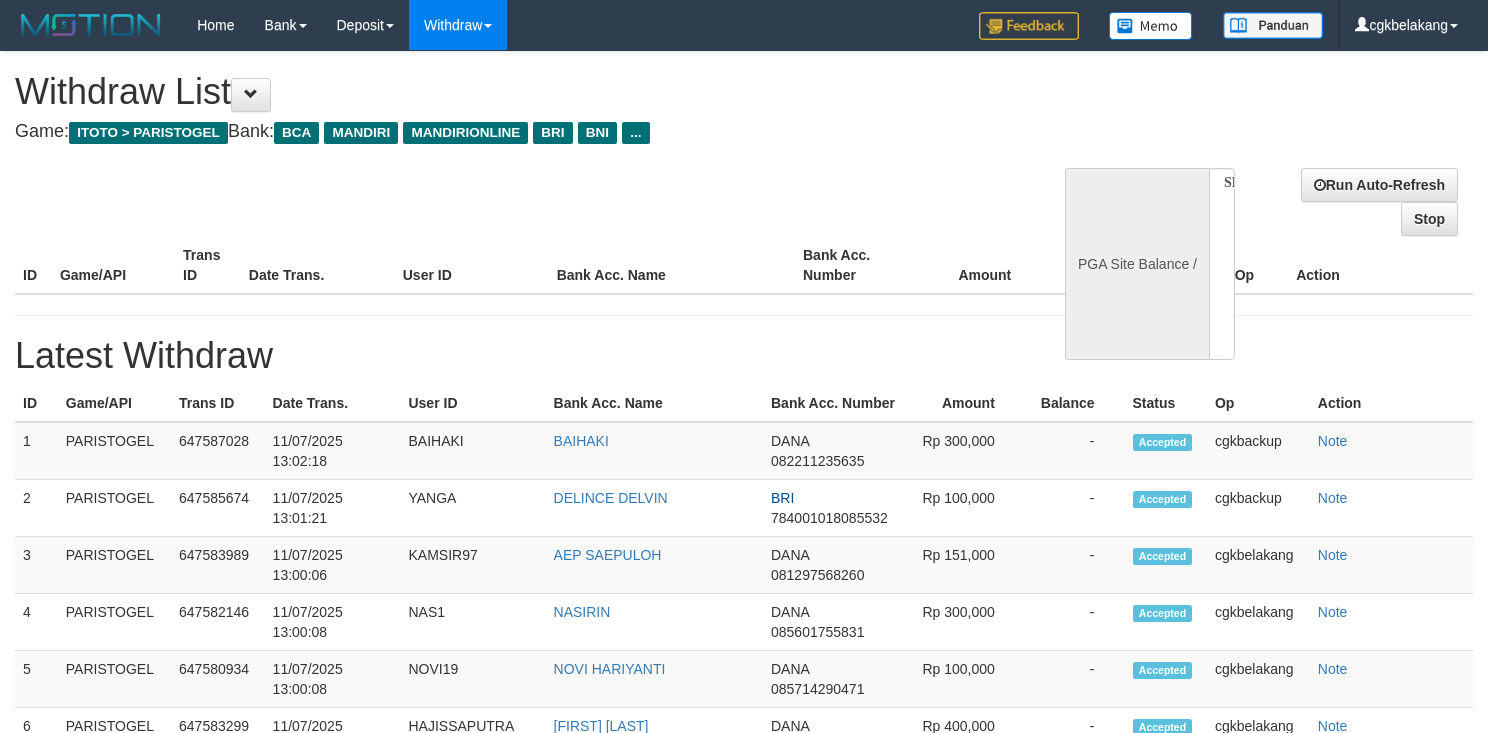 select 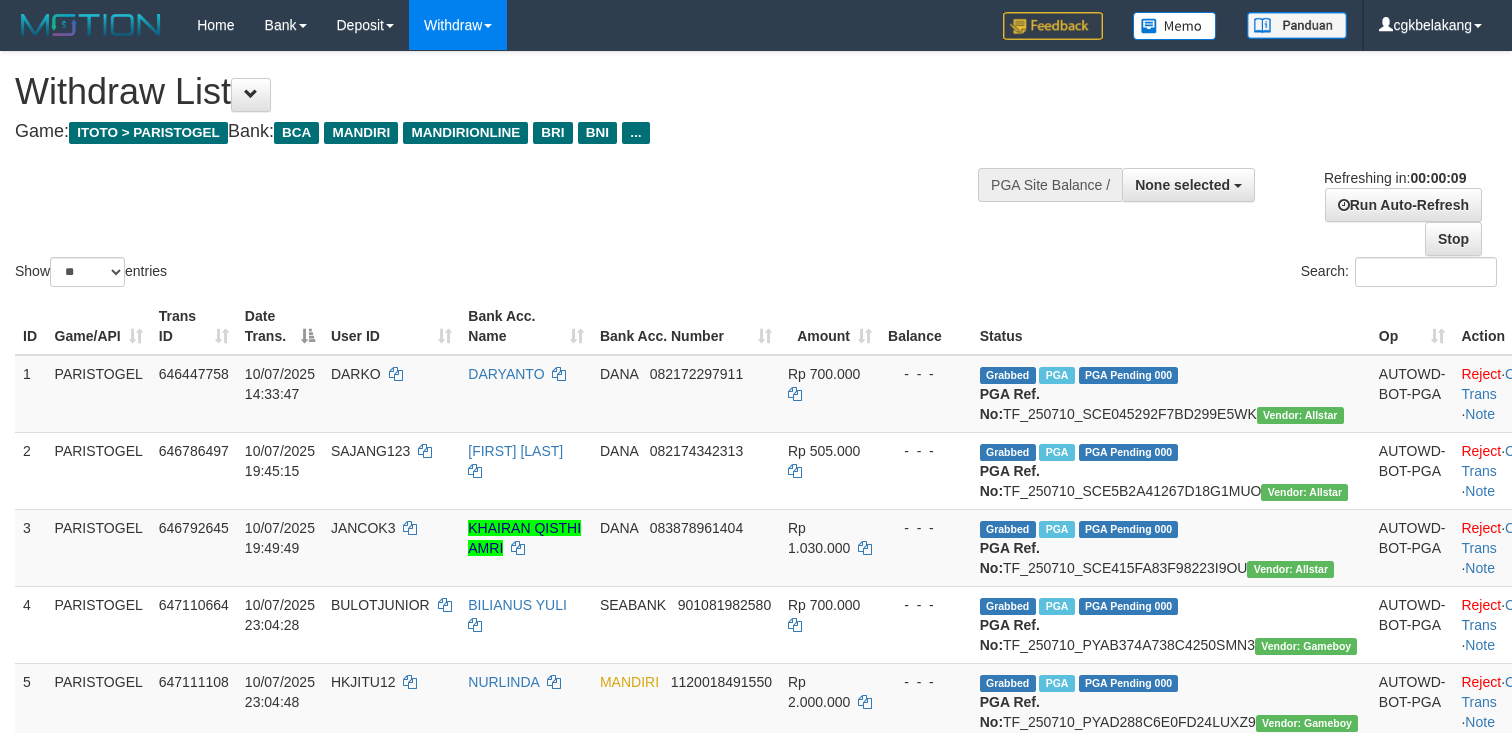 select 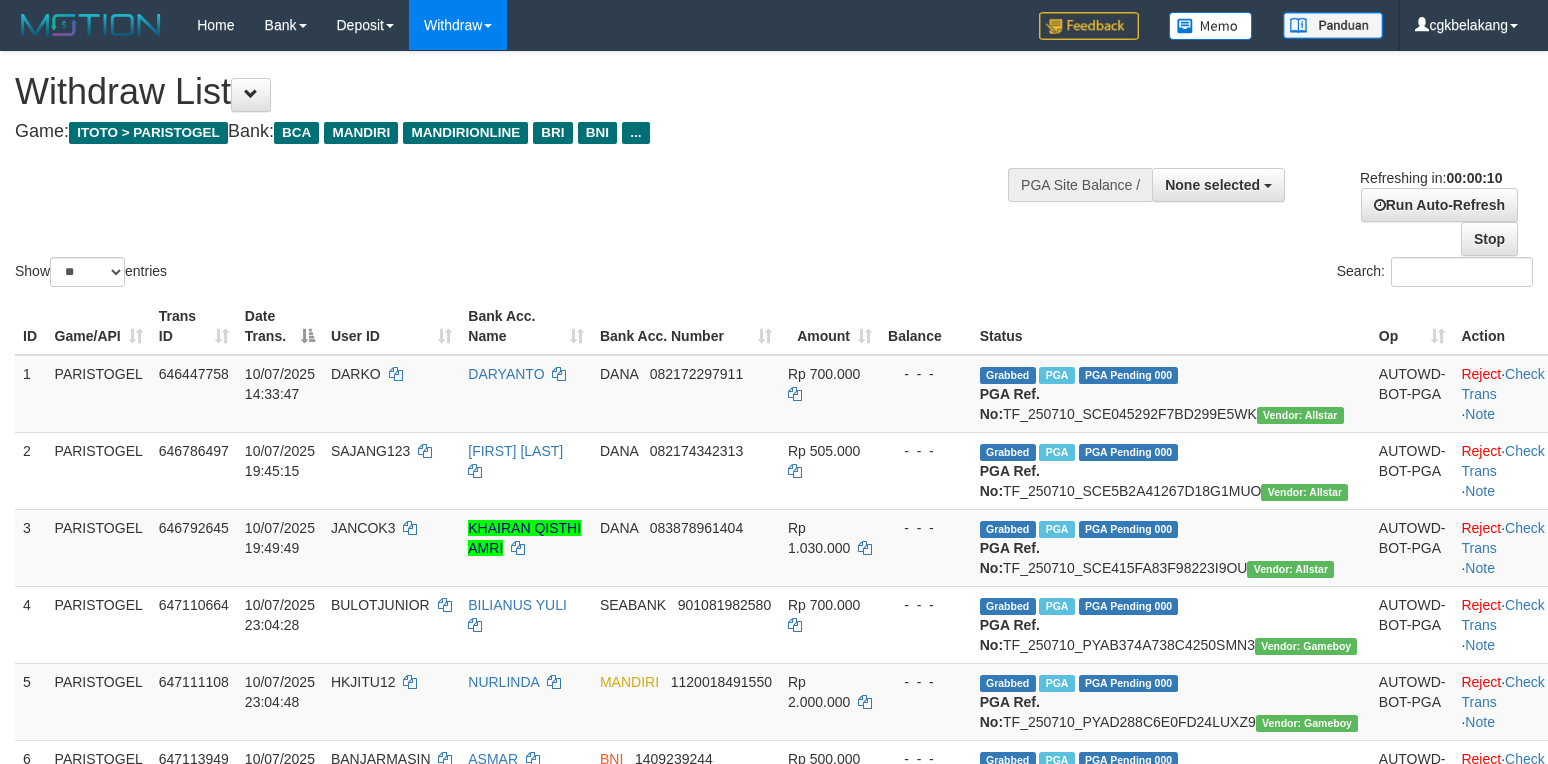 select 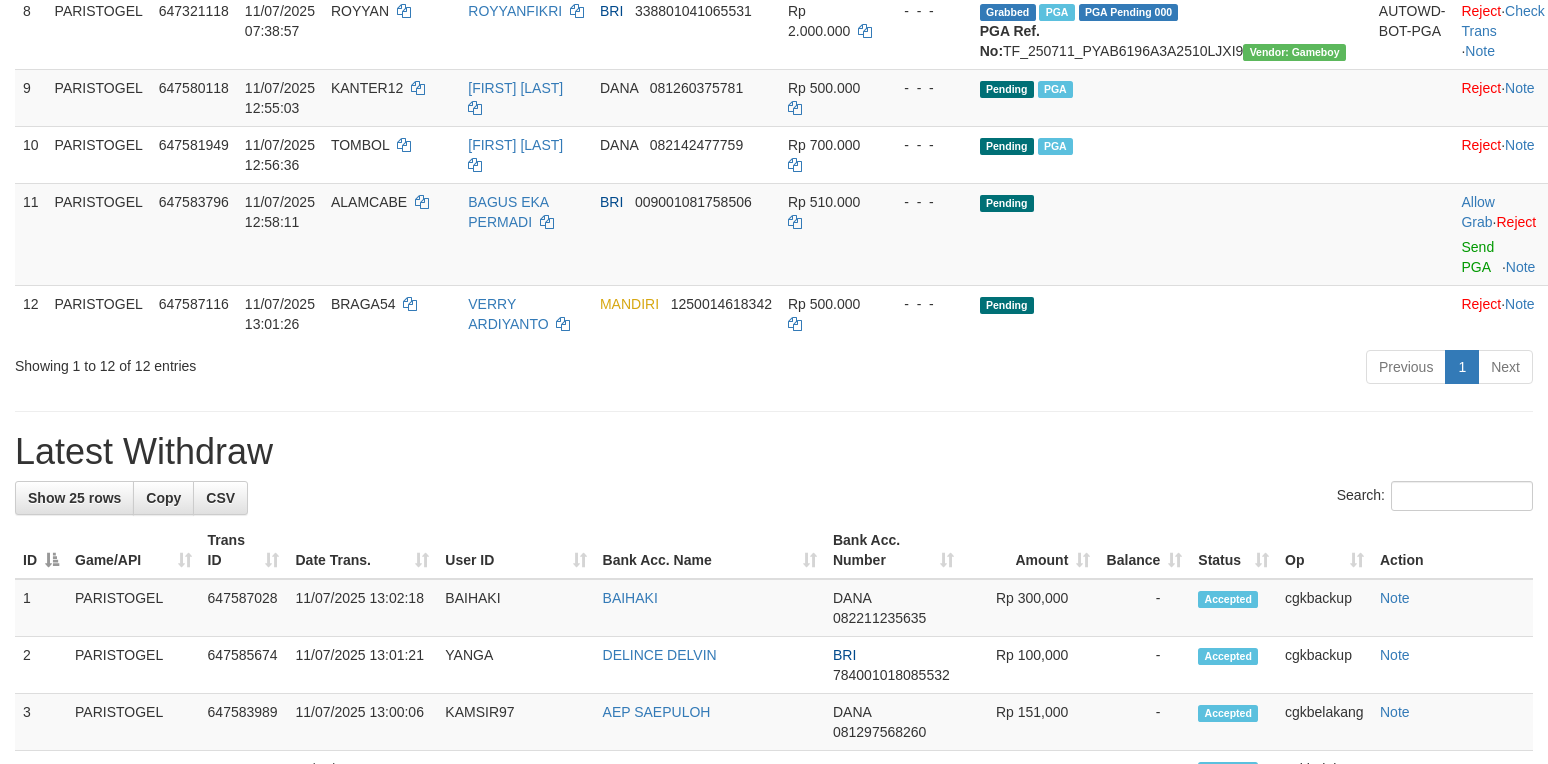 scroll, scrollTop: 933, scrollLeft: 0, axis: vertical 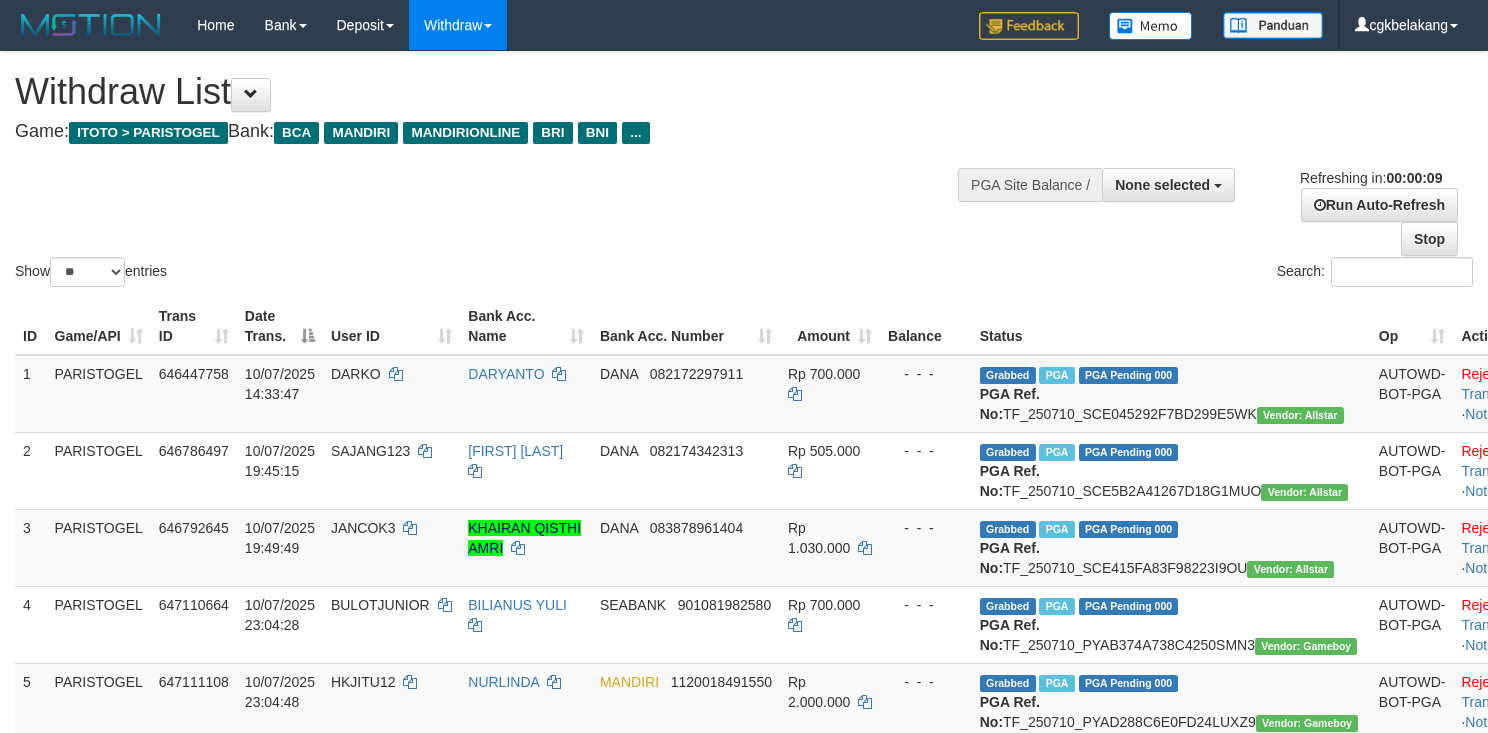 select 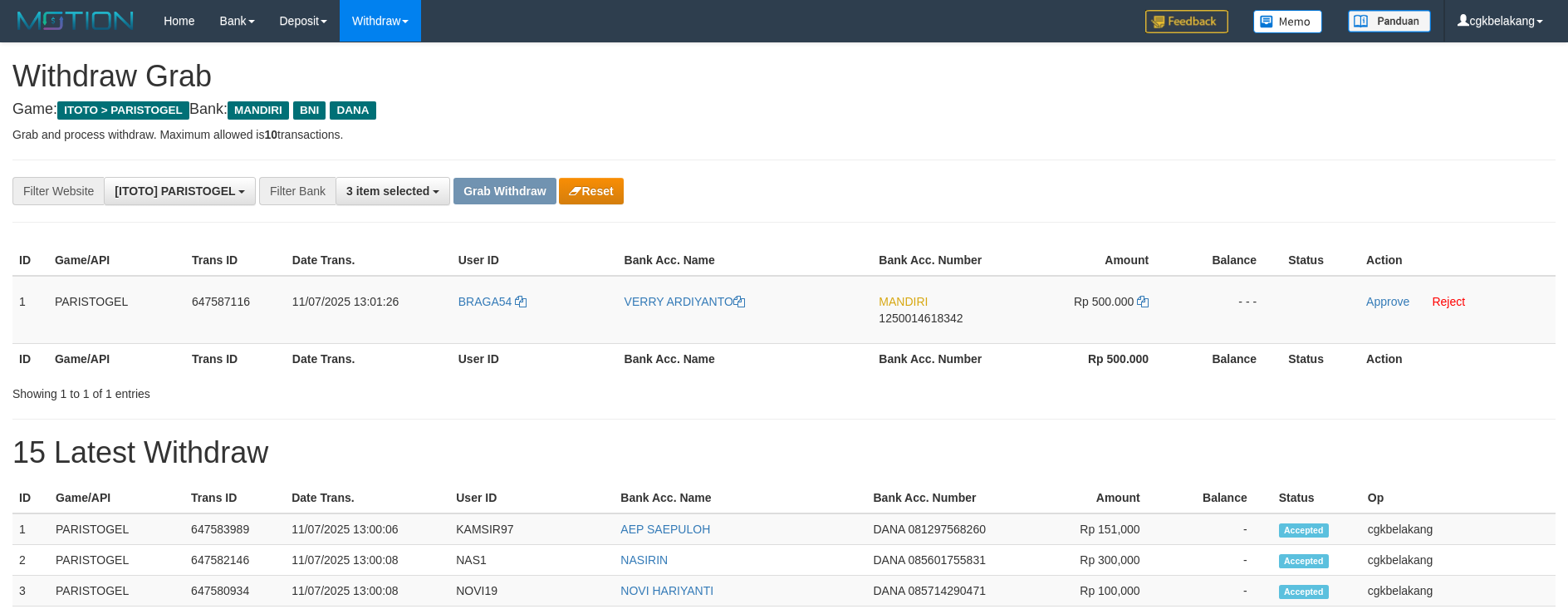 scroll, scrollTop: 0, scrollLeft: 0, axis: both 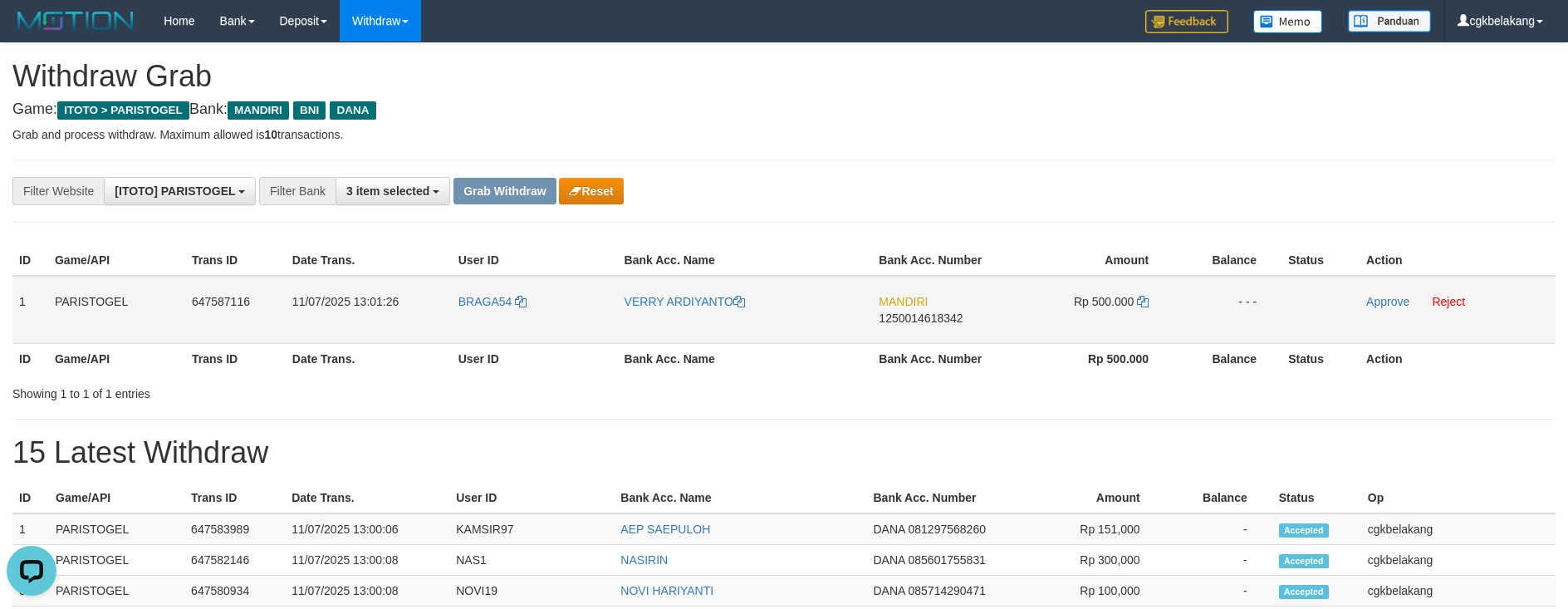 click on "BRAGA54" at bounding box center [535, 310] 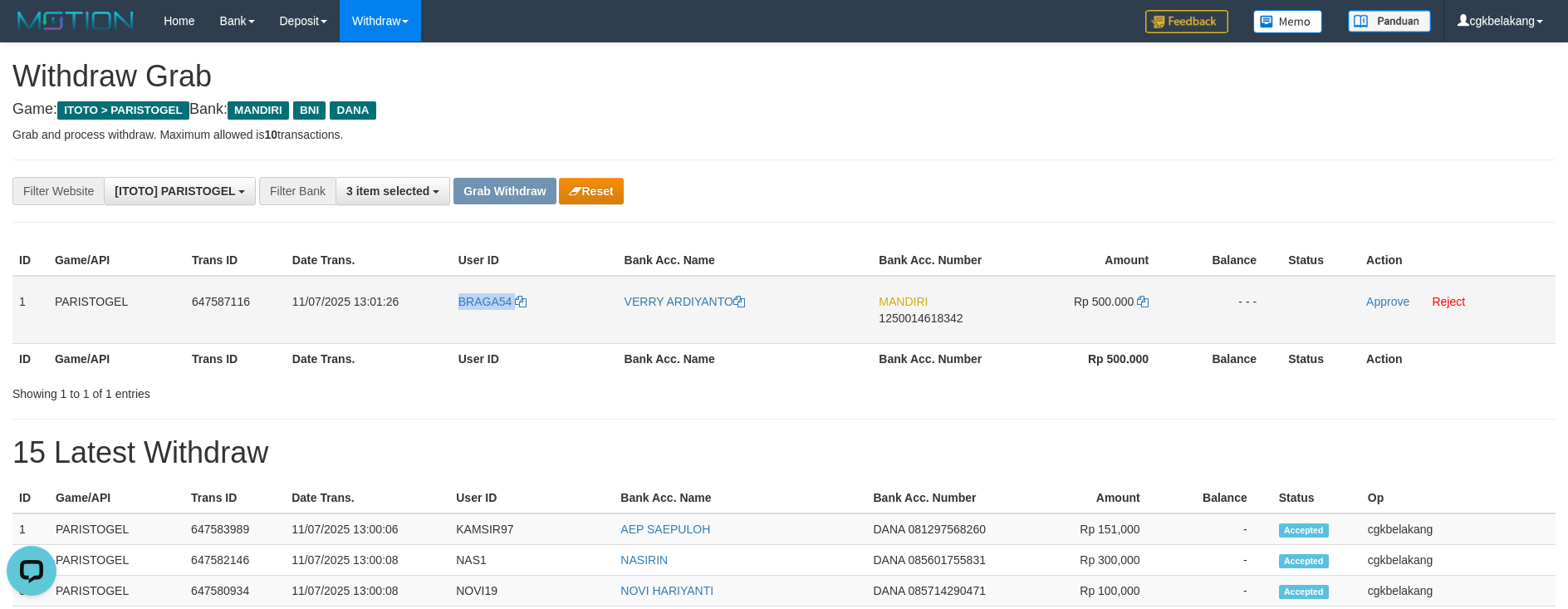 copy on "BRAGA54" 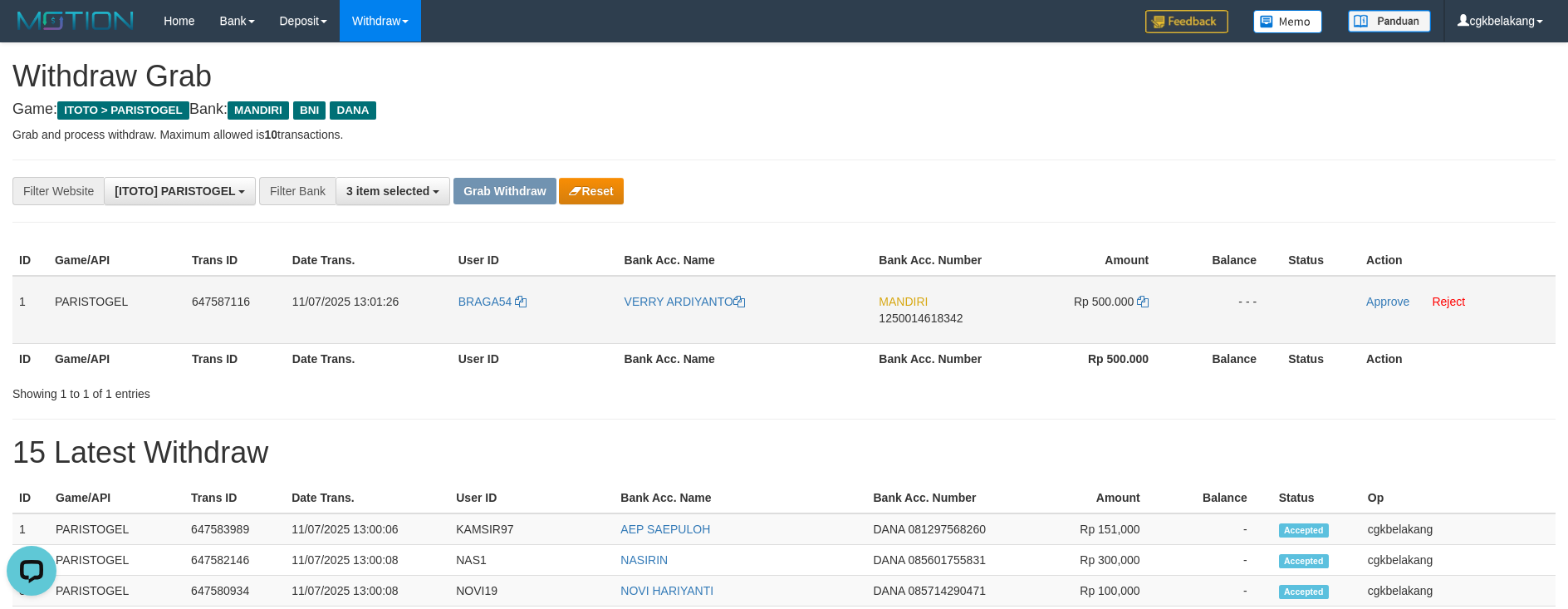 click on "VERRY ARDIYANTO" at bounding box center [745, 310] 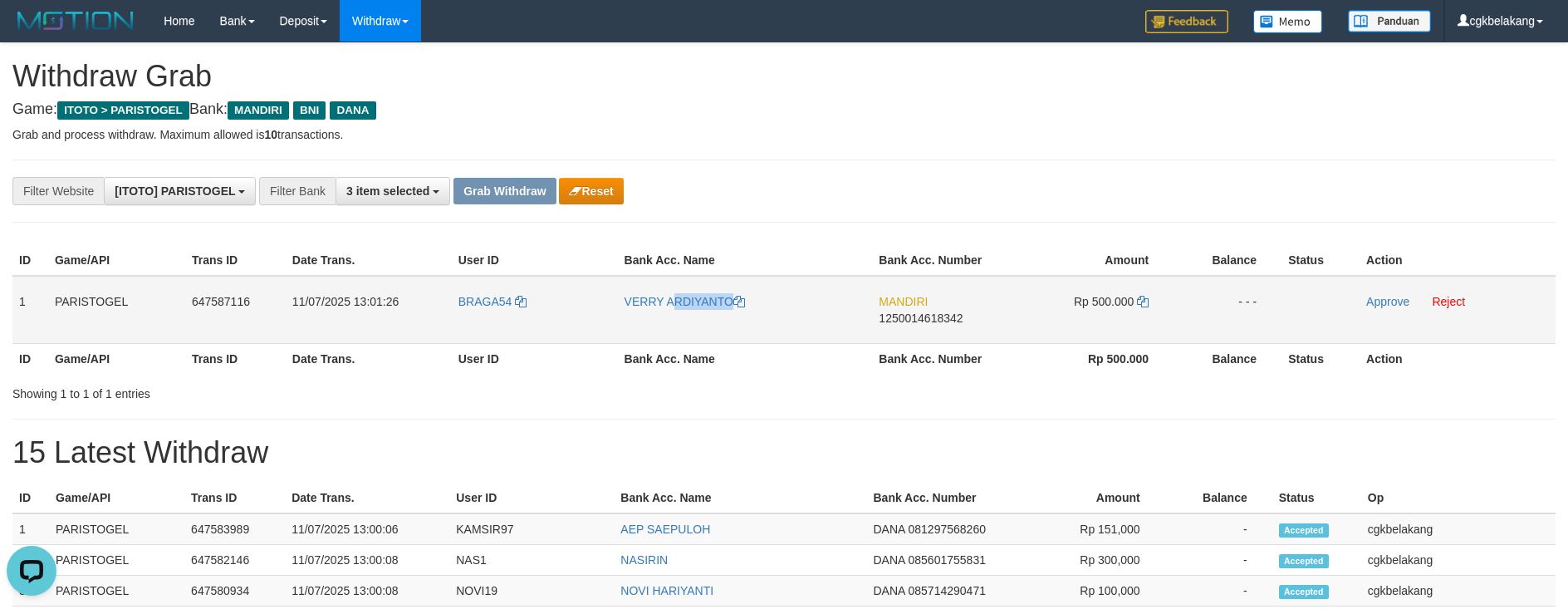 click on "VERRY ARDIYANTO" at bounding box center (745, 310) 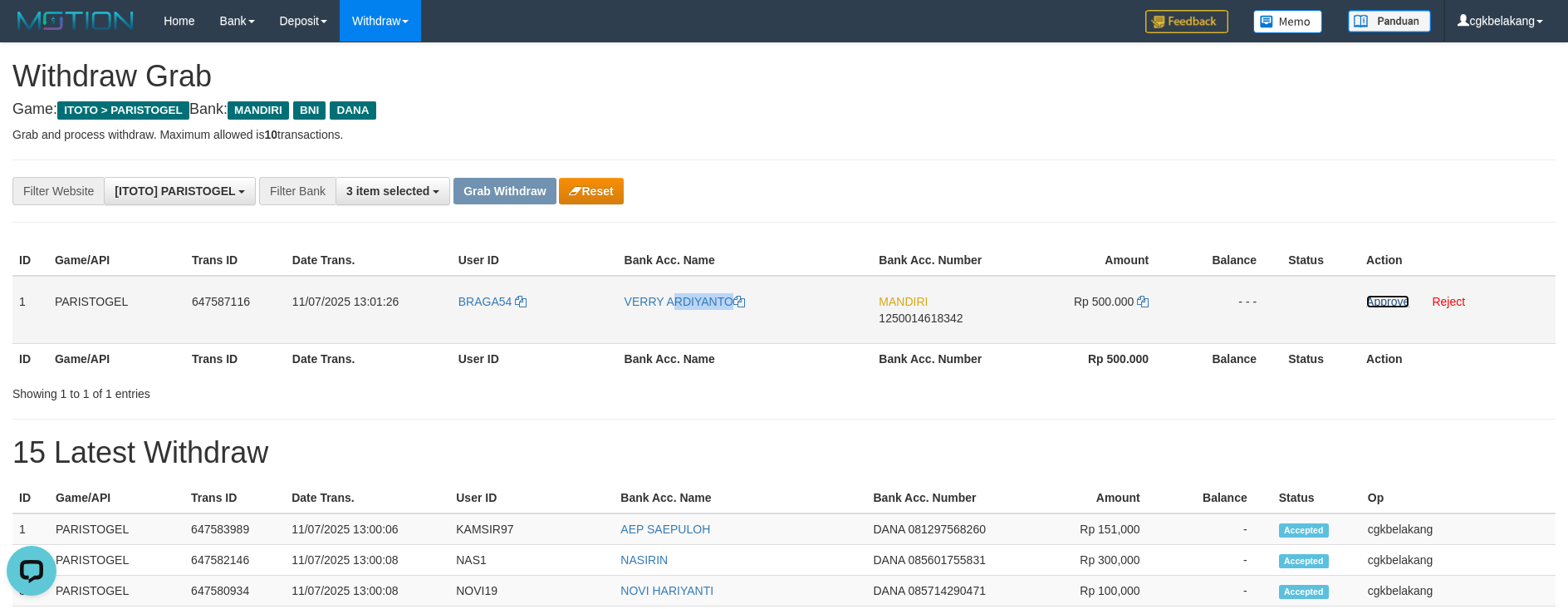 click on "Approve" at bounding box center (1388, 302) 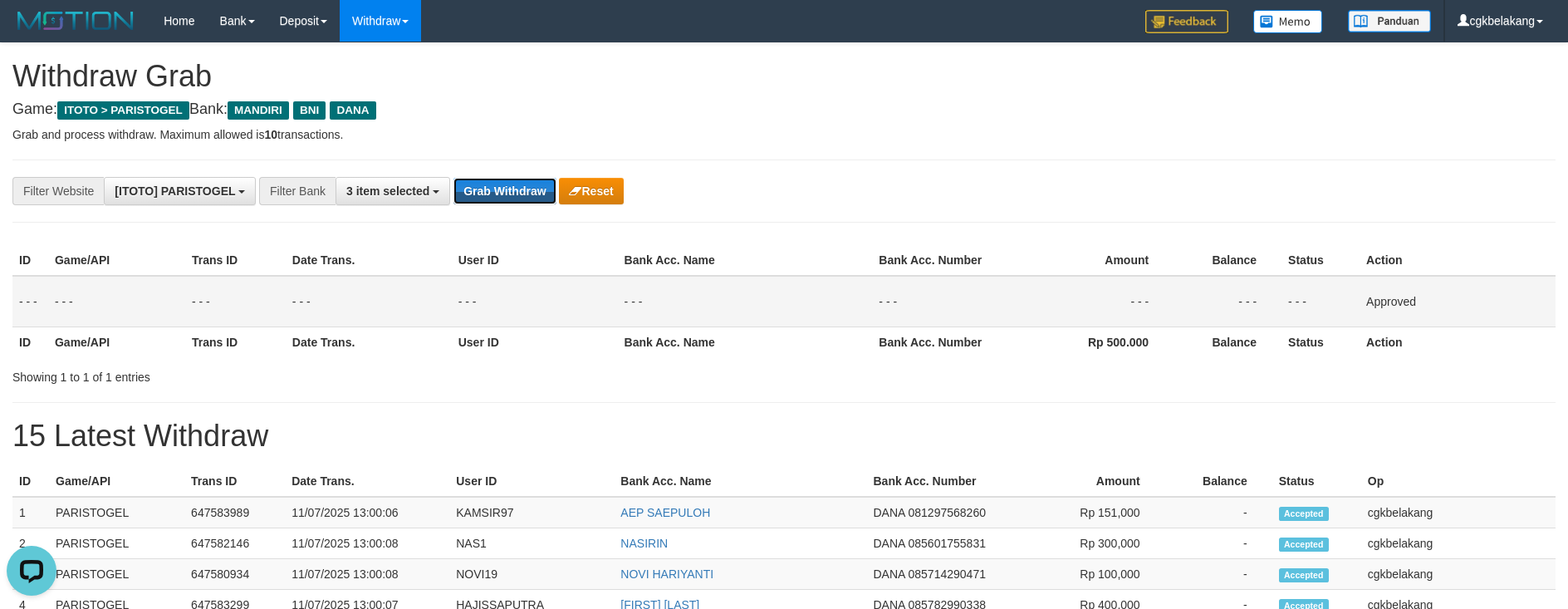 drag, startPoint x: 520, startPoint y: 181, endPoint x: 91, endPoint y: 96, distance: 437.3397 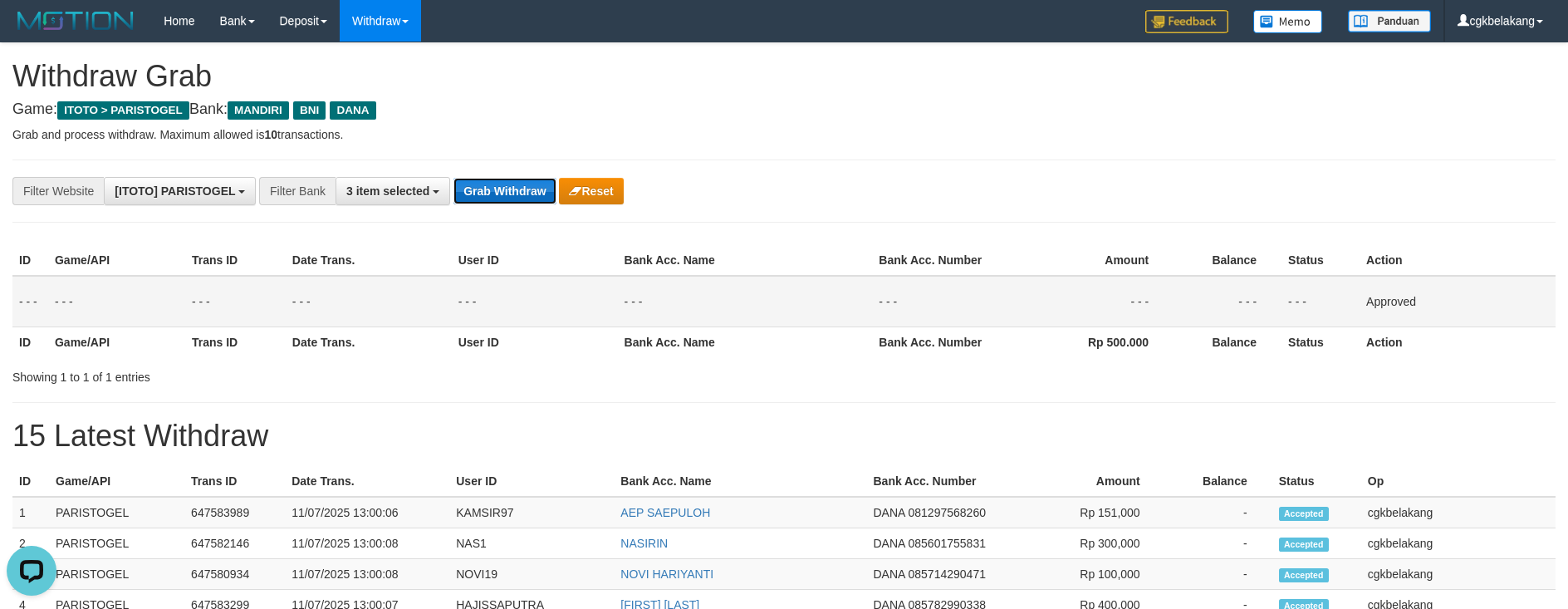 click on "Grab Withdraw" at bounding box center [504, 191] 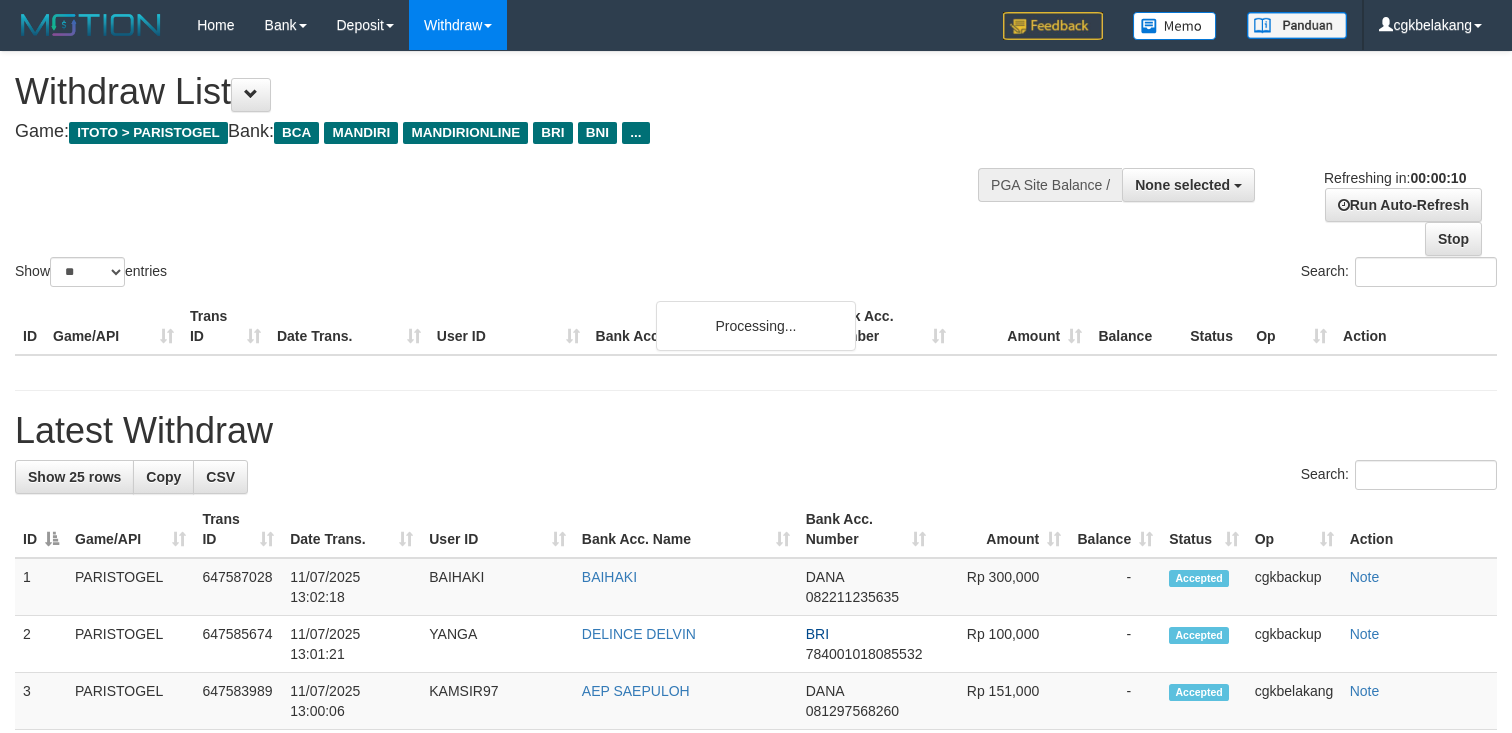 select 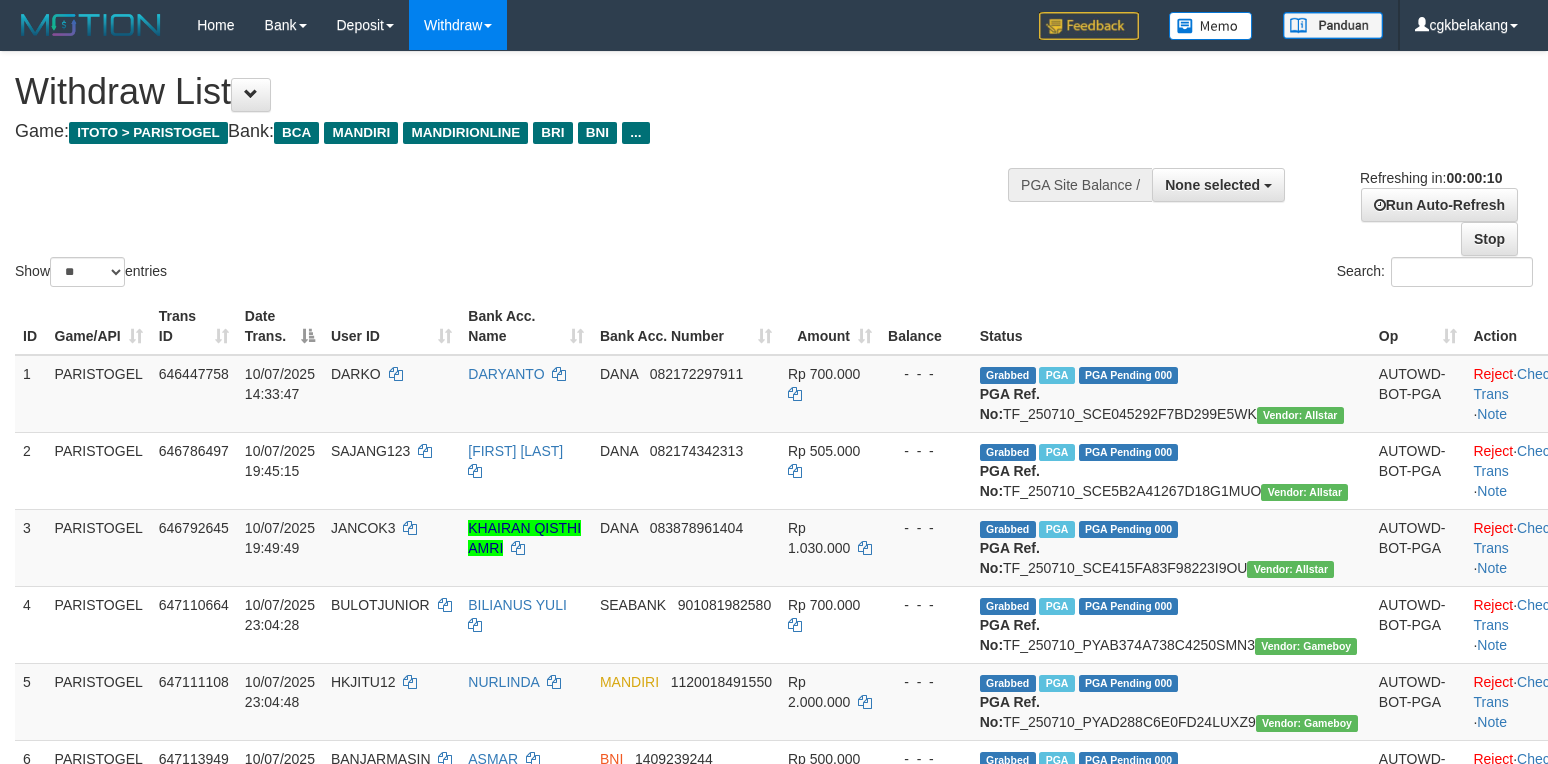select 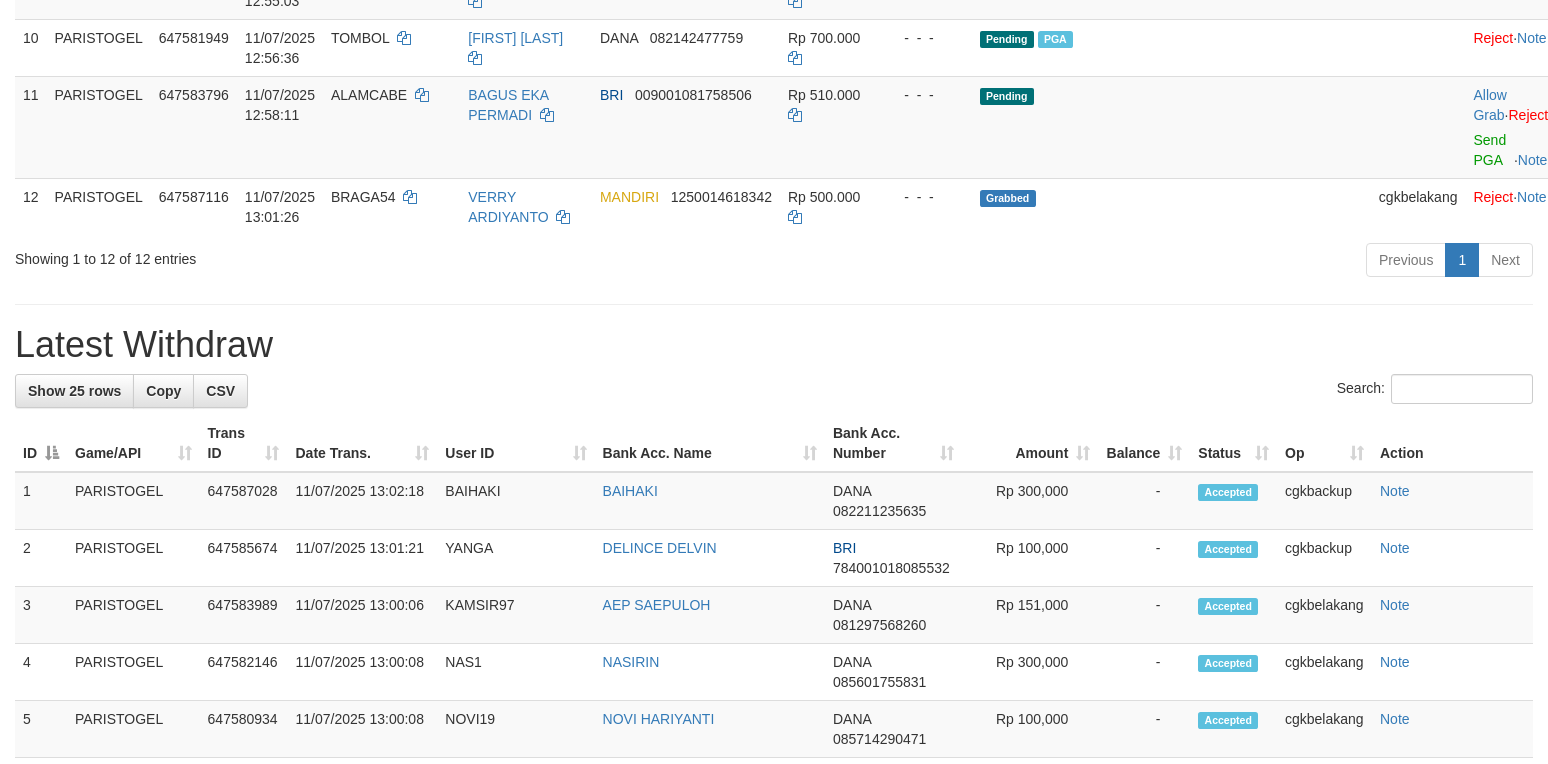 scroll, scrollTop: 933, scrollLeft: 0, axis: vertical 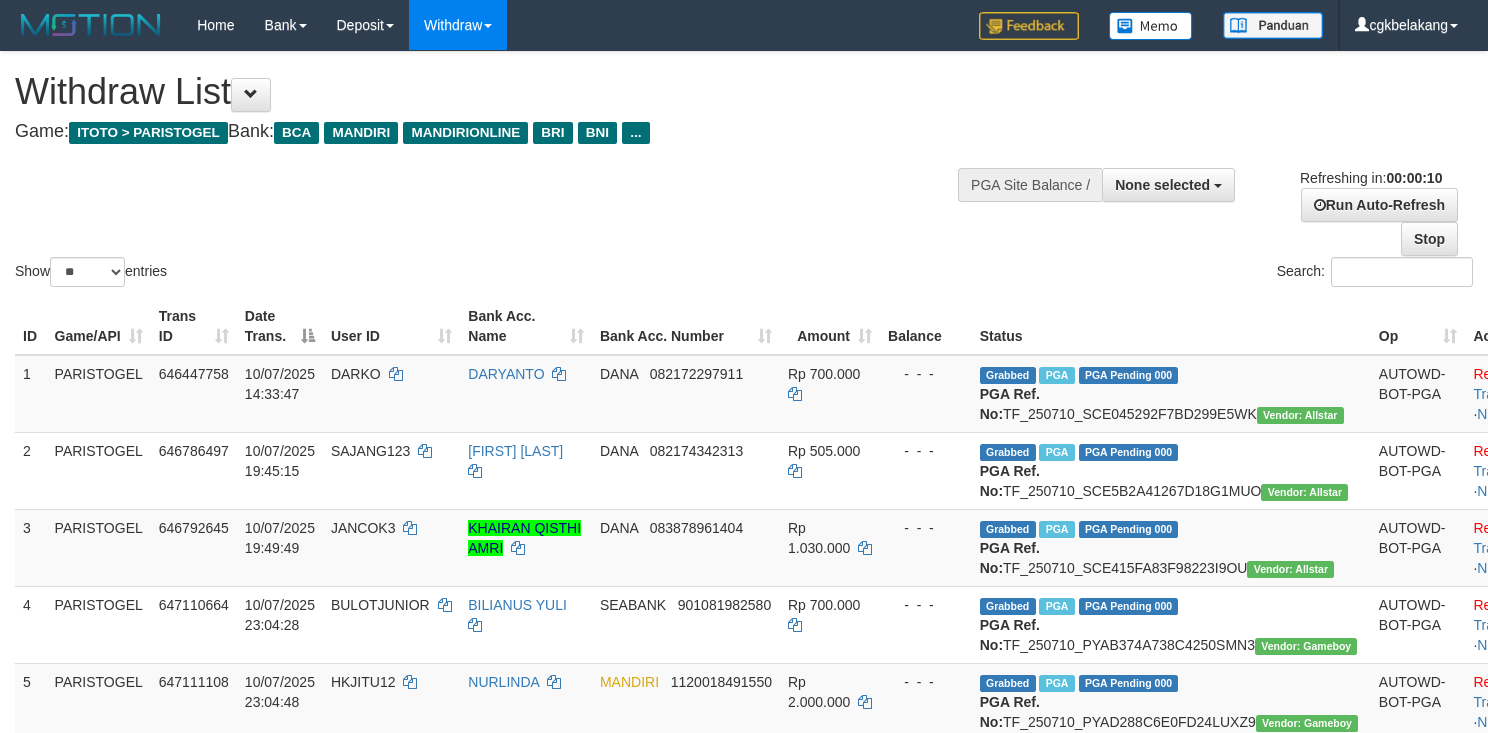 select 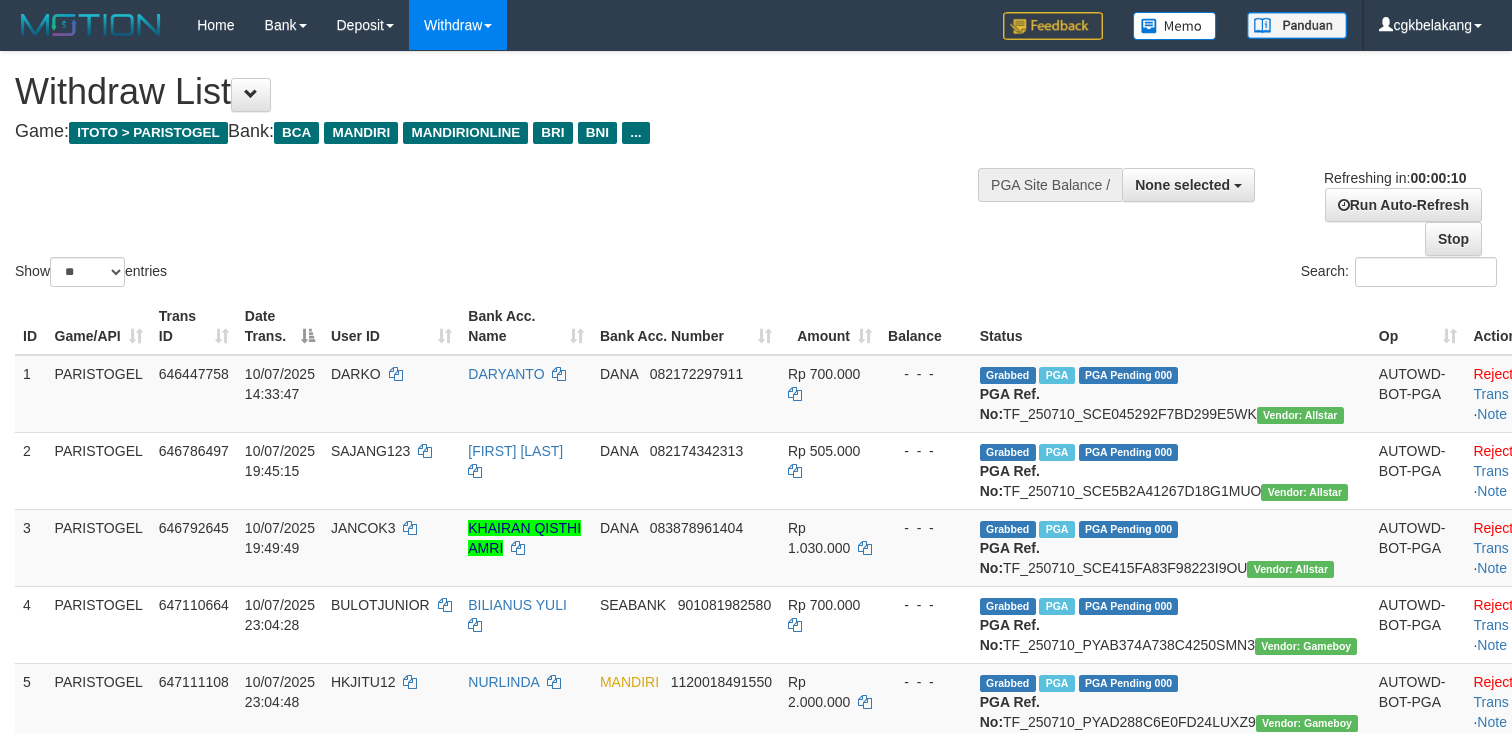 select 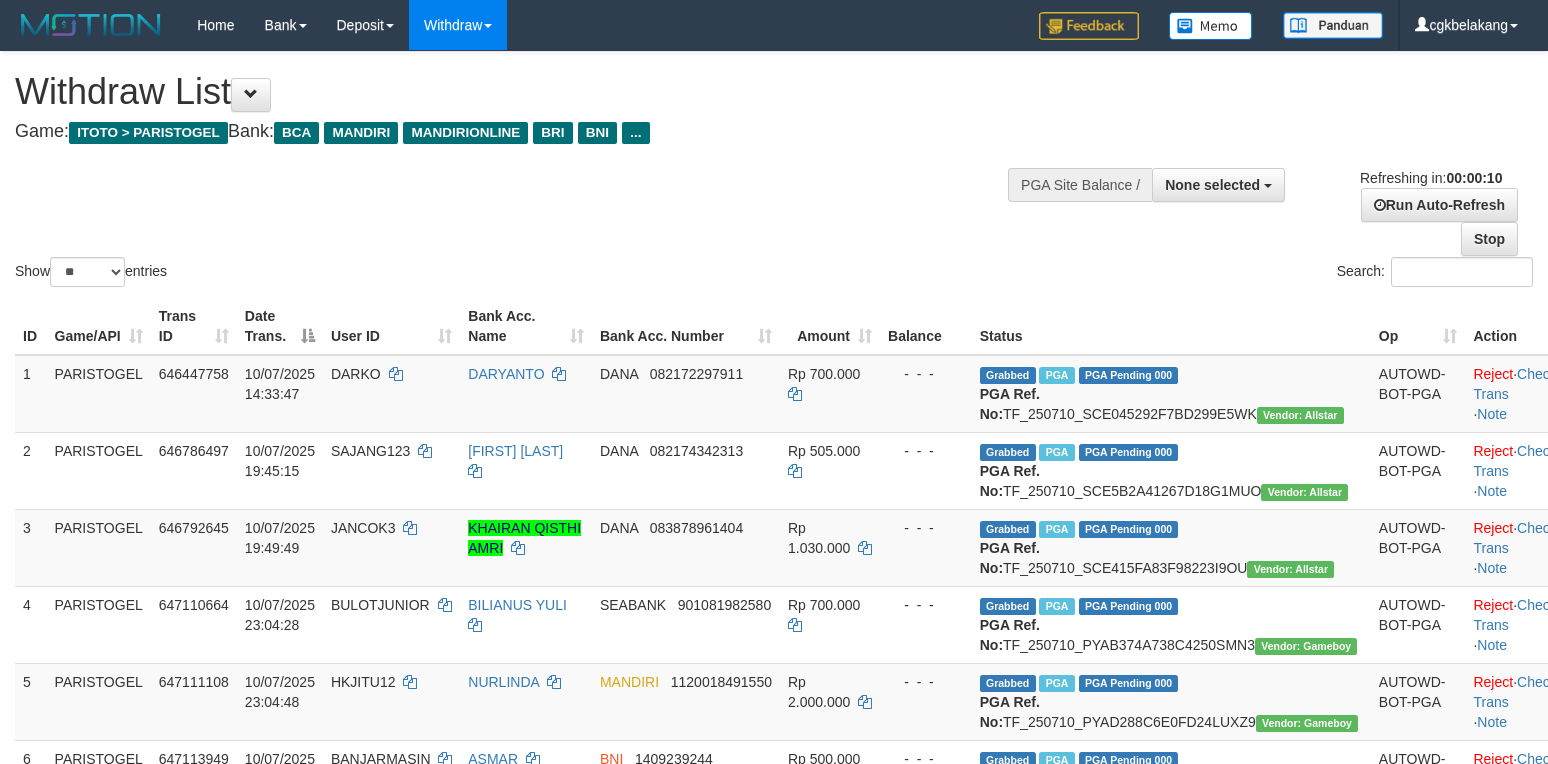 select 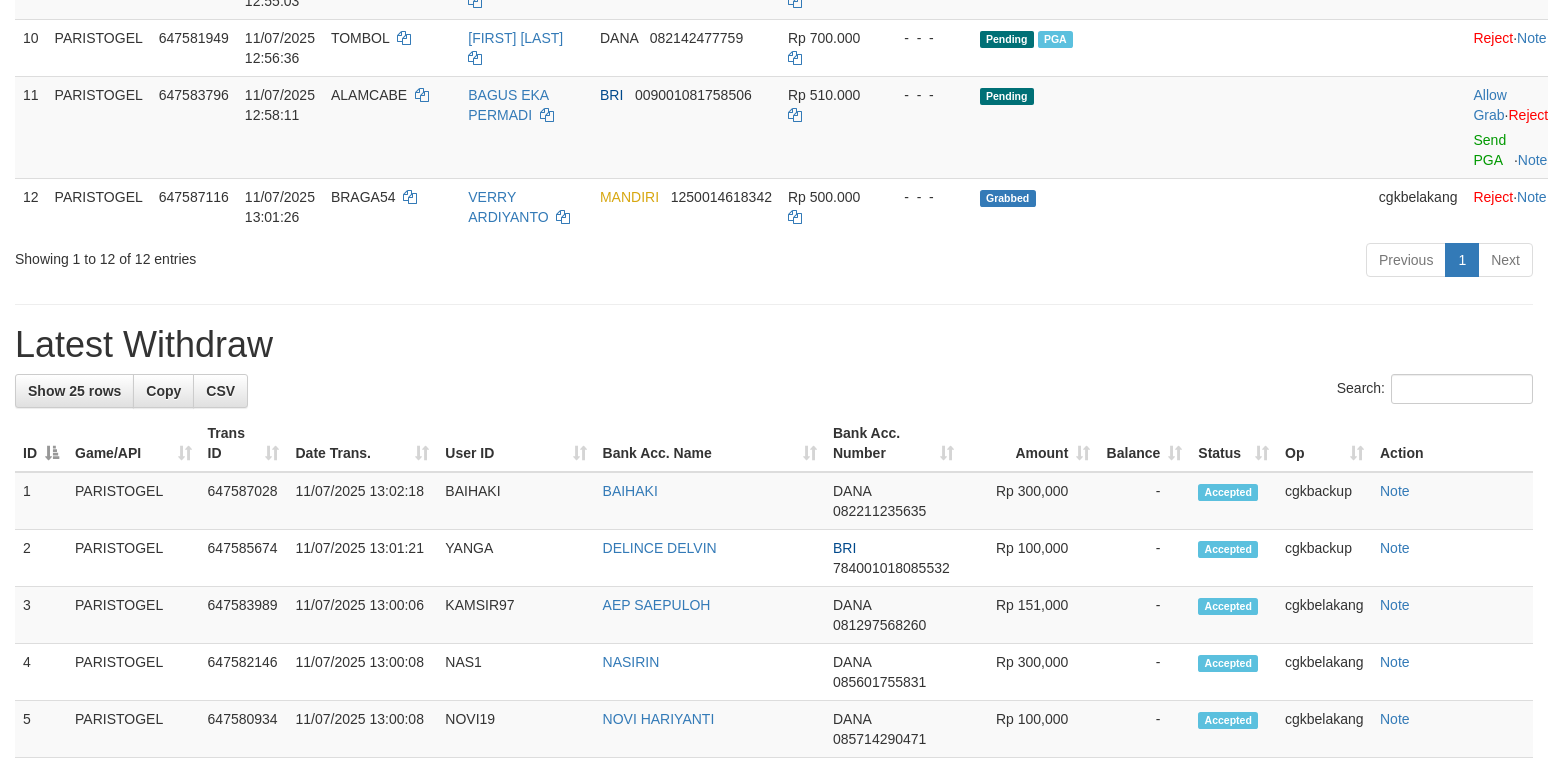 scroll, scrollTop: 933, scrollLeft: 0, axis: vertical 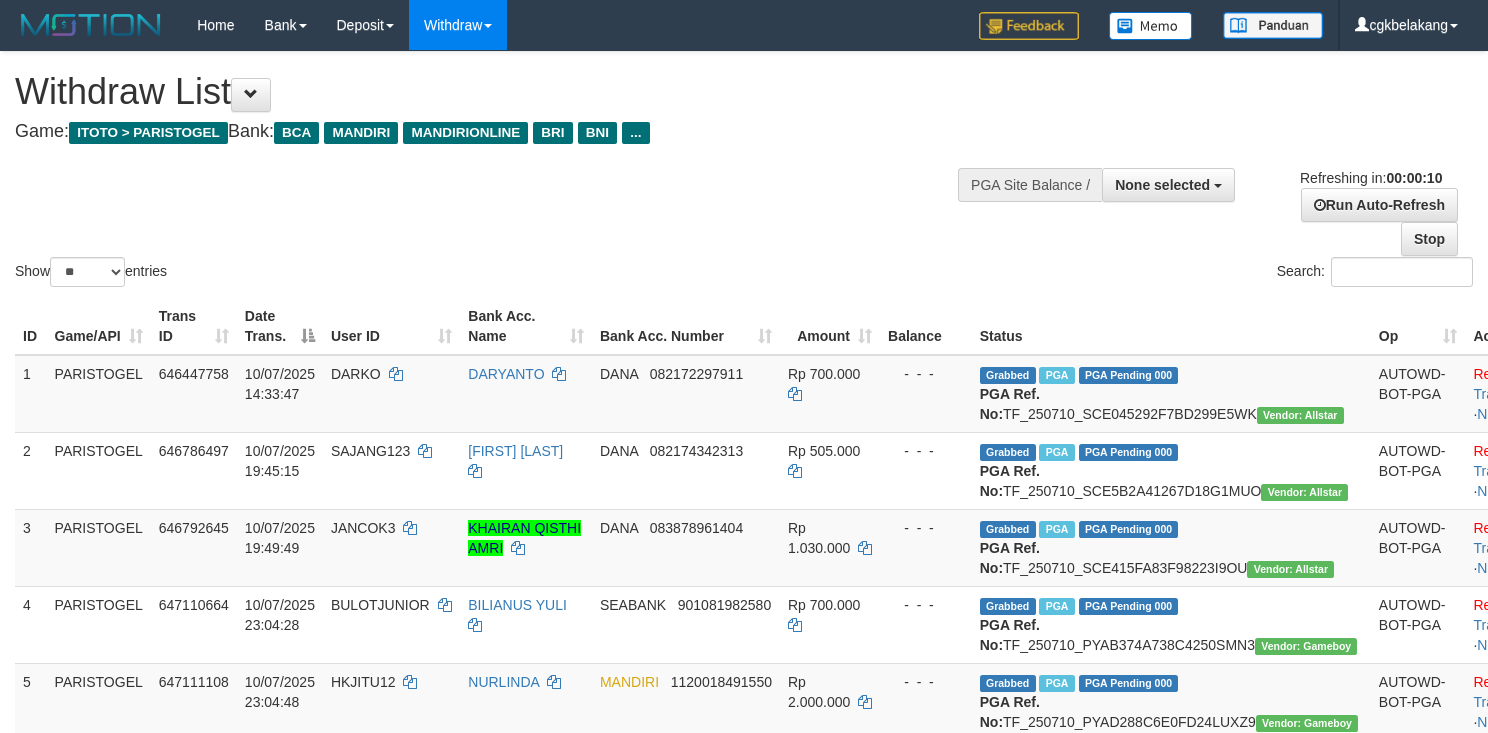 select 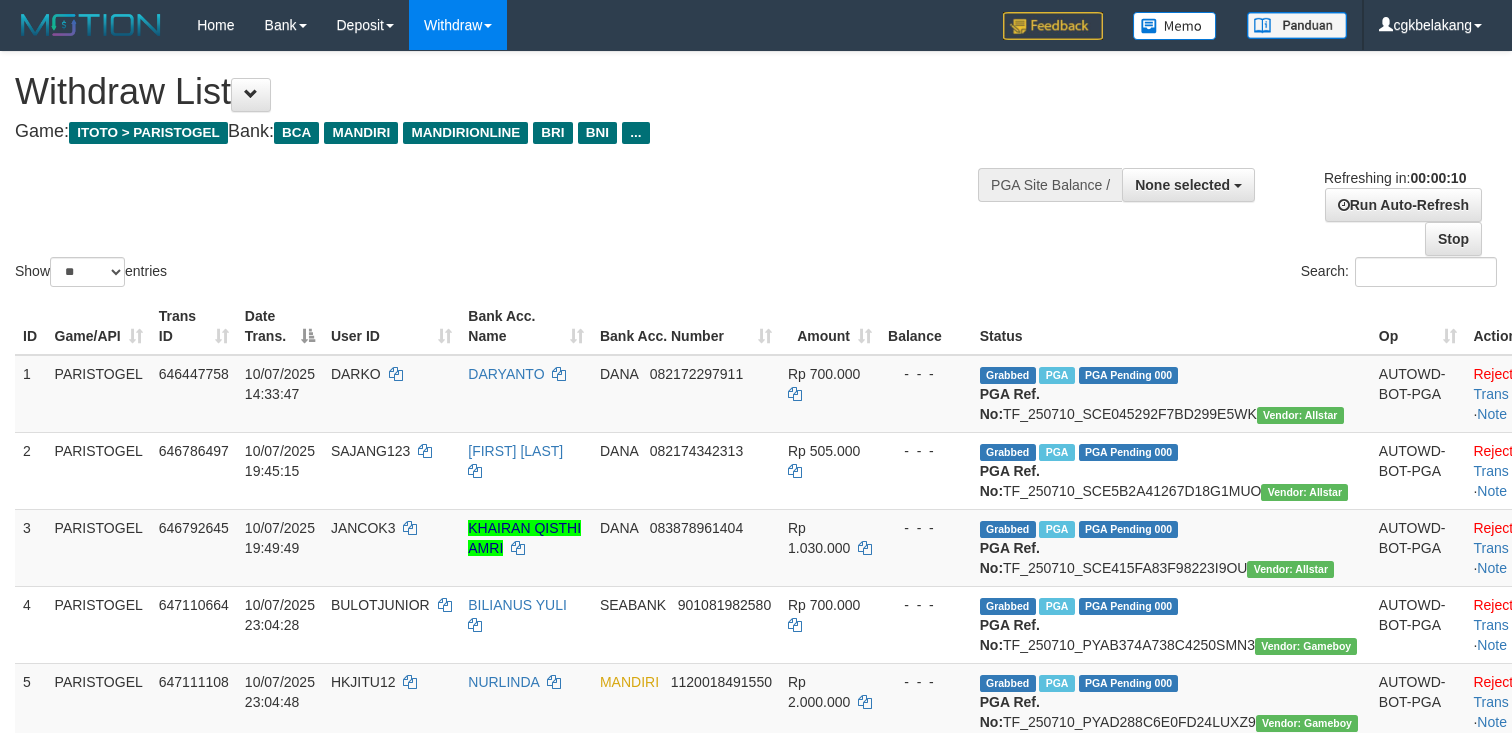 select 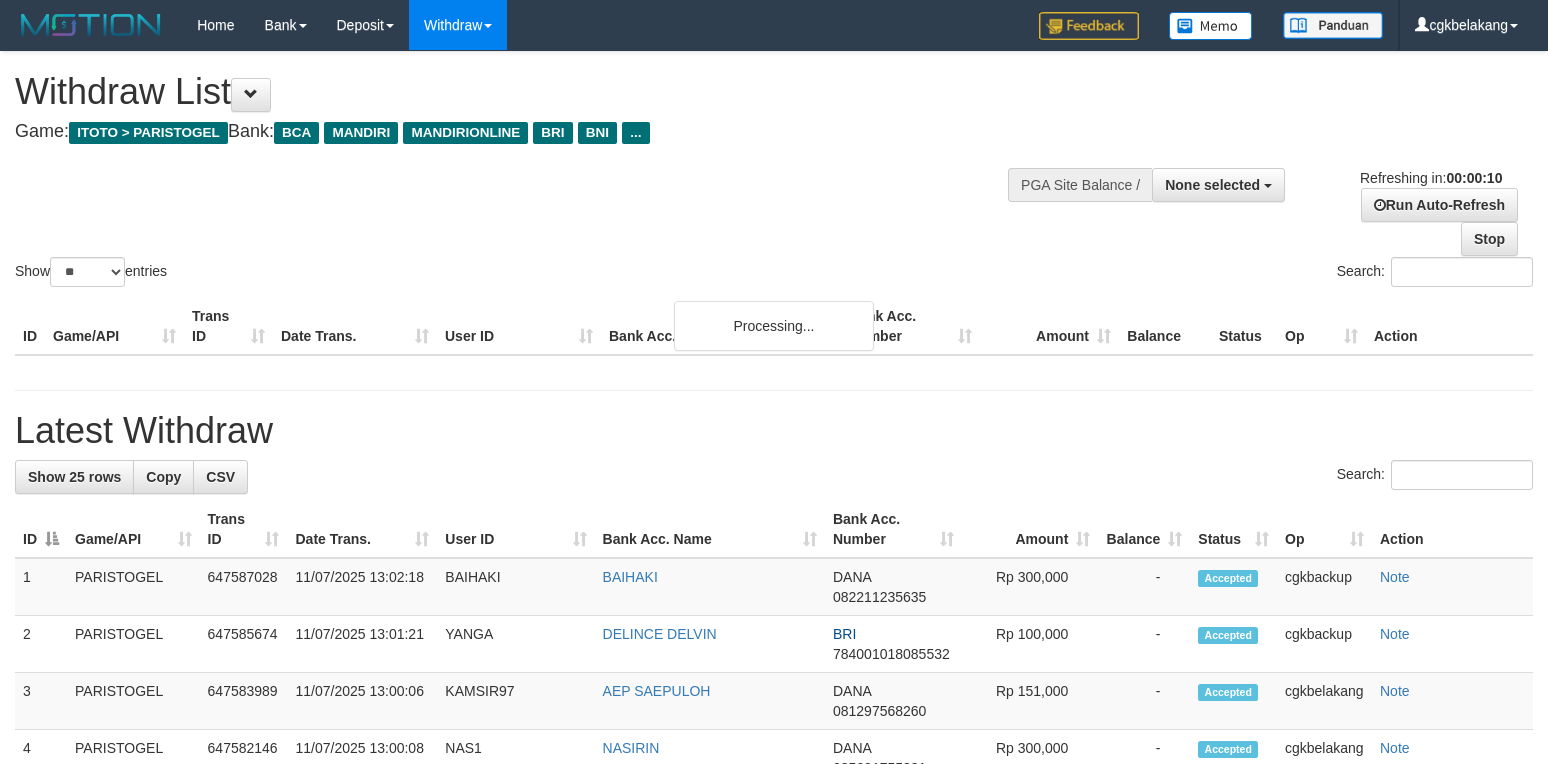 select 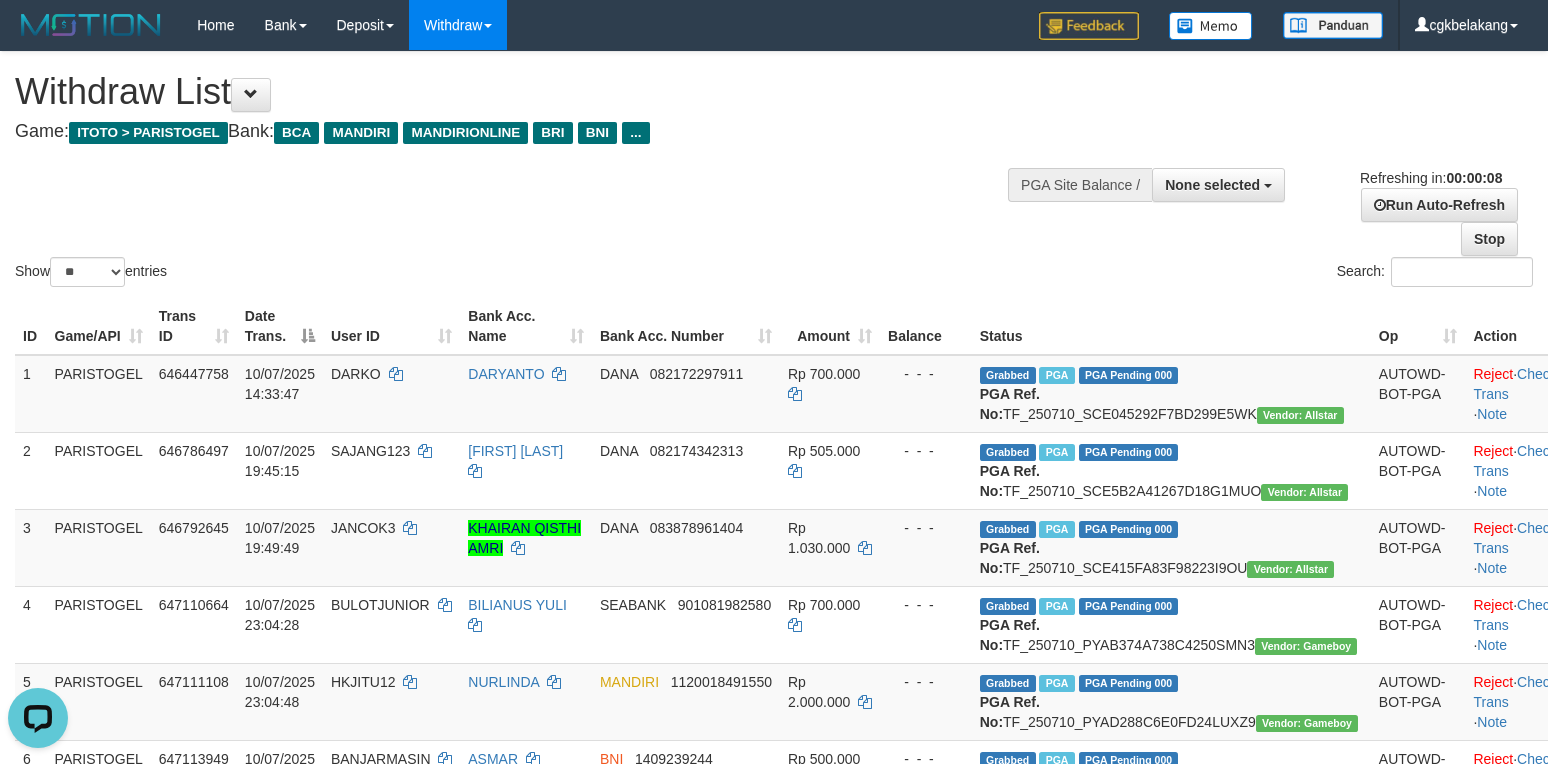 scroll, scrollTop: 0, scrollLeft: 0, axis: both 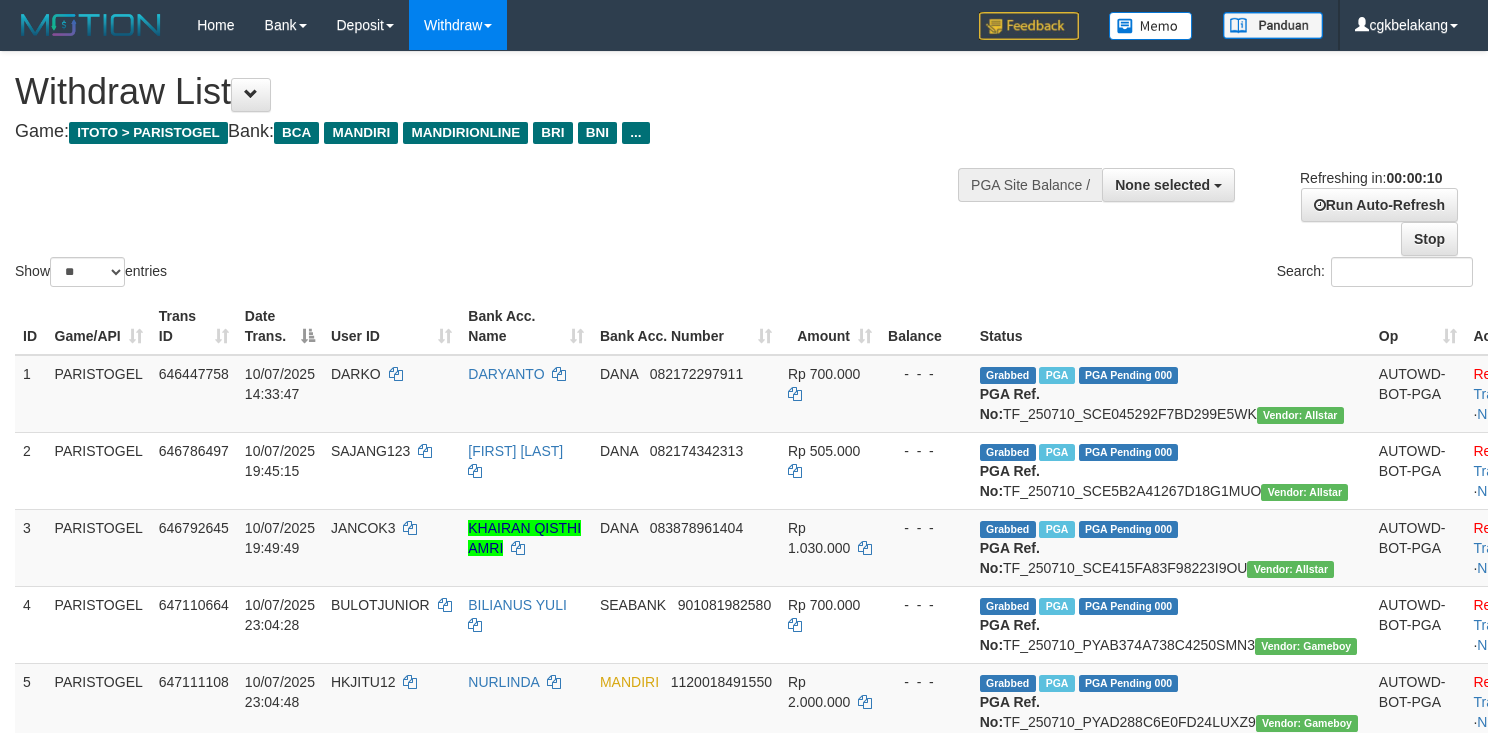 select 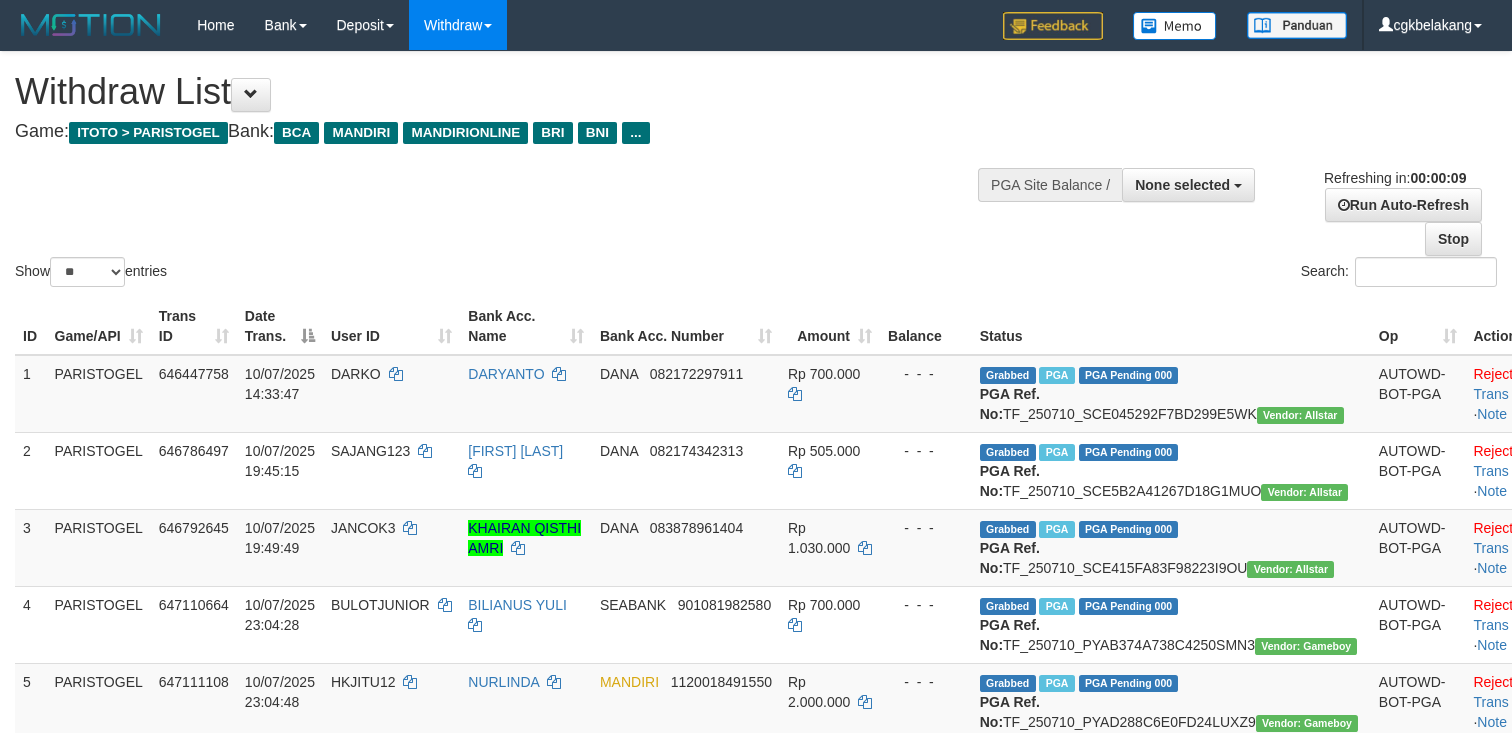 select 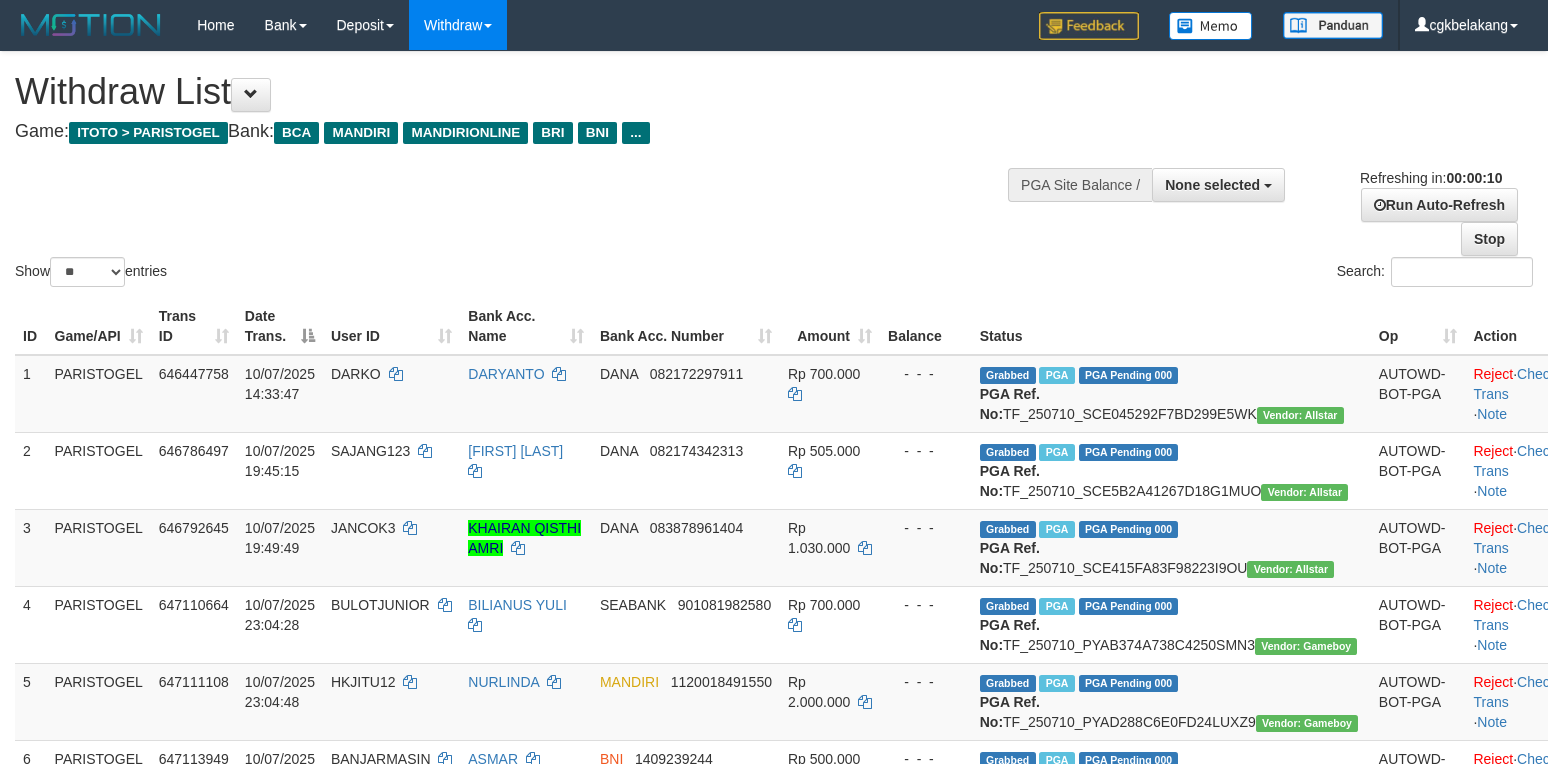 select 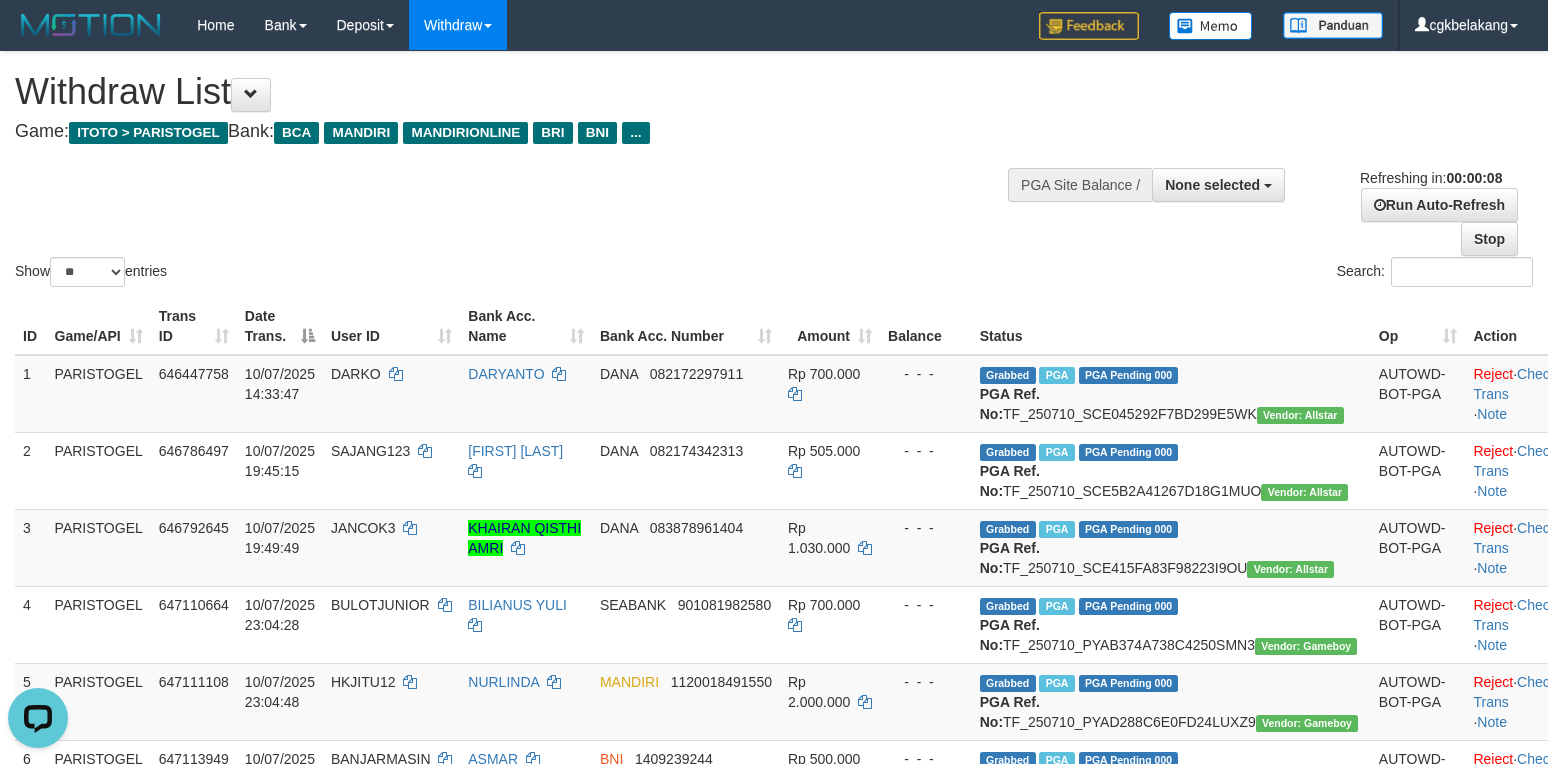 scroll, scrollTop: 0, scrollLeft: 0, axis: both 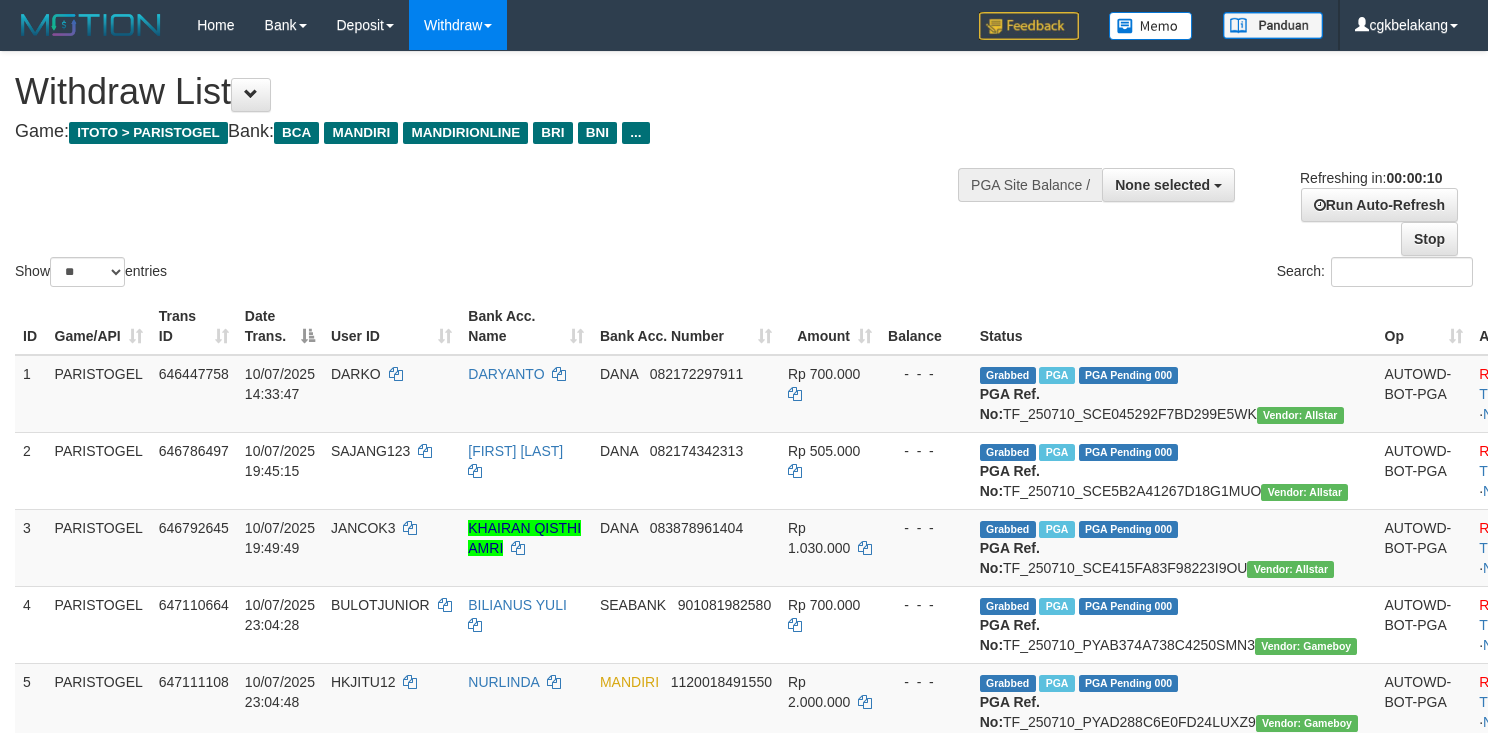 select 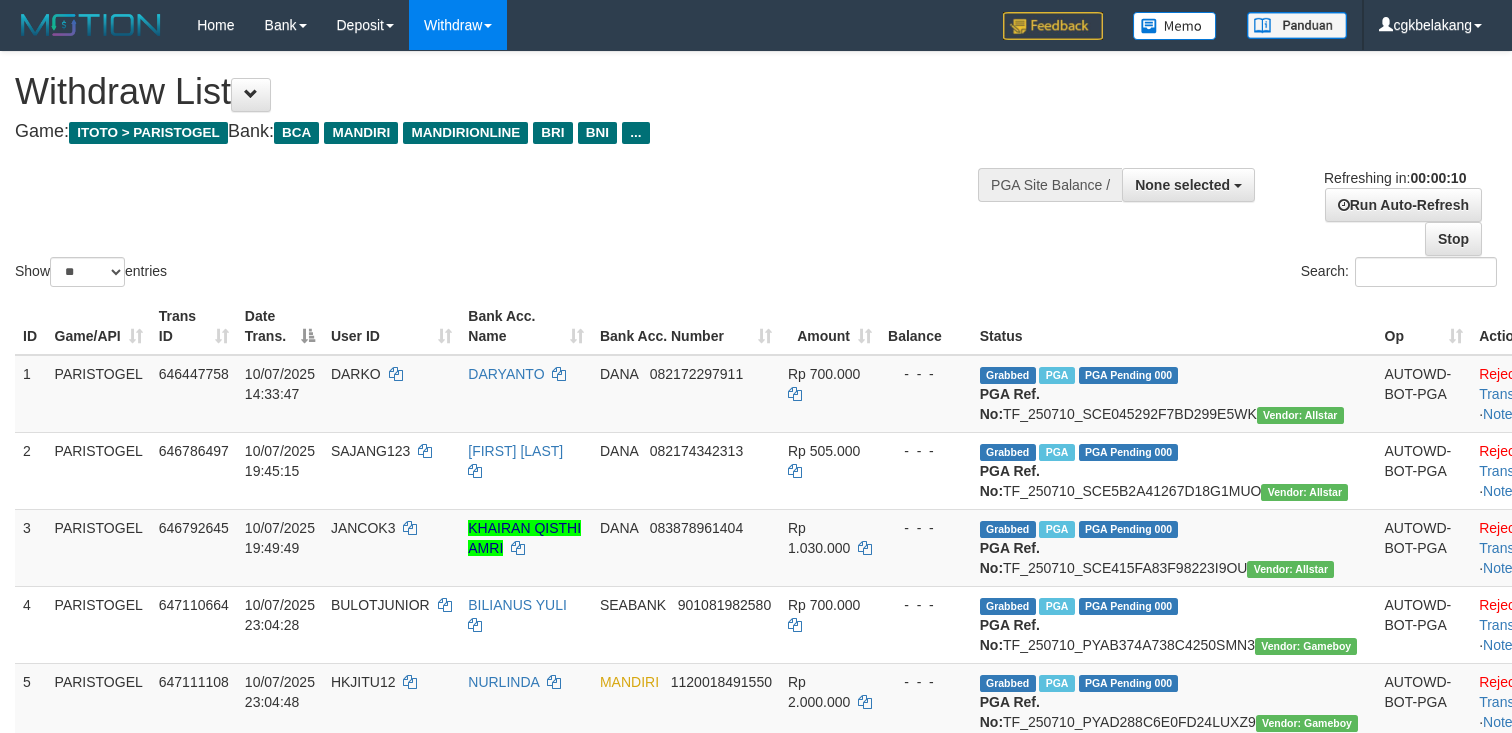 select 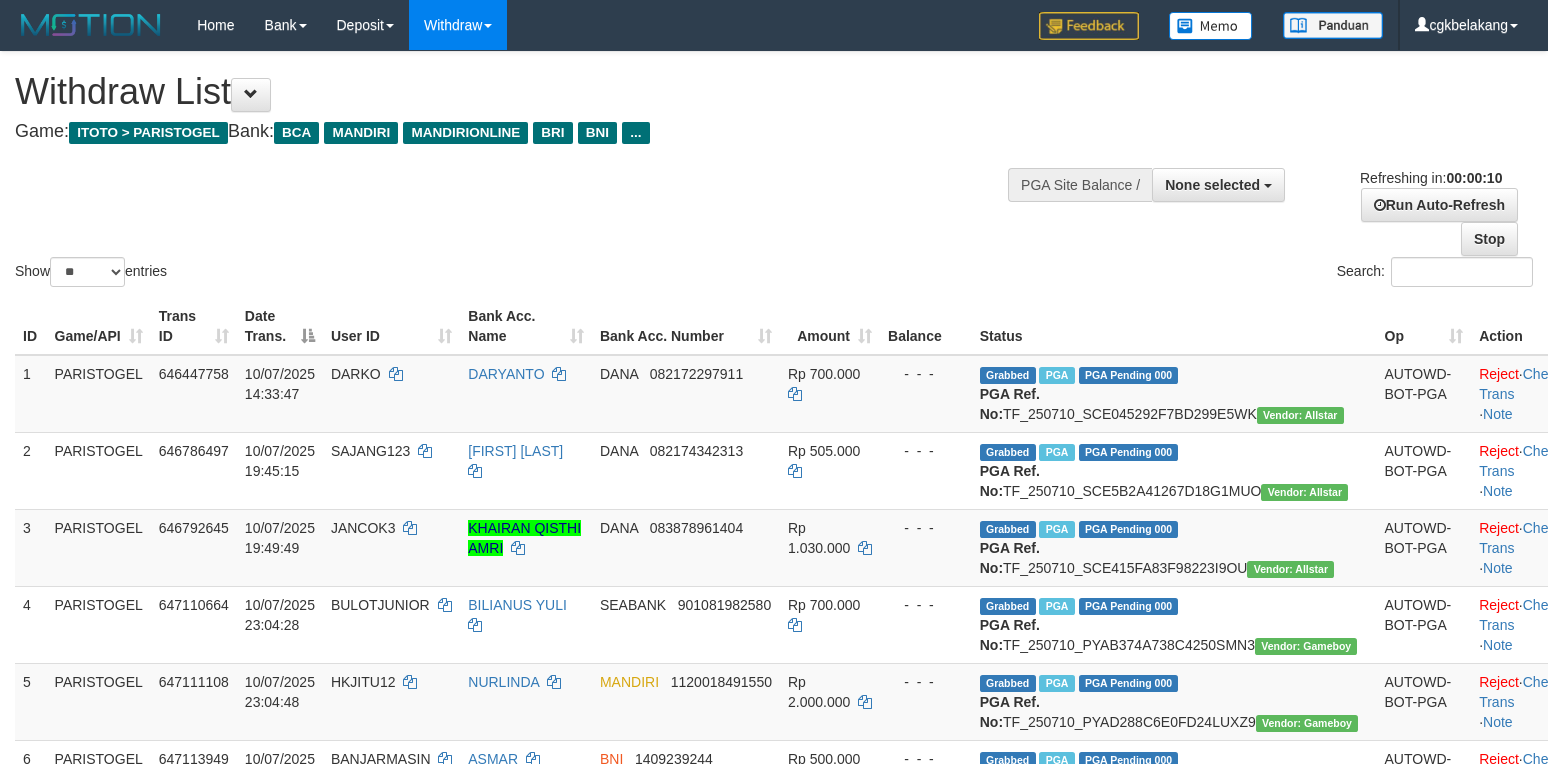select 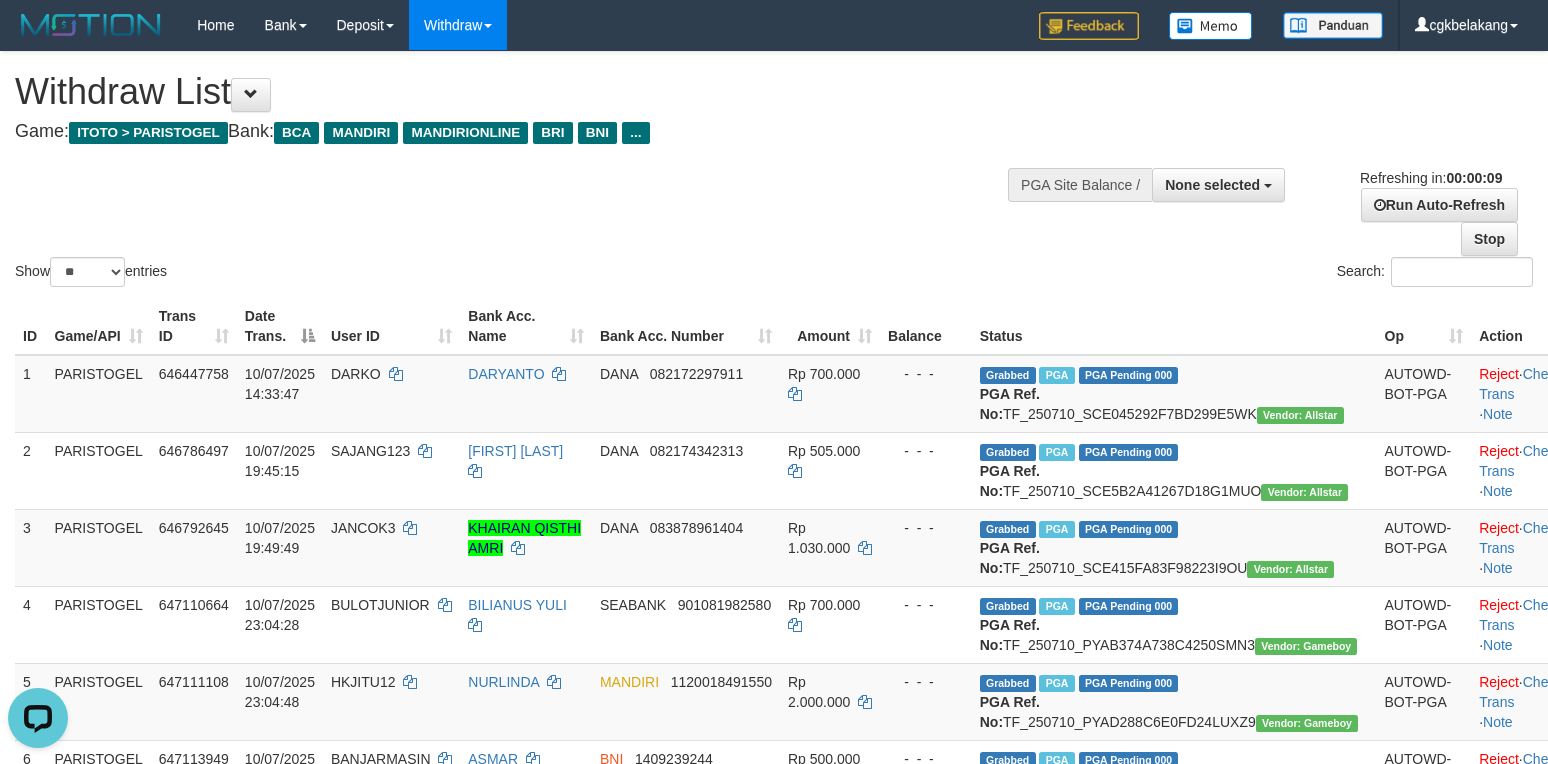 scroll, scrollTop: 0, scrollLeft: 0, axis: both 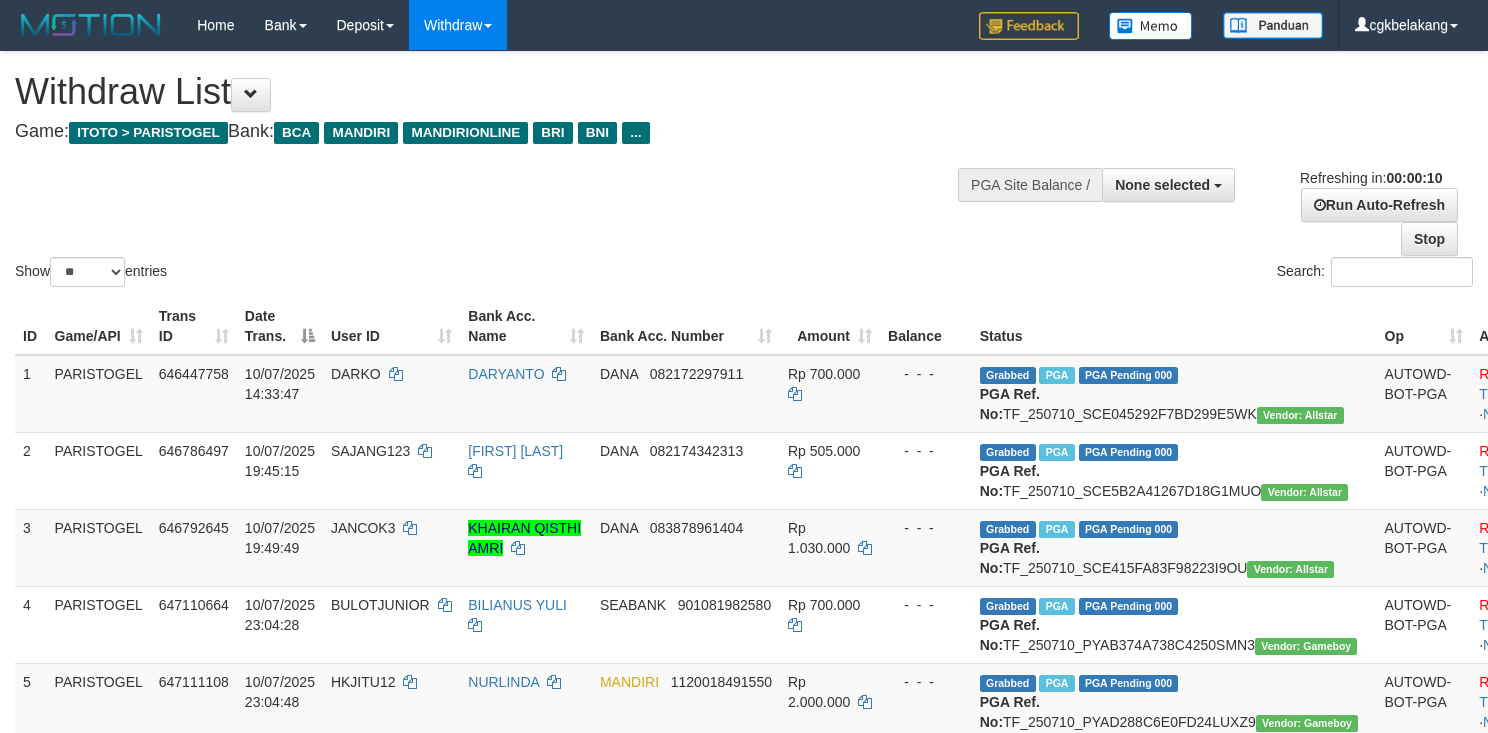 select 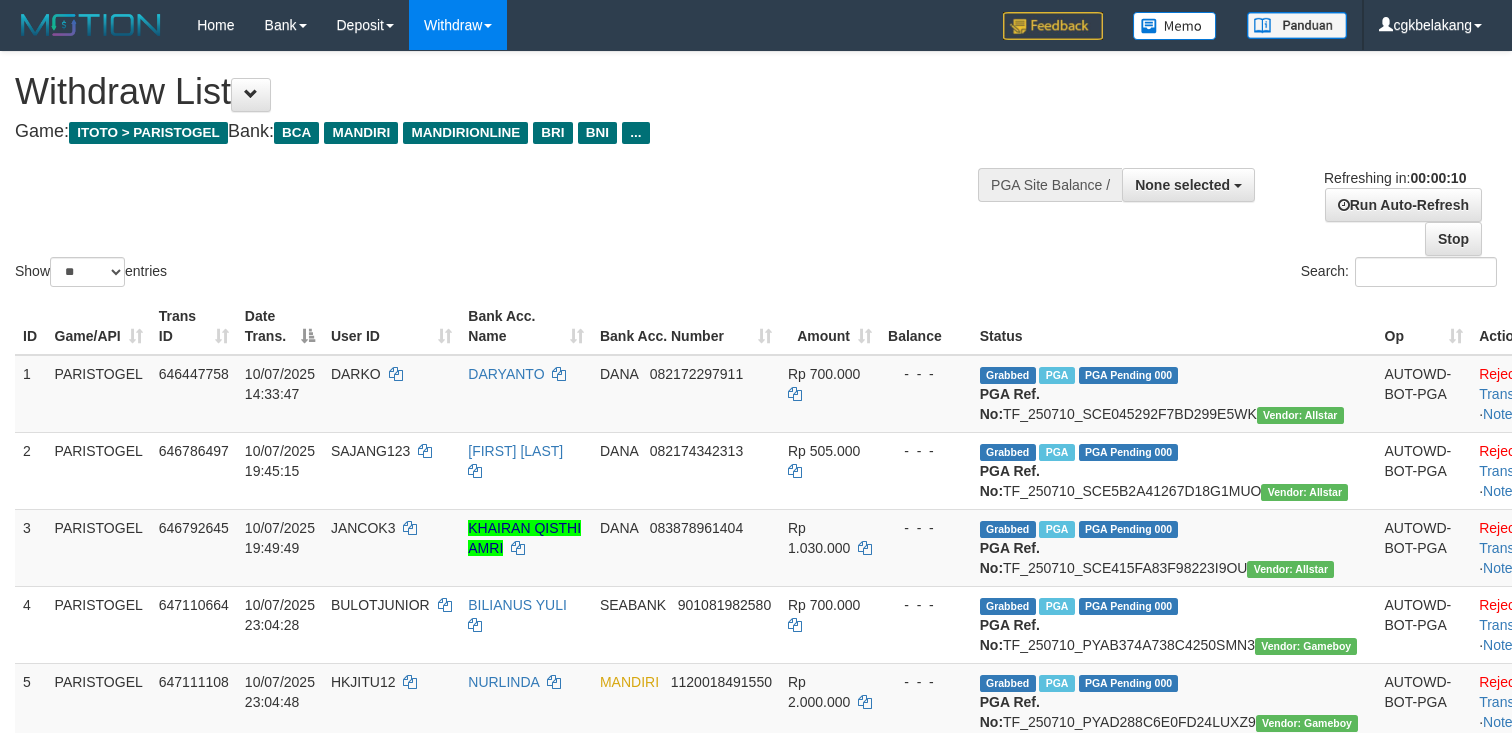 select 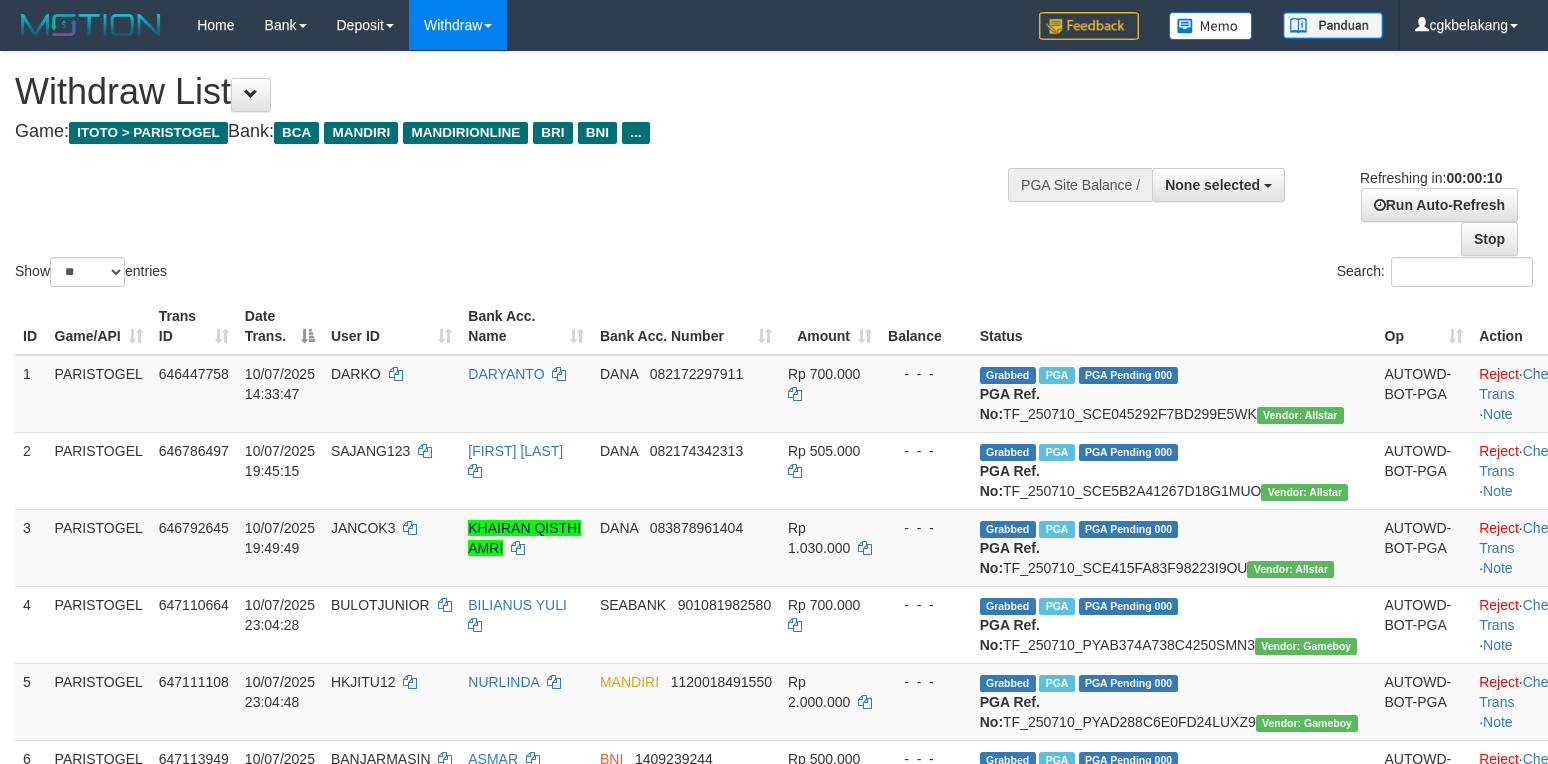 select 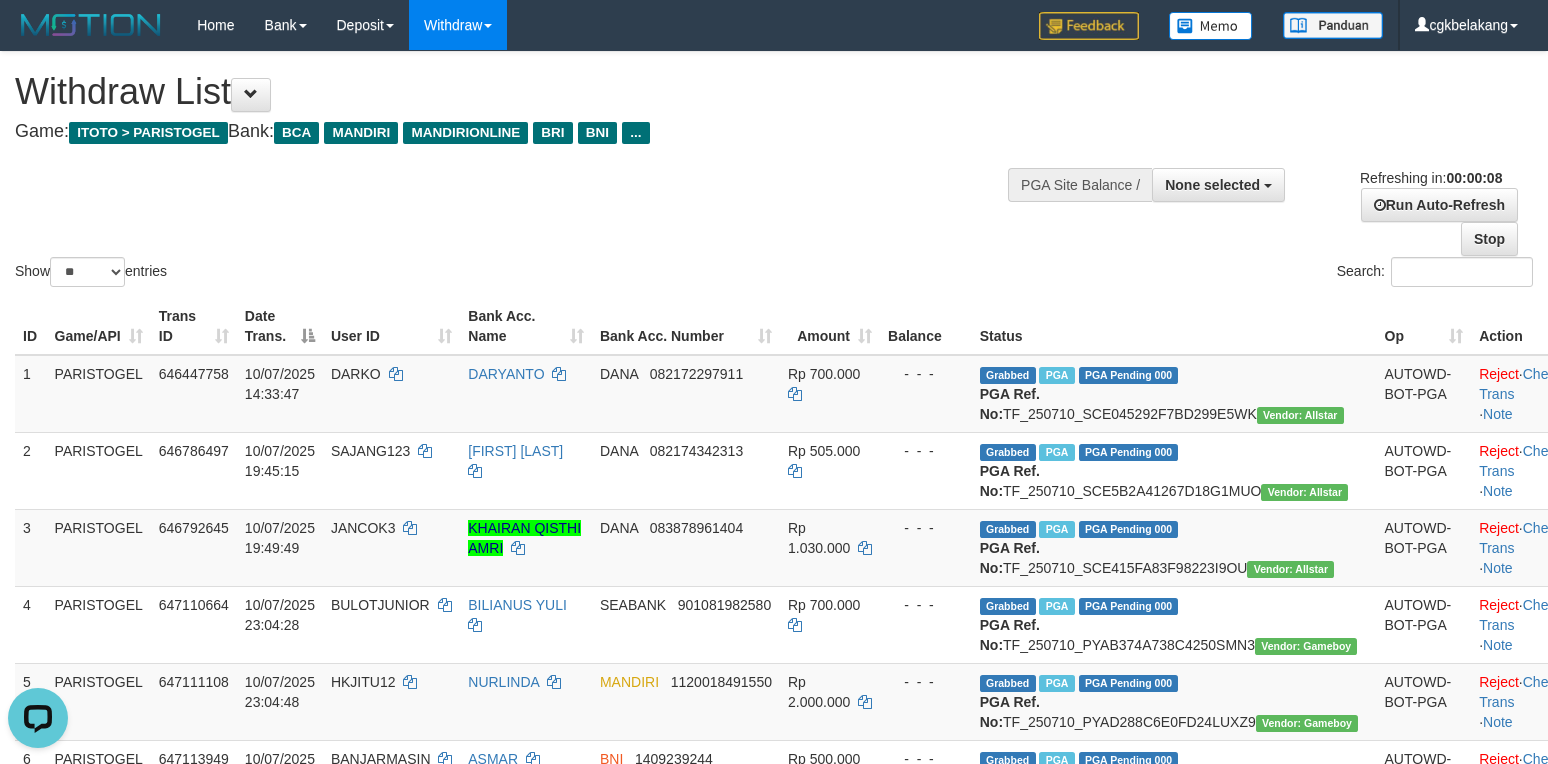 scroll, scrollTop: 0, scrollLeft: 0, axis: both 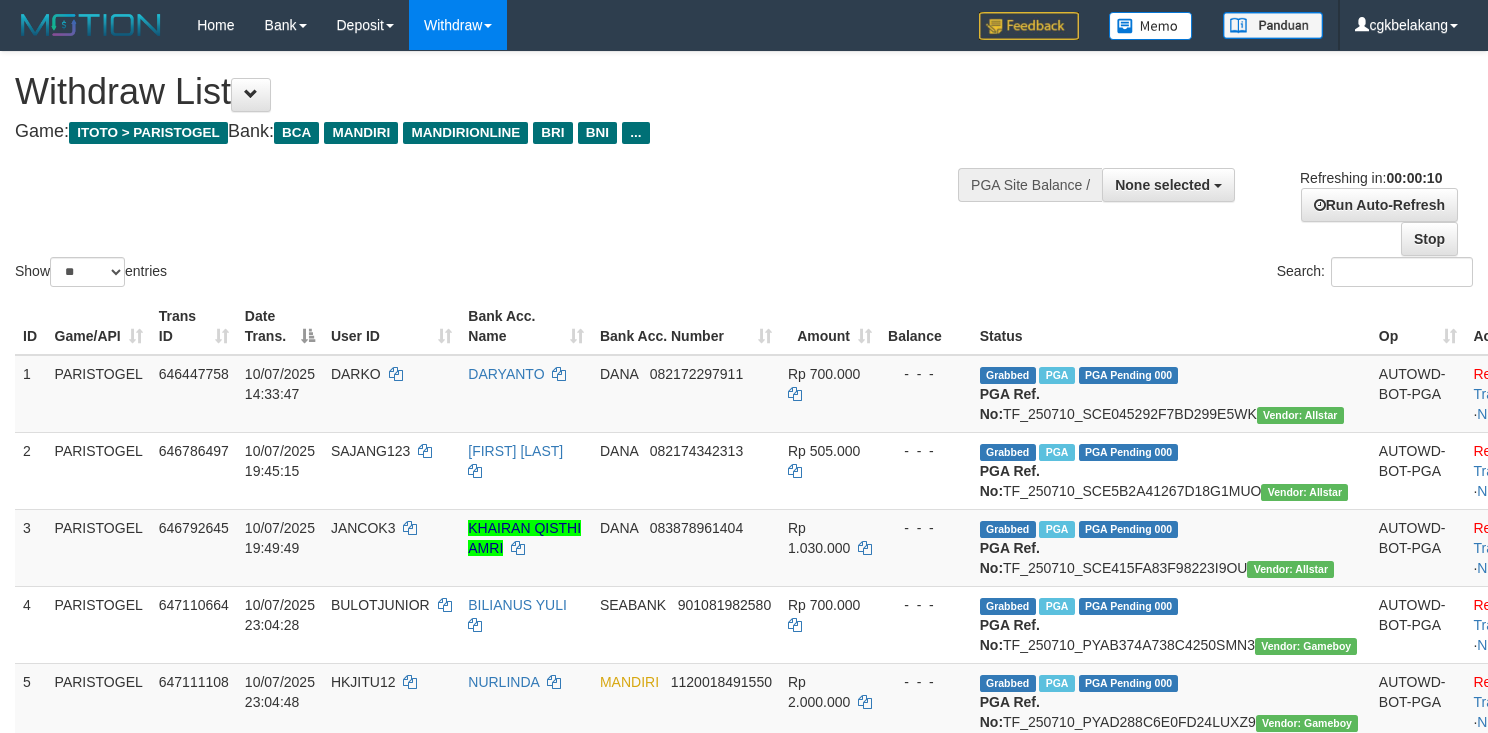 select 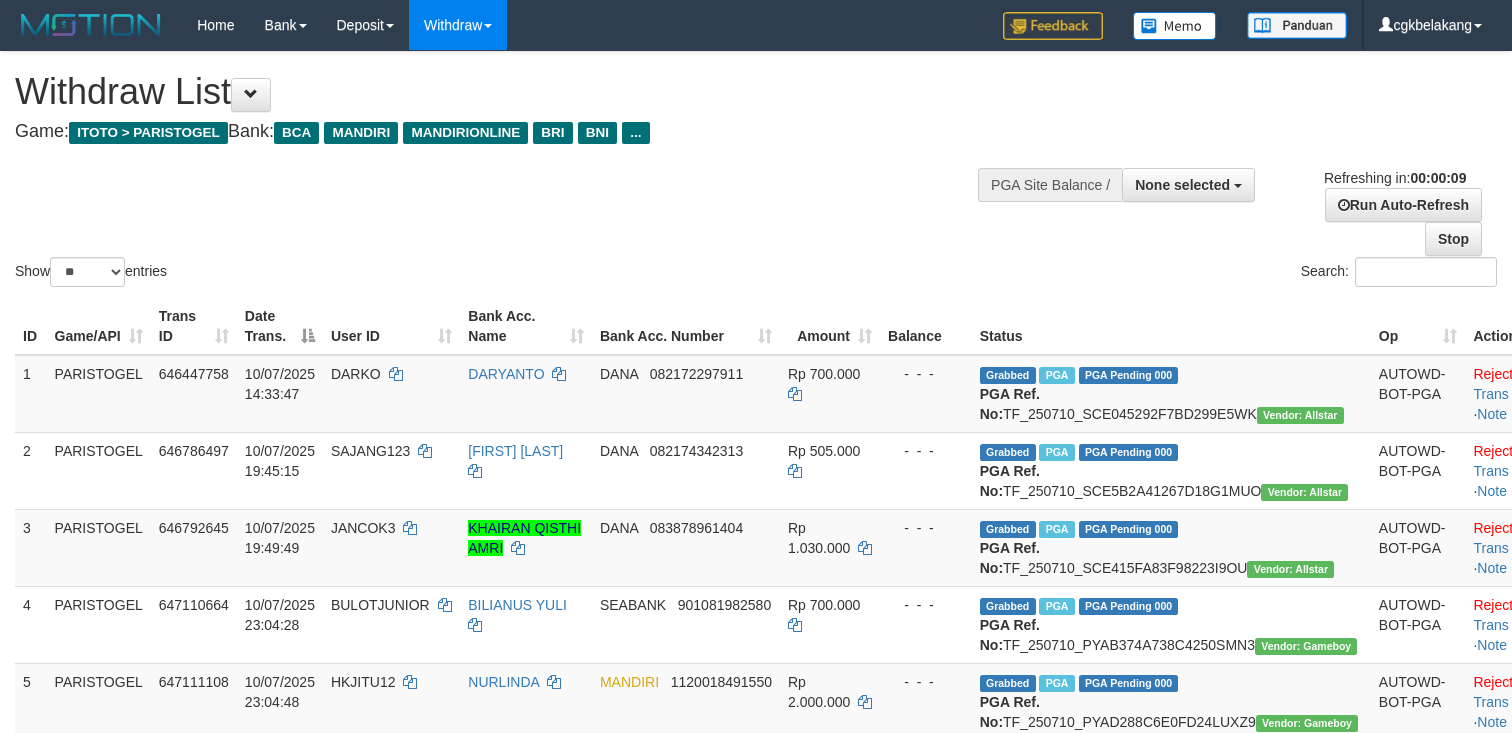 select 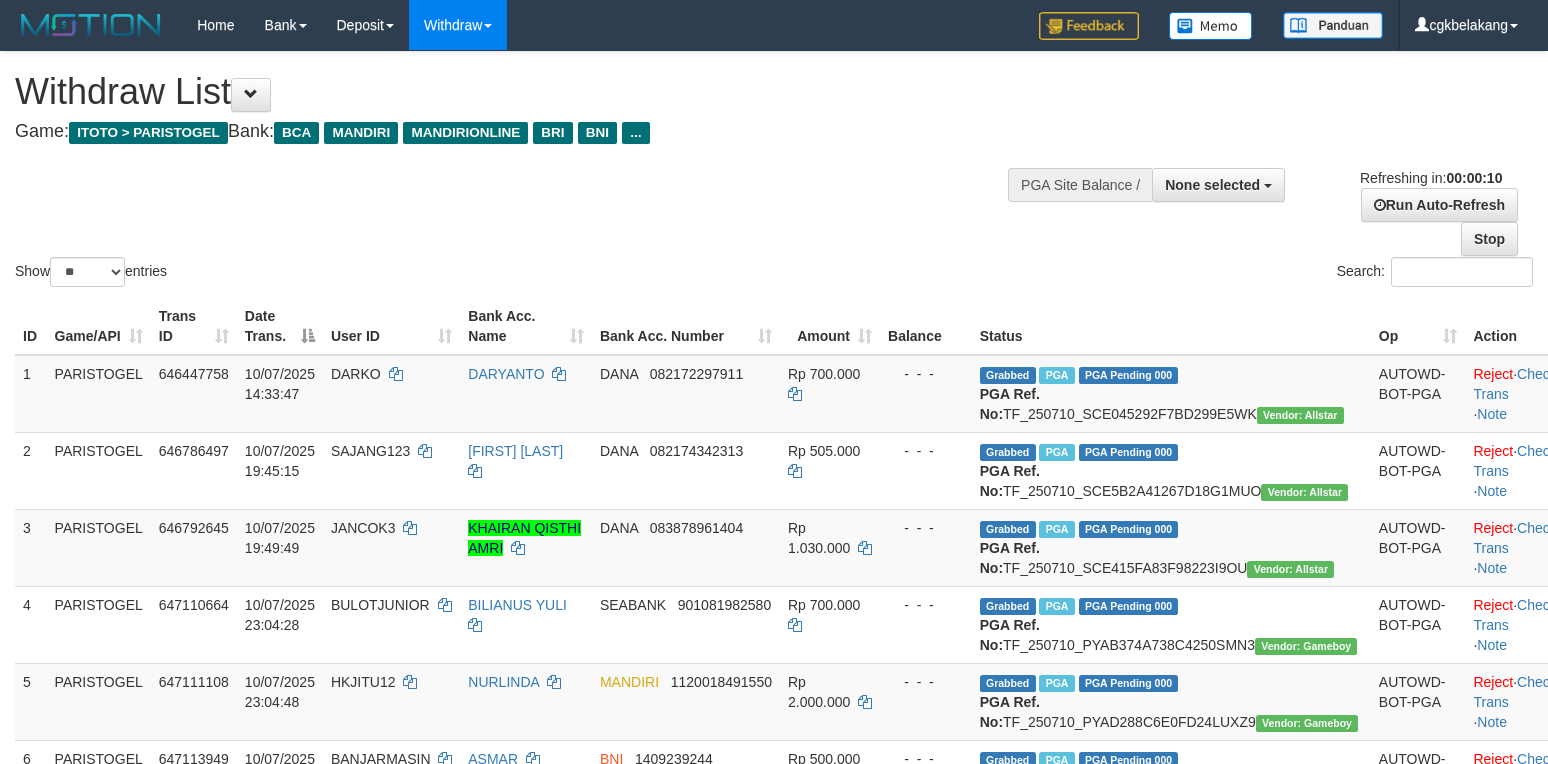 select 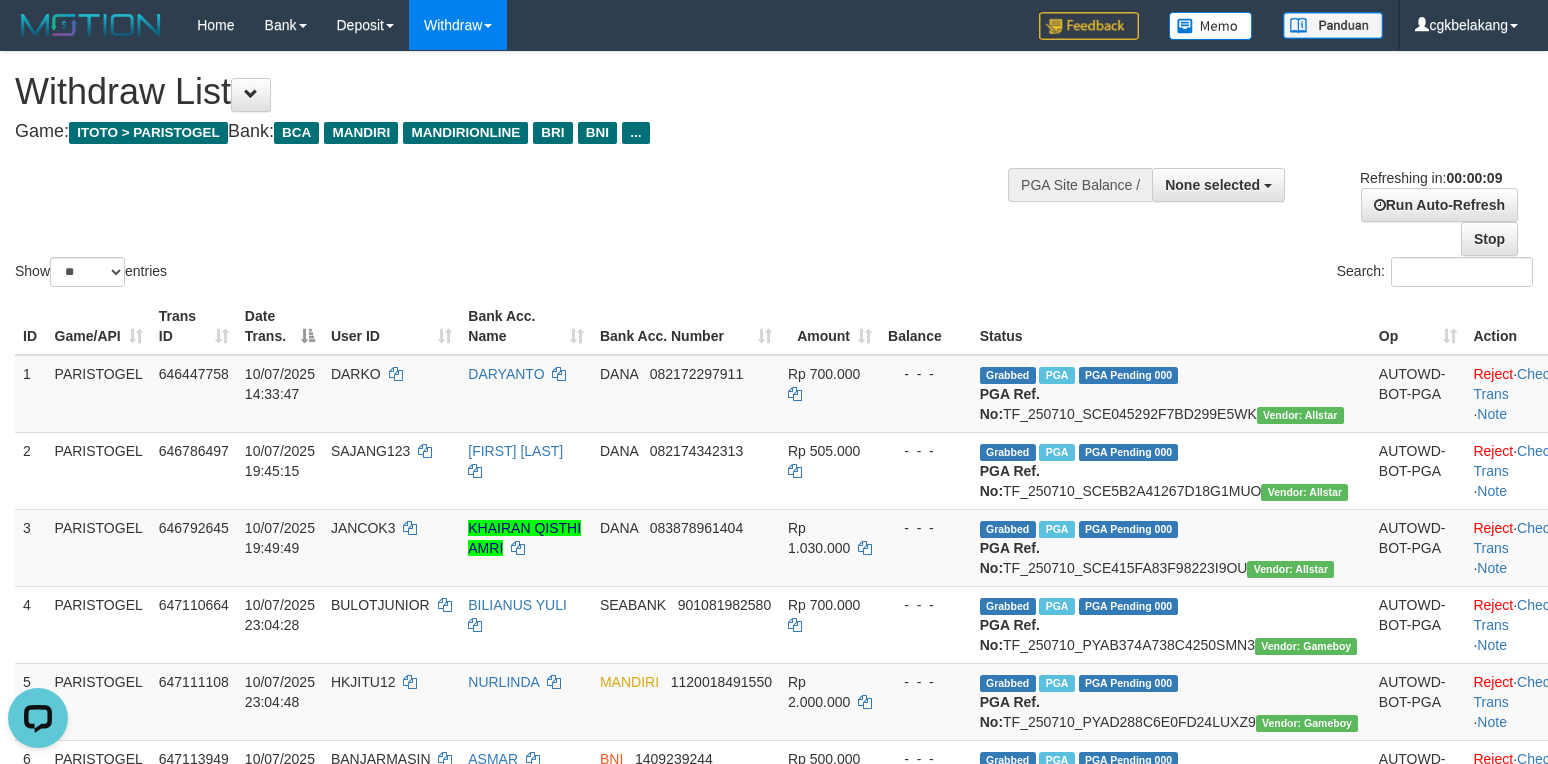 scroll, scrollTop: 0, scrollLeft: 0, axis: both 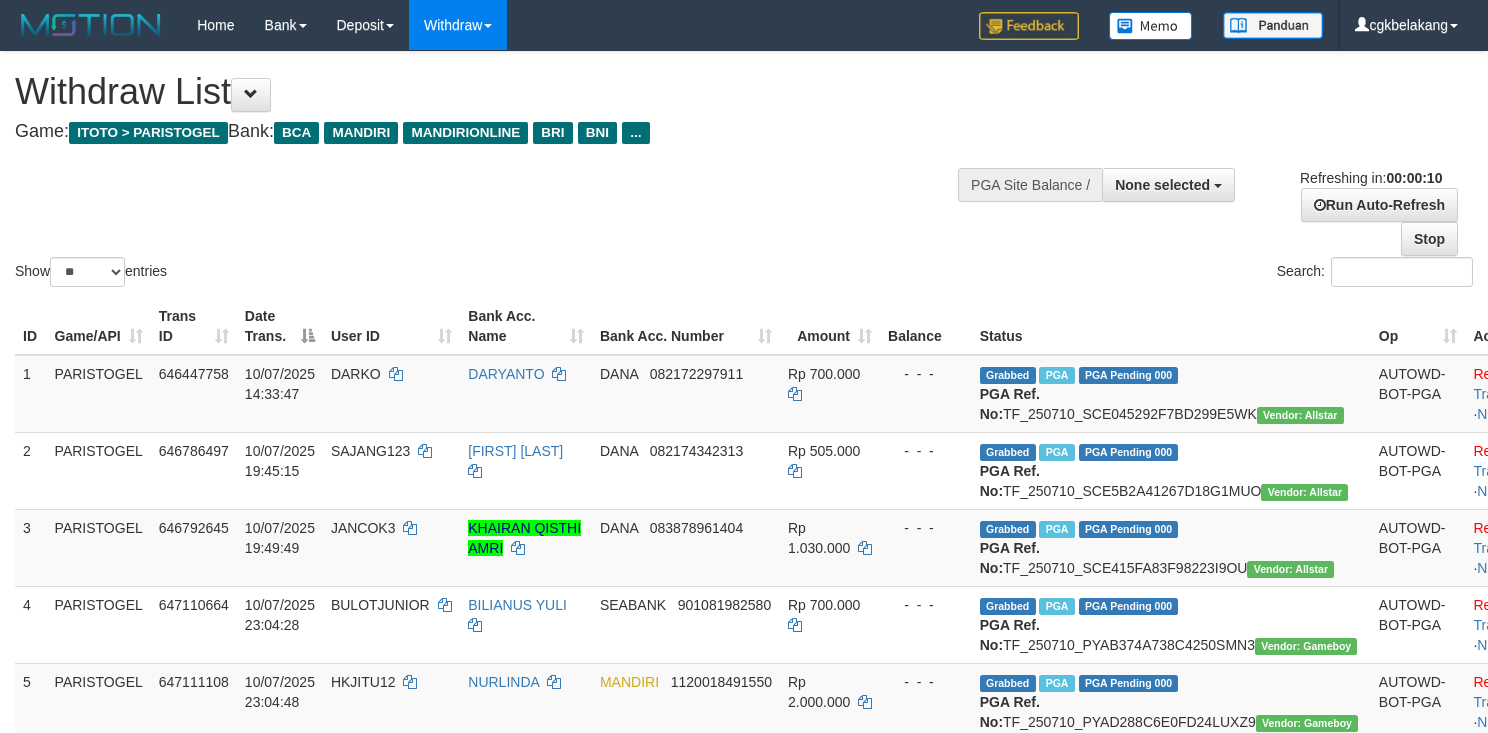 select 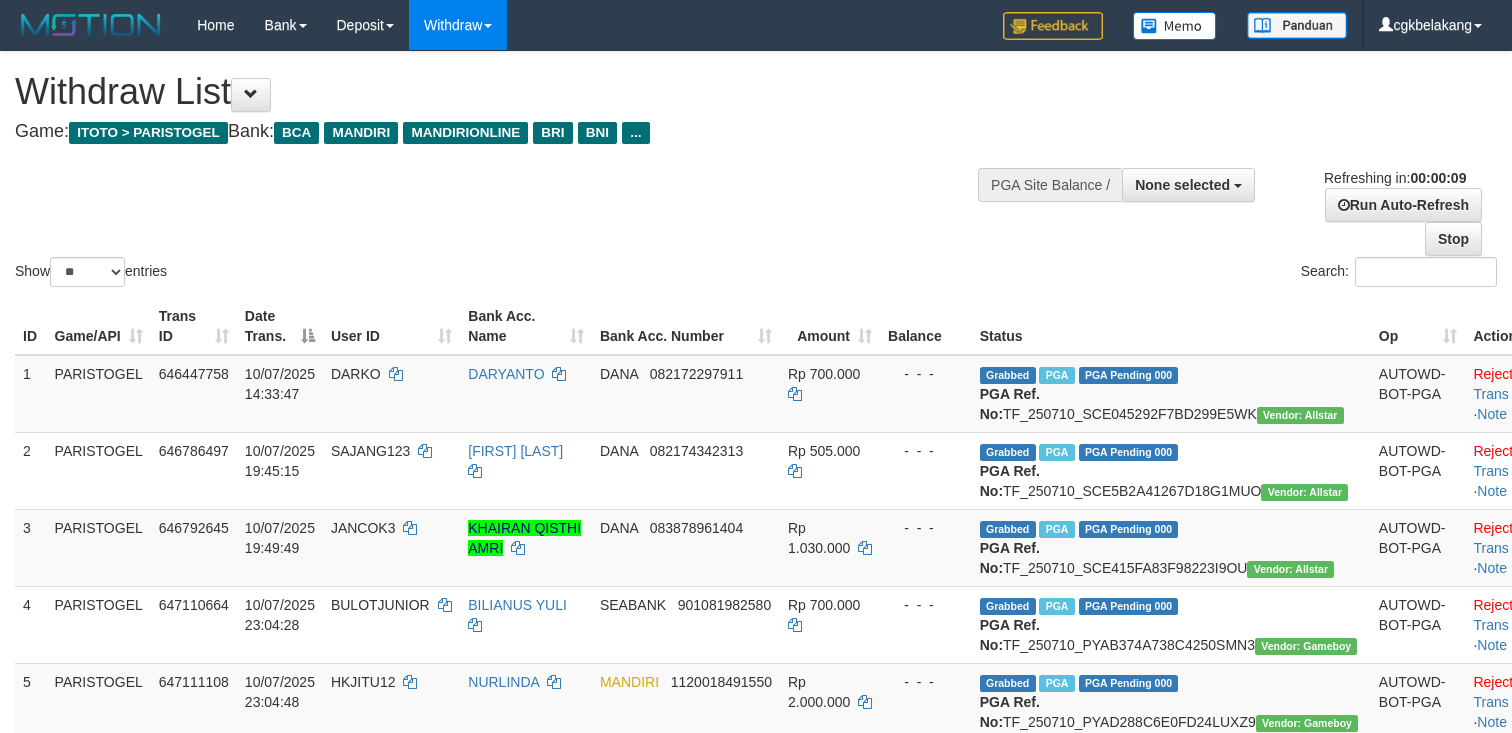 select 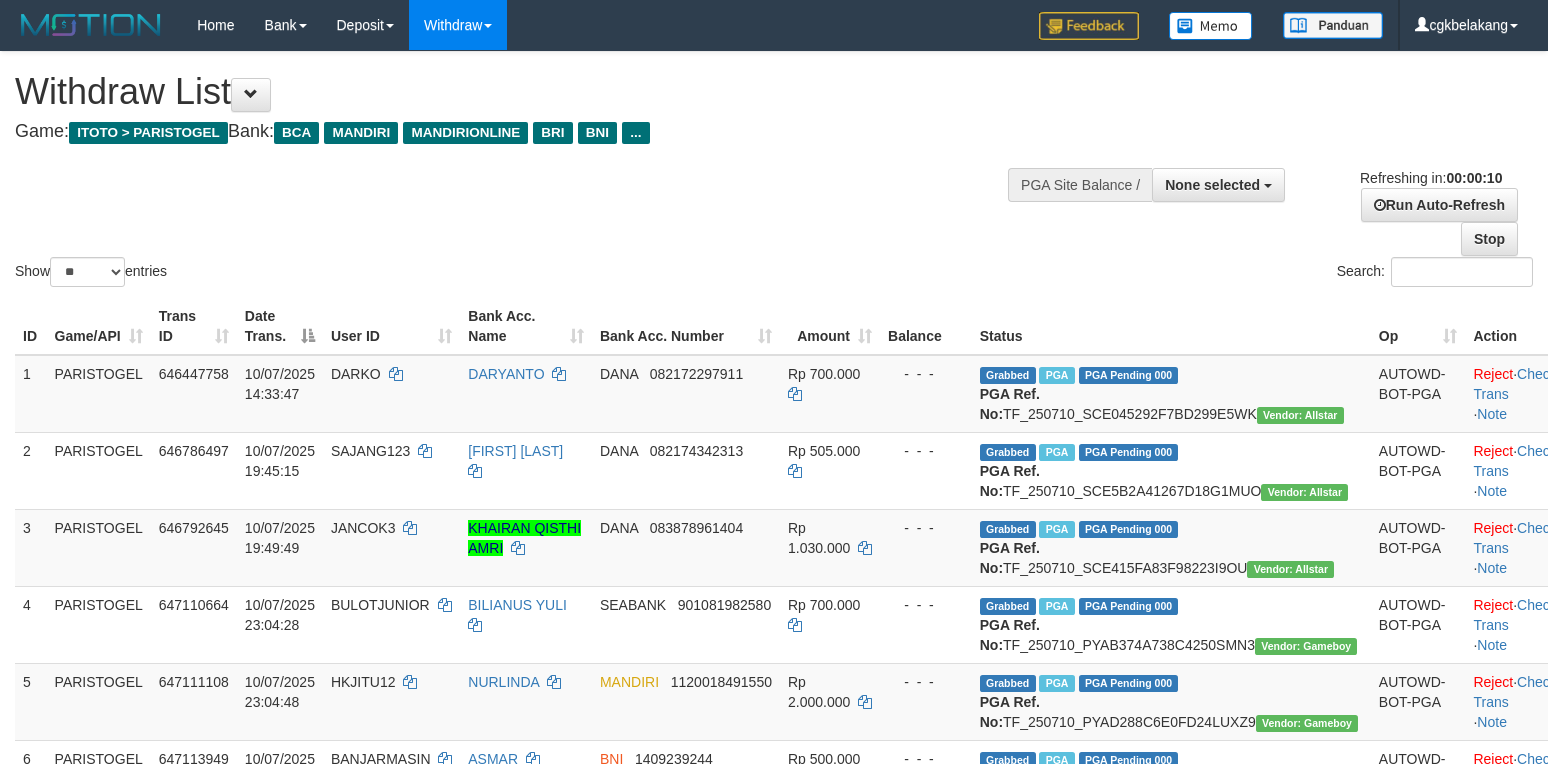 select 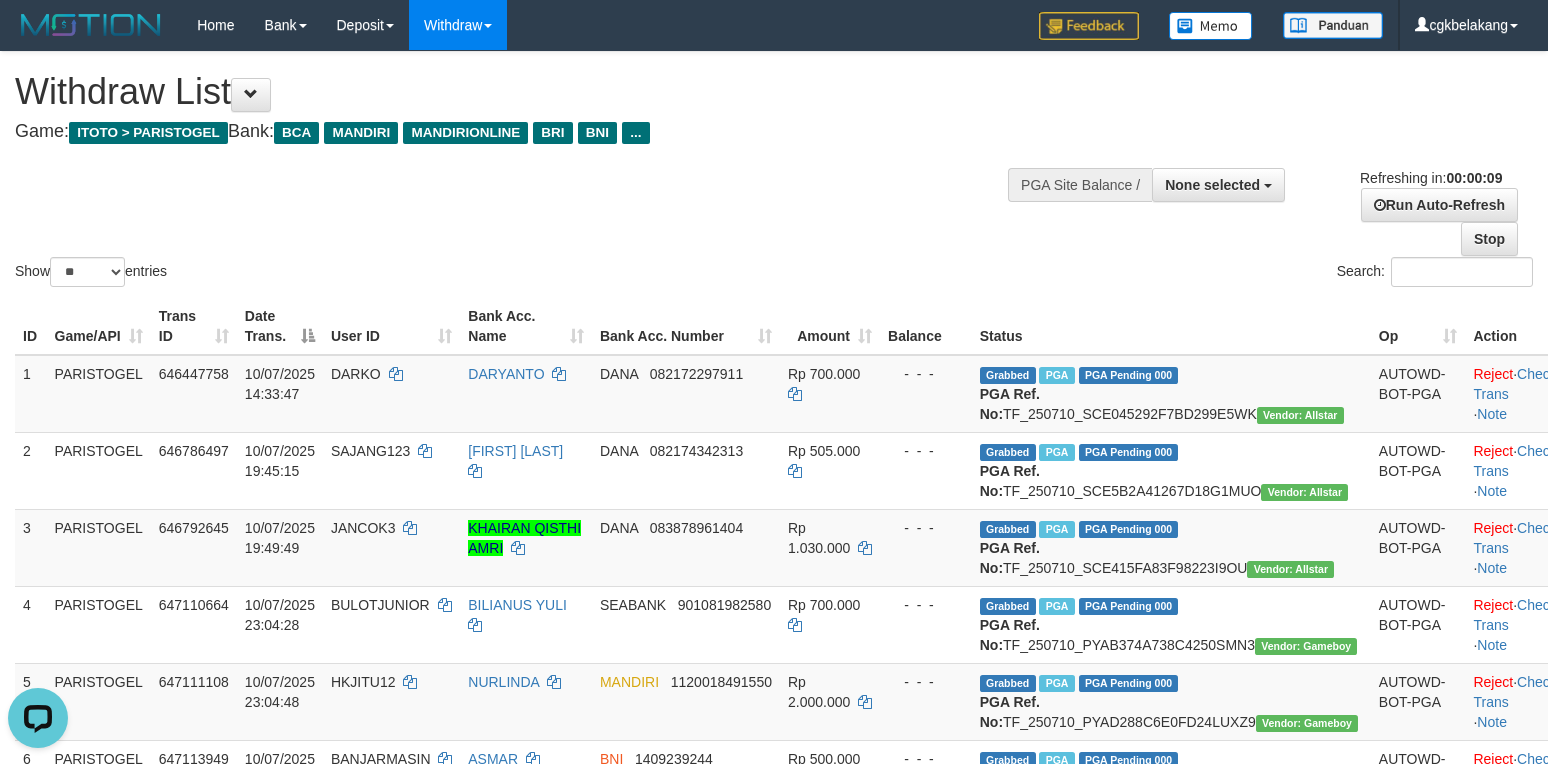 scroll, scrollTop: 0, scrollLeft: 0, axis: both 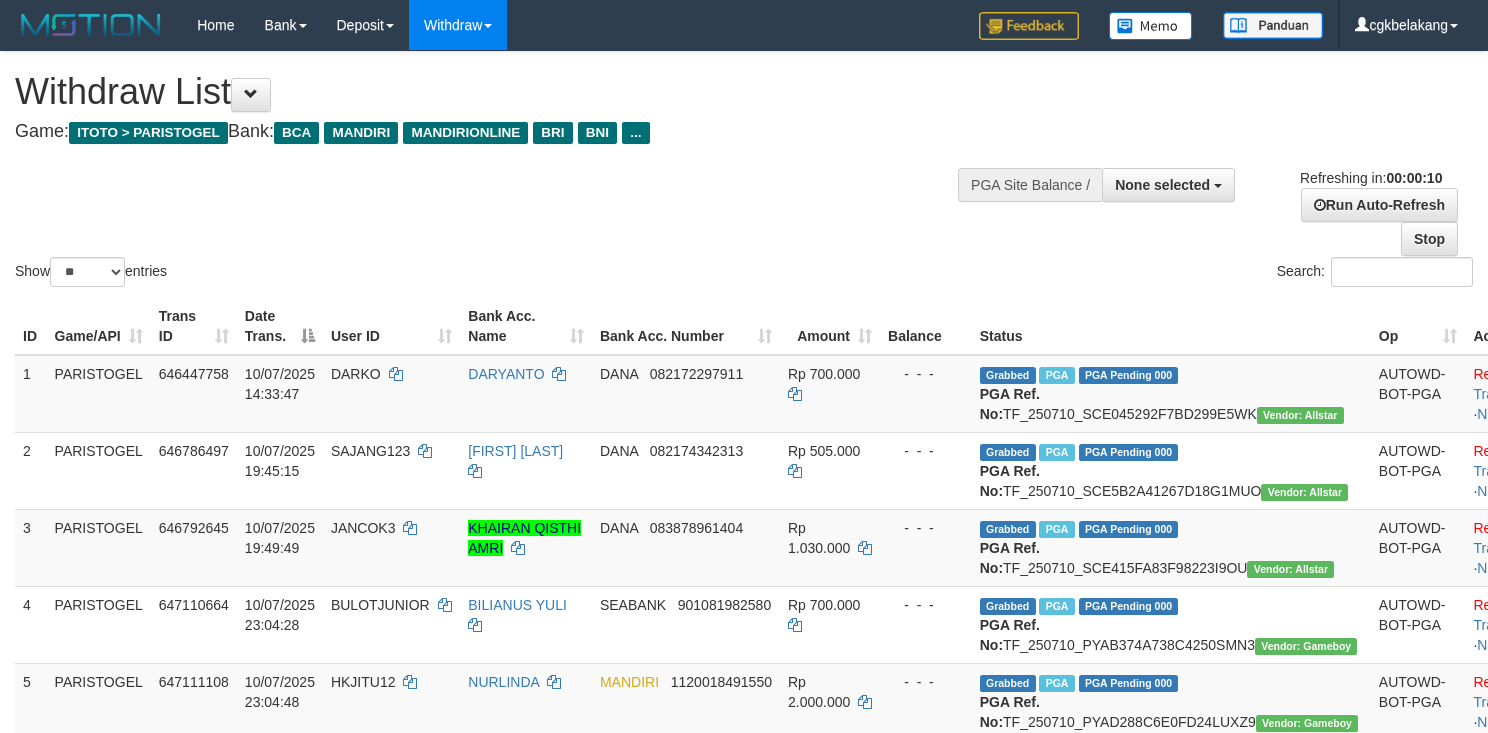 select 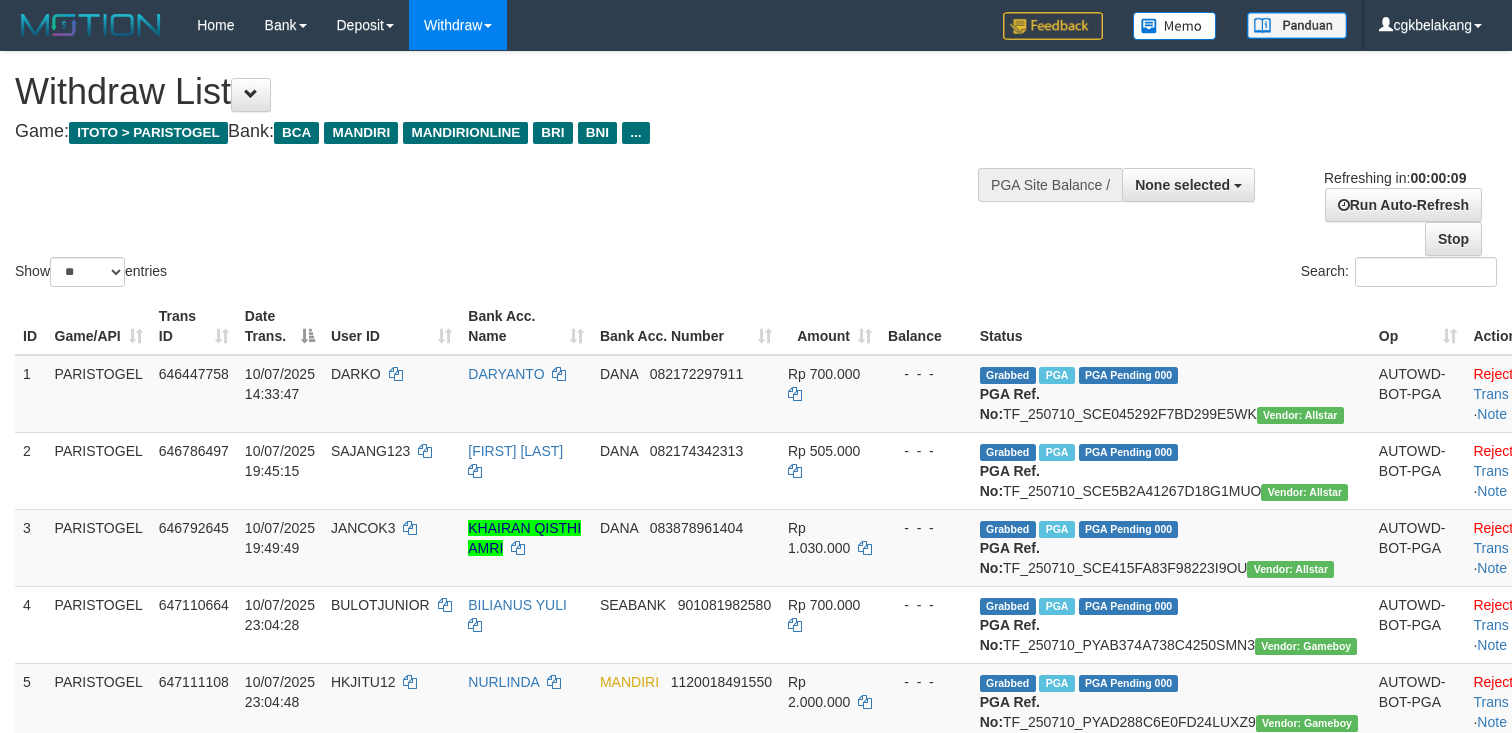 select 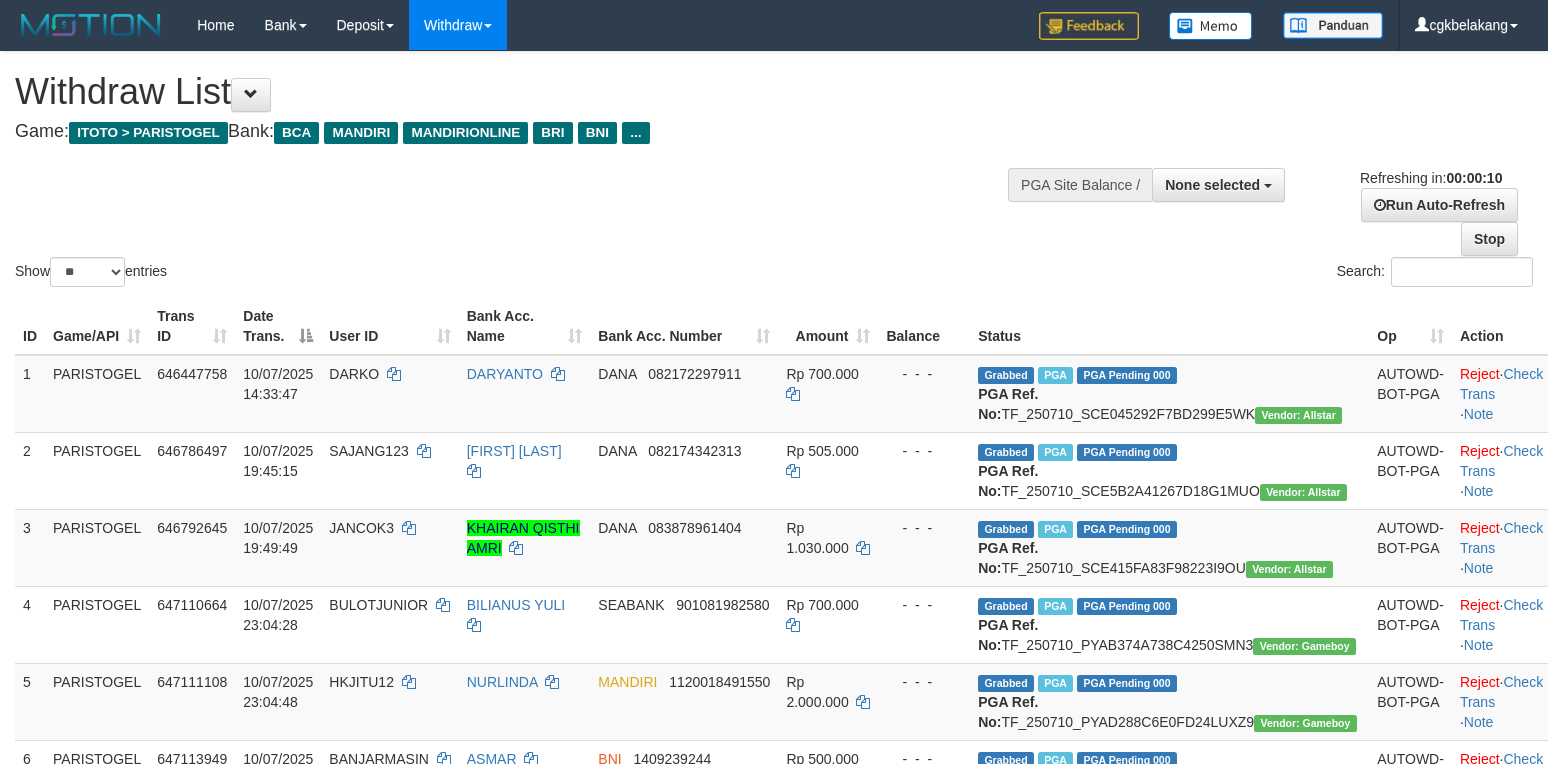 select 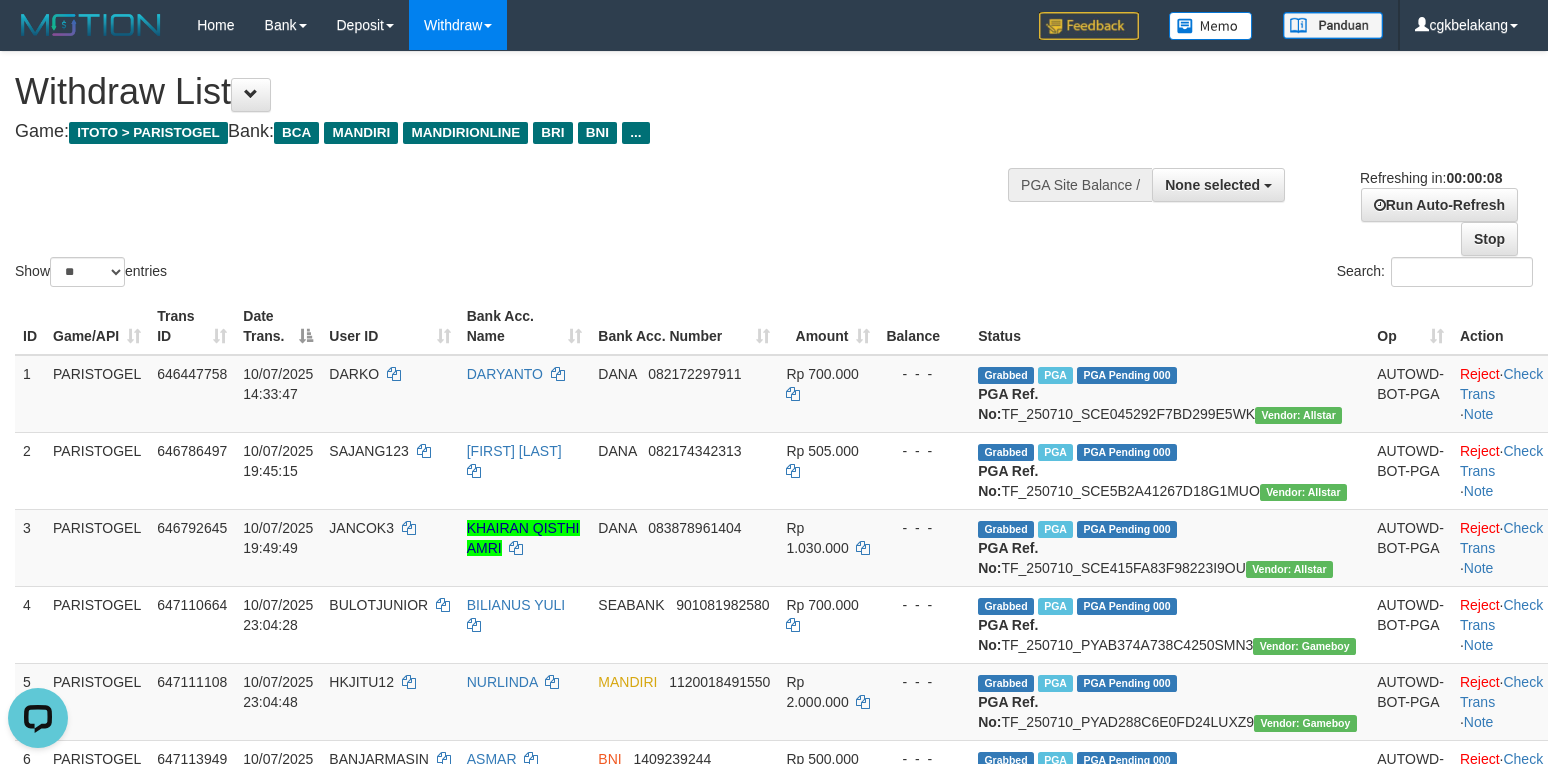 scroll, scrollTop: 0, scrollLeft: 0, axis: both 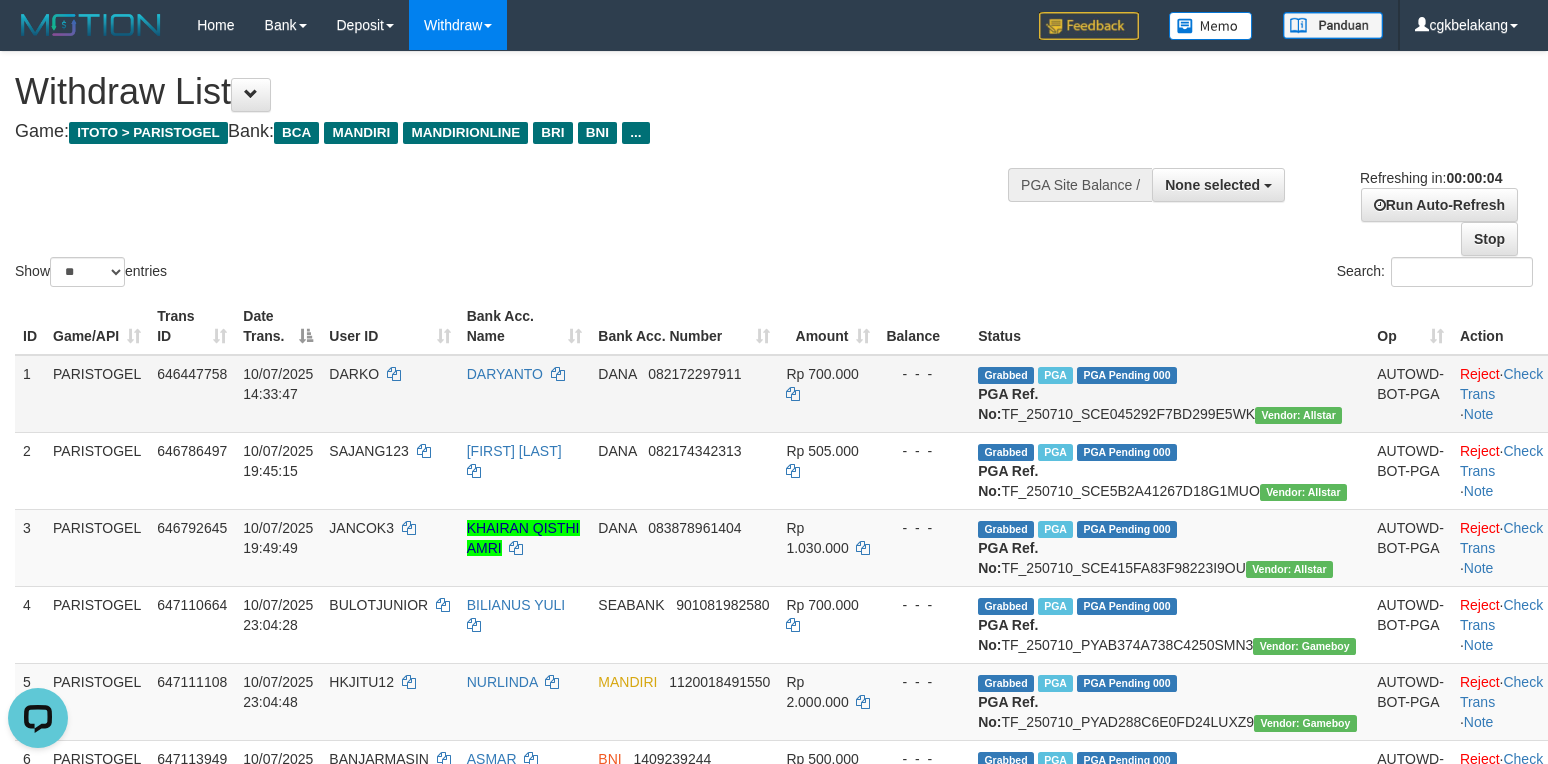 click on "DANA     082172297911" at bounding box center (684, 394) 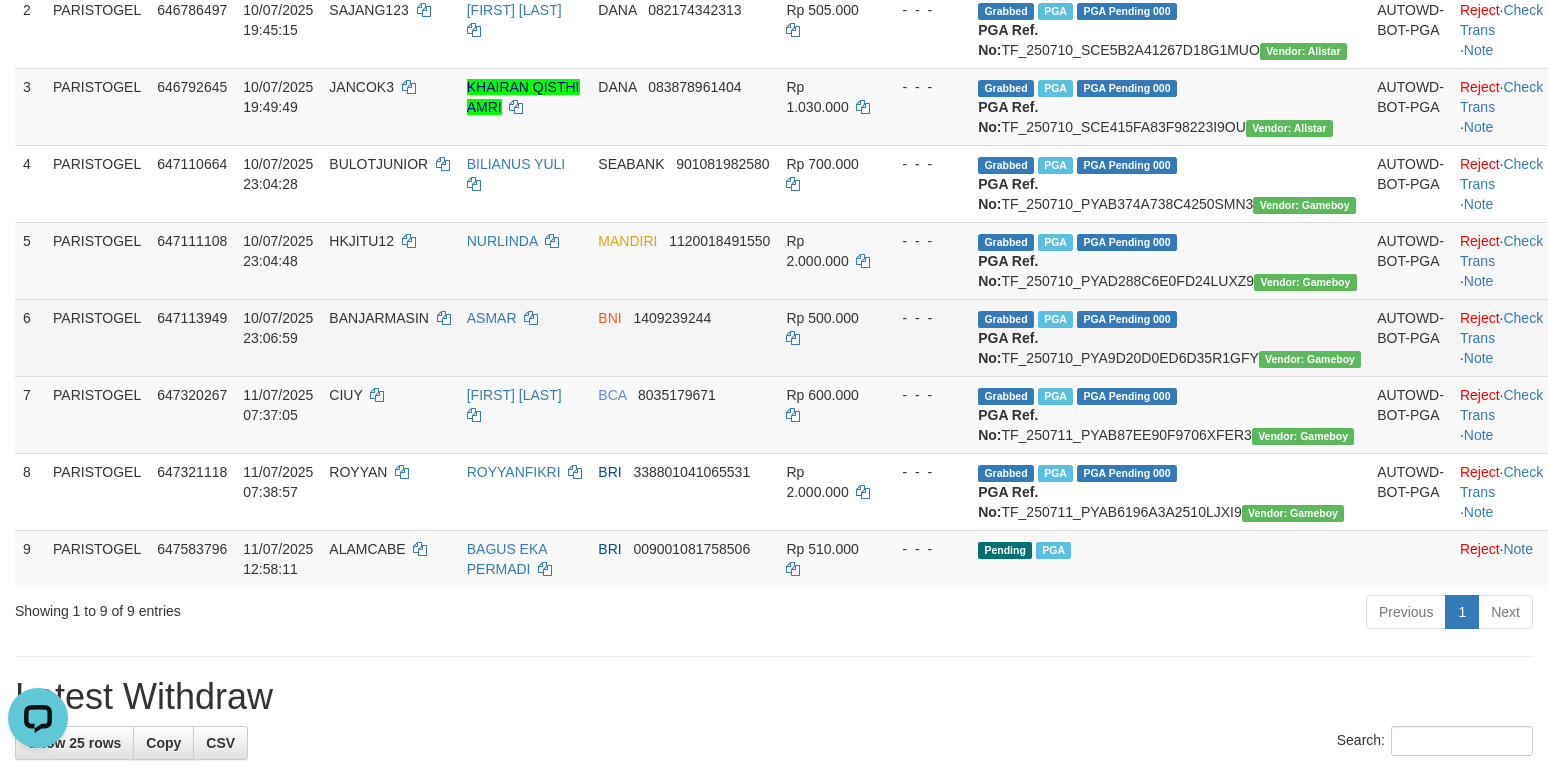scroll, scrollTop: 533, scrollLeft: 0, axis: vertical 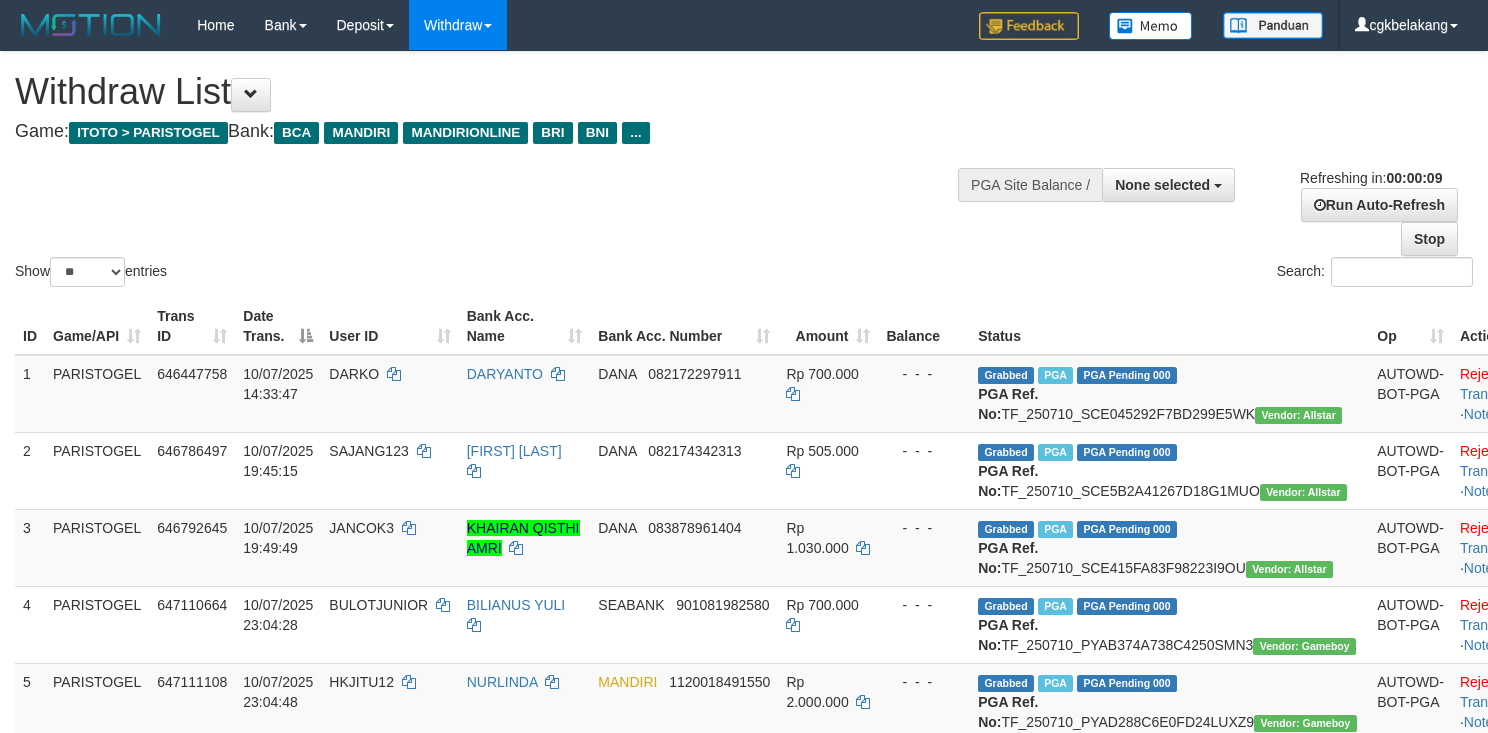 select 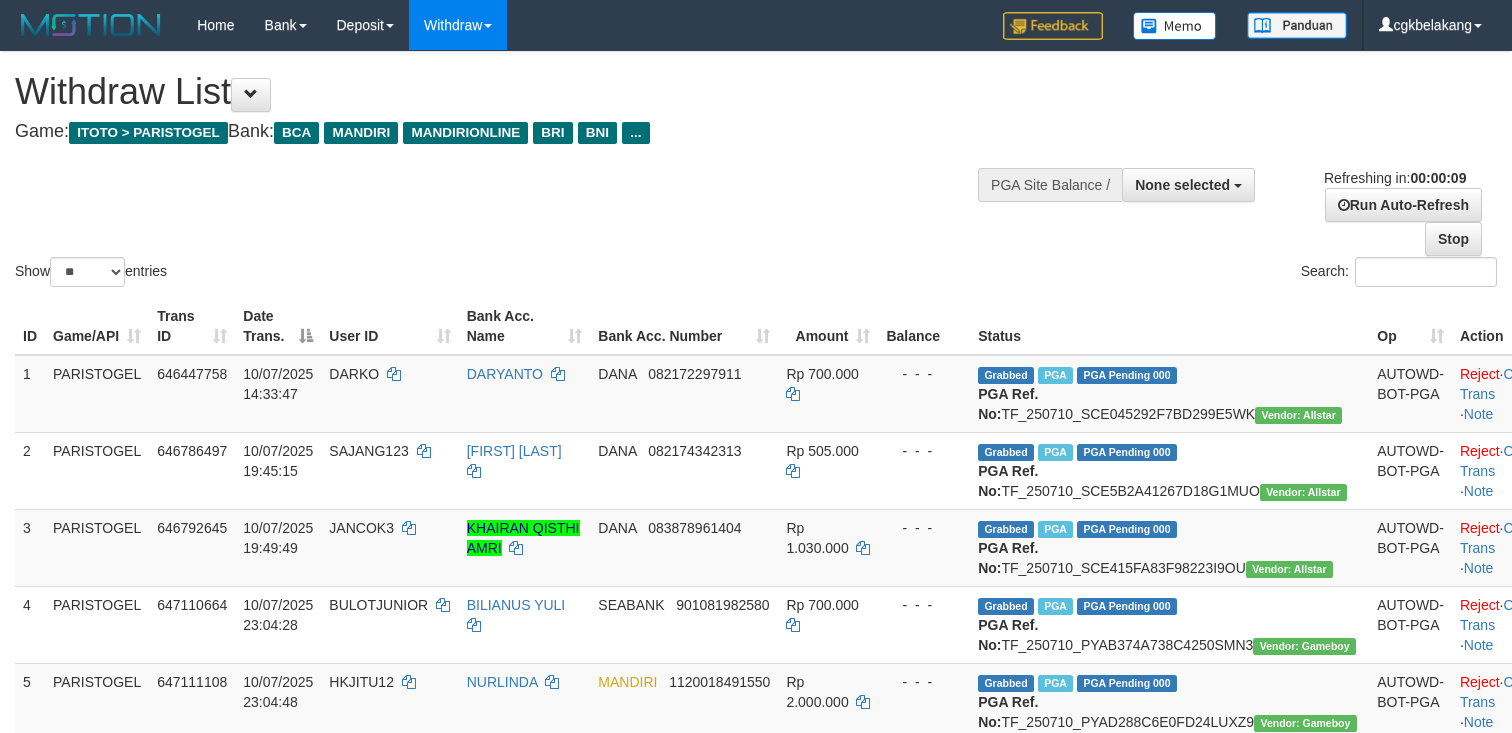select 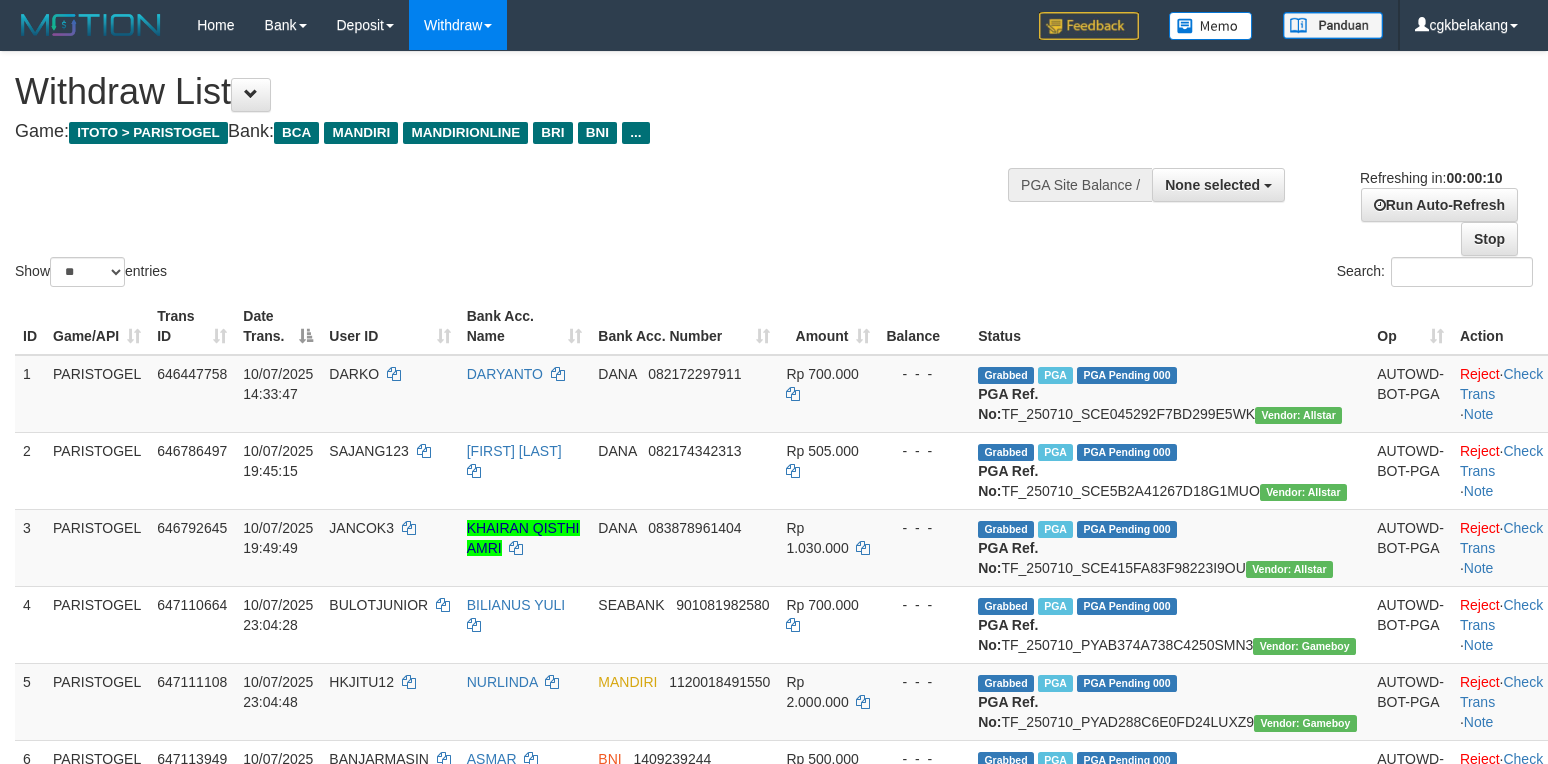 select 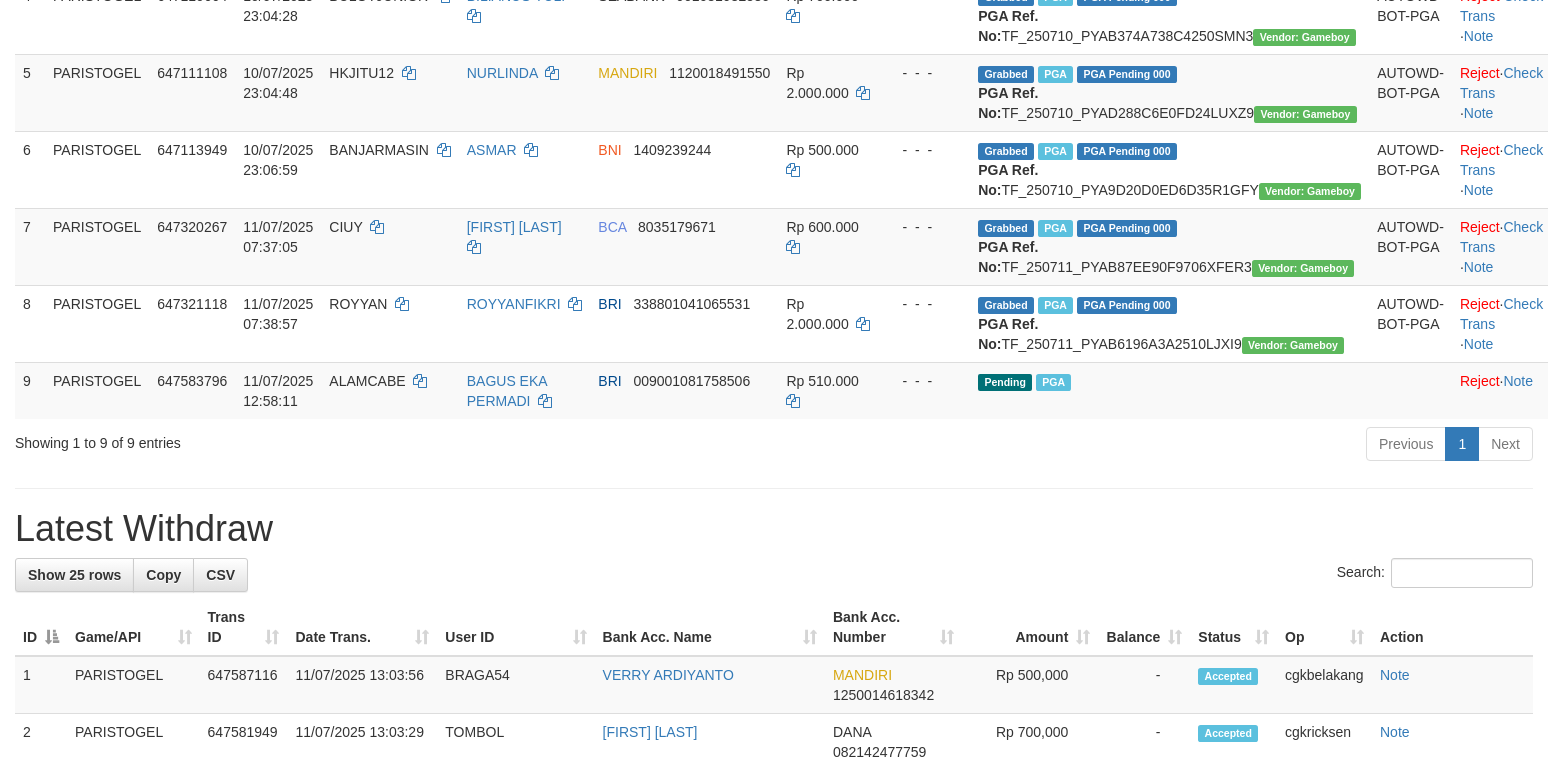scroll, scrollTop: 533, scrollLeft: 0, axis: vertical 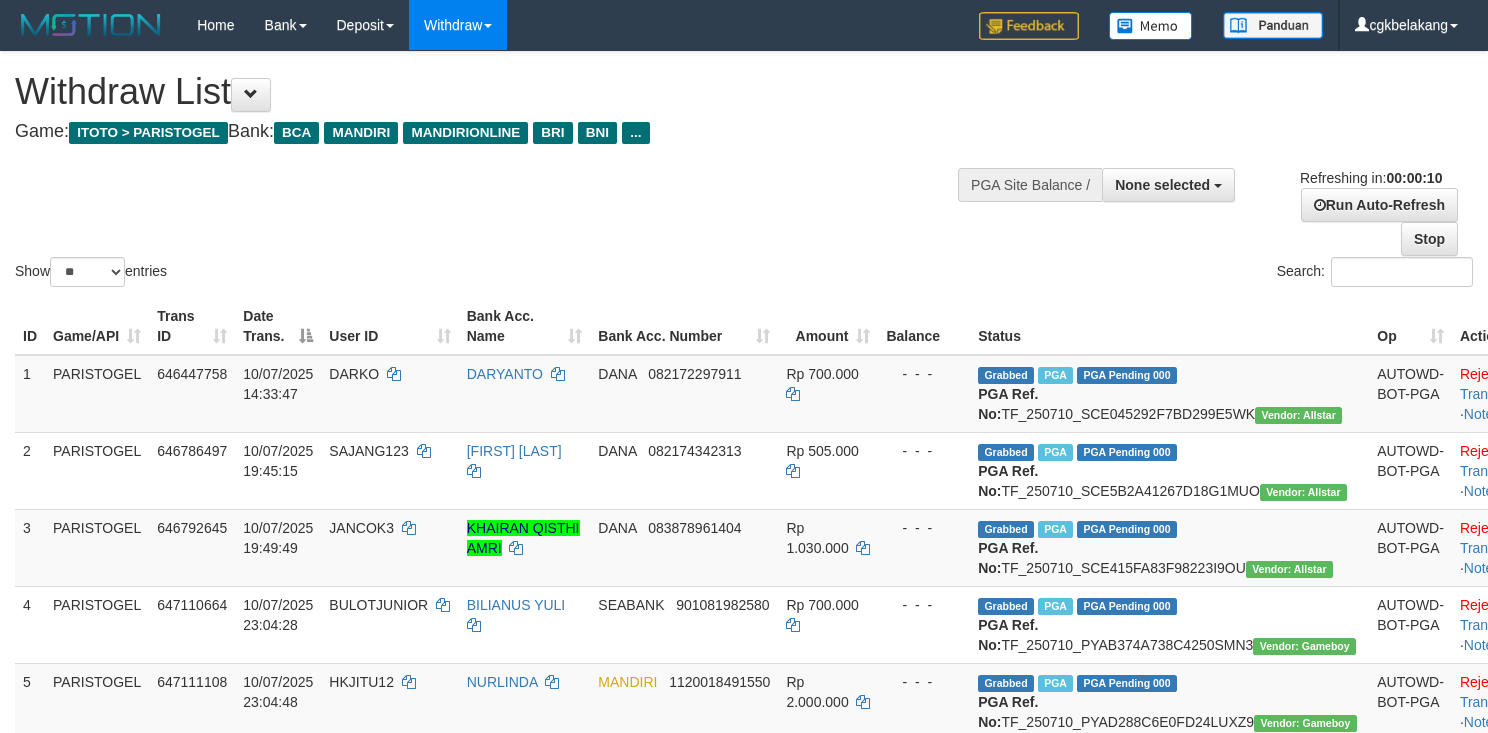 select 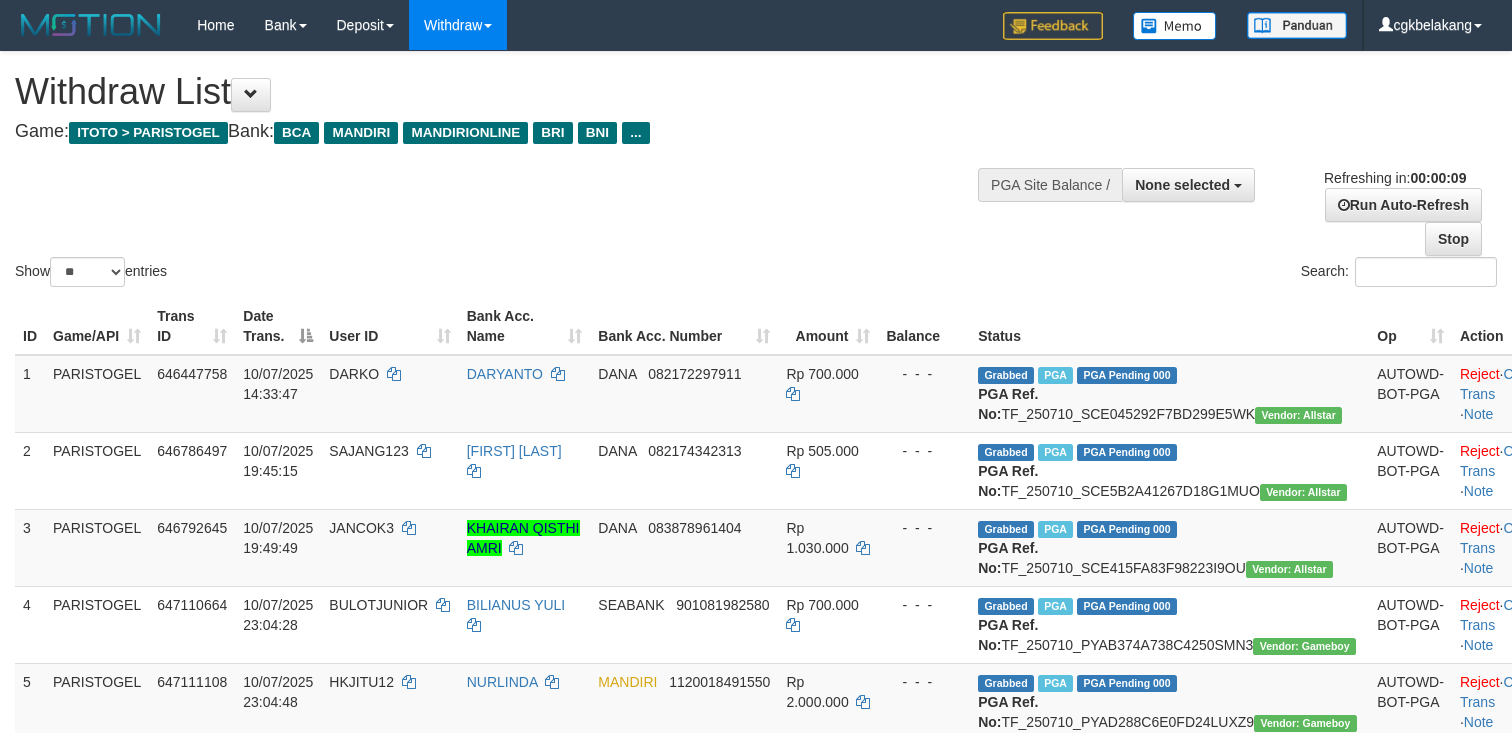 select 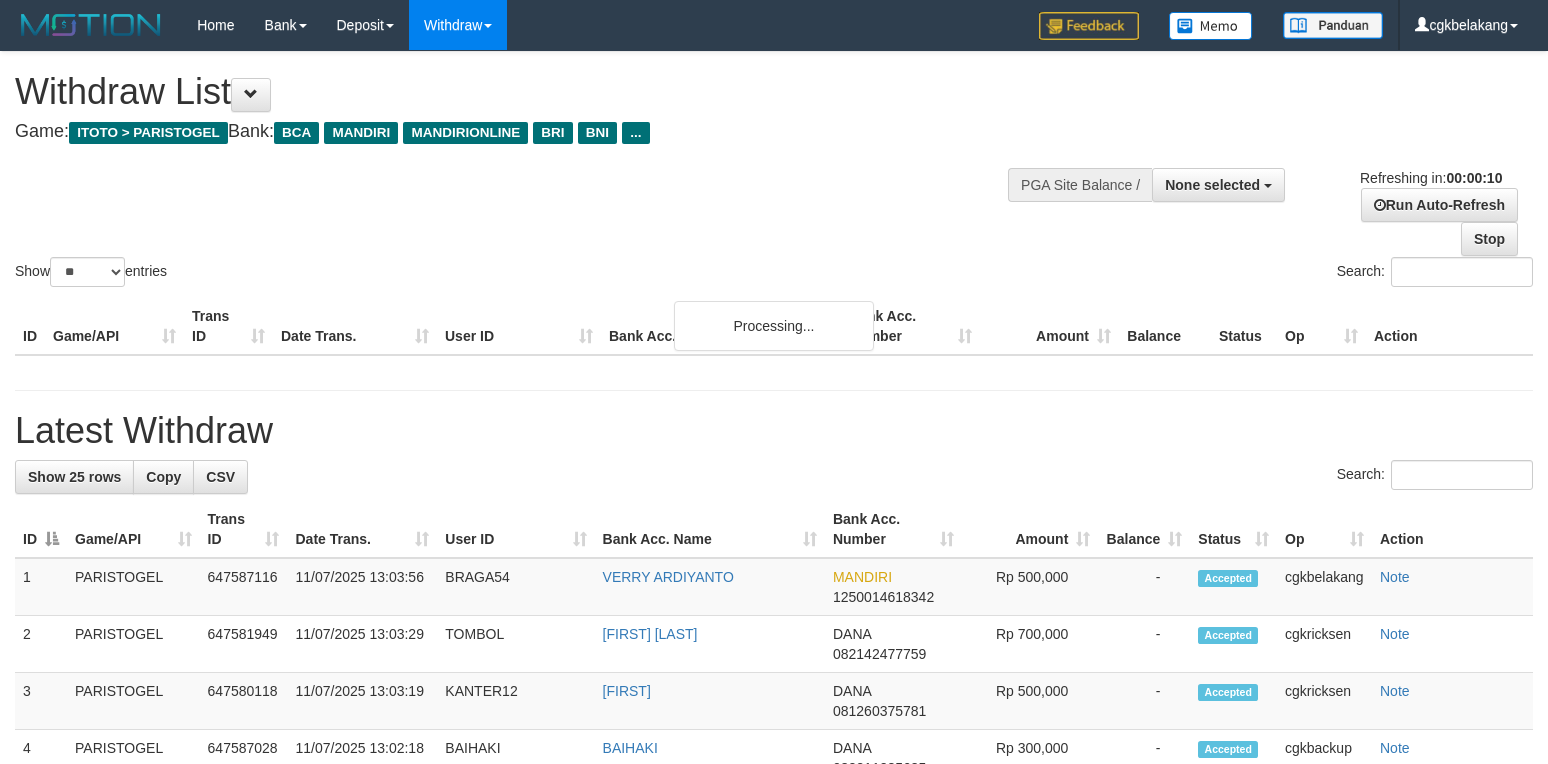 select 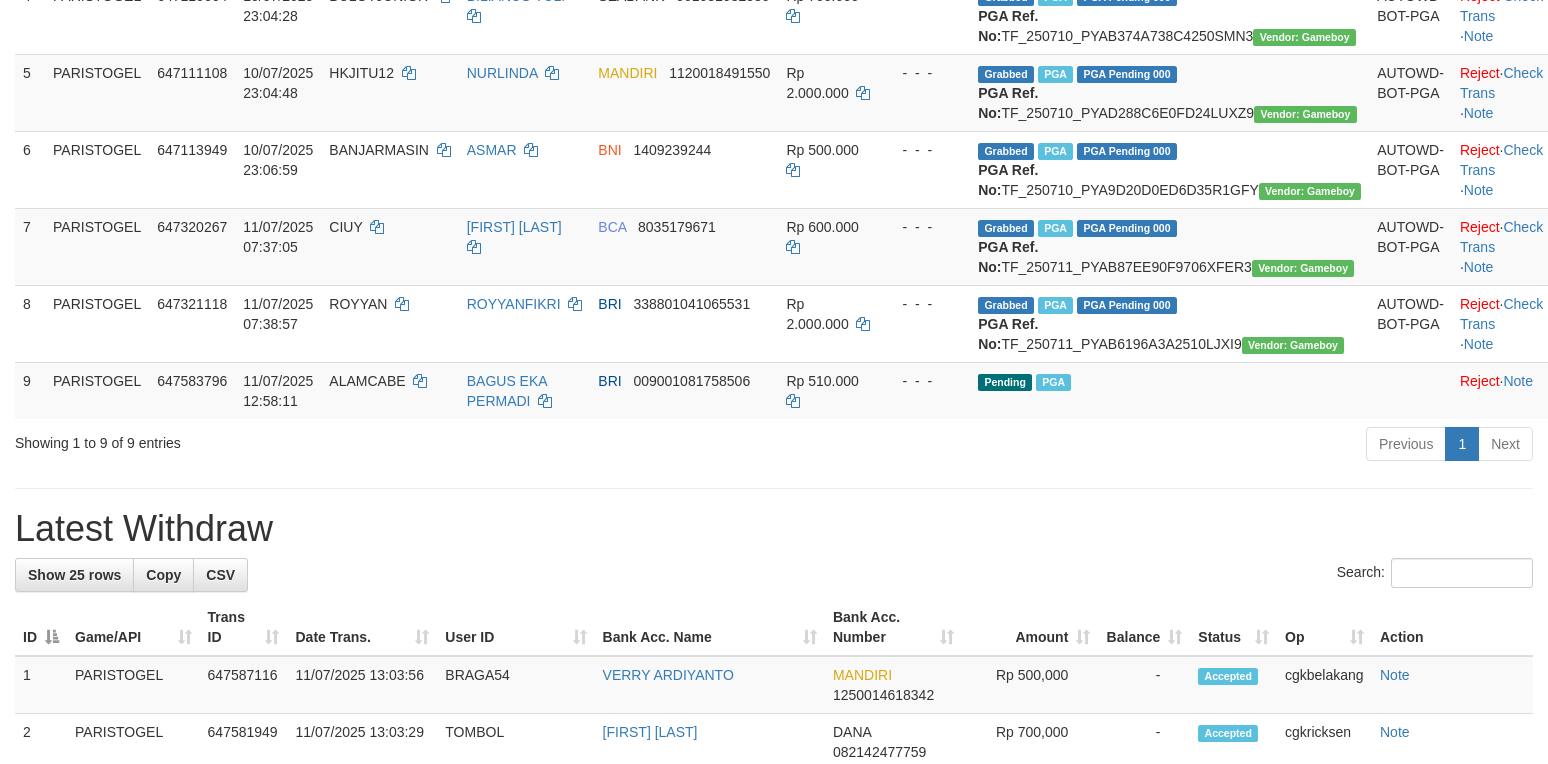scroll, scrollTop: 533, scrollLeft: 0, axis: vertical 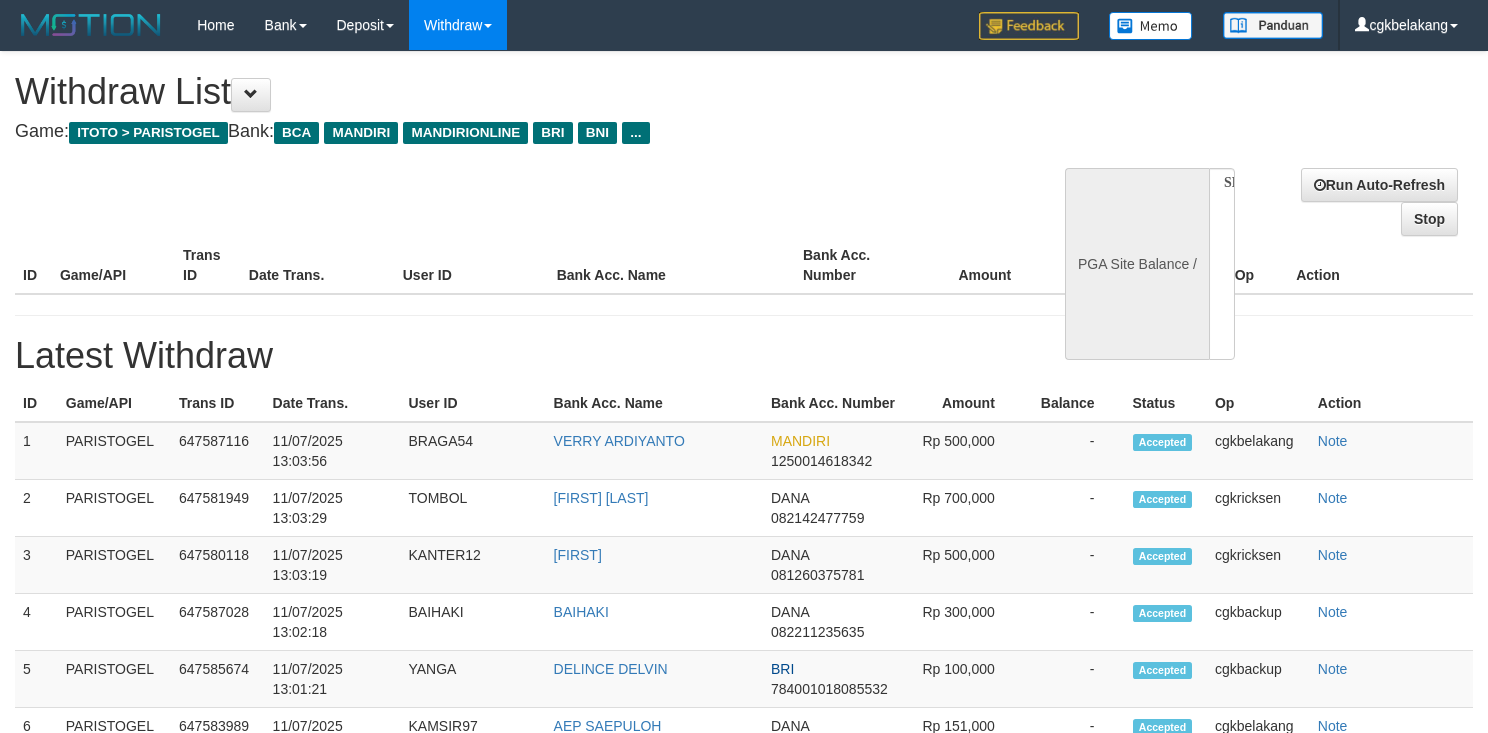 select 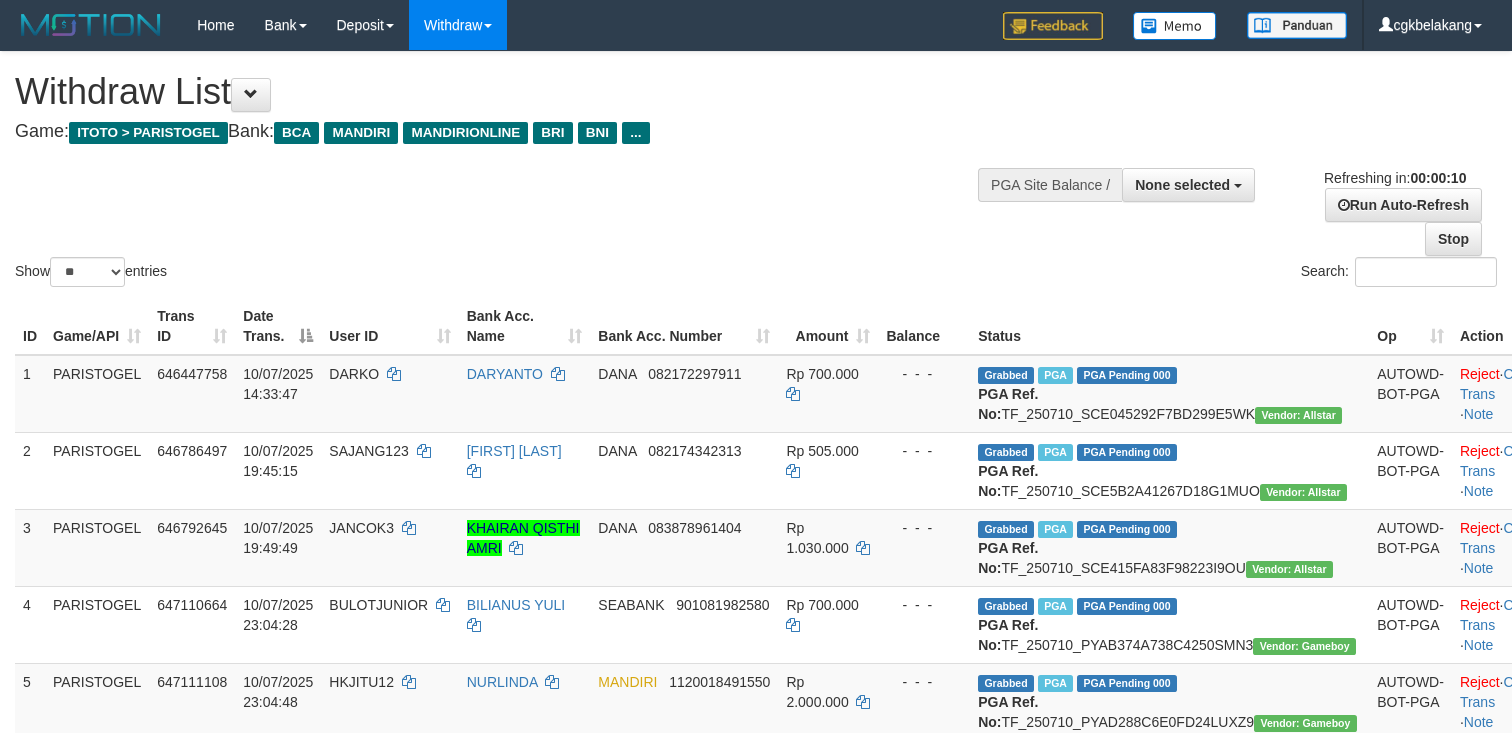 select 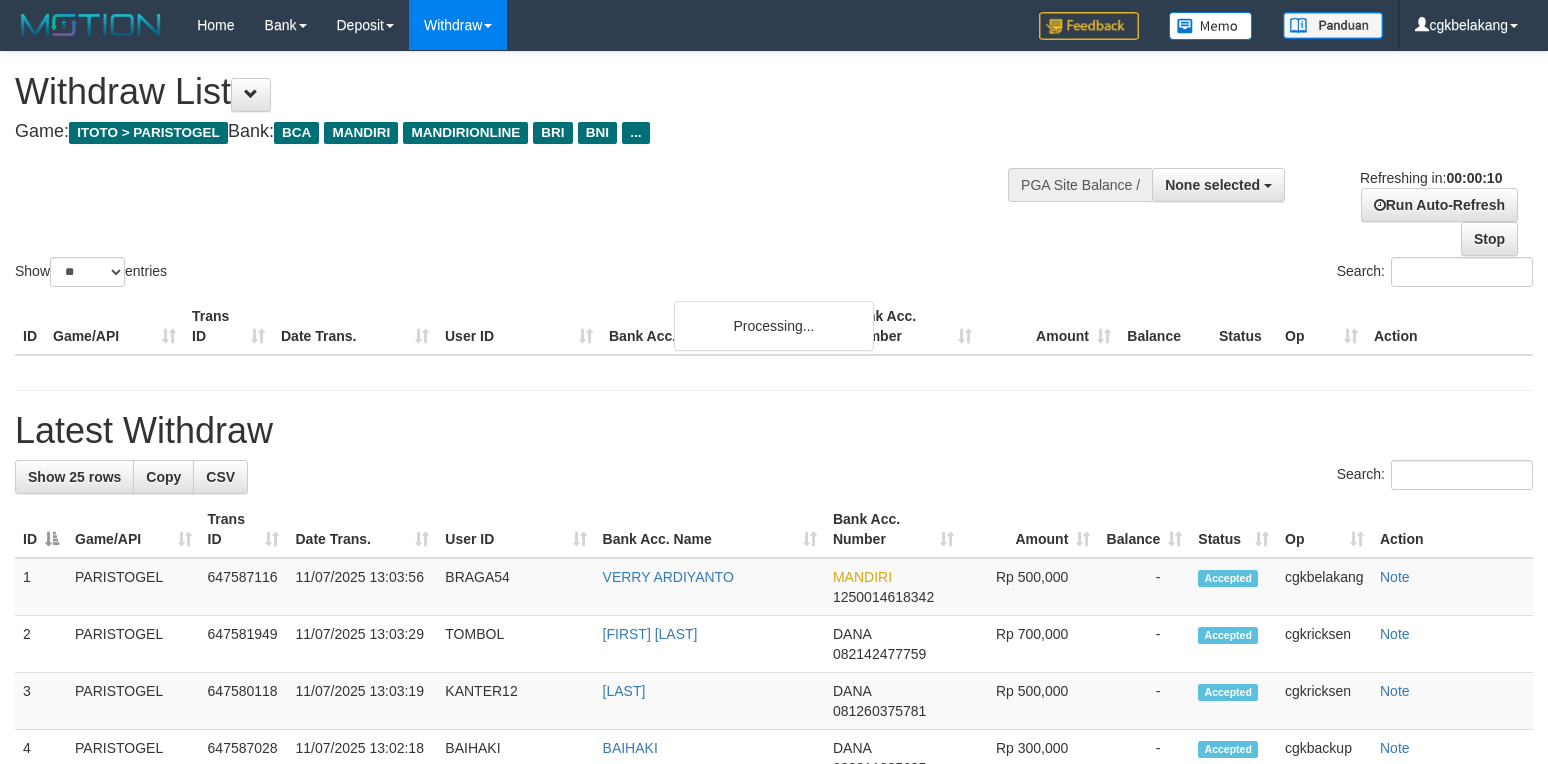 select 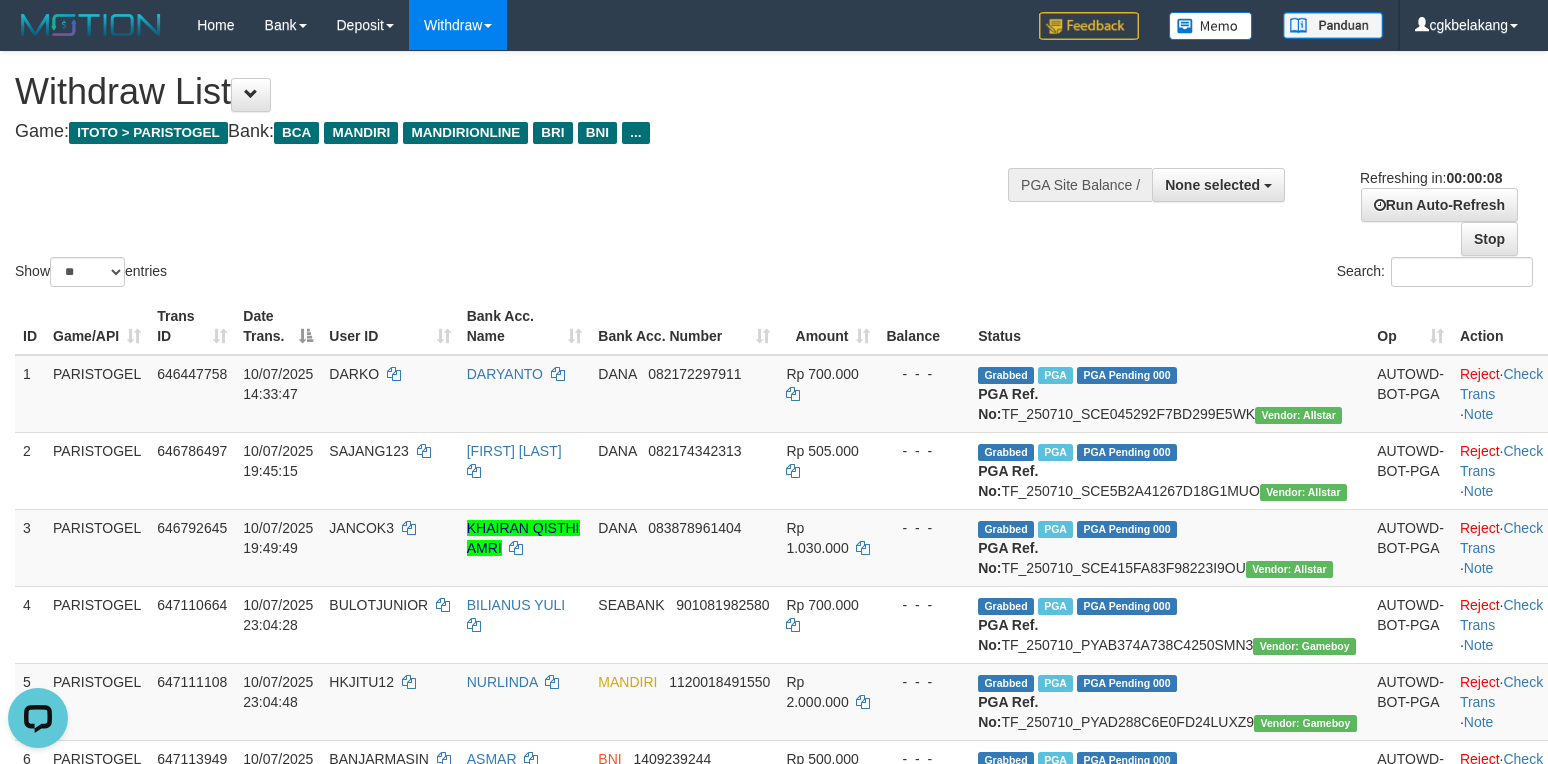 scroll, scrollTop: 0, scrollLeft: 0, axis: both 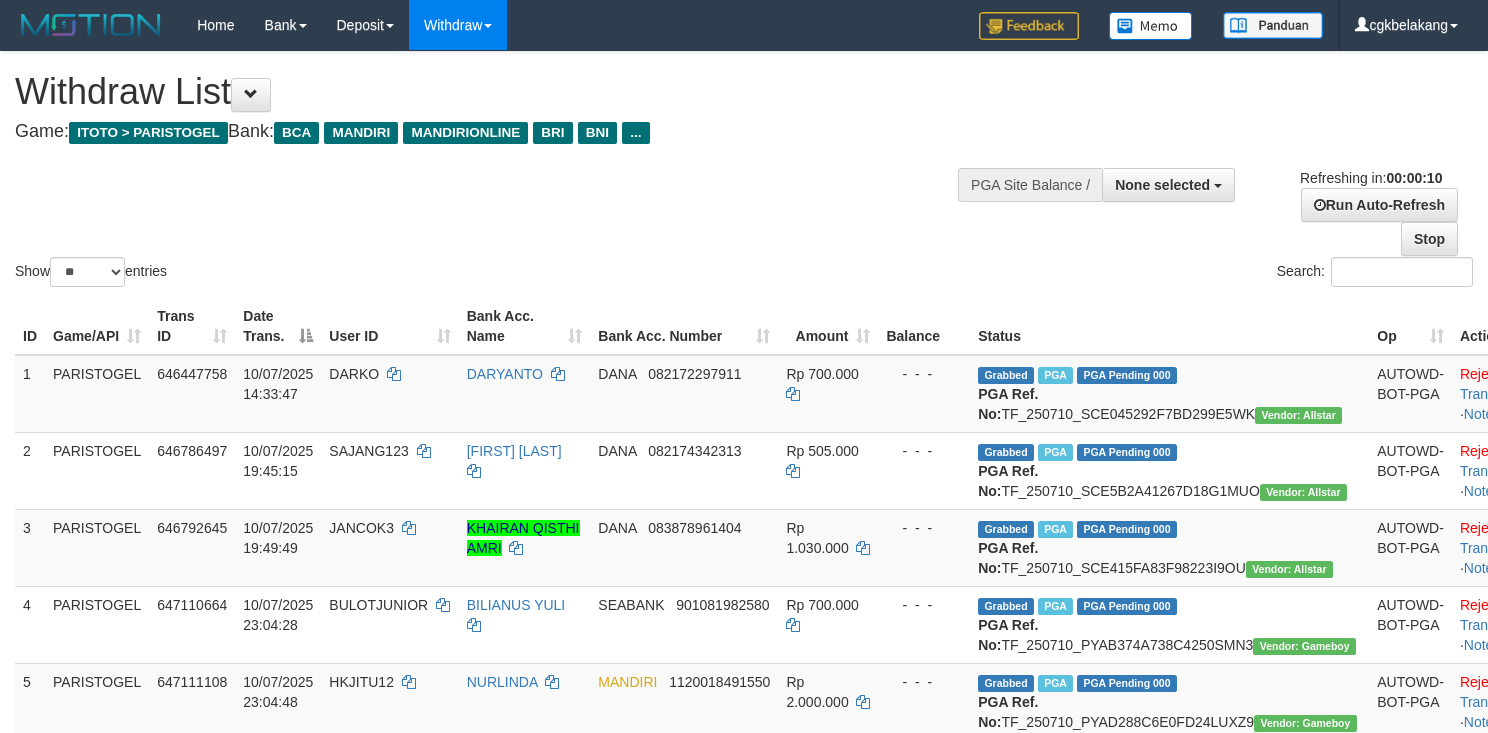 select 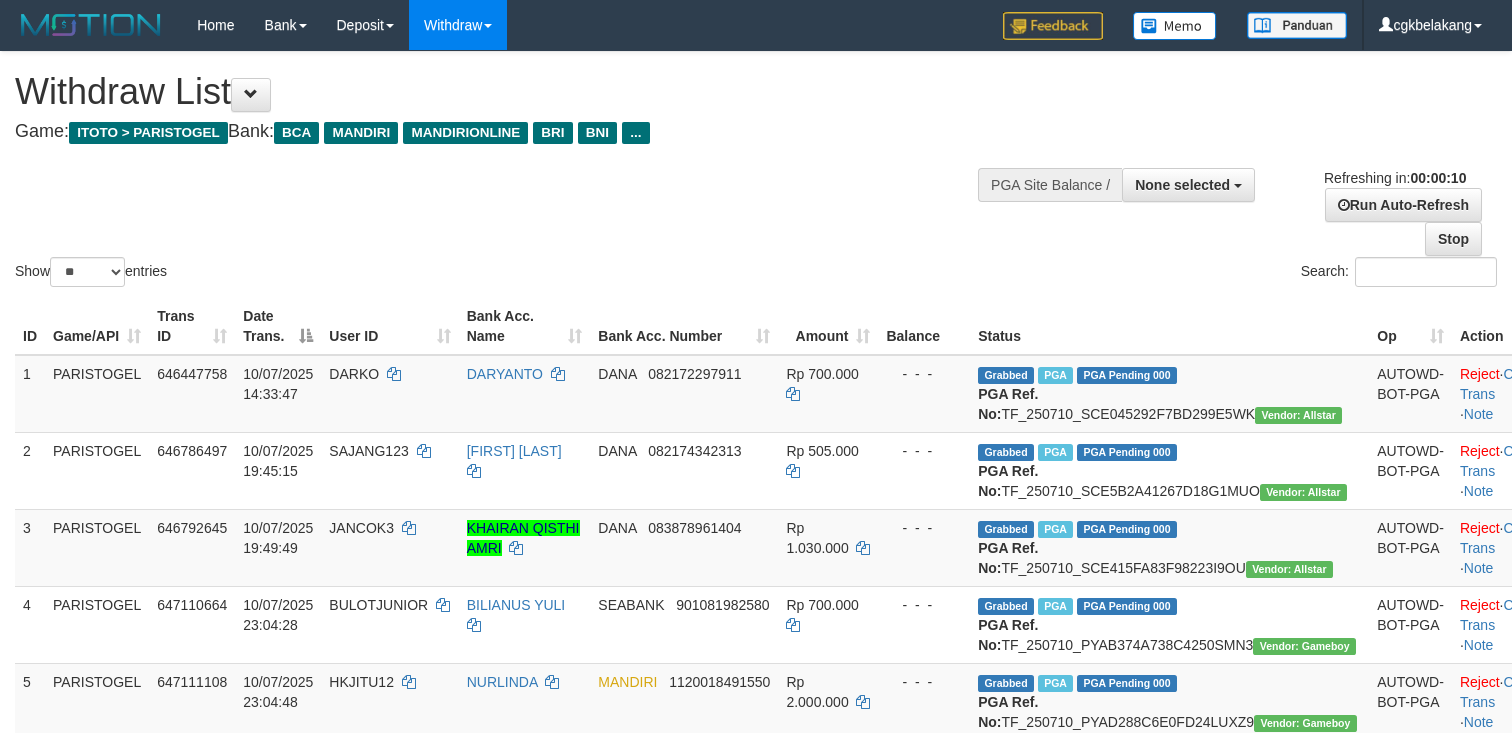 select 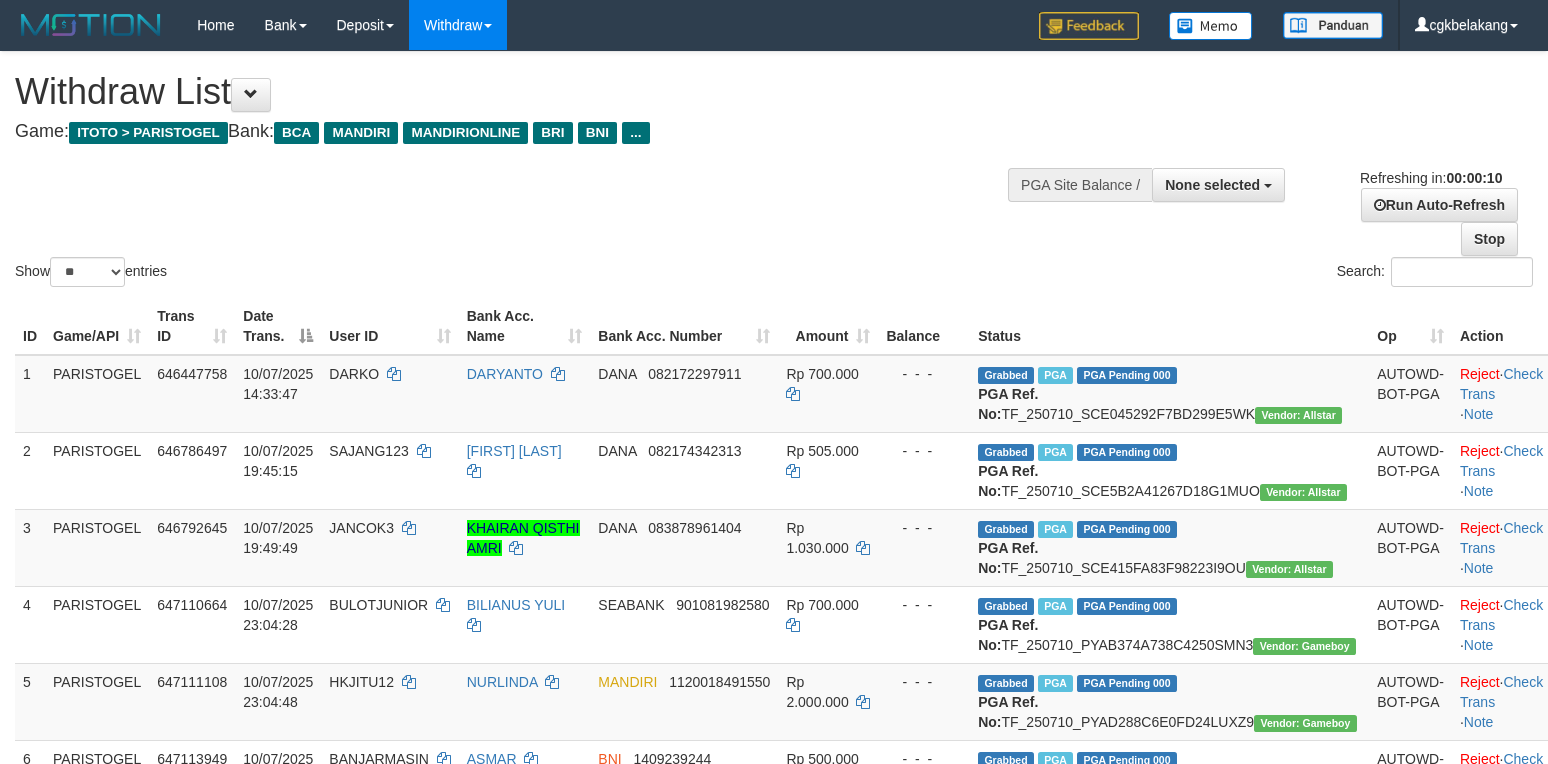 select 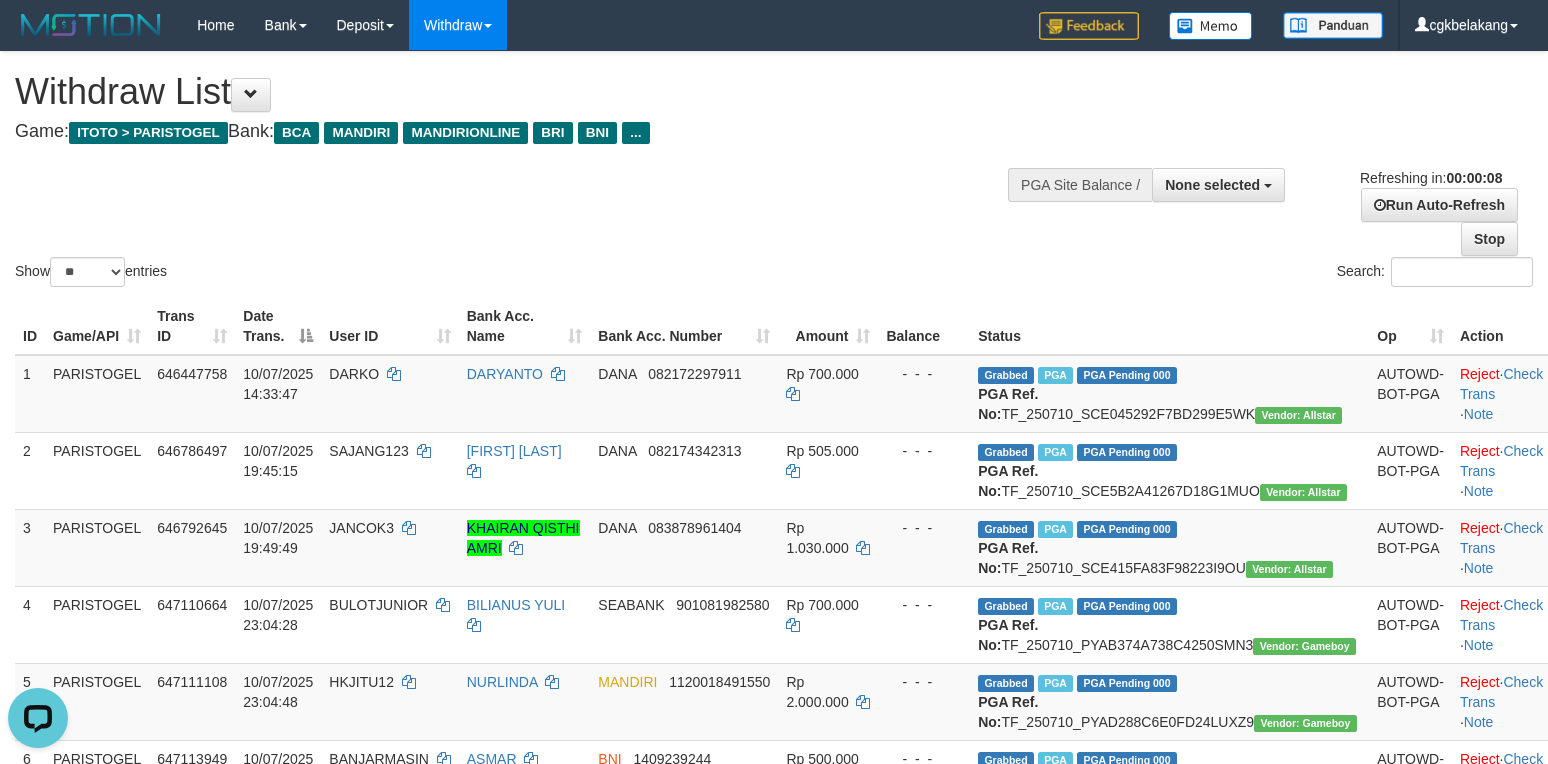 scroll, scrollTop: 0, scrollLeft: 0, axis: both 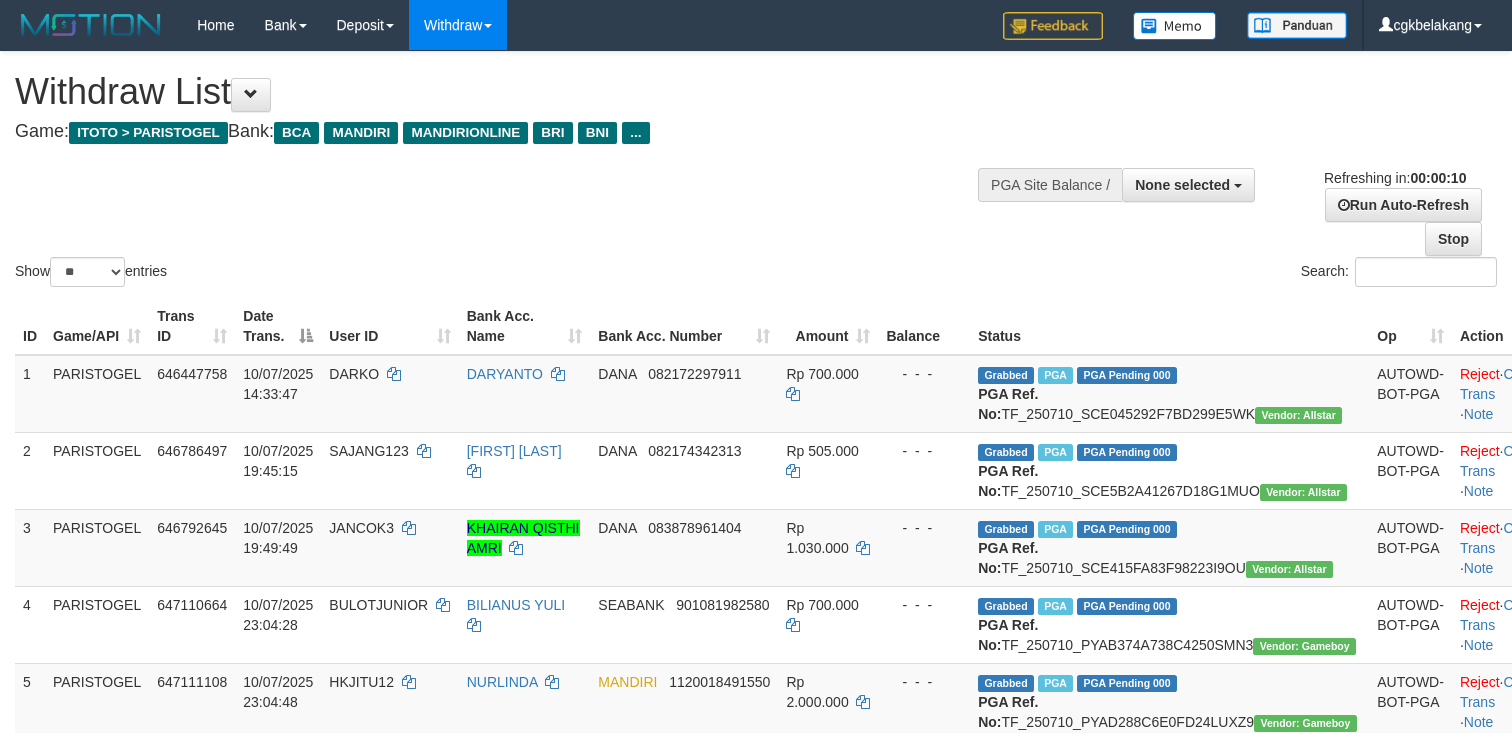 select 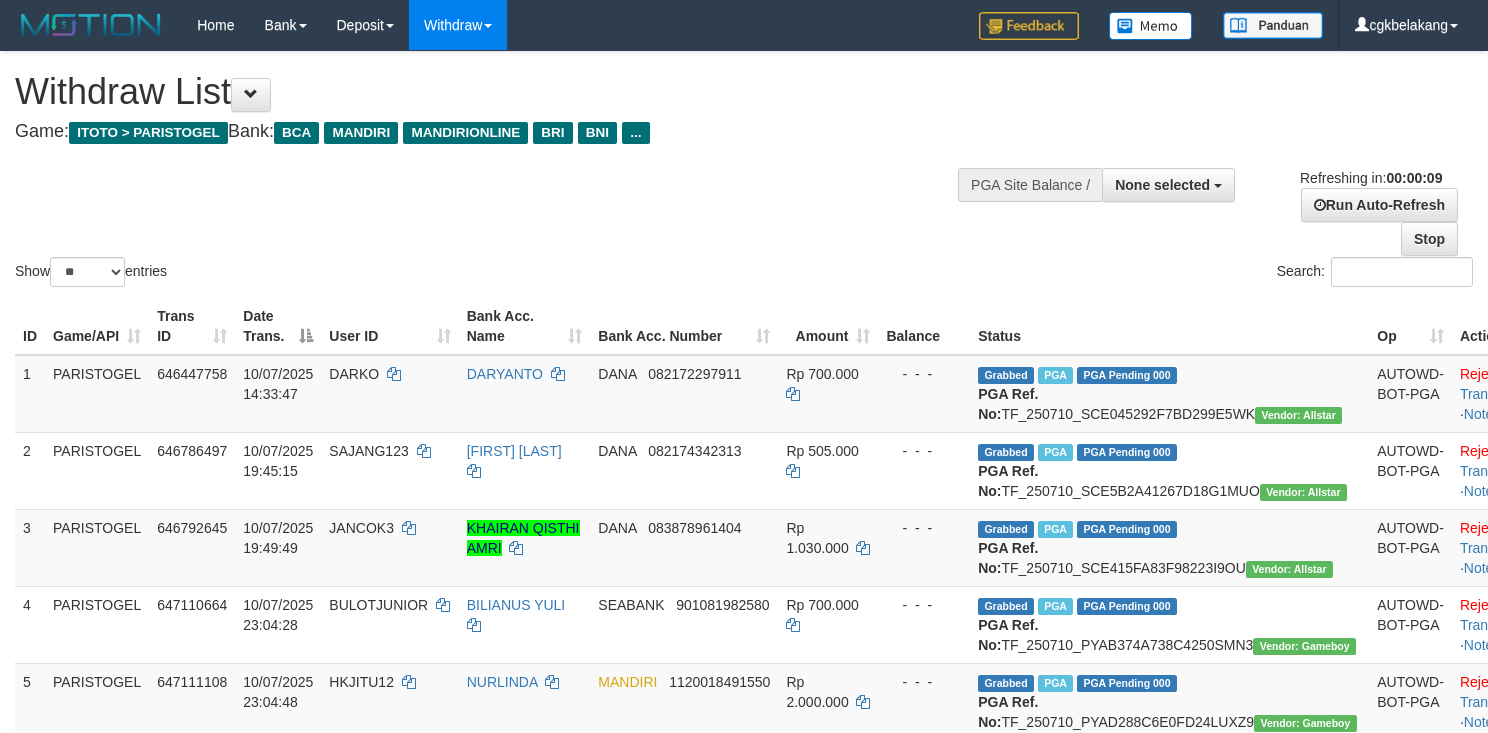 select 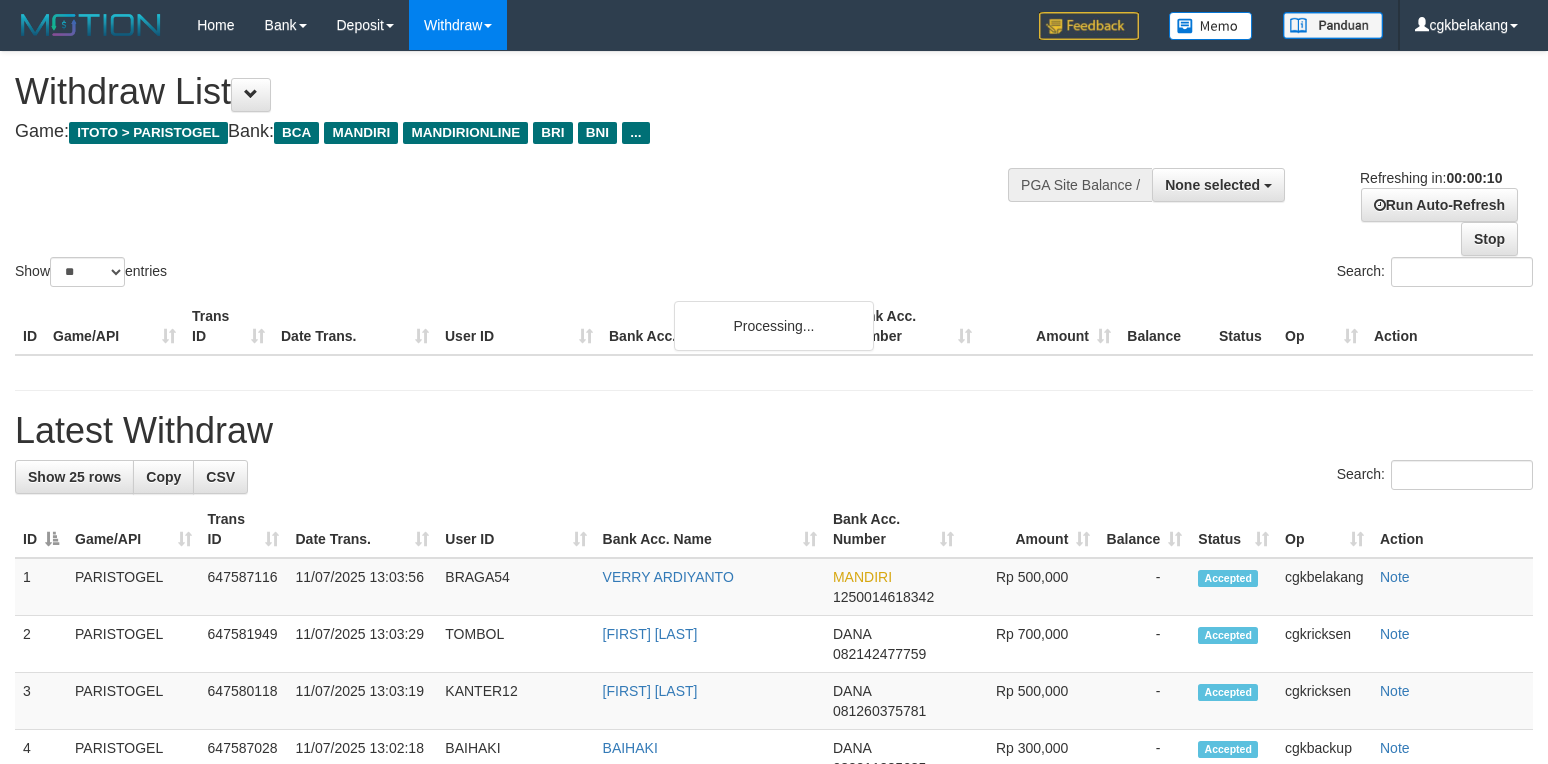select 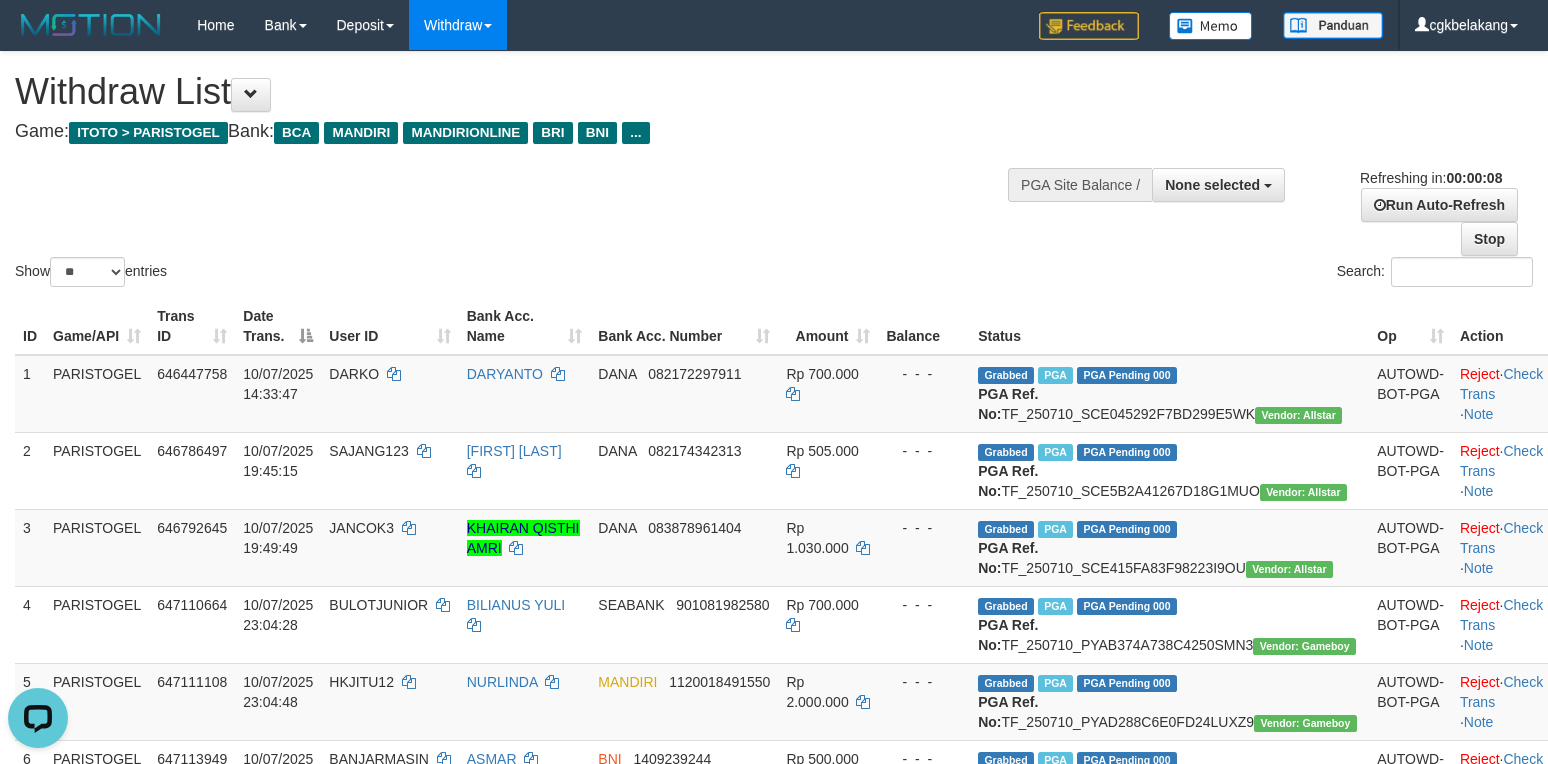 scroll, scrollTop: 0, scrollLeft: 0, axis: both 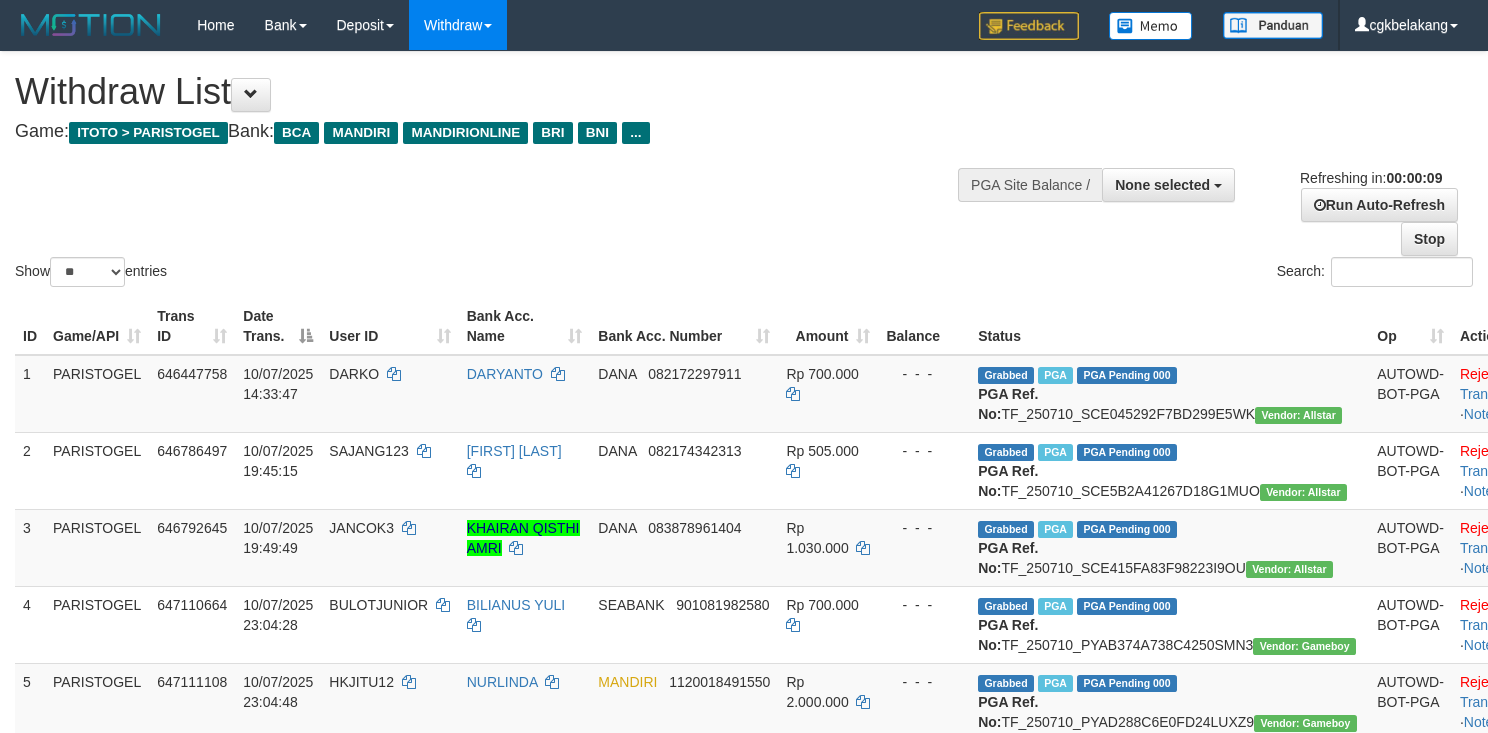 select 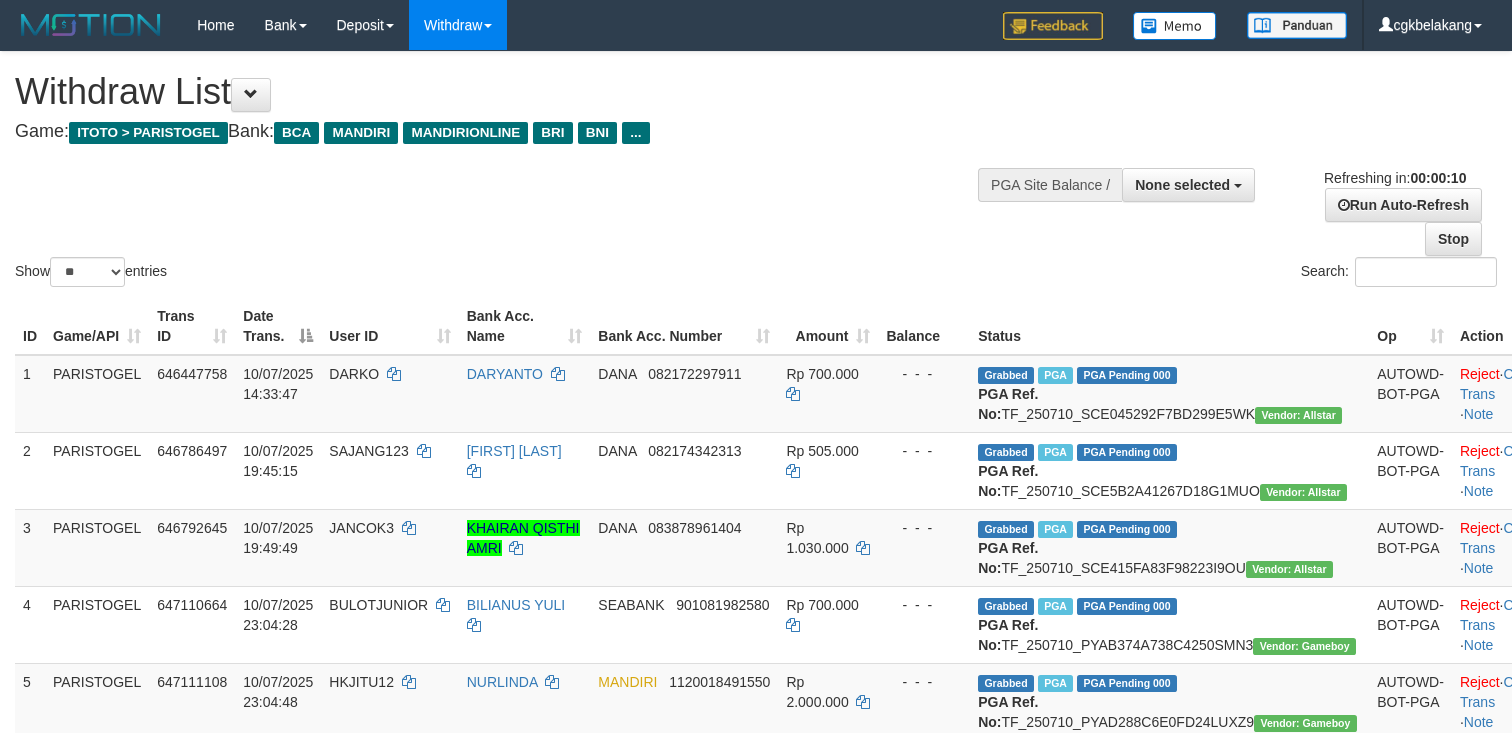 select 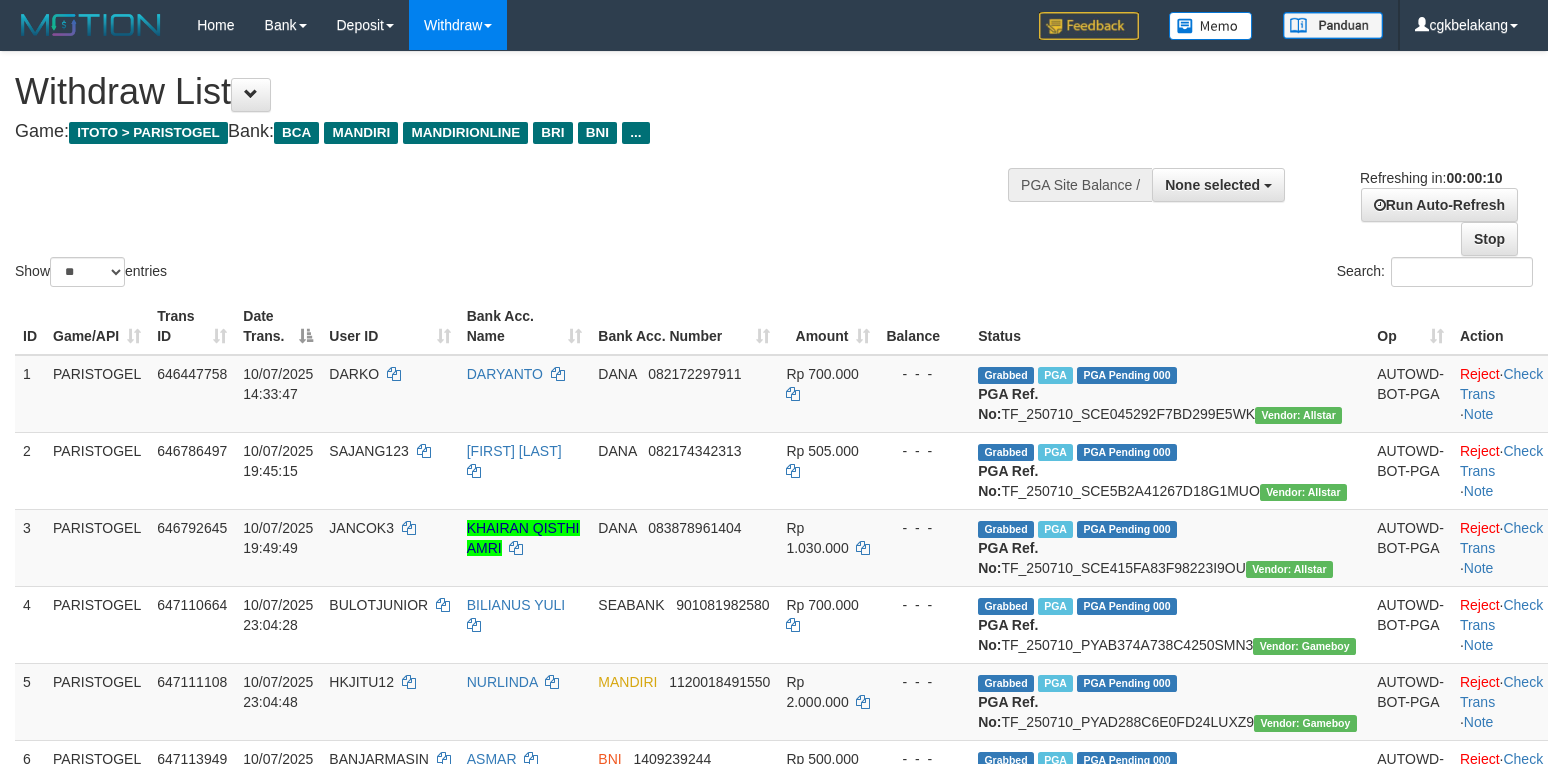 select 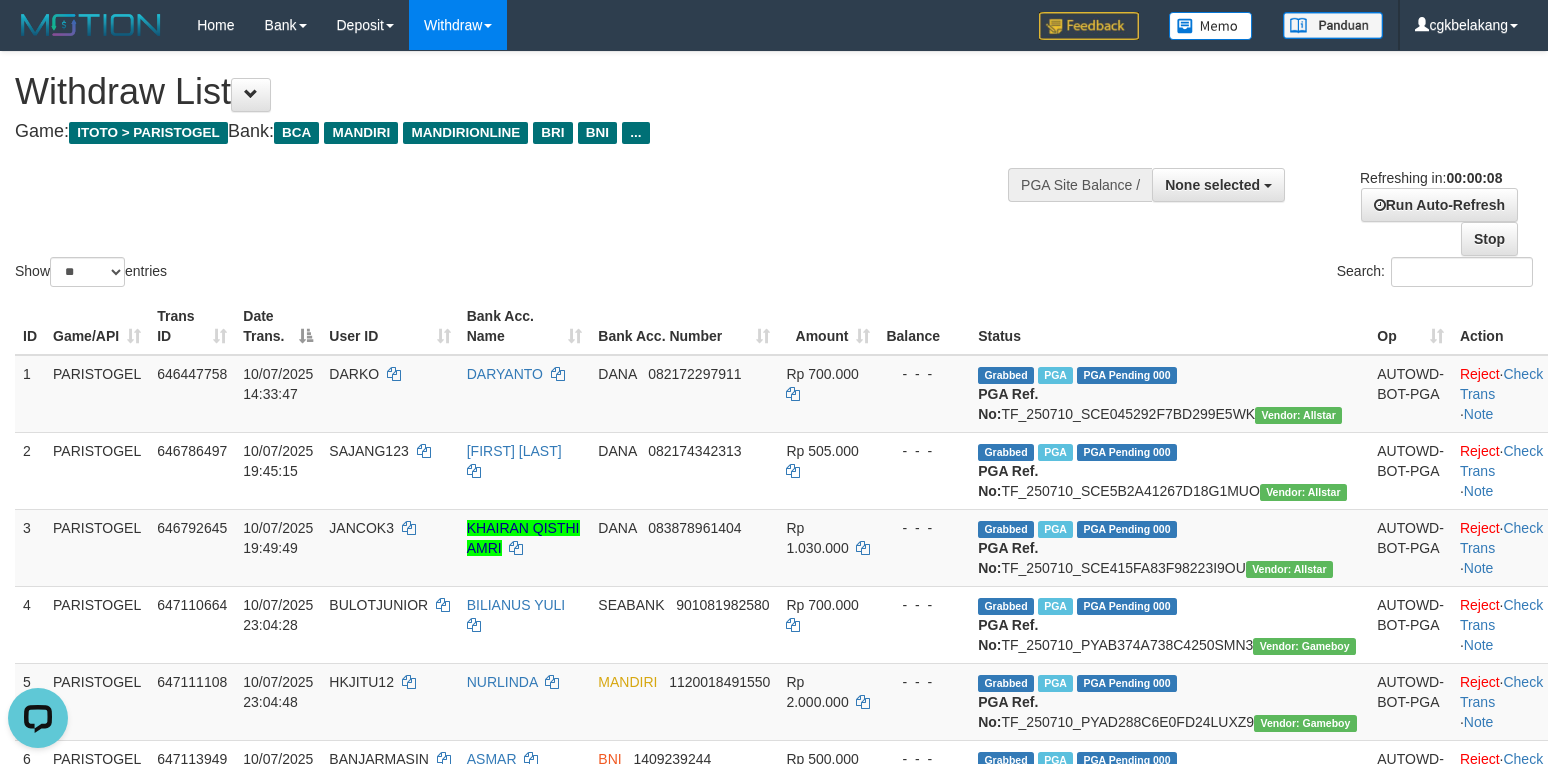 scroll, scrollTop: 0, scrollLeft: 0, axis: both 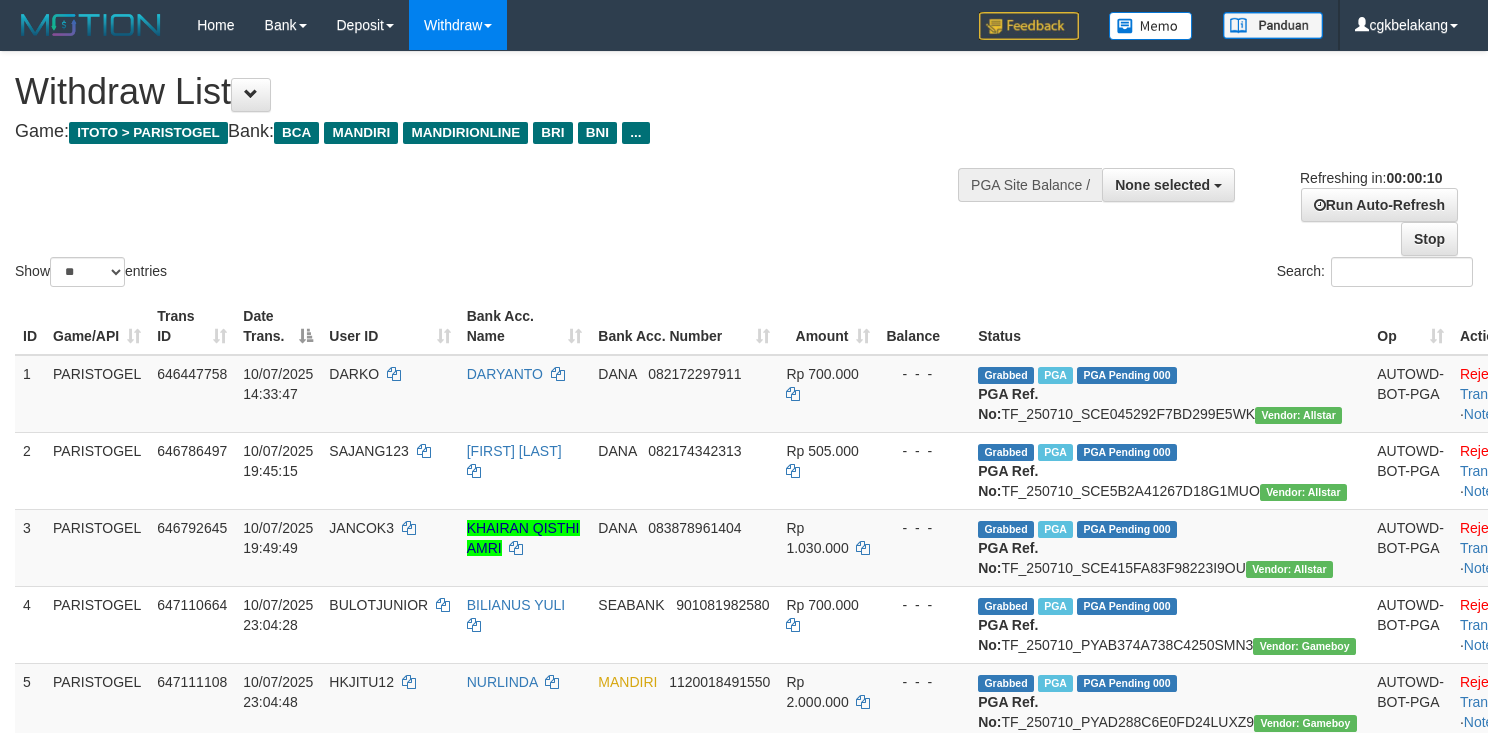 select 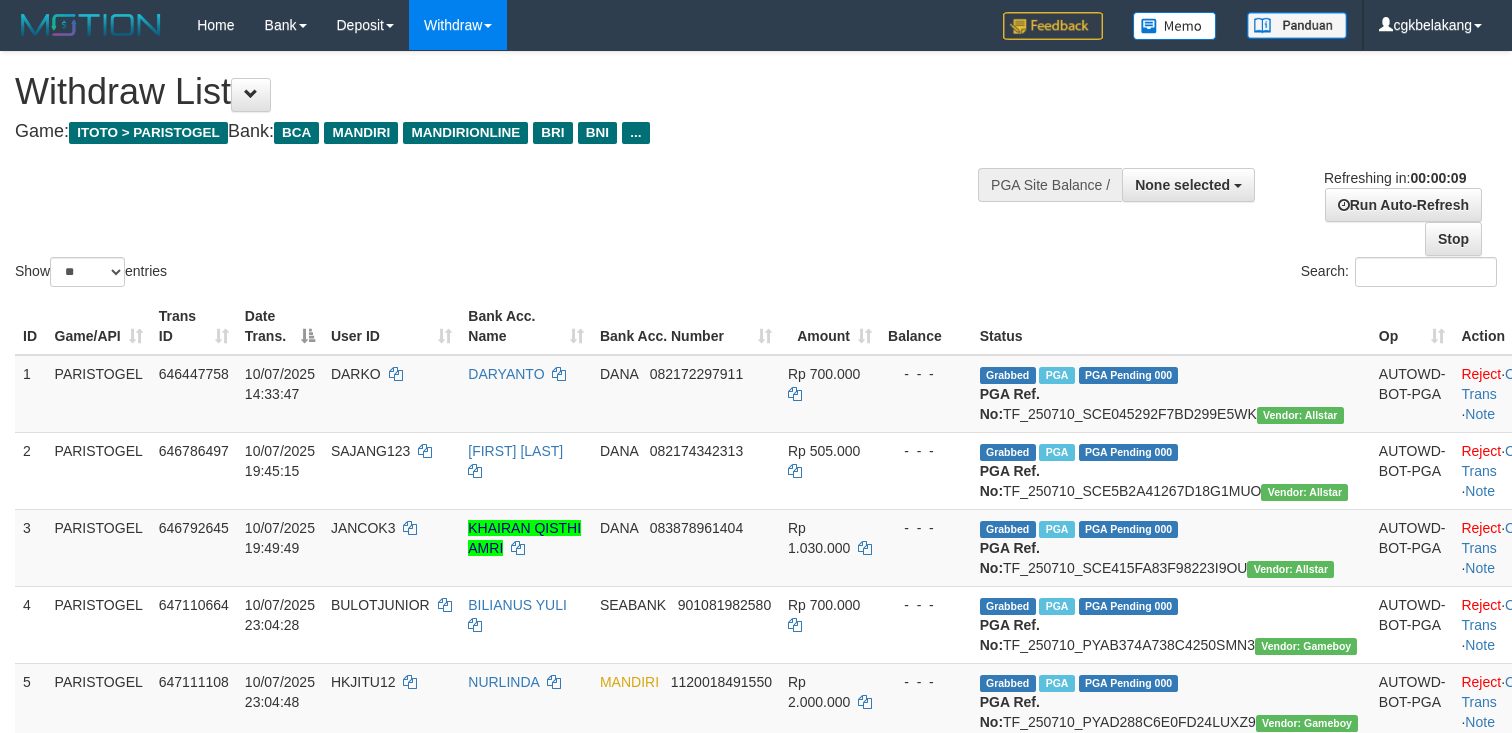 select 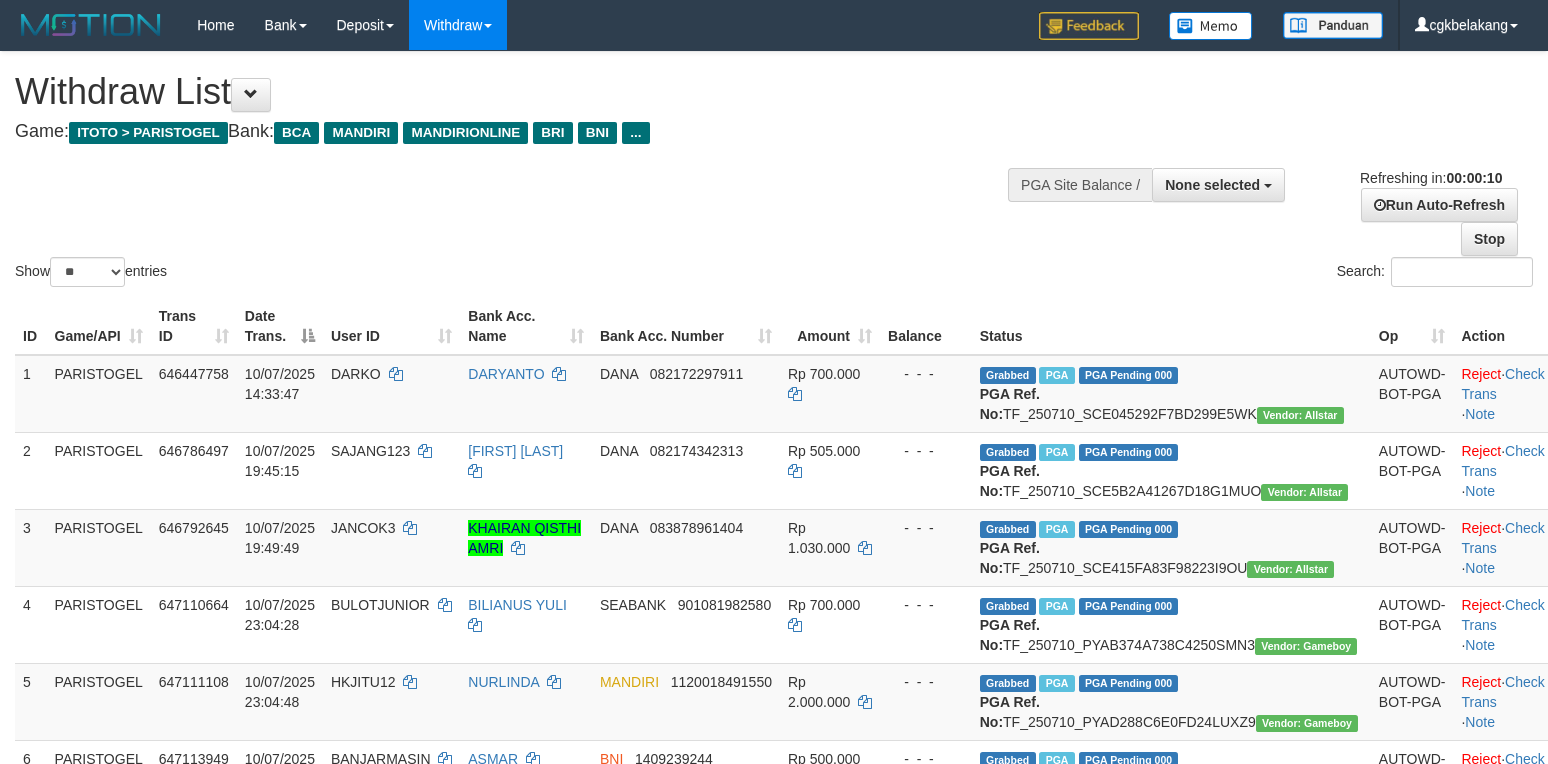 select 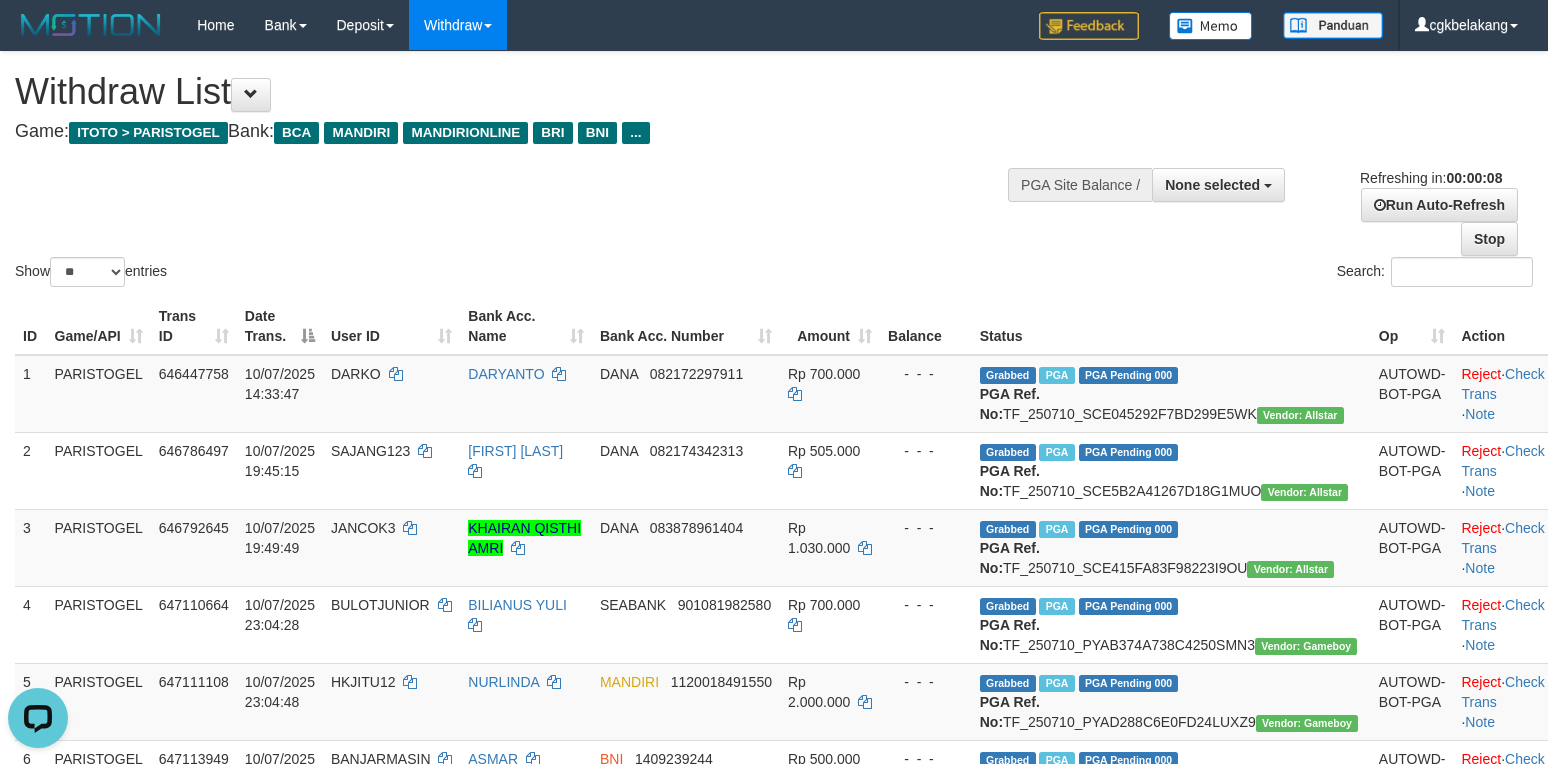scroll, scrollTop: 0, scrollLeft: 0, axis: both 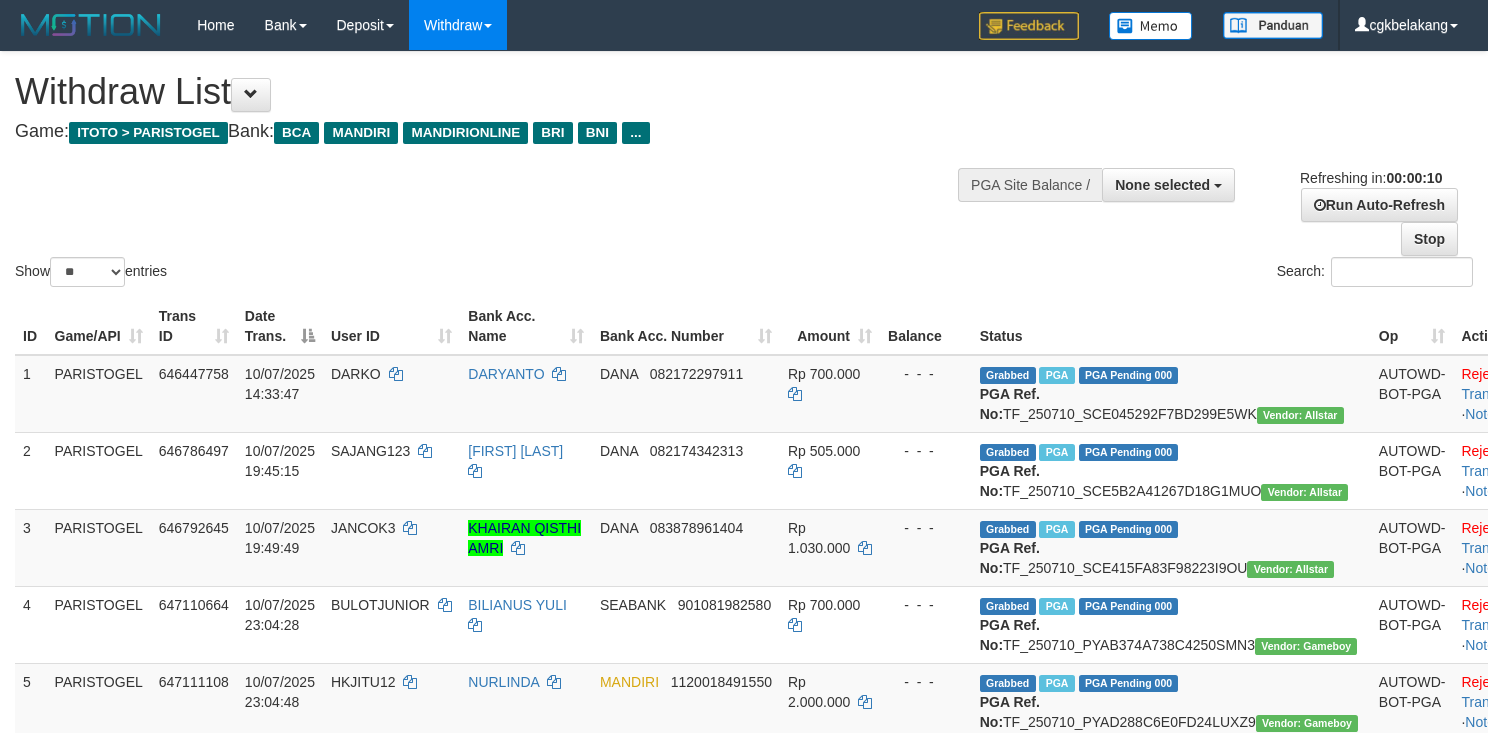 select 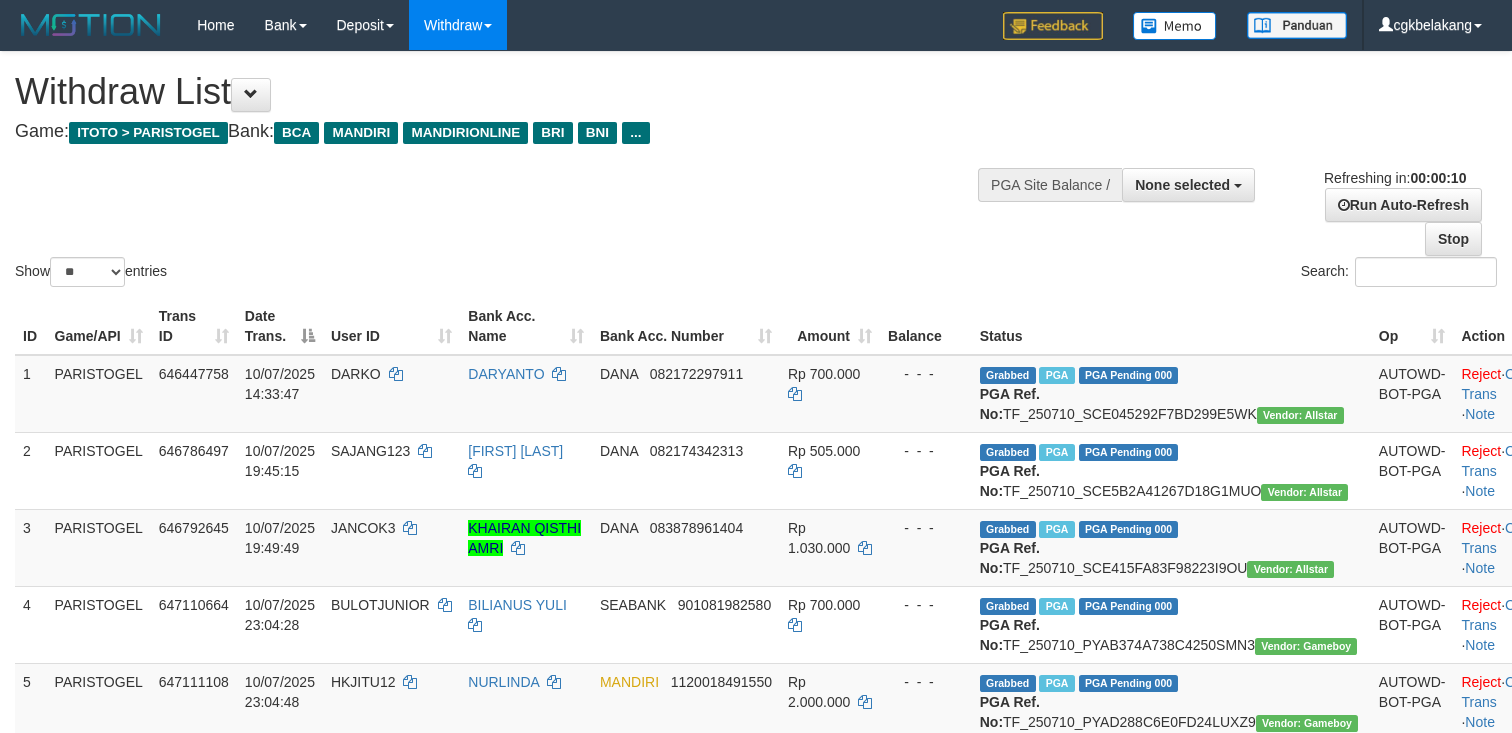 select 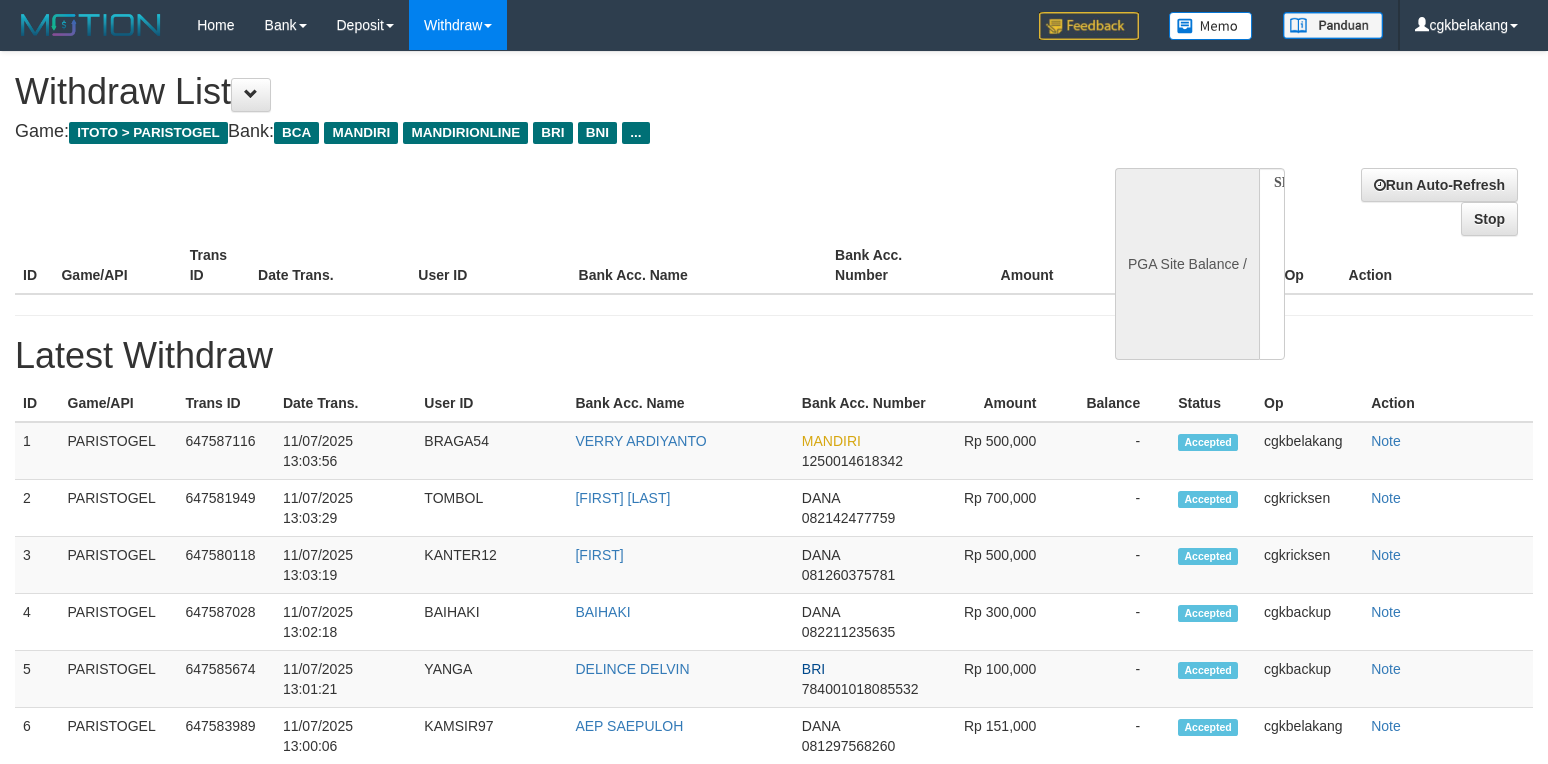 select 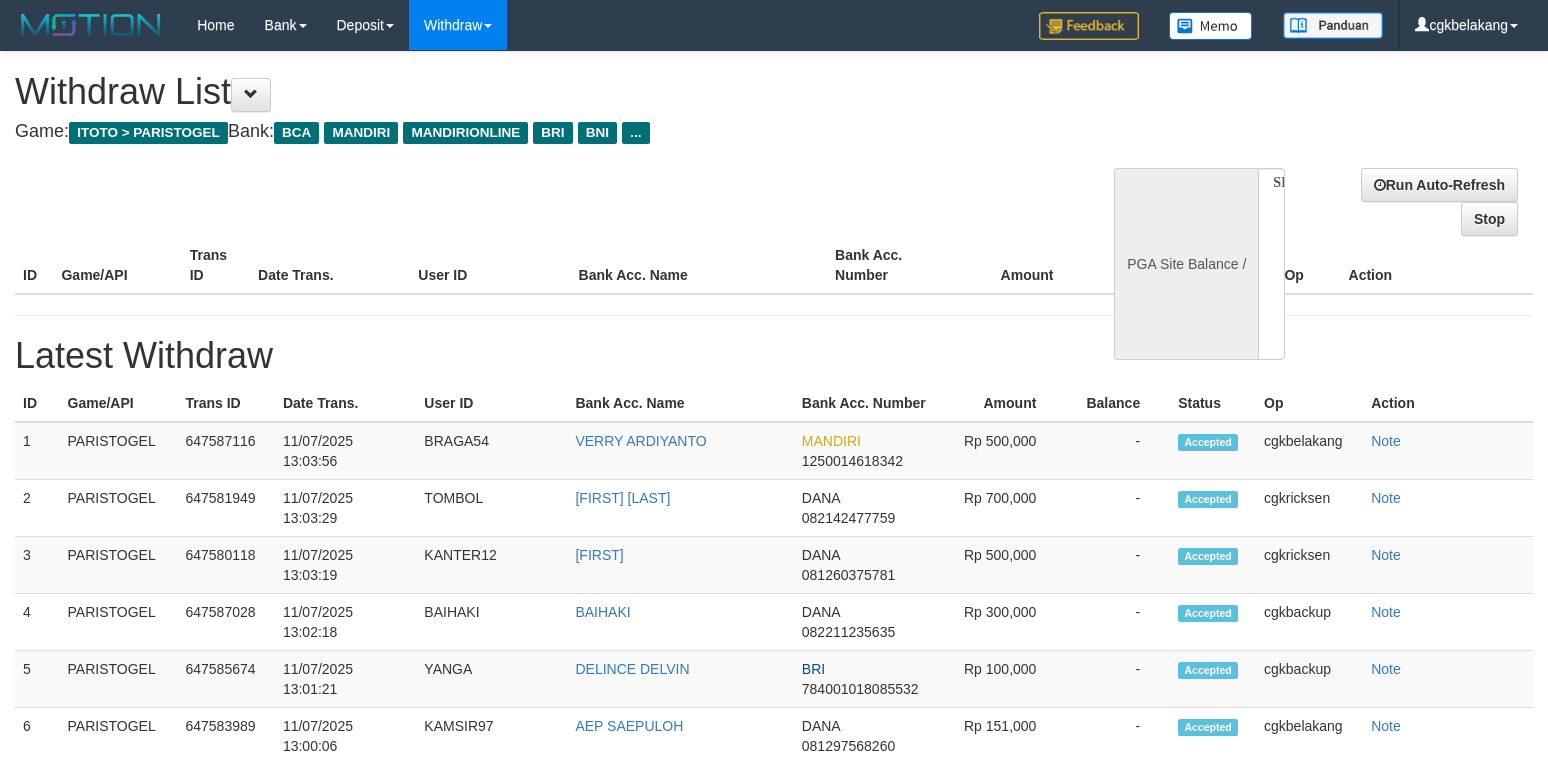 scroll, scrollTop: 0, scrollLeft: 0, axis: both 